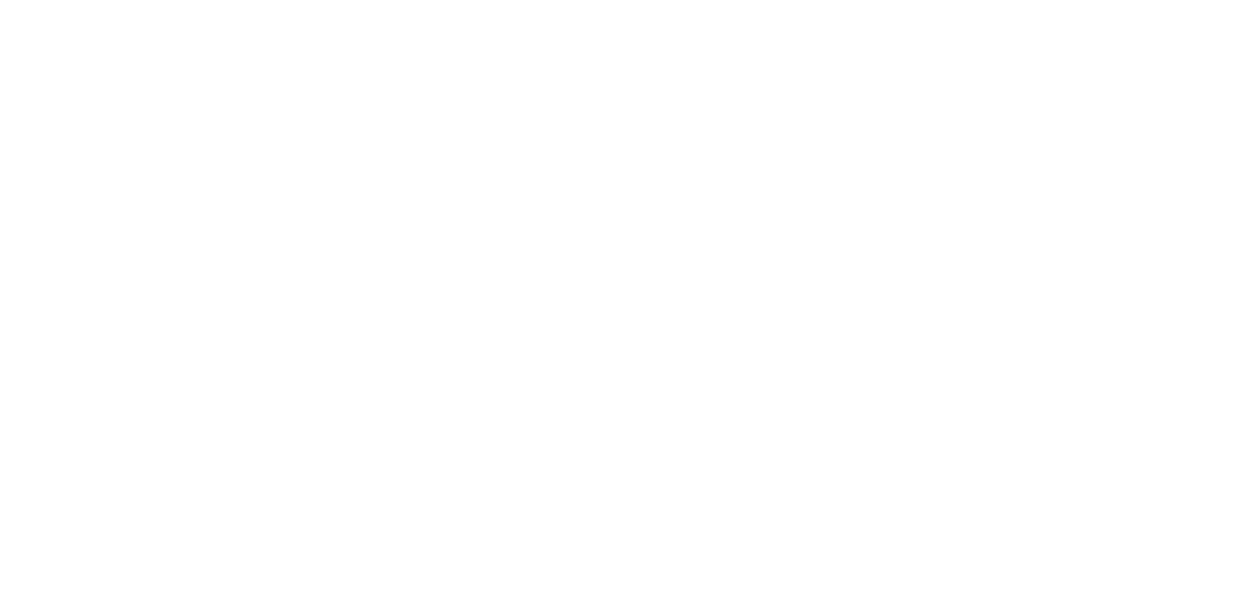 scroll, scrollTop: 0, scrollLeft: 0, axis: both 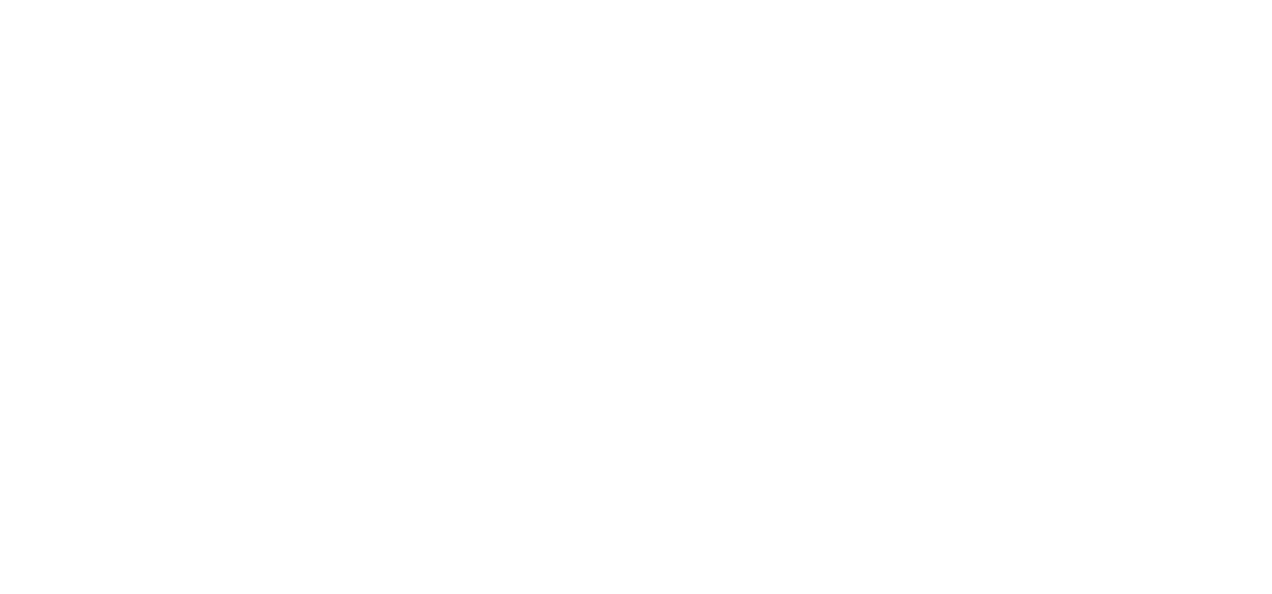select on "*" 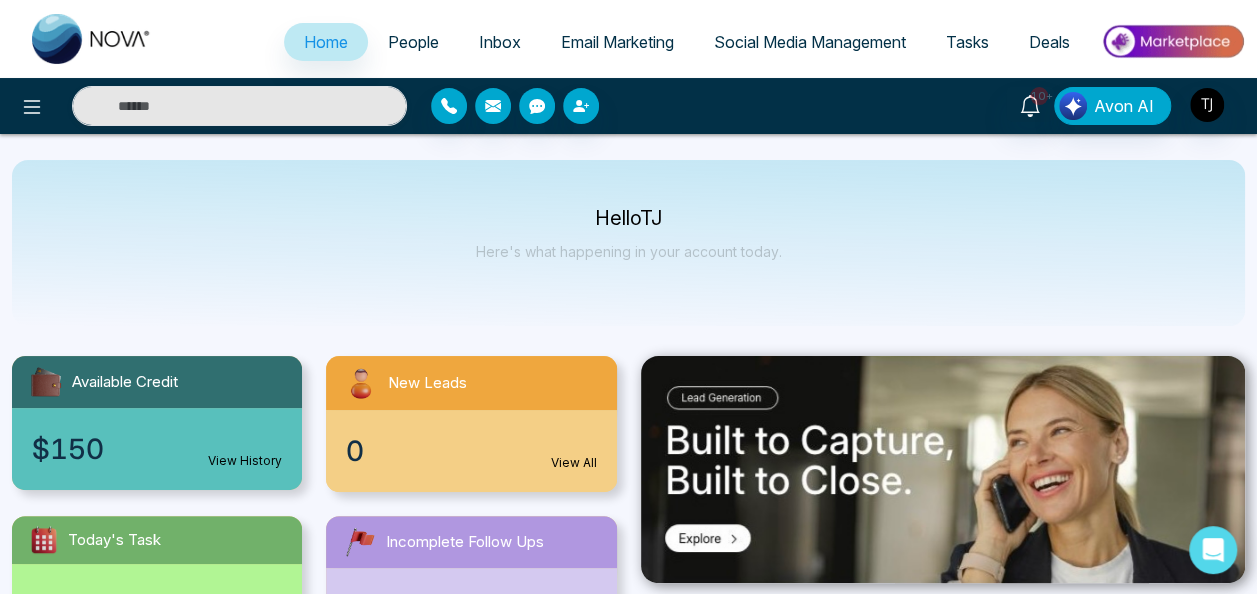 click on "Hello TJ Here's what happening in your account today." at bounding box center [628, 243] 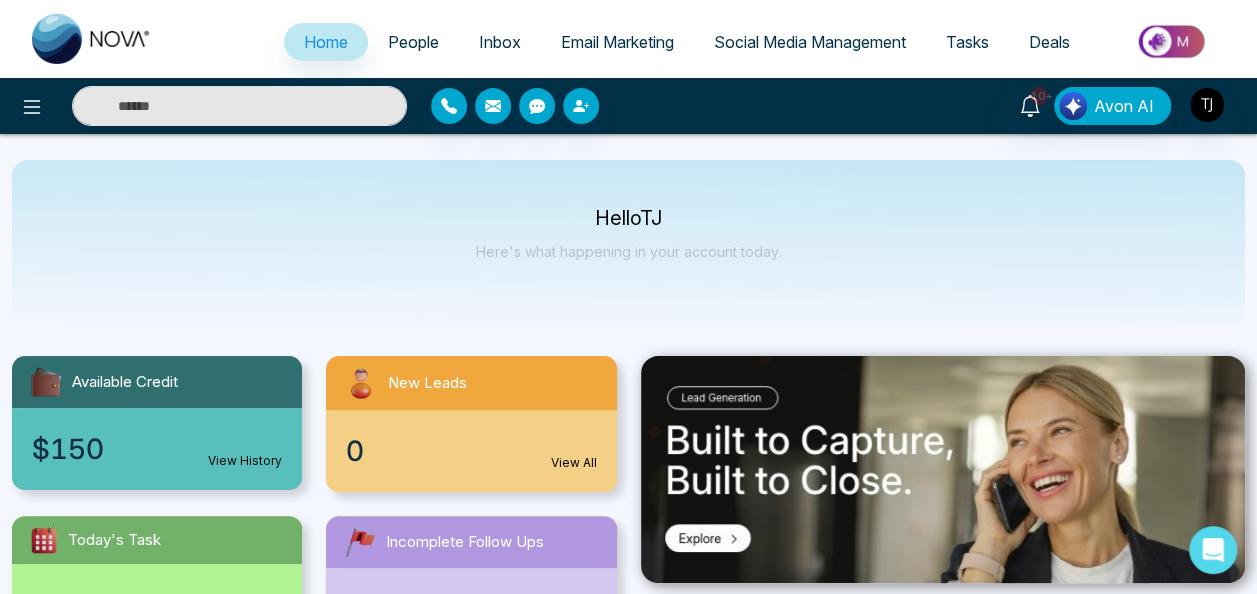click on "Email Marketing" at bounding box center (617, 42) 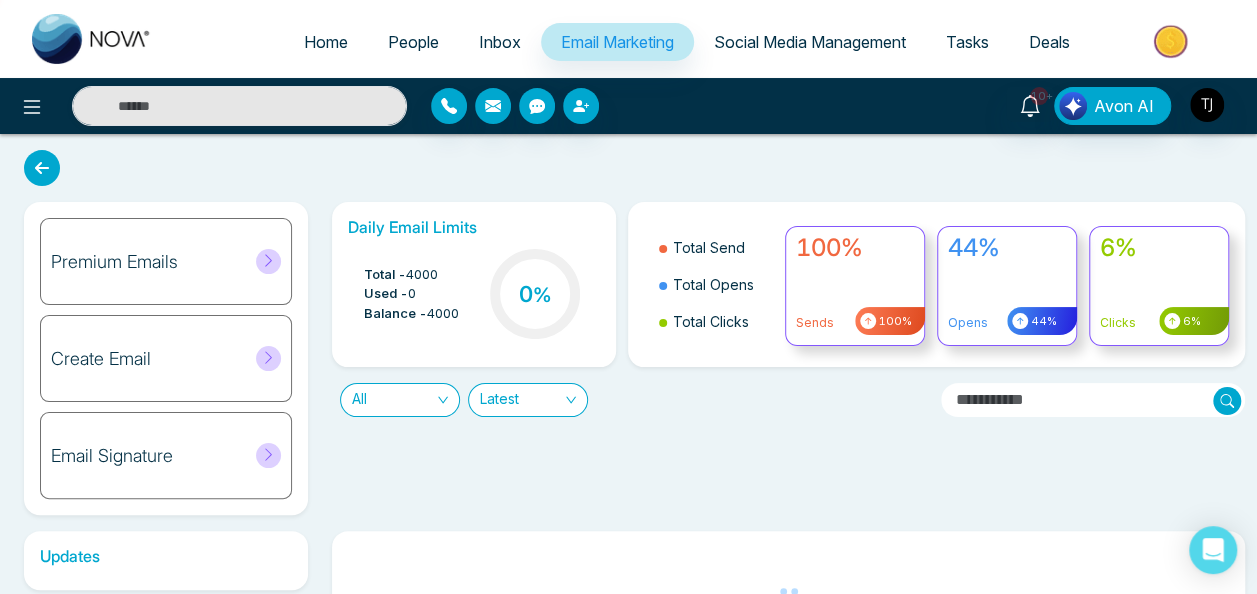 click on "44% Opens 44%" at bounding box center [1007, 286] 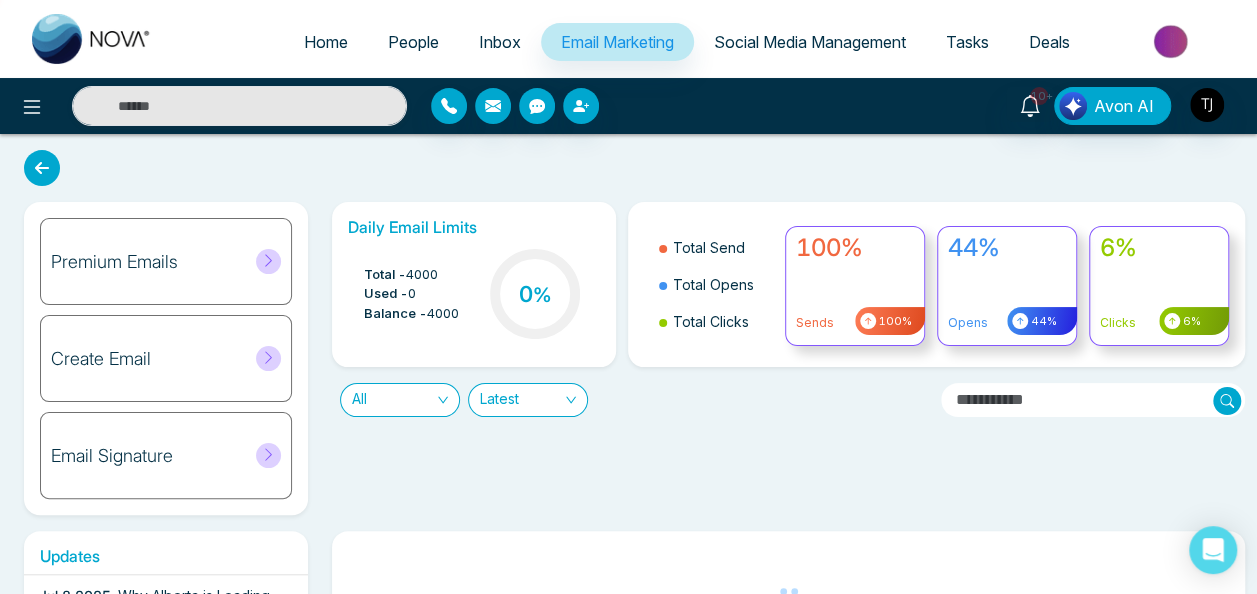 click on "6%" at bounding box center (1194, 321) 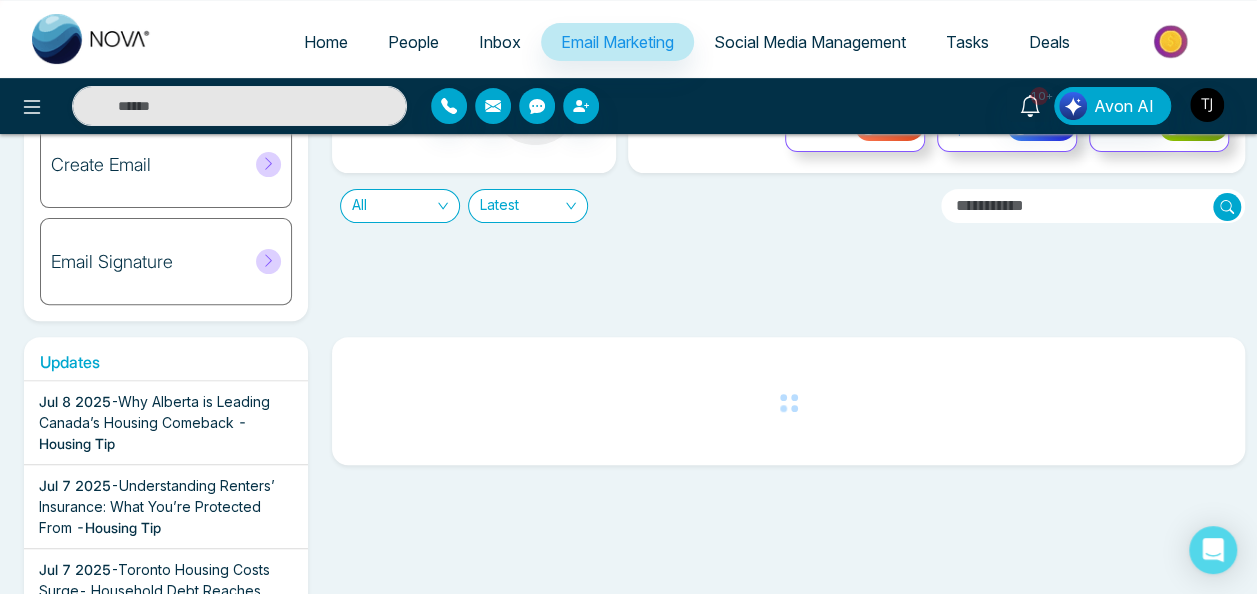 scroll, scrollTop: 200, scrollLeft: 0, axis: vertical 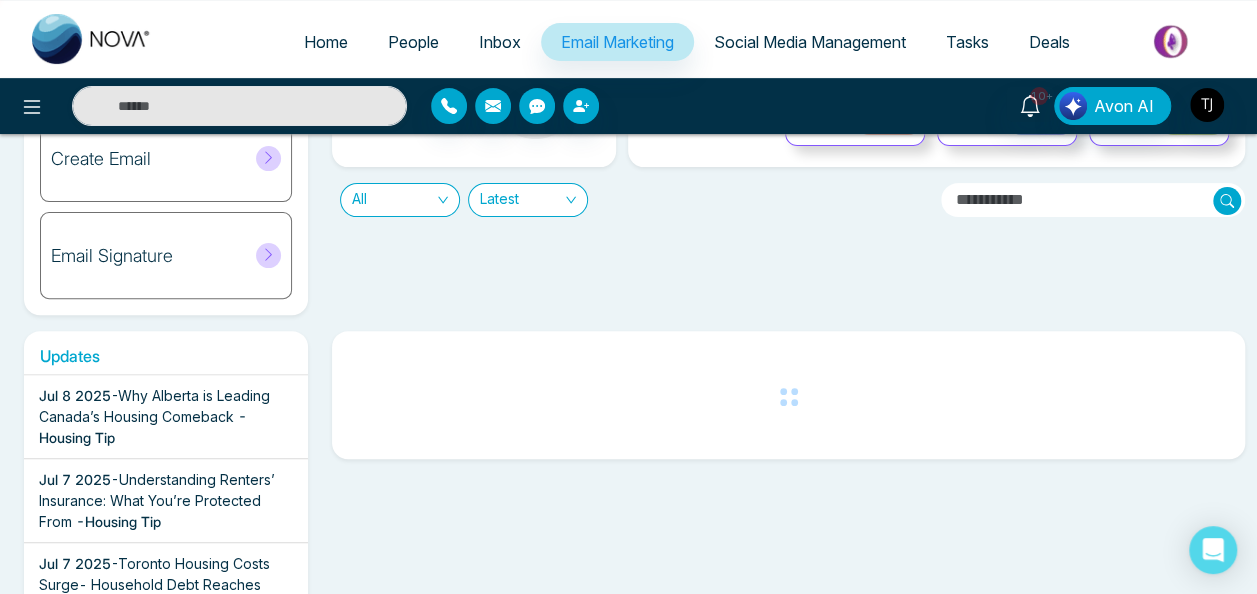 click on "Latest" at bounding box center [528, 200] 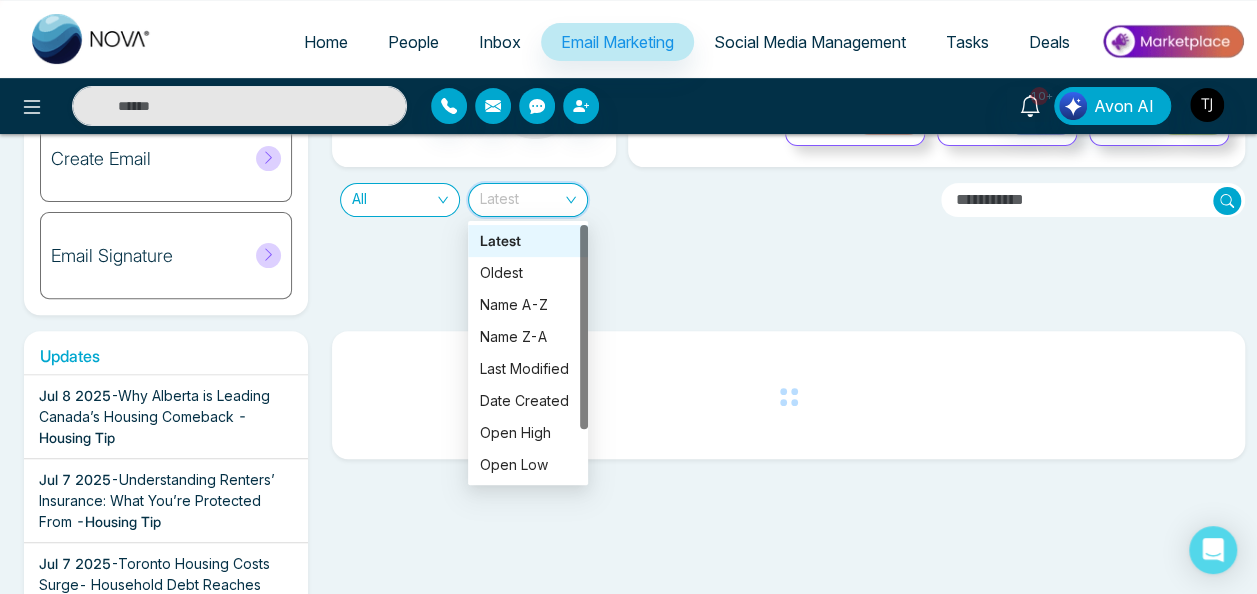 click on "Latest" at bounding box center (528, 200) 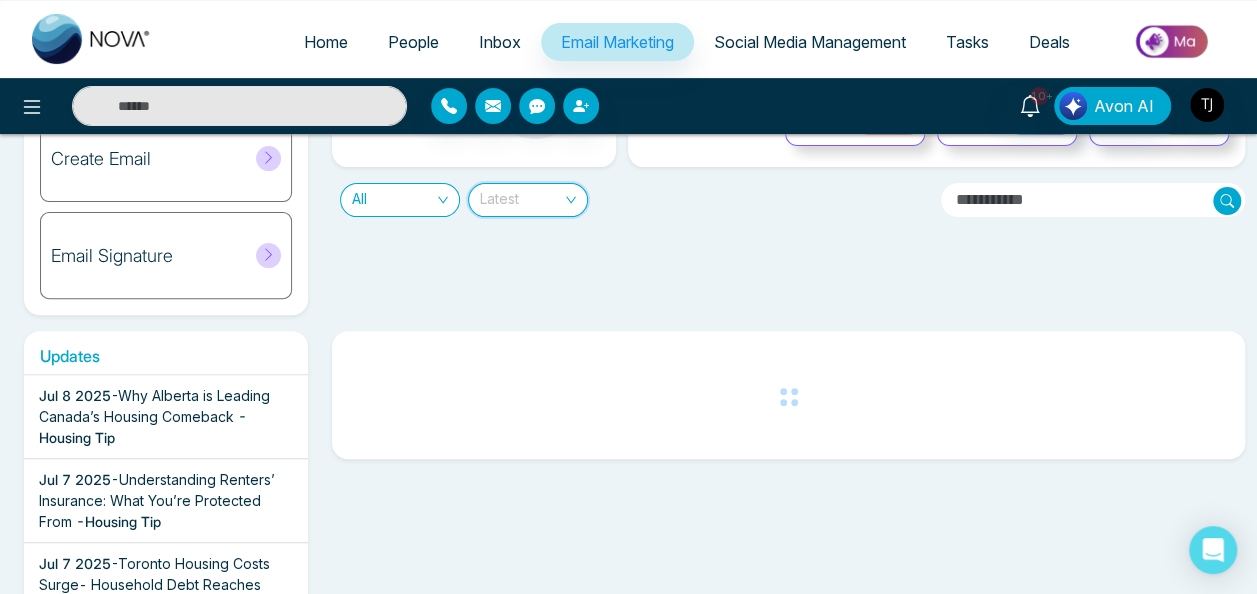 click on "Latest" at bounding box center (528, 200) 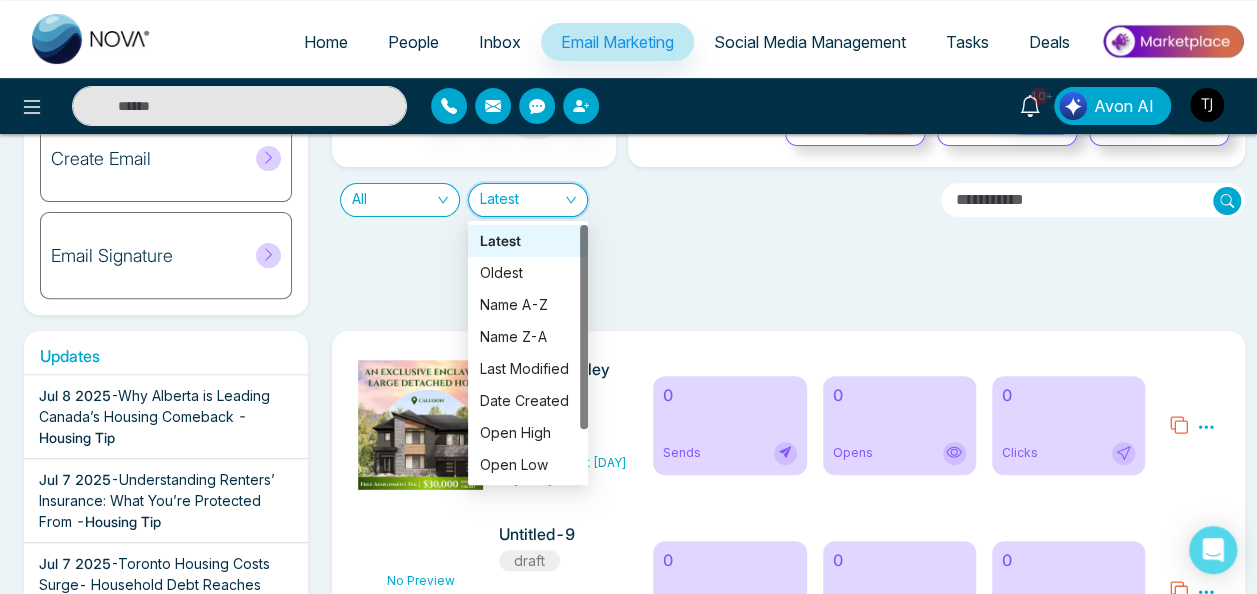 click on "Latest" at bounding box center (528, 200) 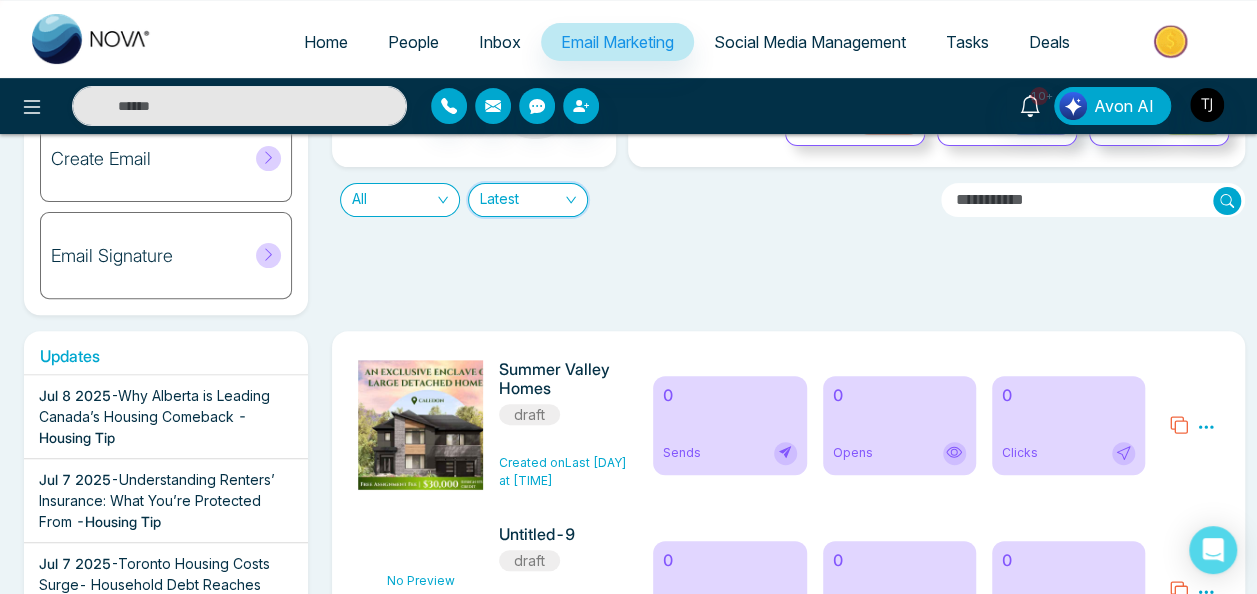 click on "All" at bounding box center [400, 200] 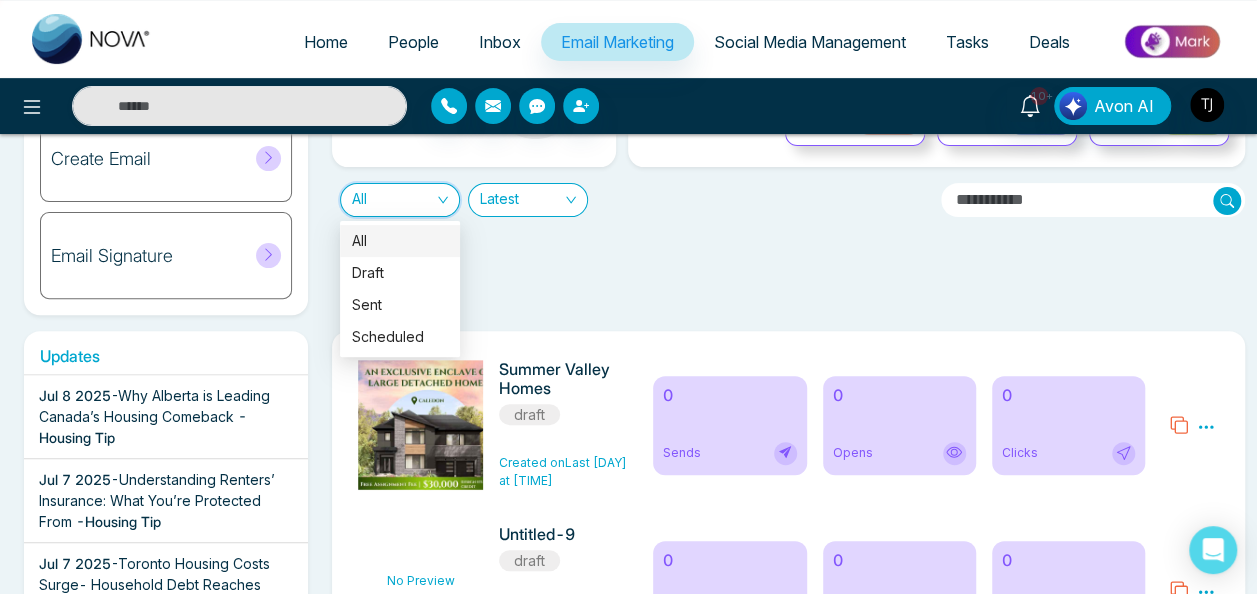 click on "All" at bounding box center [400, 200] 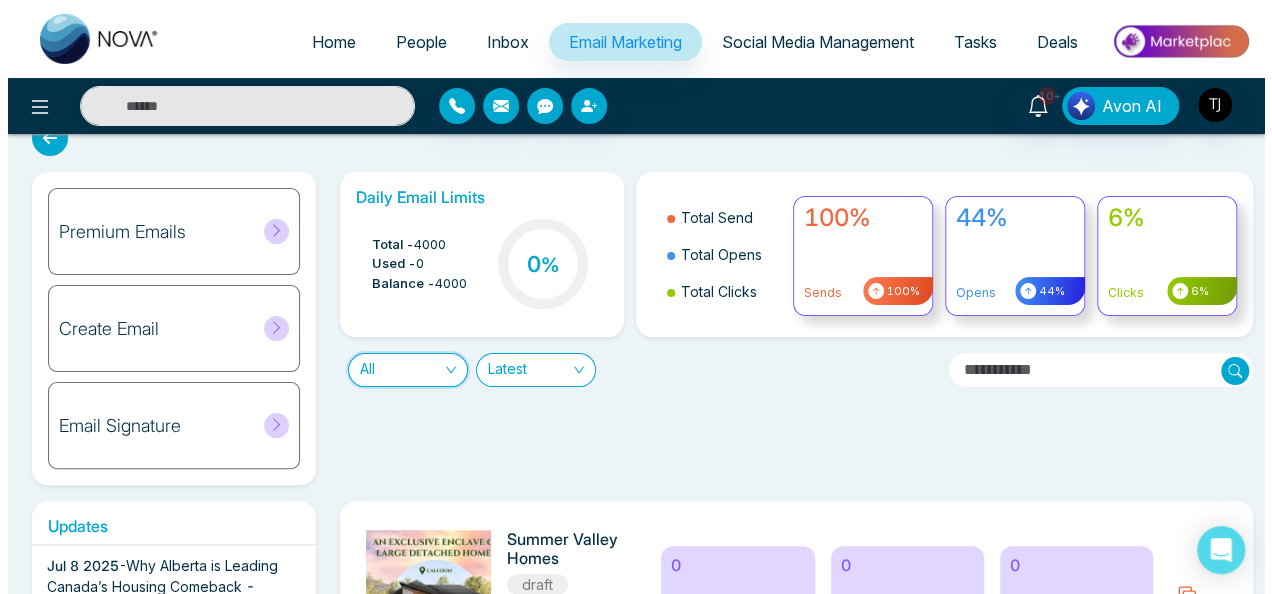 scroll, scrollTop: 0, scrollLeft: 0, axis: both 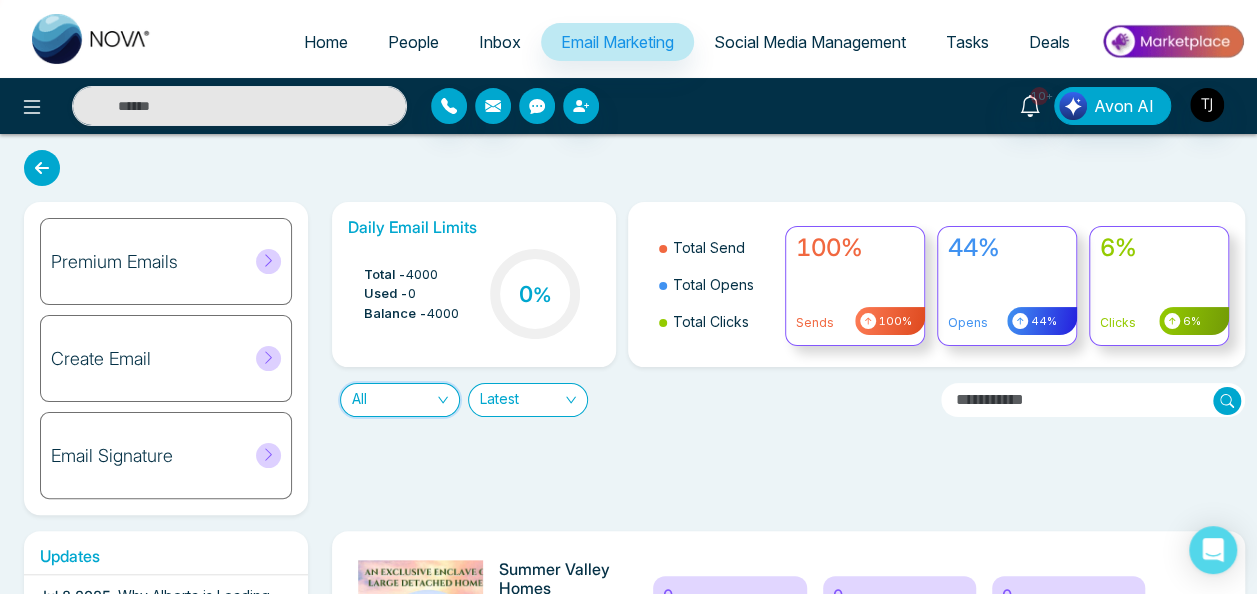 click 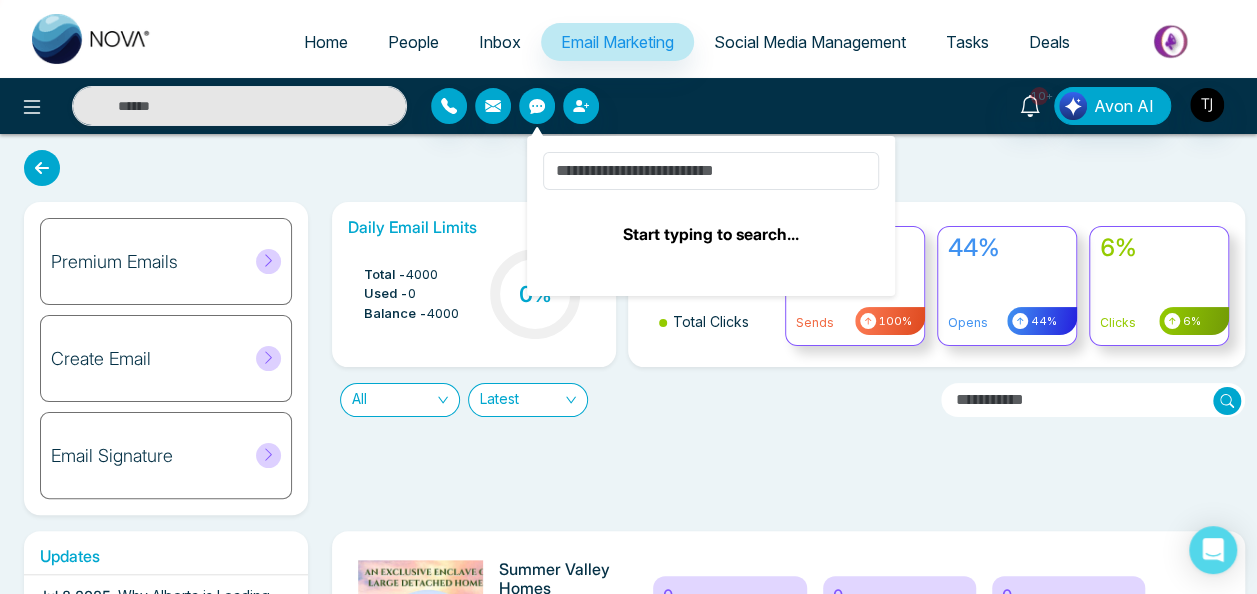 click on "Inbox" at bounding box center (500, 42) 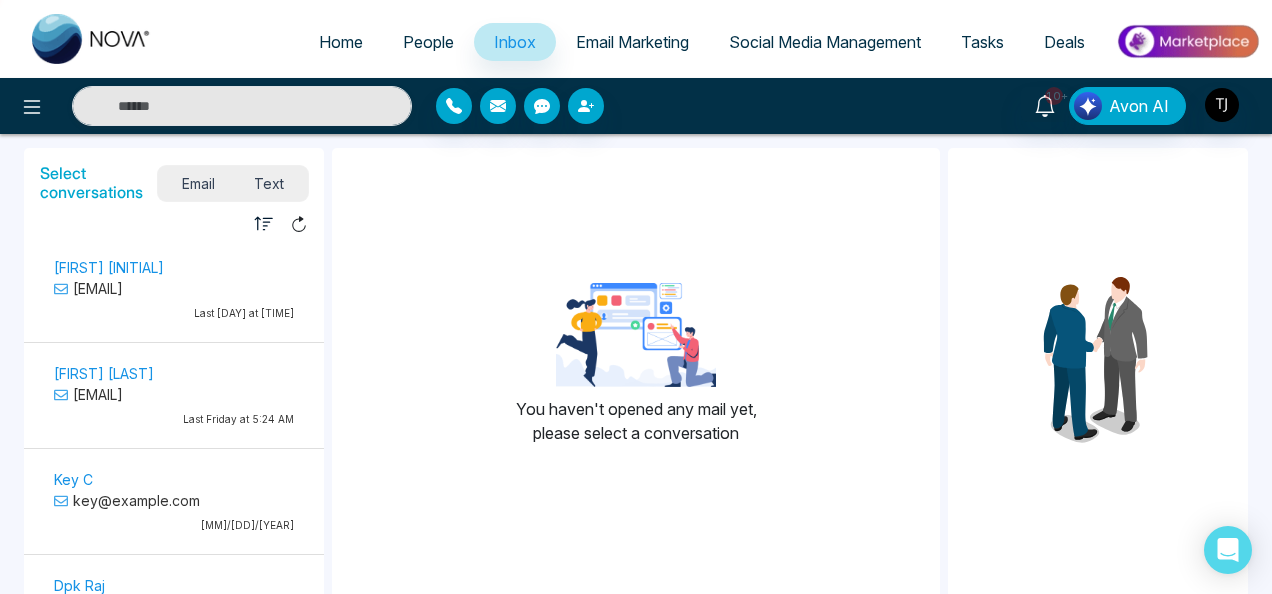click on "[EMAIL]" at bounding box center [174, 288] 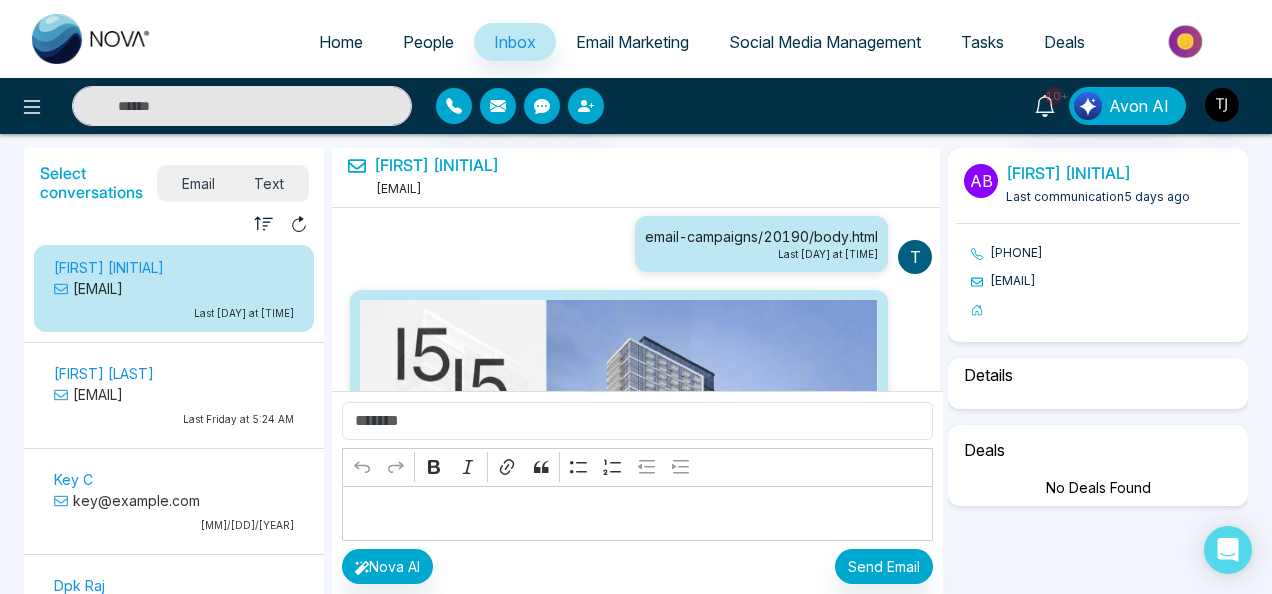 scroll, scrollTop: 1879, scrollLeft: 0, axis: vertical 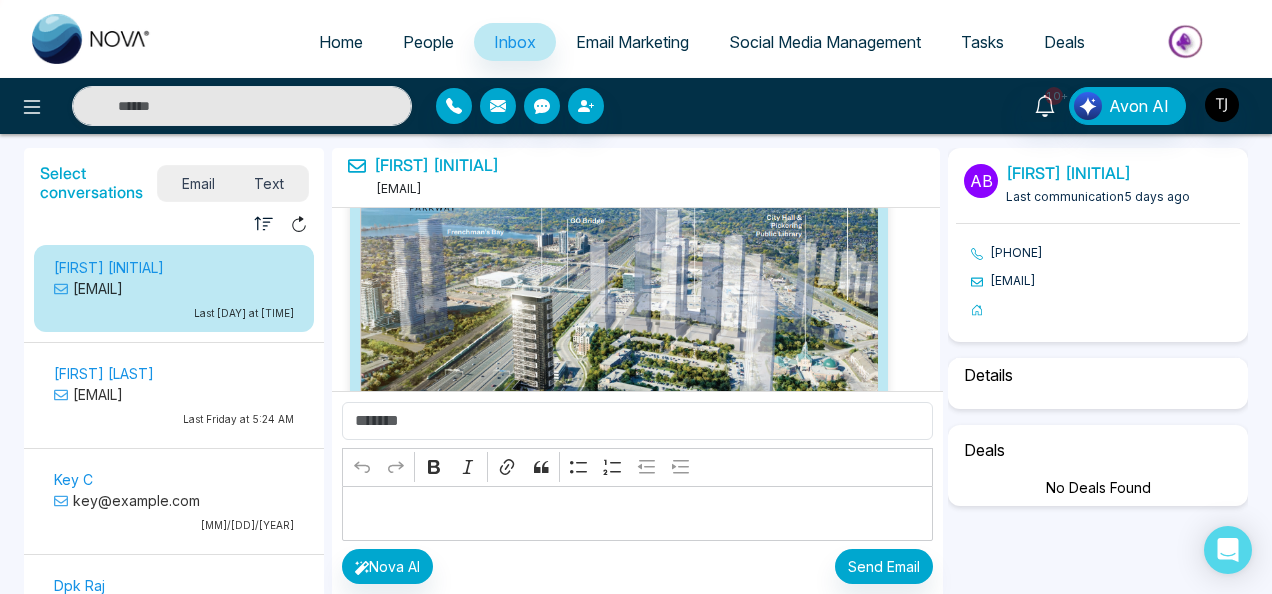 select on "***" 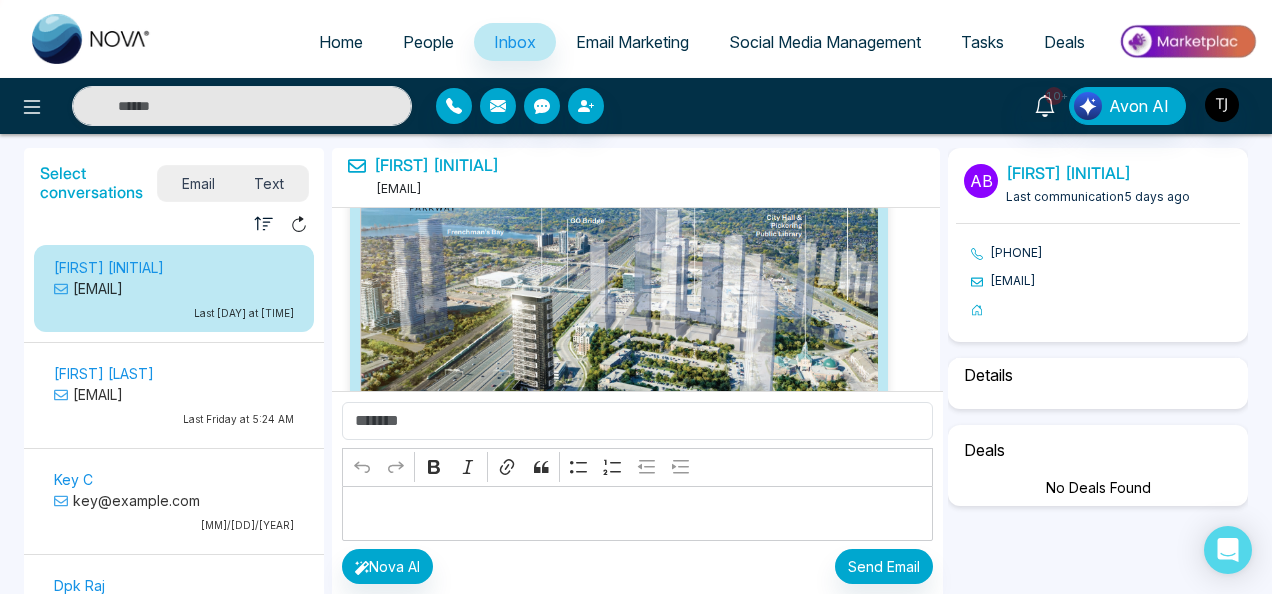 select on "*****" 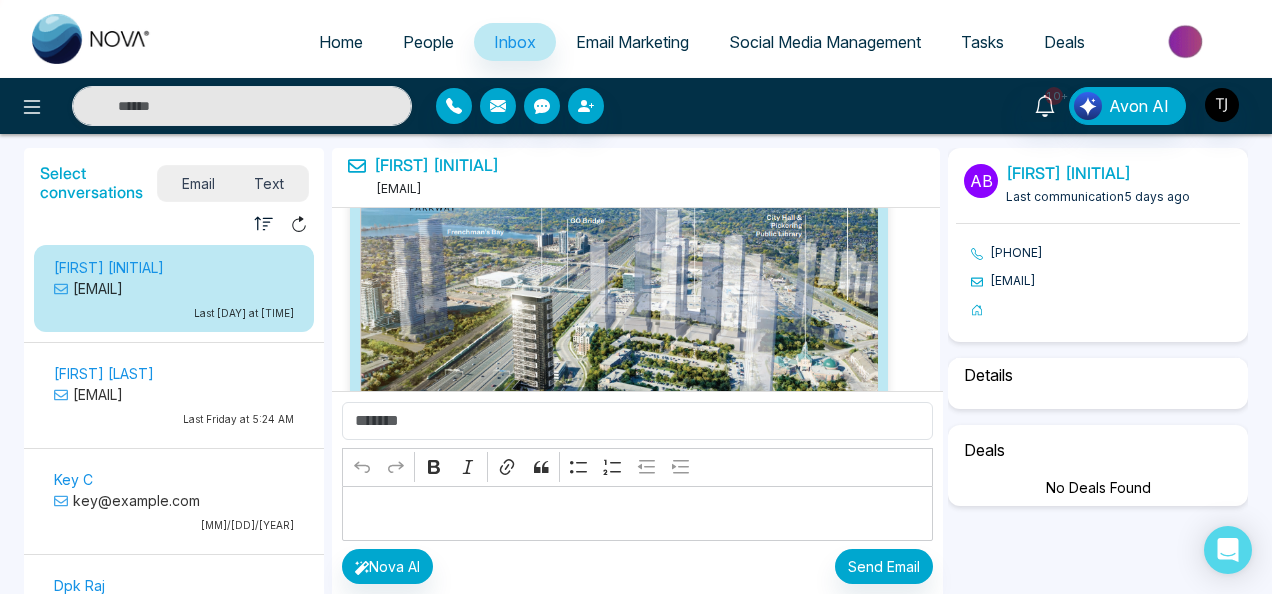 select on "*****" 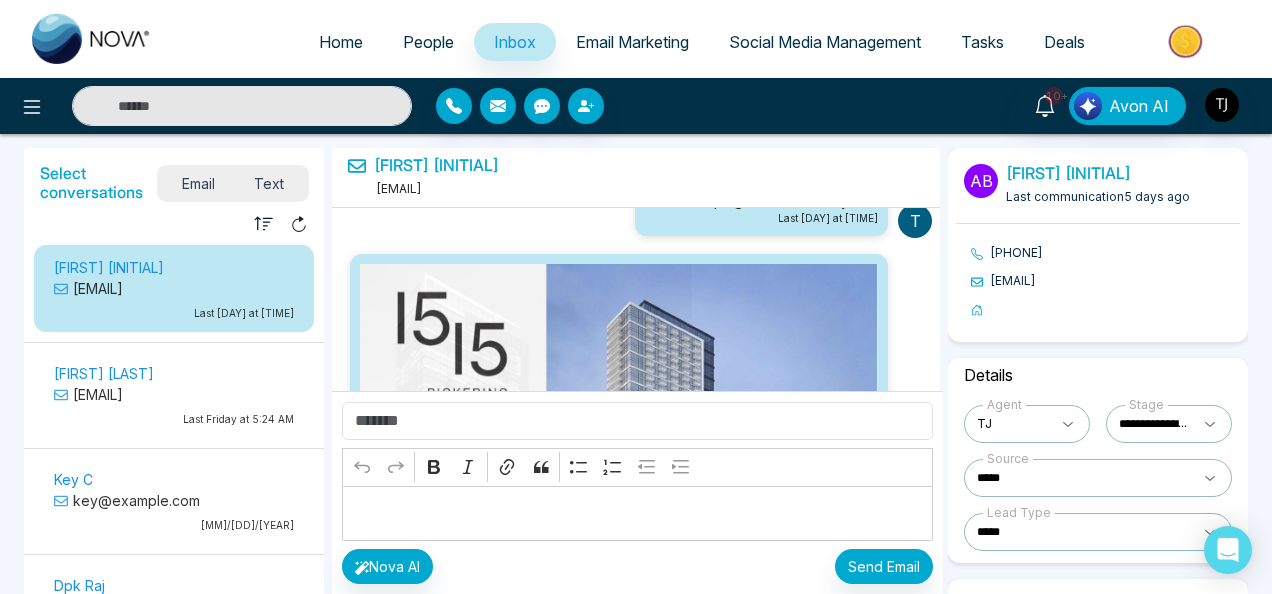 scroll, scrollTop: 0, scrollLeft: 0, axis: both 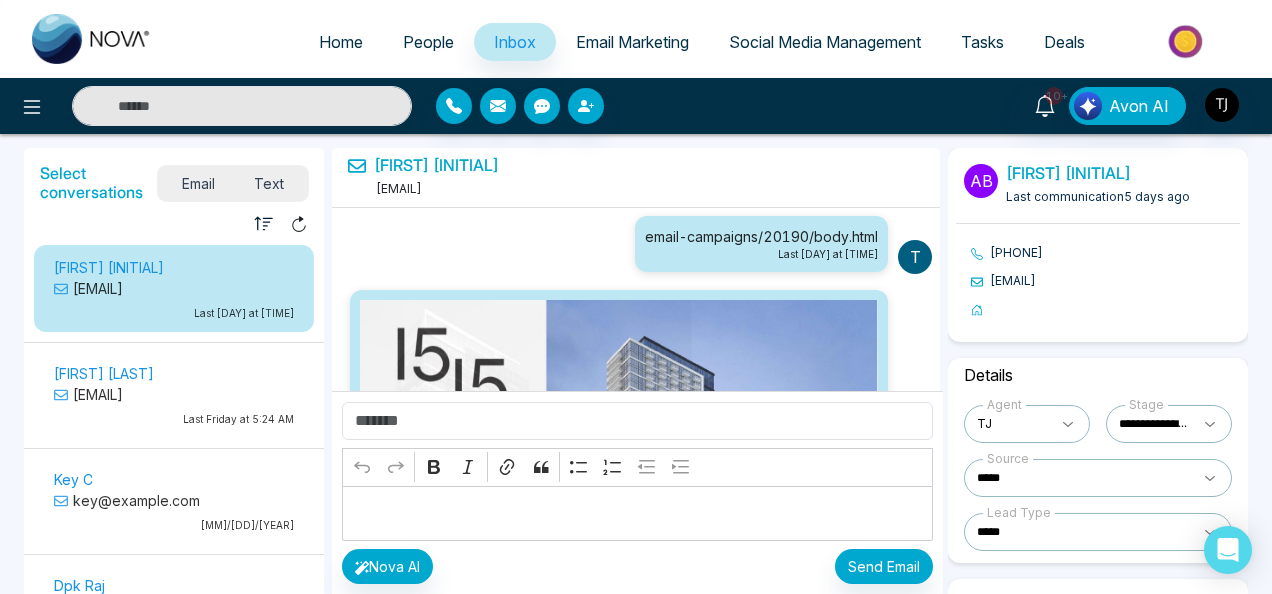 click 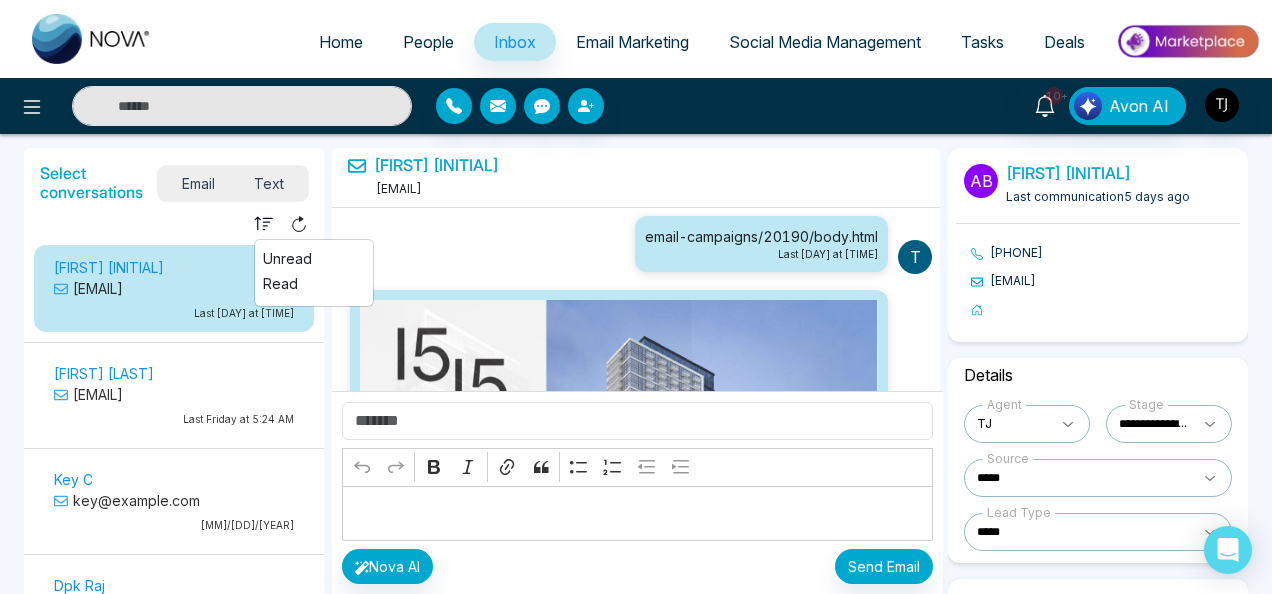 click on "Unread" at bounding box center (314, 258) 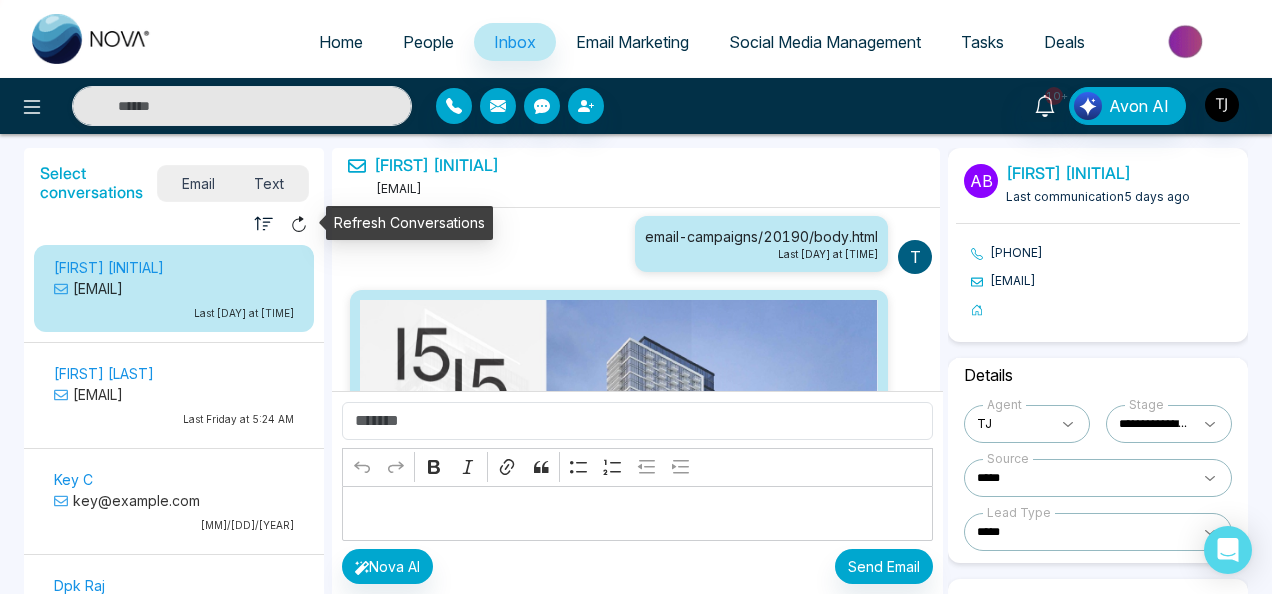 click 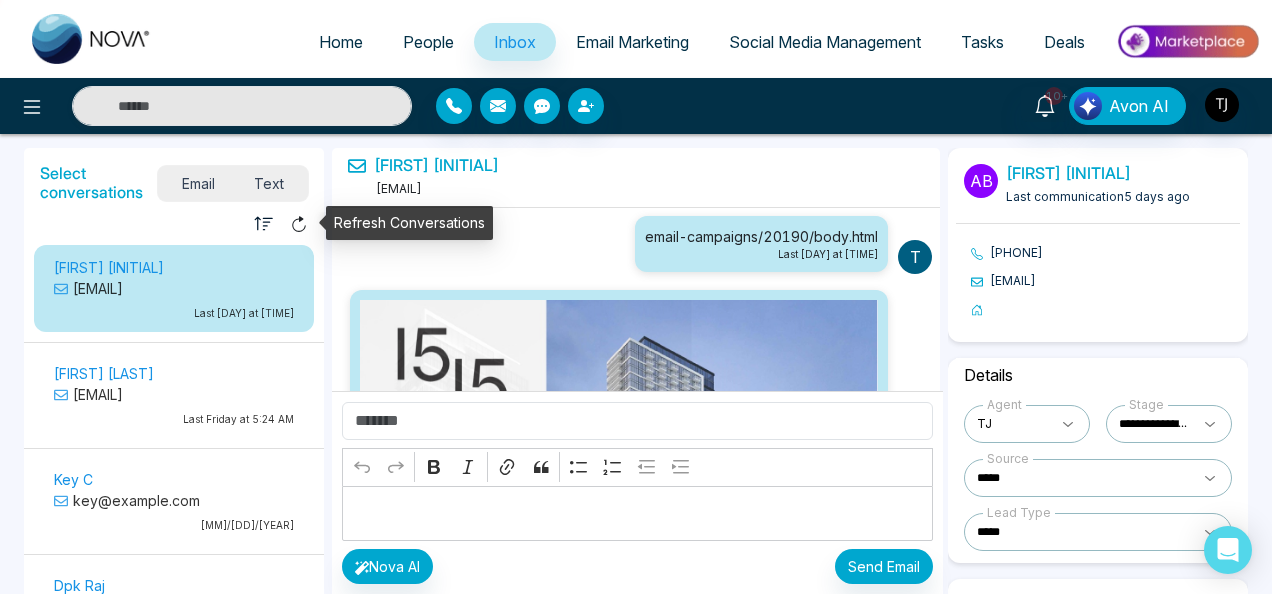 click 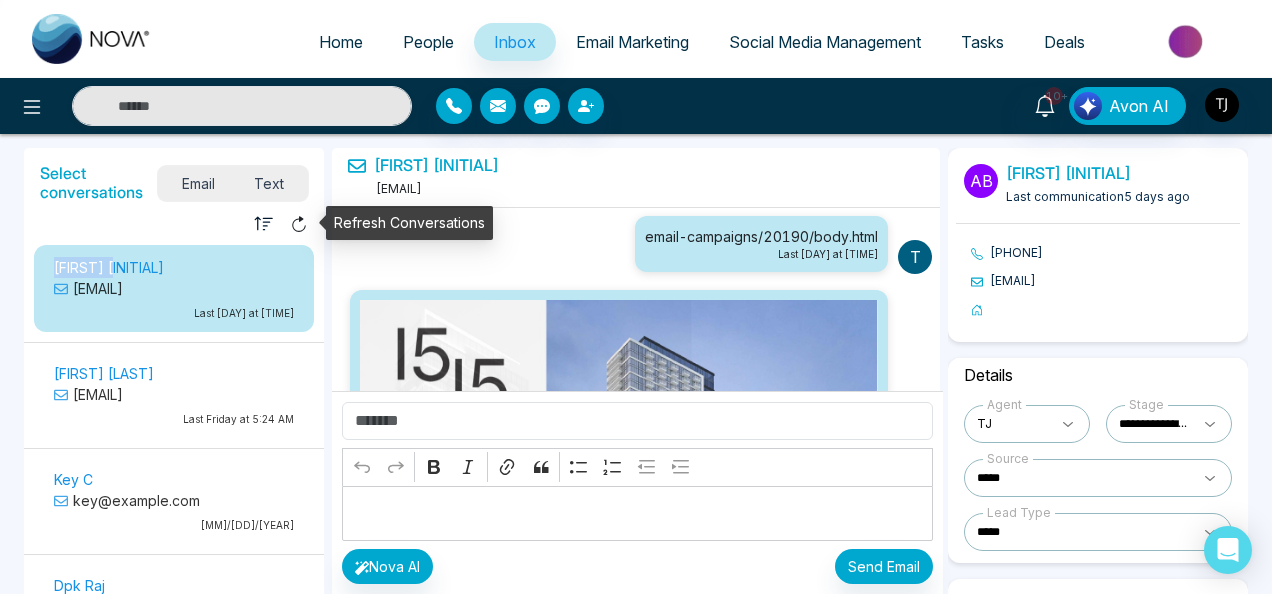 click 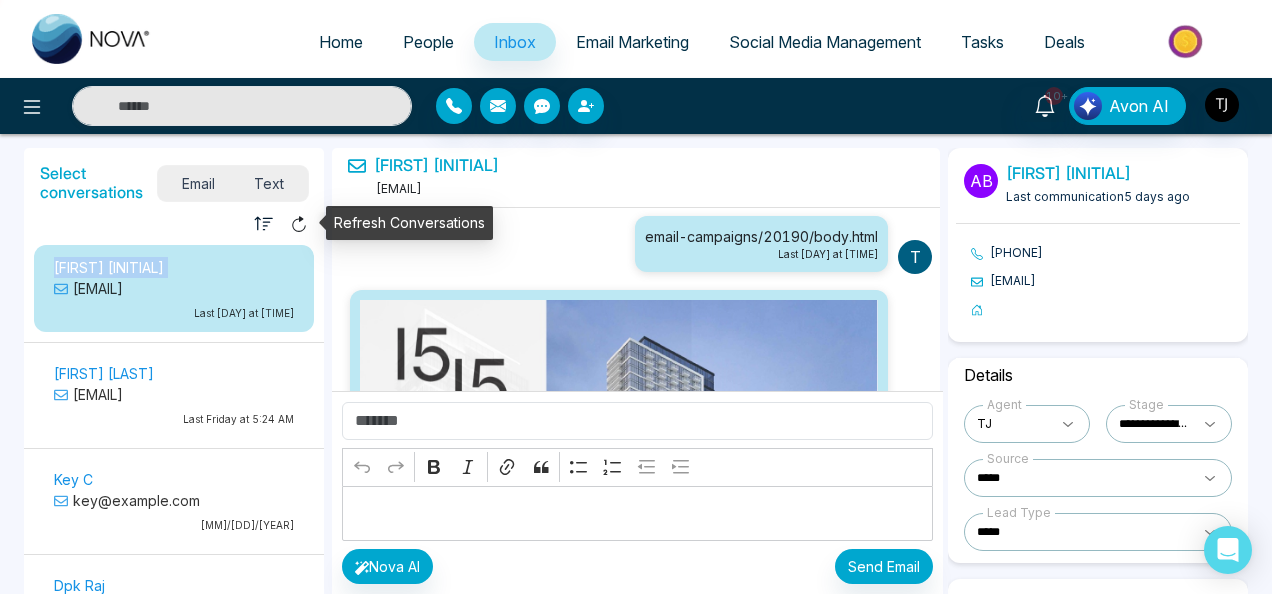 click 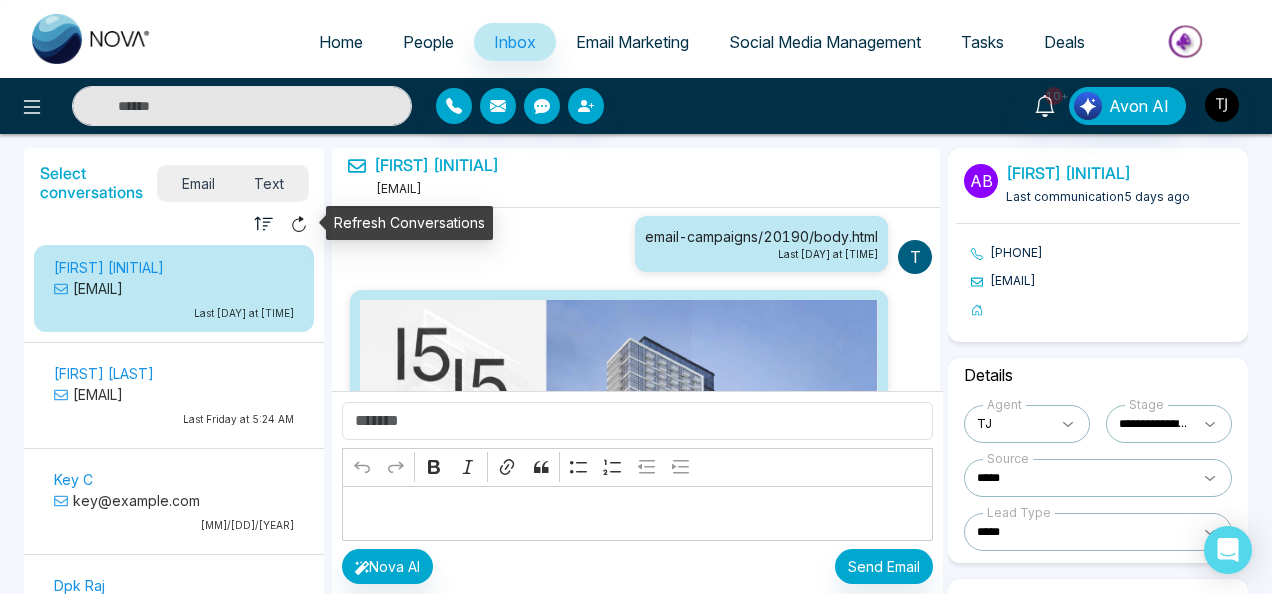 drag, startPoint x: 296, startPoint y: 223, endPoint x: 260, endPoint y: 194, distance: 46.227695 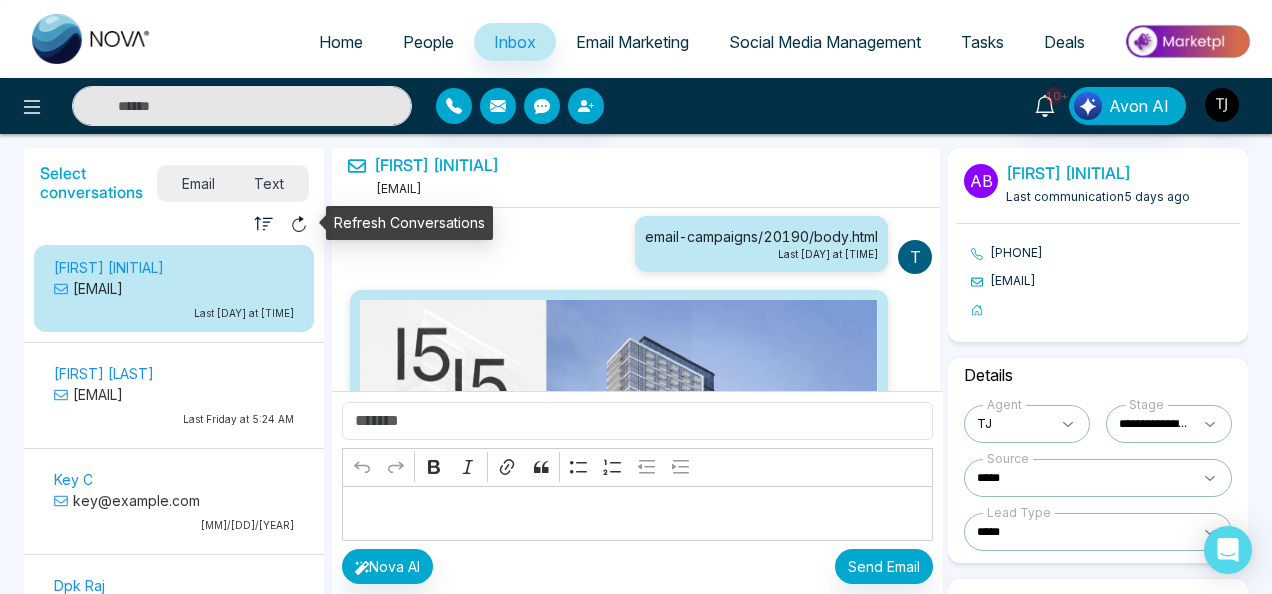 click on "Text" at bounding box center (270, 183) 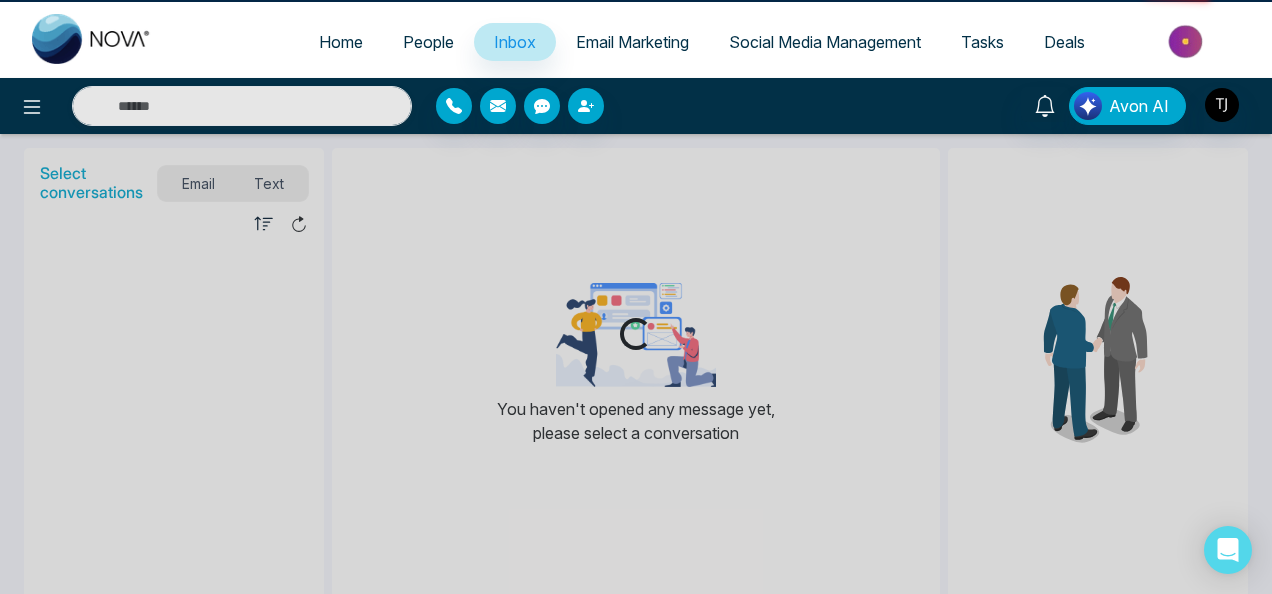 click on "Loading..." at bounding box center (636, 297) 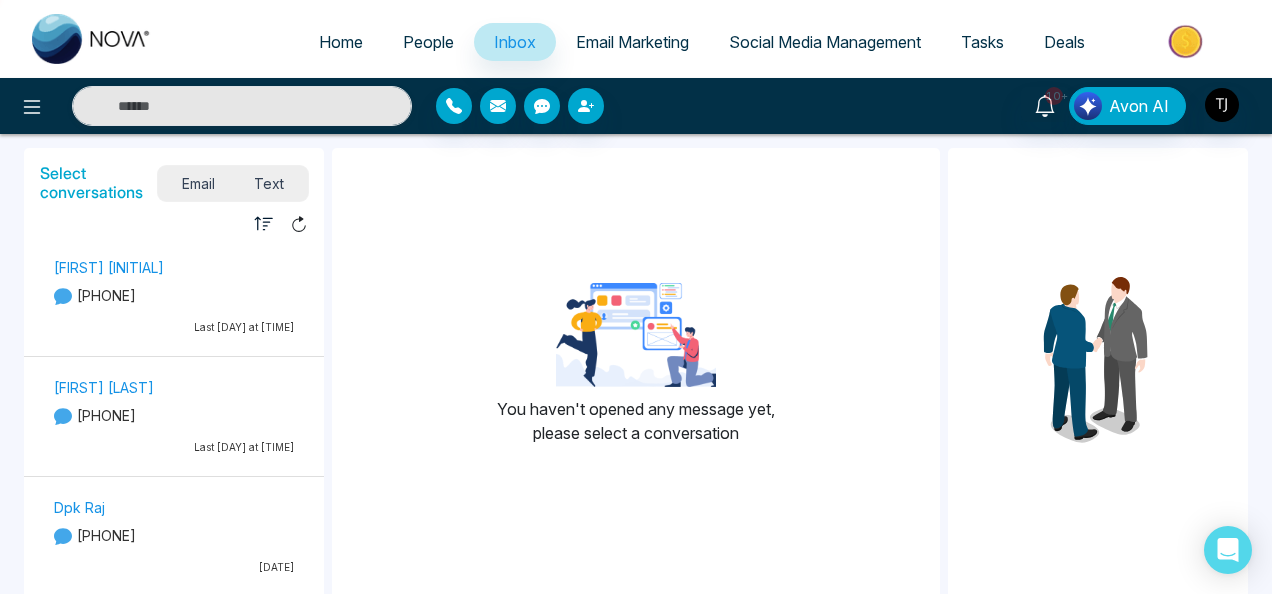 click 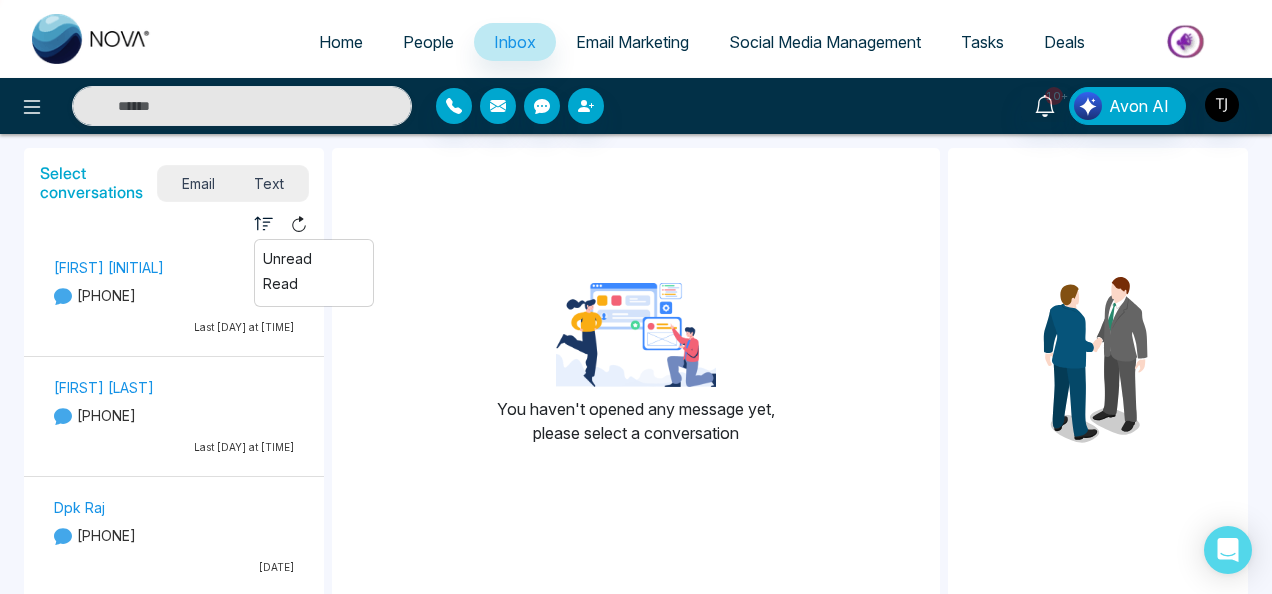click on "Unread" at bounding box center [314, 258] 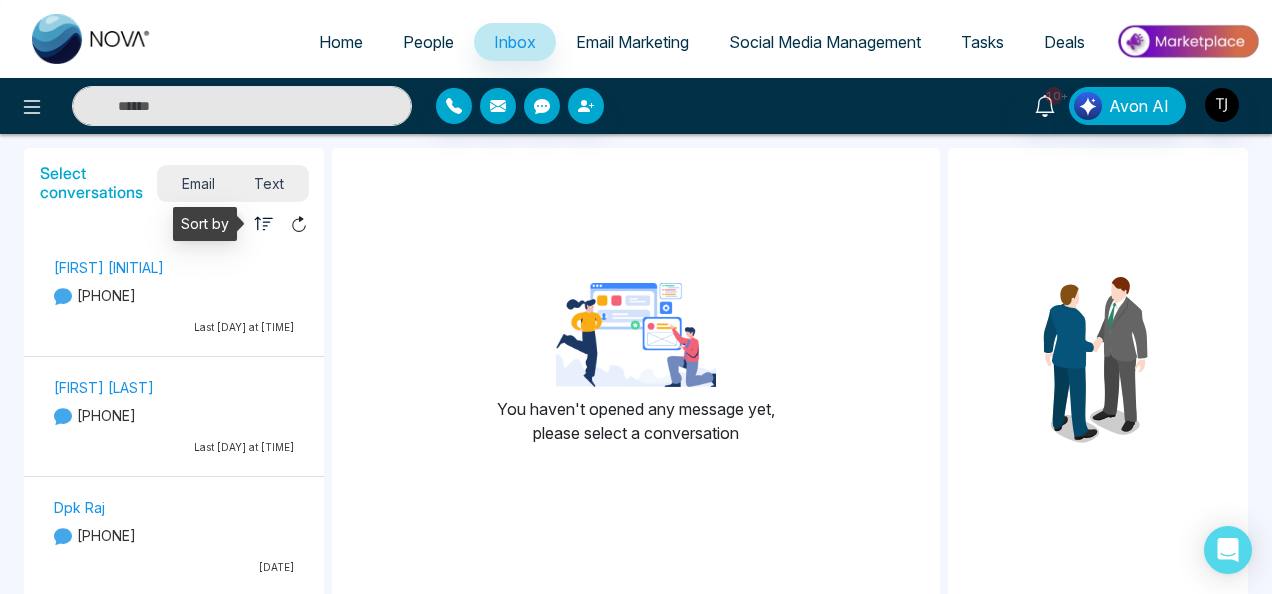 click 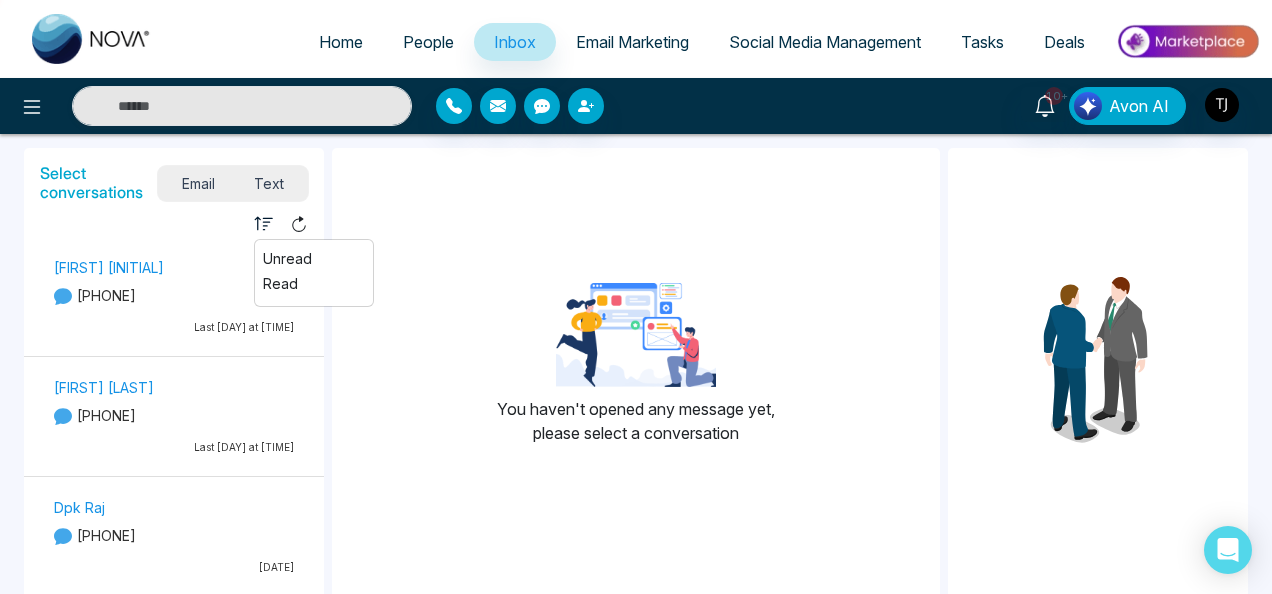 click on "Read" at bounding box center [314, 283] 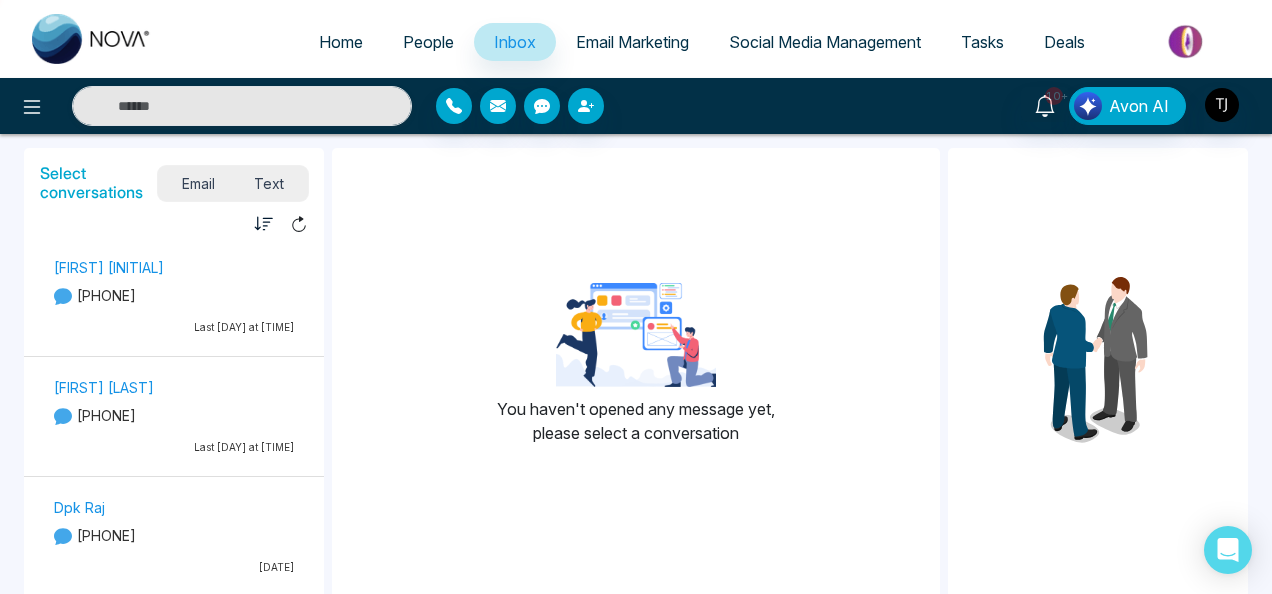 click 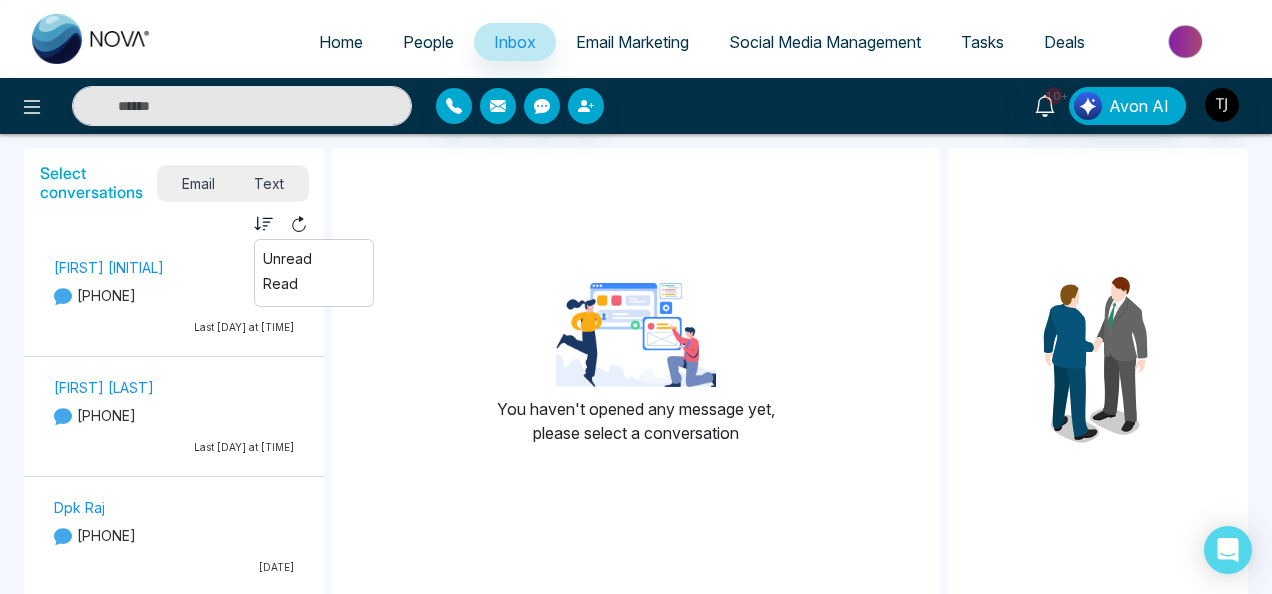 click on "Unread" at bounding box center (314, 258) 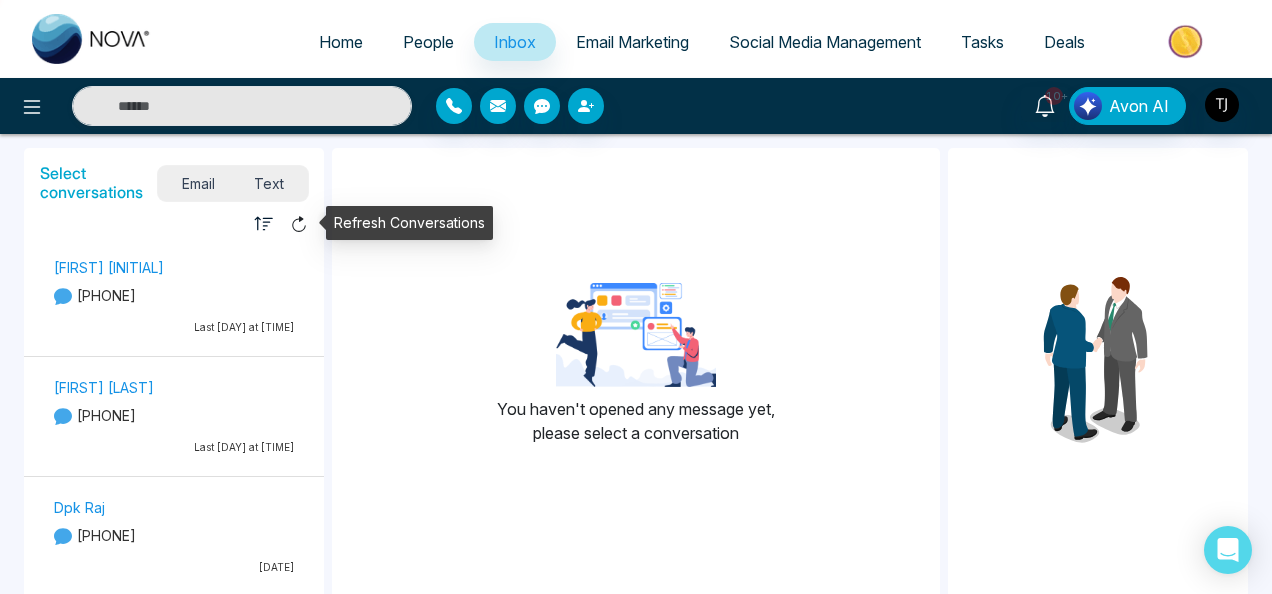 click 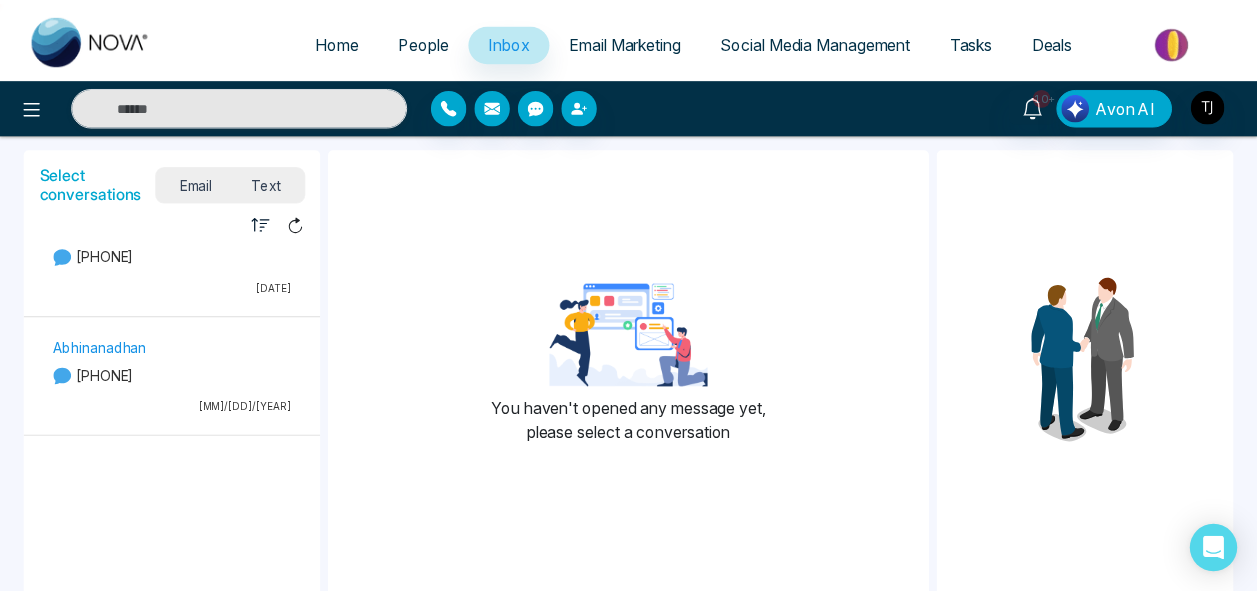 scroll, scrollTop: 532, scrollLeft: 0, axis: vertical 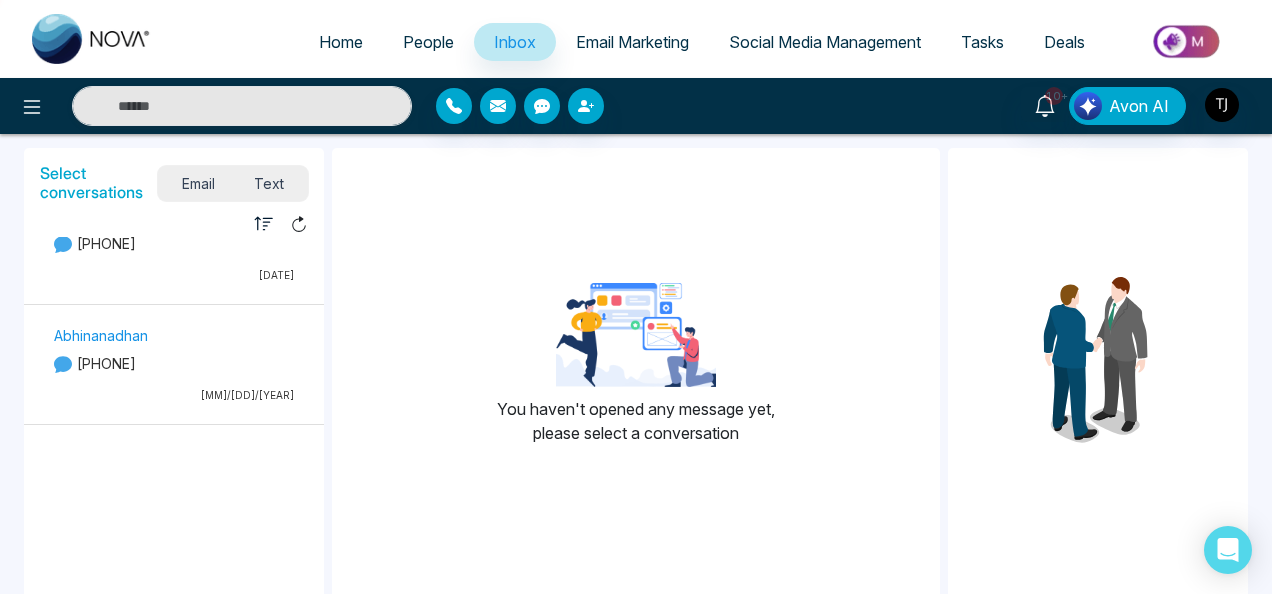 click on "Email" at bounding box center [198, 183] 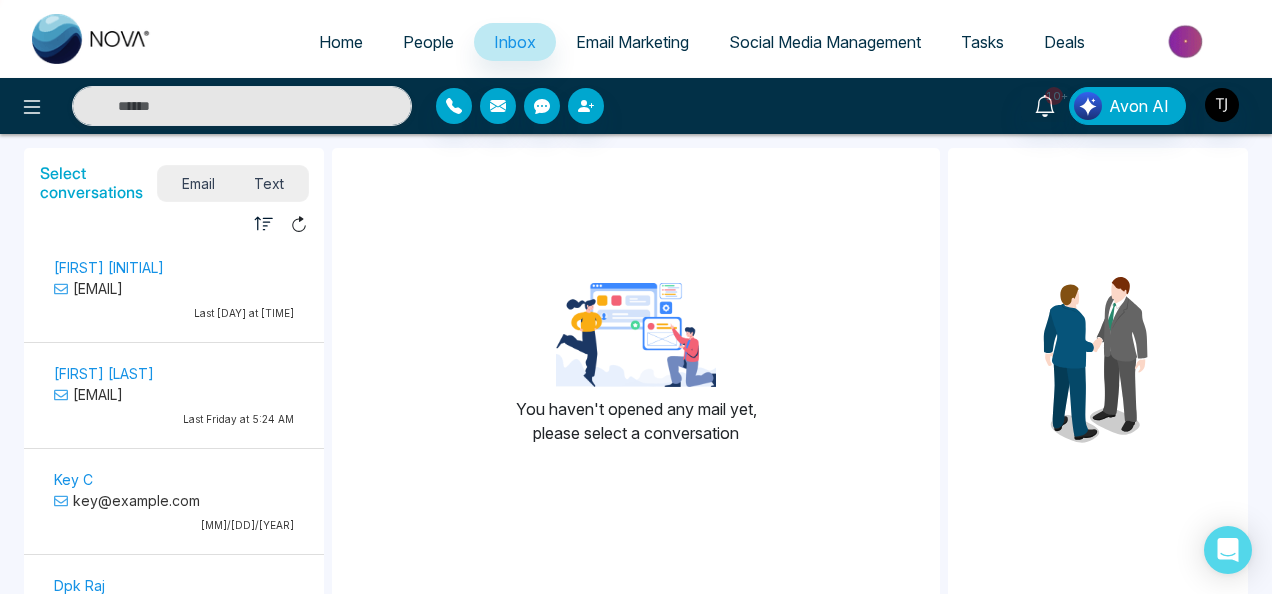 click on "Email Marketing" at bounding box center (632, 42) 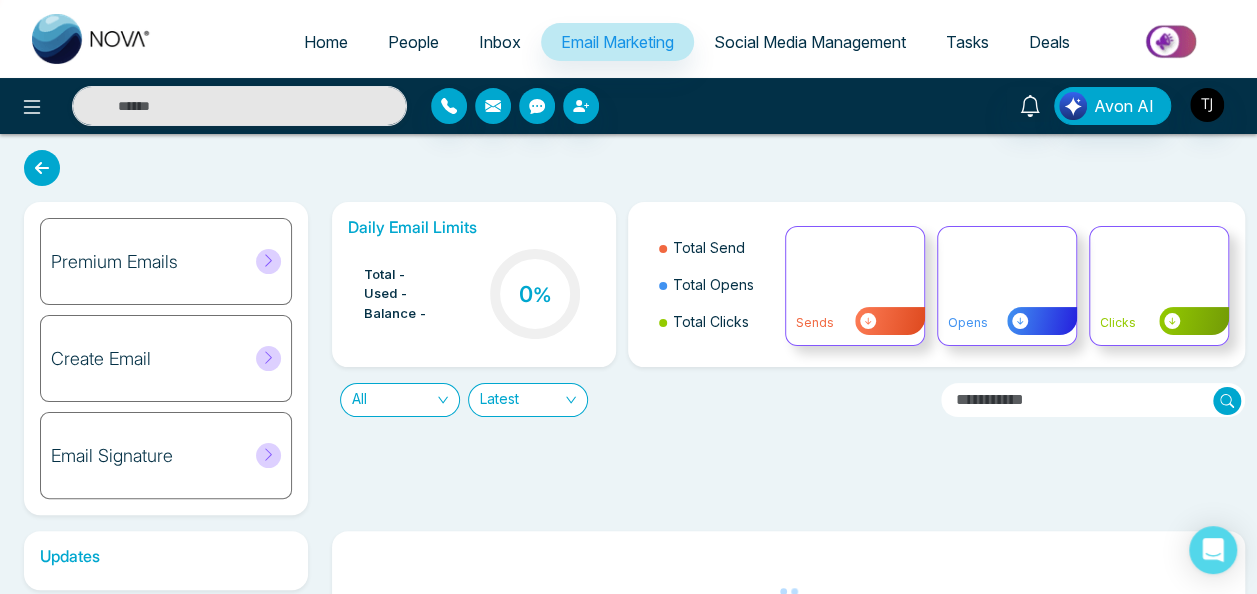scroll, scrollTop: 89, scrollLeft: 0, axis: vertical 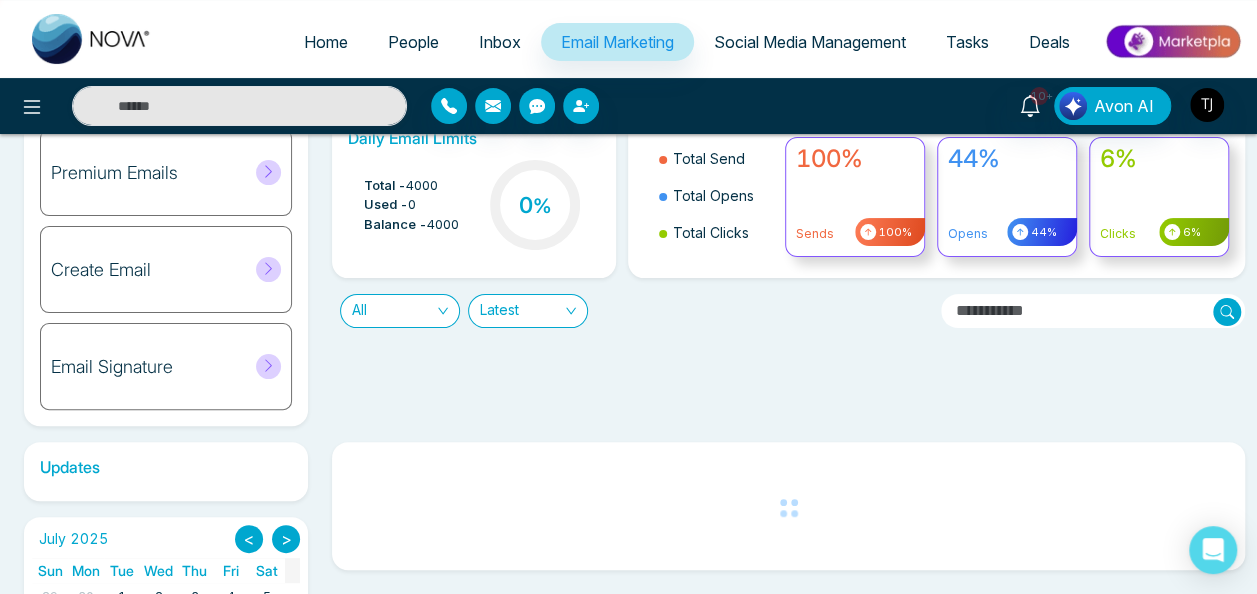 click on "Updates" at bounding box center (166, 467) 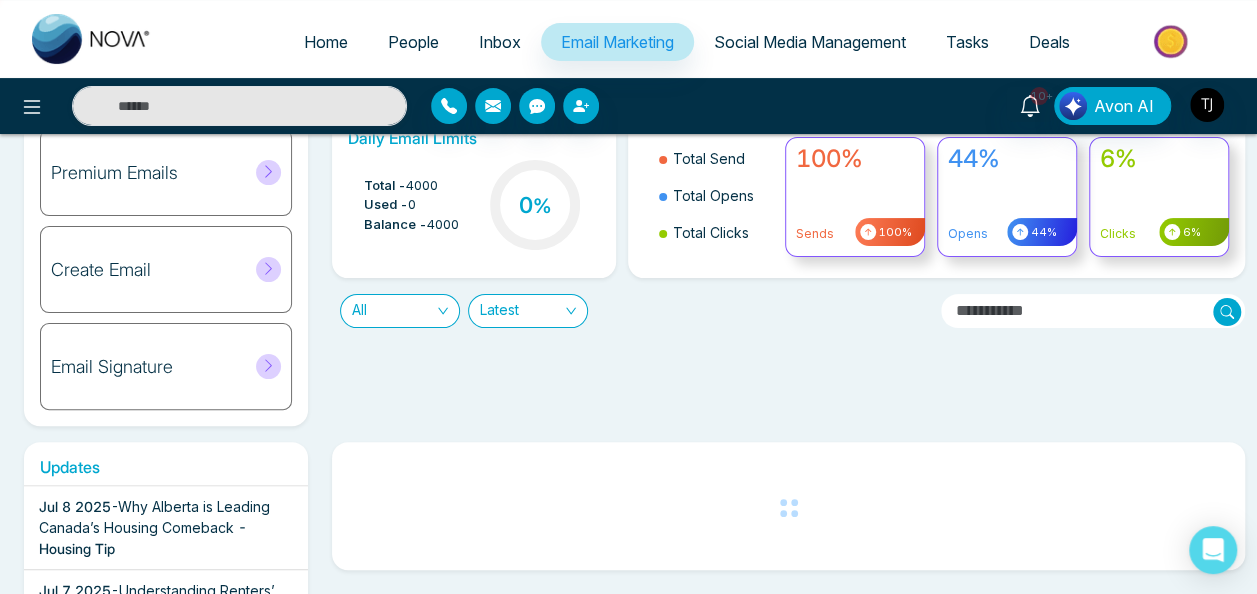 scroll, scrollTop: 276, scrollLeft: 0, axis: vertical 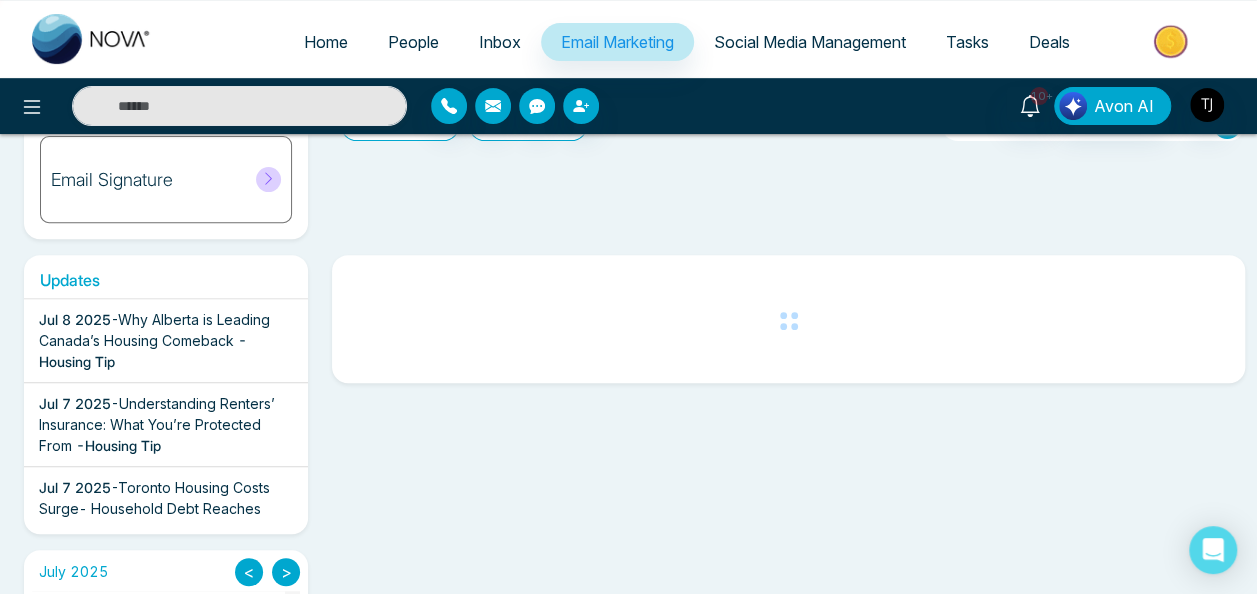 click on "Why Alberta is Leading Canada’s Housing Comeback" at bounding box center [154, 330] 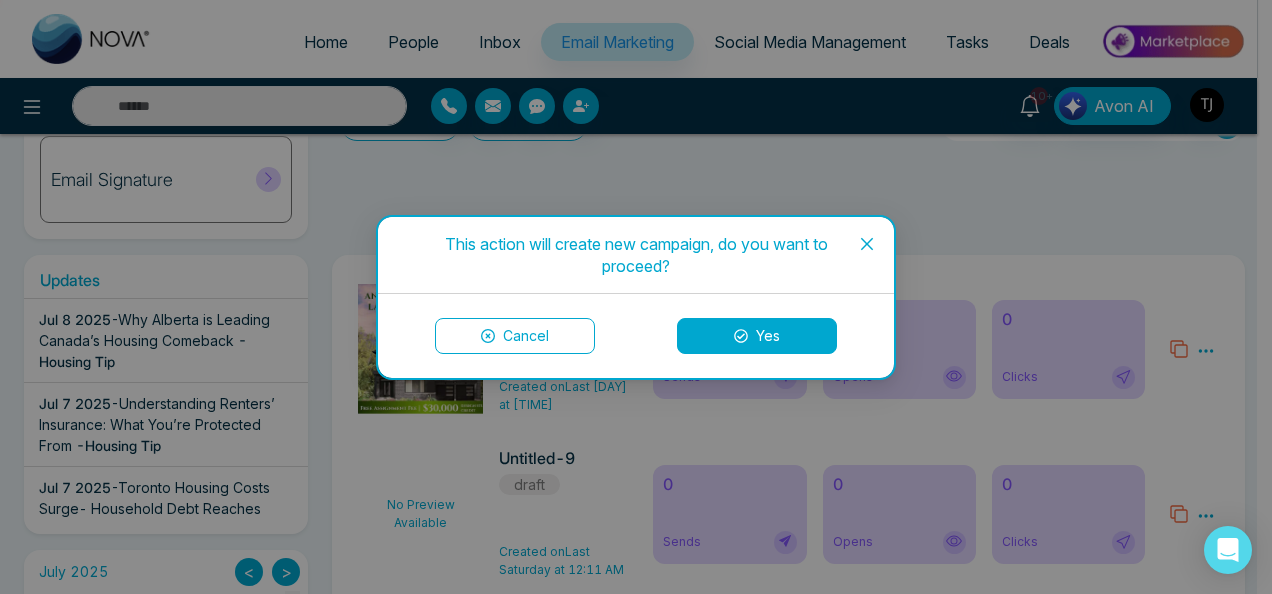 click 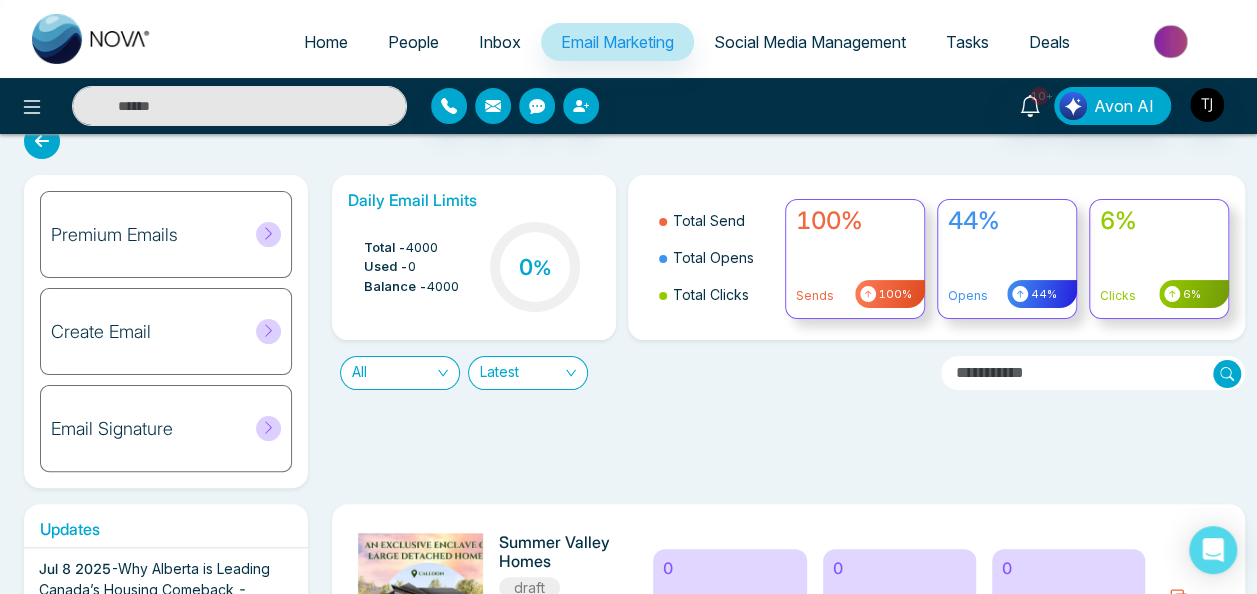 scroll, scrollTop: 0, scrollLeft: 0, axis: both 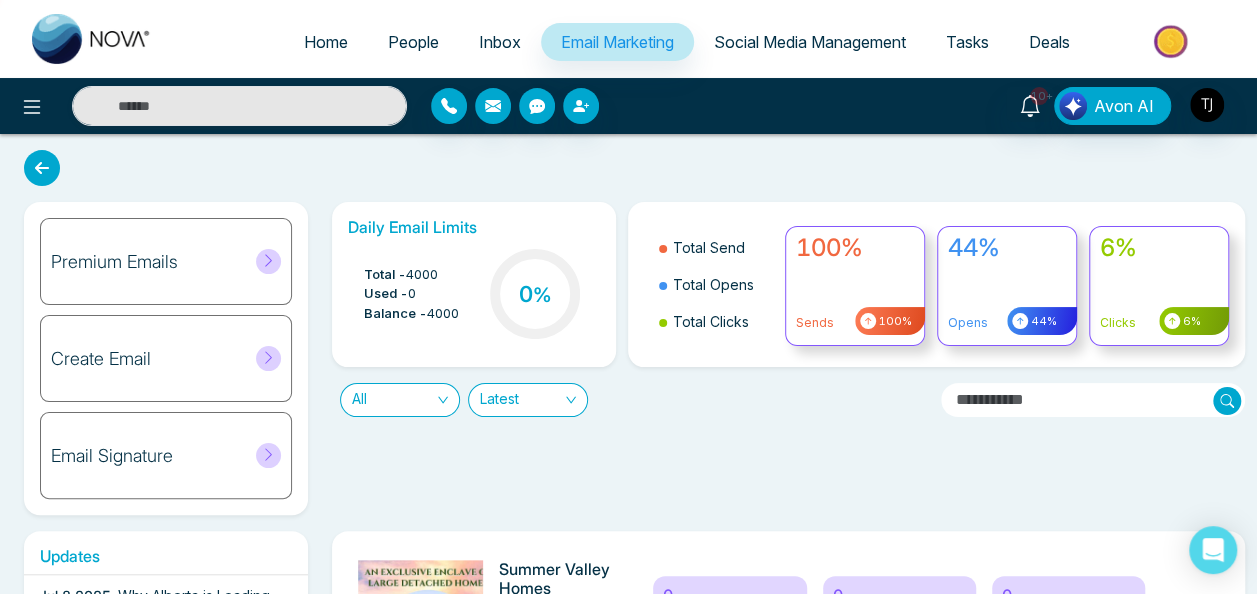 click on "Premium Emails" at bounding box center [166, 261] 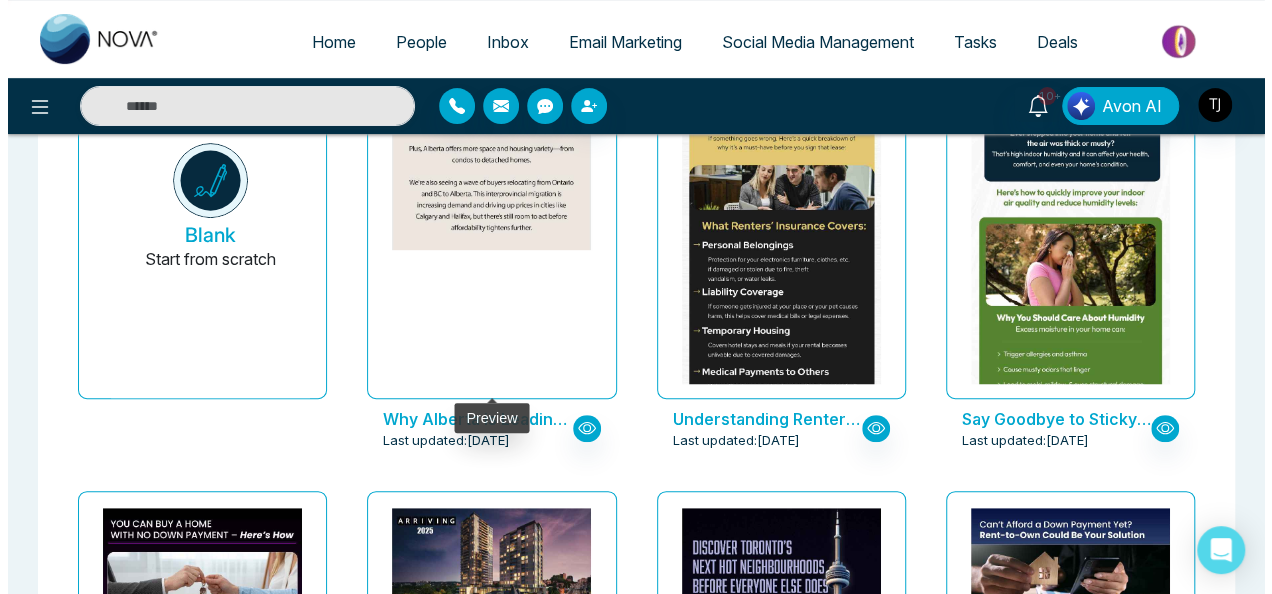 scroll, scrollTop: 300, scrollLeft: 0, axis: vertical 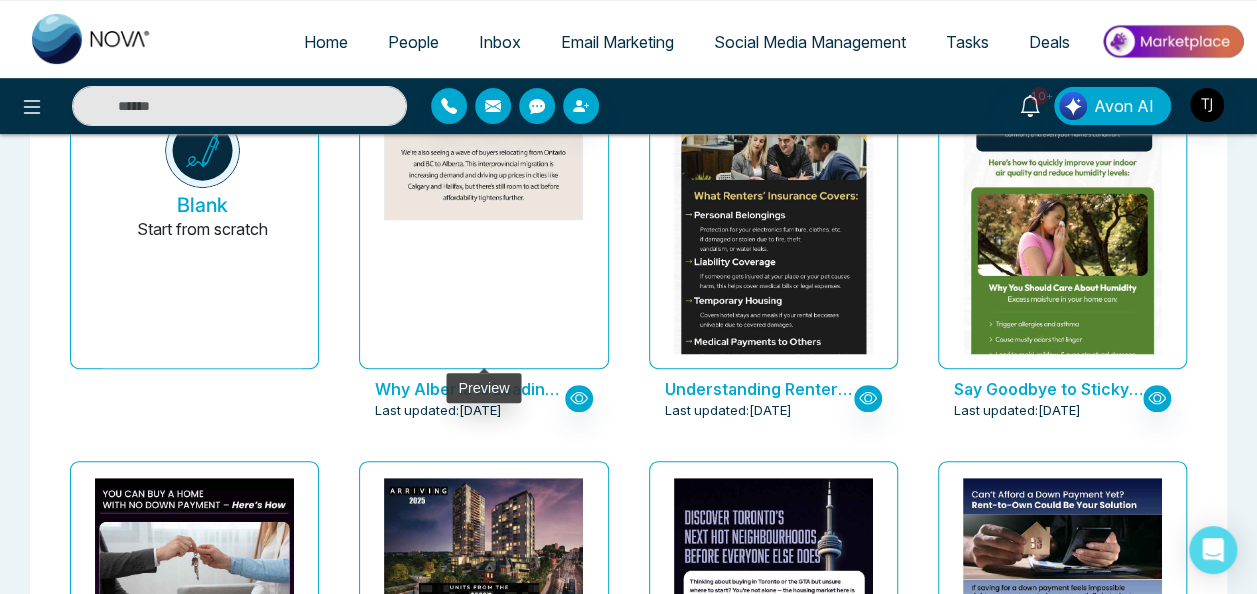 click at bounding box center (484, -516) 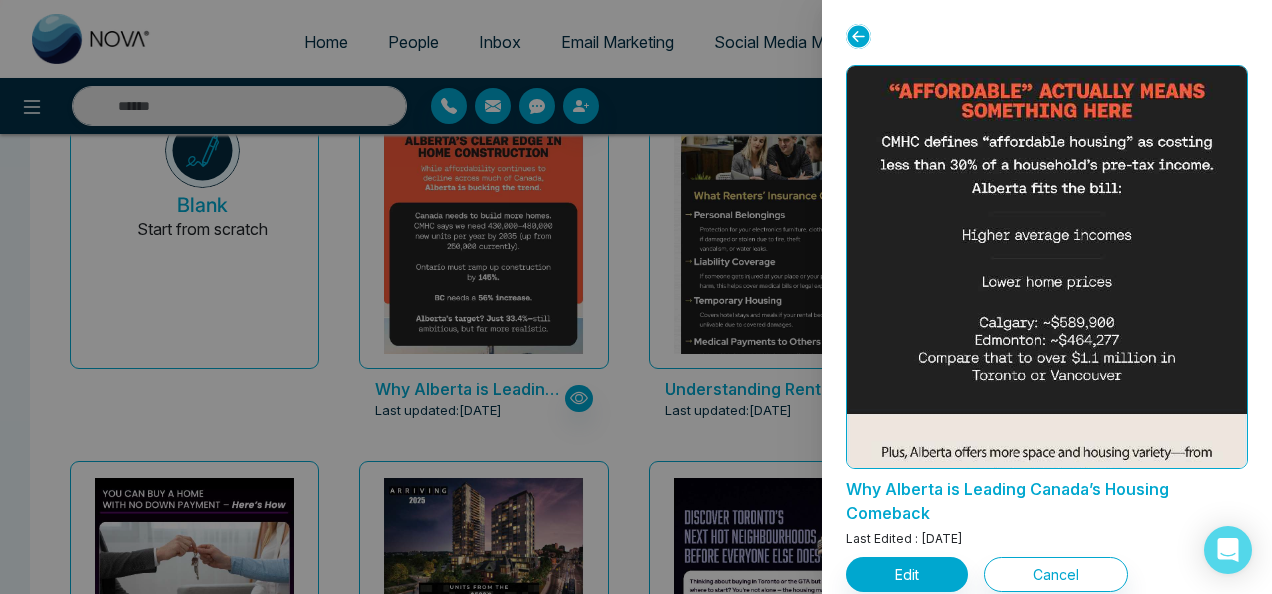 scroll, scrollTop: 2445, scrollLeft: 0, axis: vertical 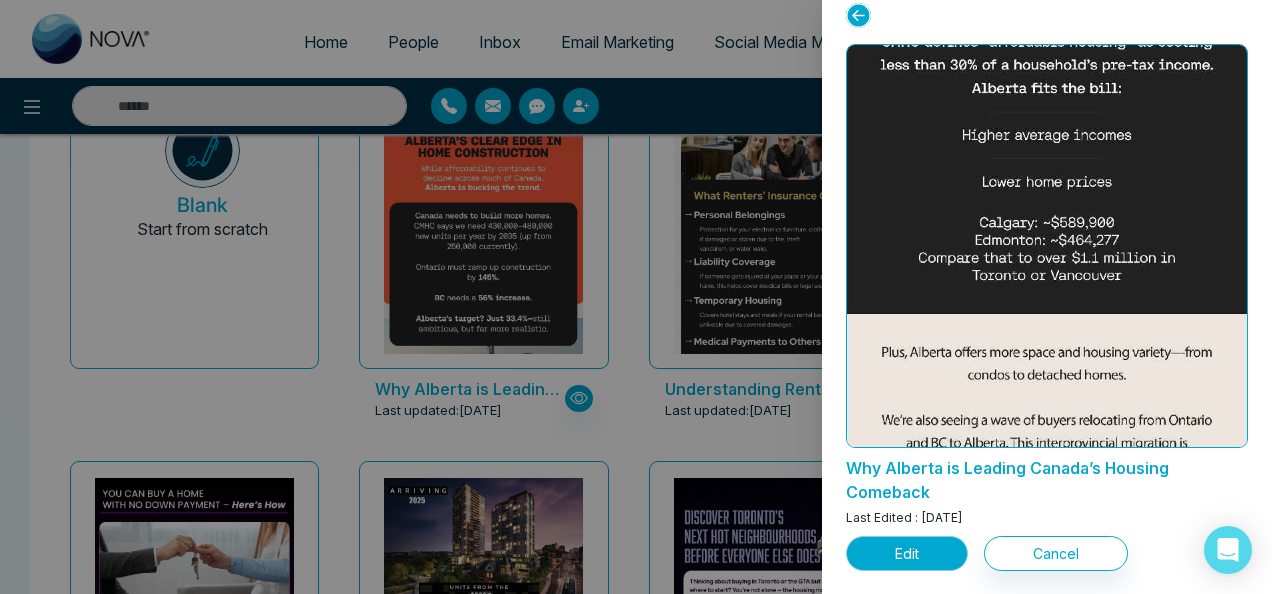 click on "Edit" at bounding box center [907, 553] 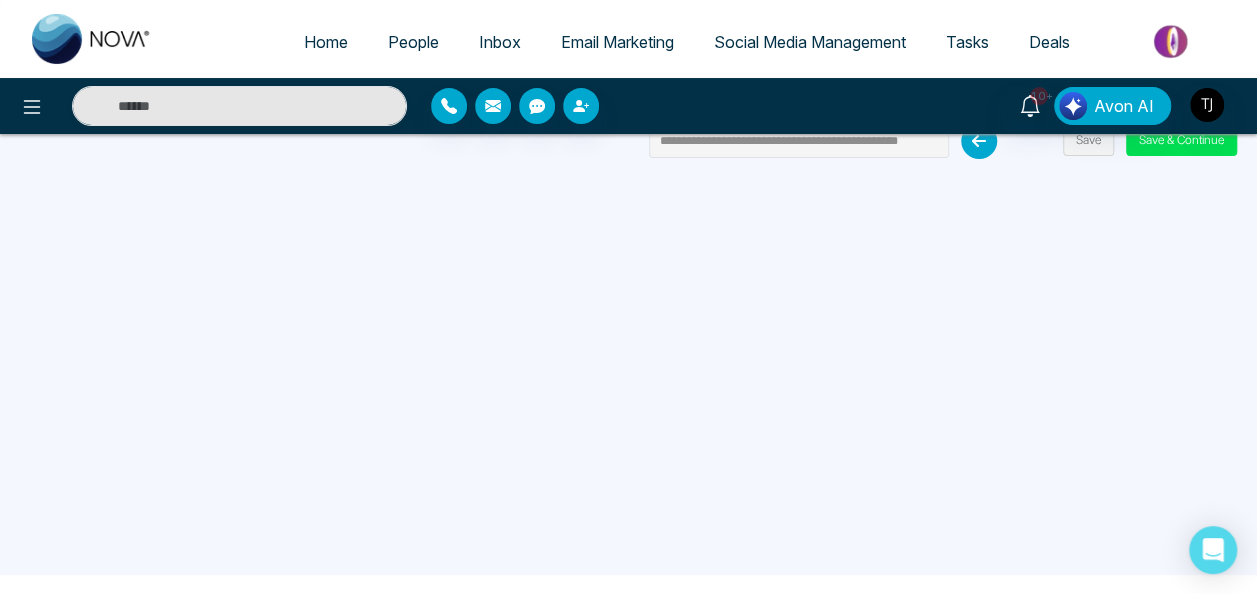 scroll, scrollTop: 0, scrollLeft: 0, axis: both 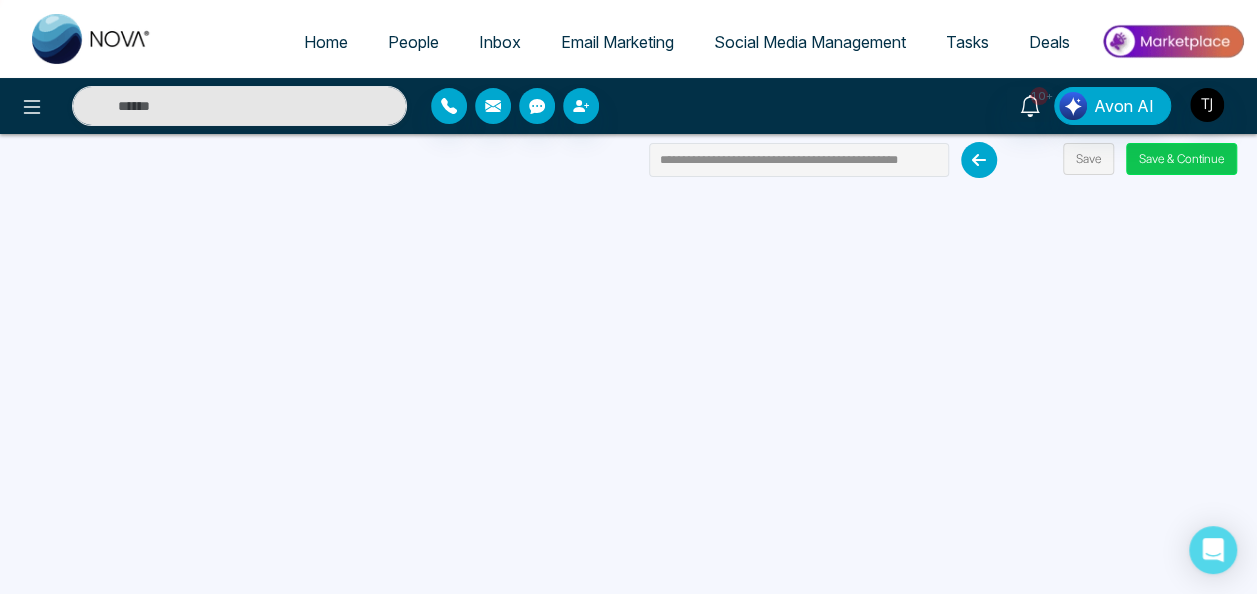 click on "Save & Continue" at bounding box center (1181, 159) 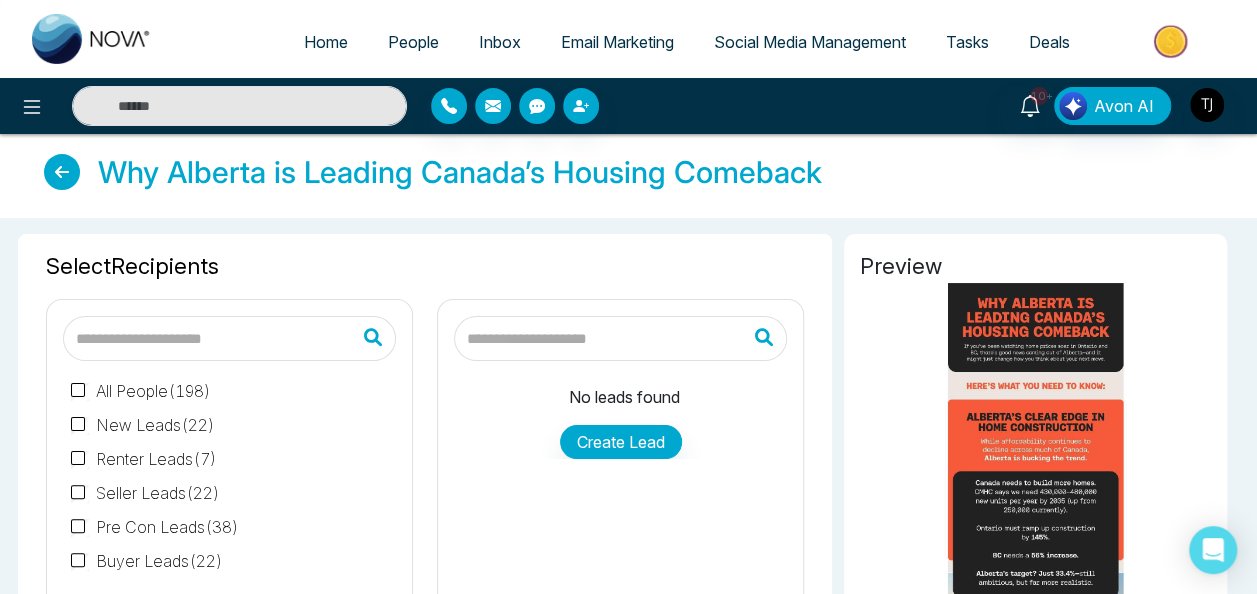 type on "**********" 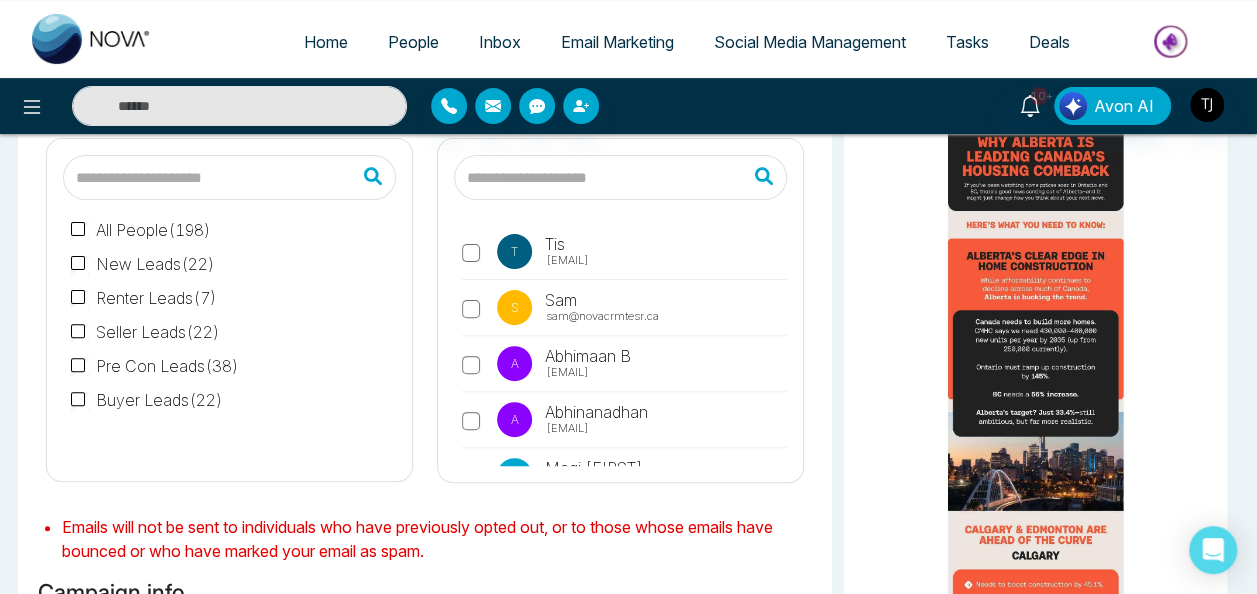 scroll, scrollTop: 200, scrollLeft: 0, axis: vertical 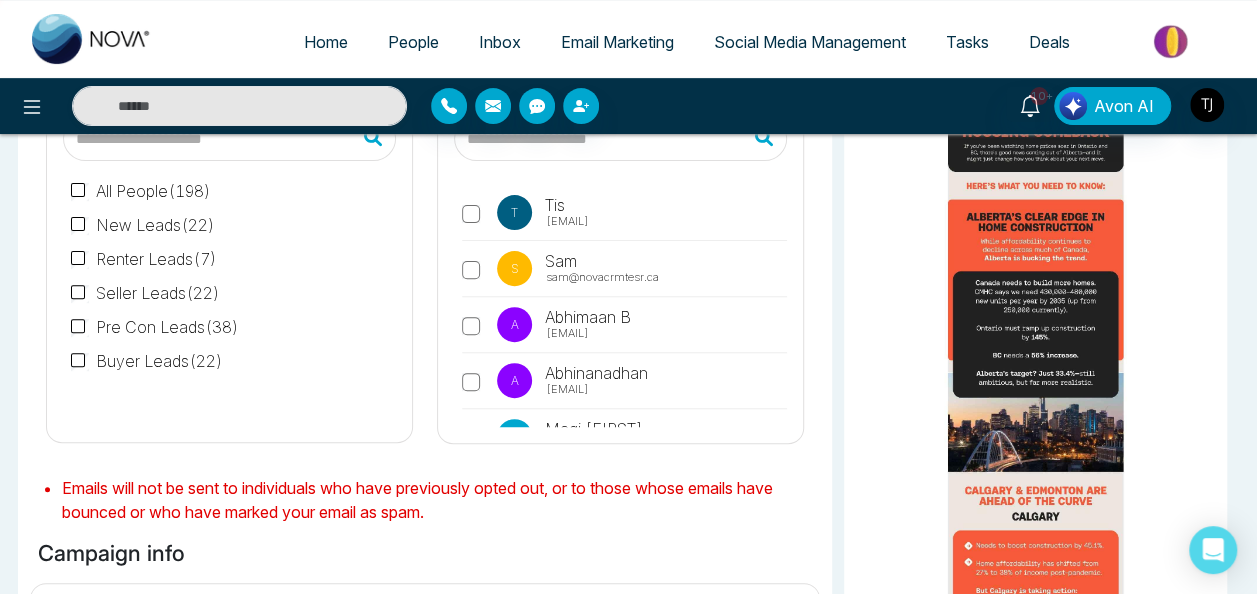 click on "Renter Leads  ( 7 )" at bounding box center (144, 259) 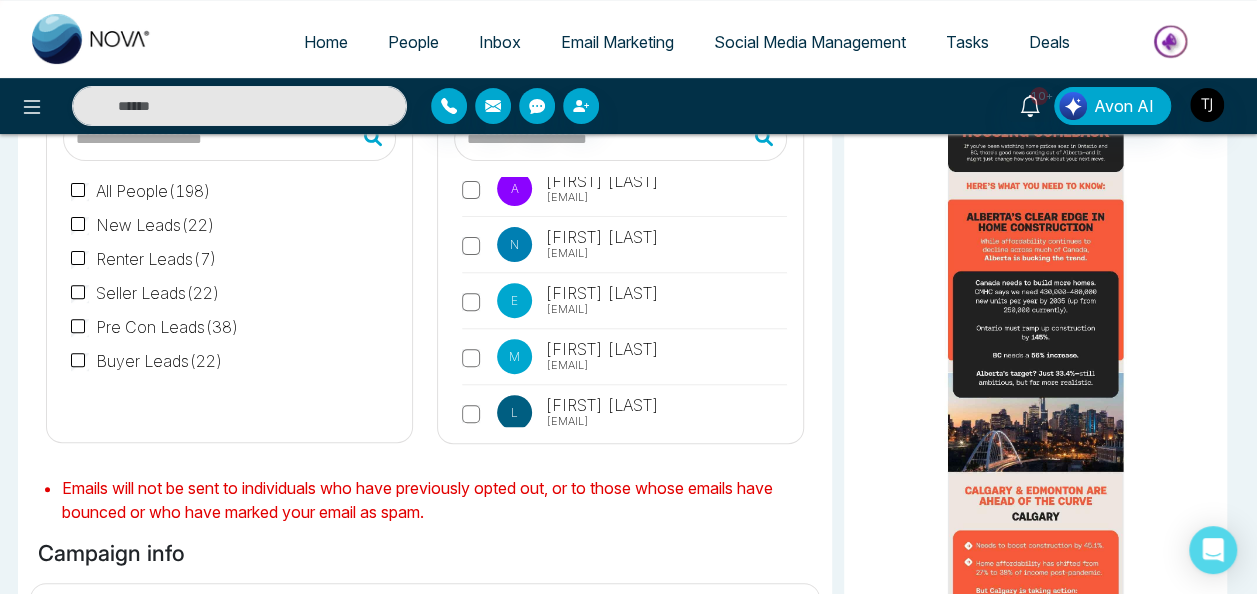 scroll, scrollTop: 2036, scrollLeft: 0, axis: vertical 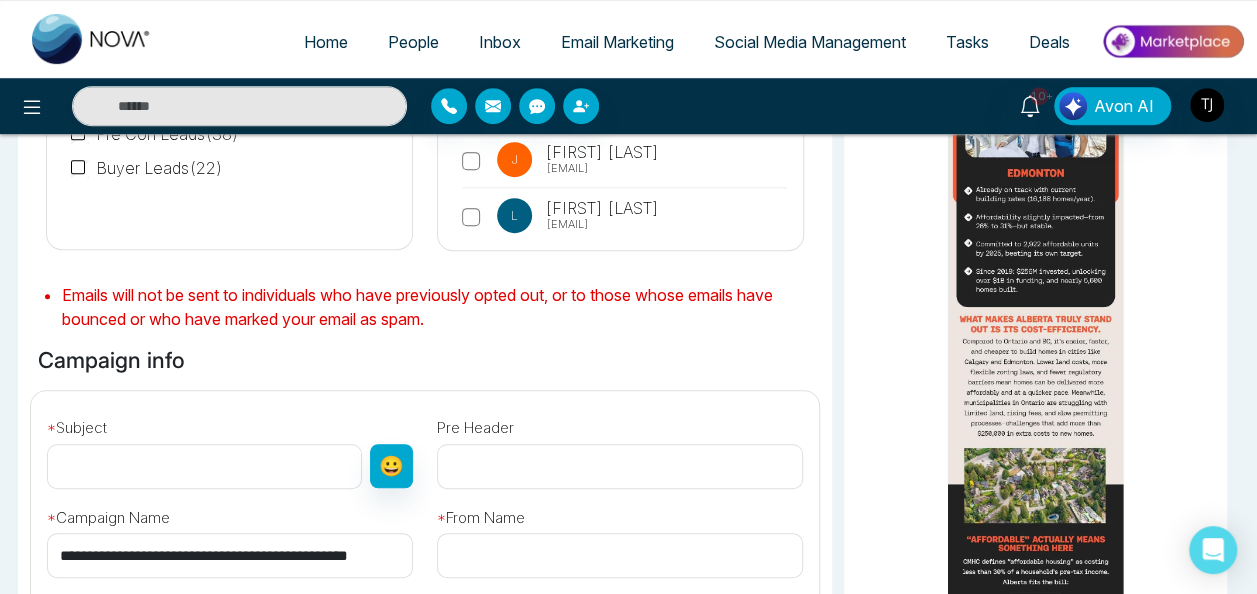 click at bounding box center (204, 466) 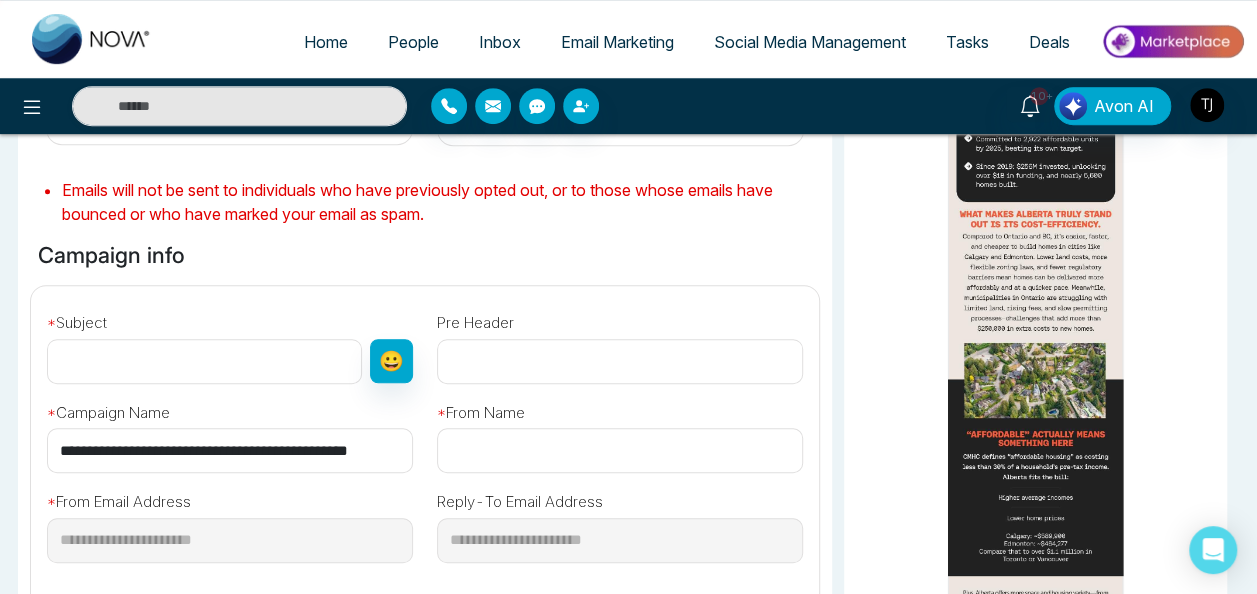 scroll, scrollTop: 593, scrollLeft: 0, axis: vertical 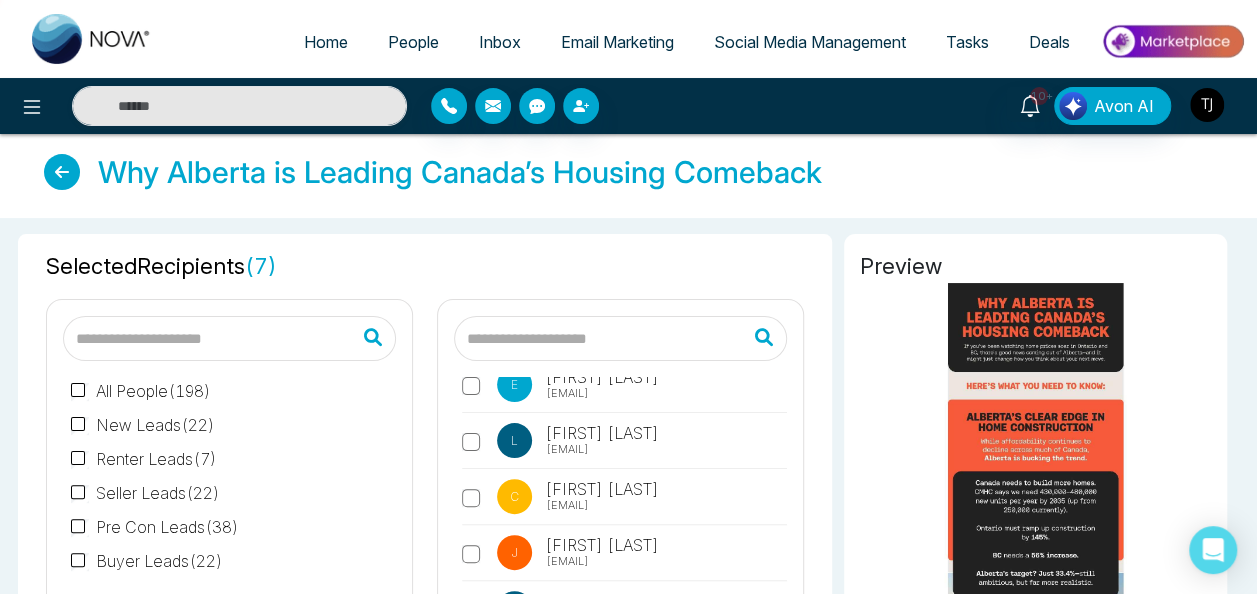 click at bounding box center [1207, 105] 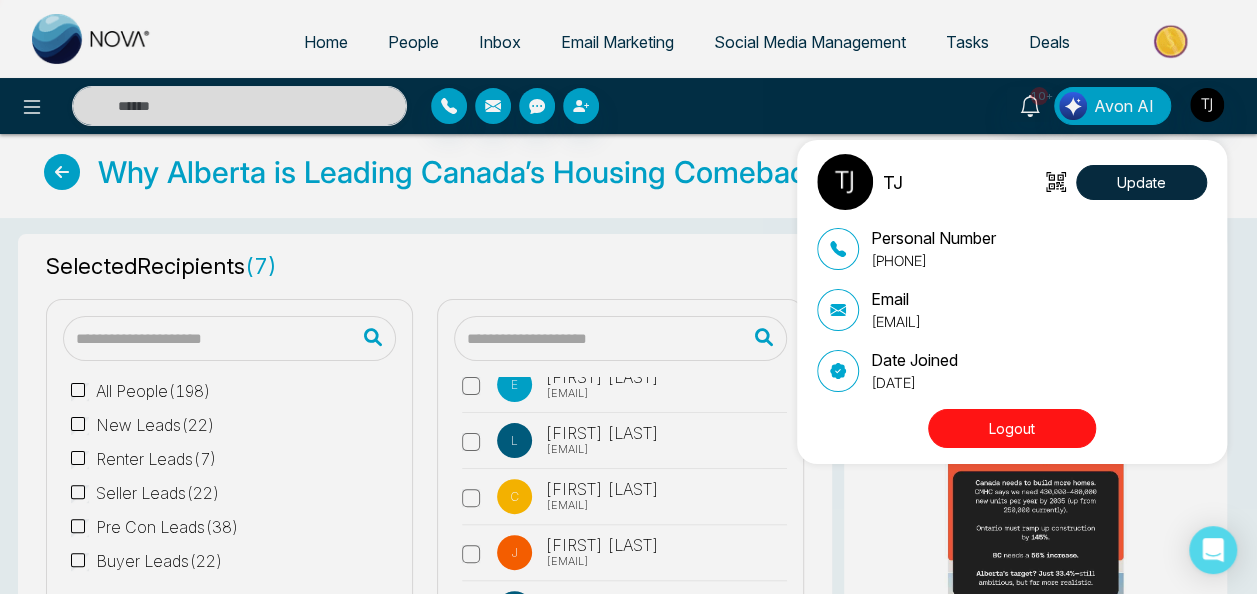 click on "TJ Update Personal Number [PHONE] Email [EMAIL] Date Joined [DATE] Logout" at bounding box center (628, 297) 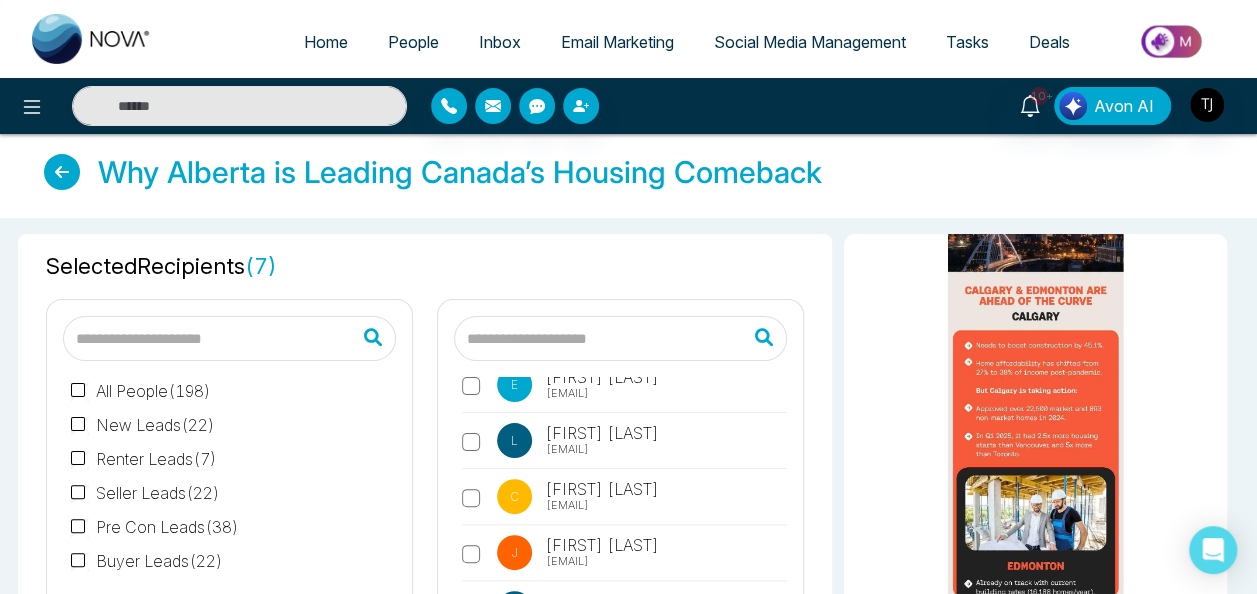 scroll, scrollTop: 502, scrollLeft: 0, axis: vertical 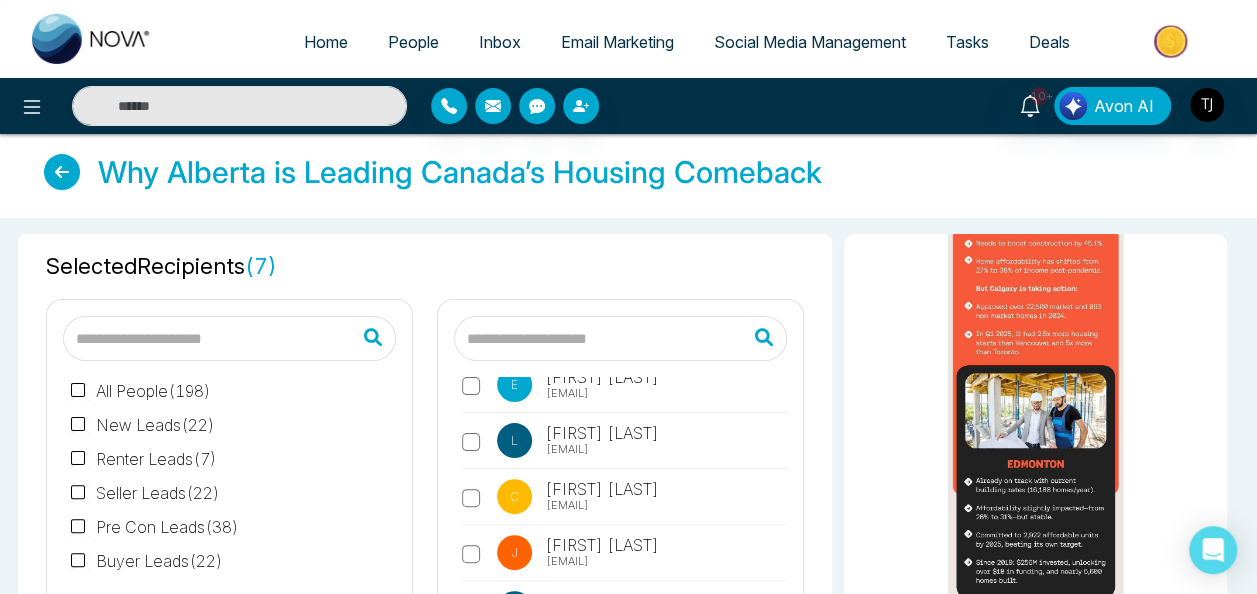 click on "New Leads  ( 22 )" at bounding box center (143, 425) 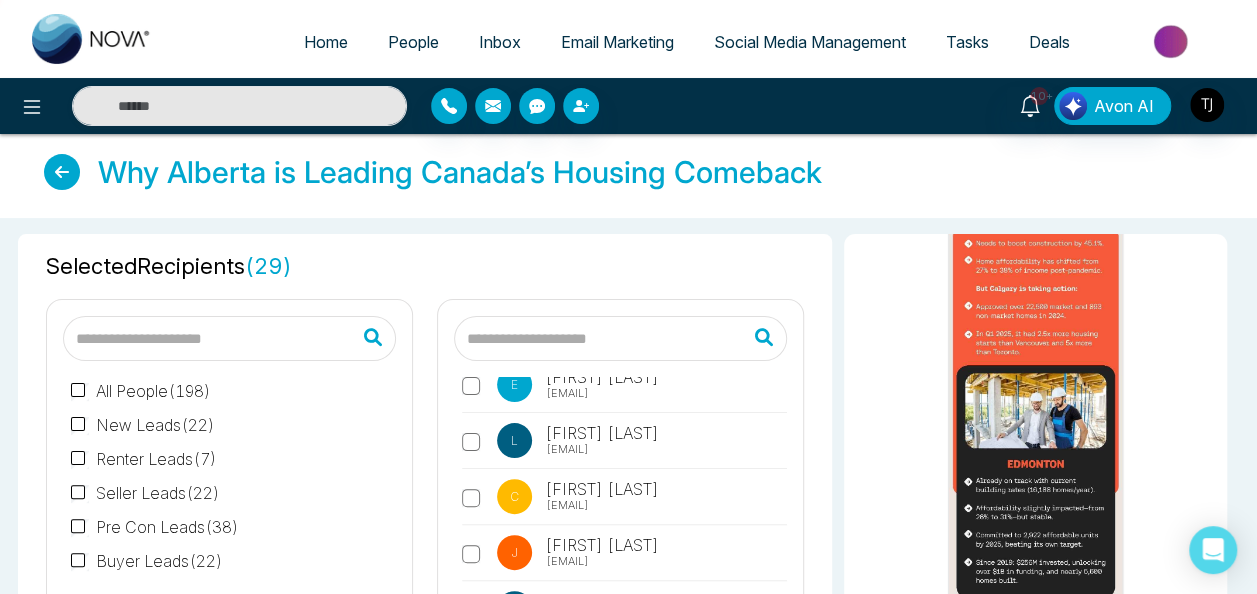 click on "Renter Leads  ( 7 )" at bounding box center [144, 459] 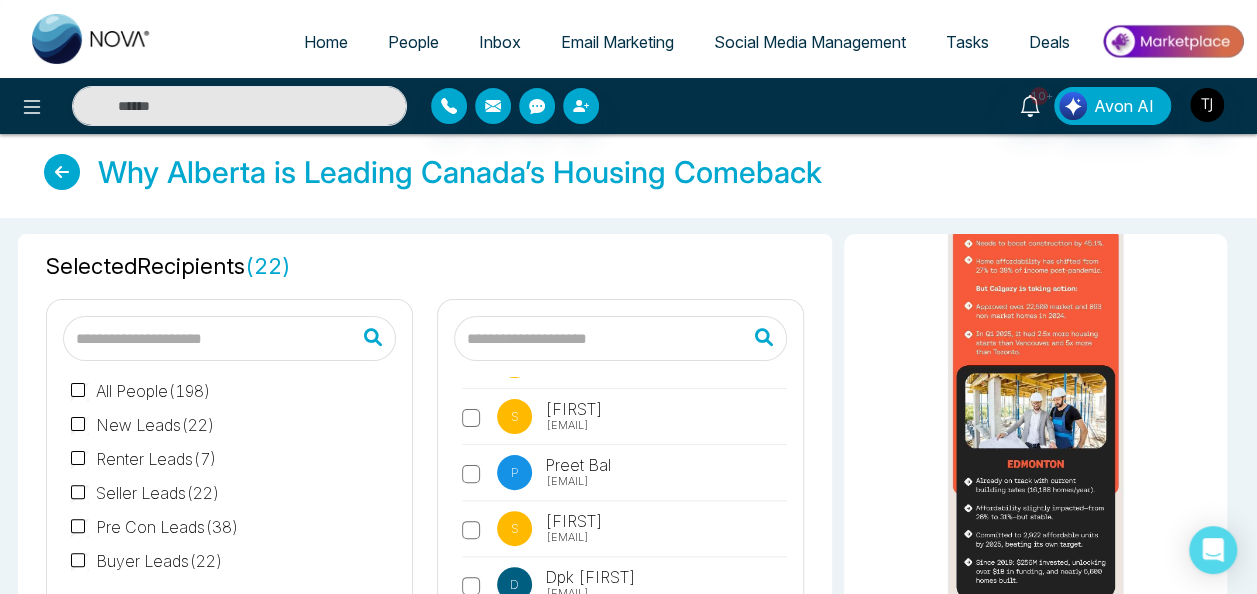 scroll, scrollTop: 0, scrollLeft: 0, axis: both 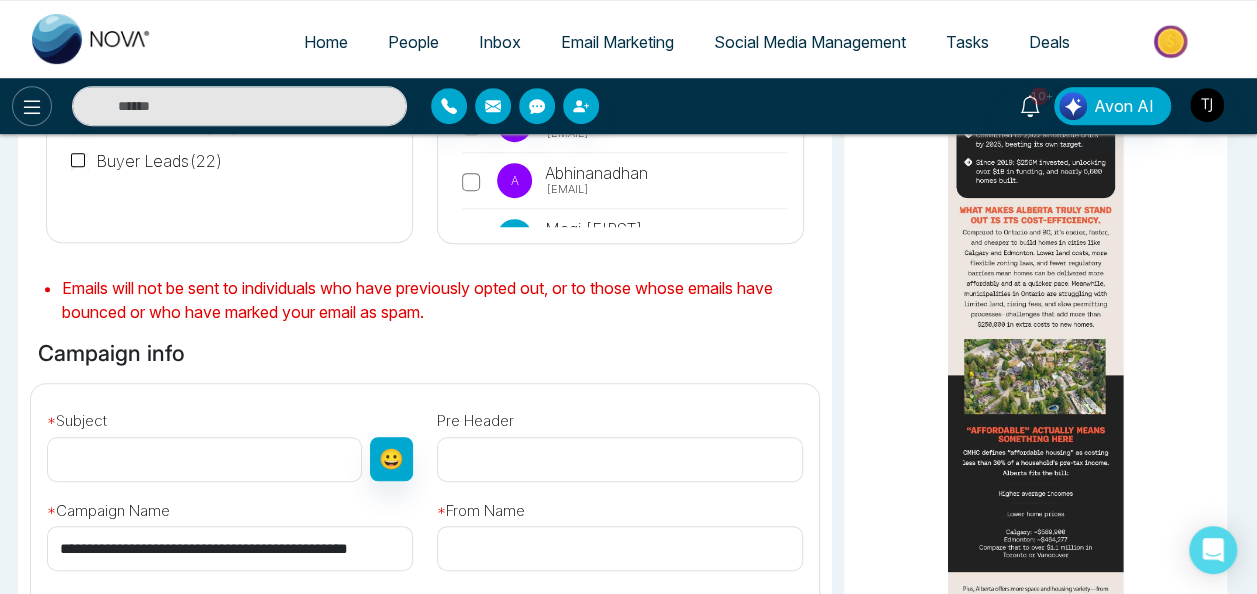 click 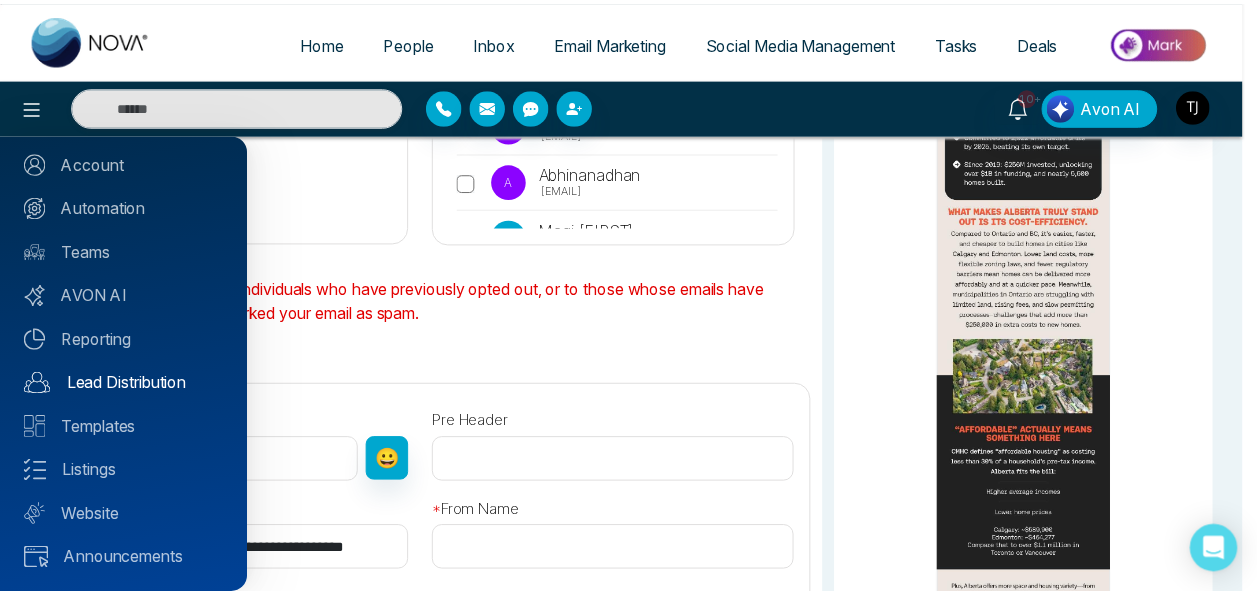 scroll, scrollTop: 0, scrollLeft: 0, axis: both 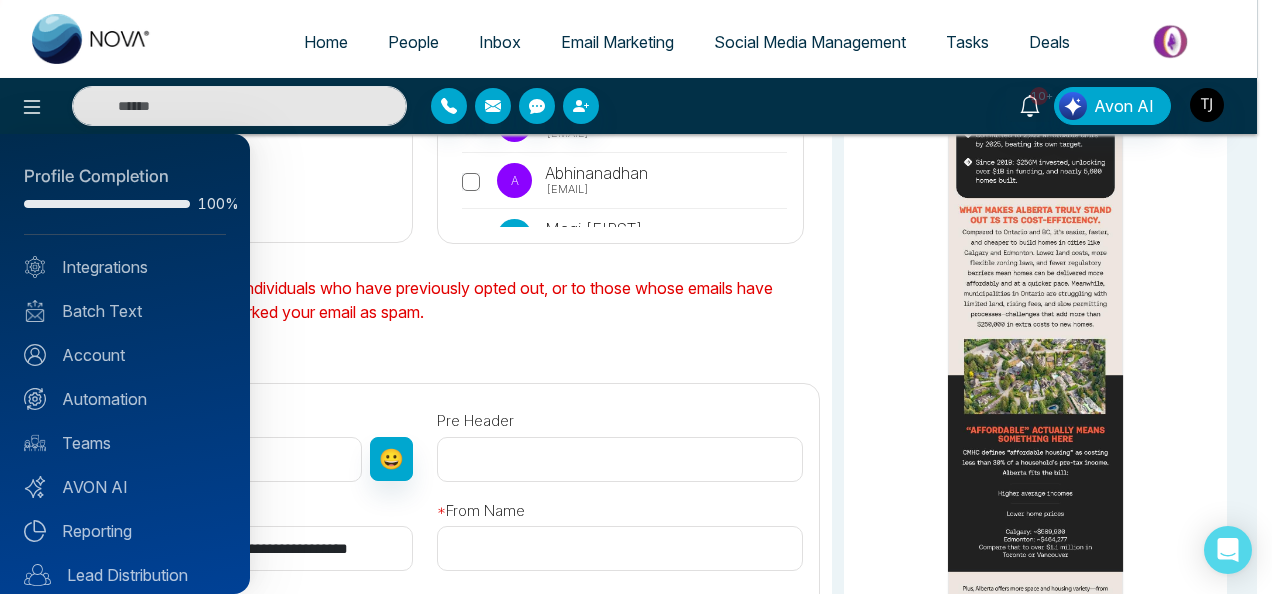 click at bounding box center (636, 297) 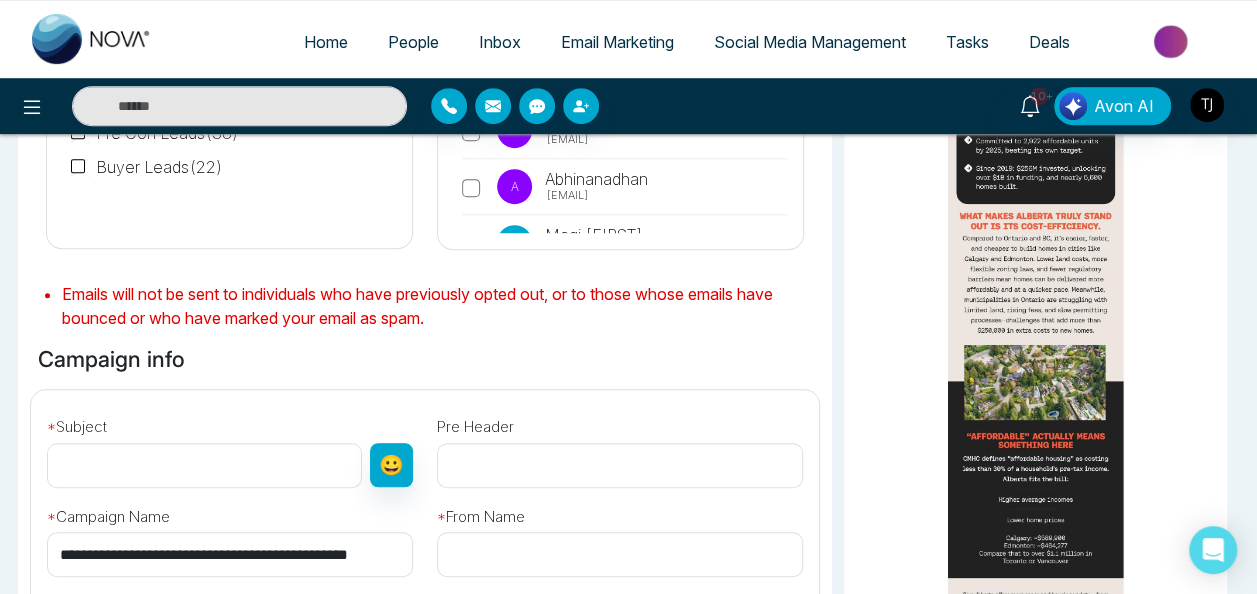 scroll, scrollTop: 0, scrollLeft: 0, axis: both 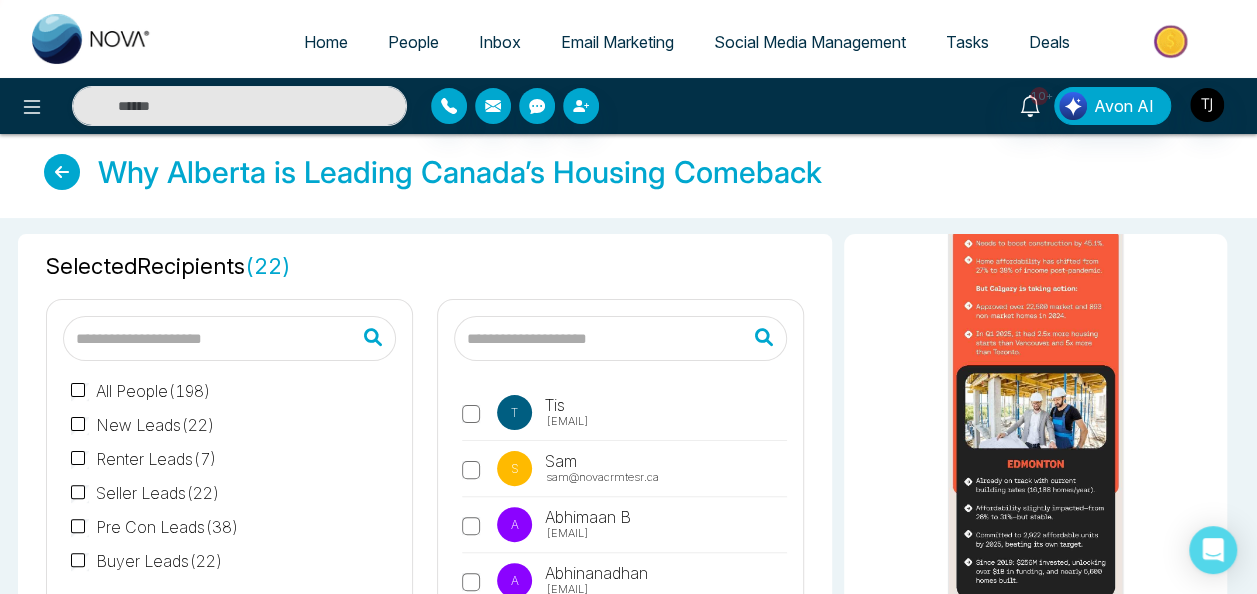 click at bounding box center [62, 172] 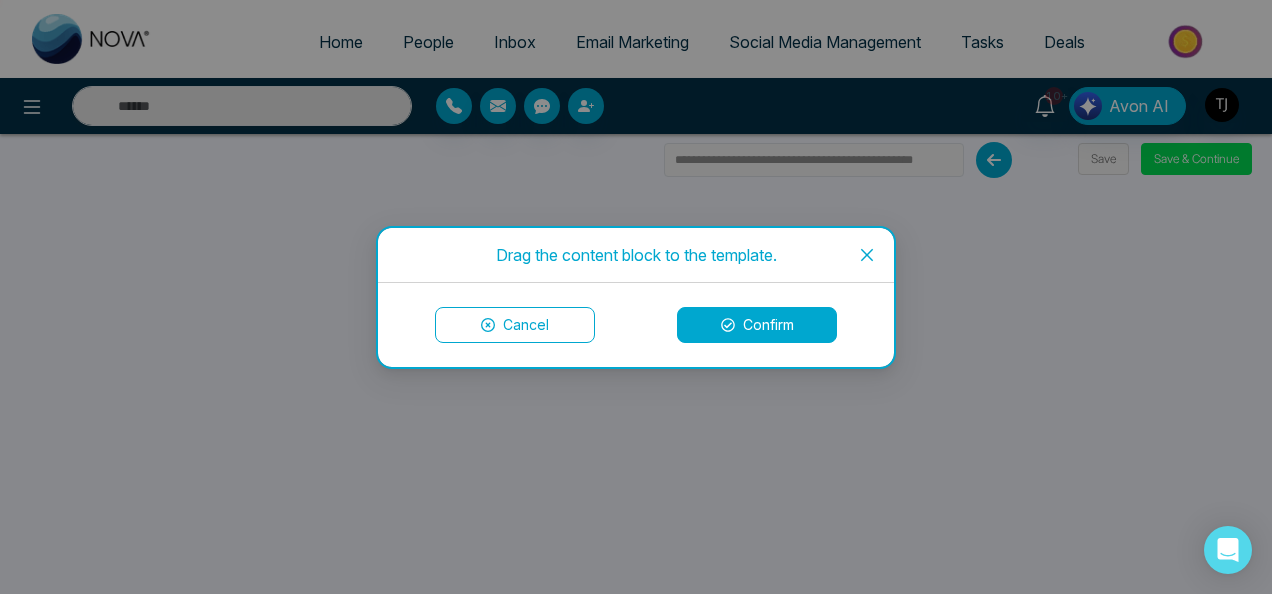 click on "Confirm" at bounding box center (757, 325) 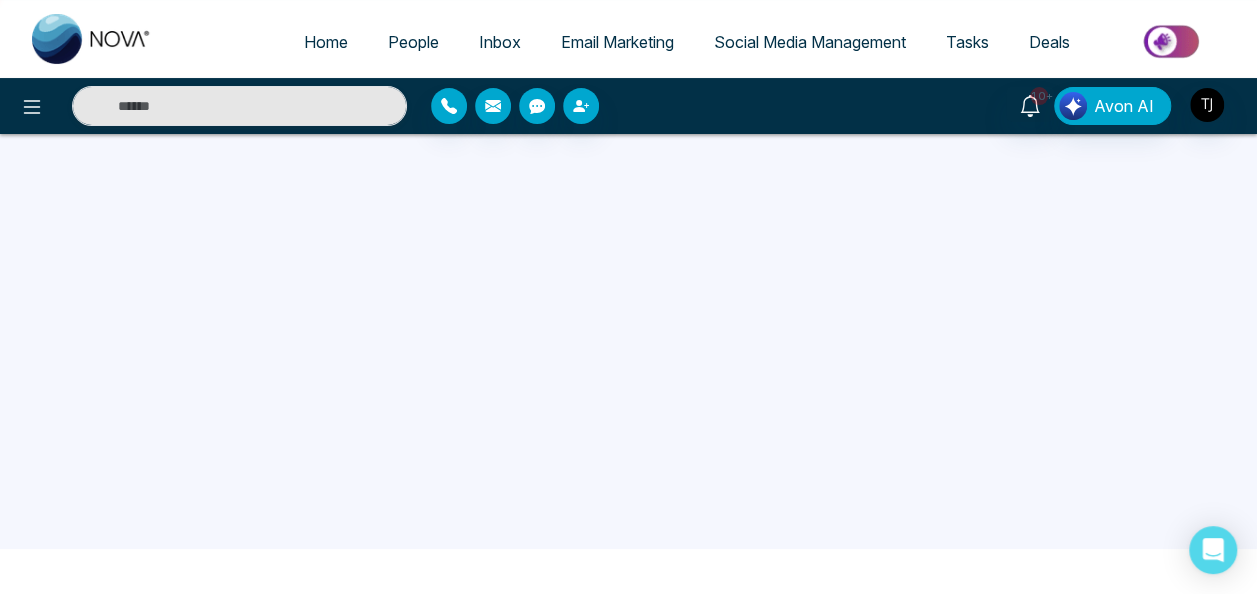 scroll, scrollTop: 0, scrollLeft: 0, axis: both 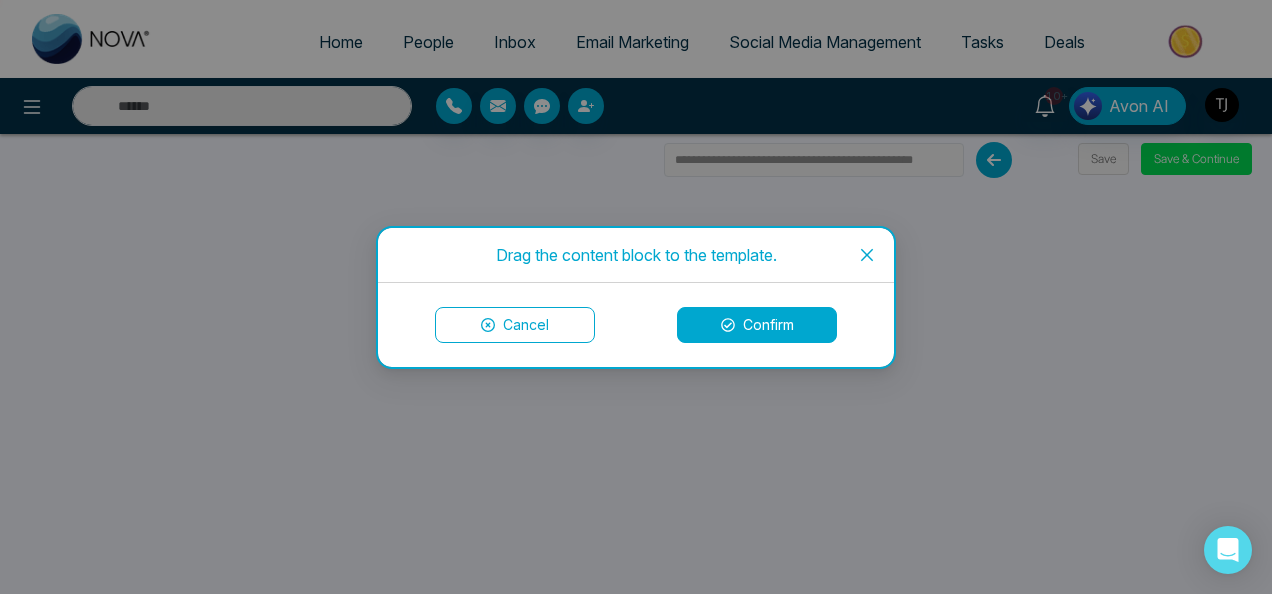 click on "Confirm" at bounding box center [757, 325] 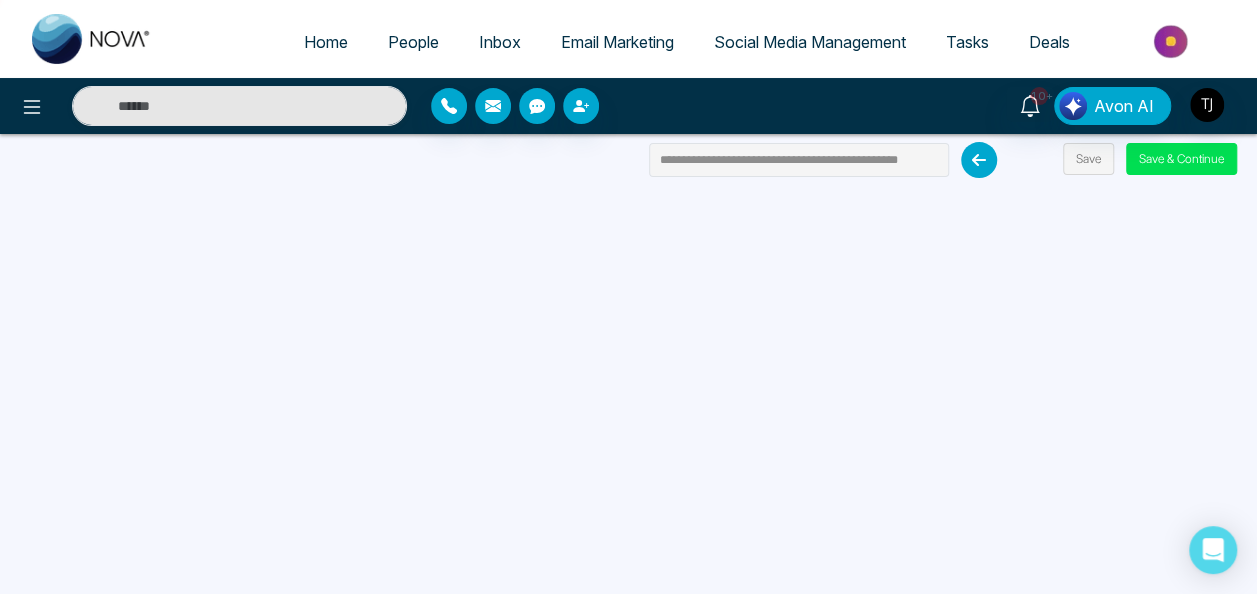 click at bounding box center [979, 160] 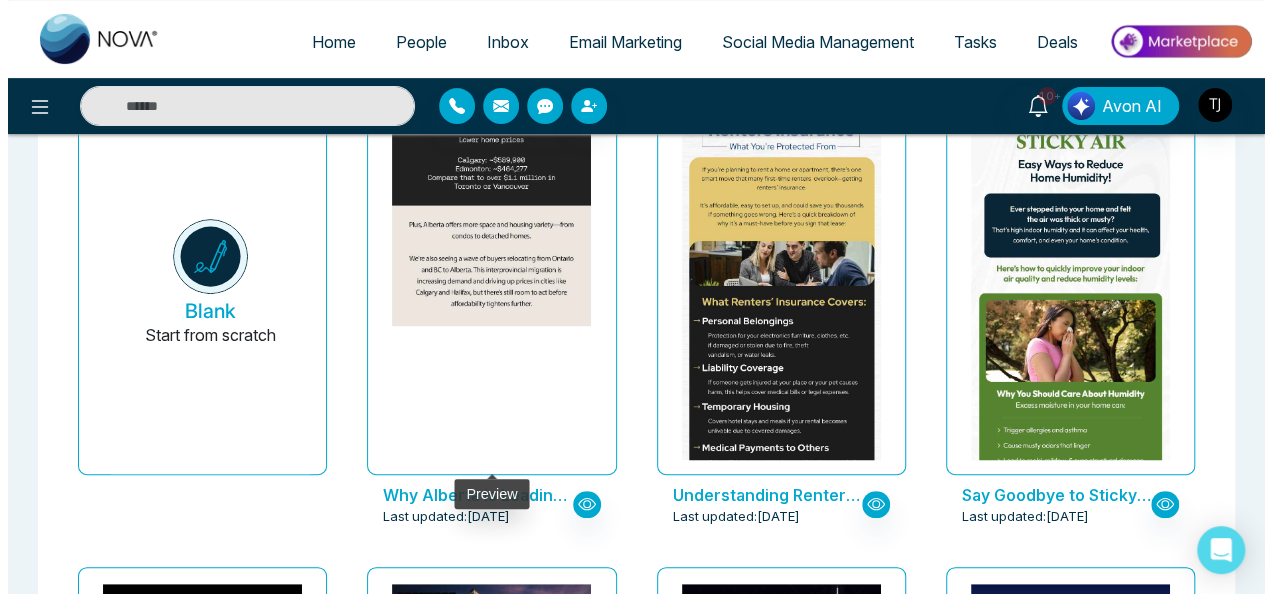 scroll, scrollTop: 200, scrollLeft: 0, axis: vertical 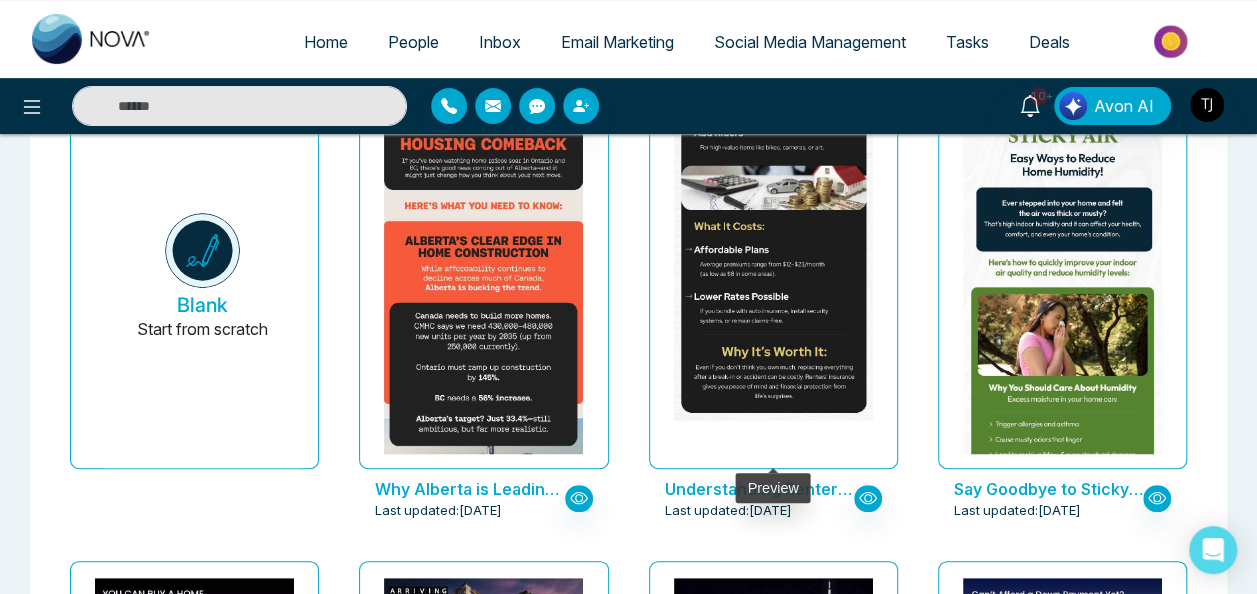 click at bounding box center (773, -116) 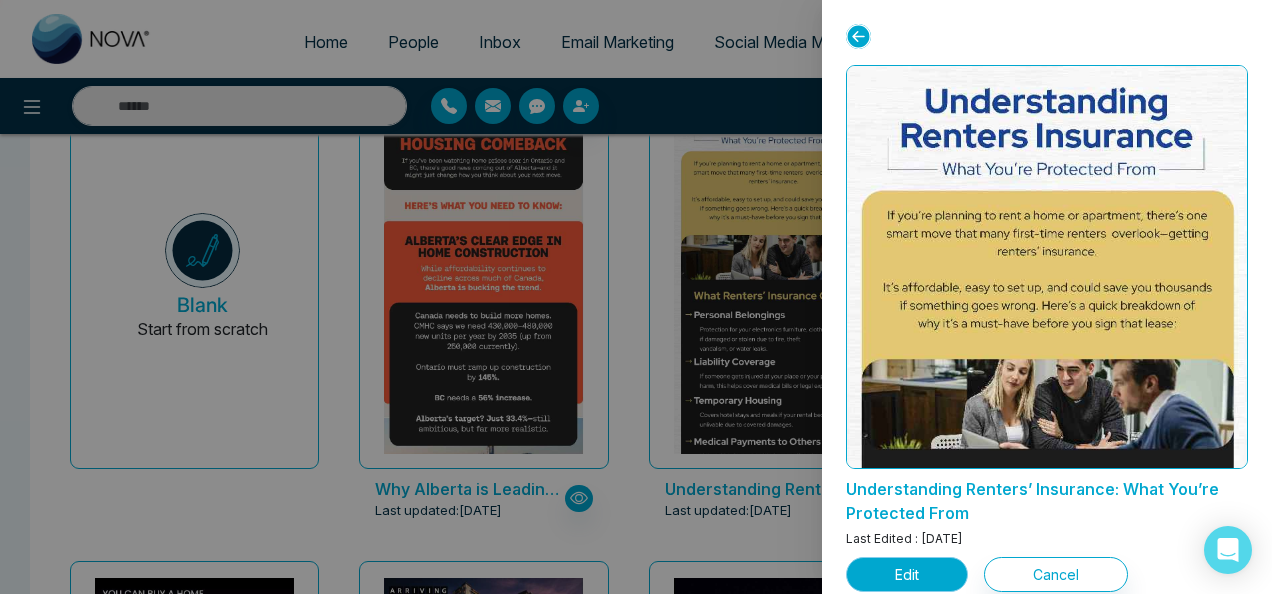 click on "Edit" at bounding box center [907, 574] 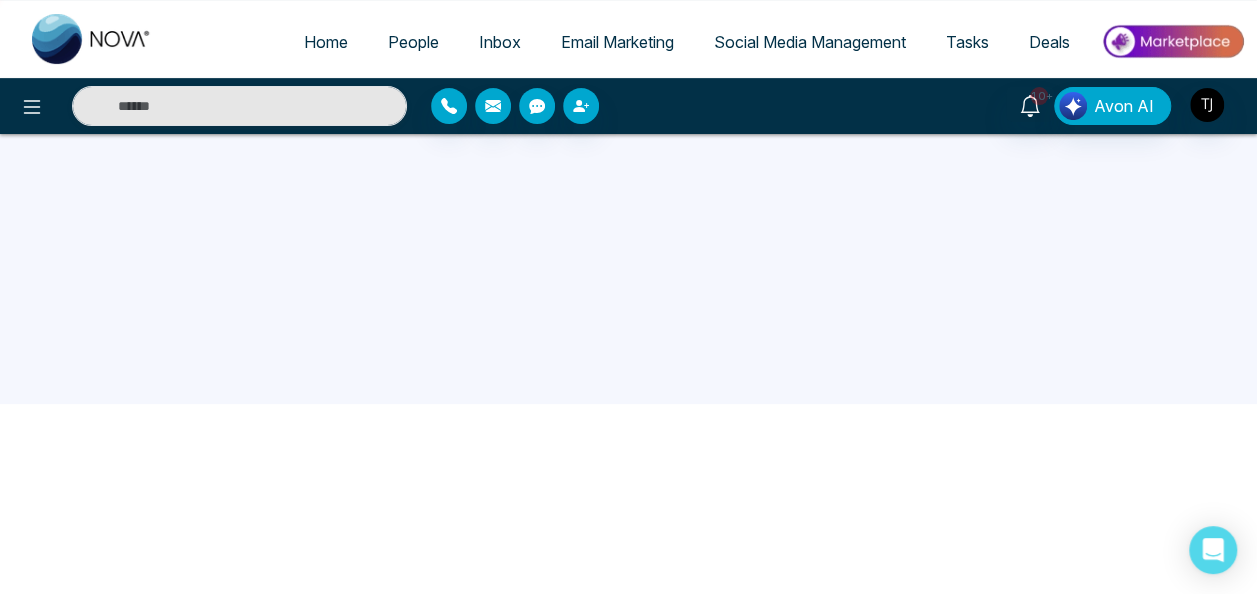 scroll, scrollTop: 0, scrollLeft: 0, axis: both 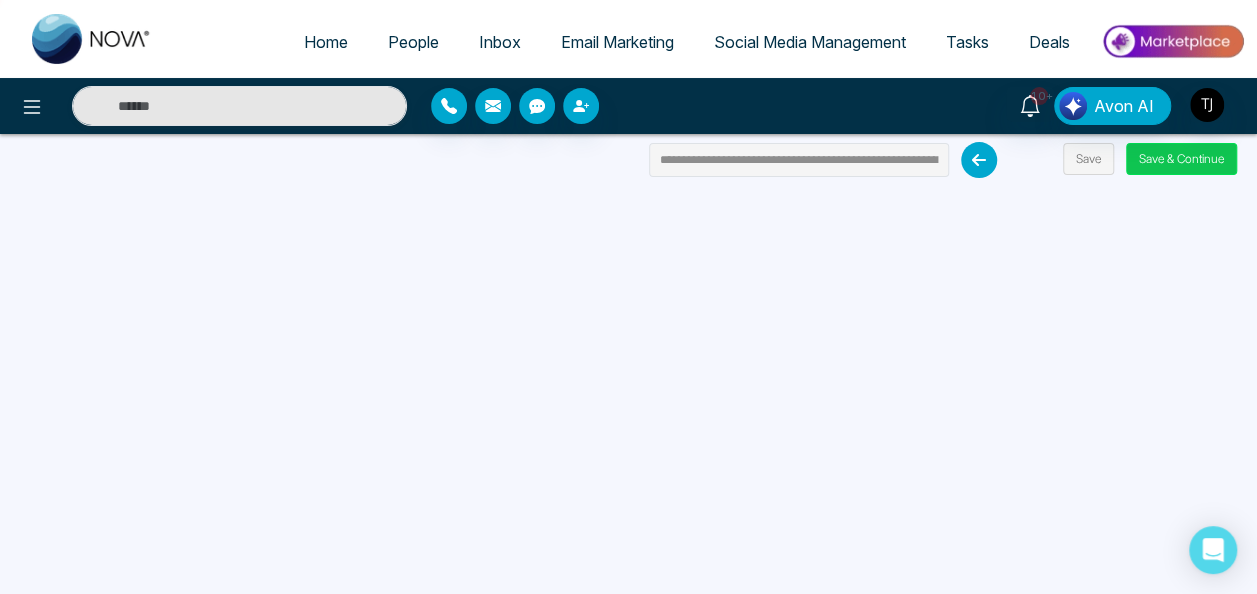 click on "Save & Continue" at bounding box center [1181, 159] 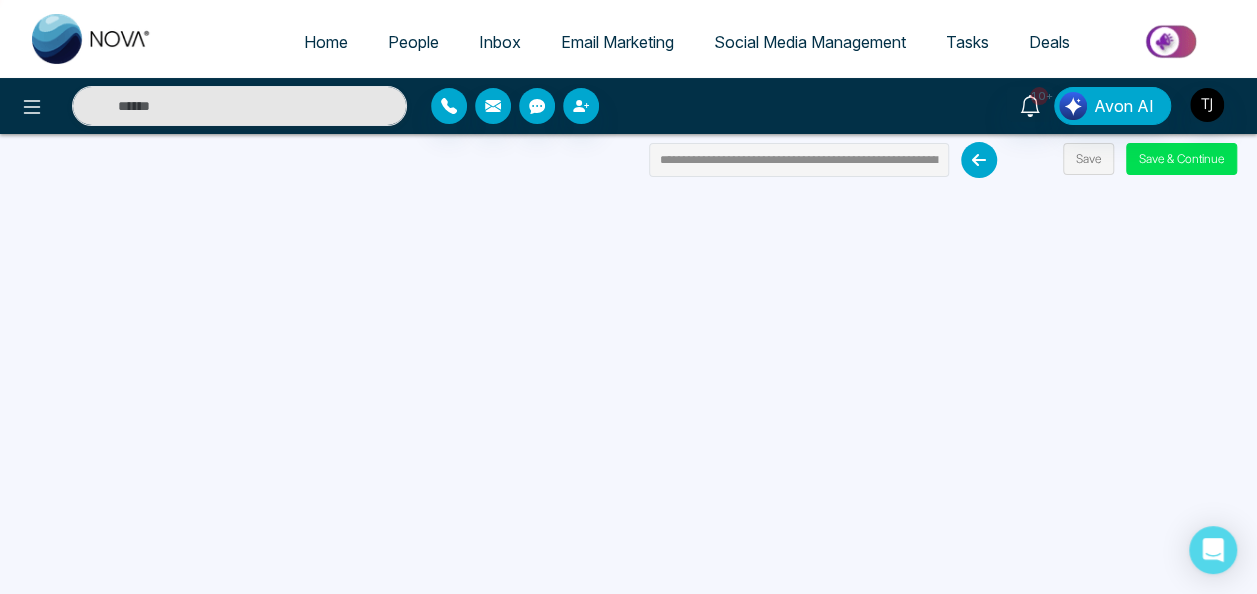 click at bounding box center [979, 160] 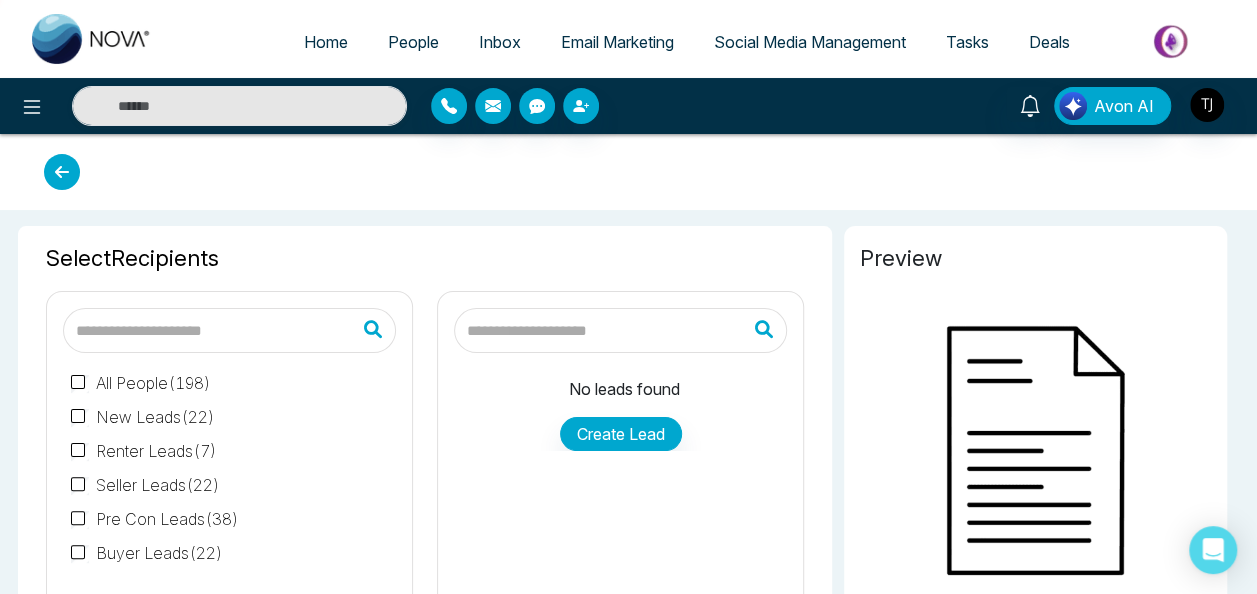 type on "**********" 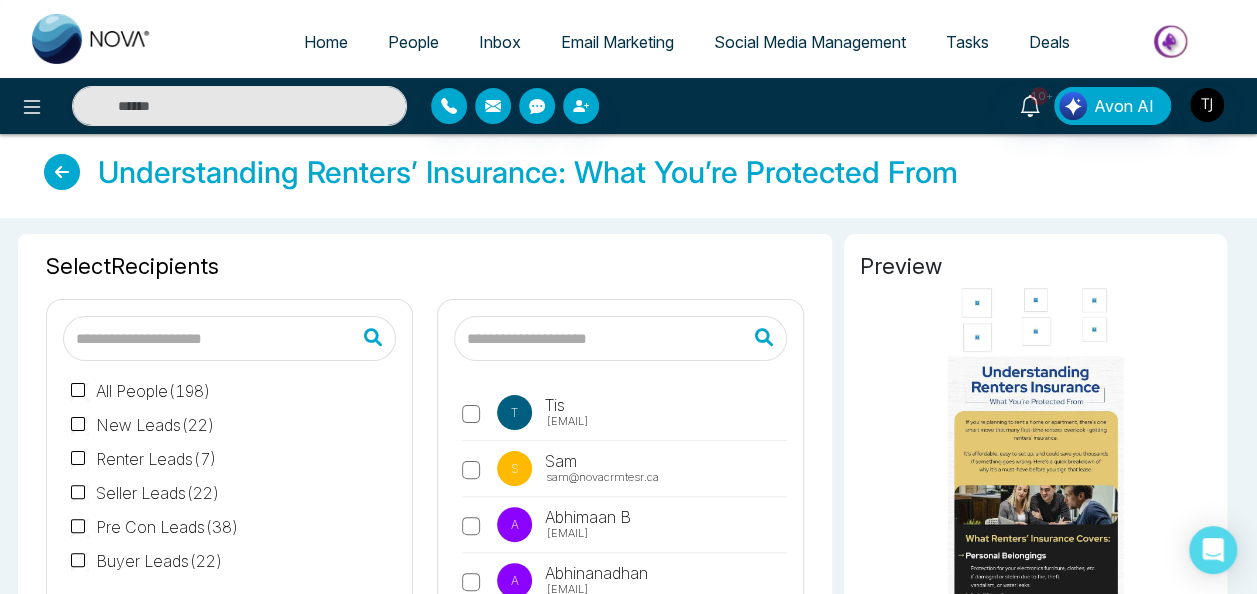 click at bounding box center [62, 172] 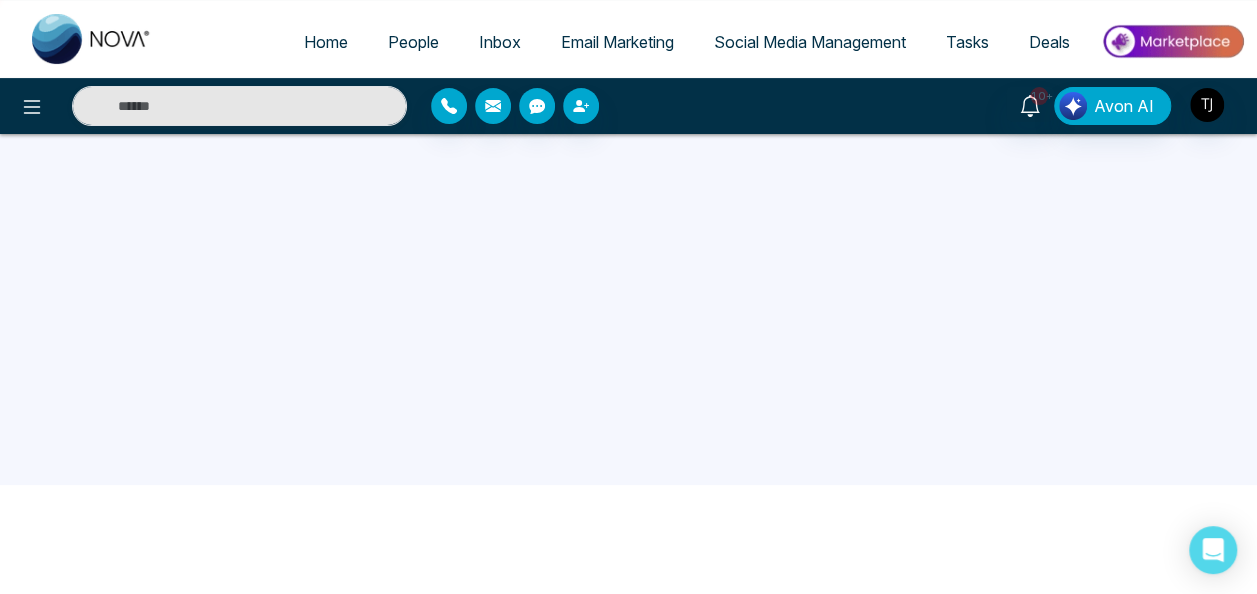 scroll, scrollTop: 190, scrollLeft: 0, axis: vertical 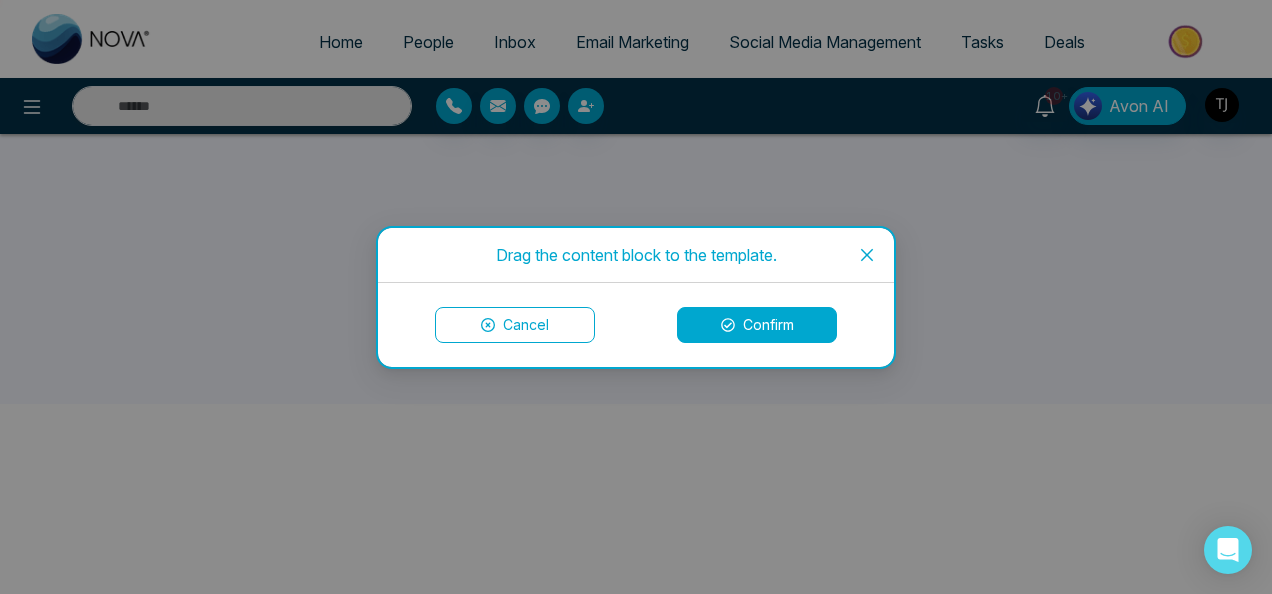 click on "Confirm" at bounding box center [757, 325] 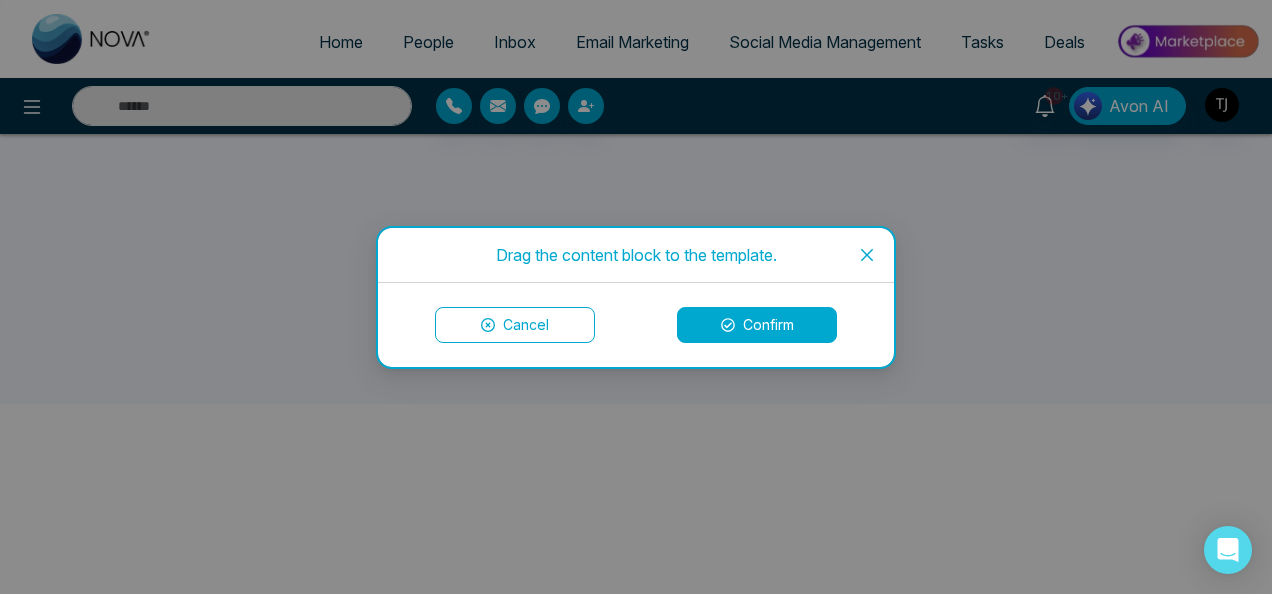 click on "Confirm" at bounding box center [757, 325] 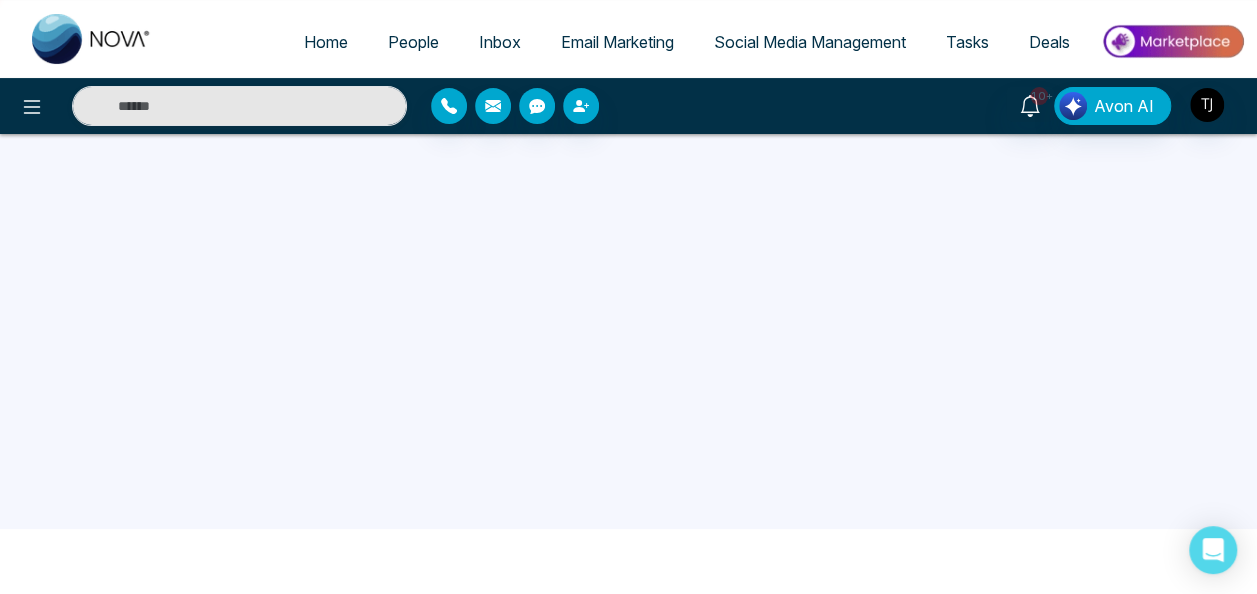 scroll, scrollTop: 0, scrollLeft: 0, axis: both 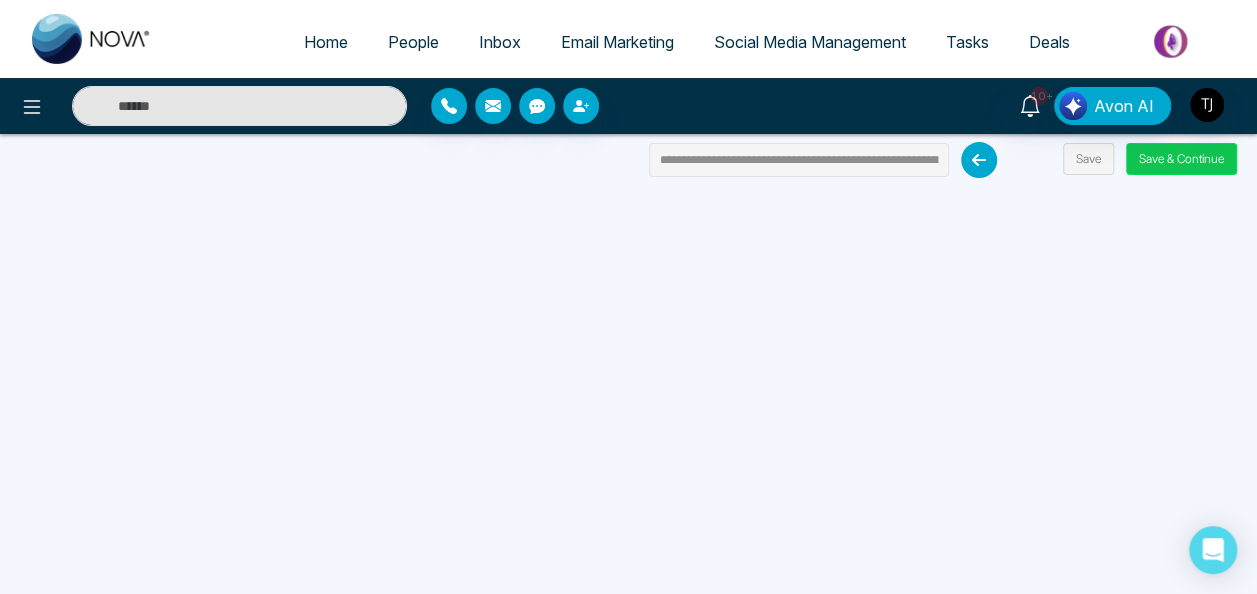 click on "Save & Continue" at bounding box center [1181, 159] 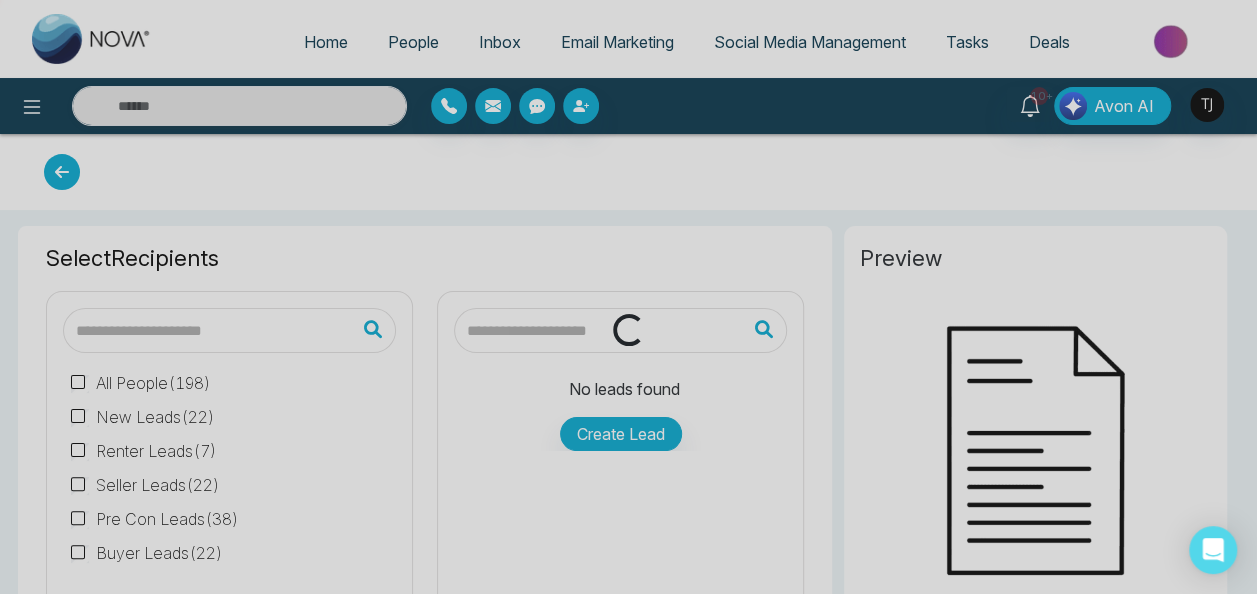 type on "**********" 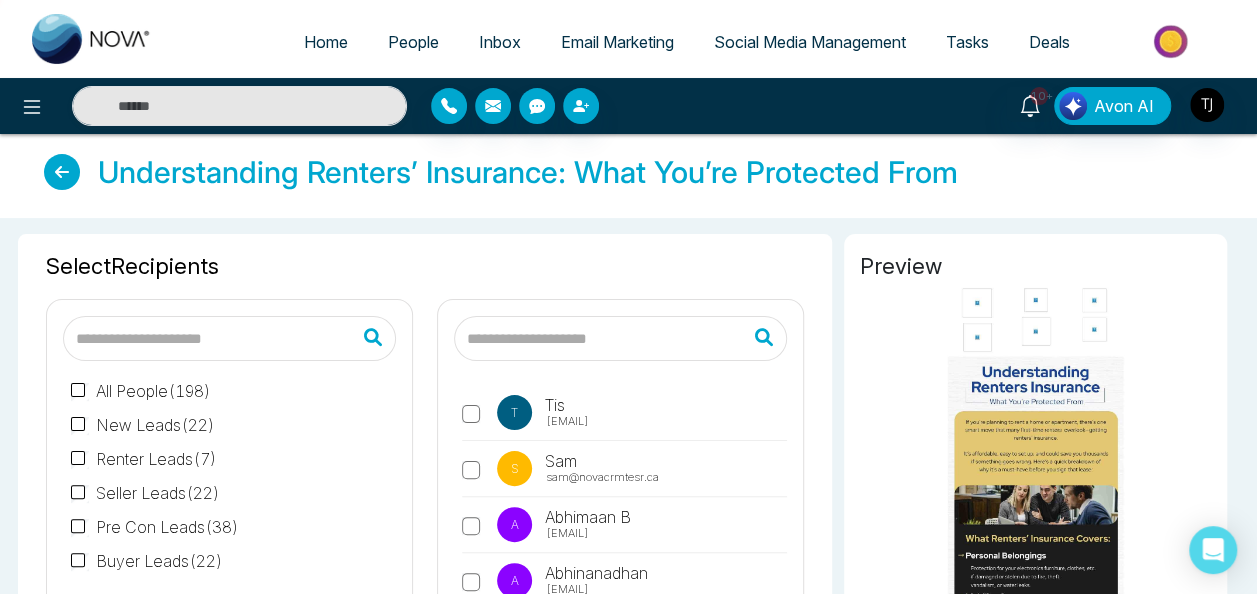 scroll, scrollTop: 150, scrollLeft: 0, axis: vertical 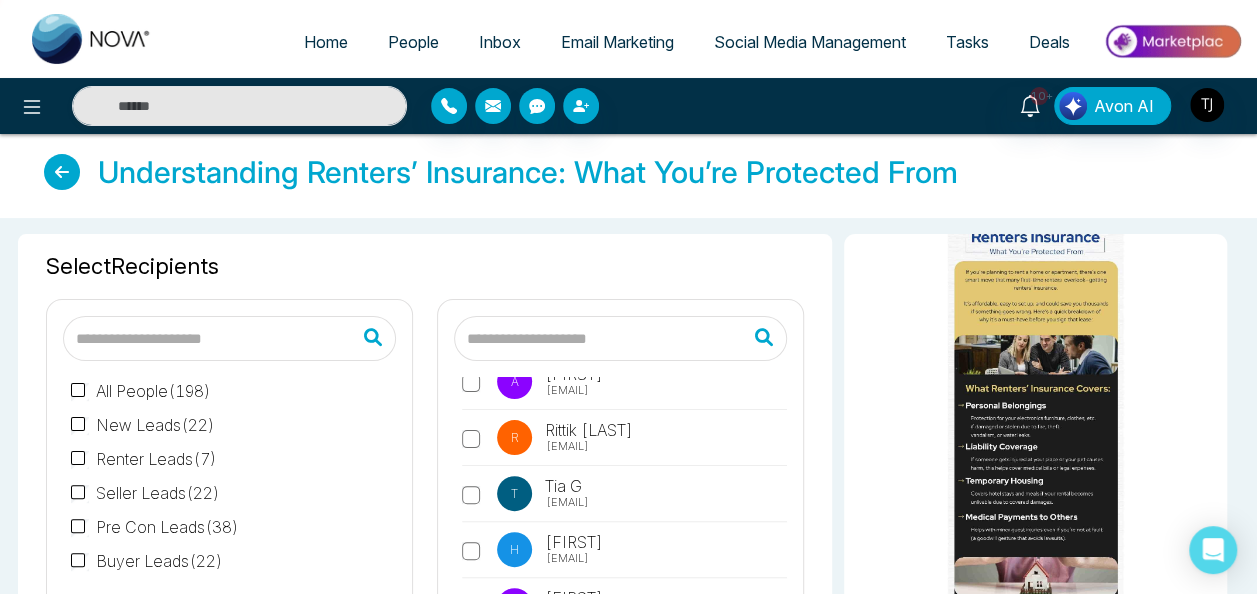 click on "Renter Leads  ( 7 )" at bounding box center (144, 459) 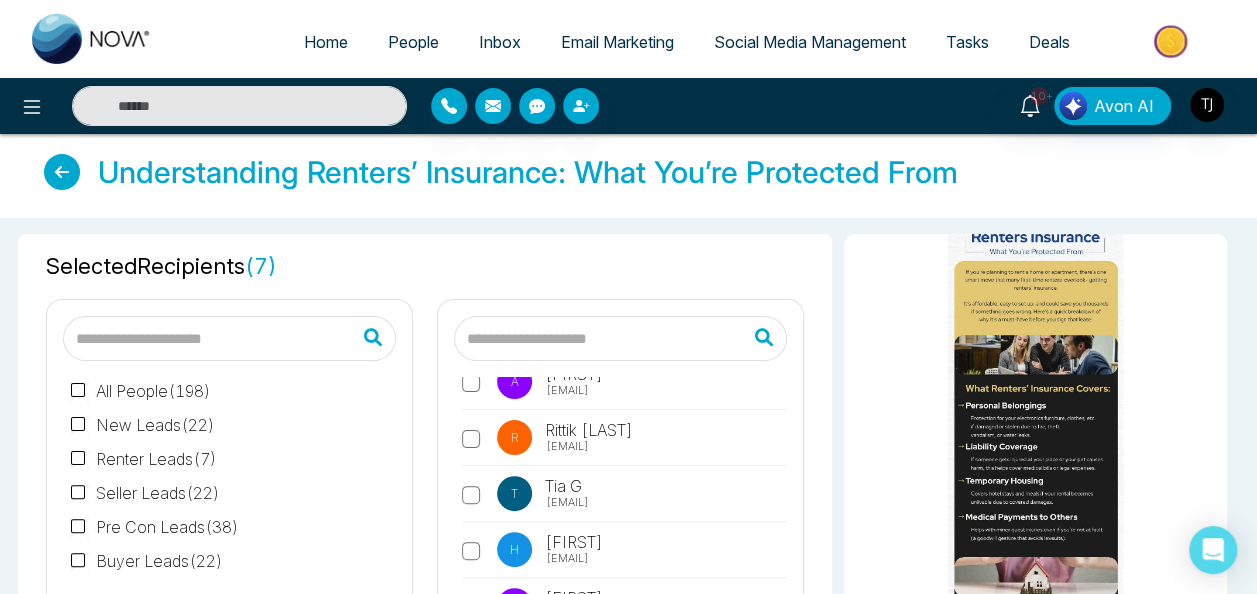click on "New Leads  ( 22 )" at bounding box center [143, 425] 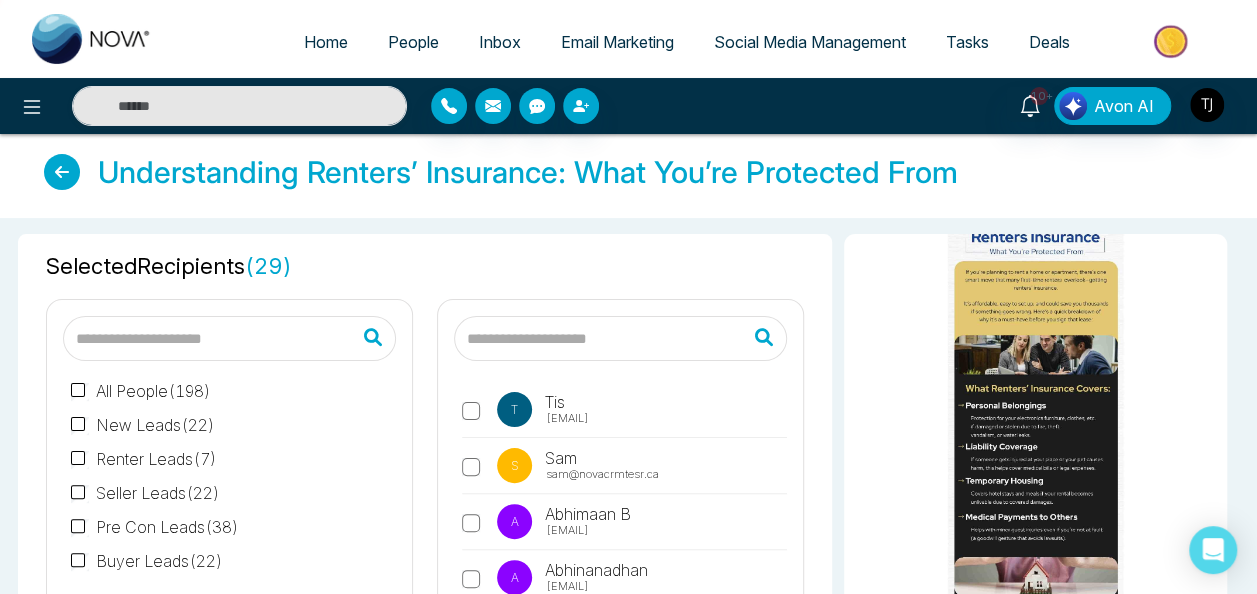 scroll, scrollTop: 0, scrollLeft: 0, axis: both 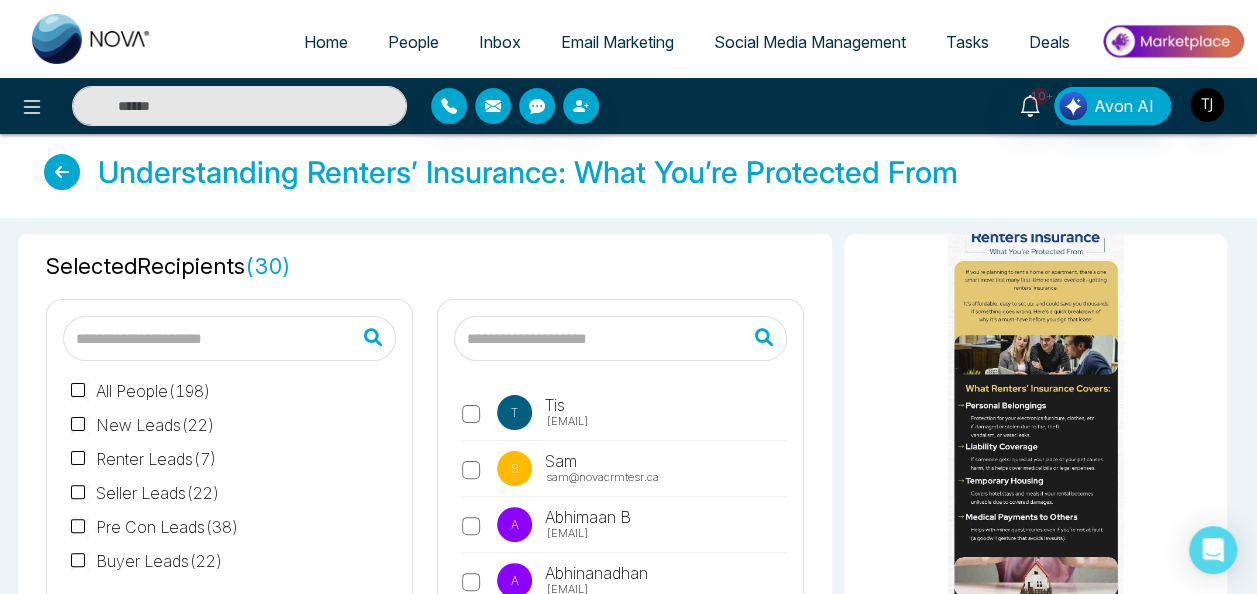 click on "S Sam [EMAIL]" at bounding box center [624, 474] 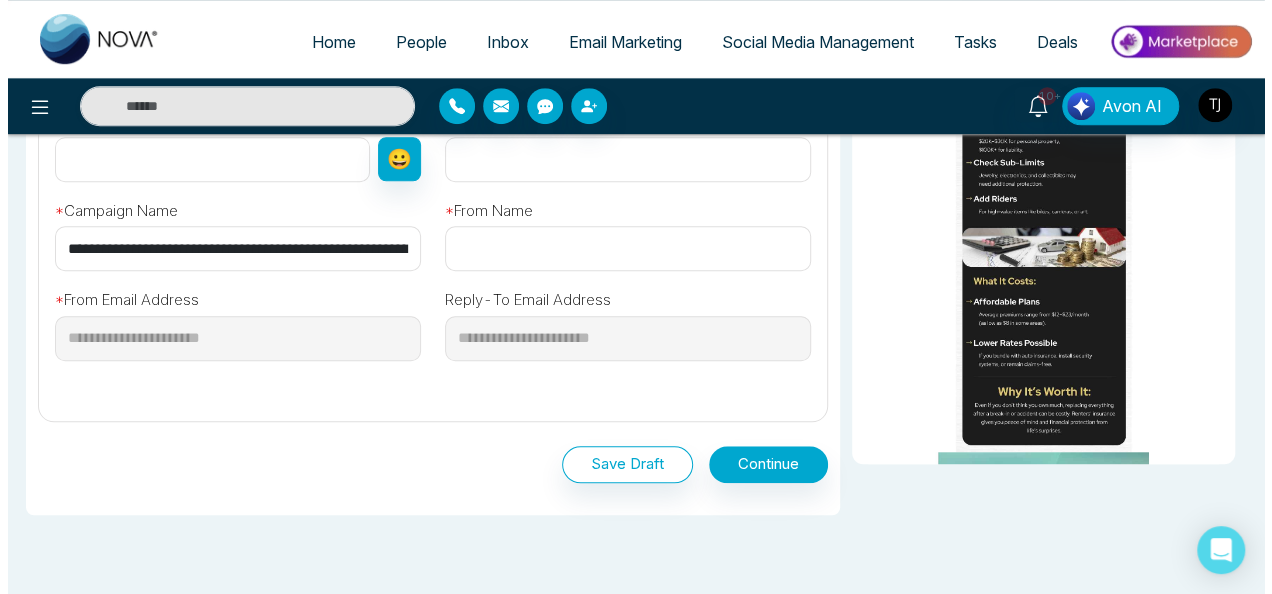 scroll, scrollTop: 600, scrollLeft: 0, axis: vertical 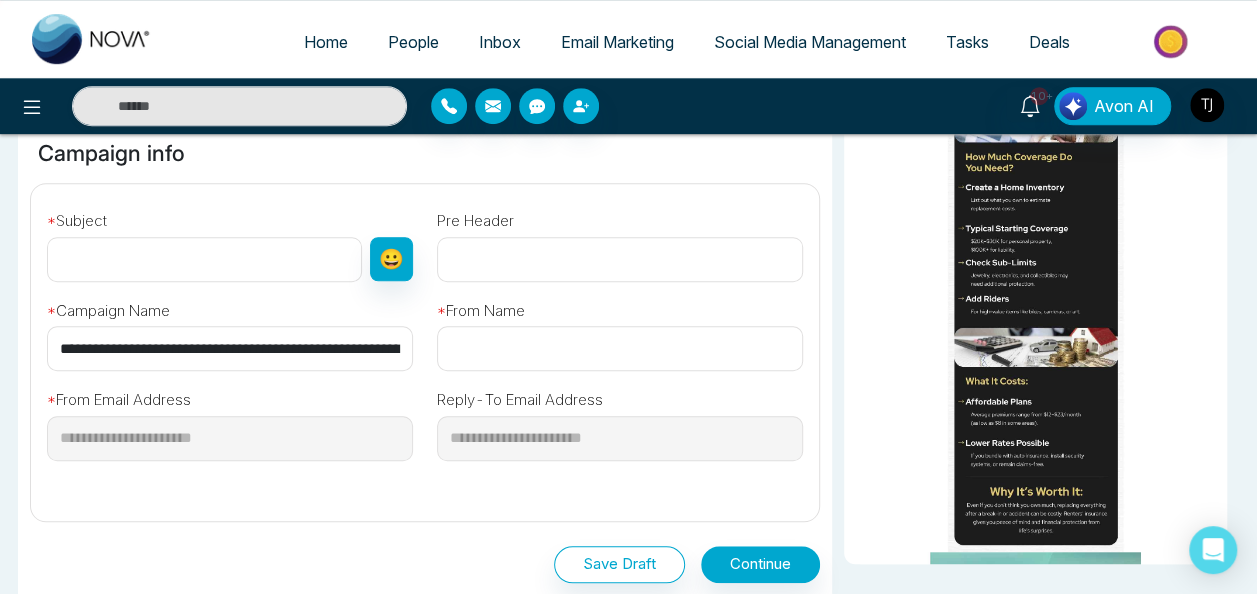 click at bounding box center (620, 348) 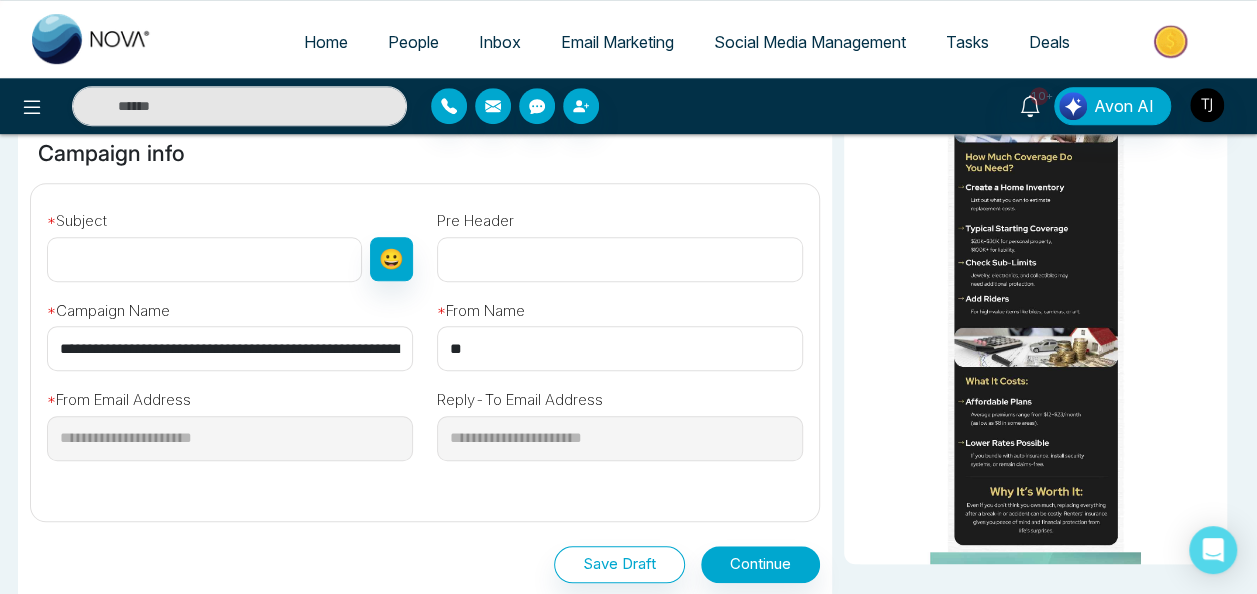 type on "*" 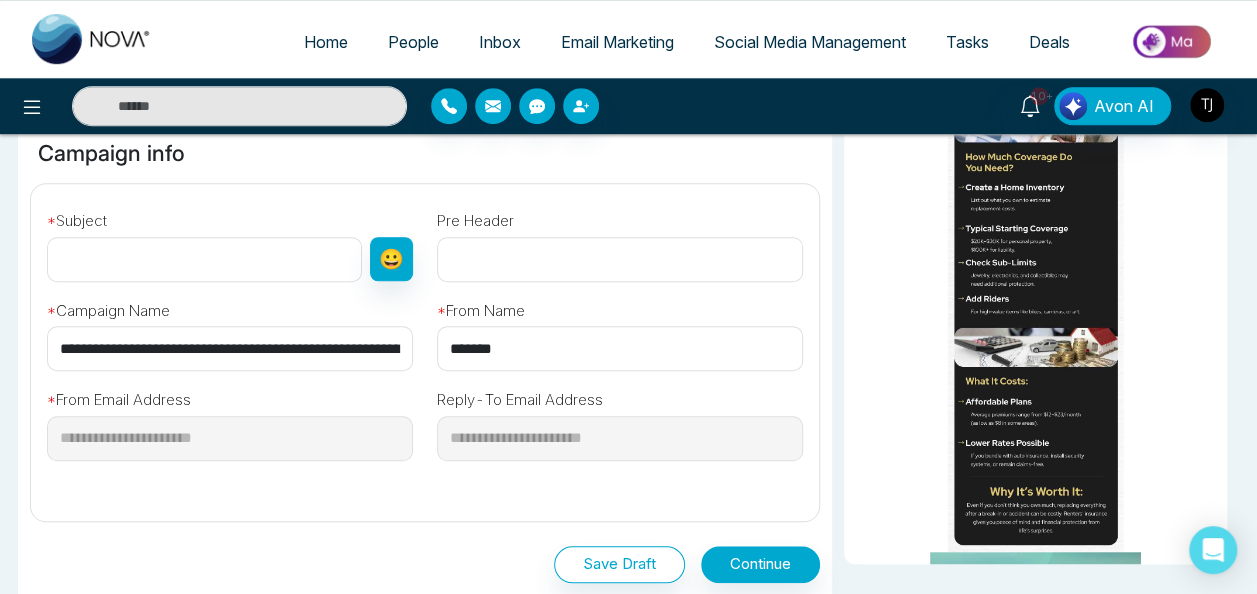 type on "*******" 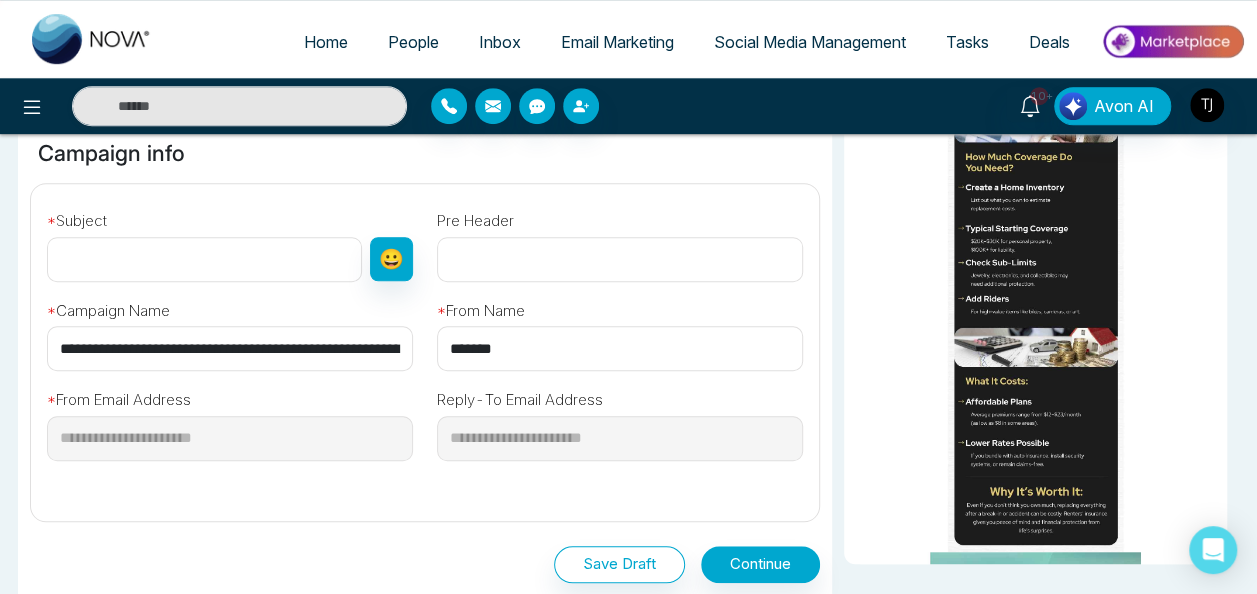 click on "**********" at bounding box center (230, 327) 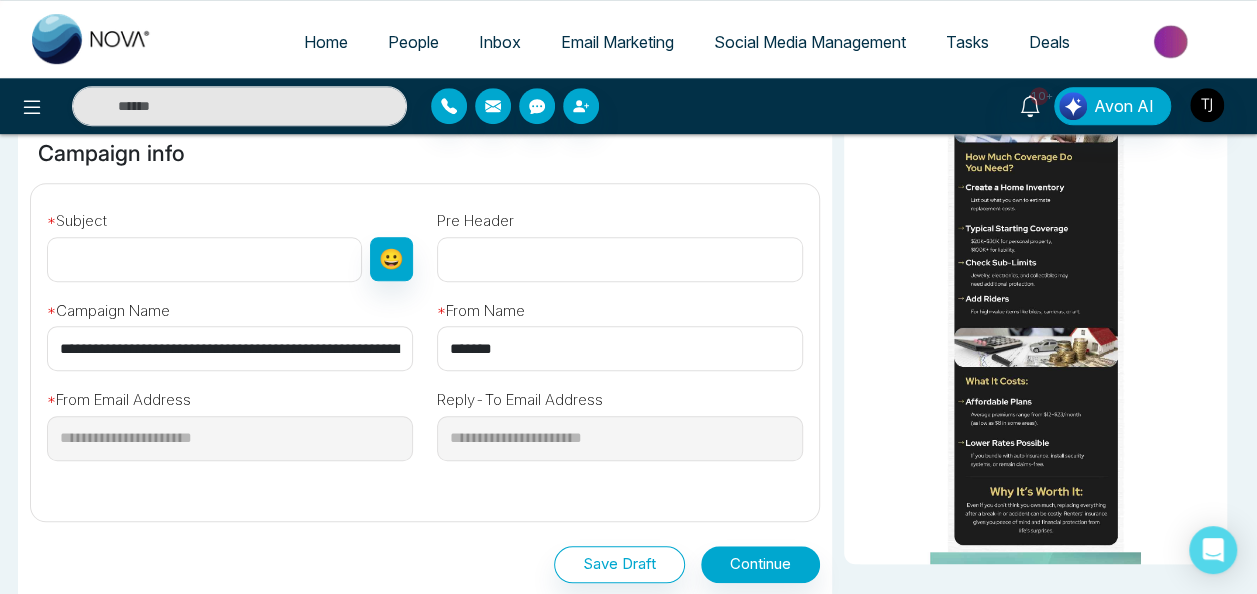 click at bounding box center [204, 259] 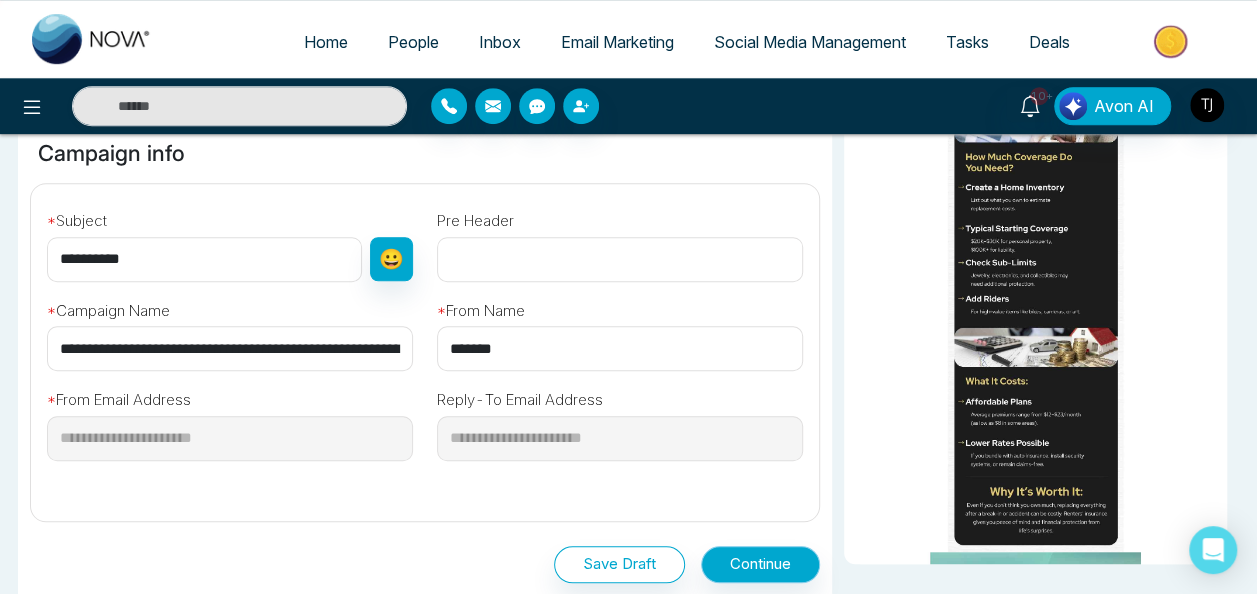 type on "**********" 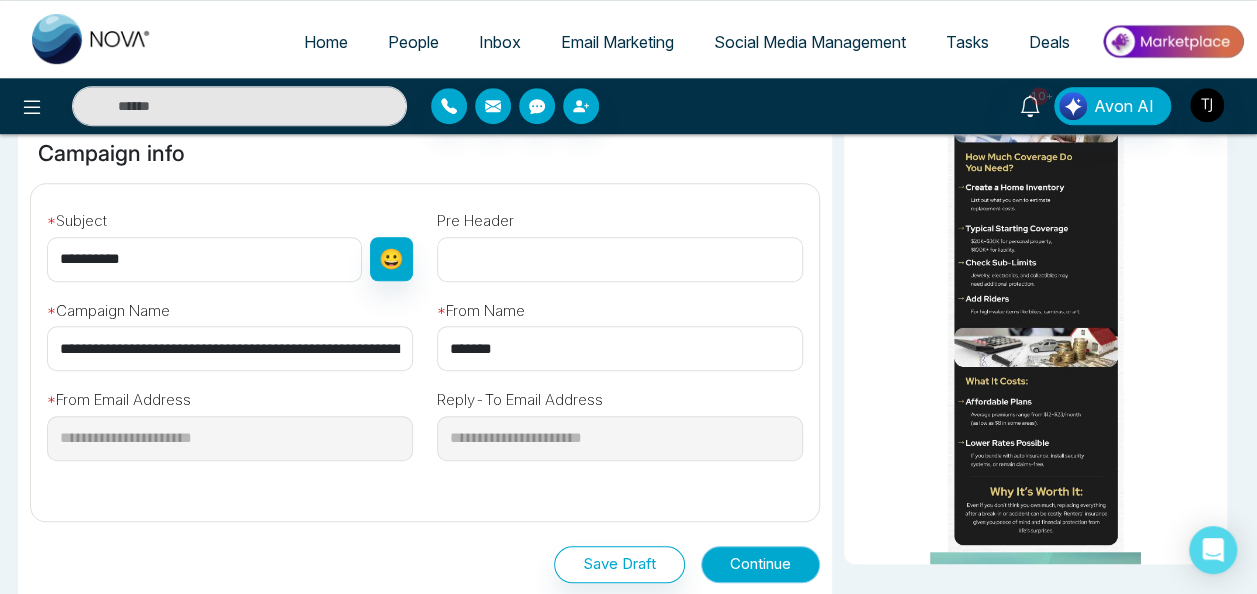click on "Continue" at bounding box center (760, 564) 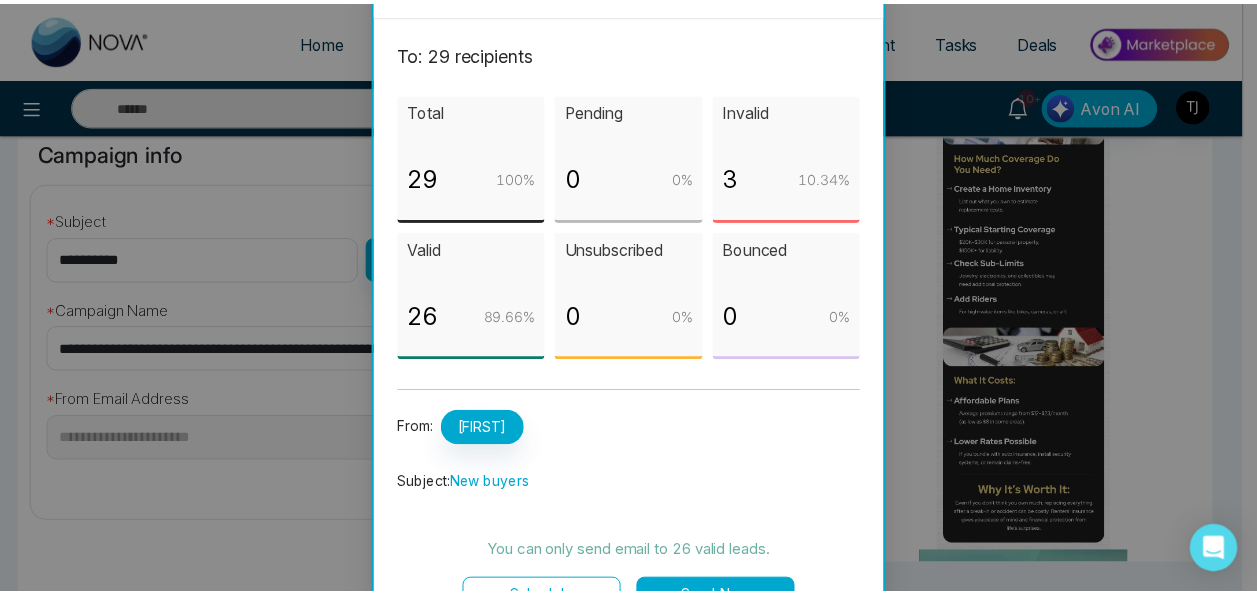 scroll, scrollTop: 0, scrollLeft: 0, axis: both 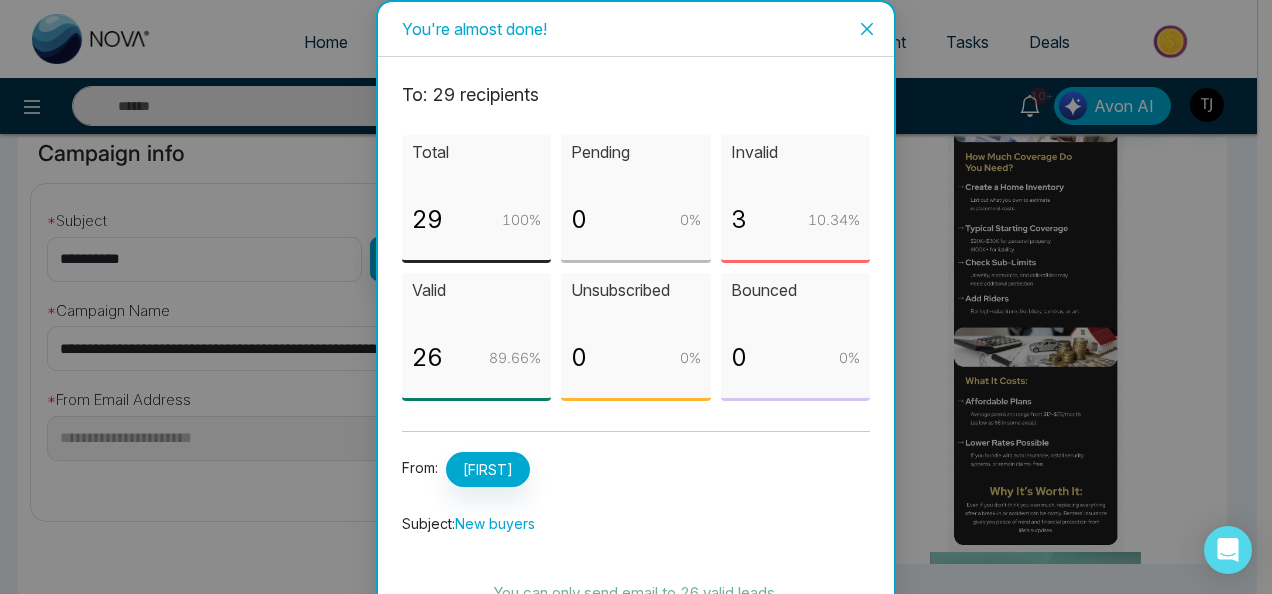 click 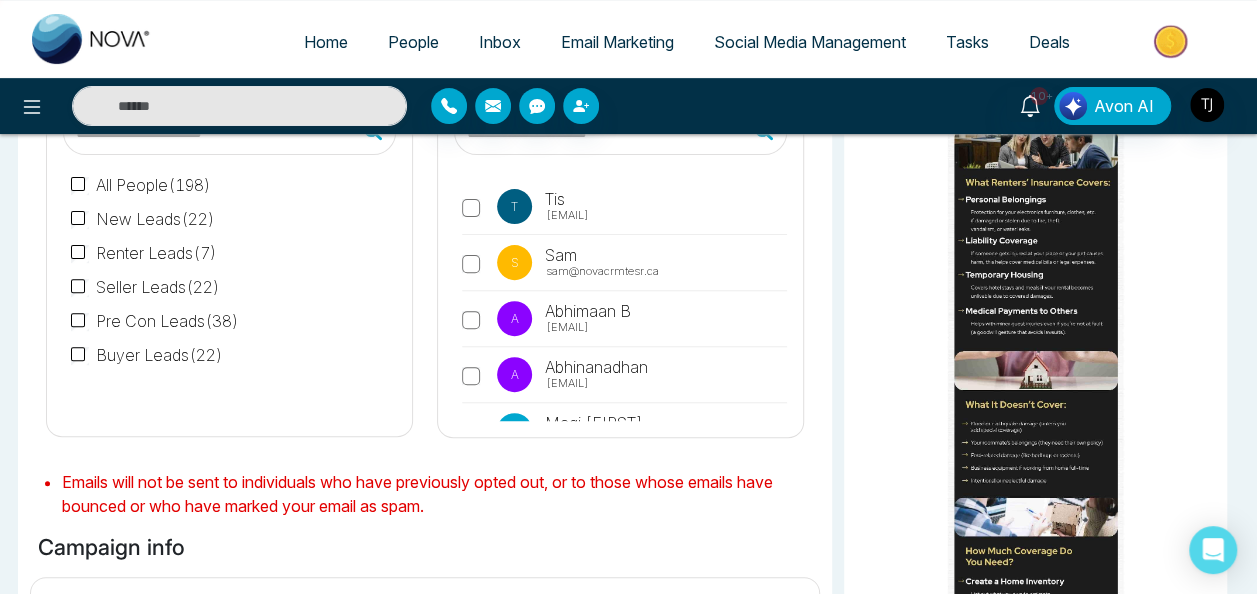 scroll, scrollTop: 0, scrollLeft: 0, axis: both 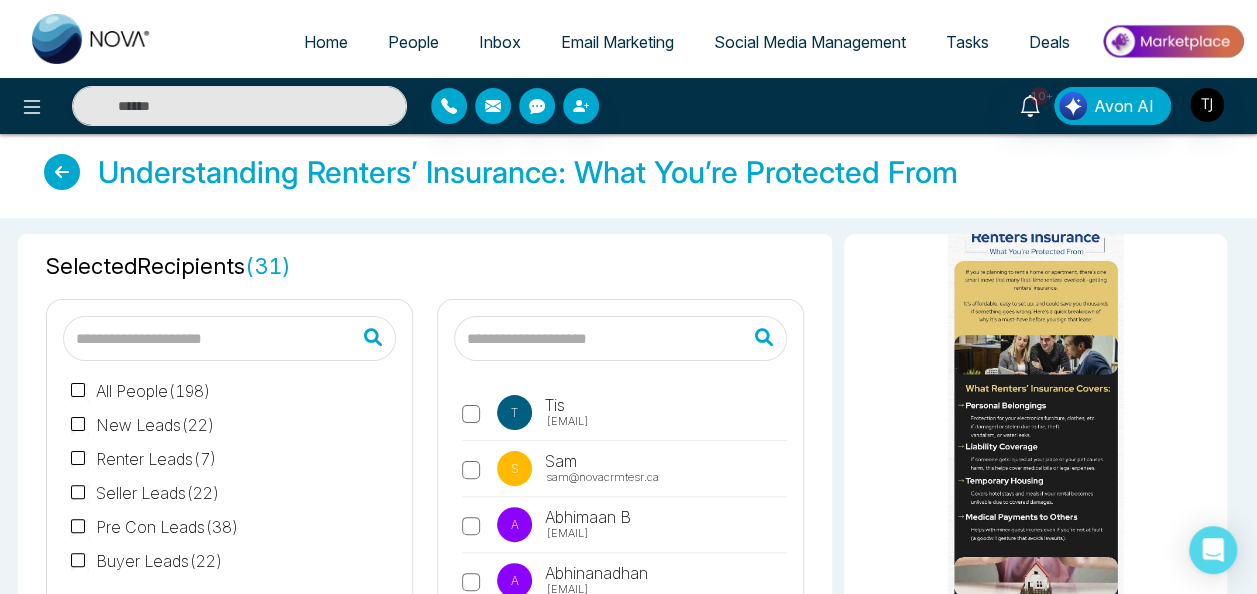 click on "Email Marketing" at bounding box center (617, 42) 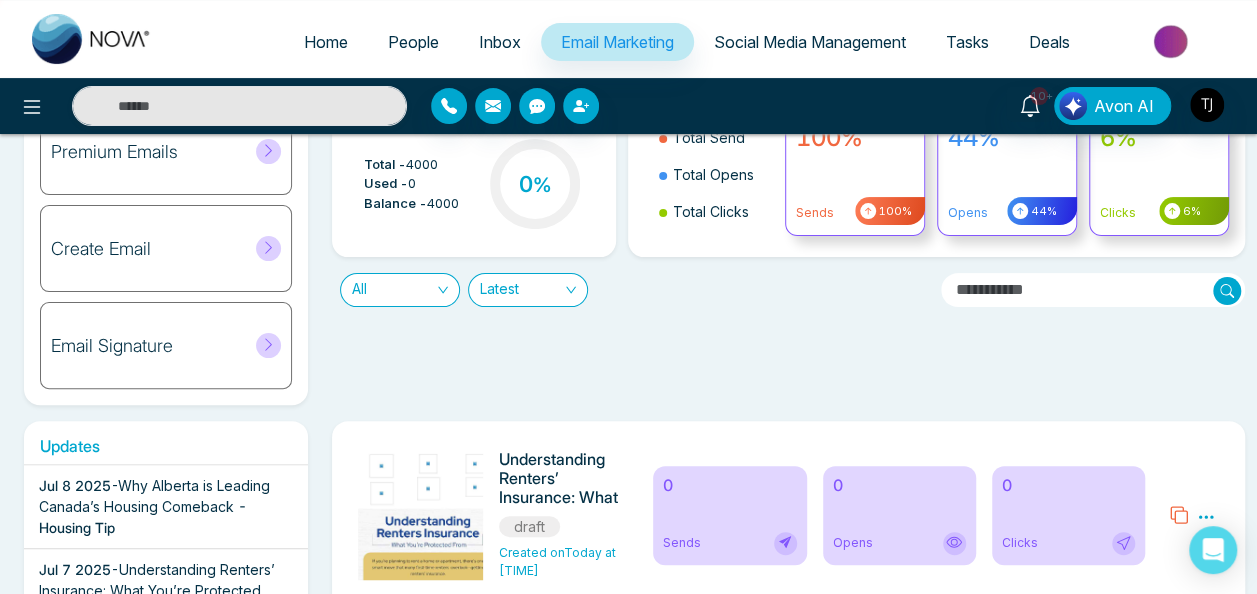 scroll, scrollTop: 300, scrollLeft: 0, axis: vertical 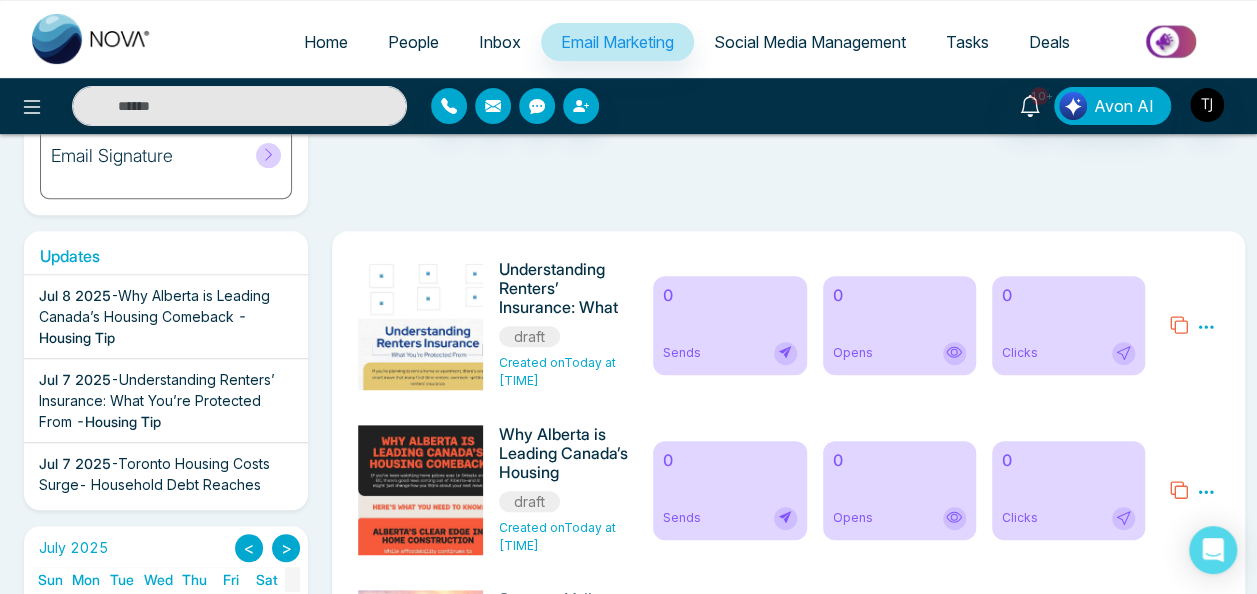 click 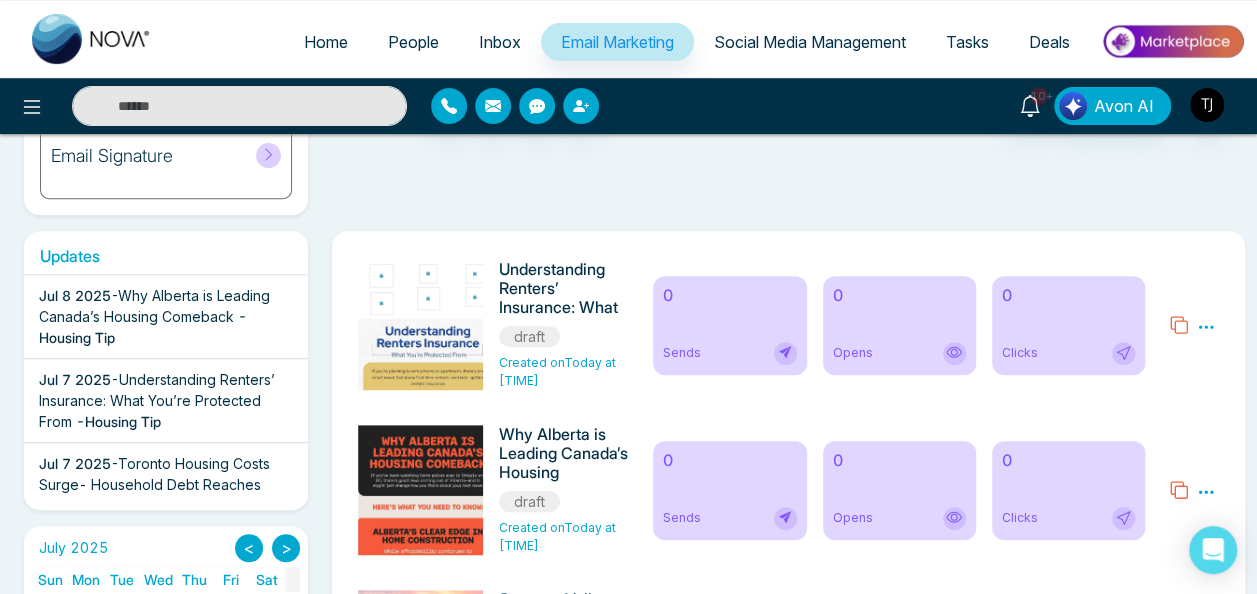 click 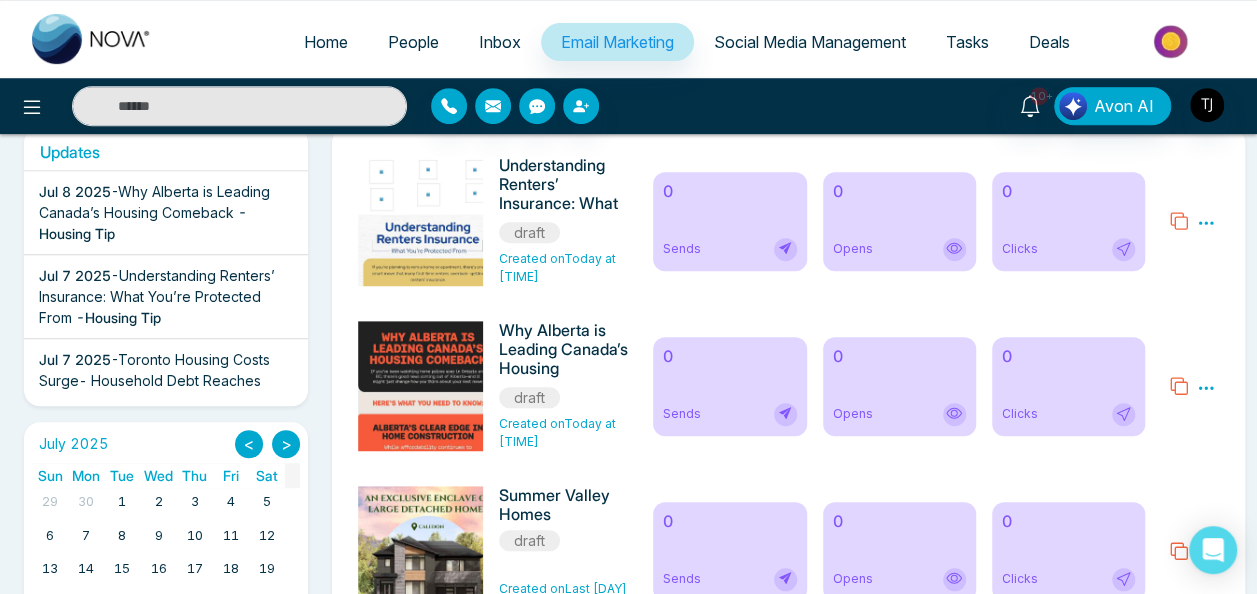 scroll, scrollTop: 200, scrollLeft: 0, axis: vertical 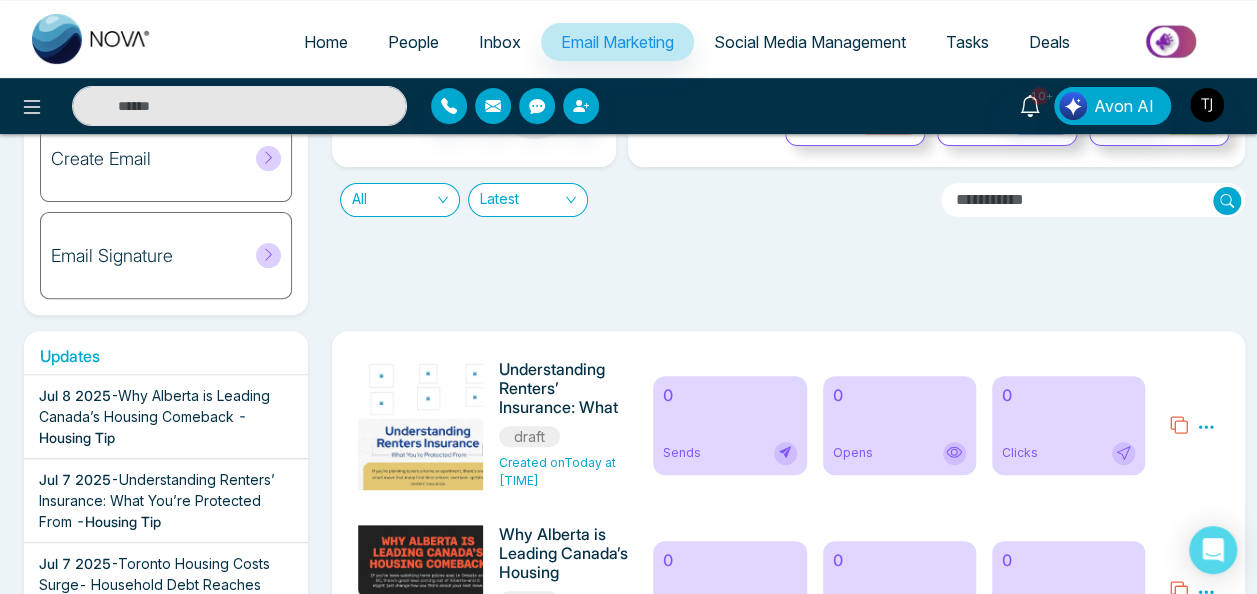 click on "Latest" at bounding box center [528, 200] 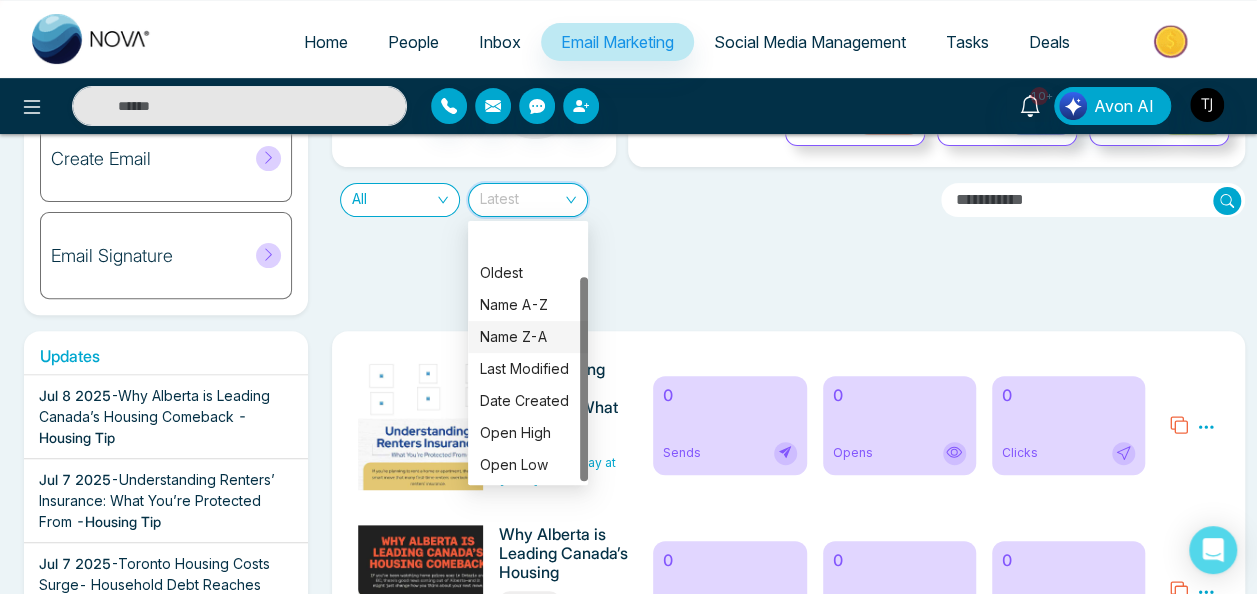 scroll, scrollTop: 64, scrollLeft: 0, axis: vertical 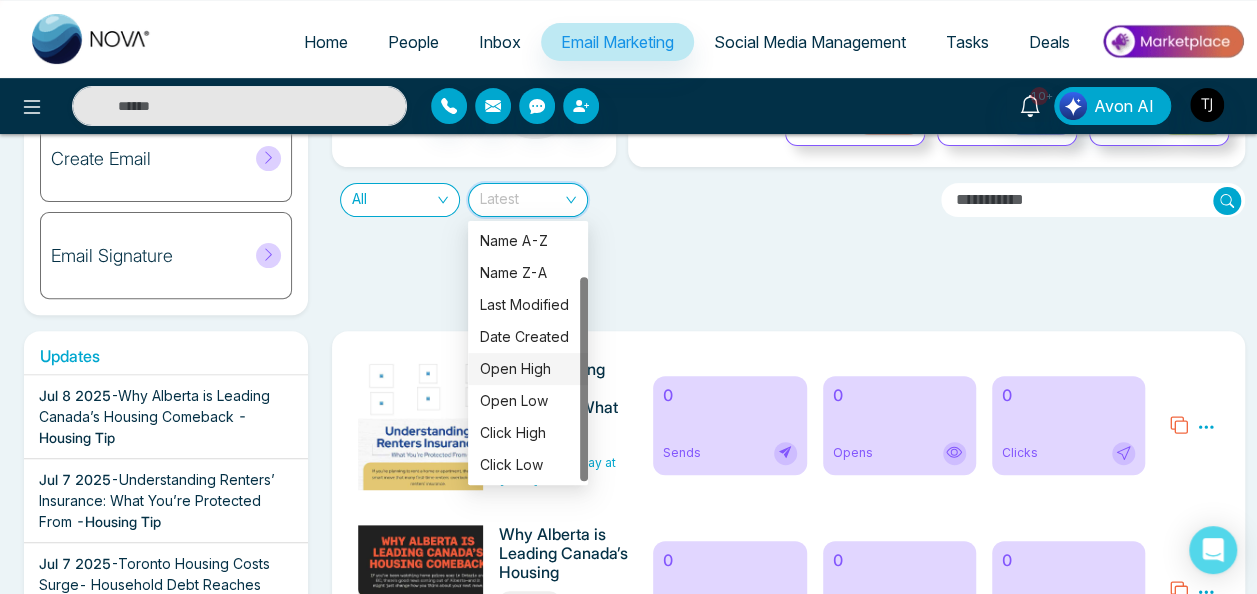click on "Open High" at bounding box center (528, 369) 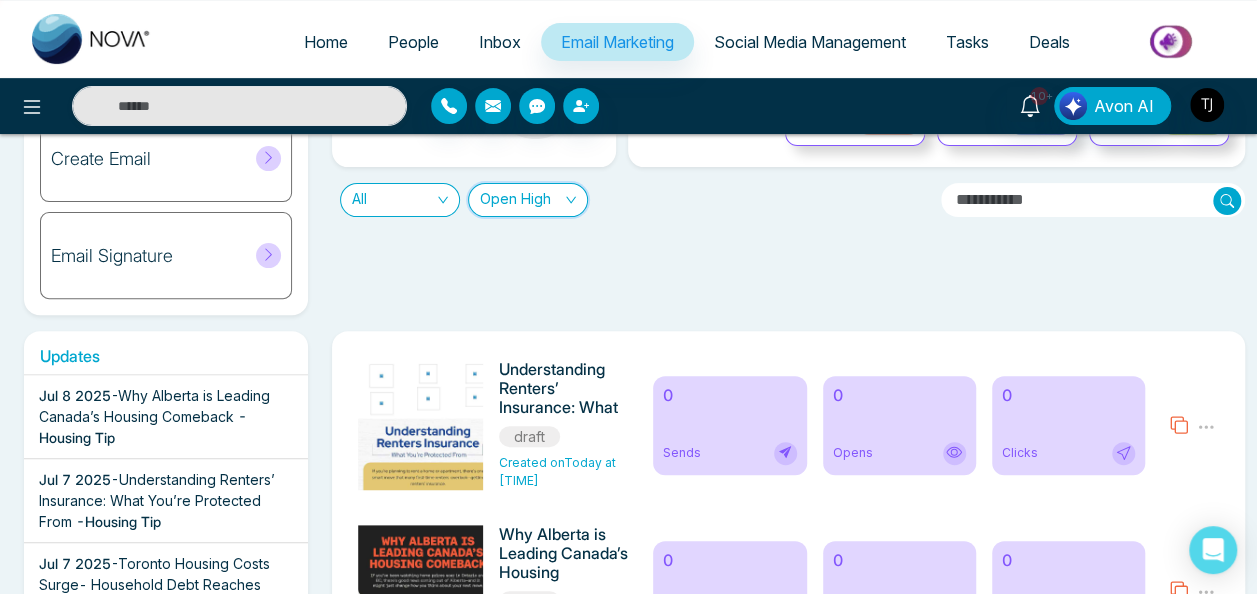 click on "Open High" at bounding box center [528, 200] 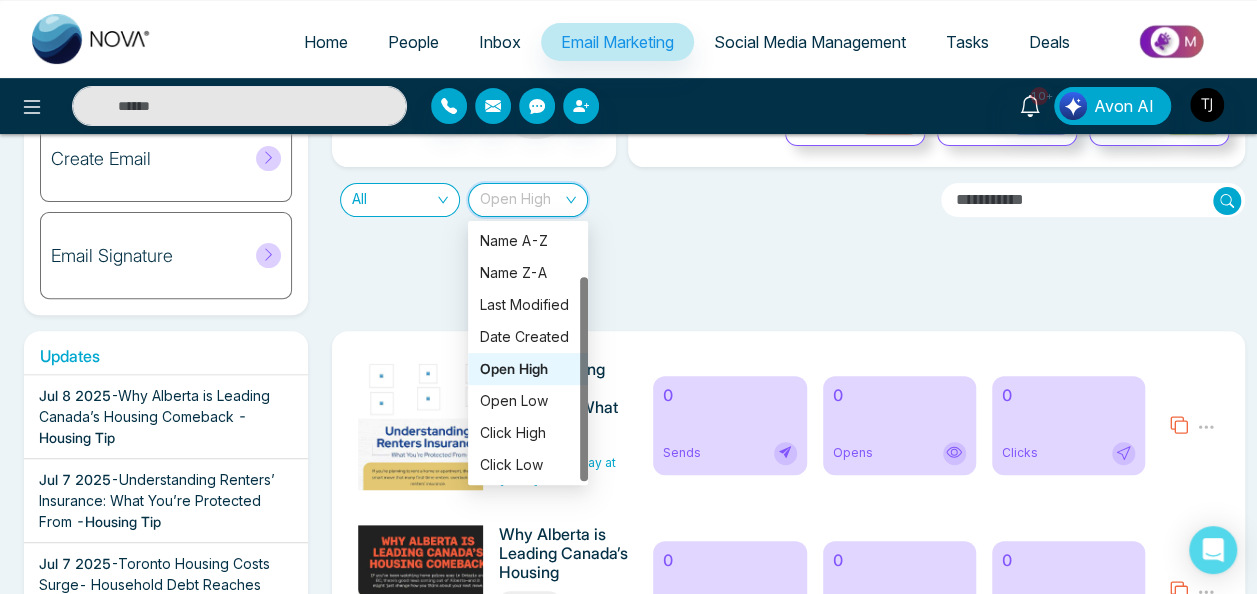 scroll, scrollTop: 300, scrollLeft: 0, axis: vertical 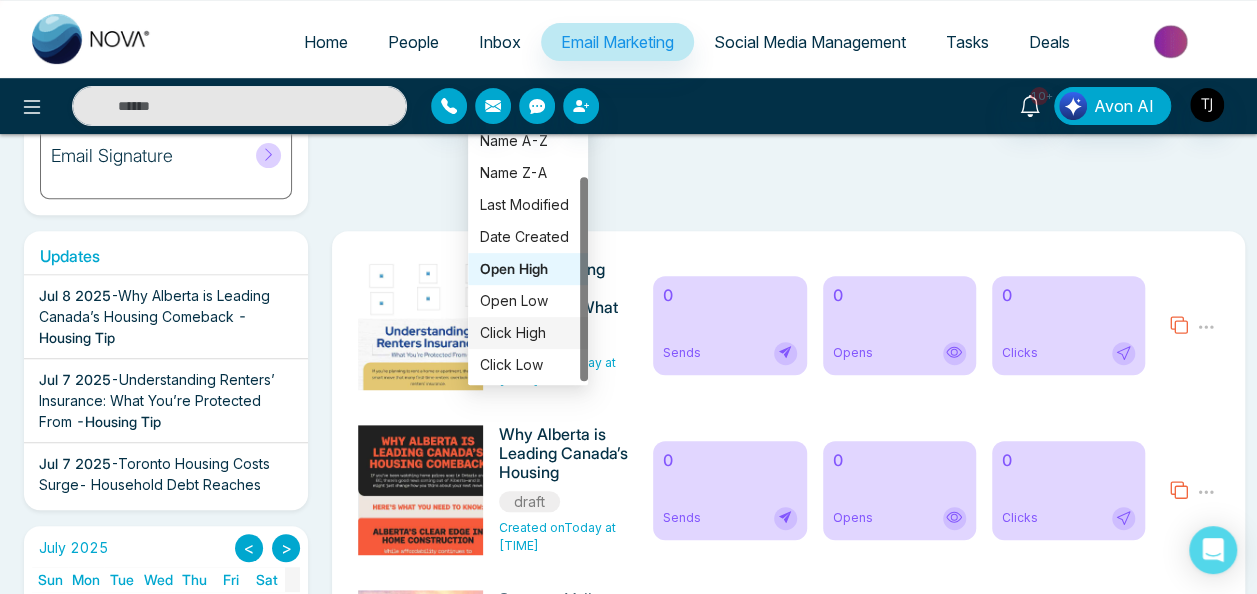 click on "Click High" at bounding box center (528, 333) 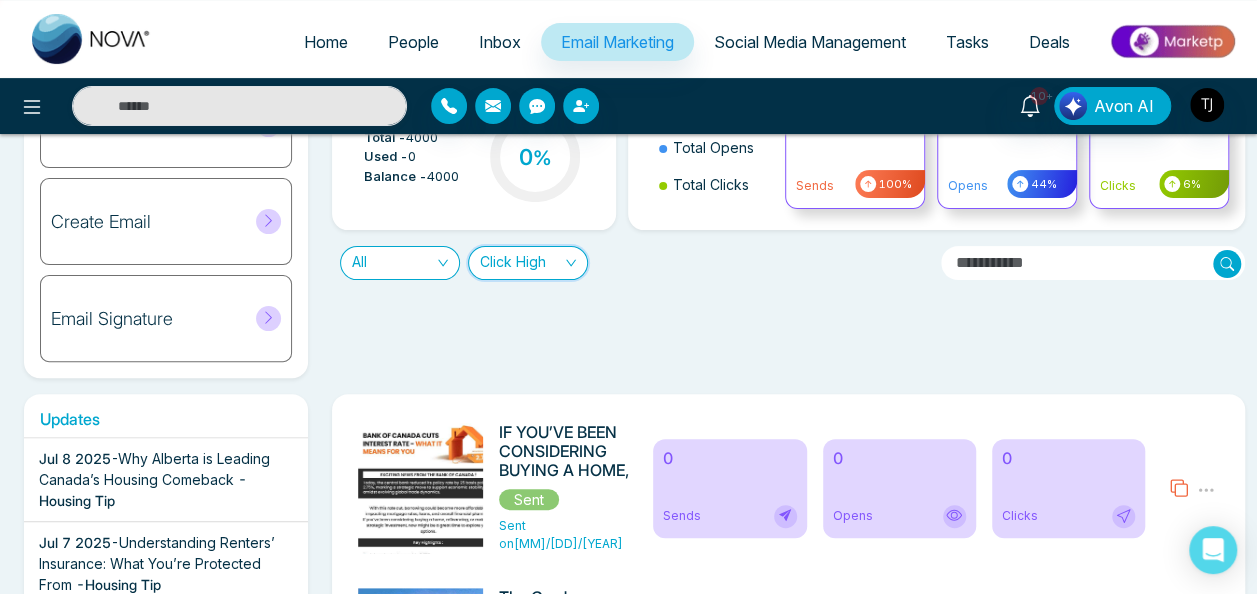 scroll, scrollTop: 0, scrollLeft: 0, axis: both 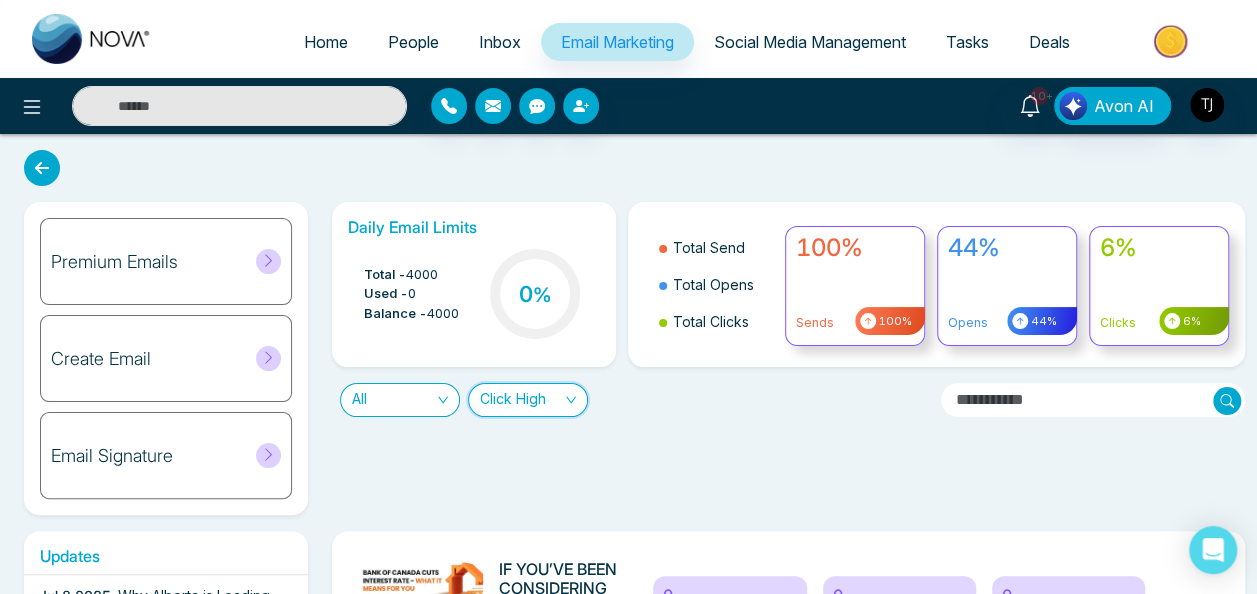 click on "44% Opens 44%" at bounding box center [1007, 286] 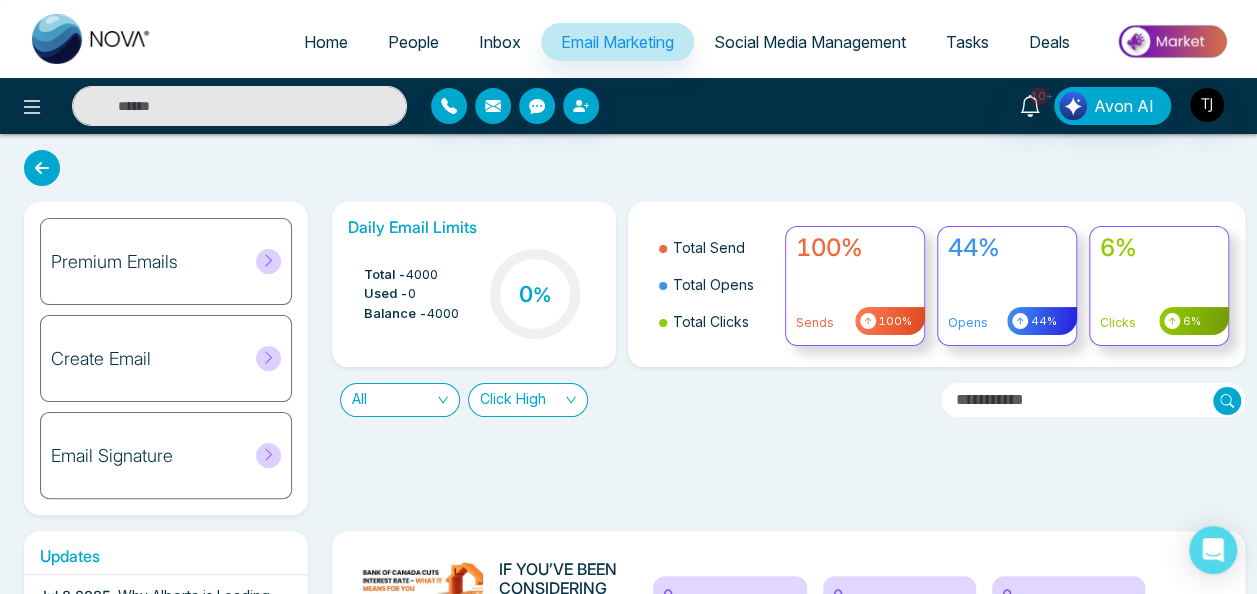 click on "44% Opens 44%" at bounding box center (1007, 286) 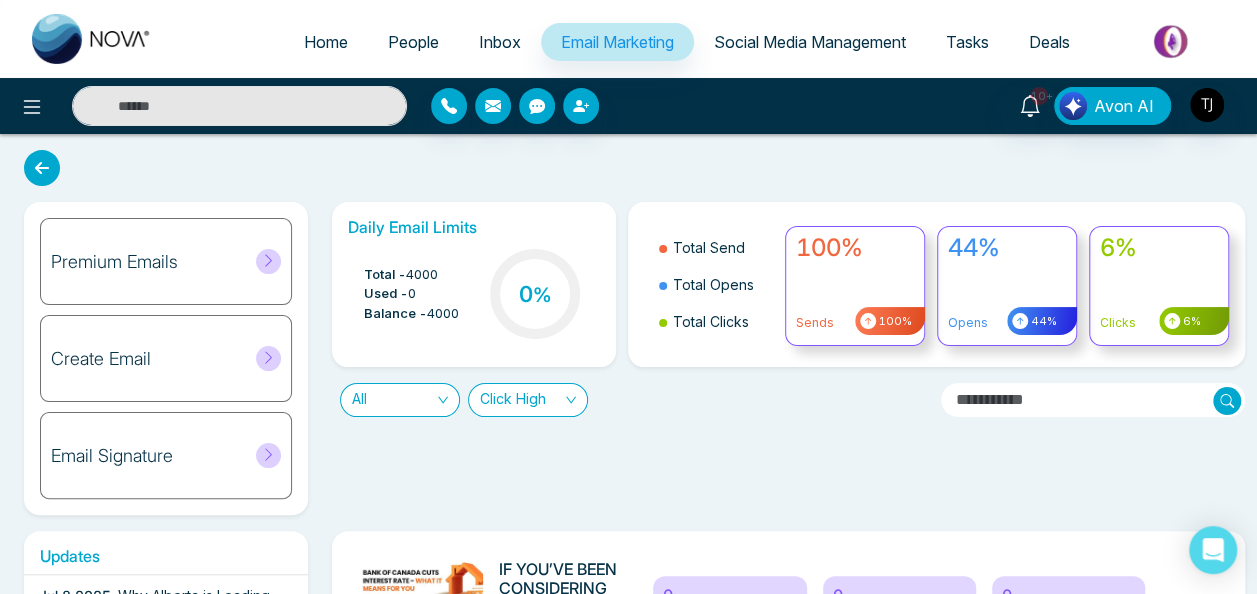 drag, startPoint x: 790, startPoint y: 317, endPoint x: 732, endPoint y: 317, distance: 58 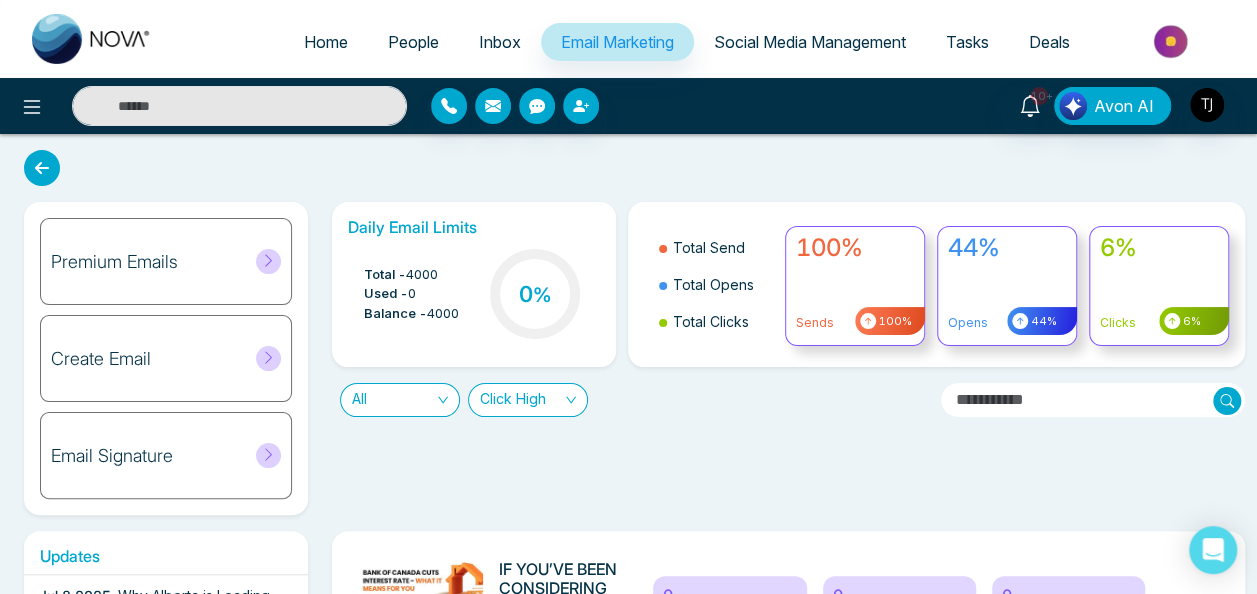 click on "Total Send  Total Opens  Total Clicks 100% Sends 100% 44% Opens 44% 6% Clicks 6%" at bounding box center [936, 284] 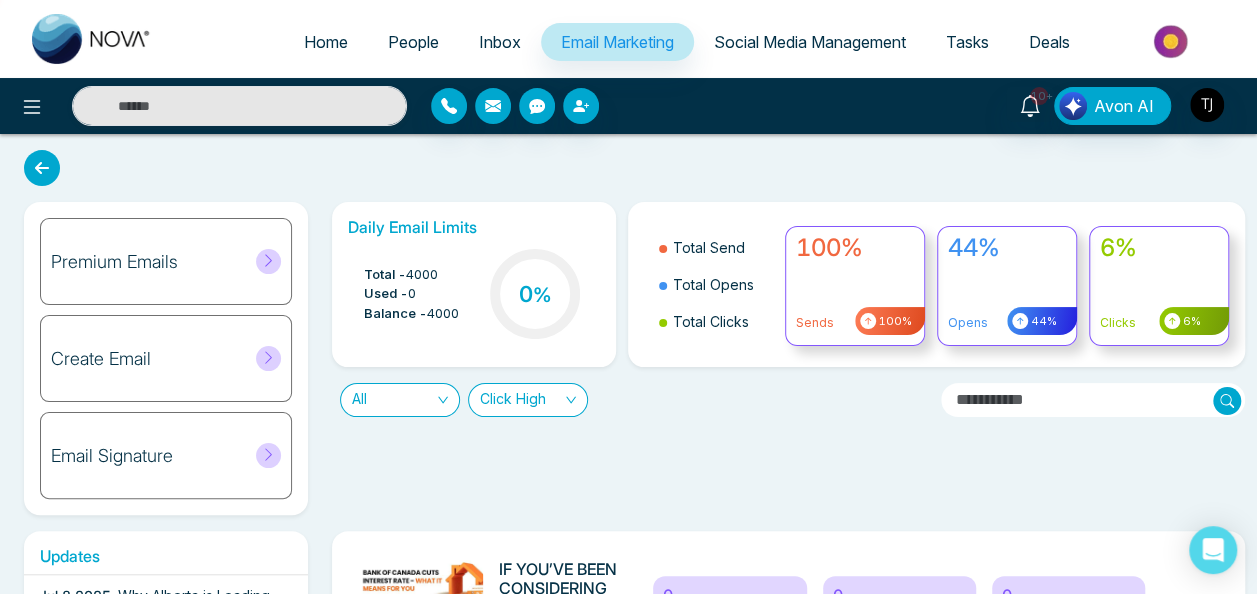 drag, startPoint x: 732, startPoint y: 317, endPoint x: 676, endPoint y: 336, distance: 59.135437 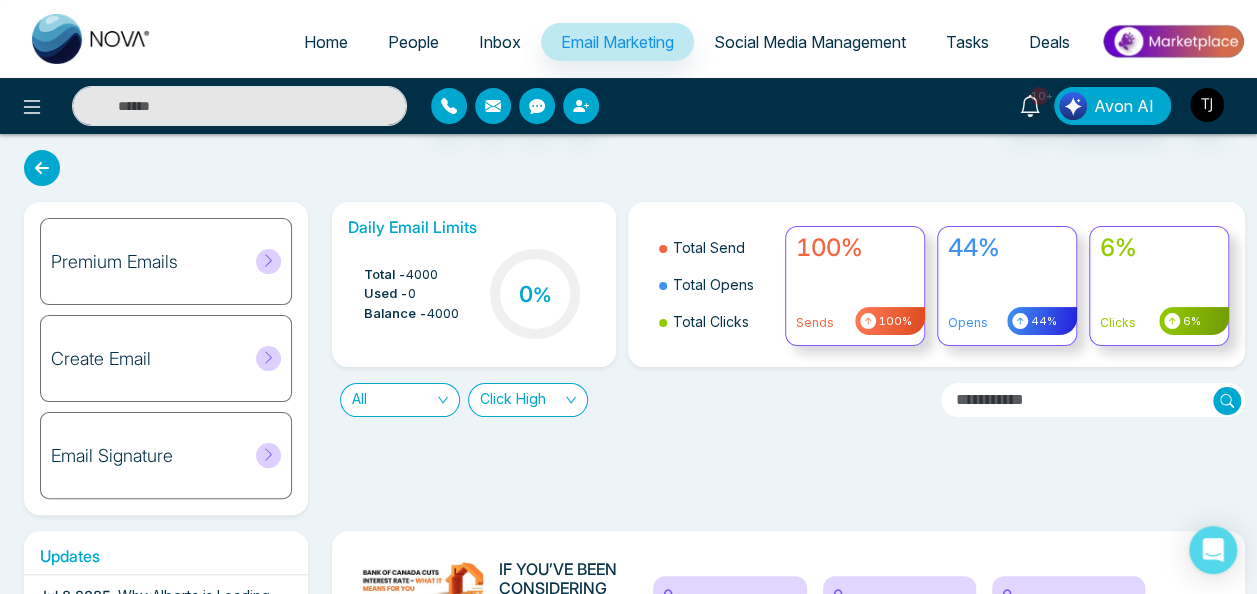 click on "Total Clicks" at bounding box center (715, 321) 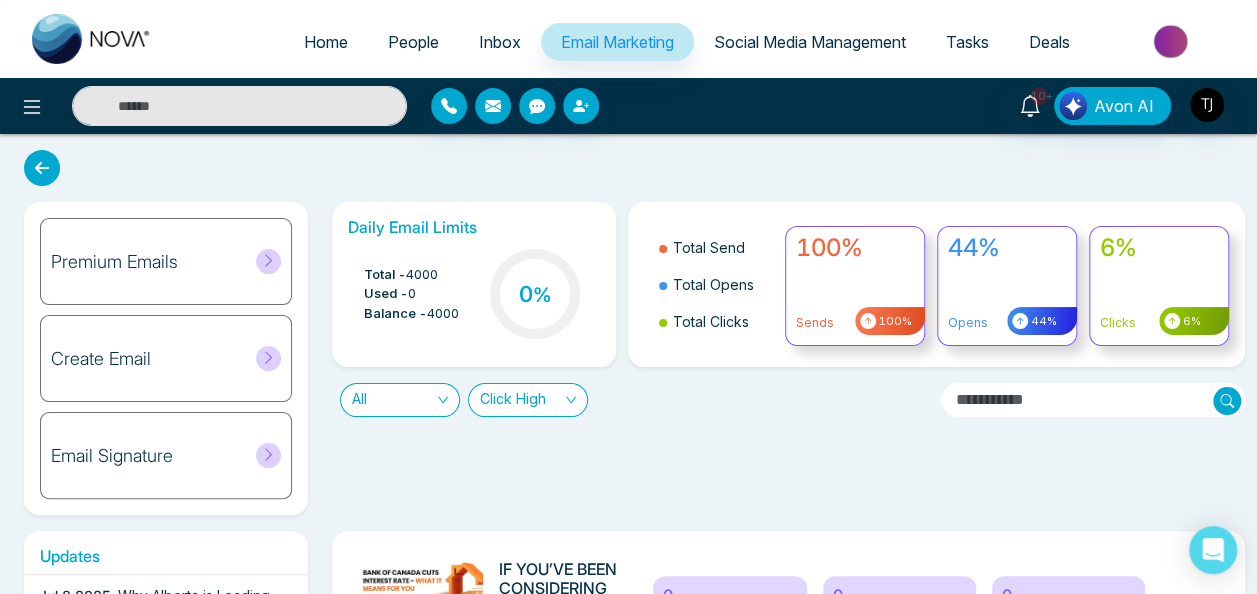 click on "Total Opens" at bounding box center (715, 284) 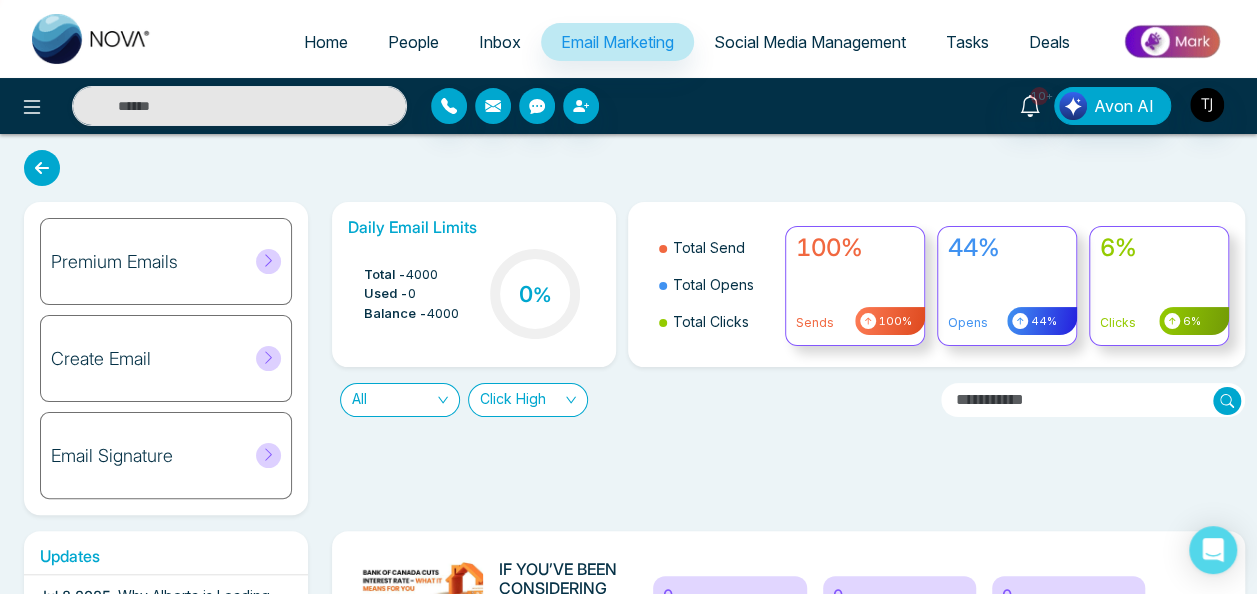 drag, startPoint x: 1014, startPoint y: 264, endPoint x: 1054, endPoint y: 264, distance: 40 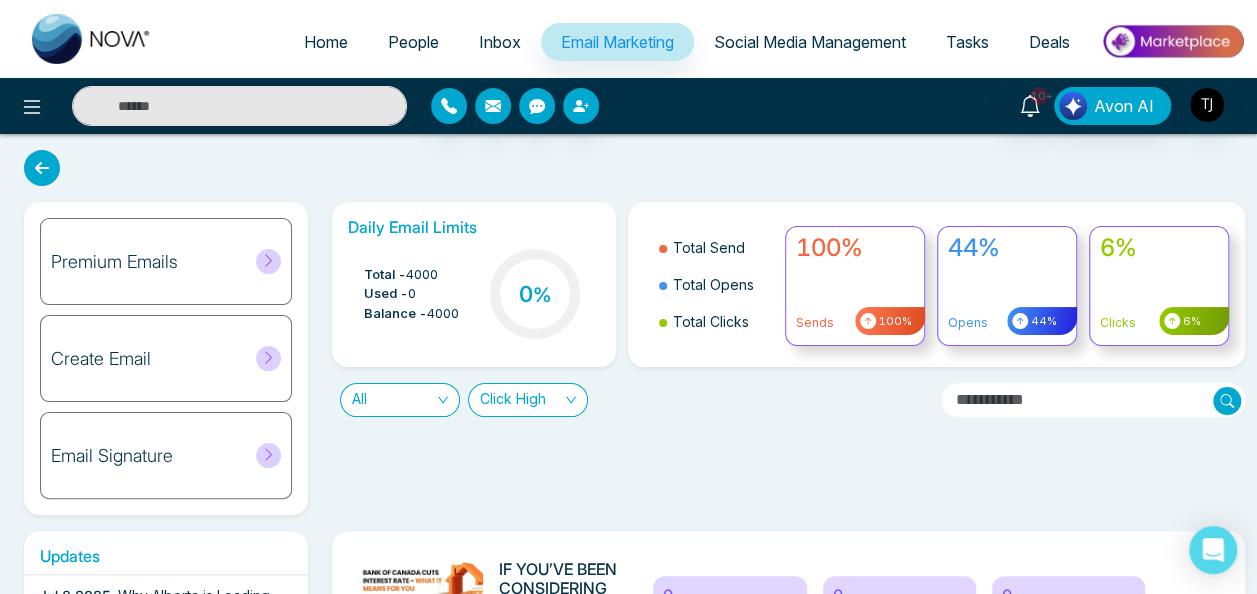 click on "44% Opens 44%" at bounding box center [1007, 286] 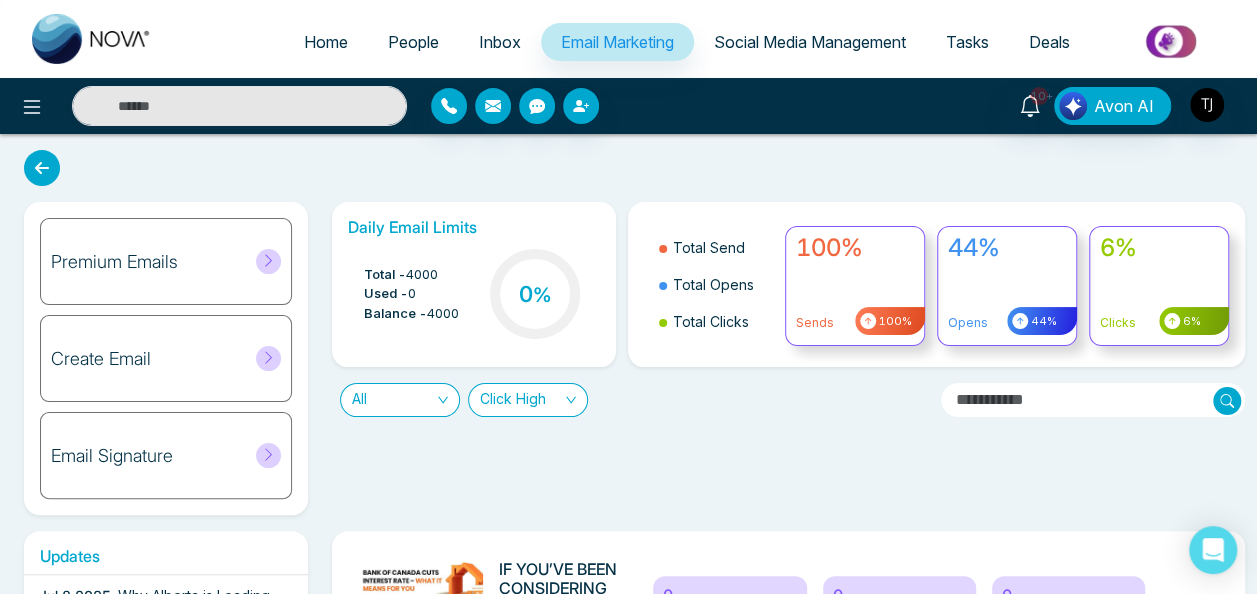 click on "6%" at bounding box center [1159, 248] 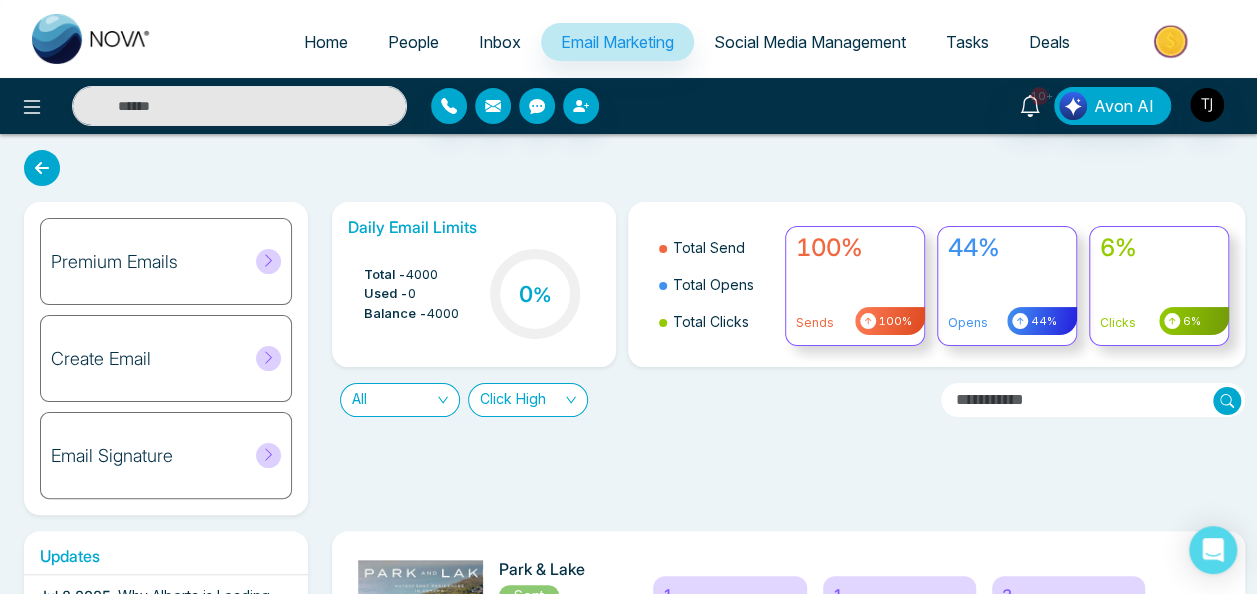 click on "Click High" at bounding box center (528, 400) 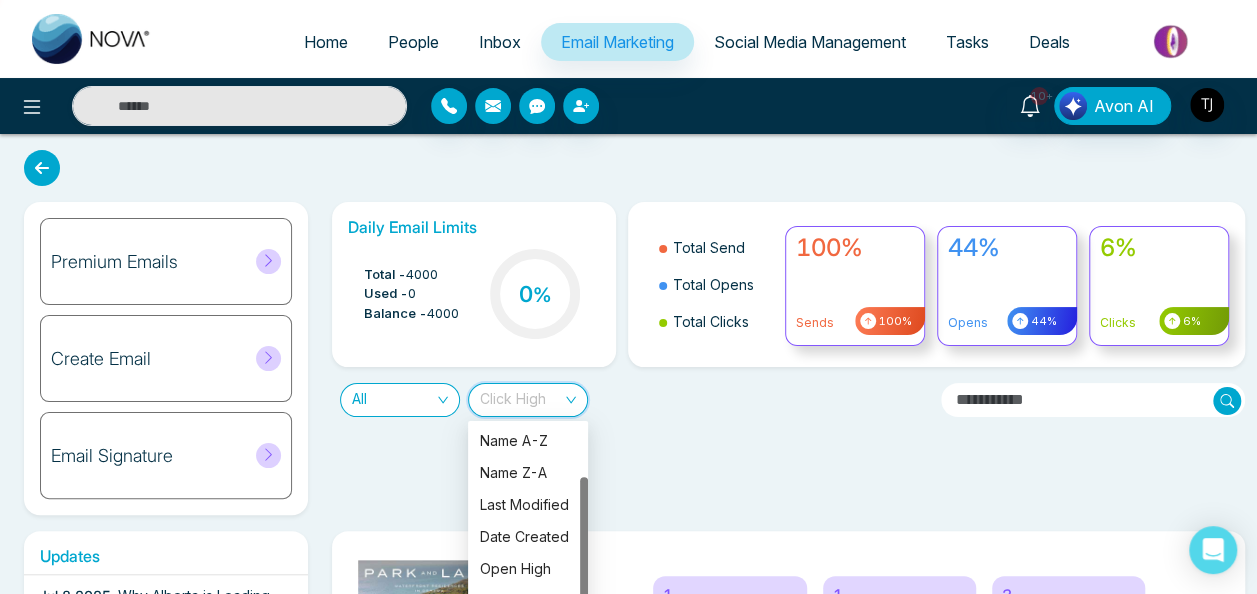 click on "All Click High" at bounding box center [628, 392] 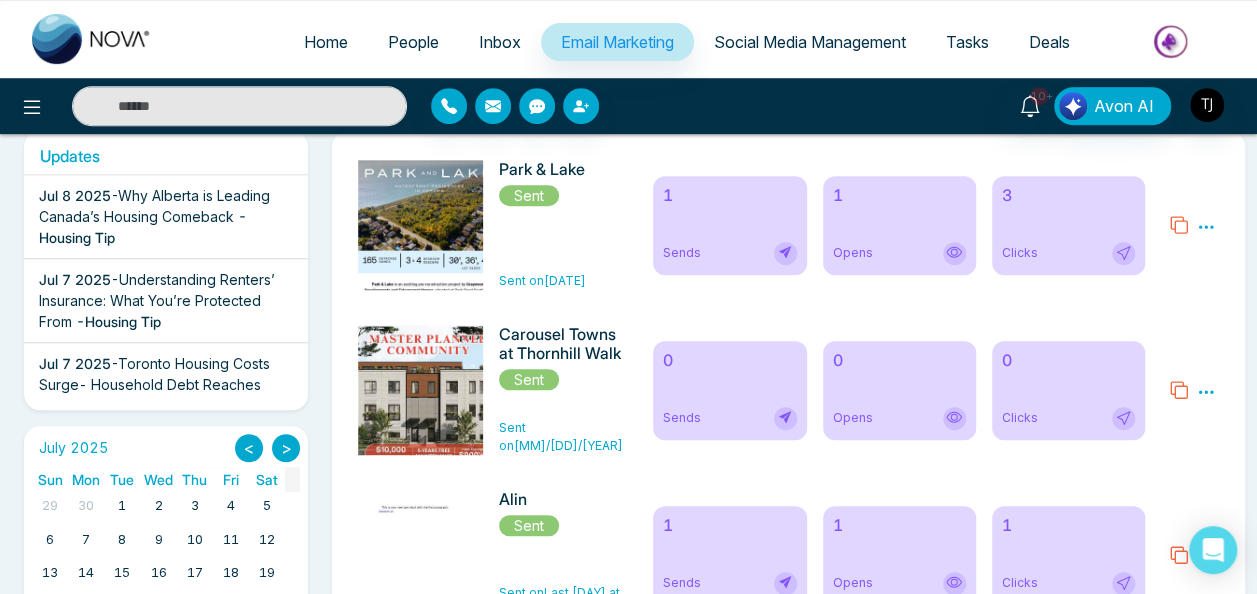scroll, scrollTop: 200, scrollLeft: 0, axis: vertical 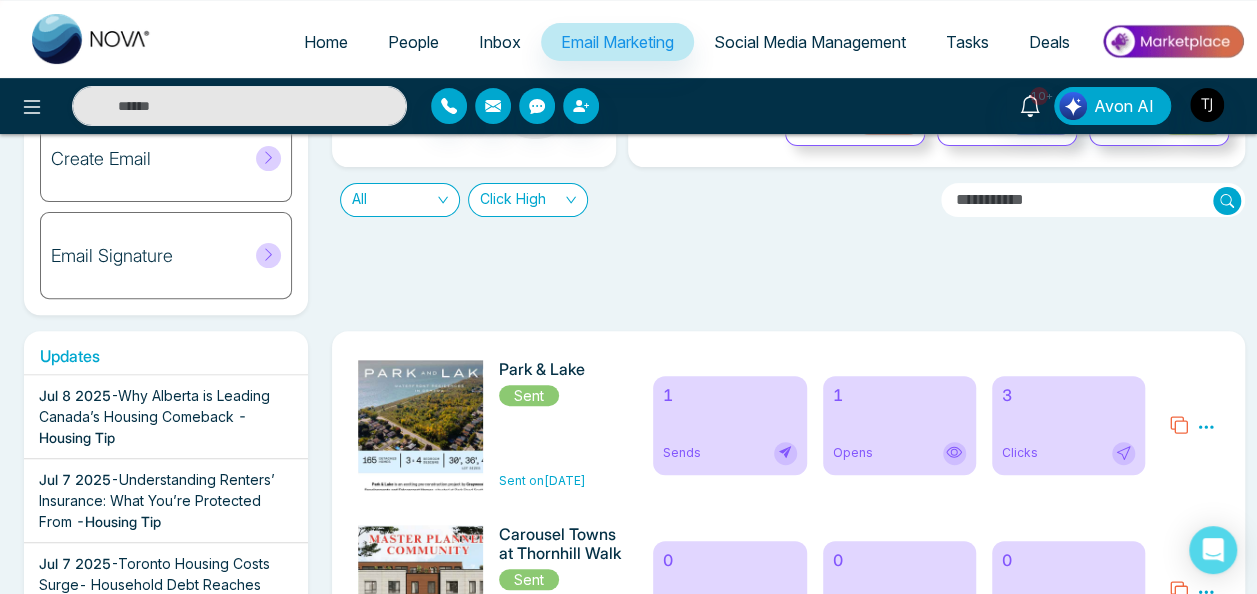 click on "Sends" at bounding box center (729, 453) 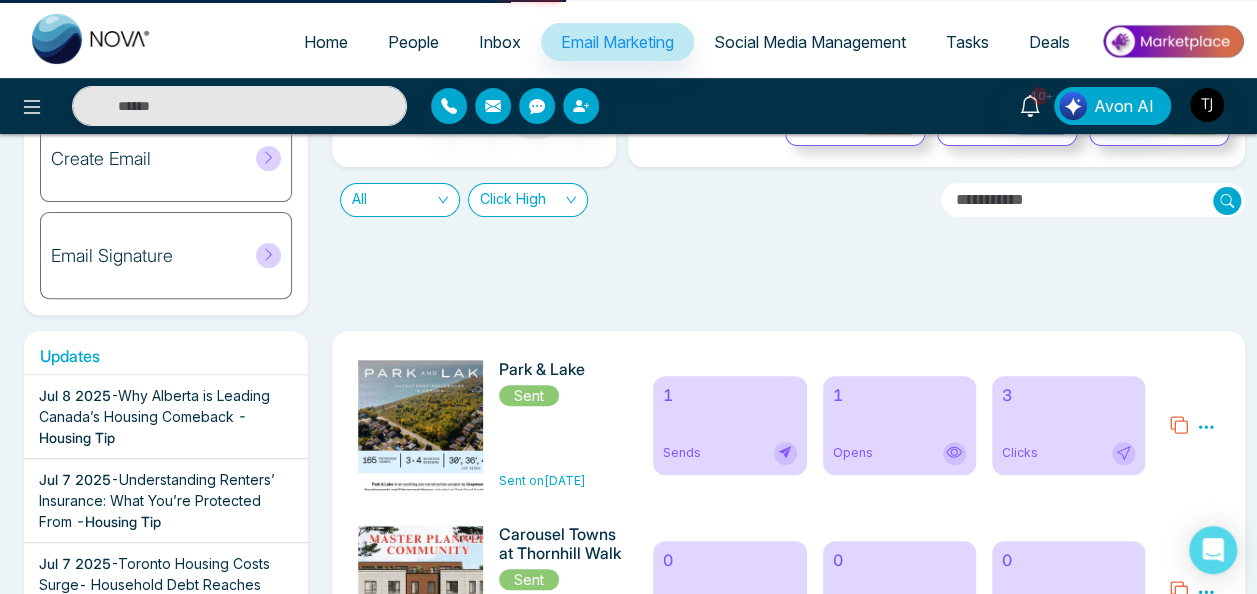 scroll, scrollTop: 0, scrollLeft: 0, axis: both 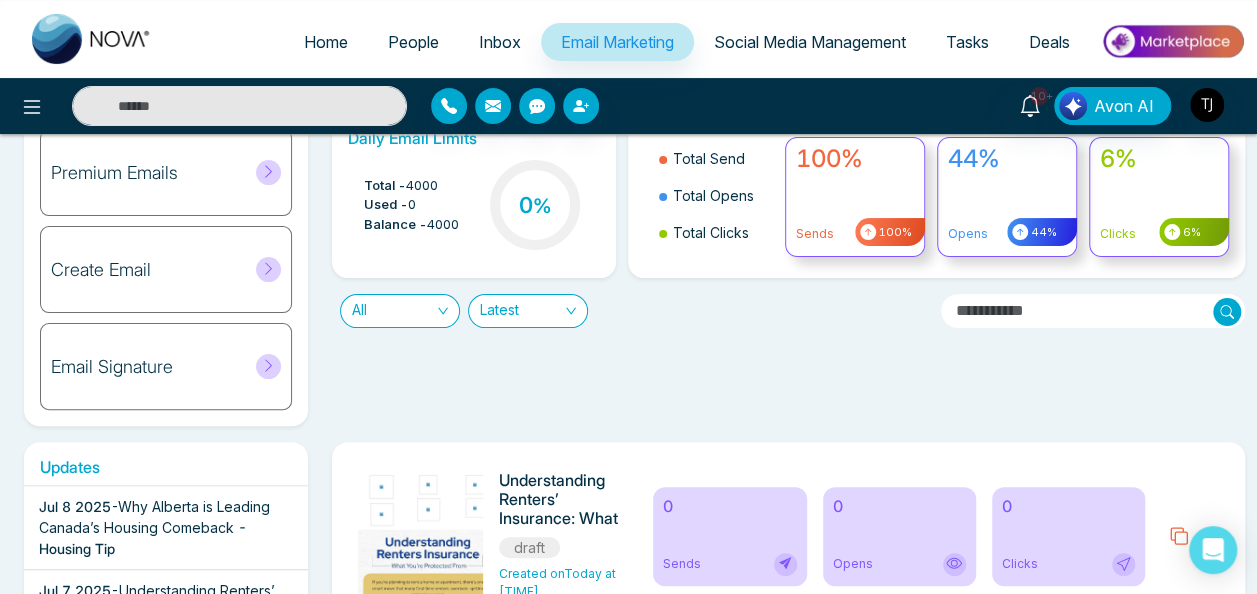 click on "Latest" at bounding box center (528, 311) 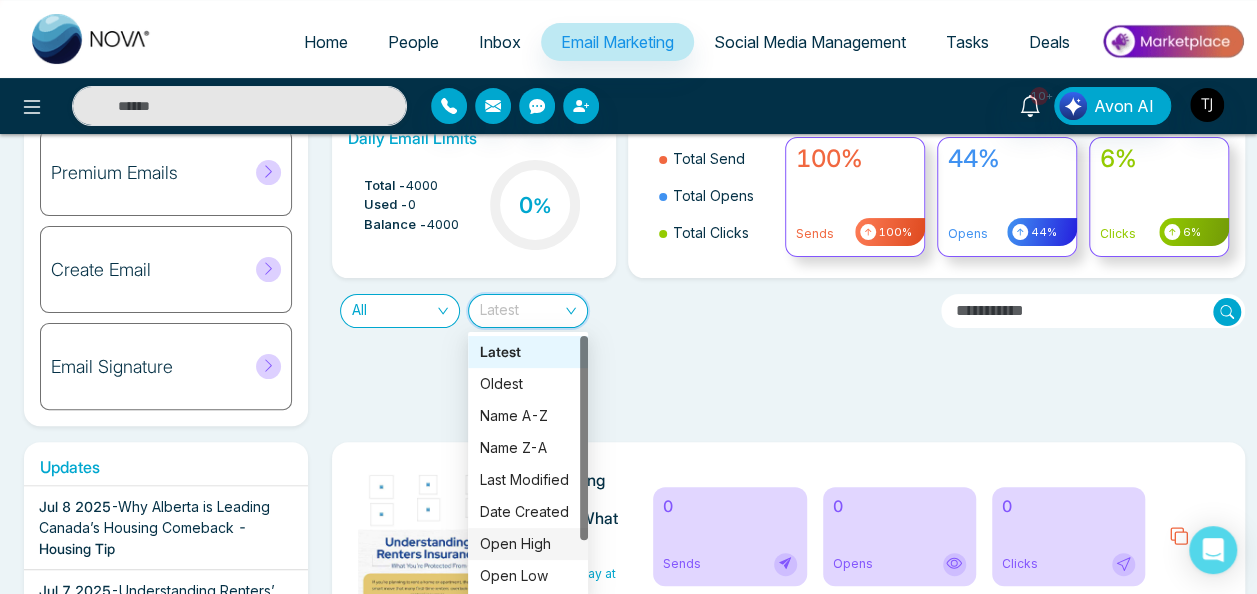 click on "Open High" at bounding box center (528, 544) 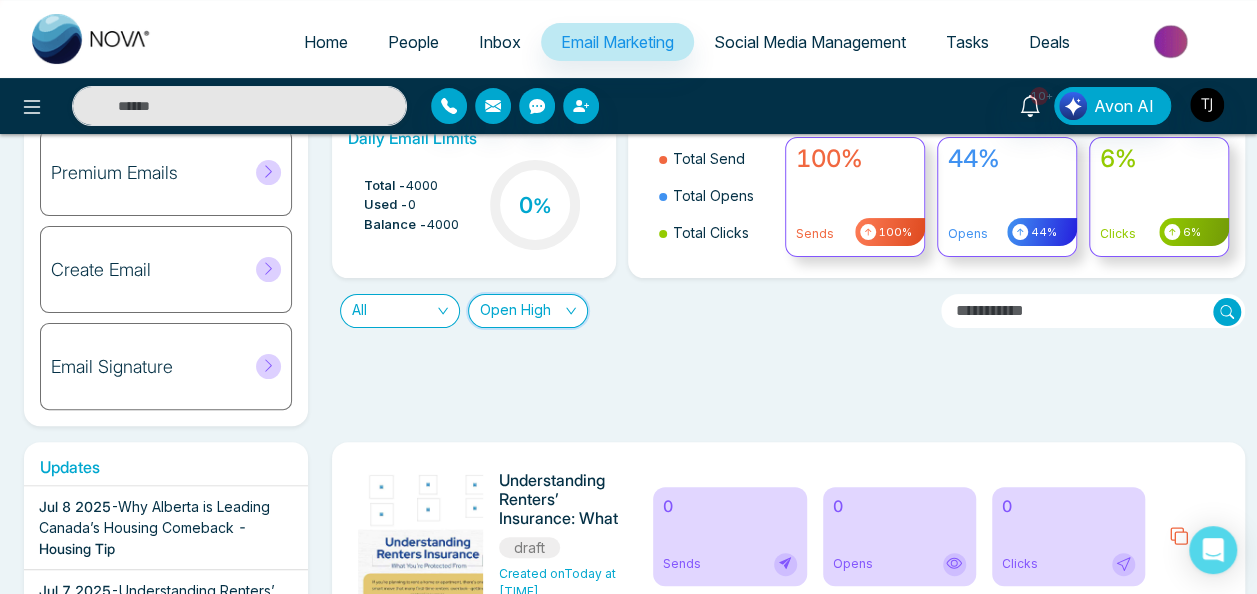 click on "Open High" at bounding box center (528, 311) 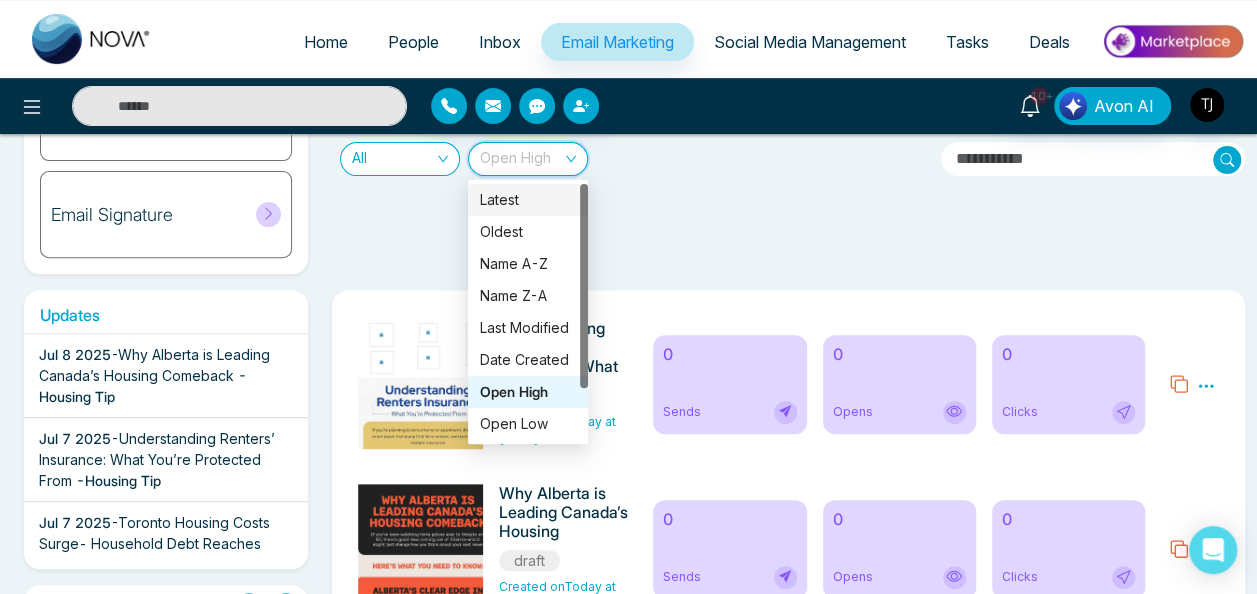 scroll, scrollTop: 289, scrollLeft: 0, axis: vertical 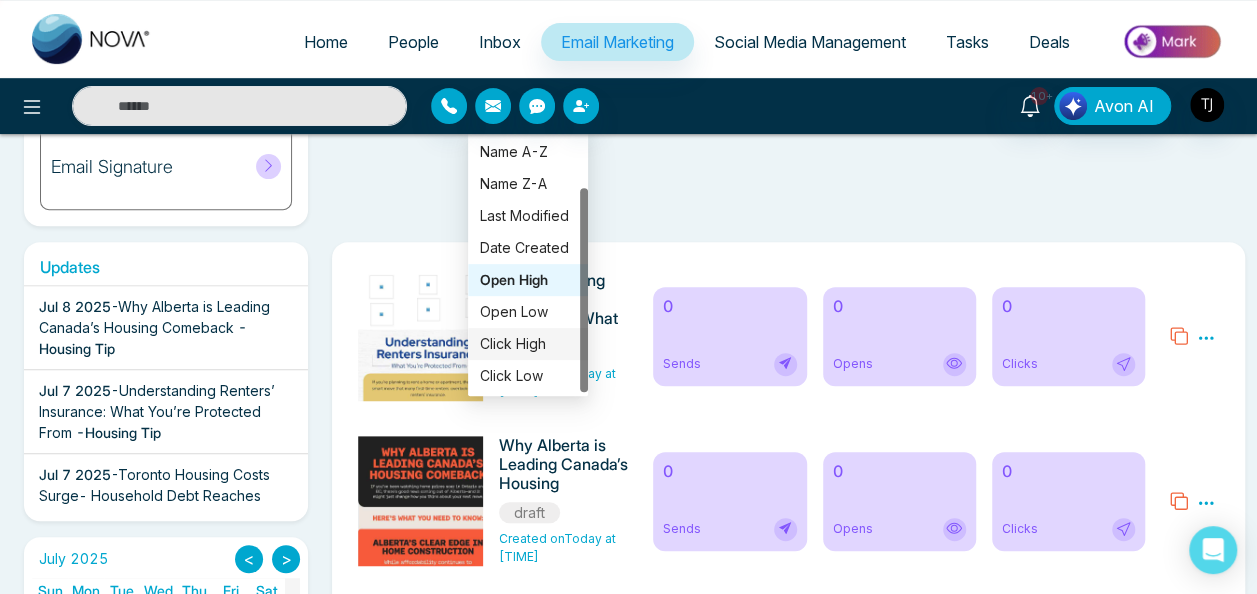 click on "Click High" at bounding box center (528, 344) 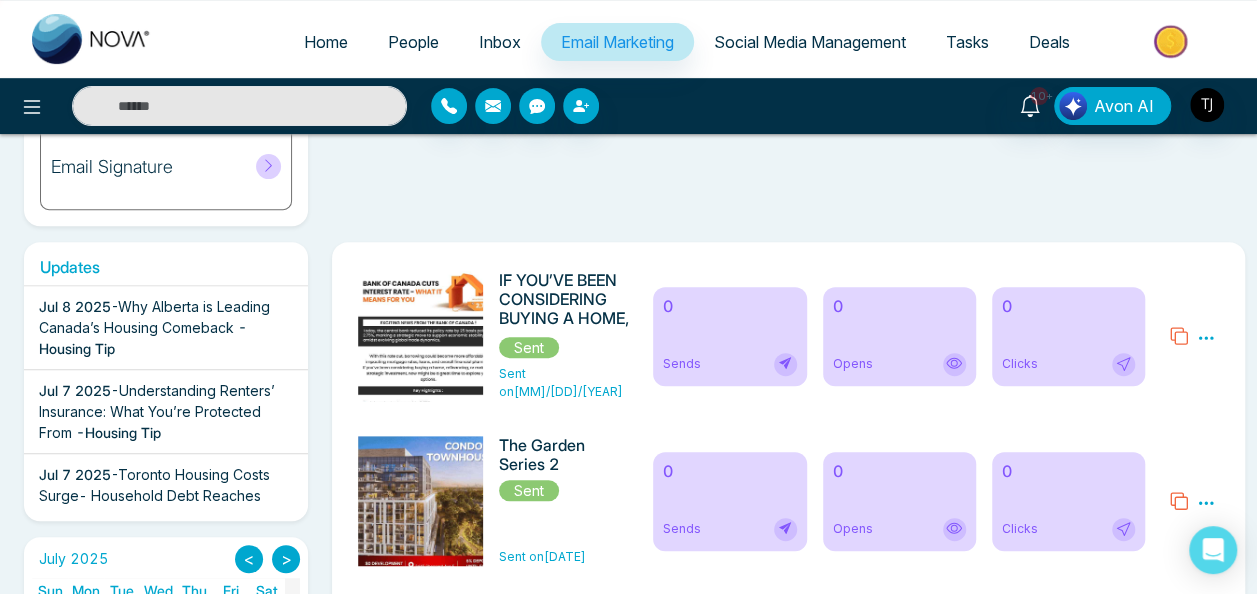 scroll, scrollTop: 0, scrollLeft: 0, axis: both 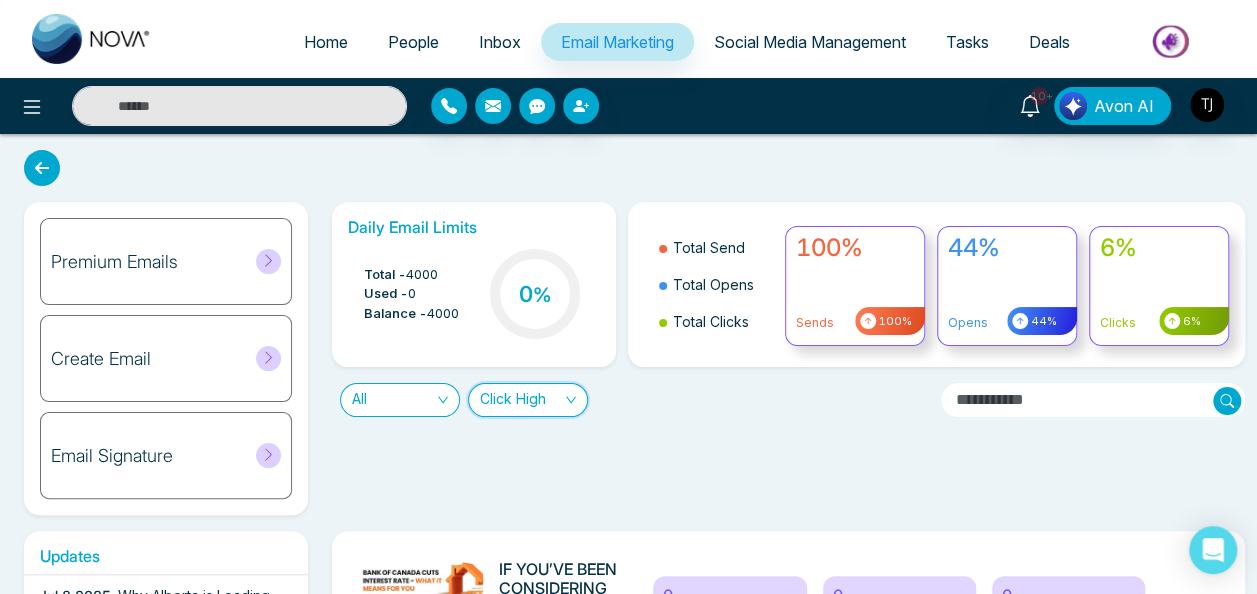 click on "Daily Email Limits Total -  [NUMBER] Used -  [NUMBER] Balance -  [NUMBER] [PERCENT]  Total Send  Total Opens  Total Clicks [PERCENT]% Sends [PERCENT]% [PERCENT]% Opens [PERCENT]% [PERCENT]% Clicks [PERCENT]% All Click High Click High" at bounding box center (782, 358) 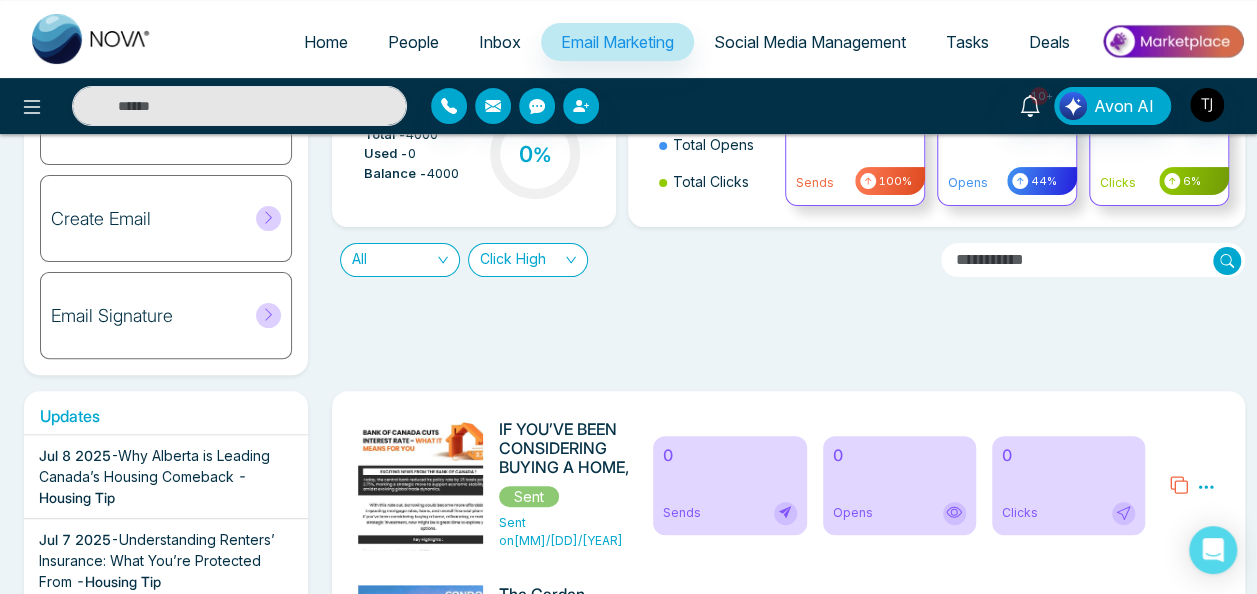 scroll, scrollTop: 0, scrollLeft: 0, axis: both 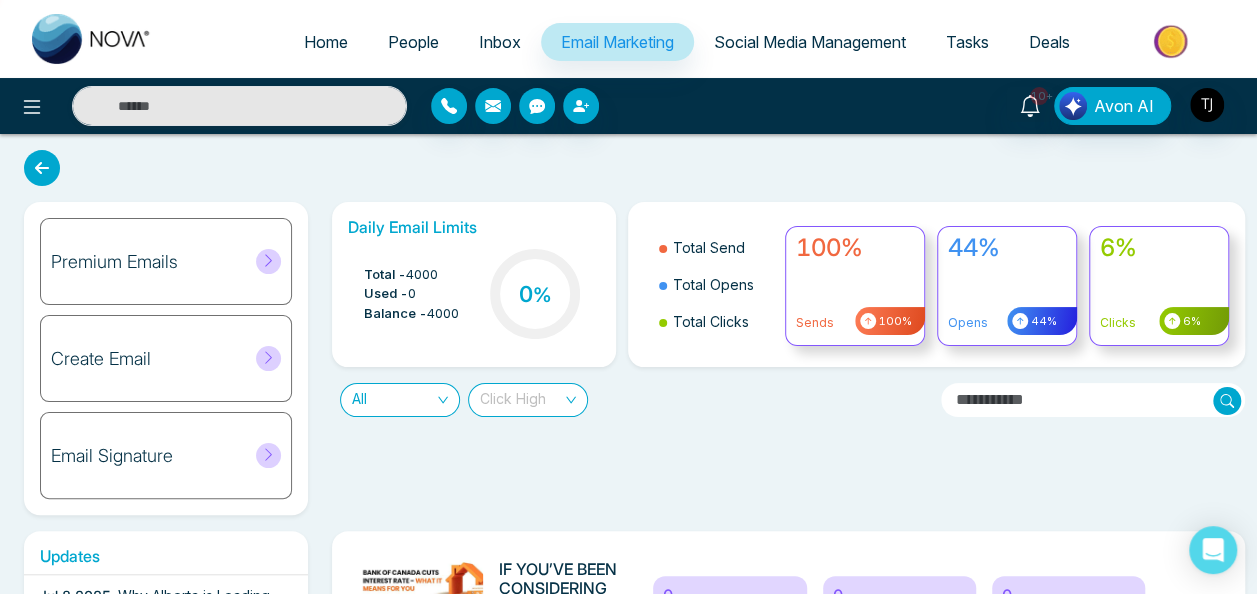click on "Click High" at bounding box center [528, 400] 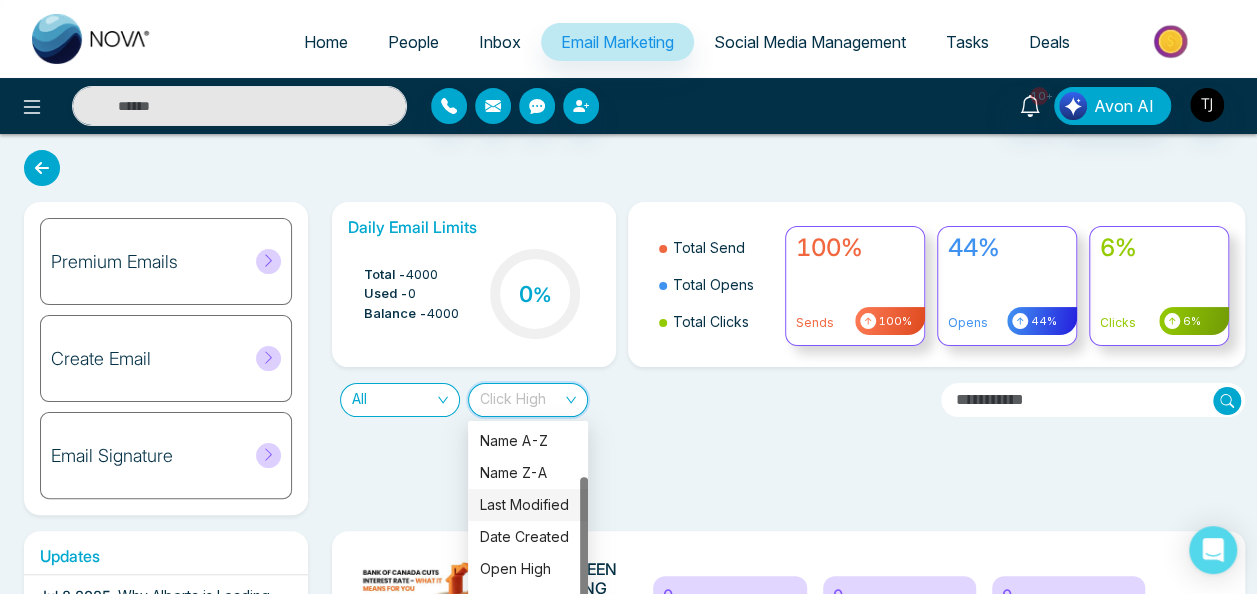 click on "Last Modified" at bounding box center [528, 505] 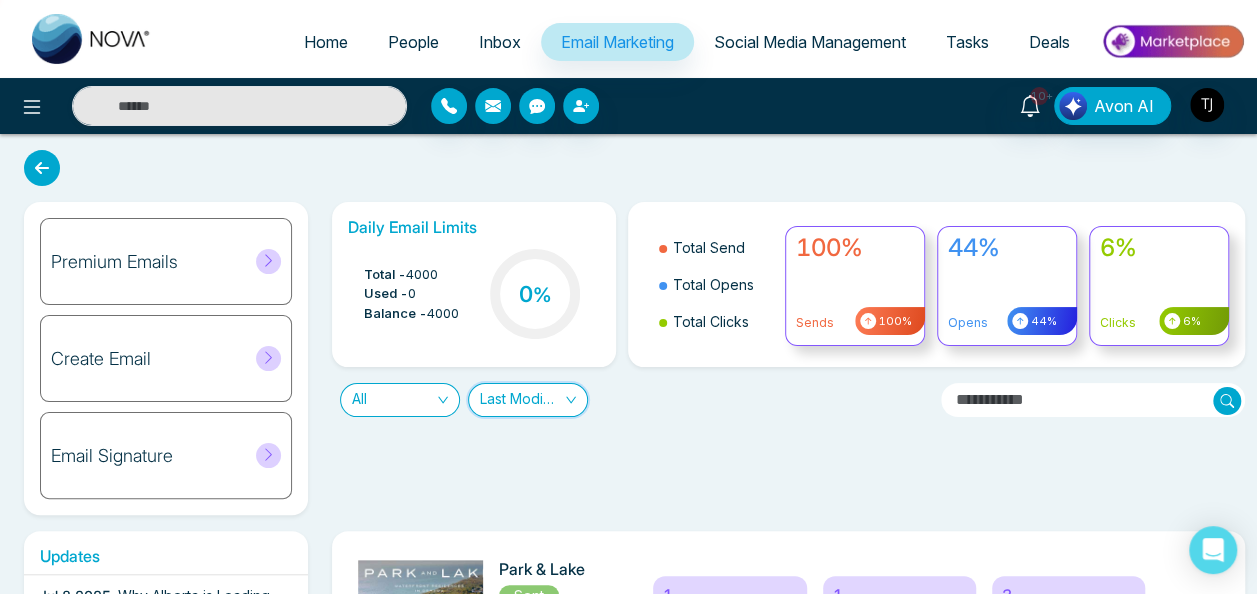 click on "Daily Email Limits Total -  4000 Used -  0 Balance -  4000 0 %  Total Send  Total Opens  Total Clicks 100% Sends 100% 44% Opens 44% 6% Clicks 6% All Last Modified Last Modified" at bounding box center [782, 358] 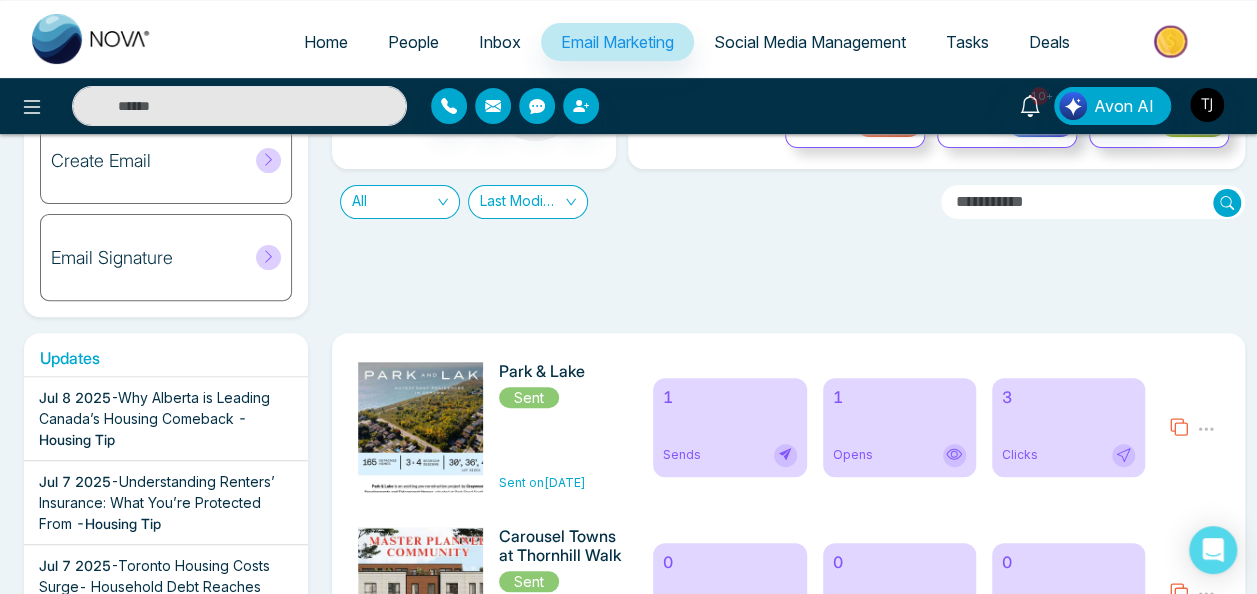 scroll, scrollTop: 200, scrollLeft: 0, axis: vertical 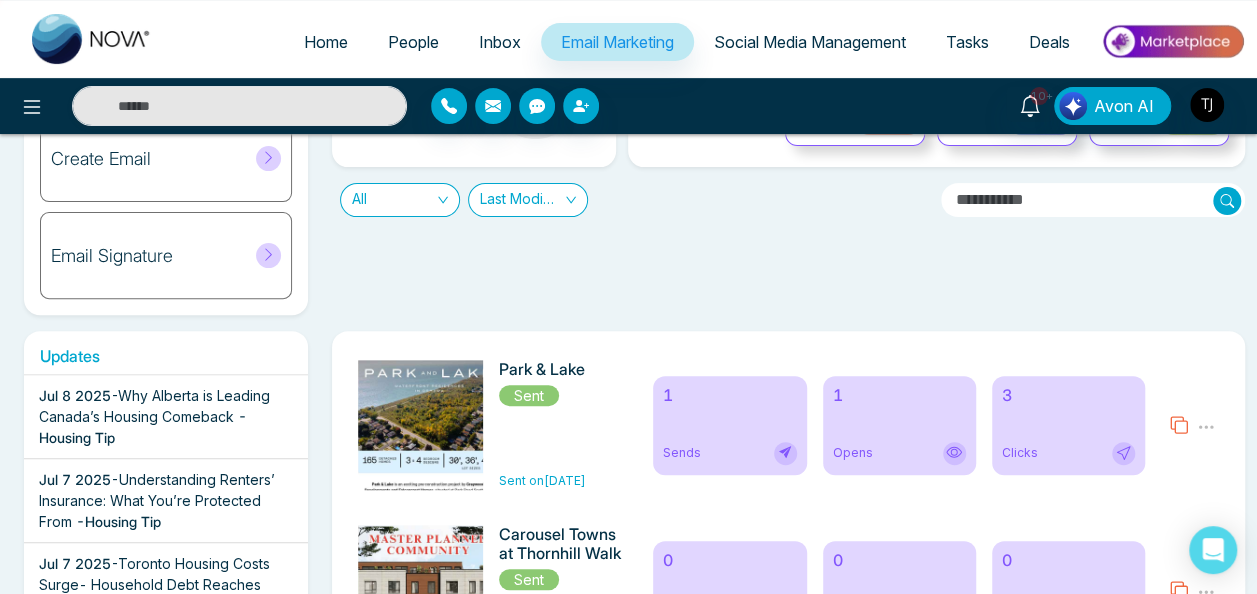 click on "Last Modified" at bounding box center [528, 200] 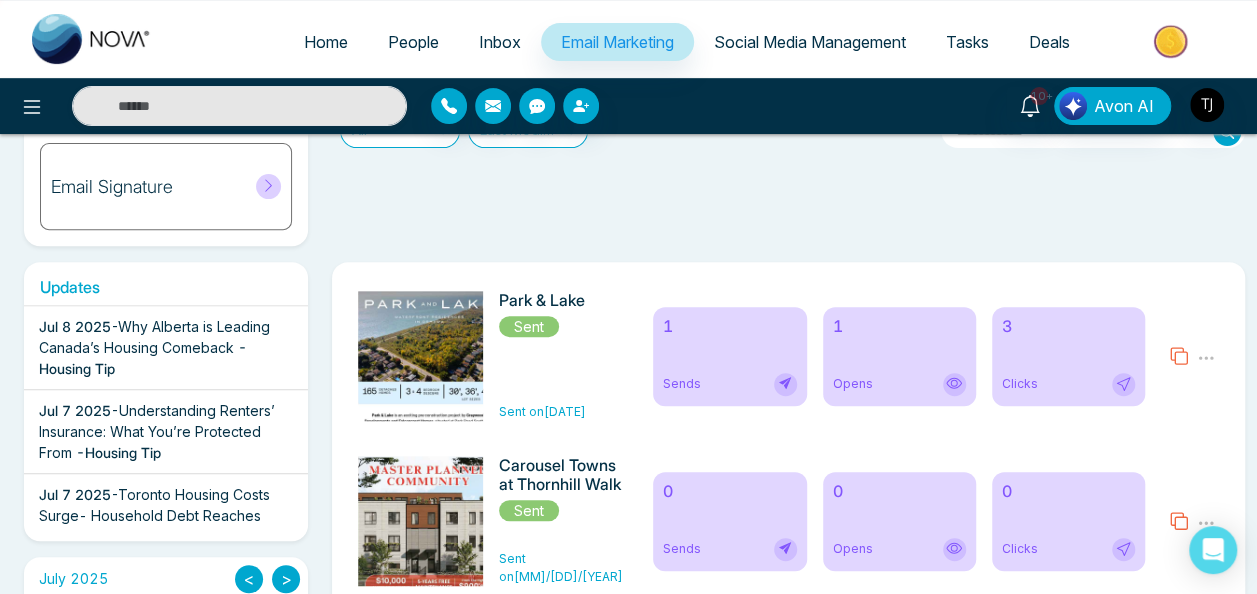 scroll, scrollTop: 300, scrollLeft: 0, axis: vertical 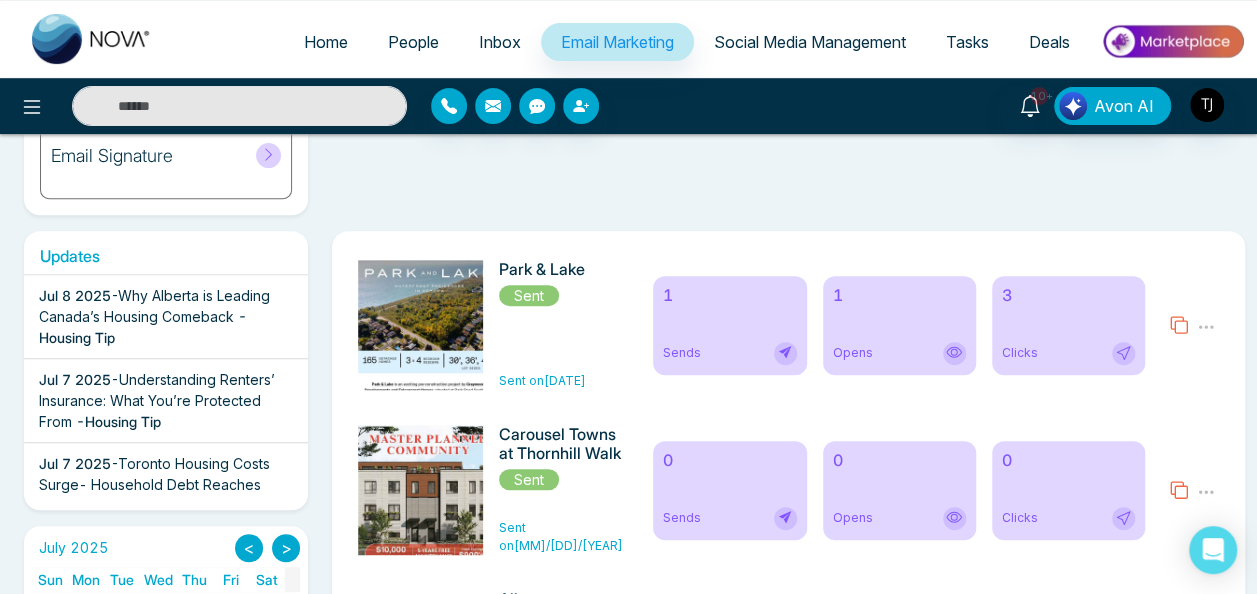 click on "3 Clicks" at bounding box center (1068, 325) 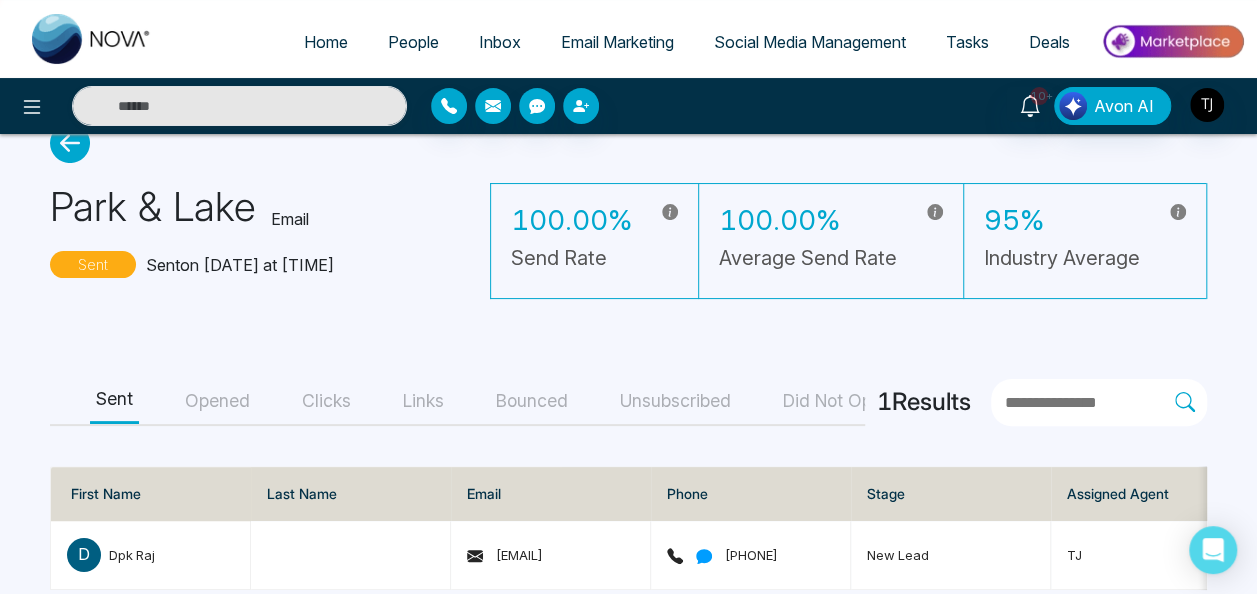 scroll, scrollTop: 92, scrollLeft: 0, axis: vertical 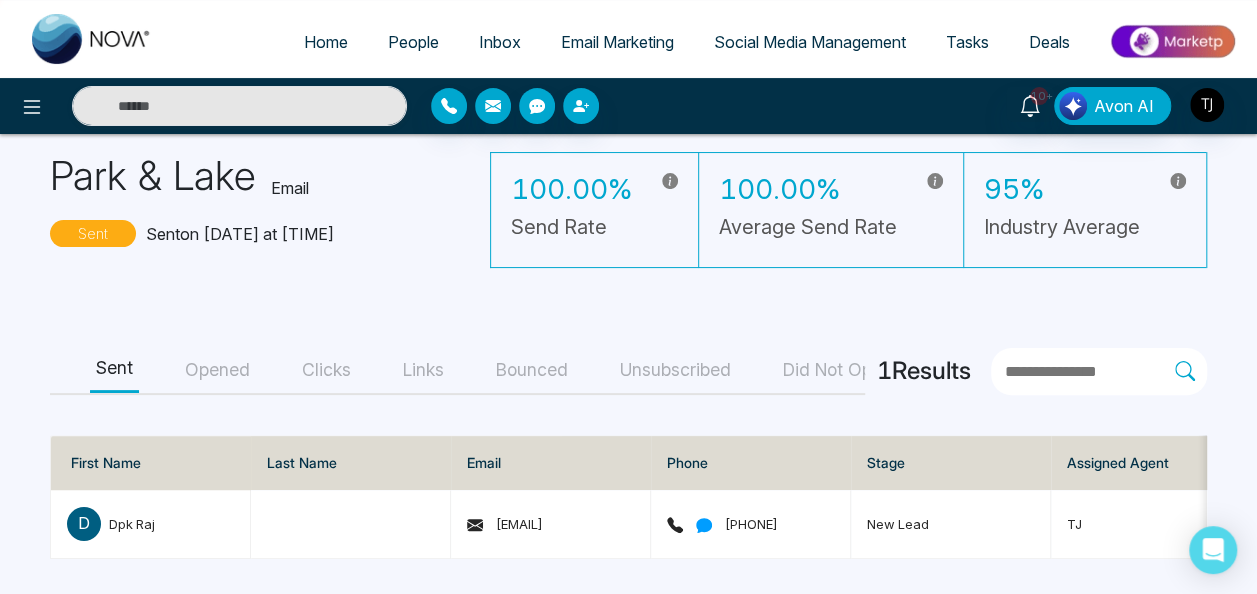 click on "Links" at bounding box center [423, 370] 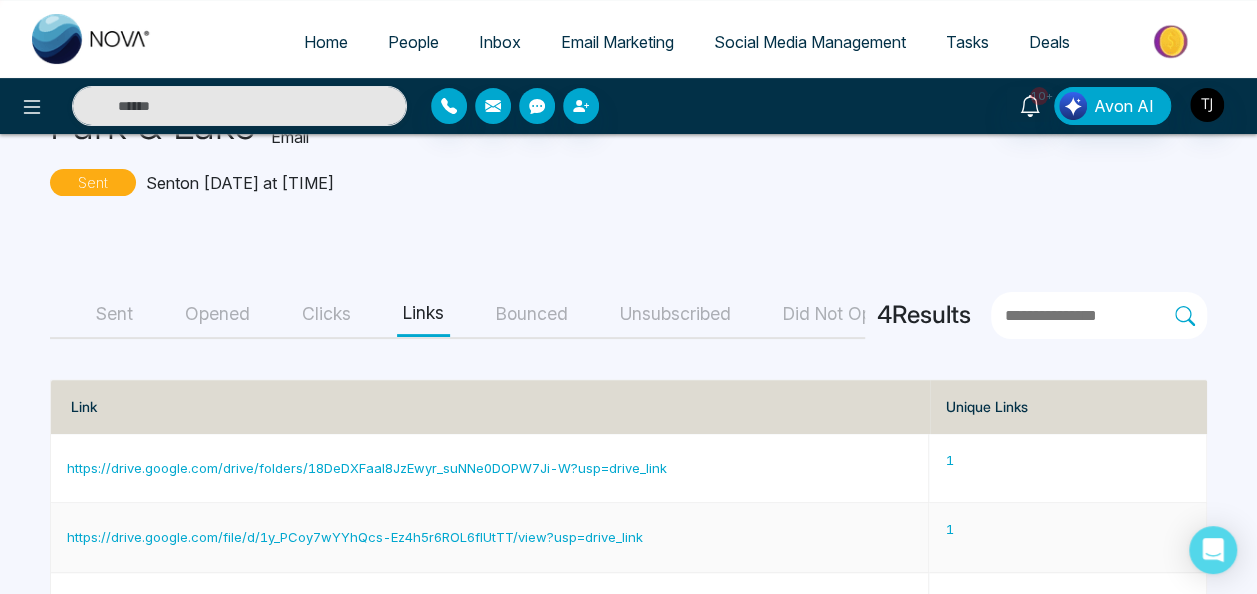 scroll, scrollTop: 0, scrollLeft: 0, axis: both 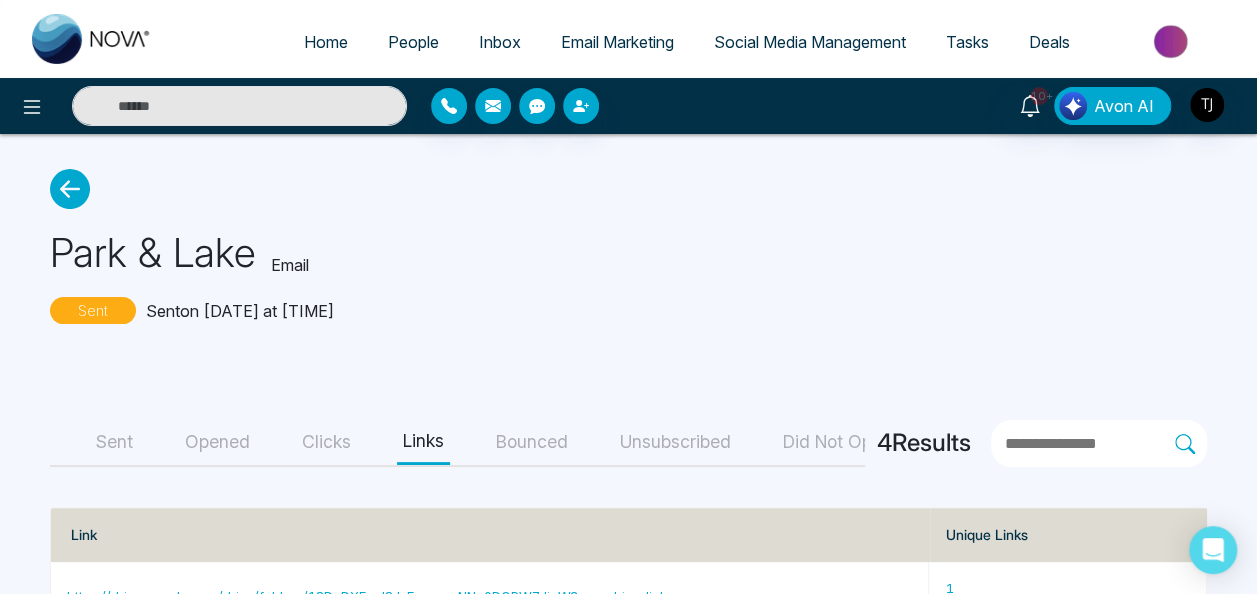 click on "Clicks" at bounding box center [326, 442] 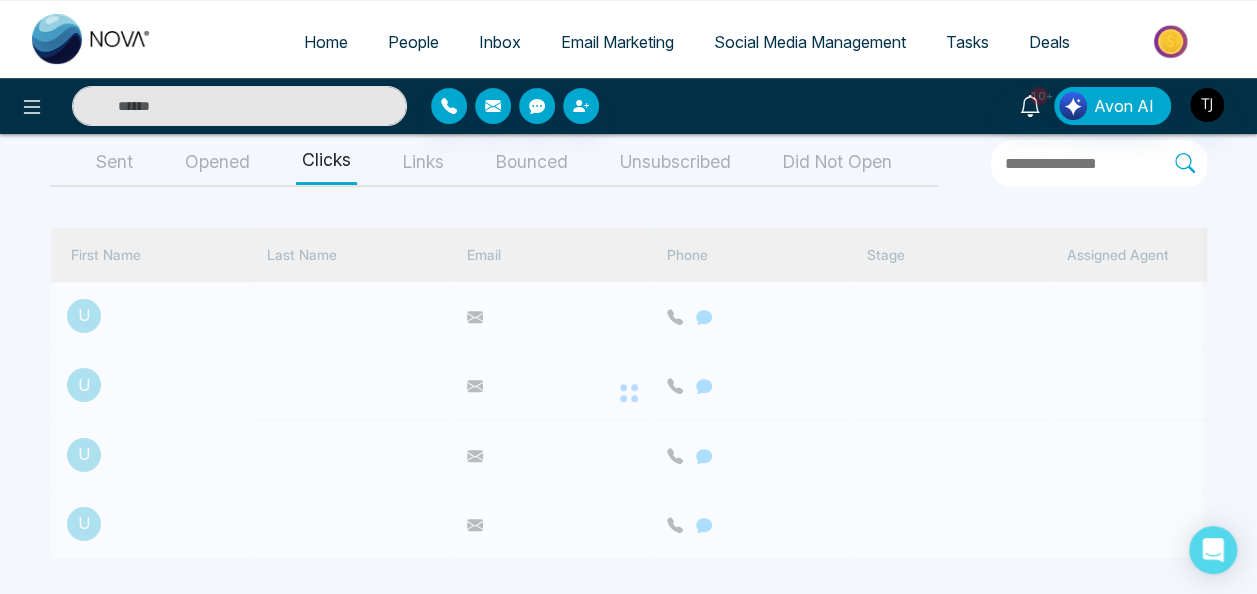 scroll, scrollTop: 230, scrollLeft: 0, axis: vertical 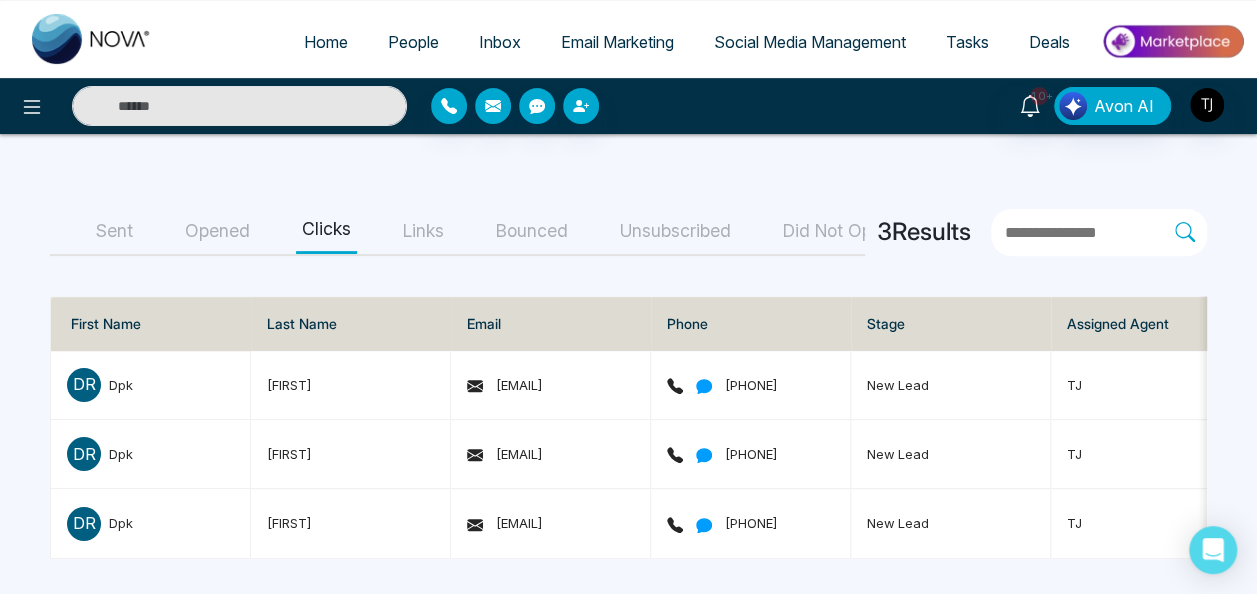click on "Bounced" at bounding box center [532, 231] 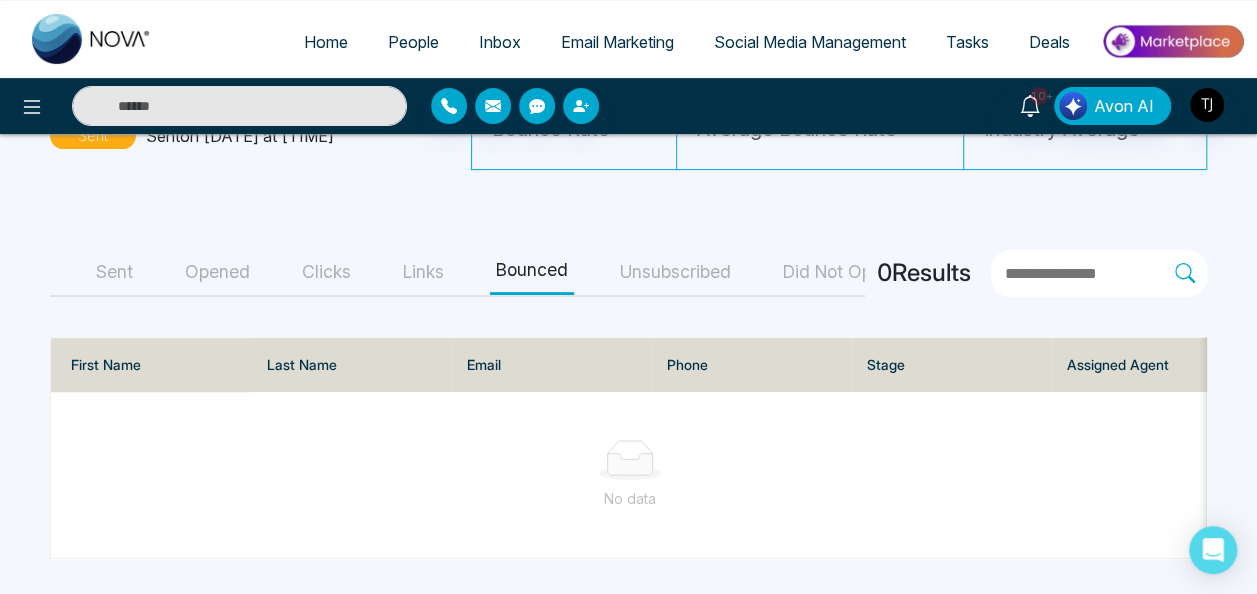 click on "Unsubscribed" at bounding box center [675, 272] 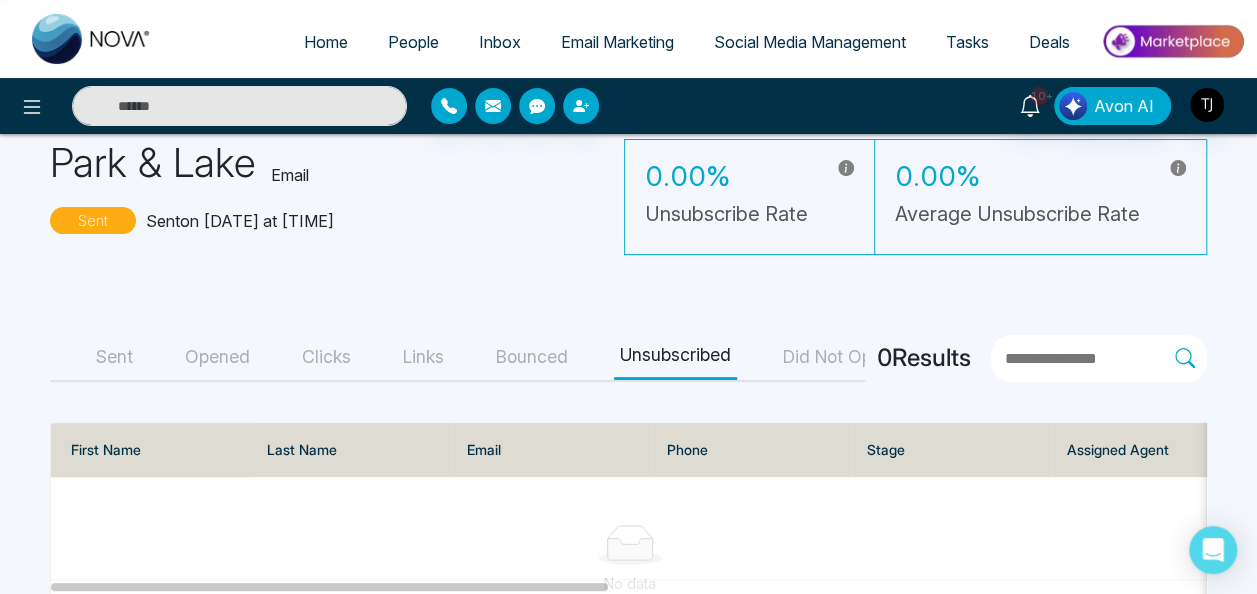 click on "Sent Opened Clicks Links Bounced Unsubscribed Did Not Open" at bounding box center (457, 358) 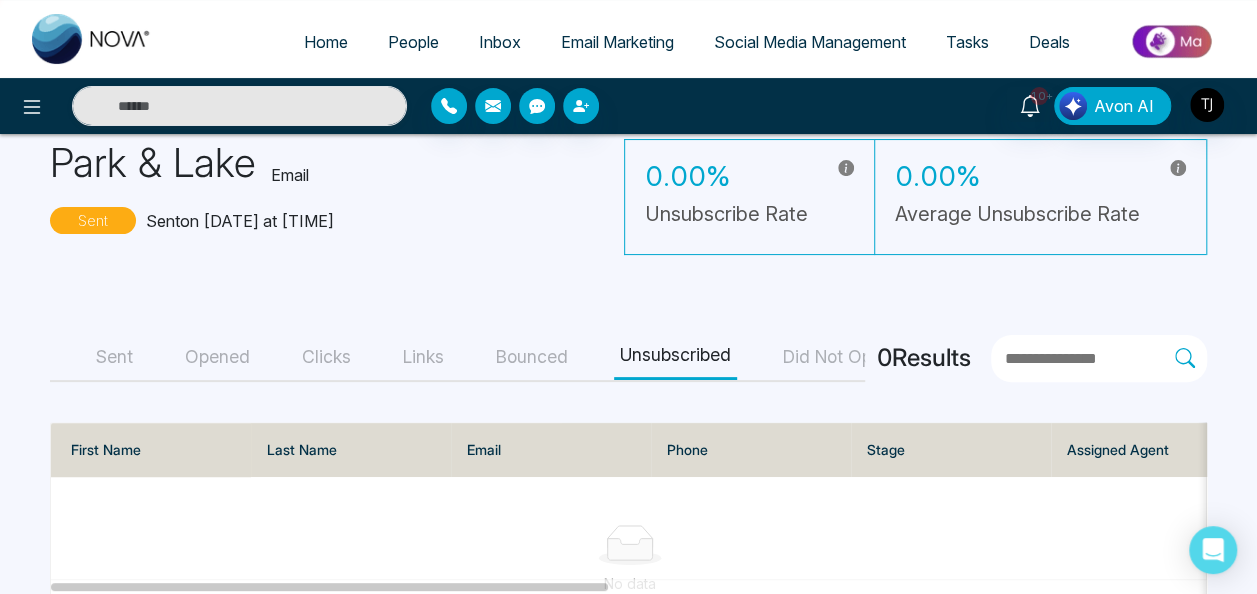 click on "Sent" at bounding box center [114, 357] 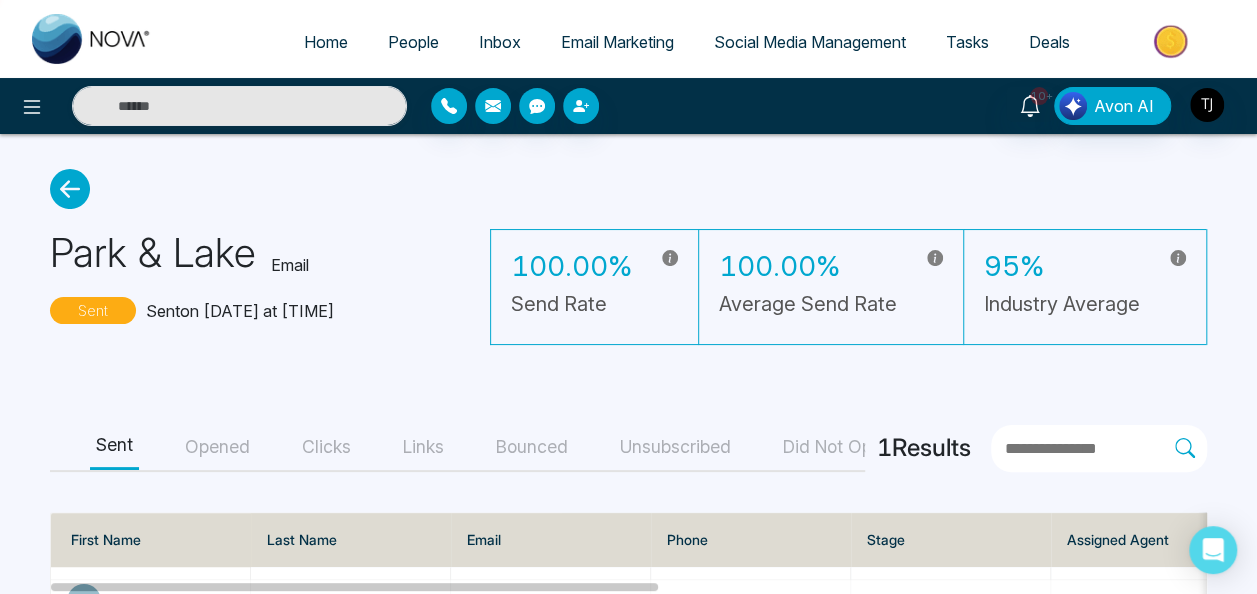 click 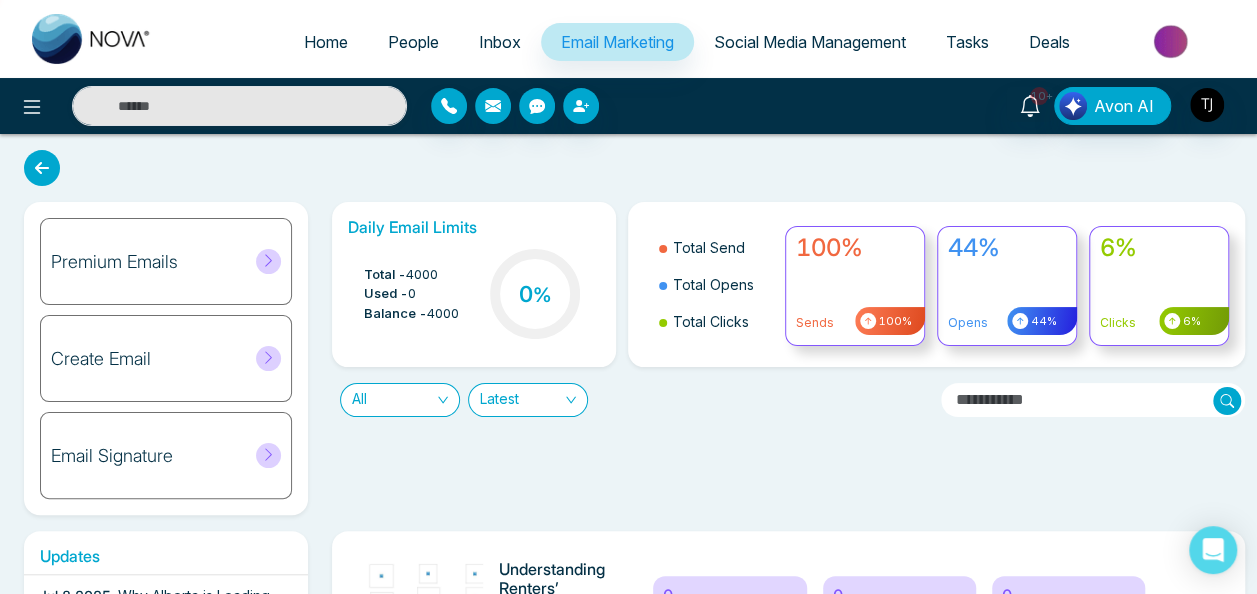 click on "Latest" at bounding box center (528, 400) 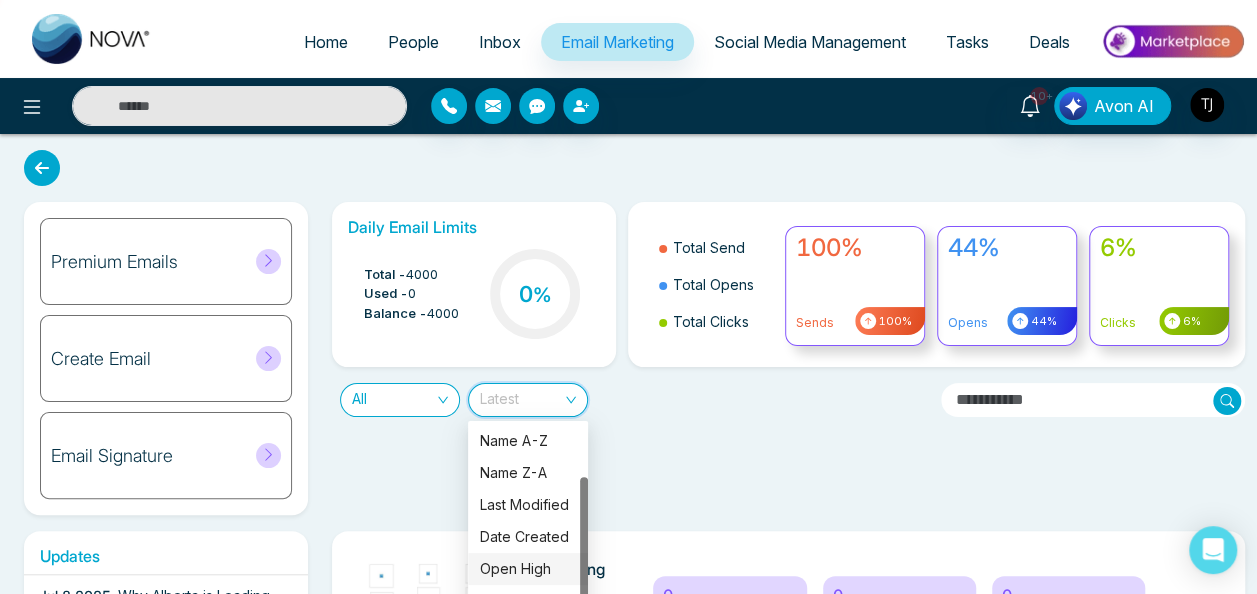 click on "Open High" at bounding box center [528, 569] 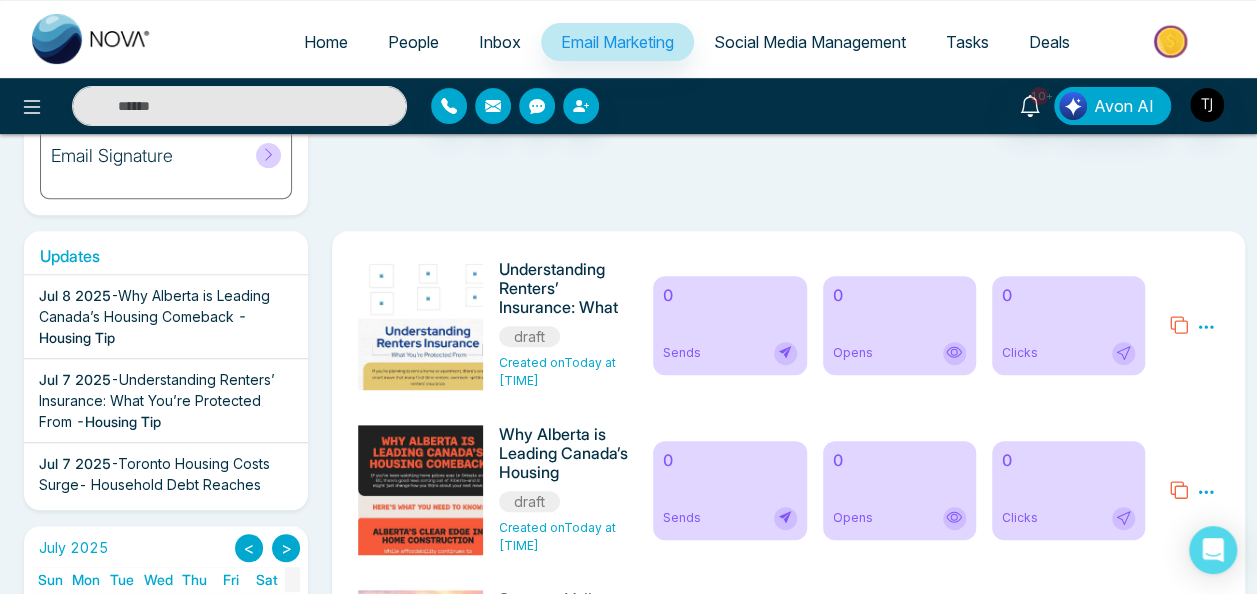 click on "Daily Email Limits Total -  [NUMBER] Used -  [NUMBER] Balance -  [NUMBER] [PERCENT]  Total Send  Total Opens  Total Clicks [PERCENT]% Sends [PERCENT]% [PERCENT]% Opens [PERCENT]% [PERCENT]% Clicks [PERCENT]% All Open High Open High" at bounding box center (782, 58) 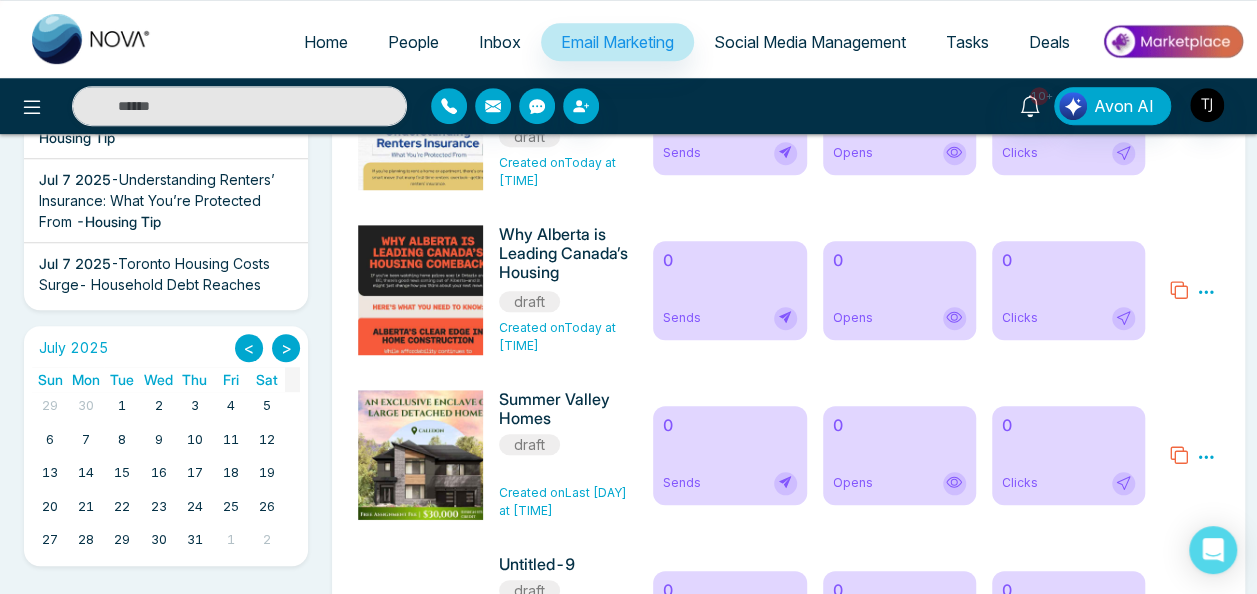 click on "[FIRST] [LAST] draft Created on Last Saturday at 12:15 AM 0 Sends 0 Opens 0 Clicks Preview Edit Delete" at bounding box center (788, 455) 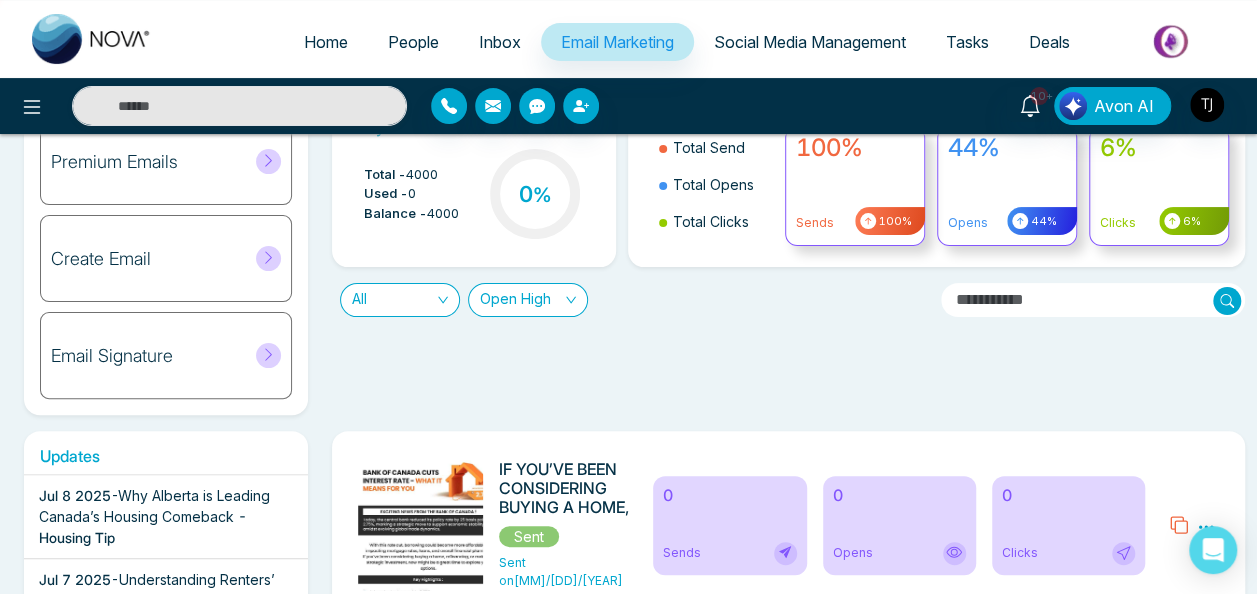 click at bounding box center [1227, 301] 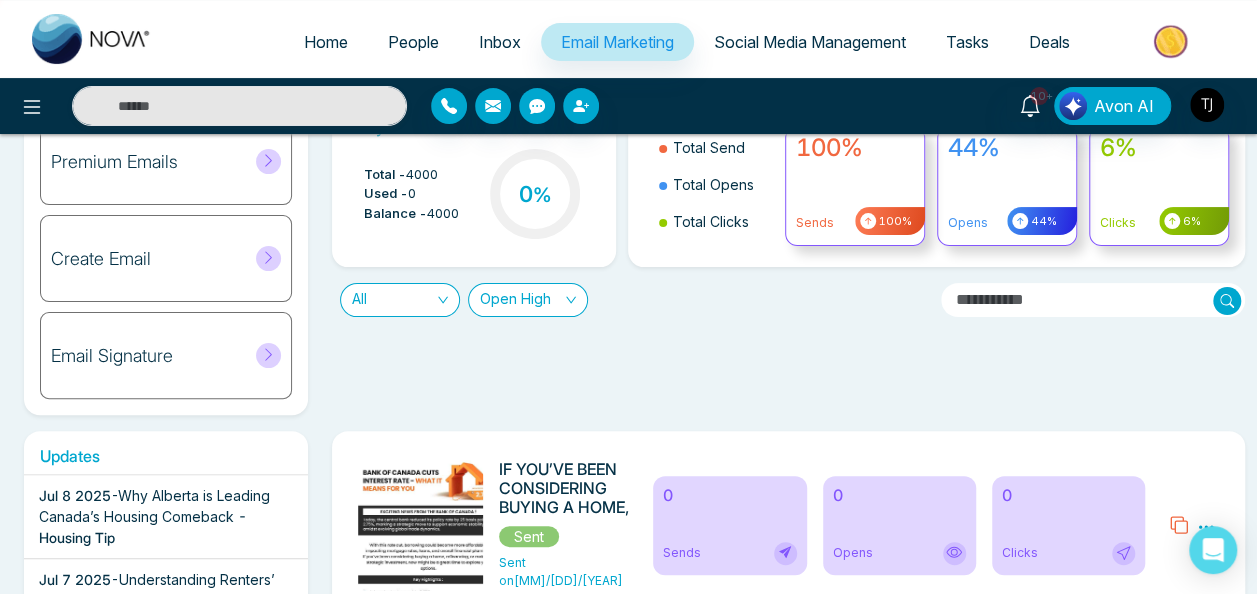 click at bounding box center [1091, 292] 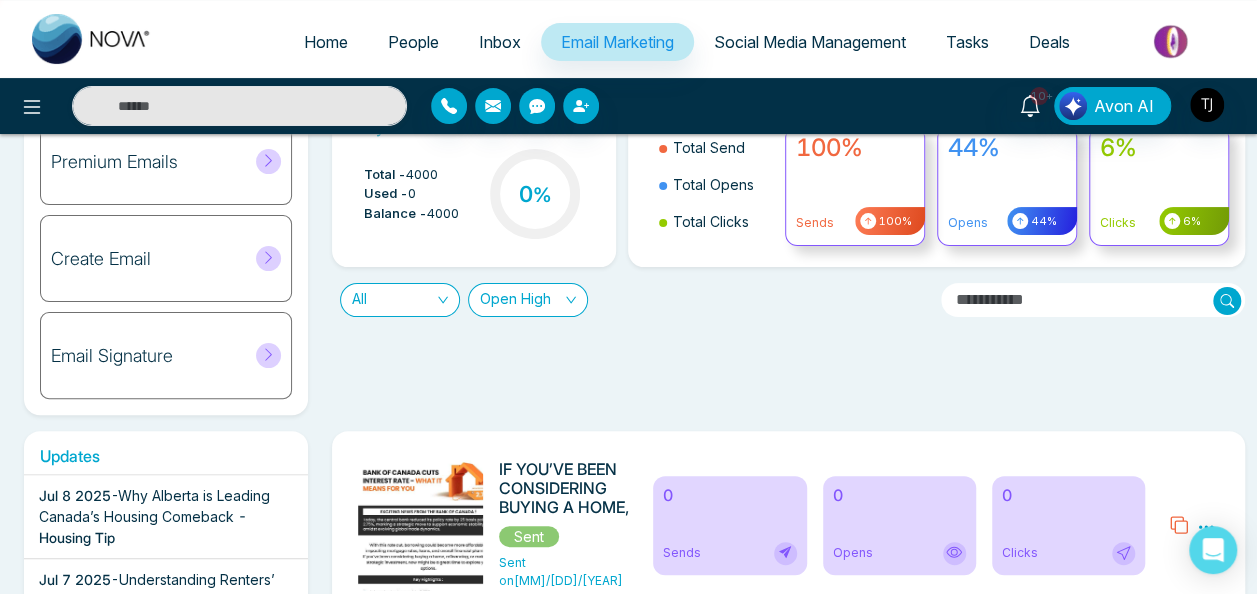 click at bounding box center [1093, 300] 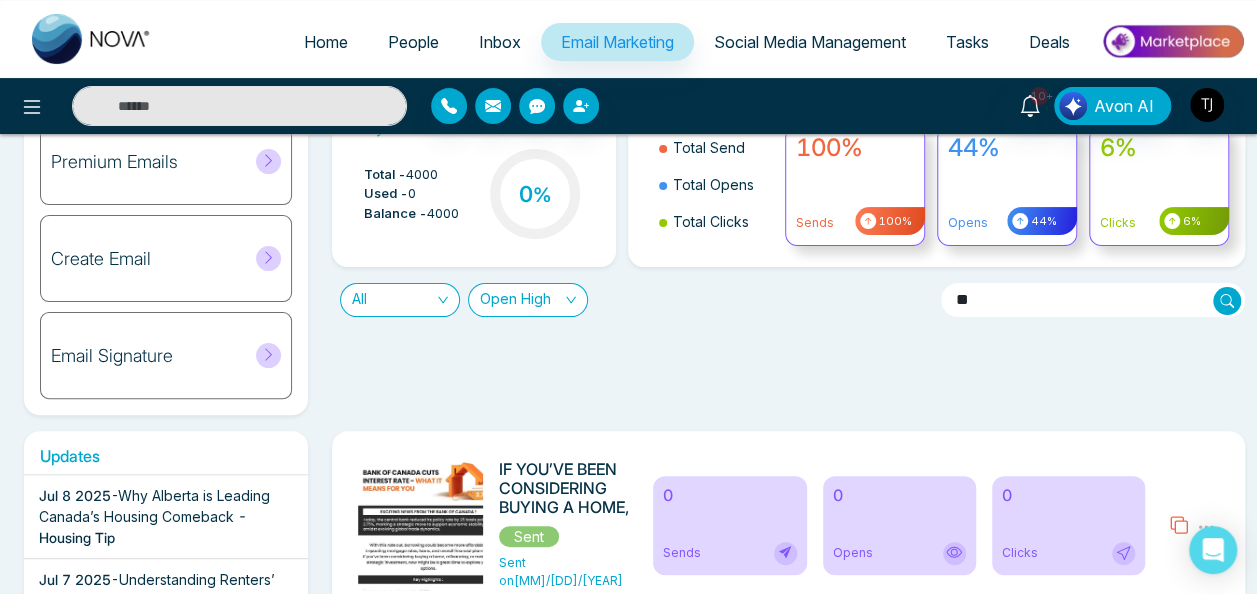 type on "**" 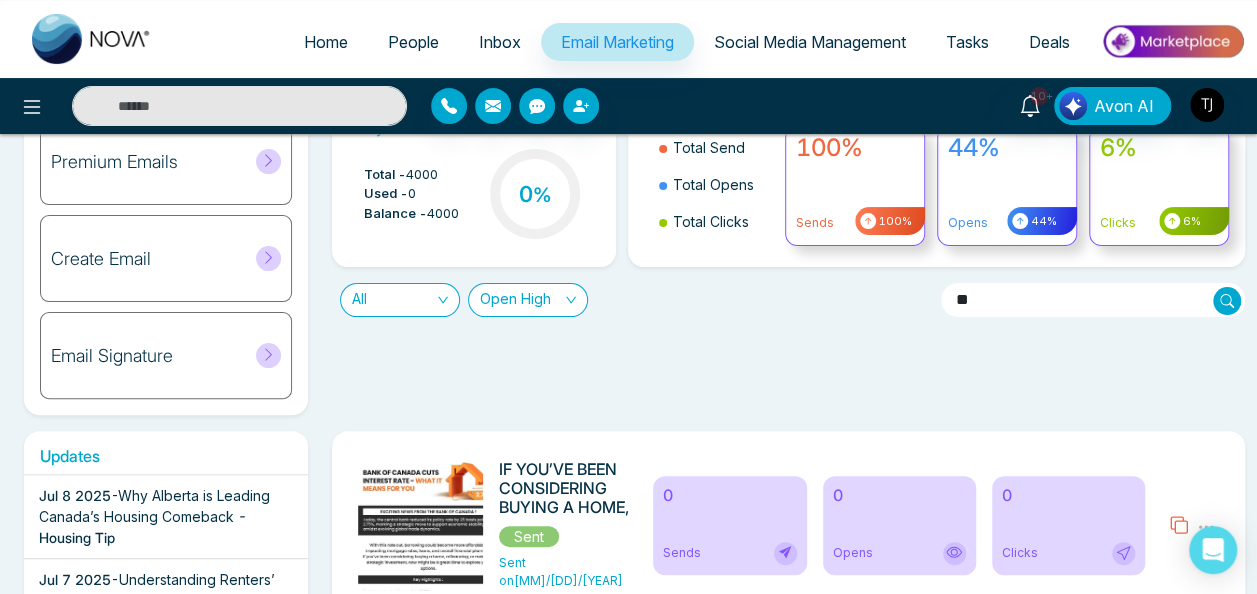 click on "Premium Emails Create Email Email Signature Daily Email Limits Total -  [NUMBER] Used -  [NUMBER] Balance -  [NUMBER] [PERCENT]  Total Send  Total Opens  Total Clicks [PERCENT]% Sends [PERCENT]% [PERCENT]% Opens [PERCENT]% [PERCENT]% Clicks [PERCENT]% All Open High ** Updates [MONTH] [DAY] [YEAR]   -  Why Alberta is Leading Canada’s Housing Comeback    -  Housing Tip [MONTH] [DAY] [YEAR]   -  Understanding Renters’ Insurance: What You’re Protected From    -  Housing Tip [MONTH] [DAY] [YEAR]   -  Toronto Housing Costs Surge- Household Debt Reaches New Highs    -  Housing Tip [MONTH] [DAY] [YEAR]   -  Say Goodbye to Sticky Air – Easy Ways to Reduce Home Humidity!    -  Housing Tip [MONTH] [DAY] [YEAR]   -  You Can Buy a Home with No Down Payment – Here’s How    -  Housing Tip [MONTH] [DAY] [YEAR]   -  The Platform at Station Park Condos    -  Pre Construction [MONTH] [DAY] [YEAR]   -  Discover Toronto’s Next Hot Neighbourhoods Before Everyone Else Does    -  Housing Tip [MONTH] [DAY] [YEAR]   -  Can’t Afford a Down Payment Yet? Rent-to-Own Could Be Your Solution    -  Housing Tip [MONTH] [DAY] [YEAR]   -  Happy Canada Day [YEAR]" at bounding box center [628, 8506] 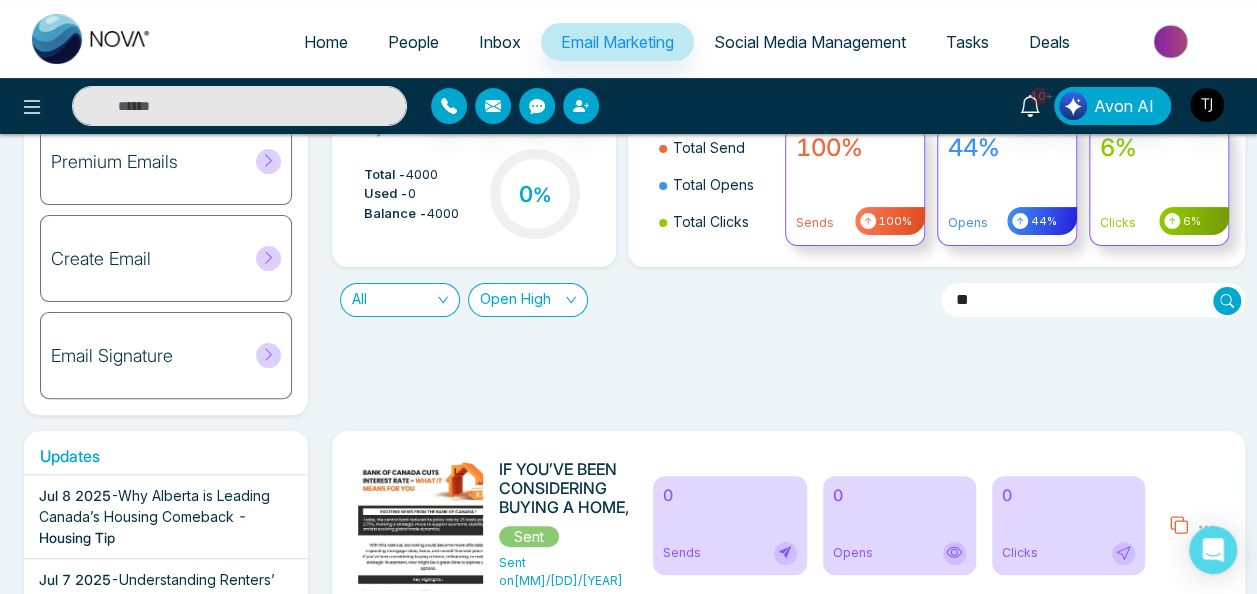 click 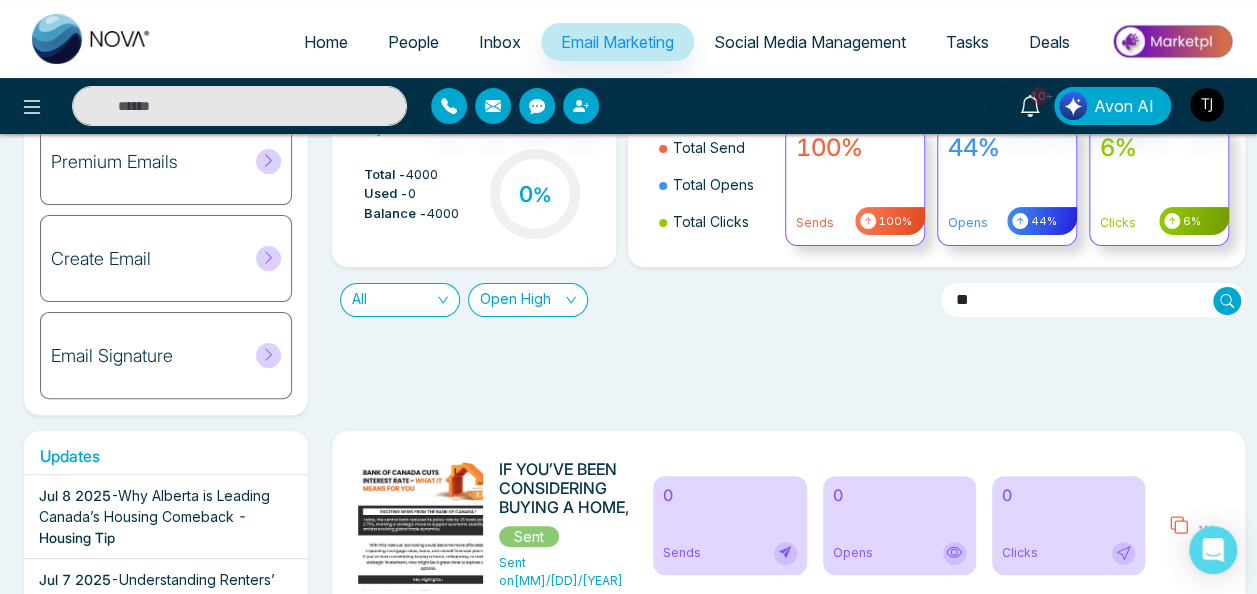 drag, startPoint x: 937, startPoint y: 413, endPoint x: 947, endPoint y: 393, distance: 22.36068 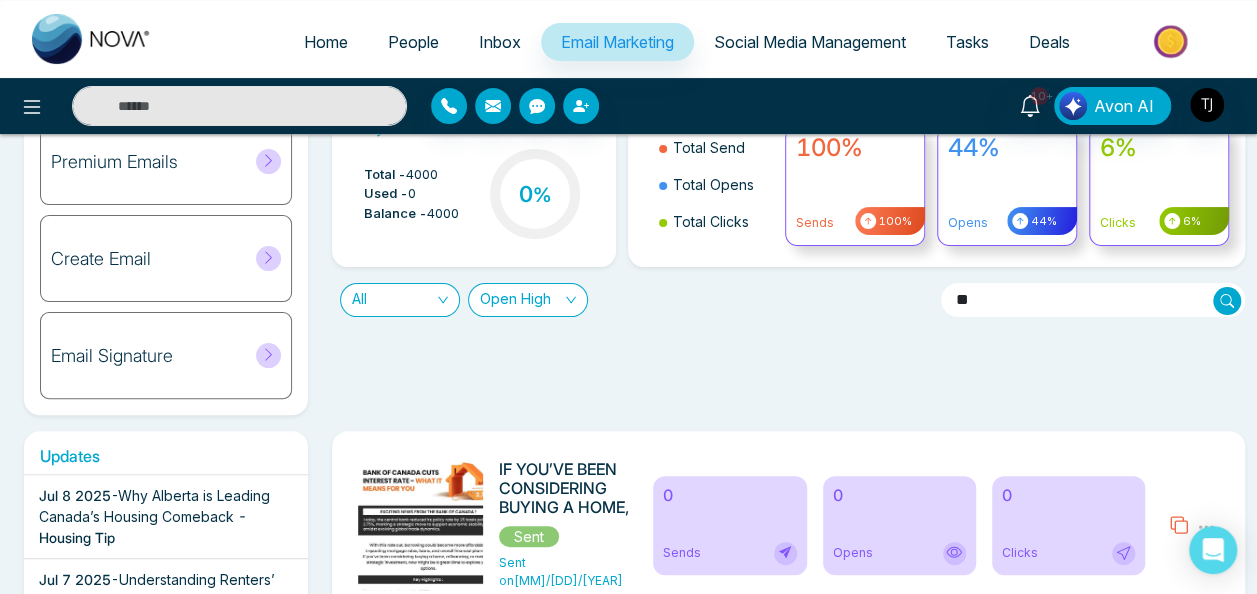 click on "Daily Email Limits Total -  4000 Used -  0 Balance -  4000 0 %  Total Send  Total Opens  Total Clicks 100% Sends 100% 44% Opens 44% 6% Clicks 6% All Open High **" at bounding box center (782, 258) 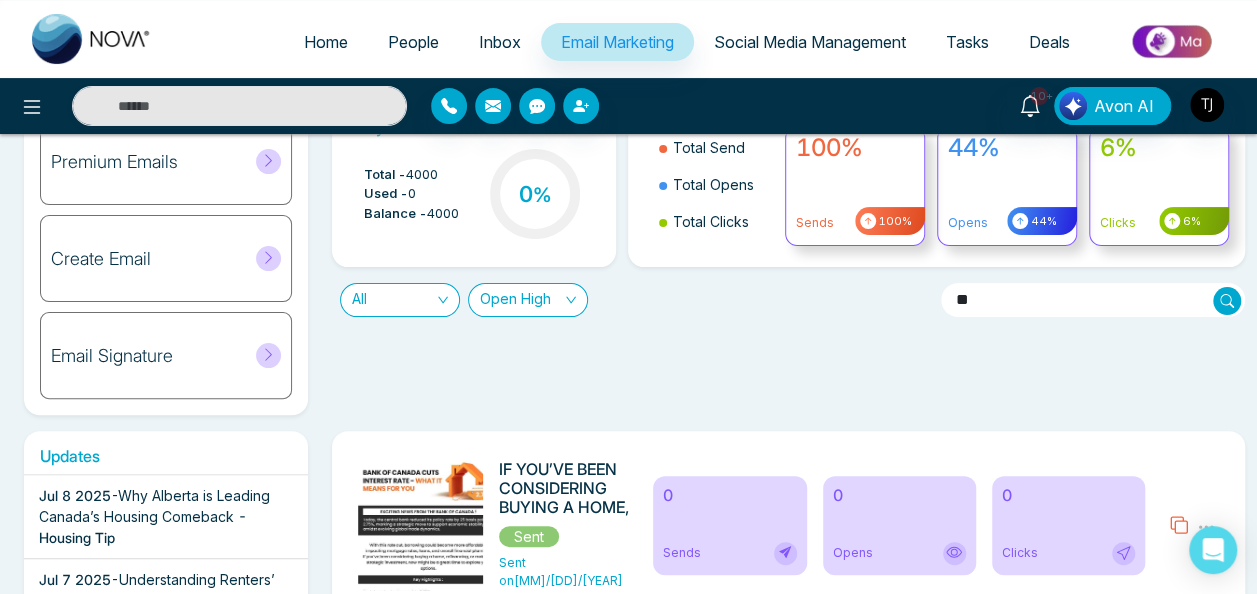 click on "**" at bounding box center [1093, 300] 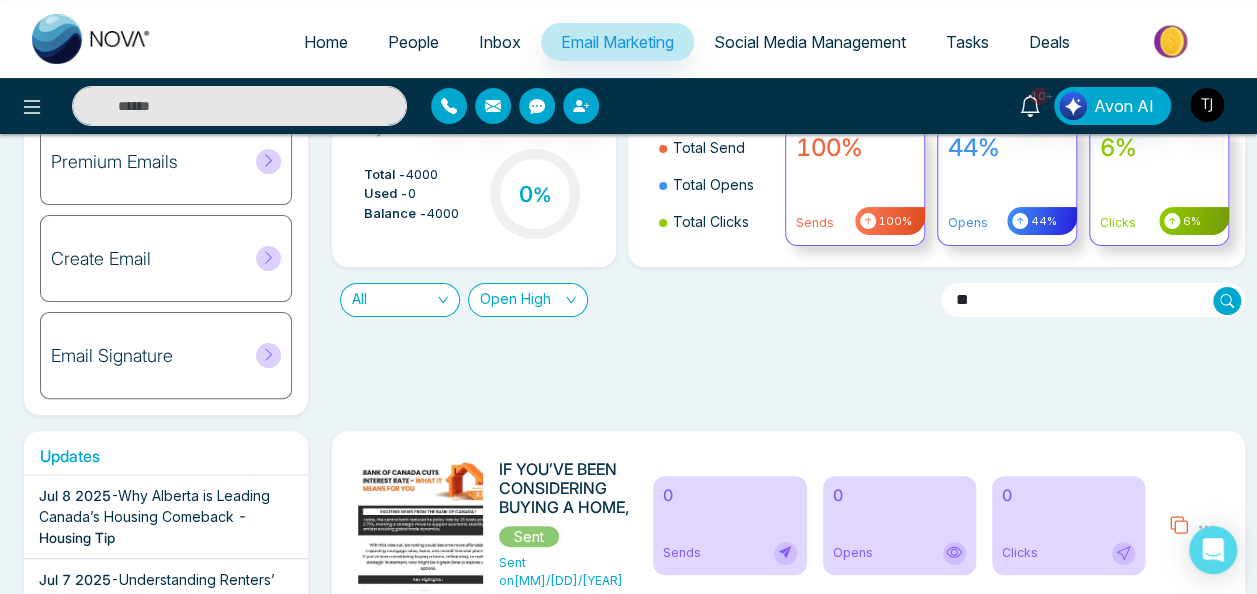 click on "**" at bounding box center [1093, 300] 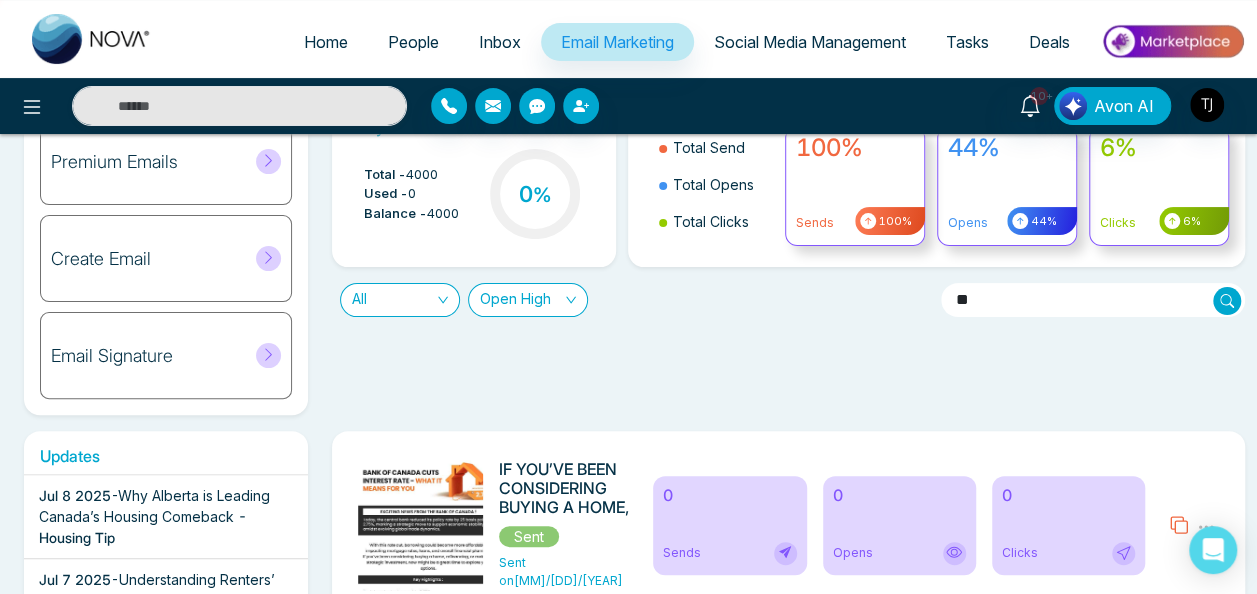 click on "**" at bounding box center [1093, 300] 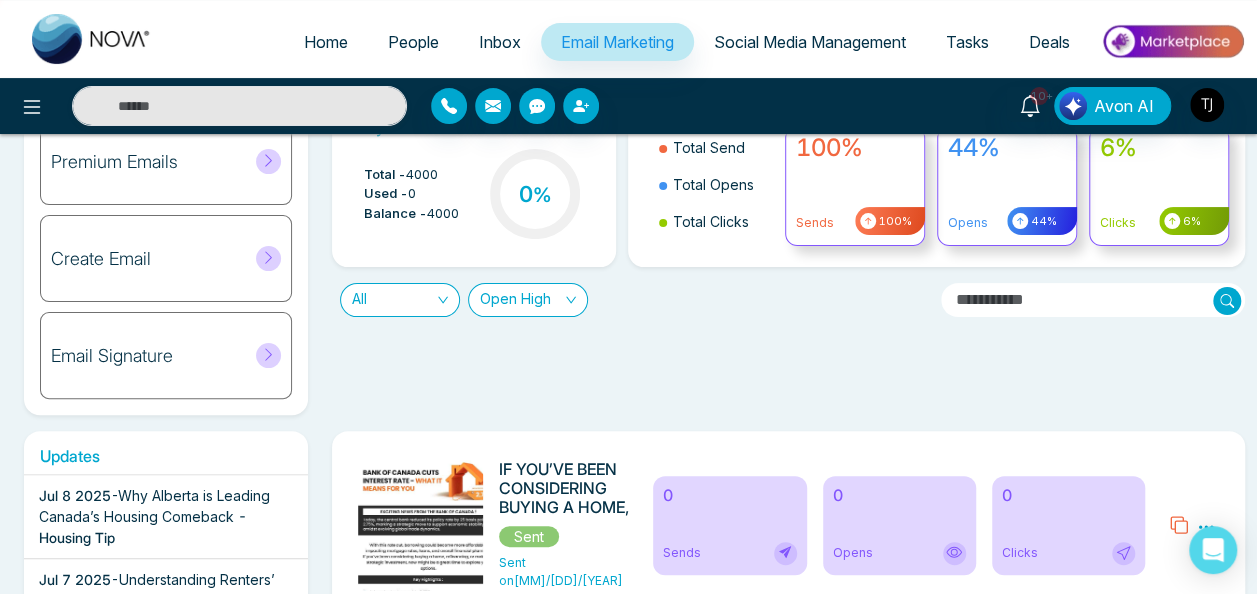 type 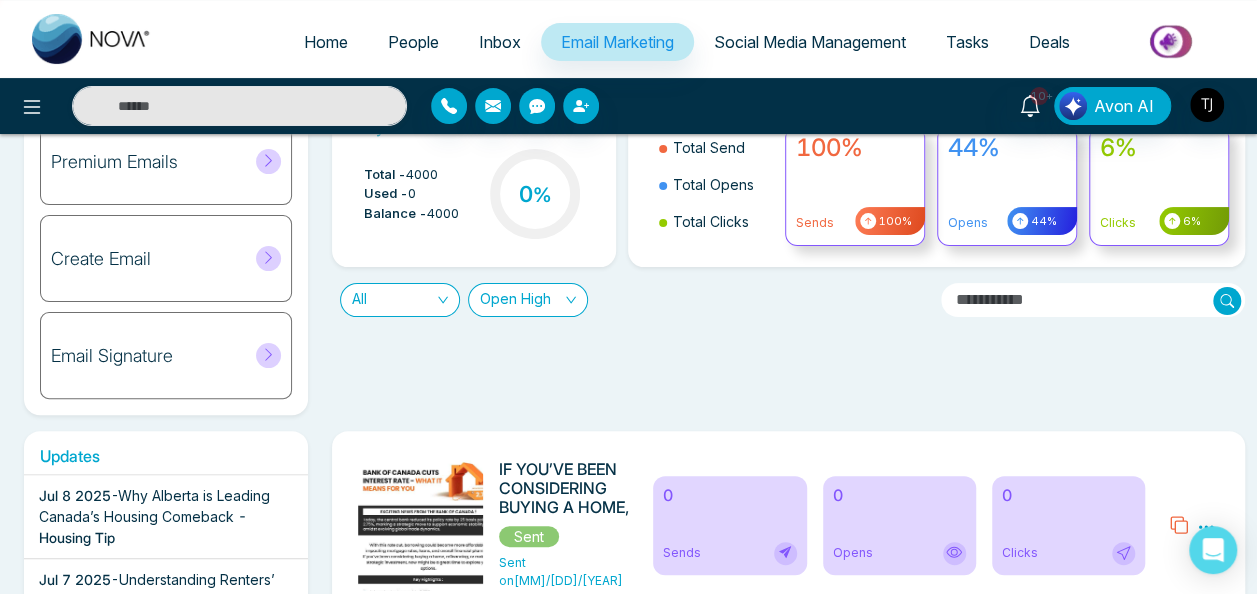 drag, startPoint x: 836, startPoint y: 333, endPoint x: 730, endPoint y: 328, distance: 106.11786 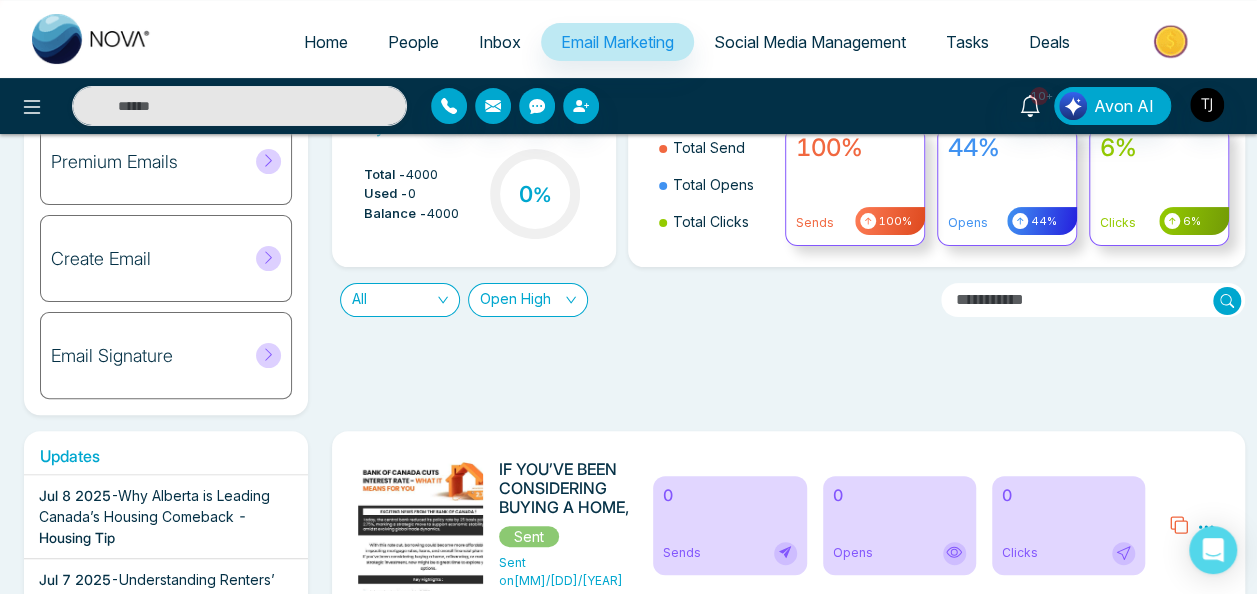 click on "Daily Email Limits Total -  [NUMBER] Used -  [NUMBER] Balance -  [NUMBER] [PERCENT]  Total Send  Total Opens  Total Clicks [PERCENT]% Sends [PERCENT]% [PERCENT]% Opens [PERCENT]% [PERCENT]% Clicks [PERCENT]% All Open High" at bounding box center [782, 258] 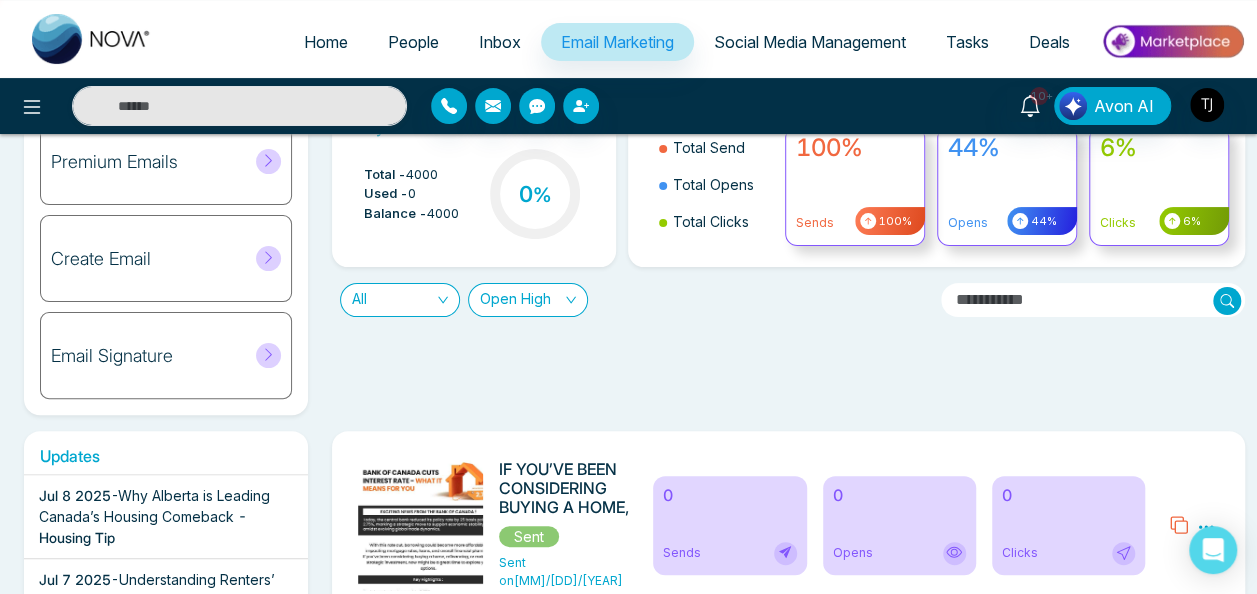 click on "Open High" at bounding box center [528, 300] 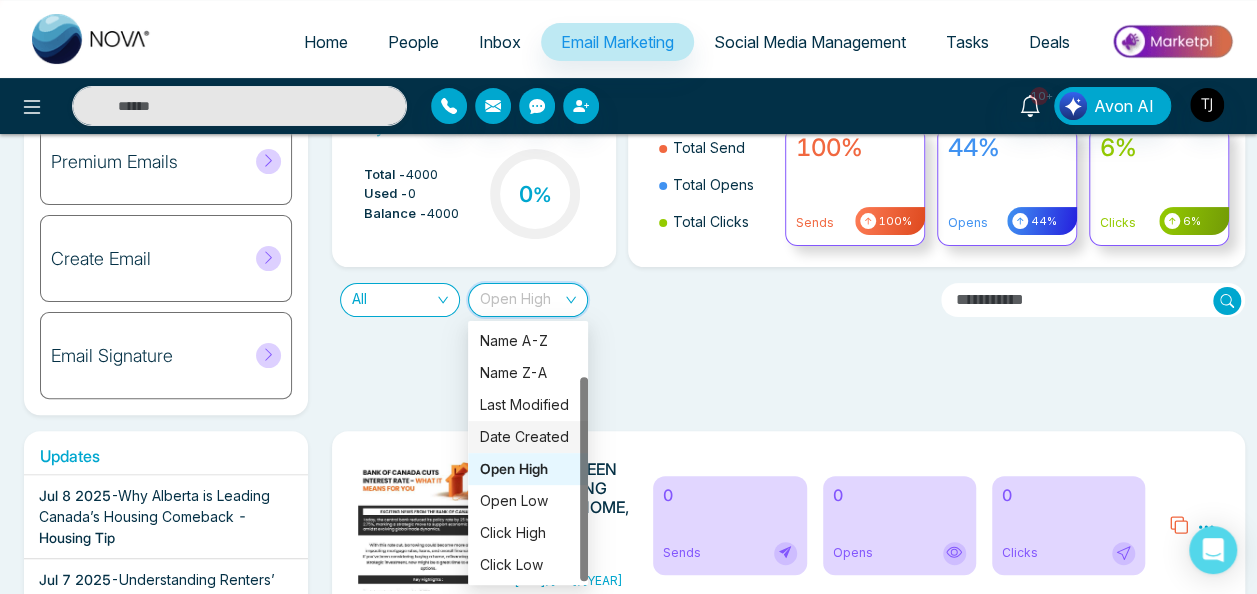 click on "Date Created" at bounding box center (528, 437) 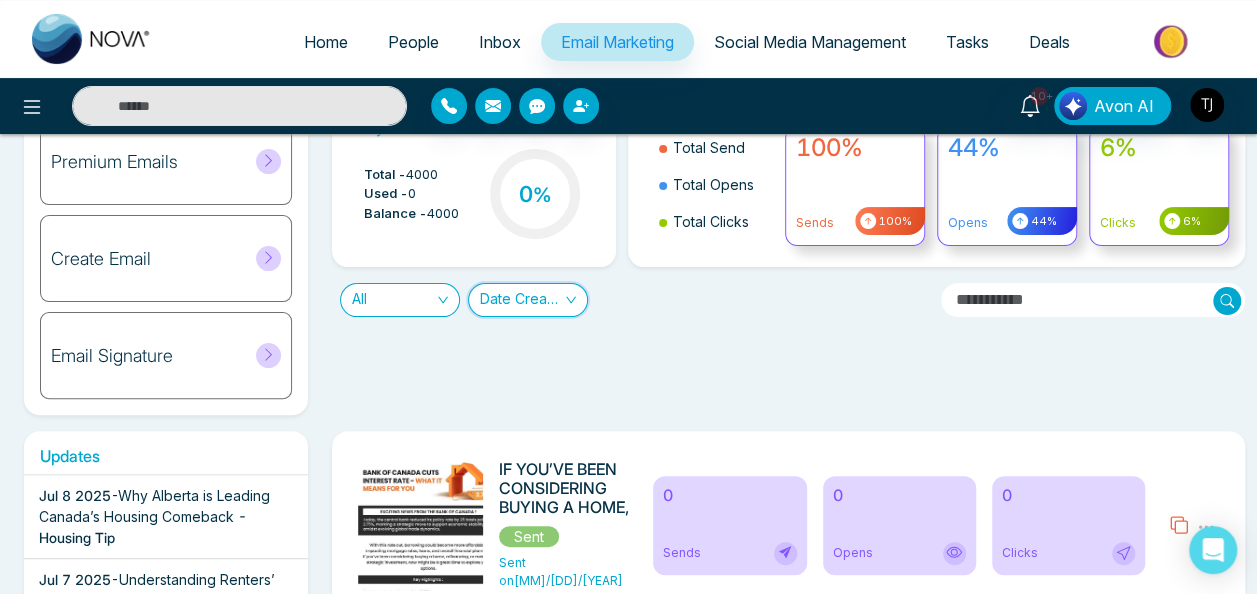 click on "Daily Email Limits Total -  4000 Used -  0 Balance -  4000 0 %  Total Send  Total Opens  Total Clicks 100% Sends 100% 44% Opens 44% 6% Clicks 6% All Date Created Date Created" at bounding box center [782, 258] 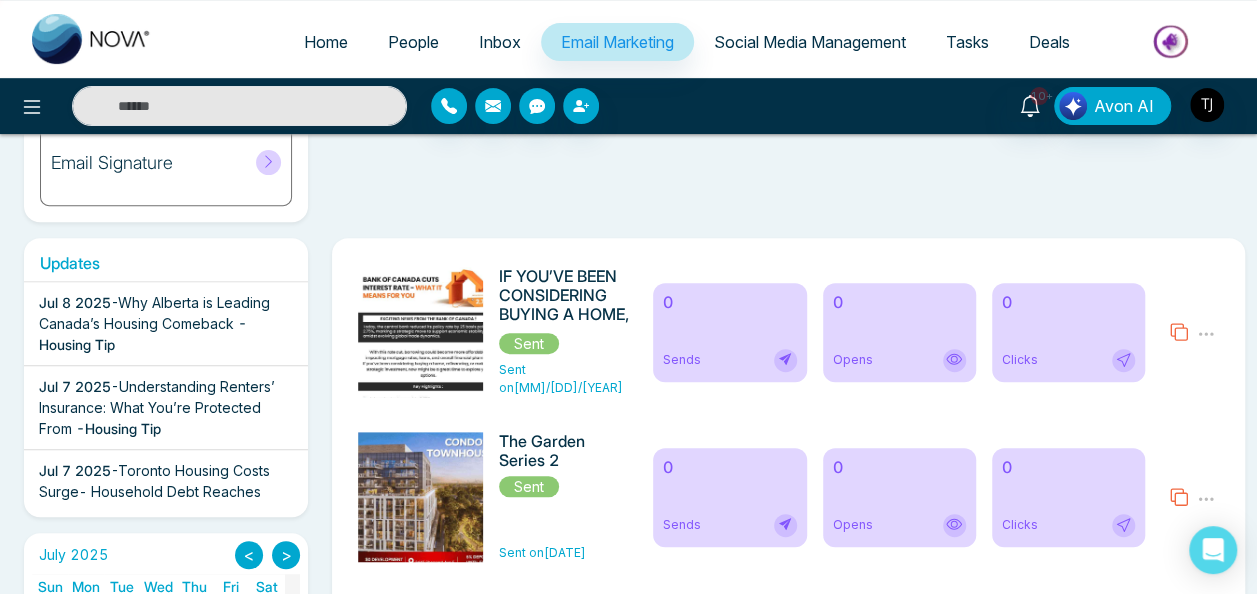 scroll, scrollTop: 100, scrollLeft: 0, axis: vertical 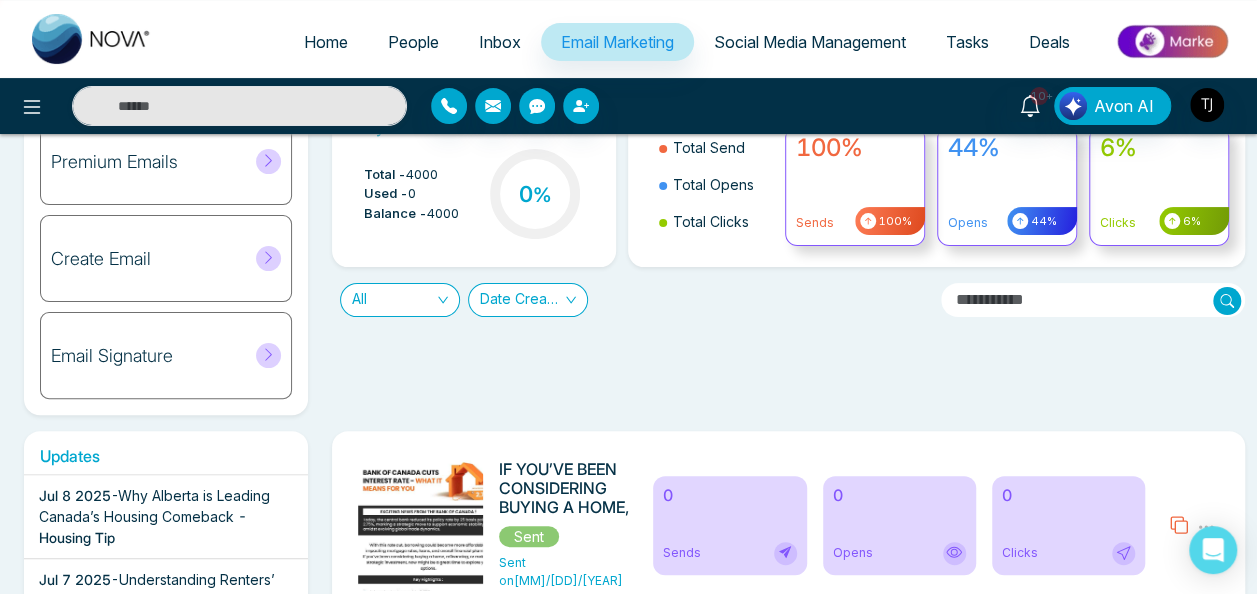 click on "Date Created" at bounding box center (528, 300) 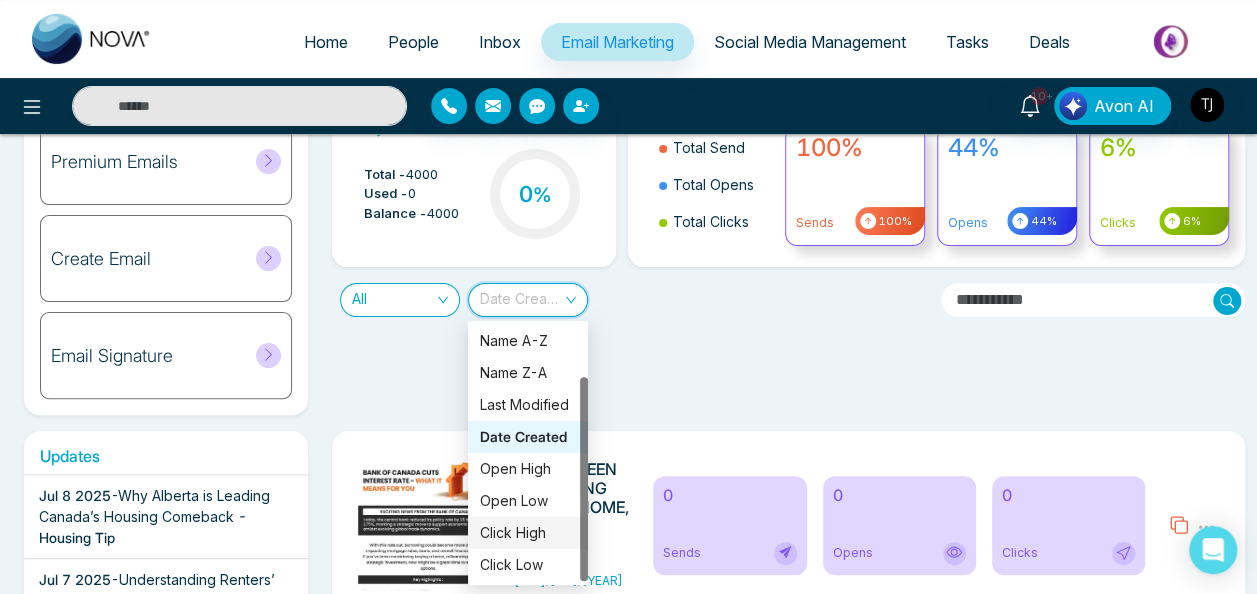 click on "Click High" at bounding box center (528, 533) 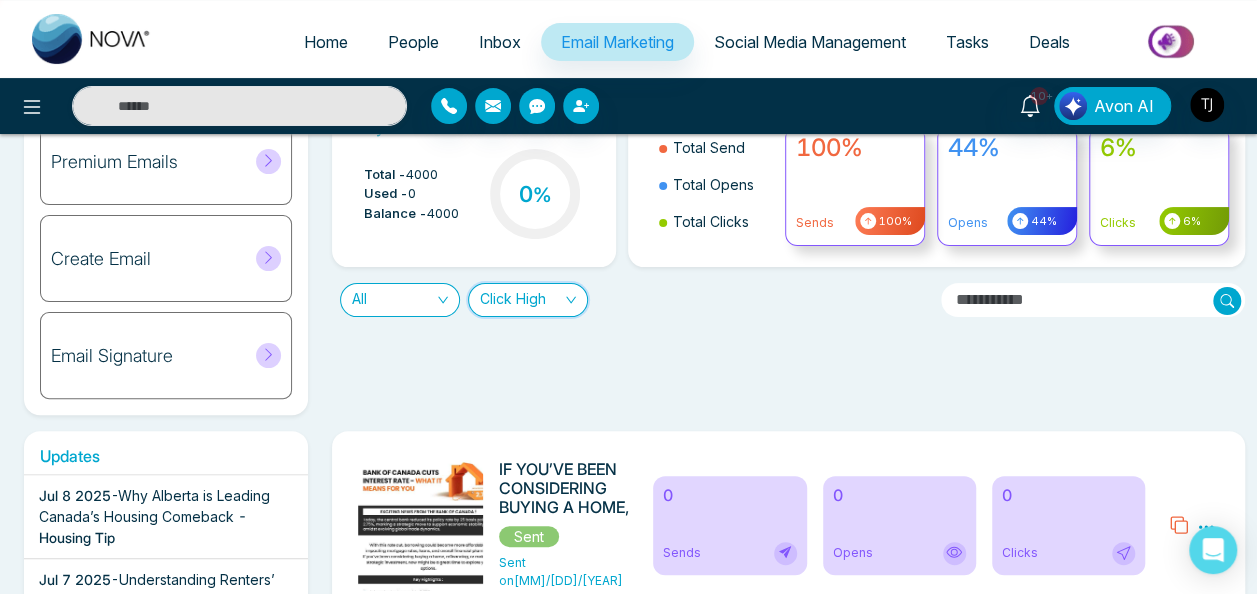 click on "Daily Email Limits Total -  [NUMBER] Used -  [NUMBER] Balance -  [NUMBER] [PERCENT]  Total Send  Total Opens  Total Clicks [PERCENT]% Sends [PERCENT]% [PERCENT]% Opens [PERCENT]% [PERCENT]% Clicks [PERCENT]% All Click High Click High" at bounding box center (782, 258) 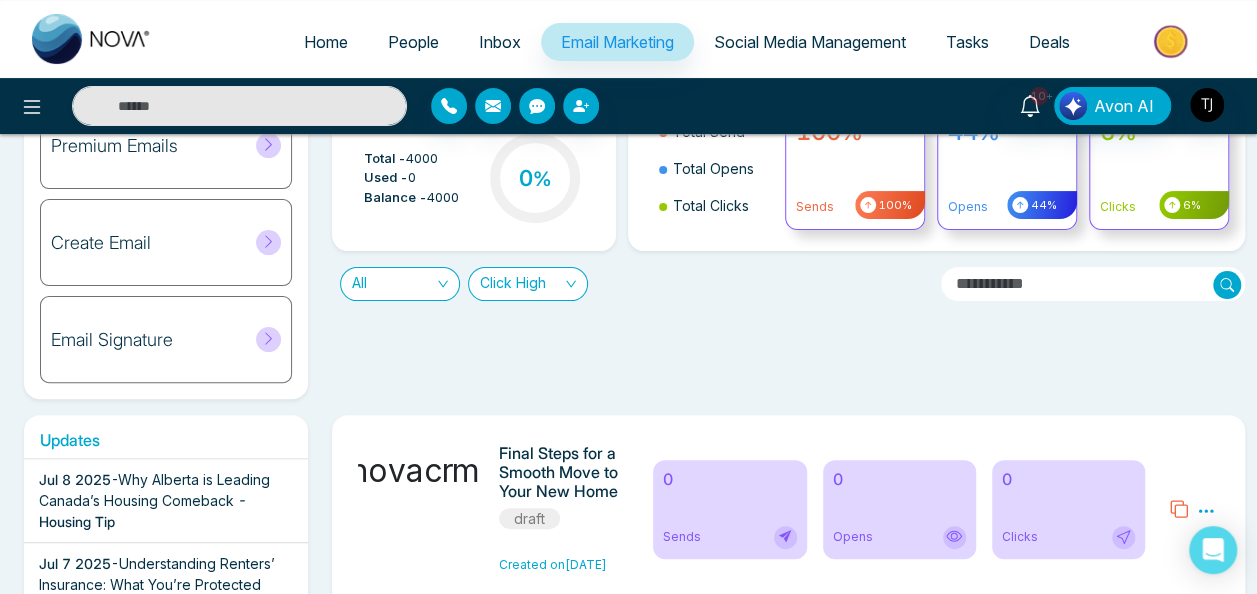 scroll, scrollTop: 100, scrollLeft: 0, axis: vertical 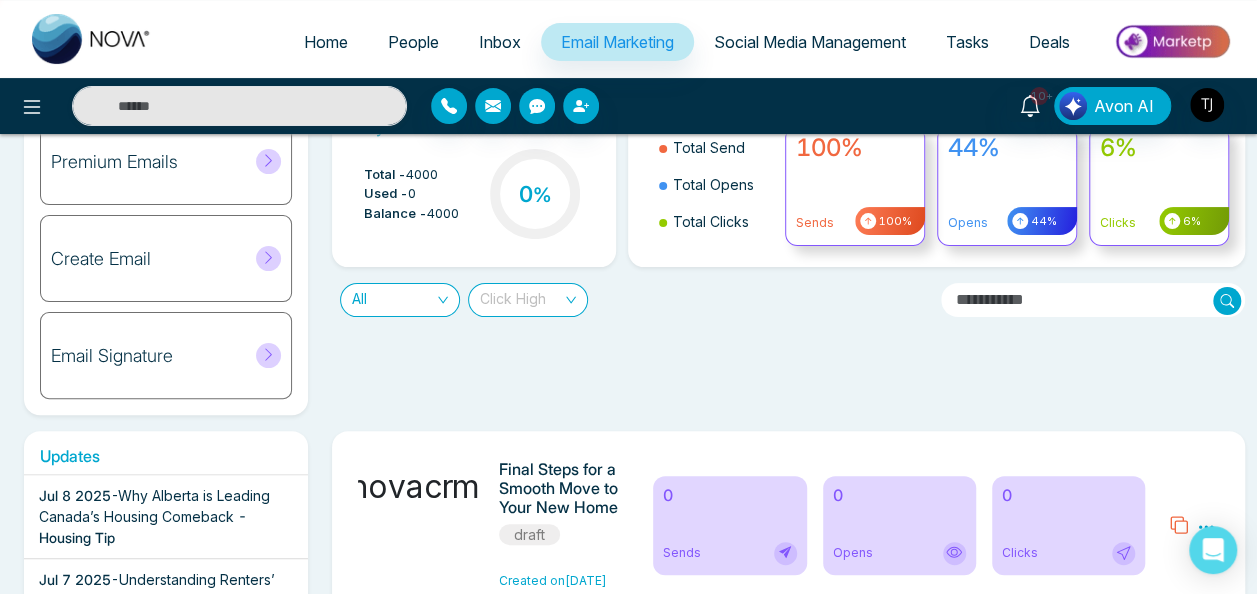 click on "Click High" at bounding box center [528, 300] 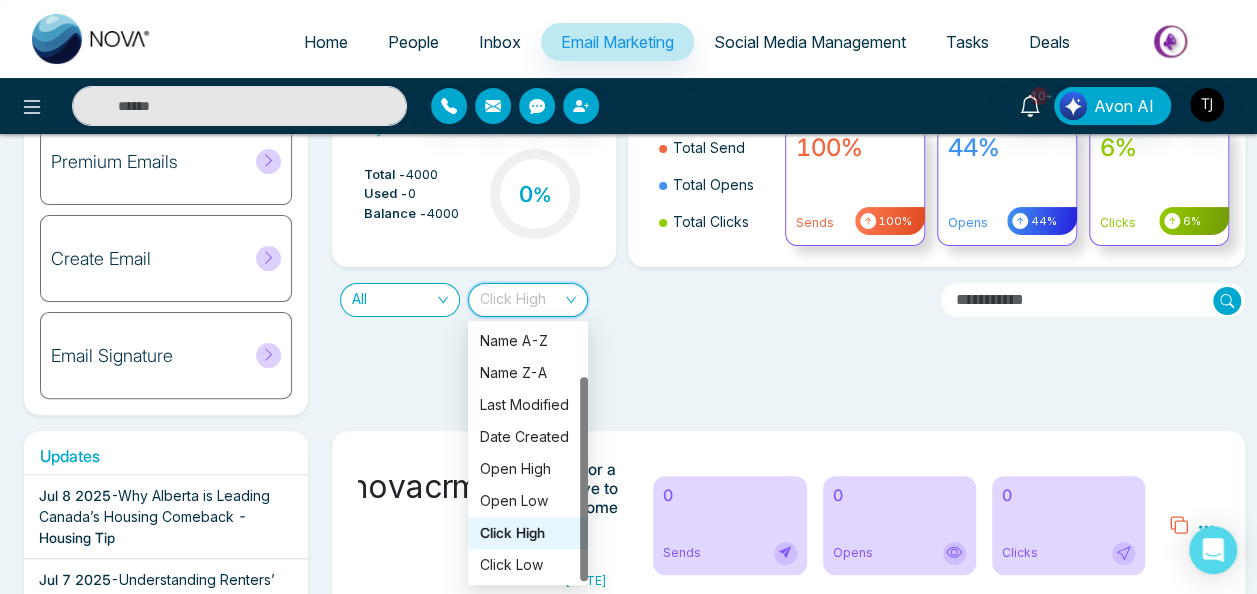 click on "Click High" at bounding box center [528, 533] 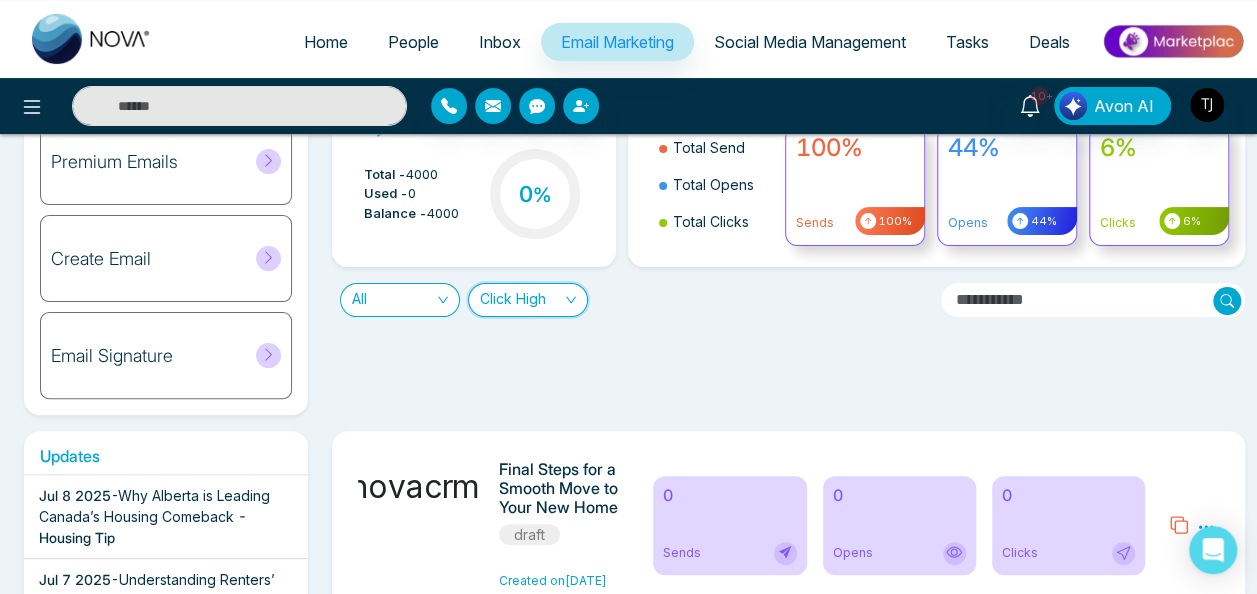 click on "Click High" at bounding box center [528, 300] 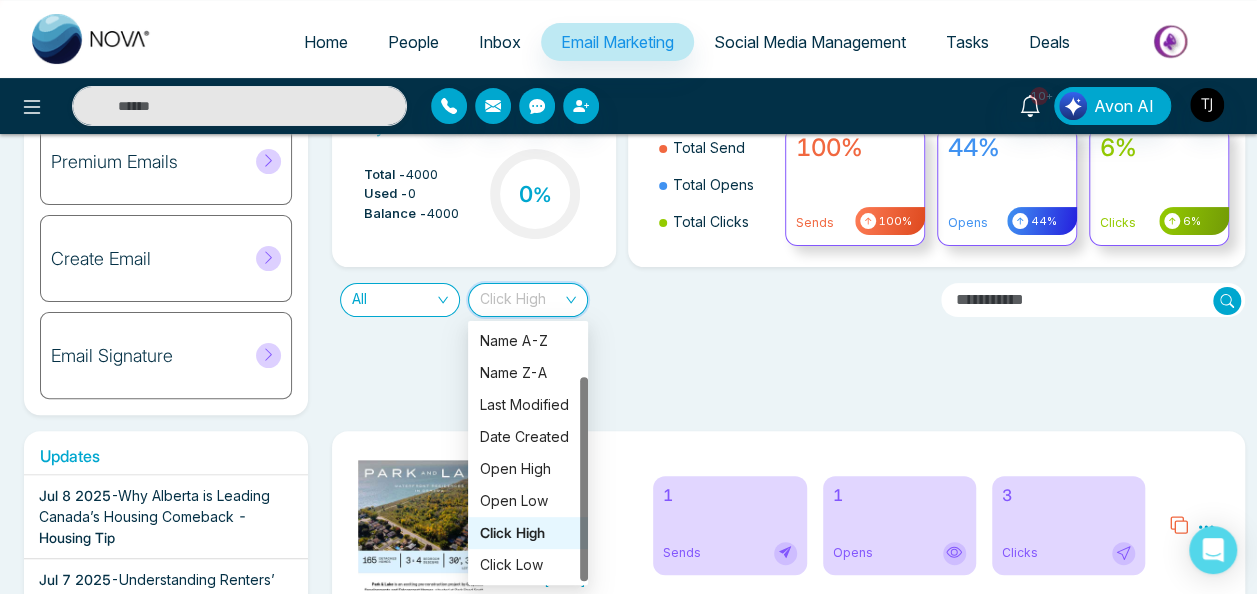 click on "Click High" at bounding box center [528, 533] 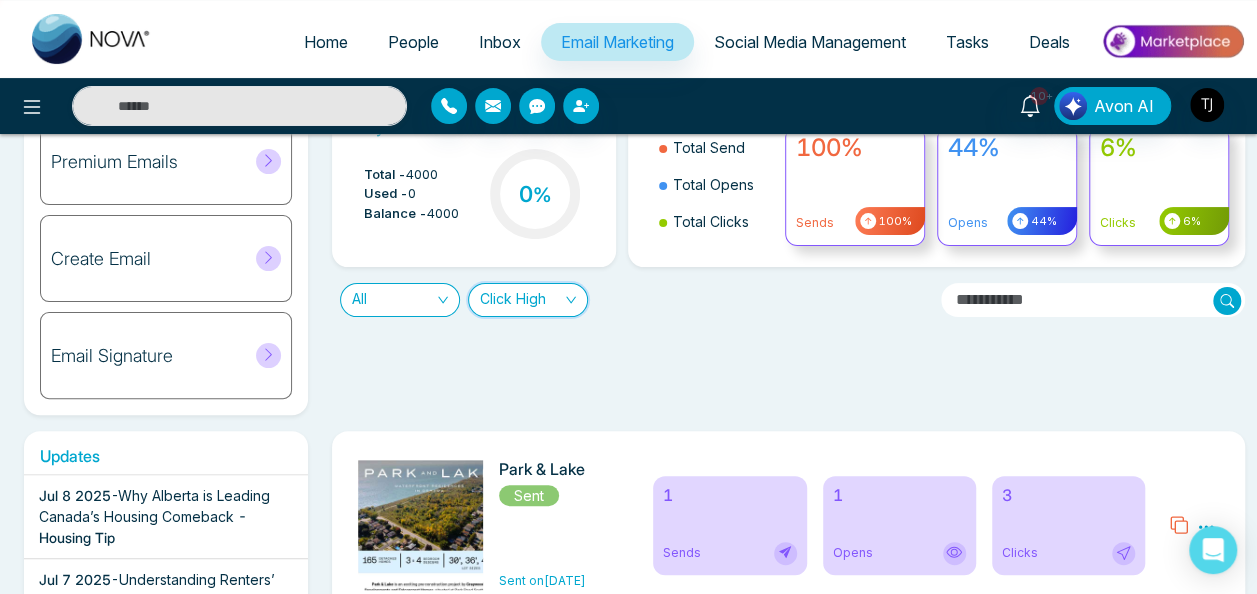 click on "Click High" at bounding box center (528, 300) 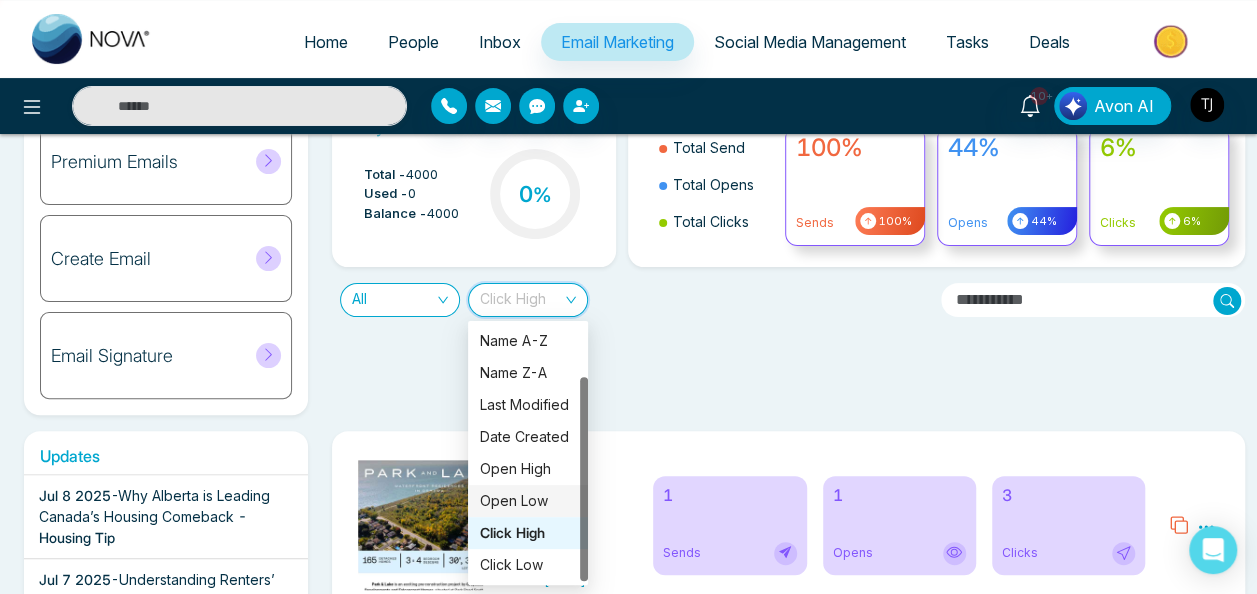 click on "Open Low" at bounding box center [528, 501] 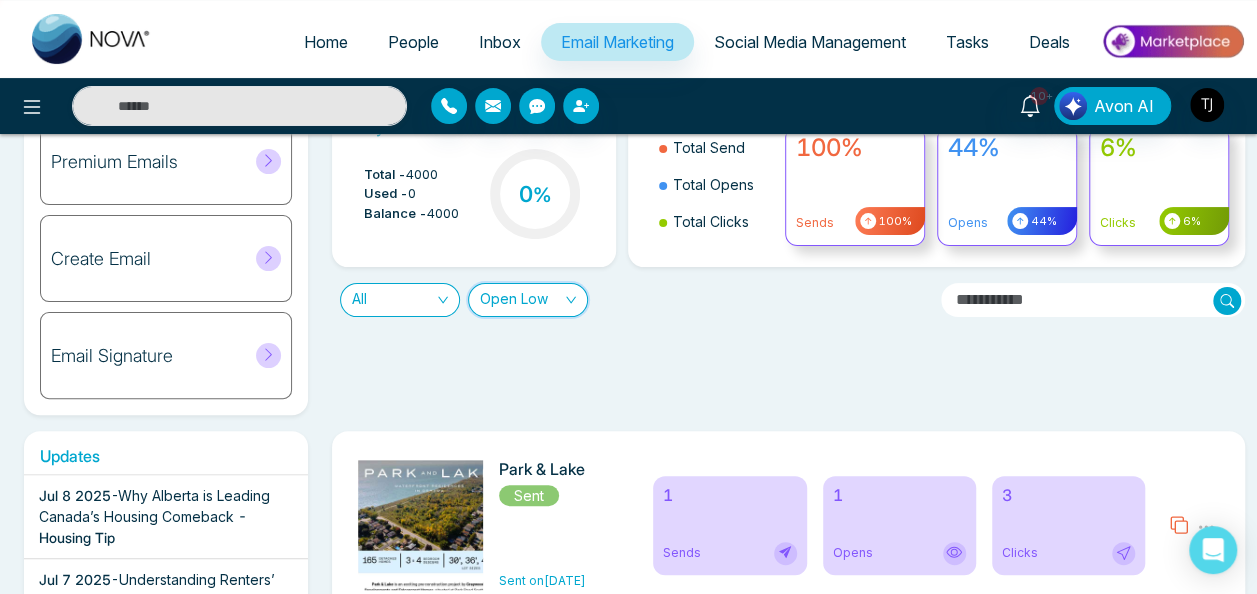 click on "Daily Email Limits Total -  4000 Used -  0 Balance -  4000 0 %  Total Send  Total Opens  Total Clicks 100% Sends 100% 44% Opens 44% 6% Clicks 6% All Open Low Open Low" at bounding box center (782, 258) 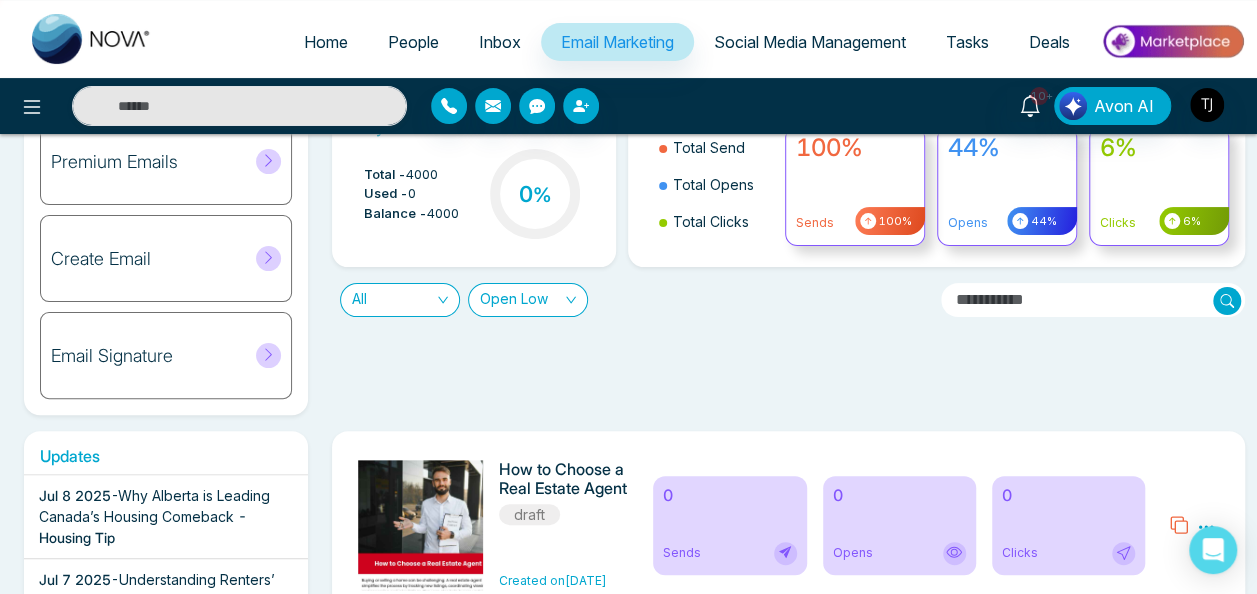 click on "Social Media Management" at bounding box center (810, 42) 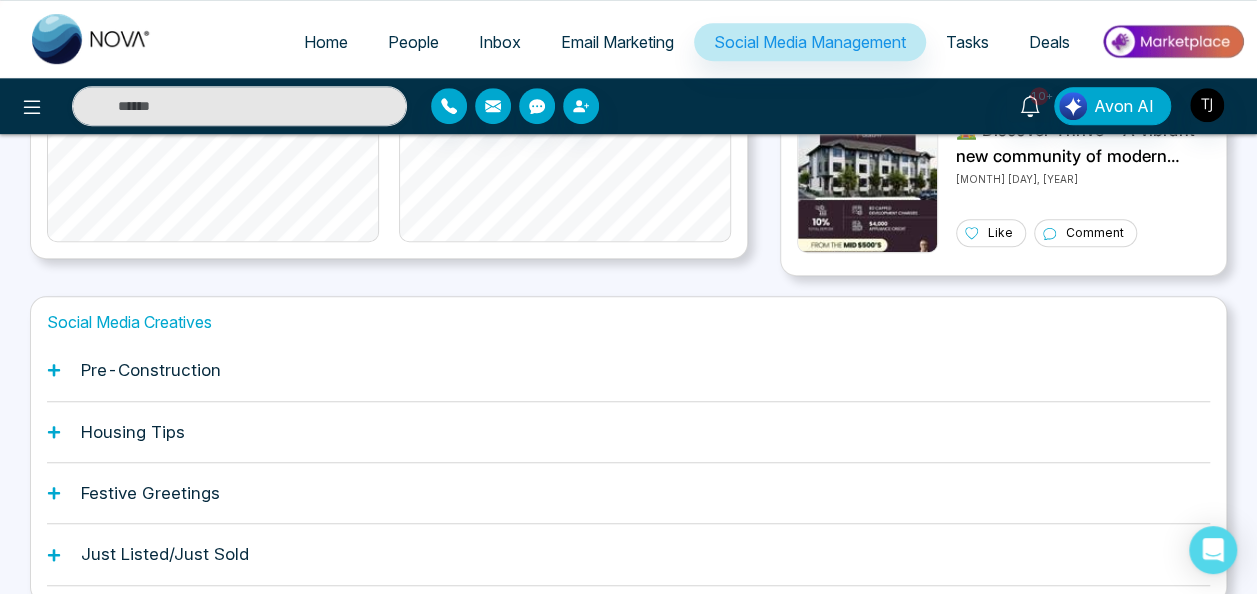 scroll, scrollTop: 695, scrollLeft: 0, axis: vertical 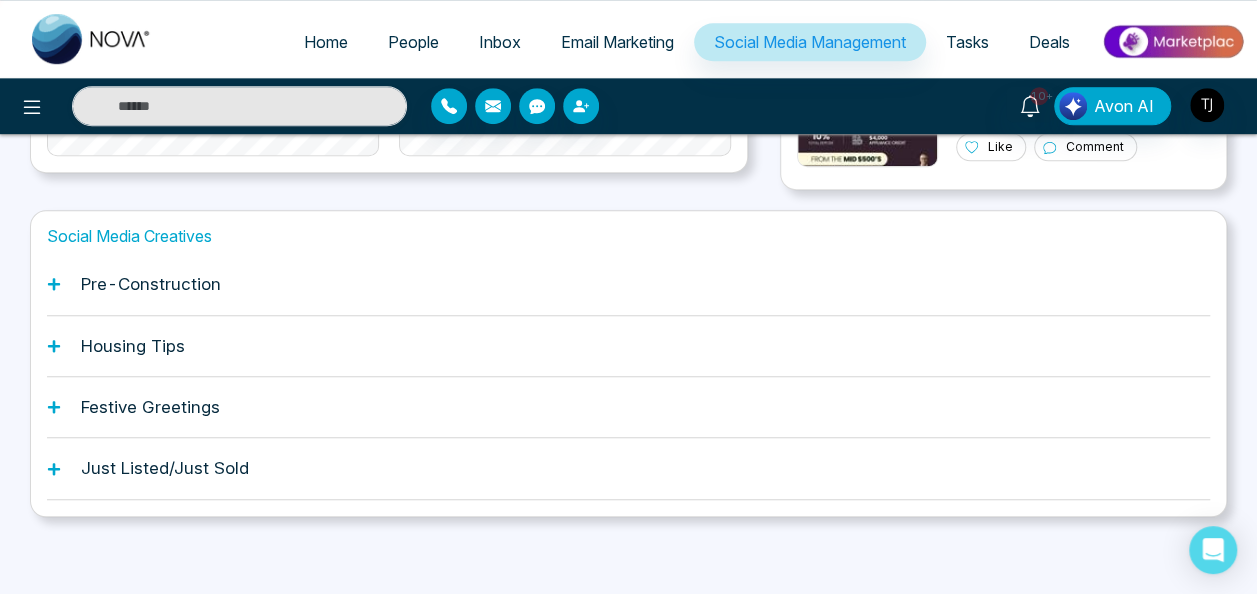 click on "Just Listed/Just Sold" at bounding box center [628, 468] 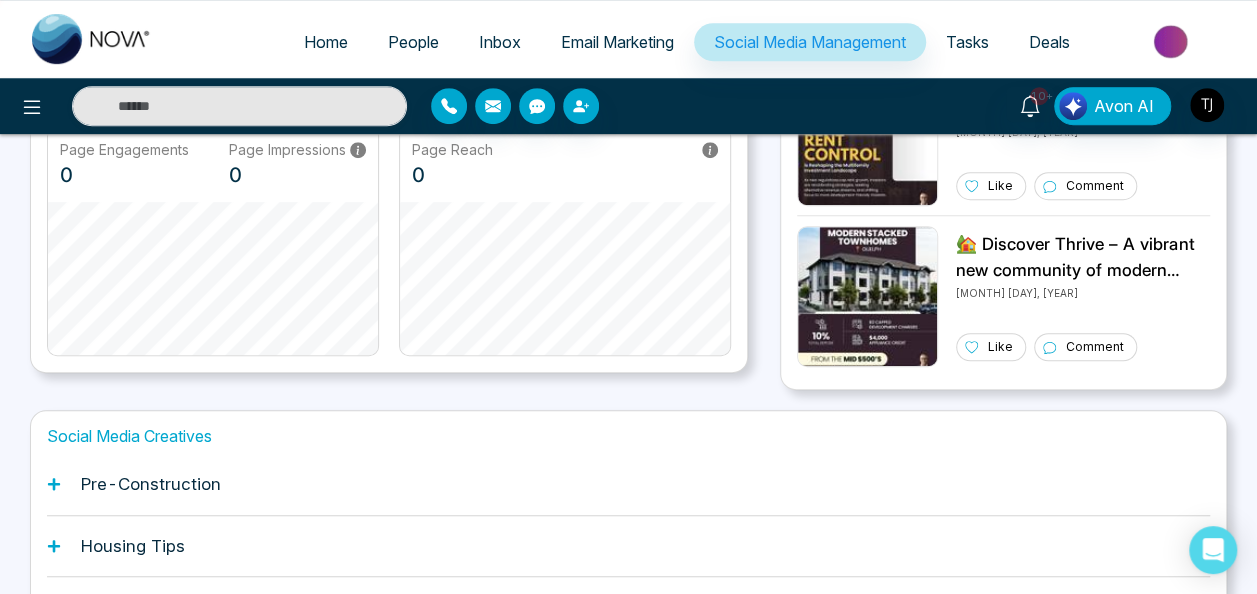 scroll, scrollTop: 0, scrollLeft: 0, axis: both 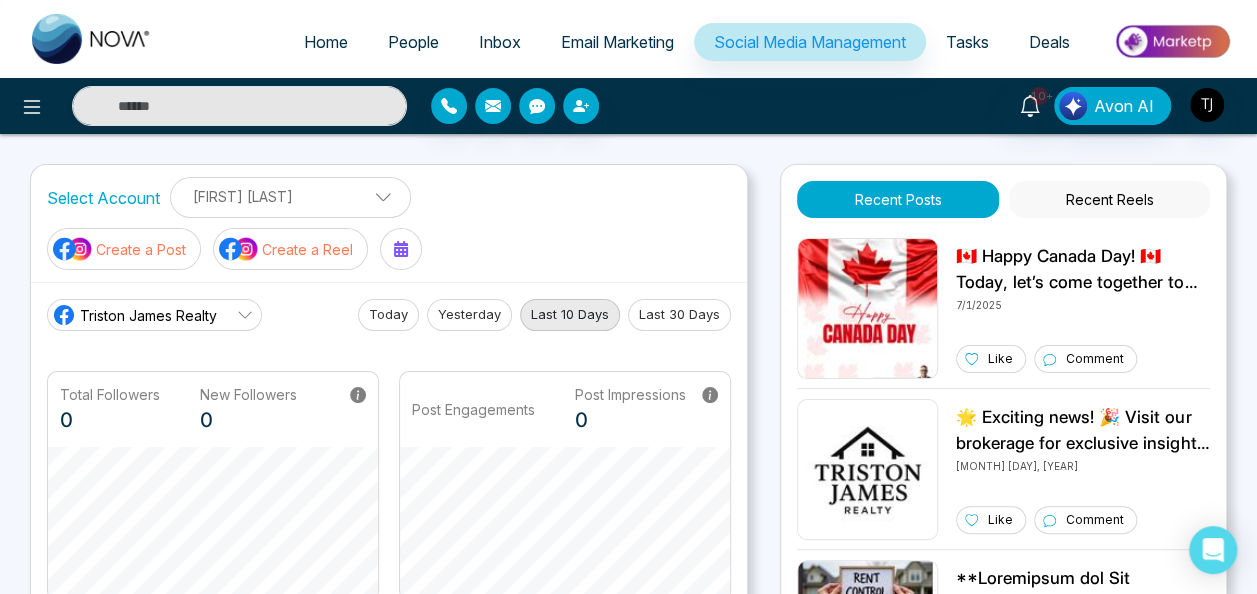 click on "Last 10 Days" at bounding box center (570, 315) 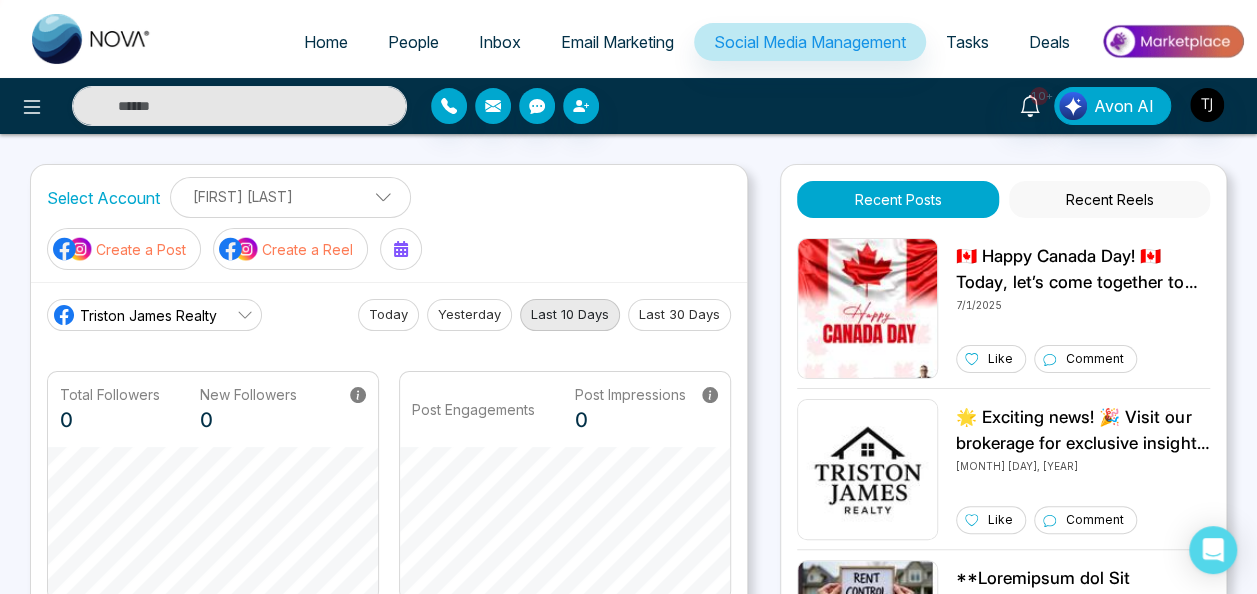 click on "Last 30 Days" at bounding box center (679, 315) 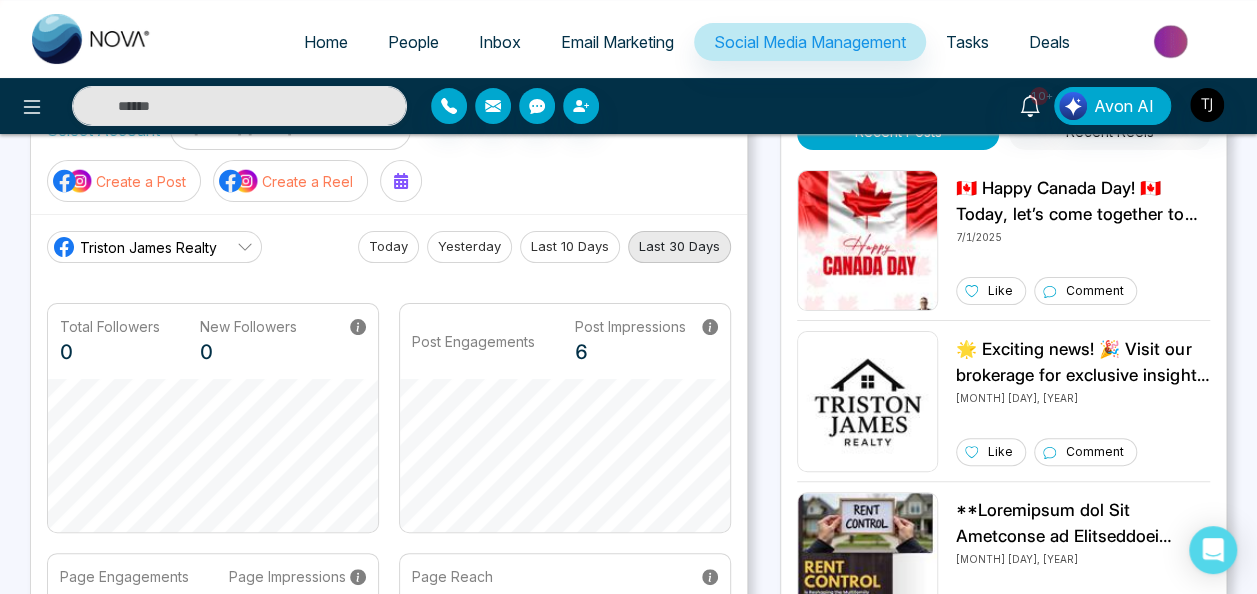 scroll, scrollTop: 100, scrollLeft: 0, axis: vertical 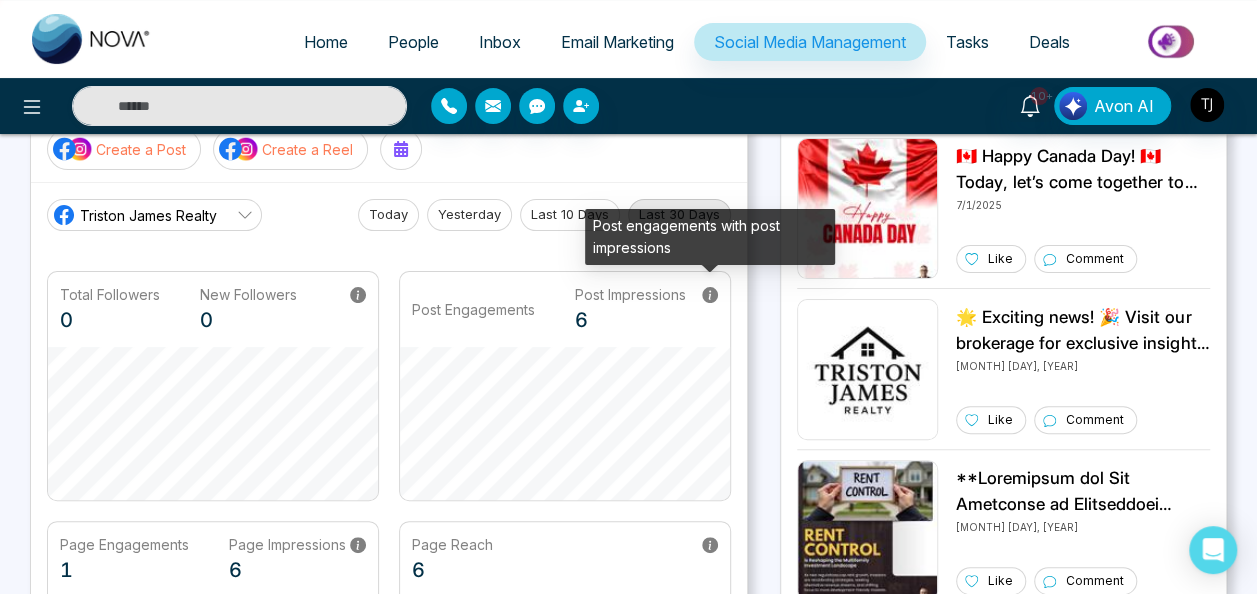 click 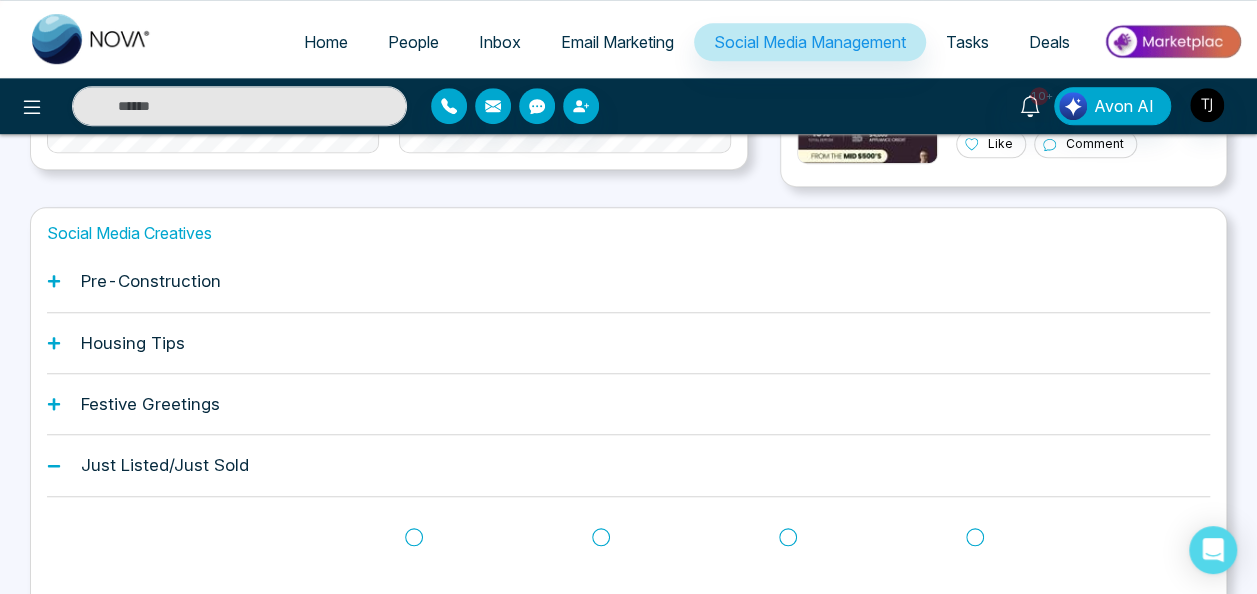 scroll, scrollTop: 700, scrollLeft: 0, axis: vertical 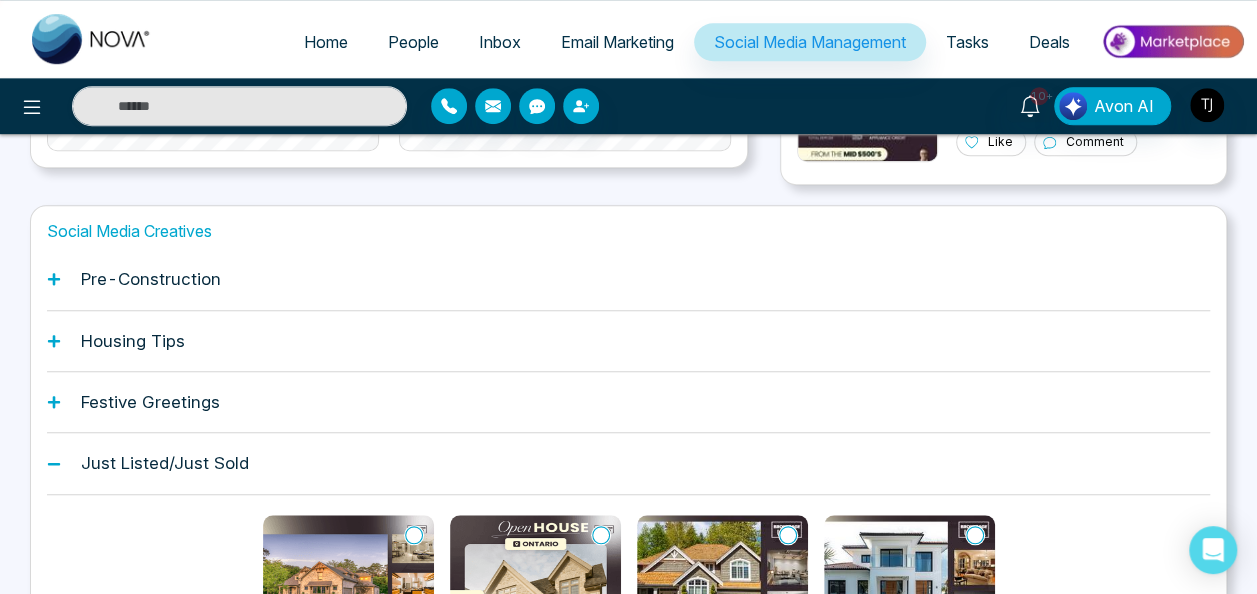 click on "Social Media Creatives Pre-Construction Housing Tips Festive Greetings Just Listed/Just Sold" at bounding box center [628, 466] 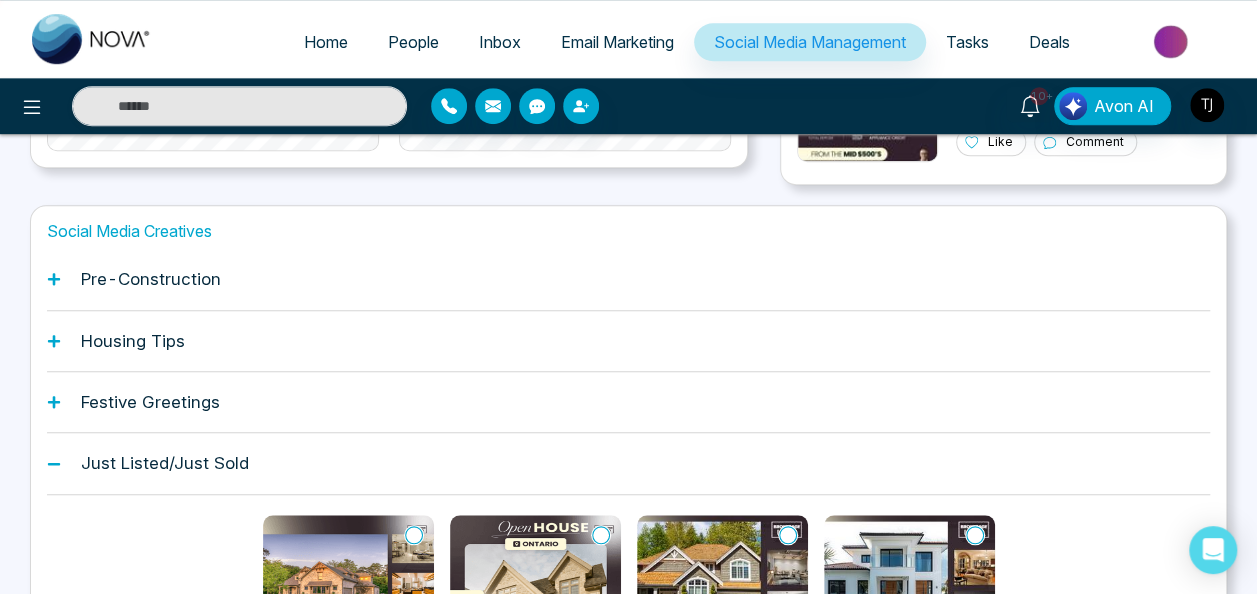click 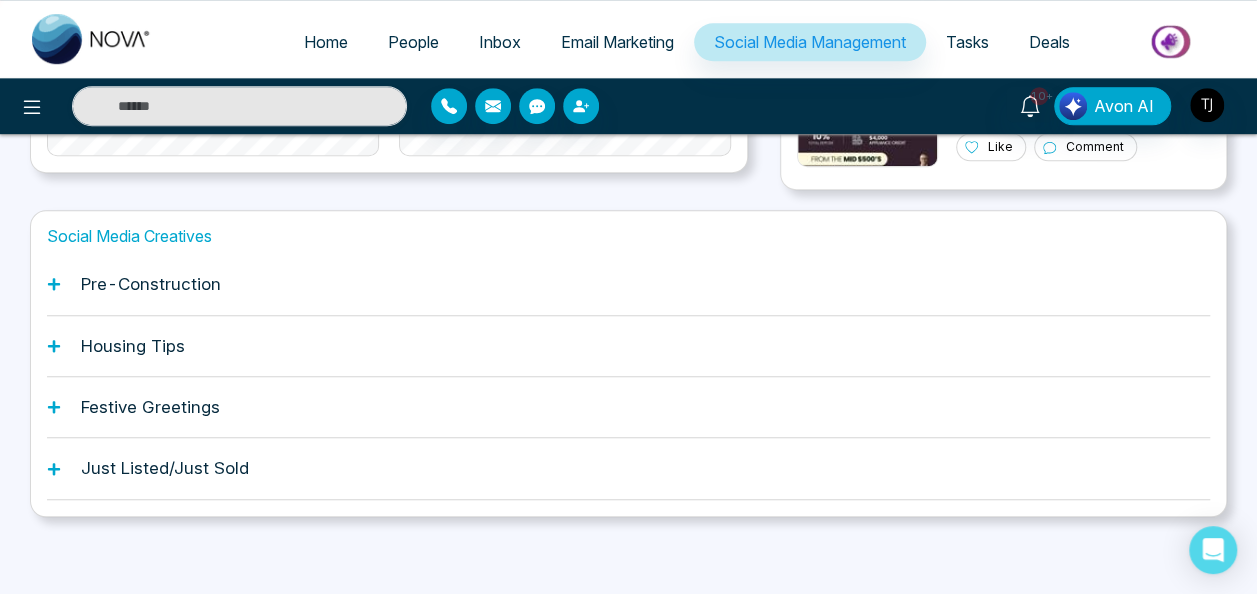 click on "Festive Greetings" at bounding box center [628, 407] 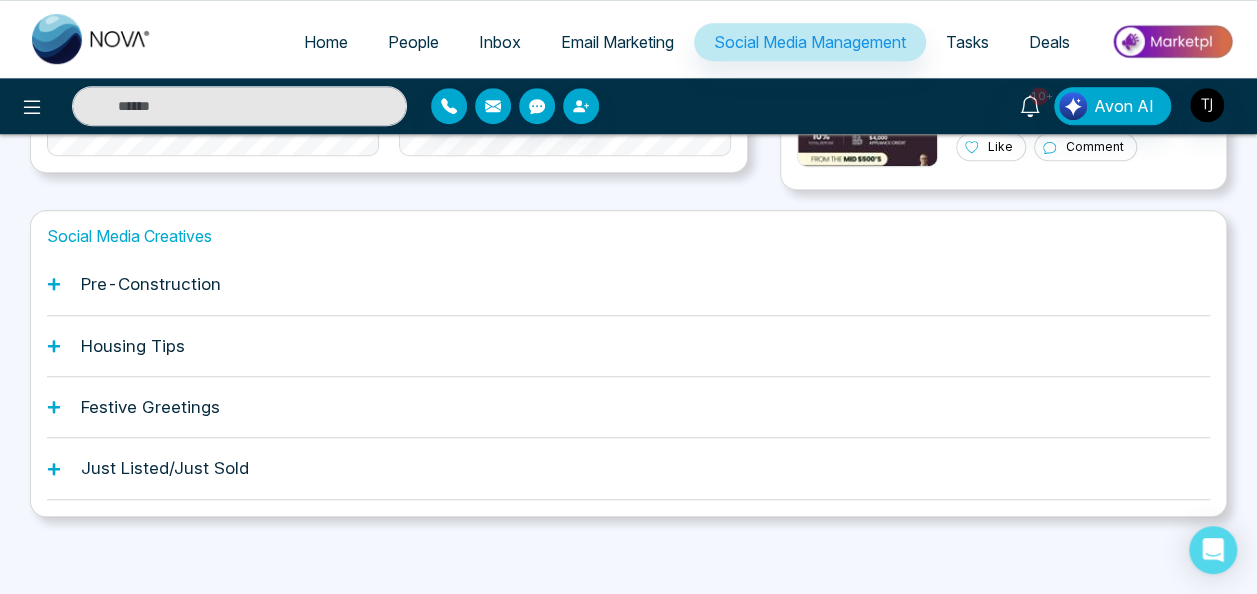 scroll, scrollTop: 700, scrollLeft: 0, axis: vertical 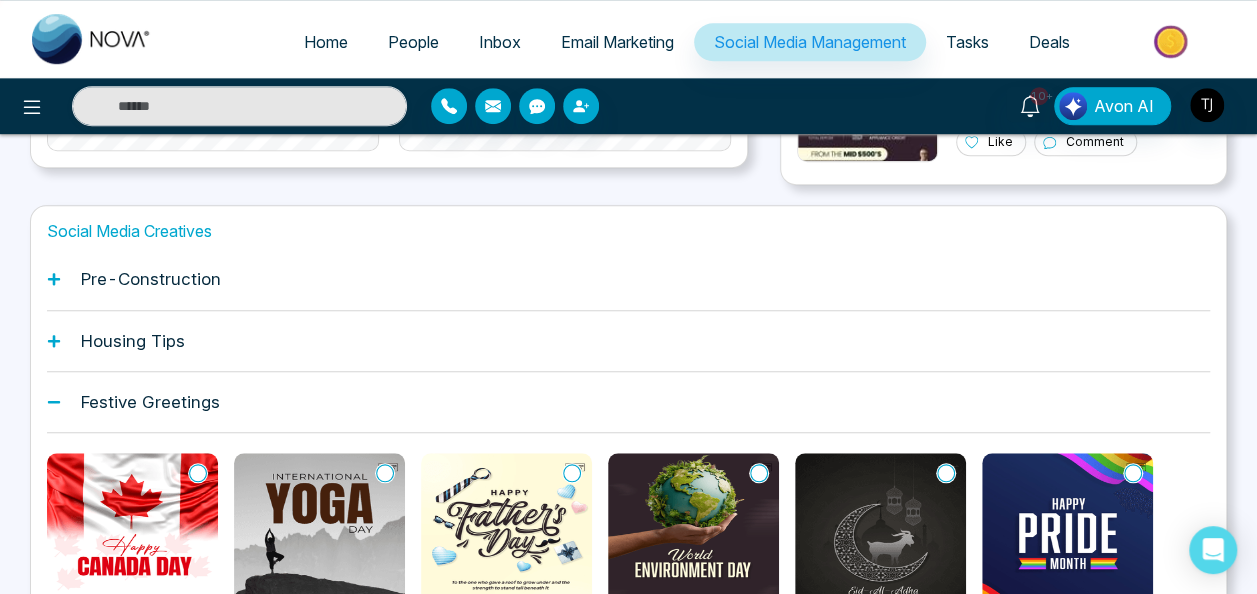 click on "Pre-Construction" at bounding box center [628, 279] 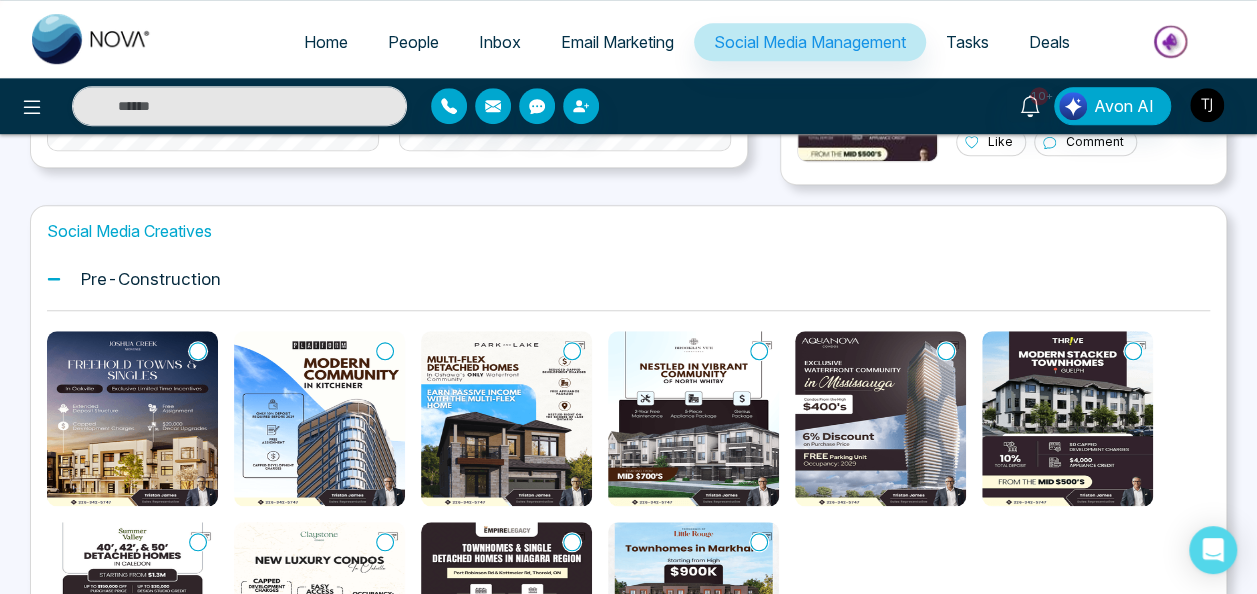 click at bounding box center (319, 418) 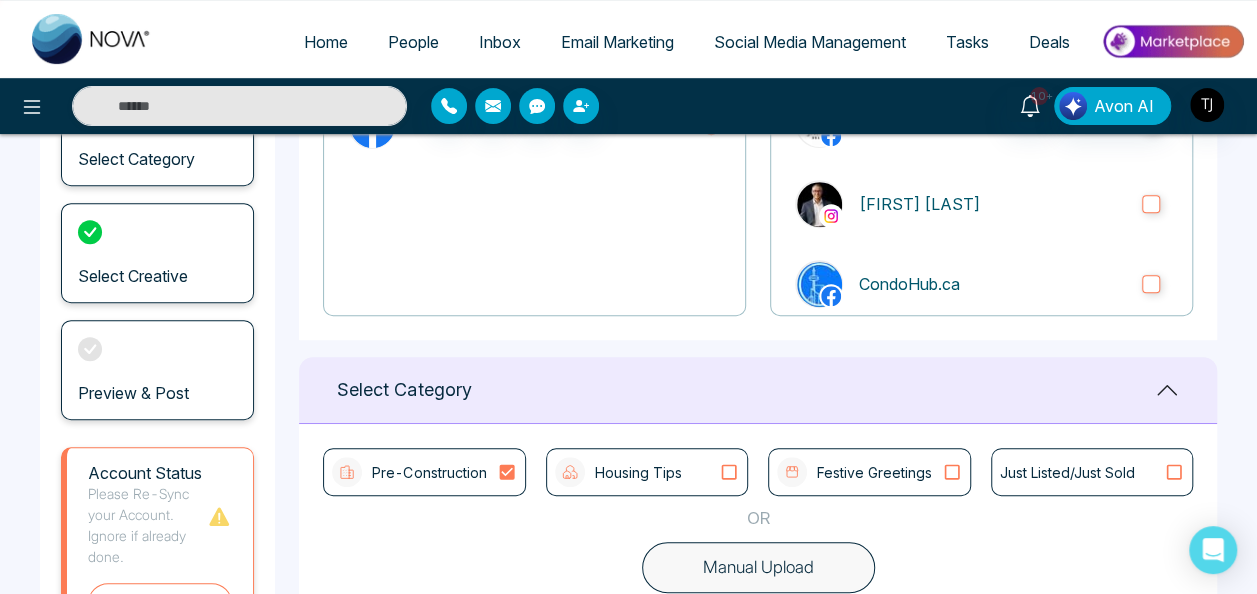 scroll, scrollTop: 300, scrollLeft: 0, axis: vertical 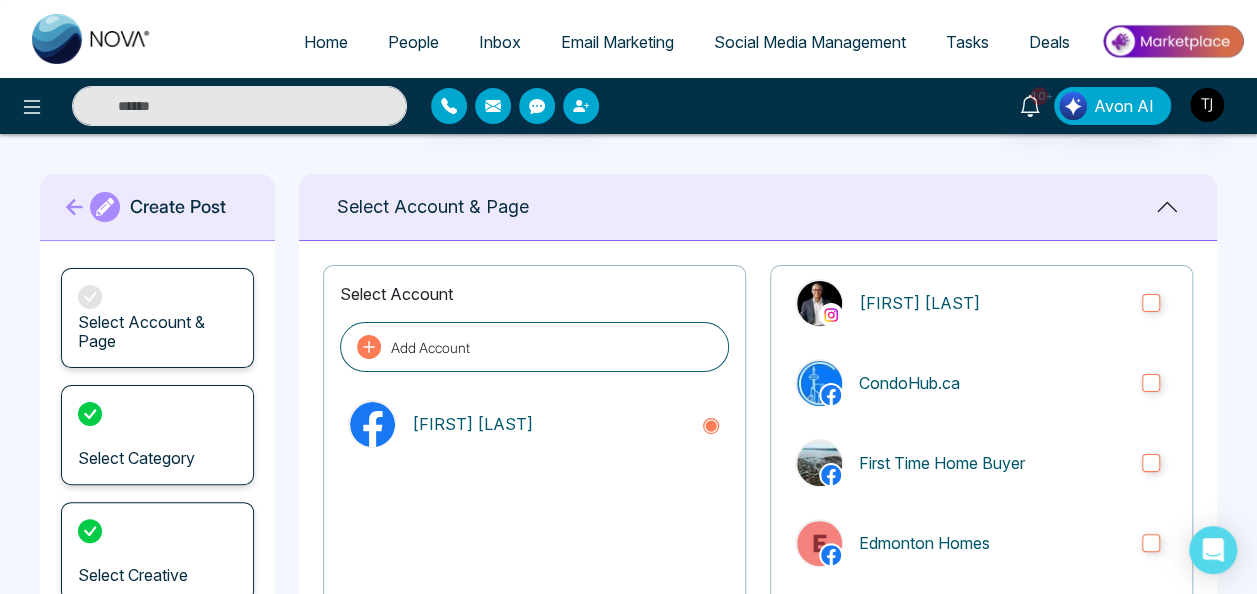 click on "Select Account & Page" at bounding box center [157, 332] 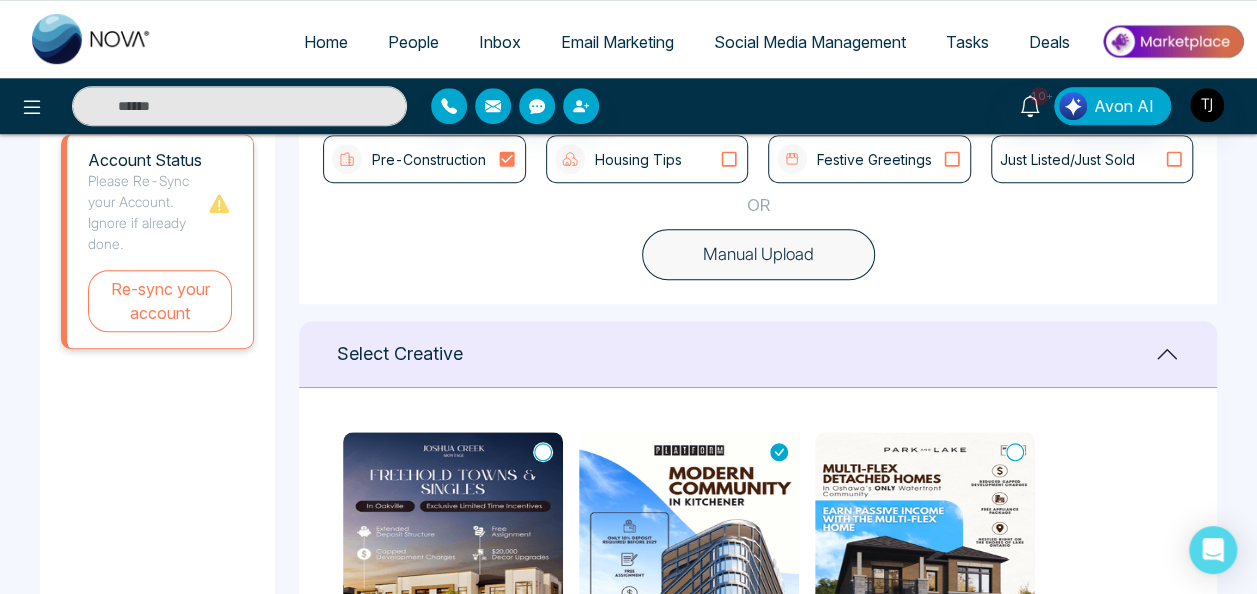 scroll, scrollTop: 600, scrollLeft: 0, axis: vertical 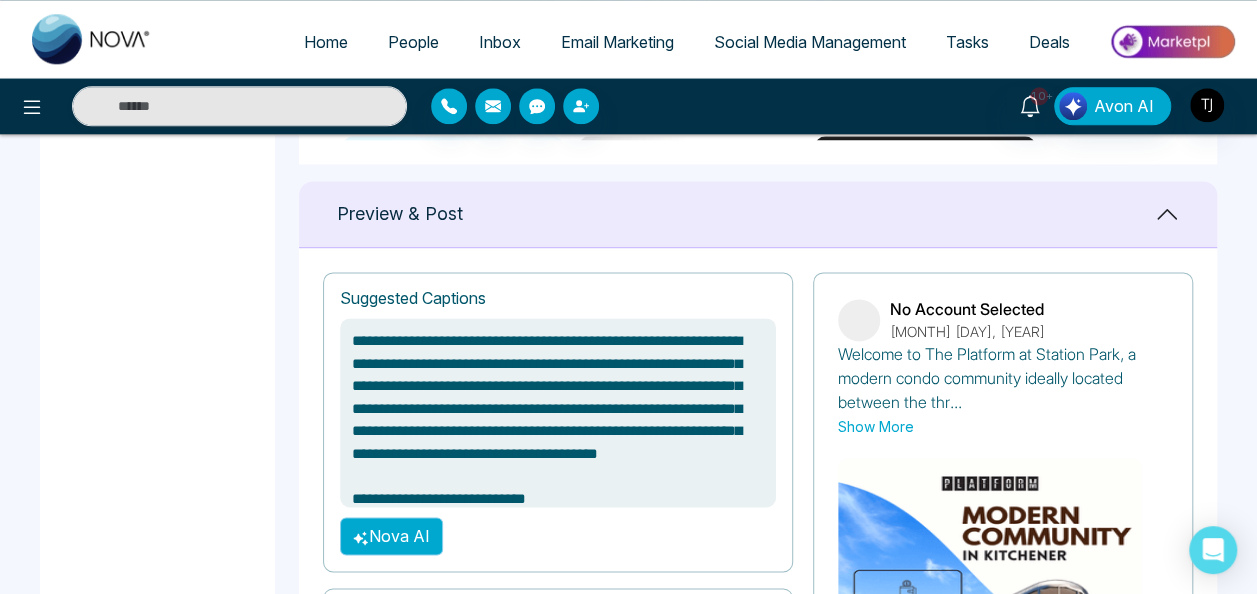 click on "Nova AI" at bounding box center [391, 536] 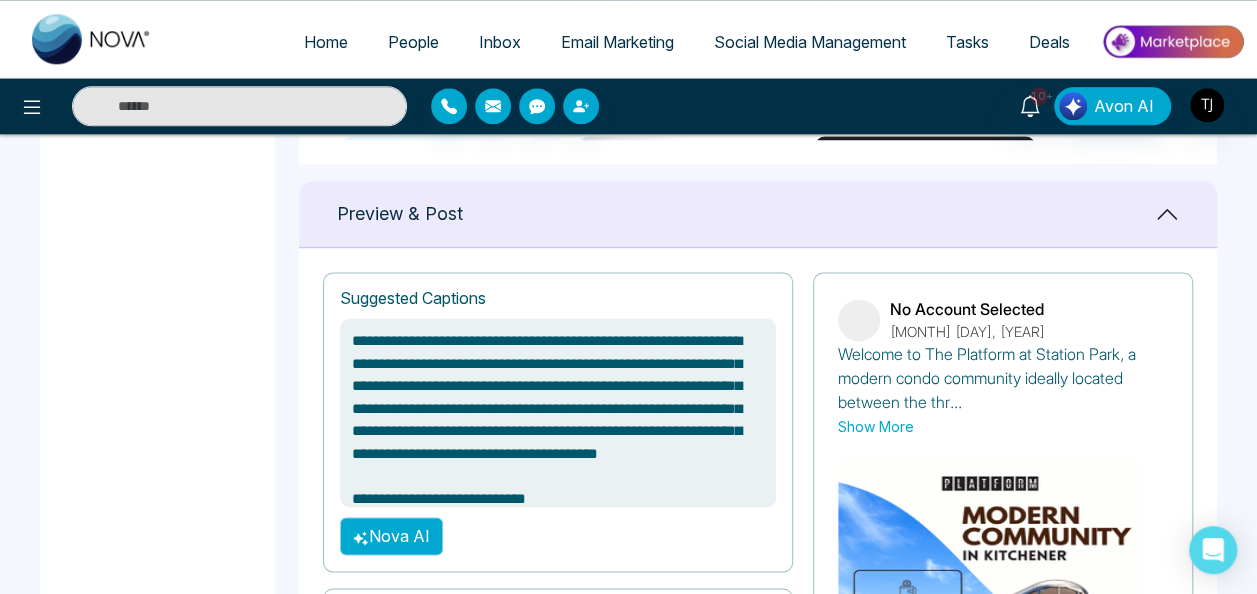 type on "**********" 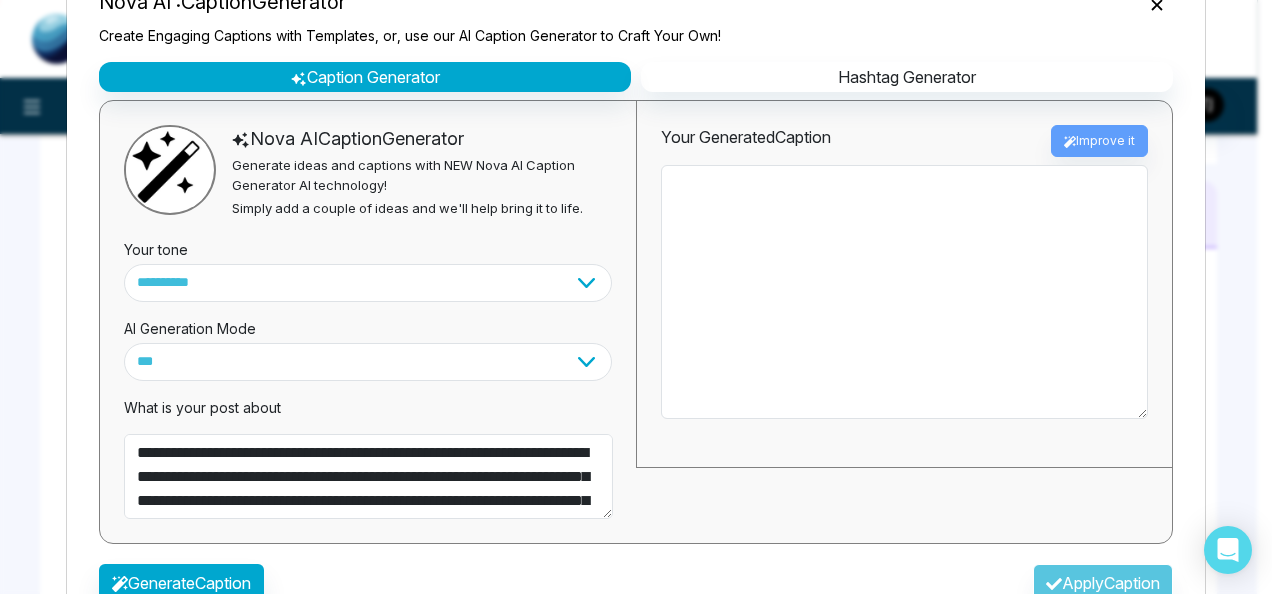 scroll, scrollTop: 133, scrollLeft: 0, axis: vertical 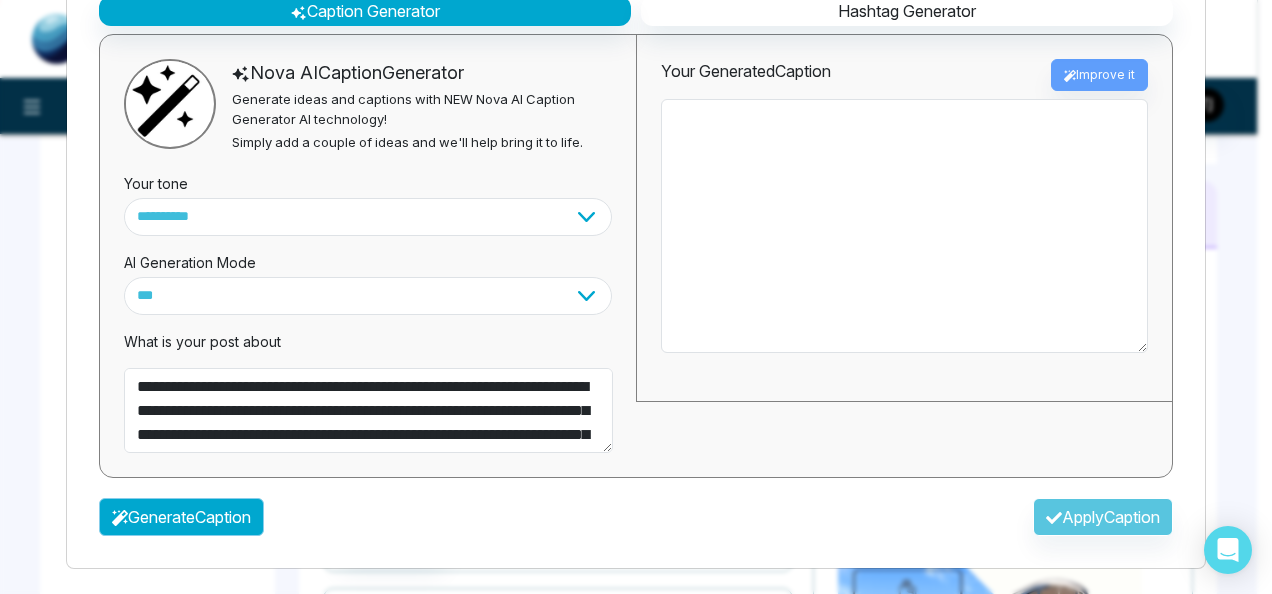 click on "Generate  Caption" at bounding box center [181, 517] 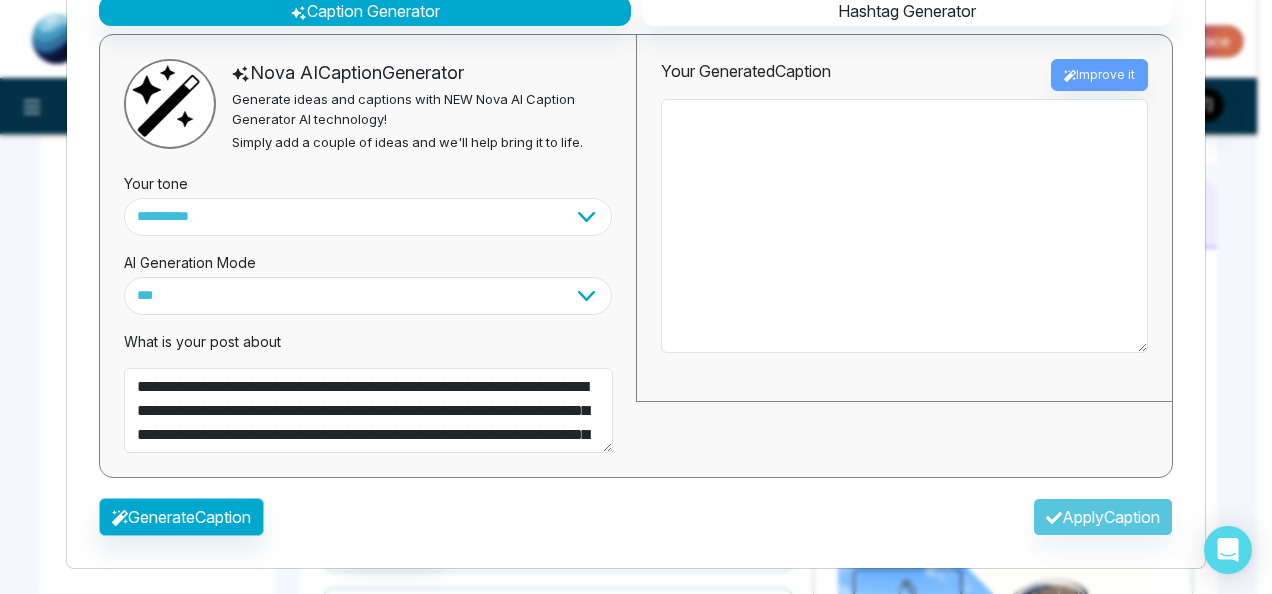 type on "**********" 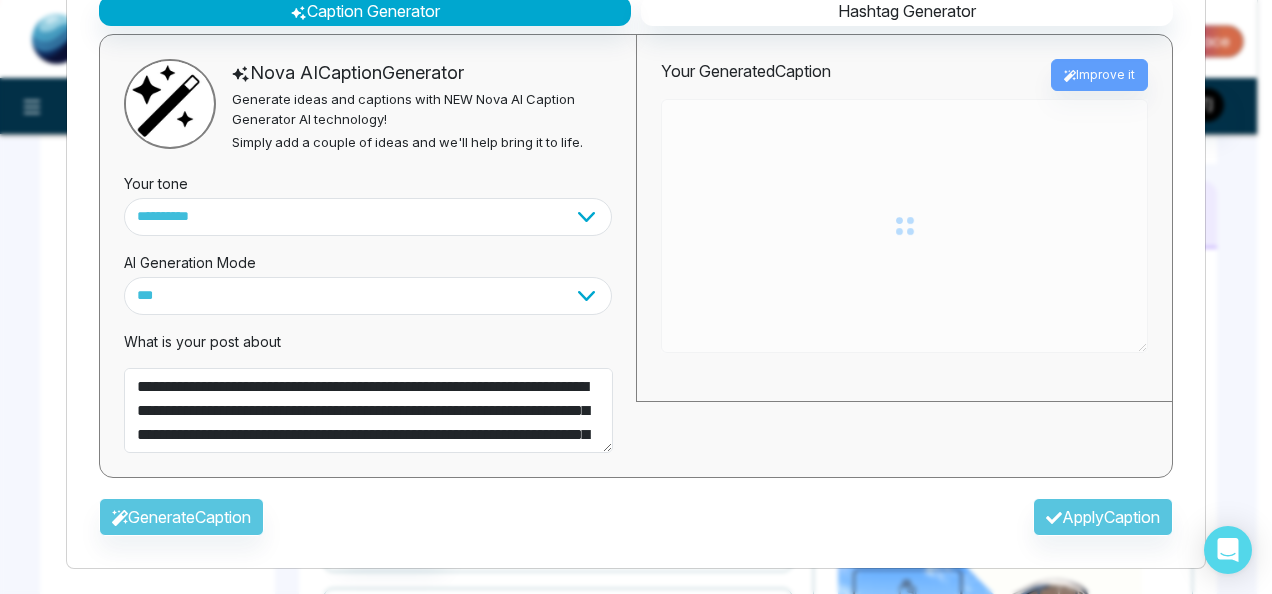 type on "**********" 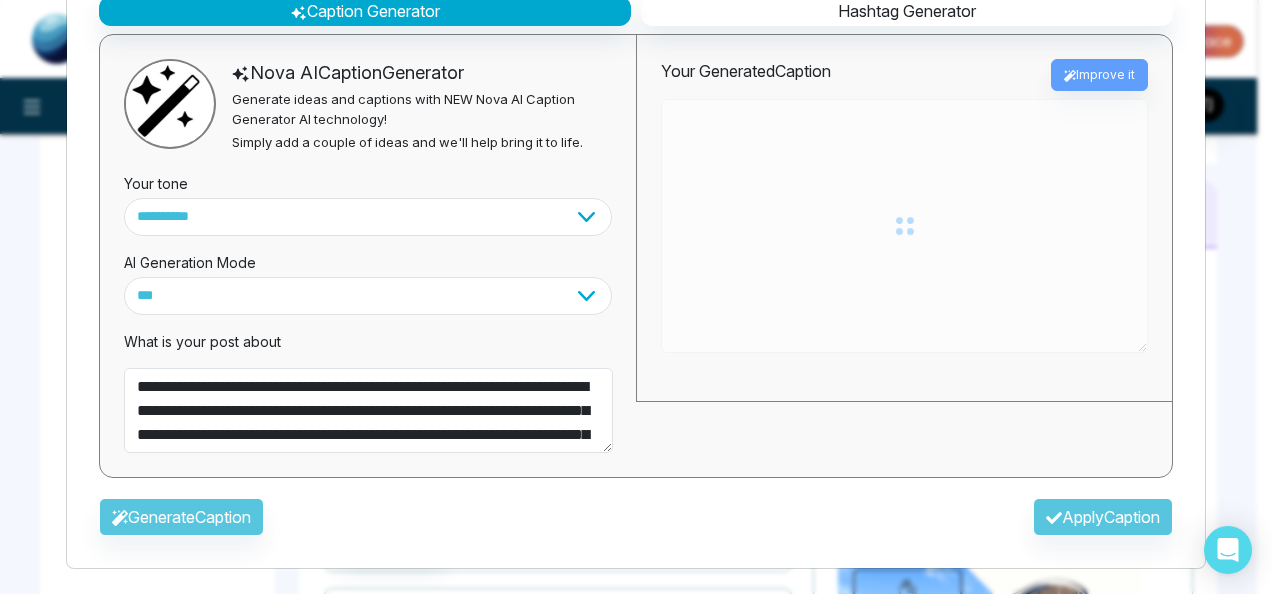 type on "**********" 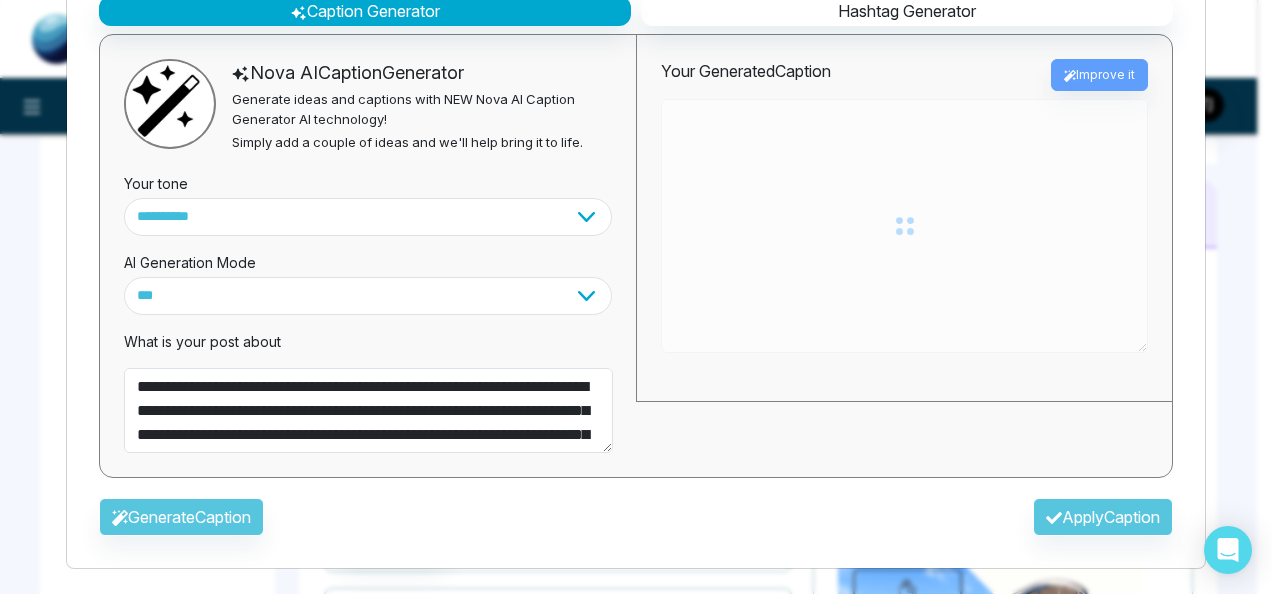 type on "**********" 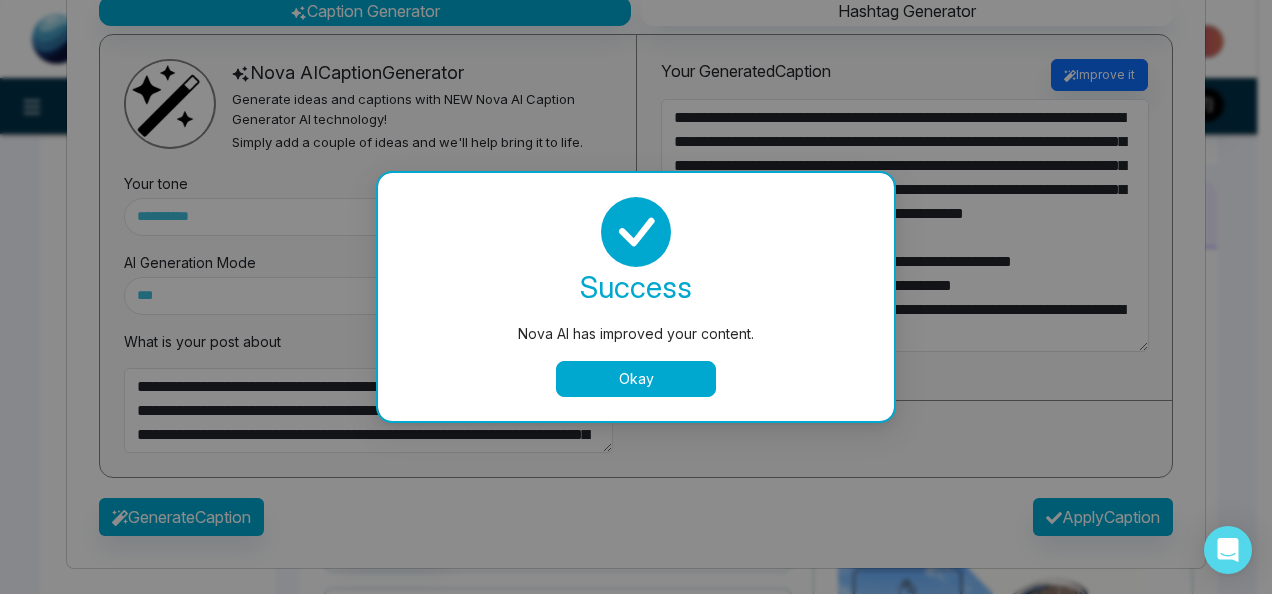 scroll, scrollTop: 0, scrollLeft: 0, axis: both 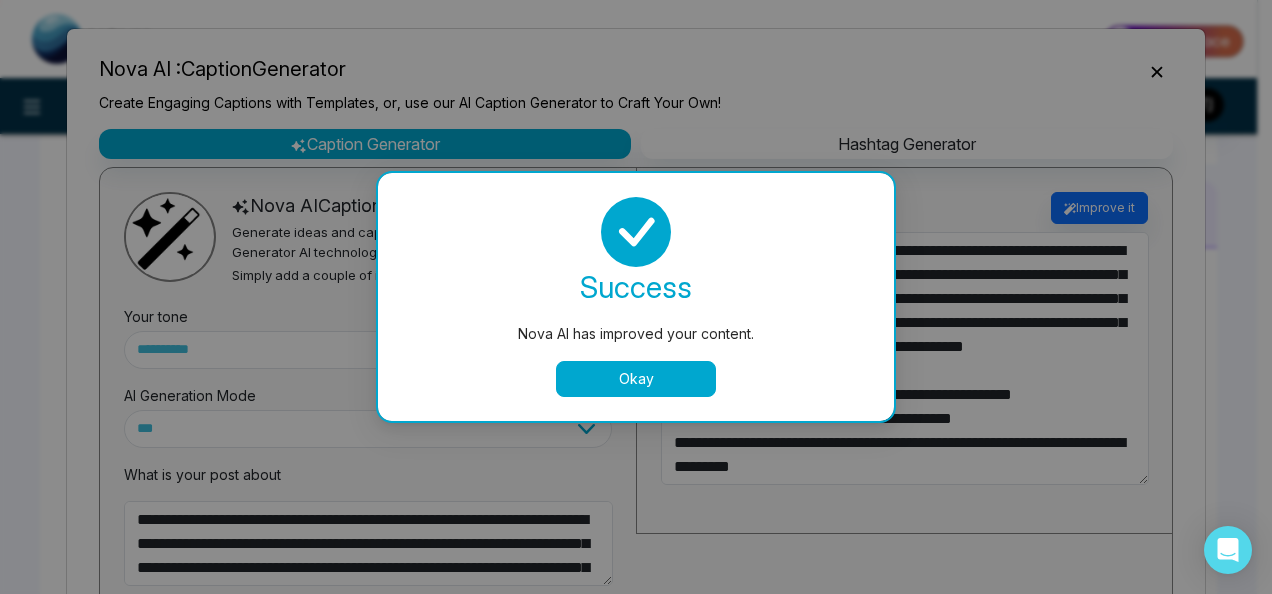 click on "Nova AI has improved your content. success Nova AI has improved your content.   Okay" at bounding box center [636, 297] 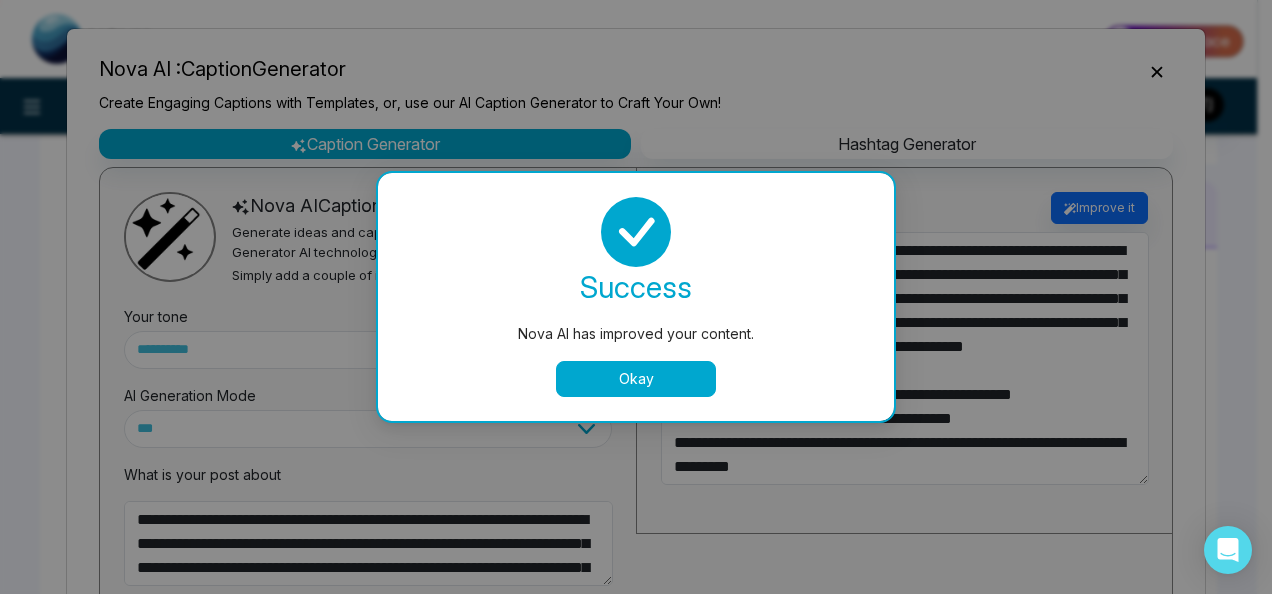 type on "**********" 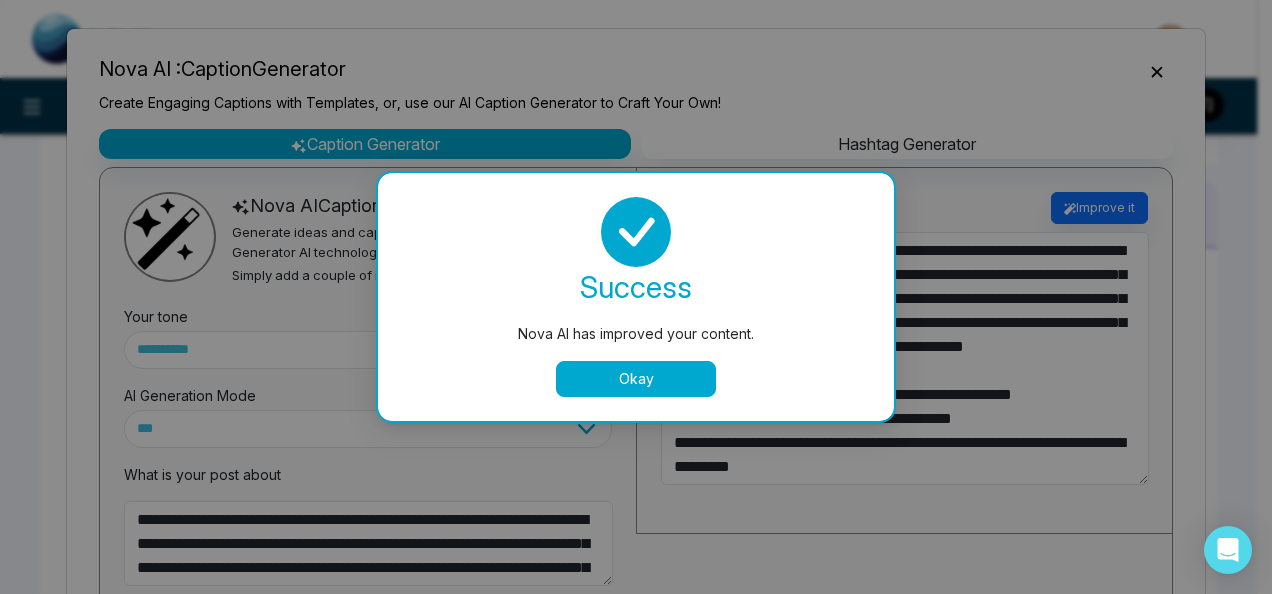 type on "**********" 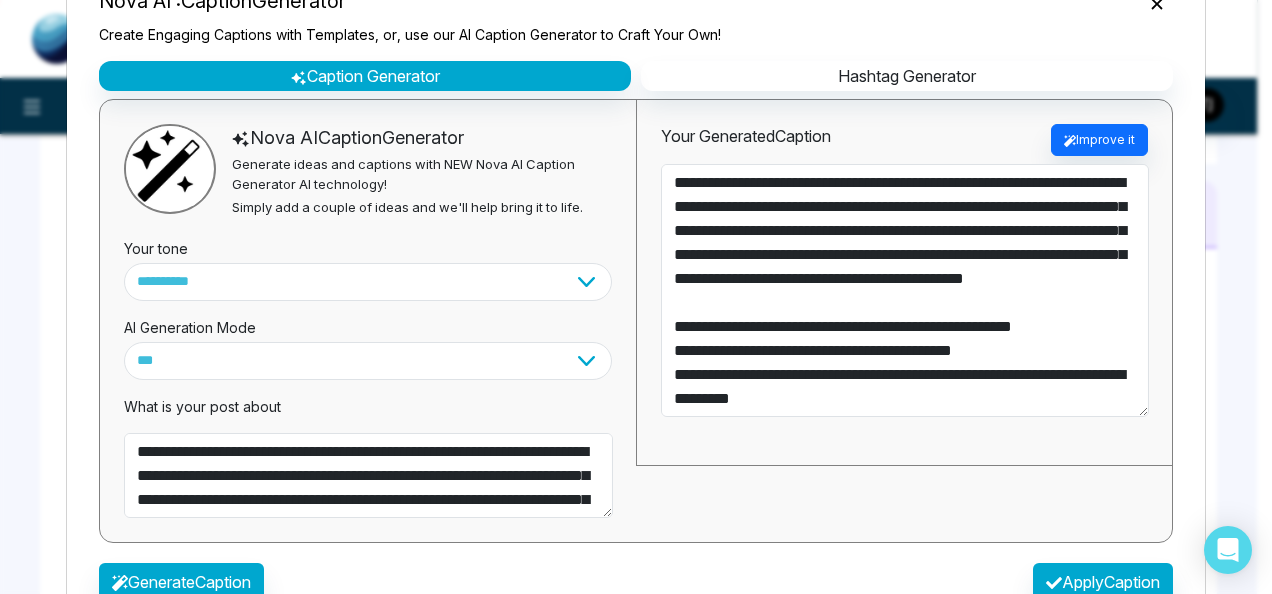 scroll, scrollTop: 100, scrollLeft: 0, axis: vertical 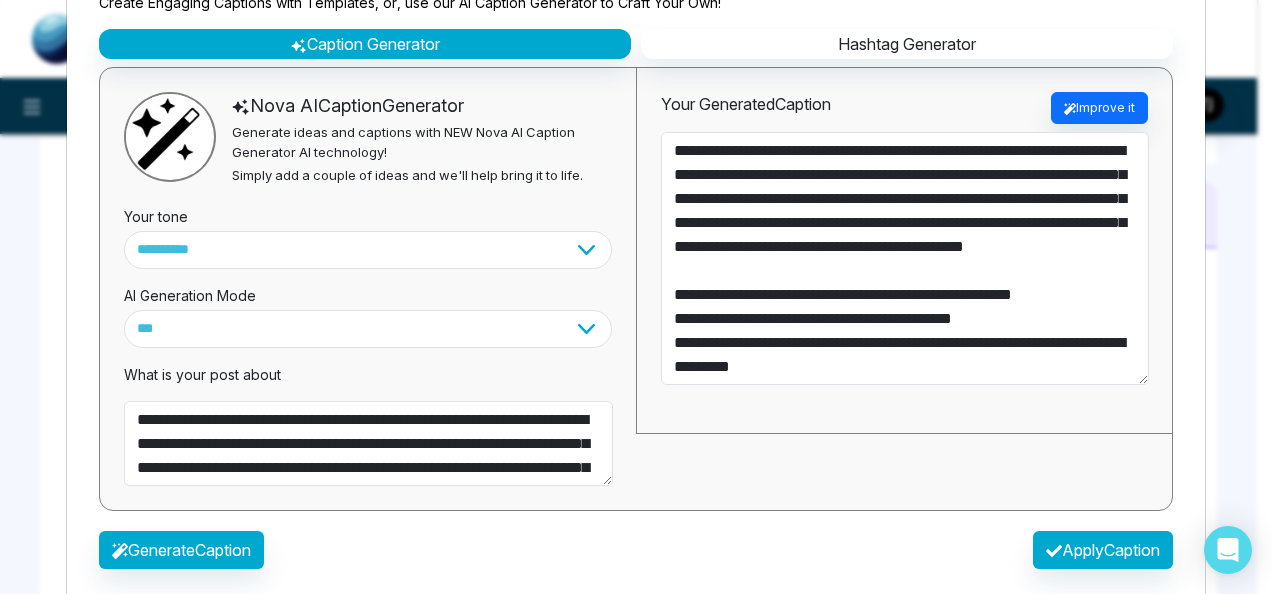 type on "**********" 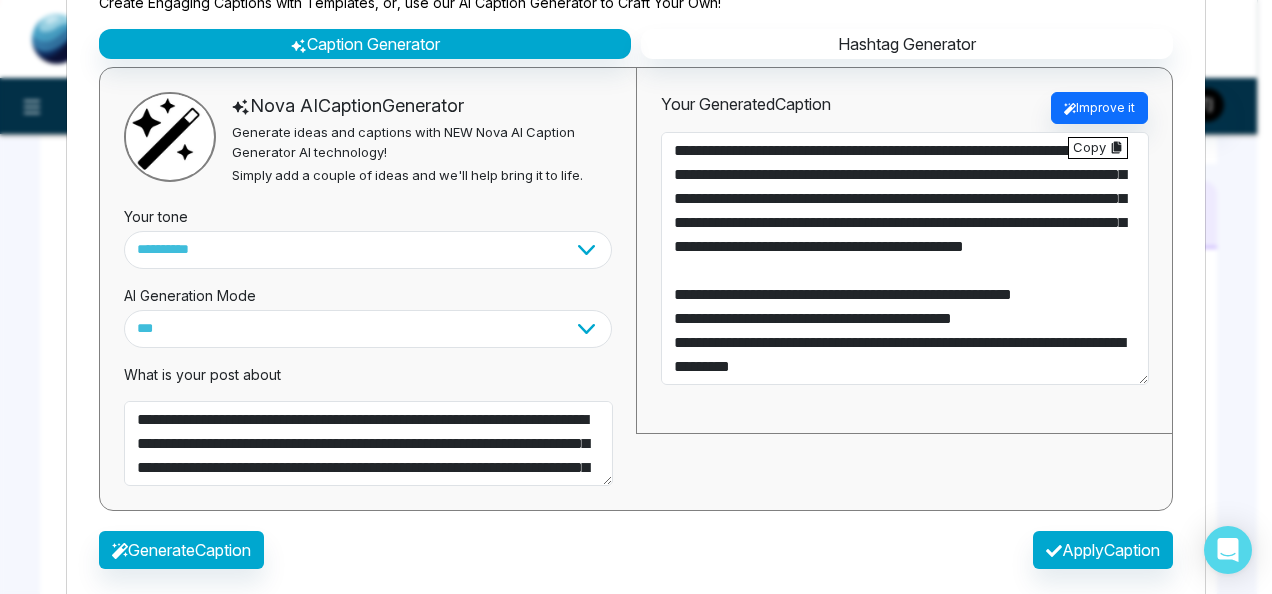 scroll, scrollTop: 336, scrollLeft: 0, axis: vertical 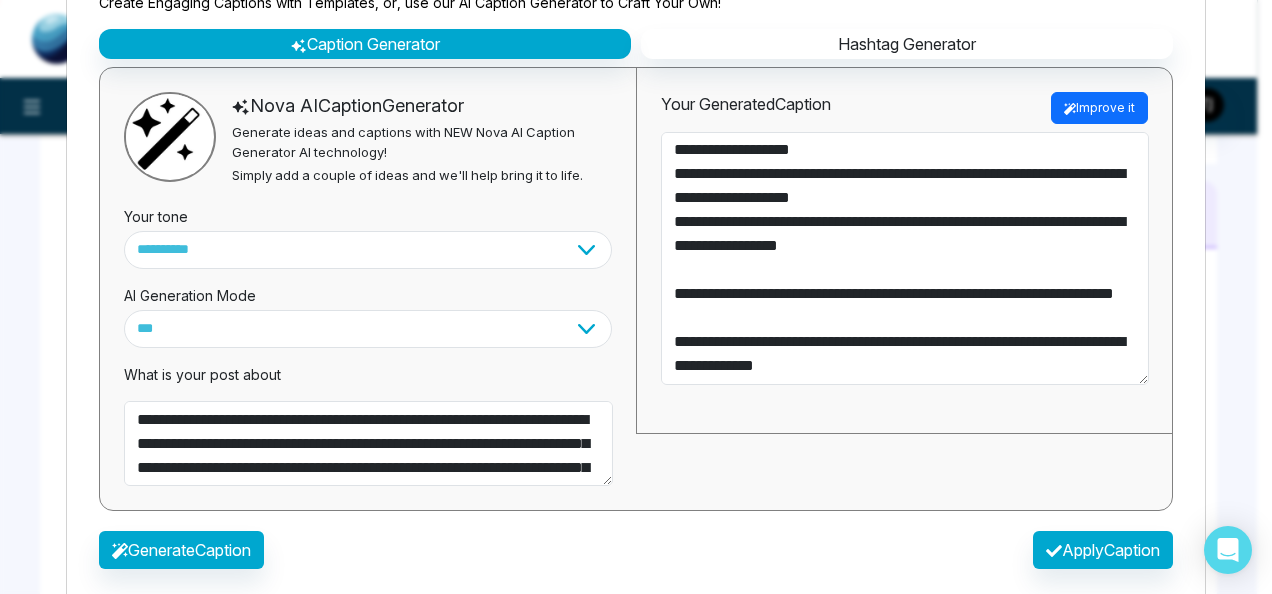 click on "Improve it" at bounding box center [1099, 108] 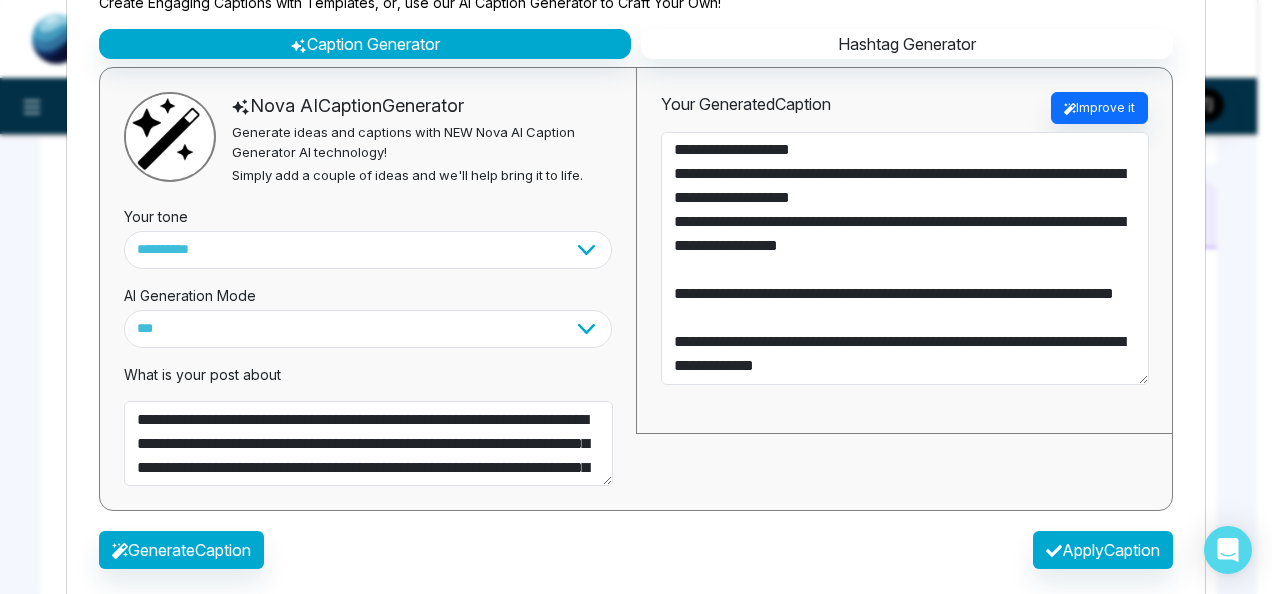 type on "**********" 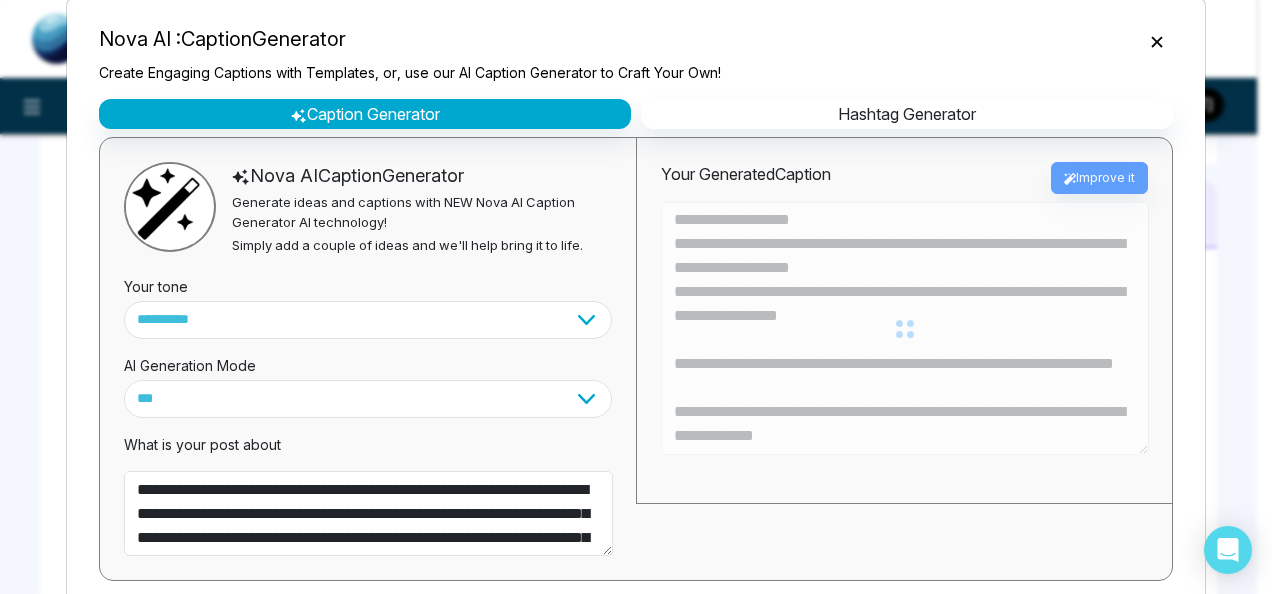 scroll, scrollTop: 0, scrollLeft: 0, axis: both 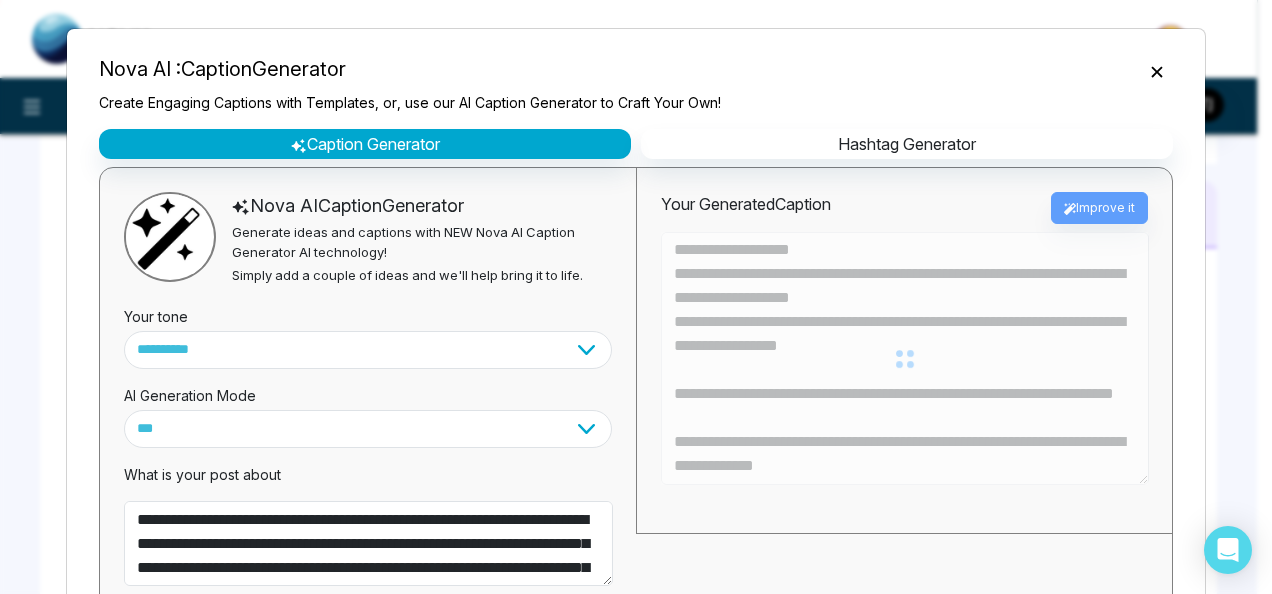 type on "**********" 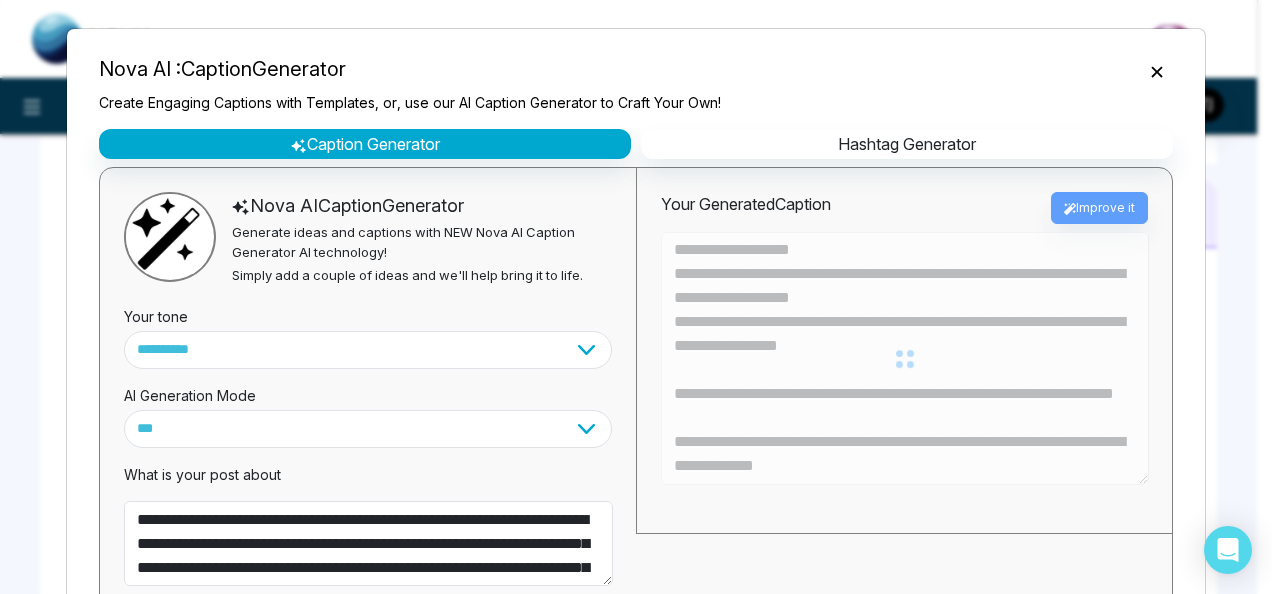 type on "**********" 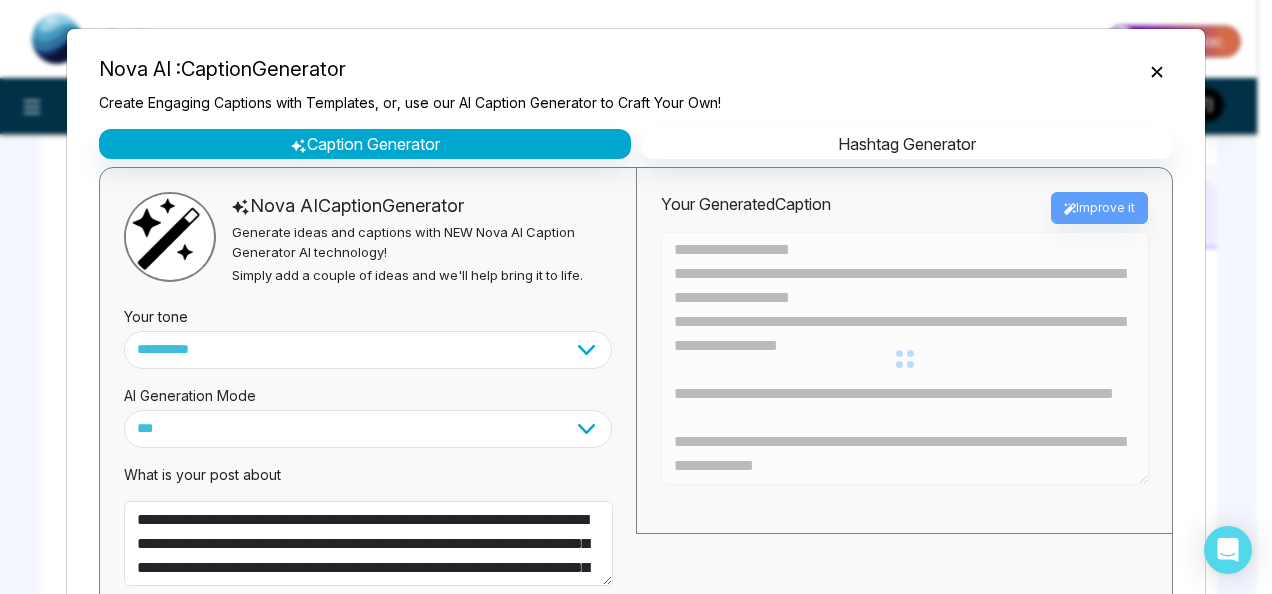 type on "**********" 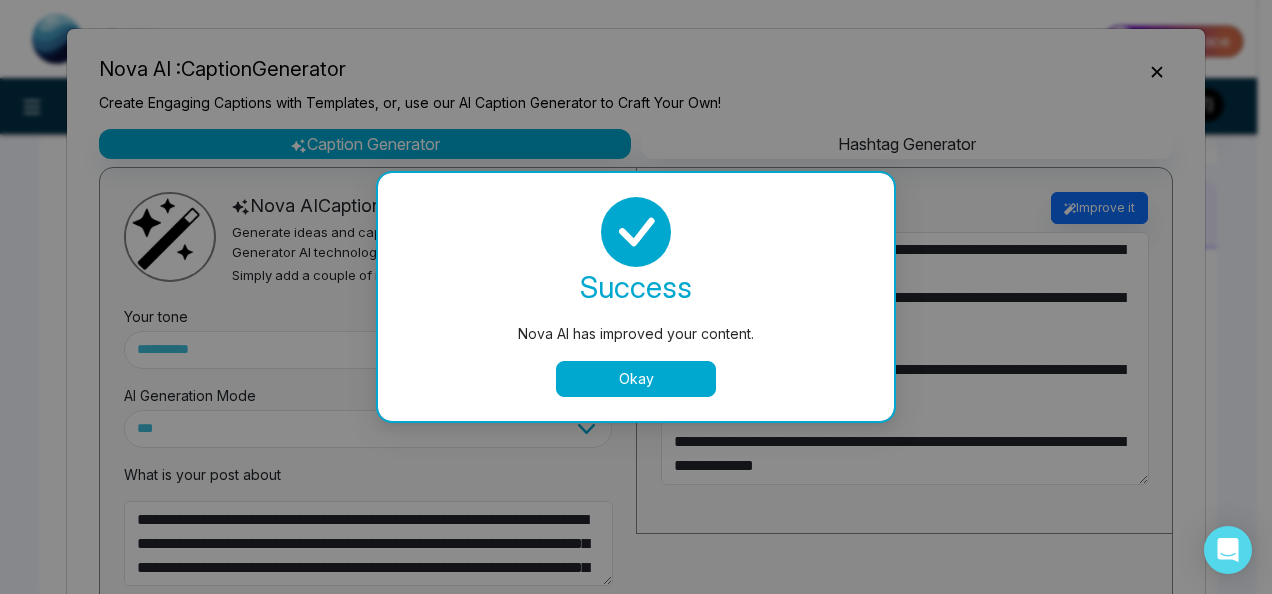 type on "**********" 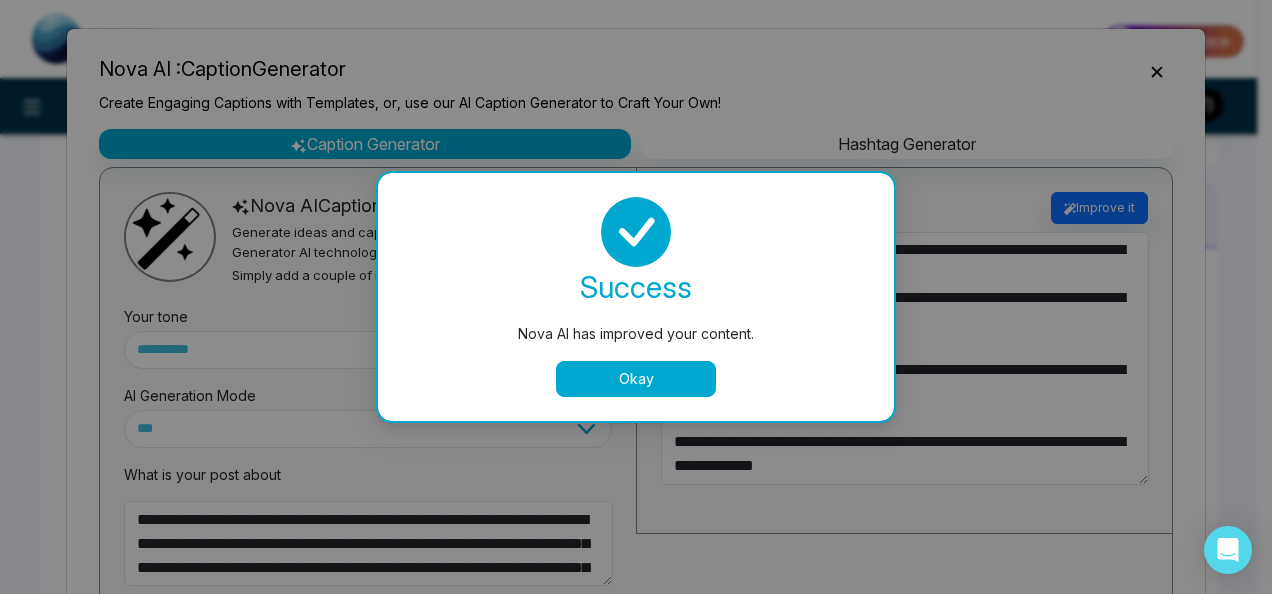 type on "**********" 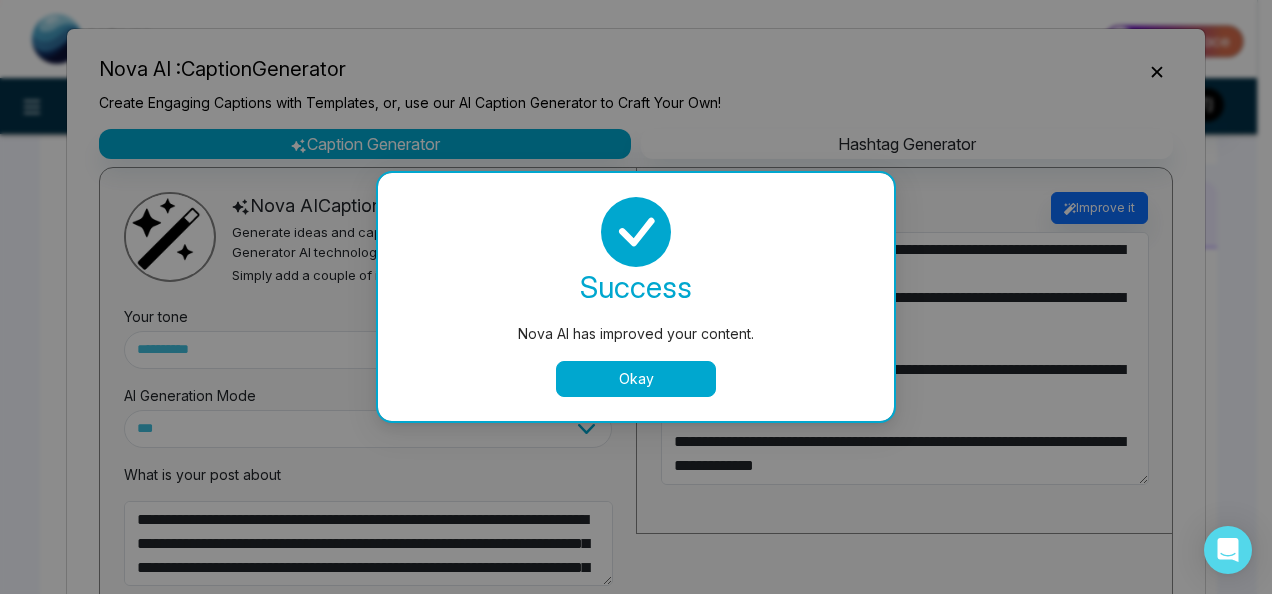 click on "**********" at bounding box center [368, 389] 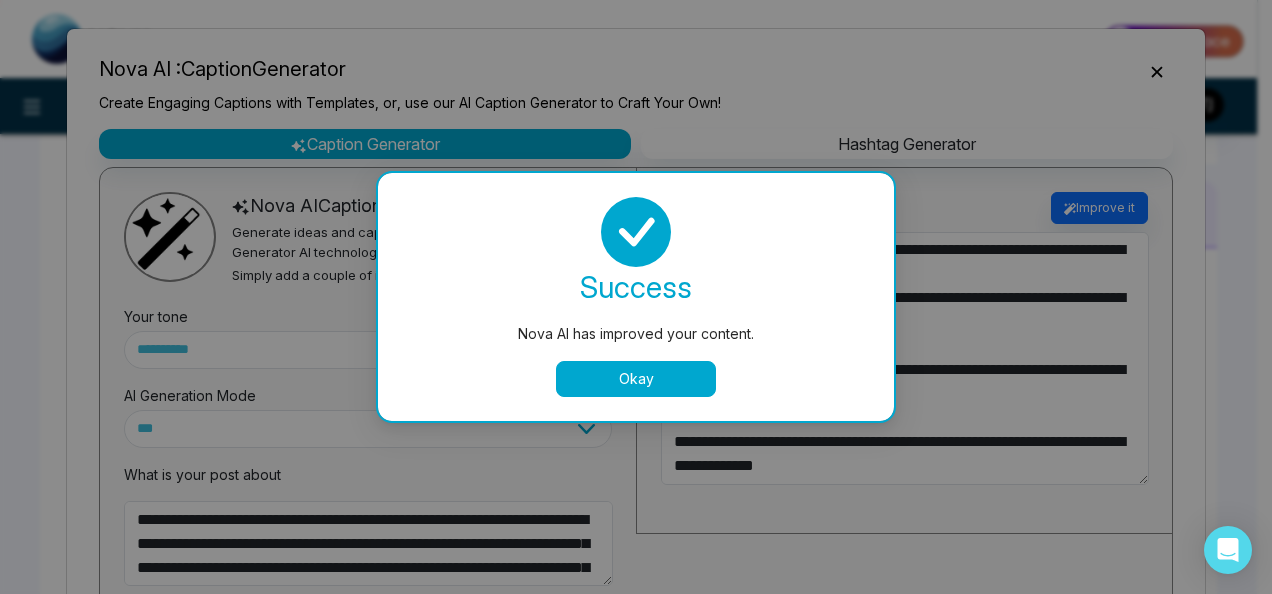 type on "**********" 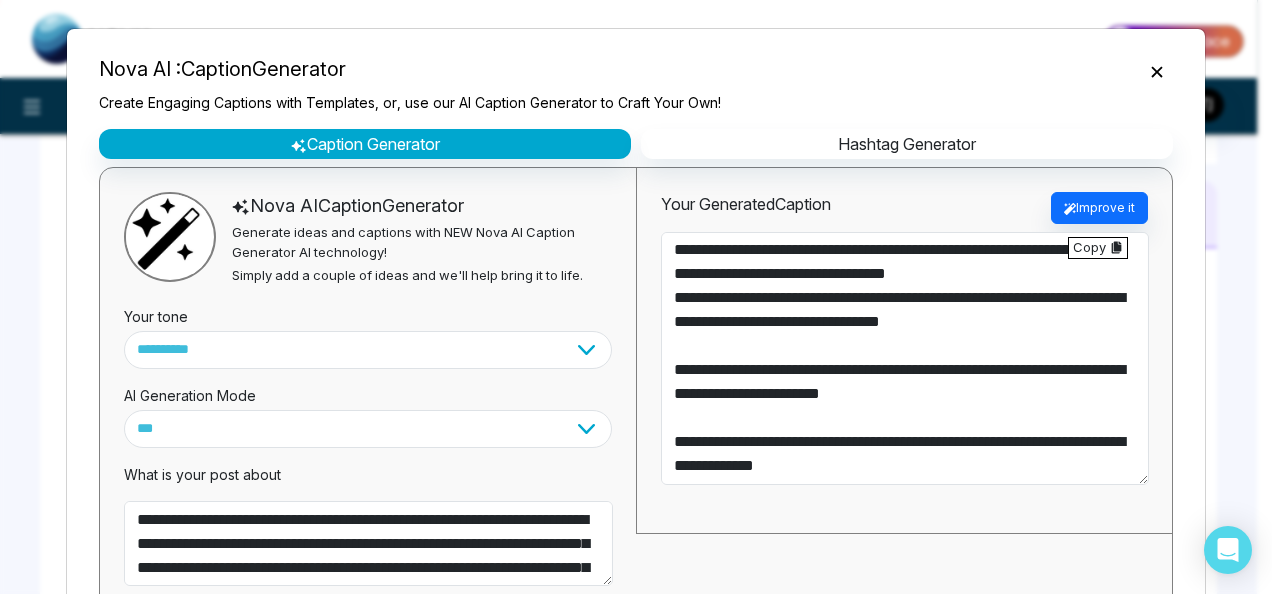 scroll, scrollTop: 0, scrollLeft: 0, axis: both 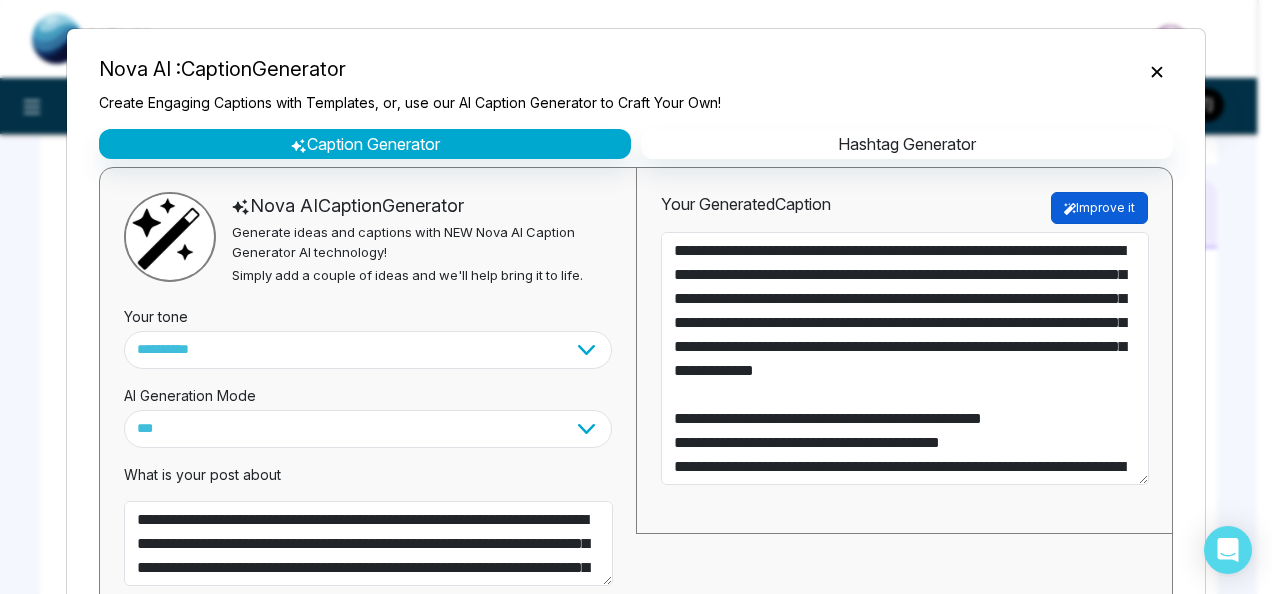 click on "Improve it" at bounding box center (1099, 208) 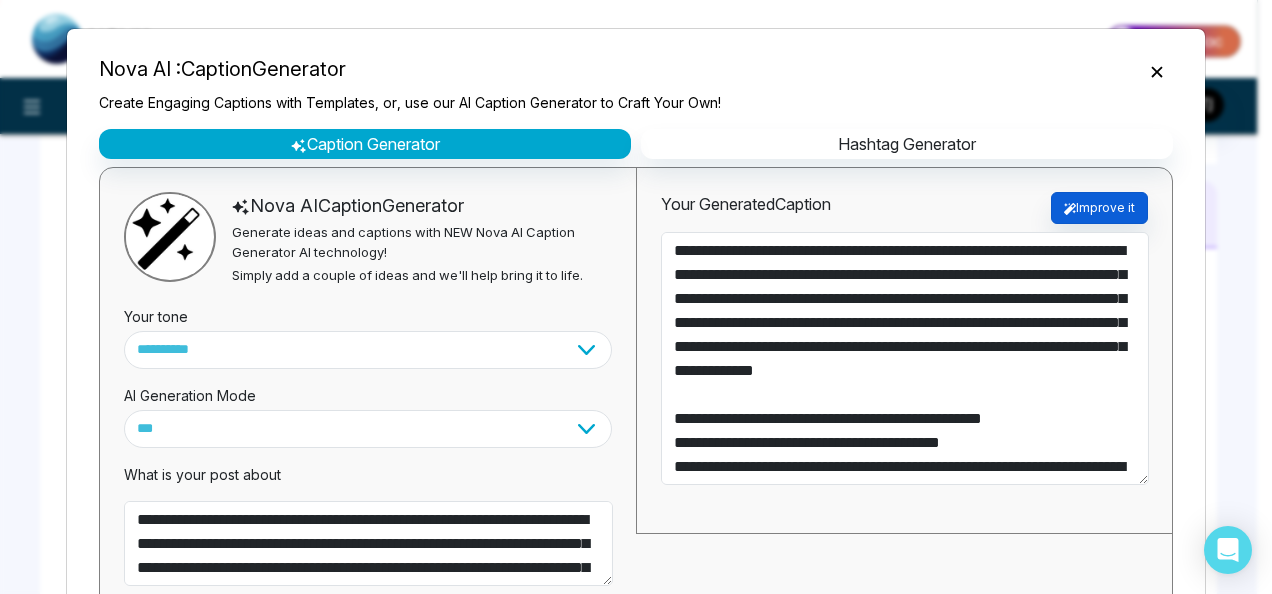 type on "**********" 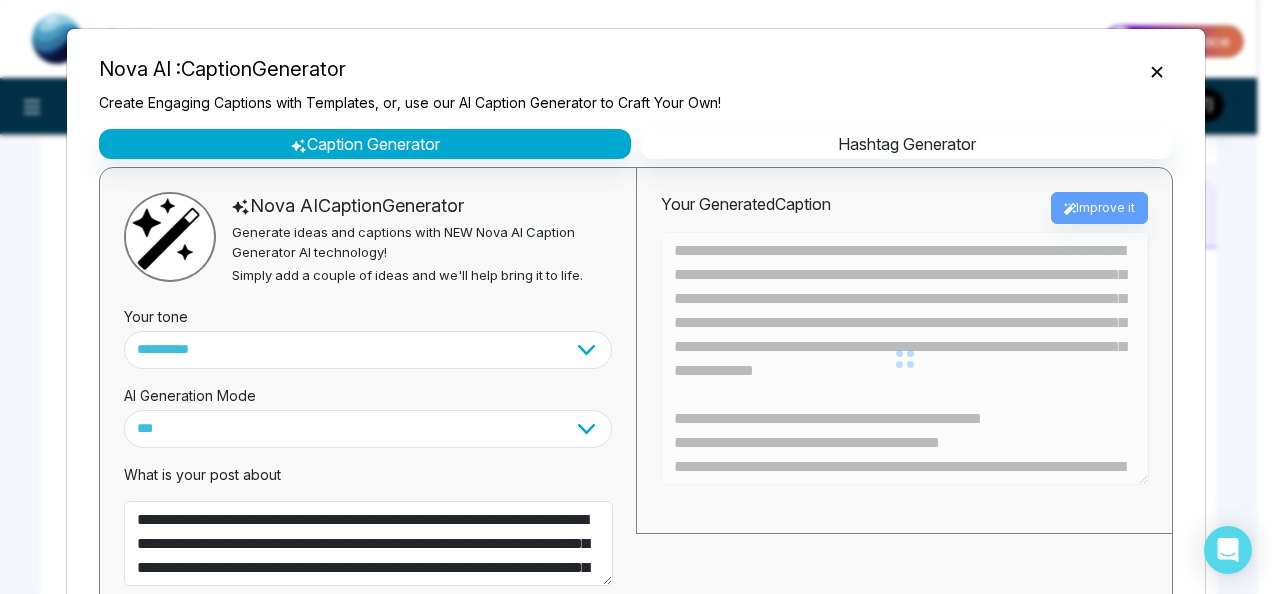 type on "**********" 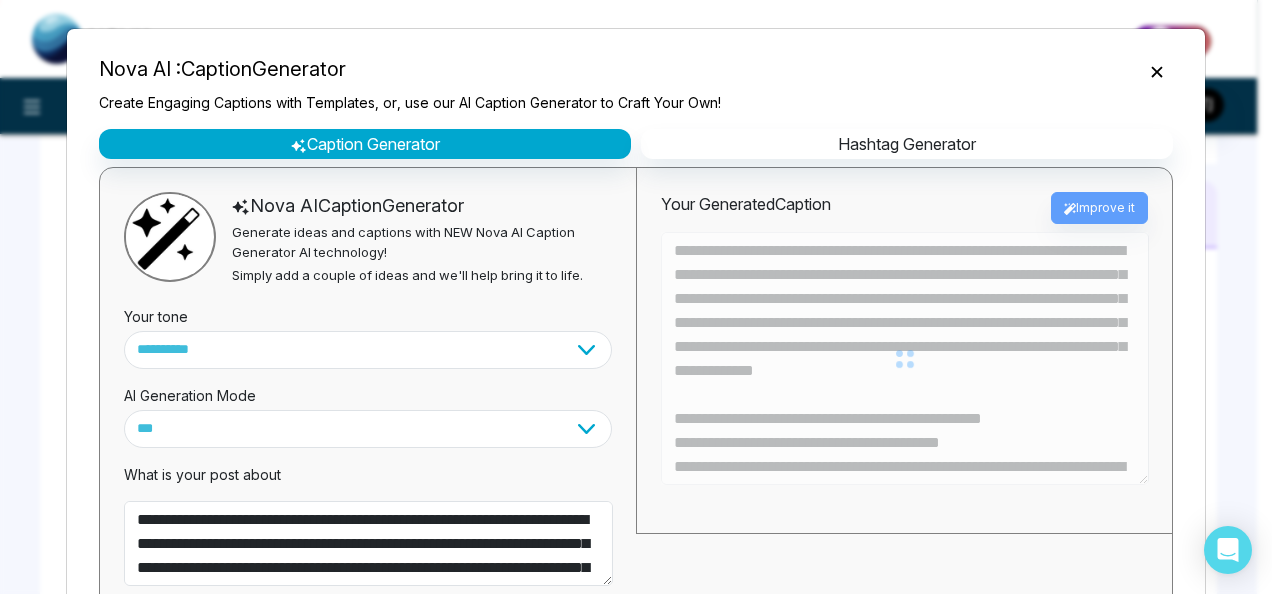 type on "**********" 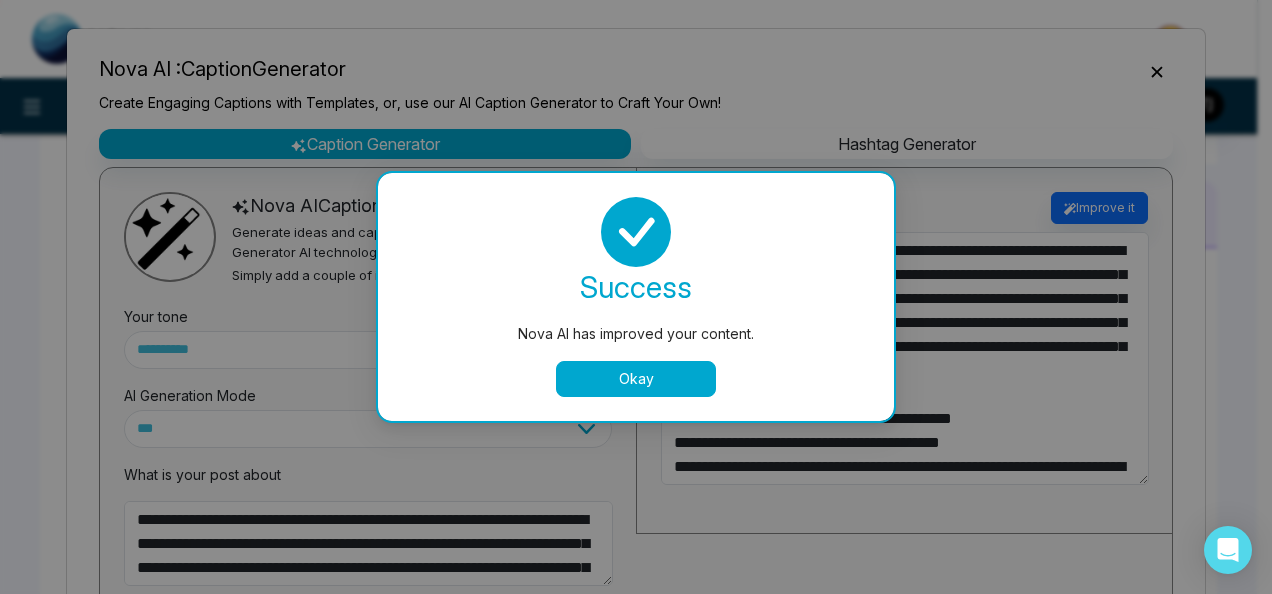 type on "**********" 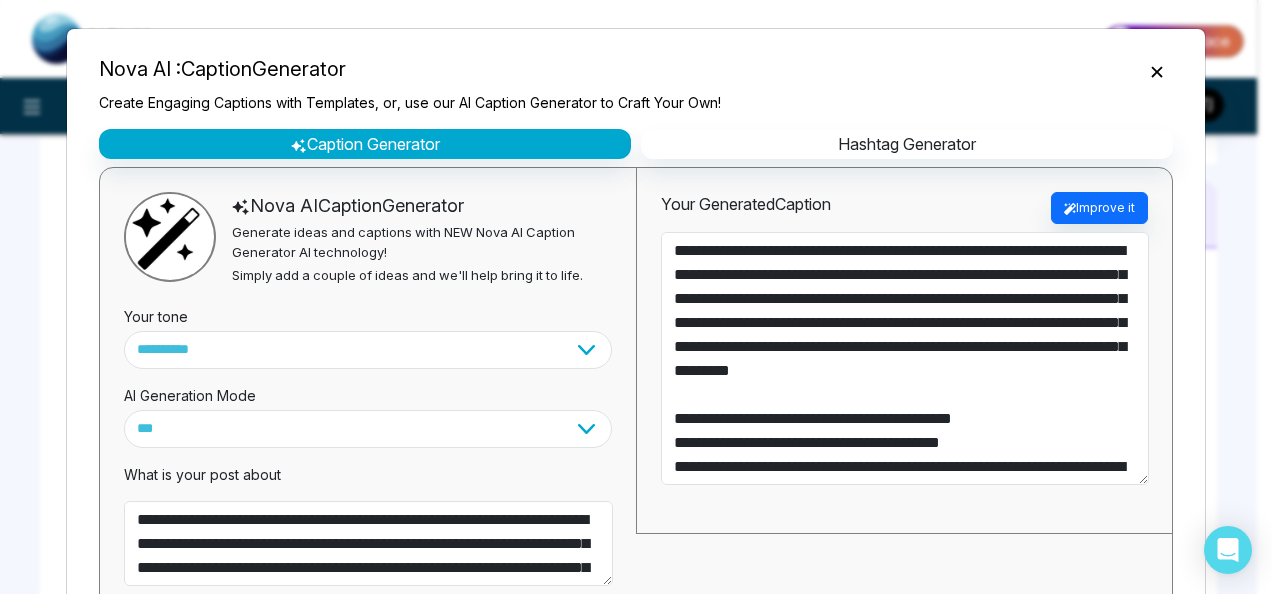 click on "Your Generated  Caption  Improve it" at bounding box center [904, 351] 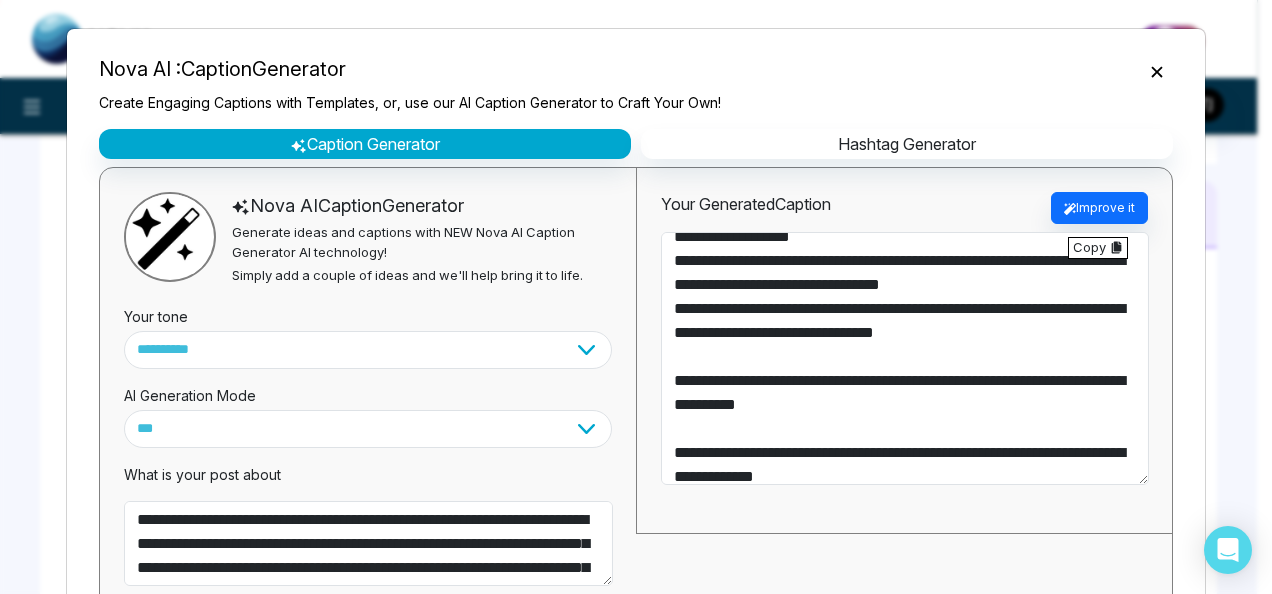 scroll, scrollTop: 300, scrollLeft: 0, axis: vertical 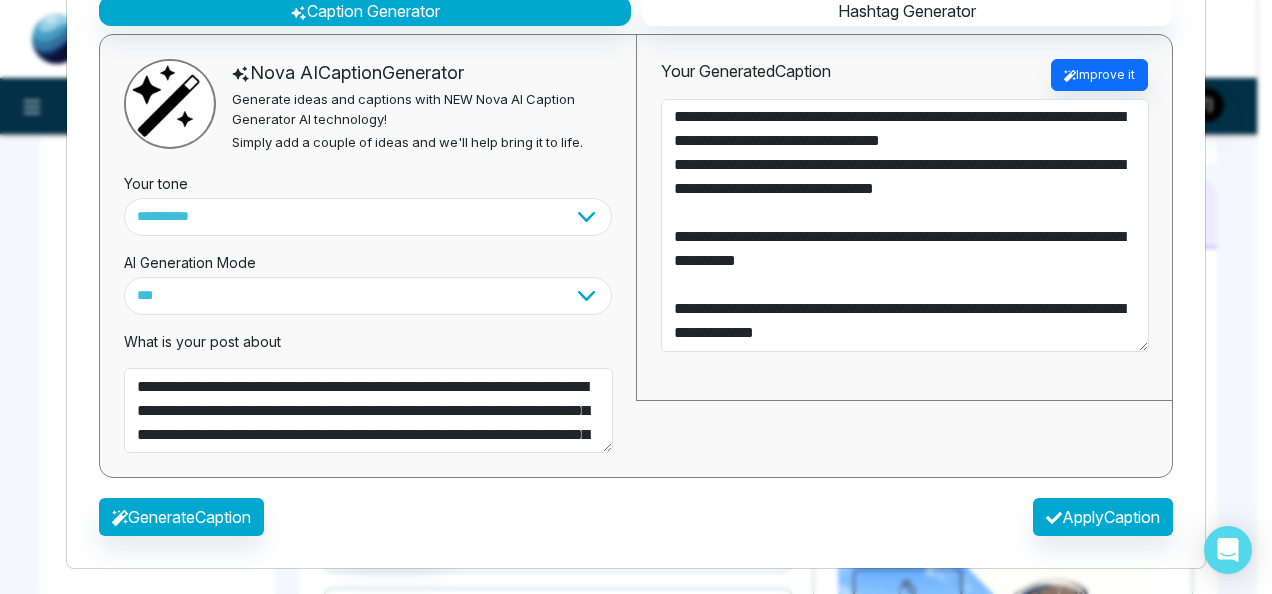 type on "**********" 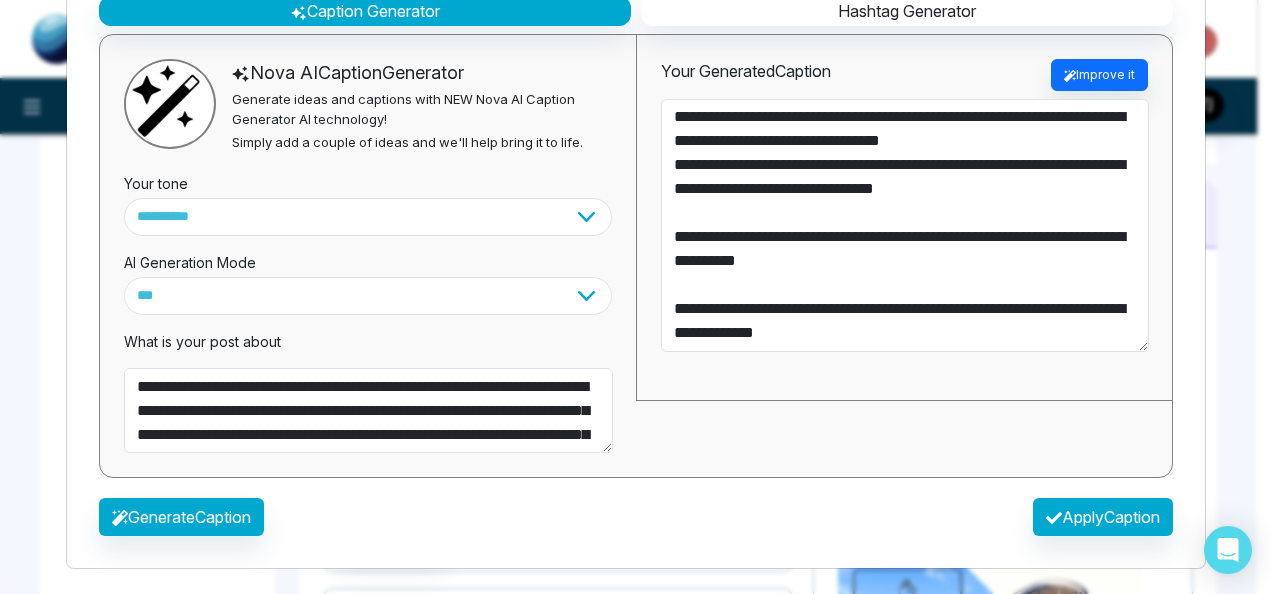type on "**********" 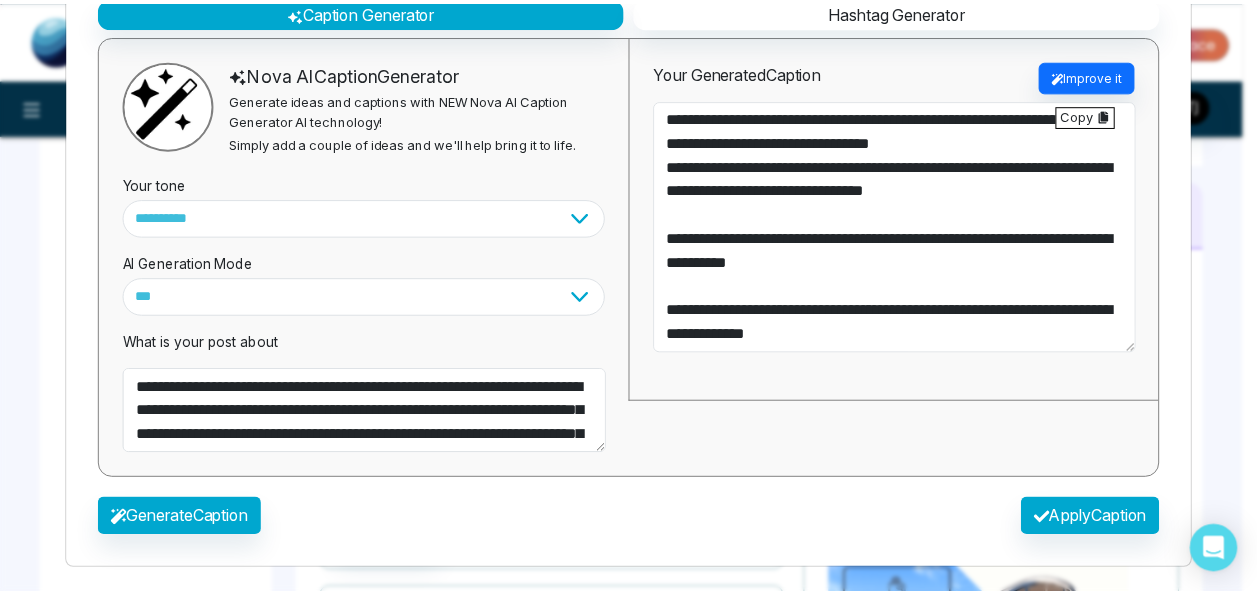 scroll, scrollTop: 336, scrollLeft: 0, axis: vertical 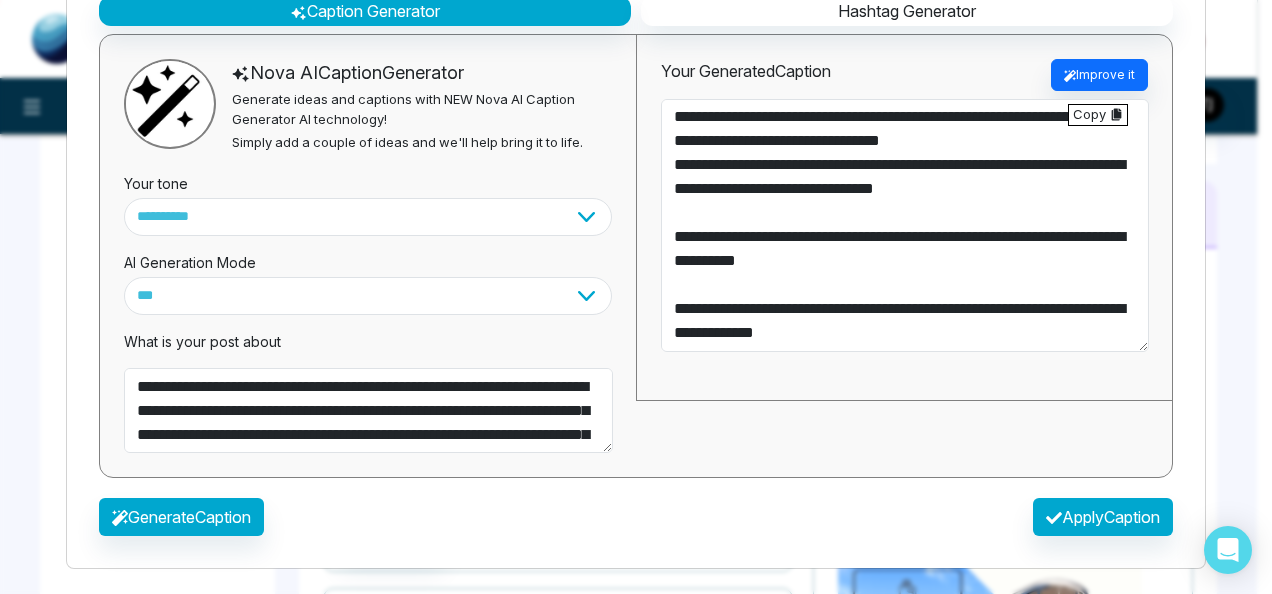 type on "**********" 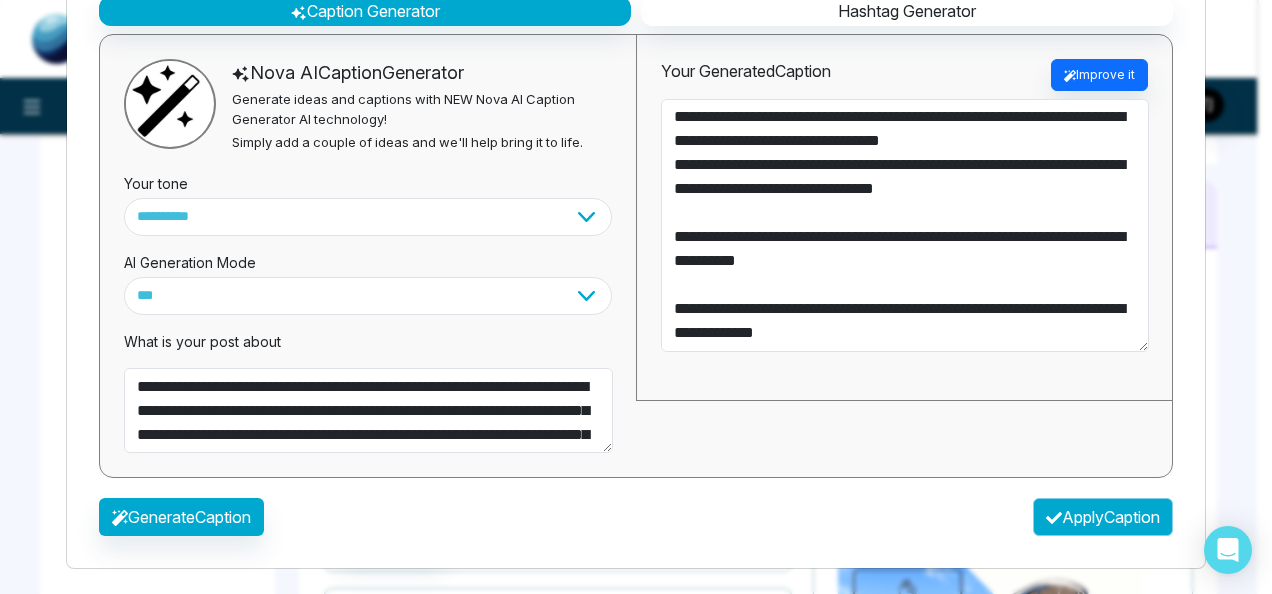 click on "Apply  Caption" at bounding box center (1103, 517) 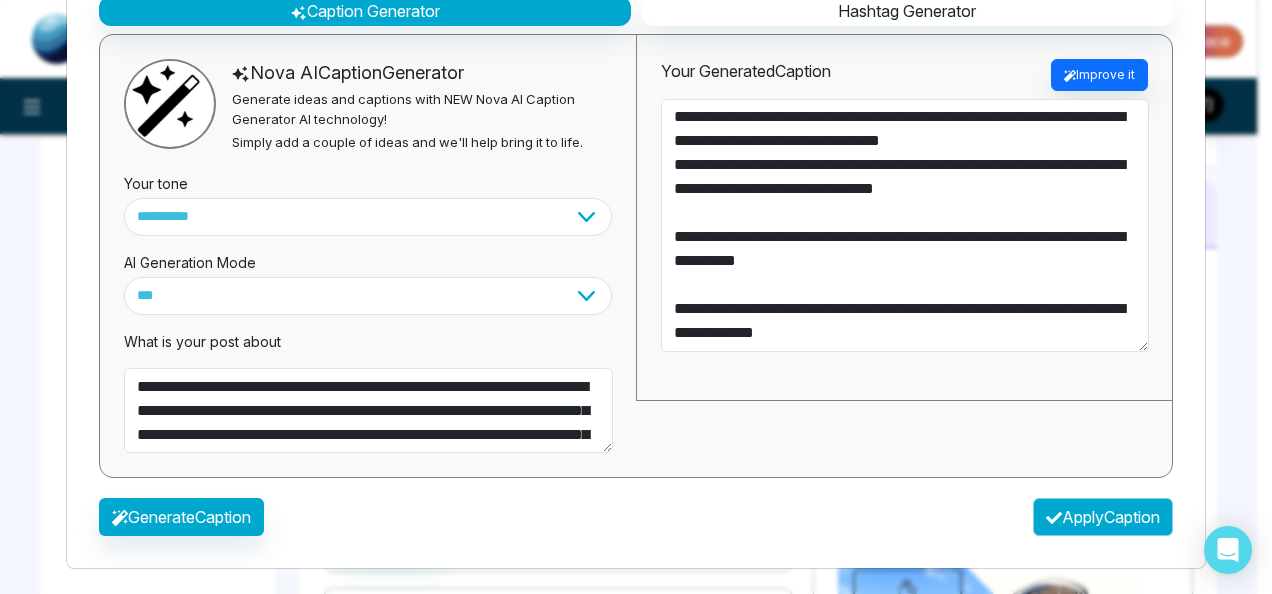 type on "**********" 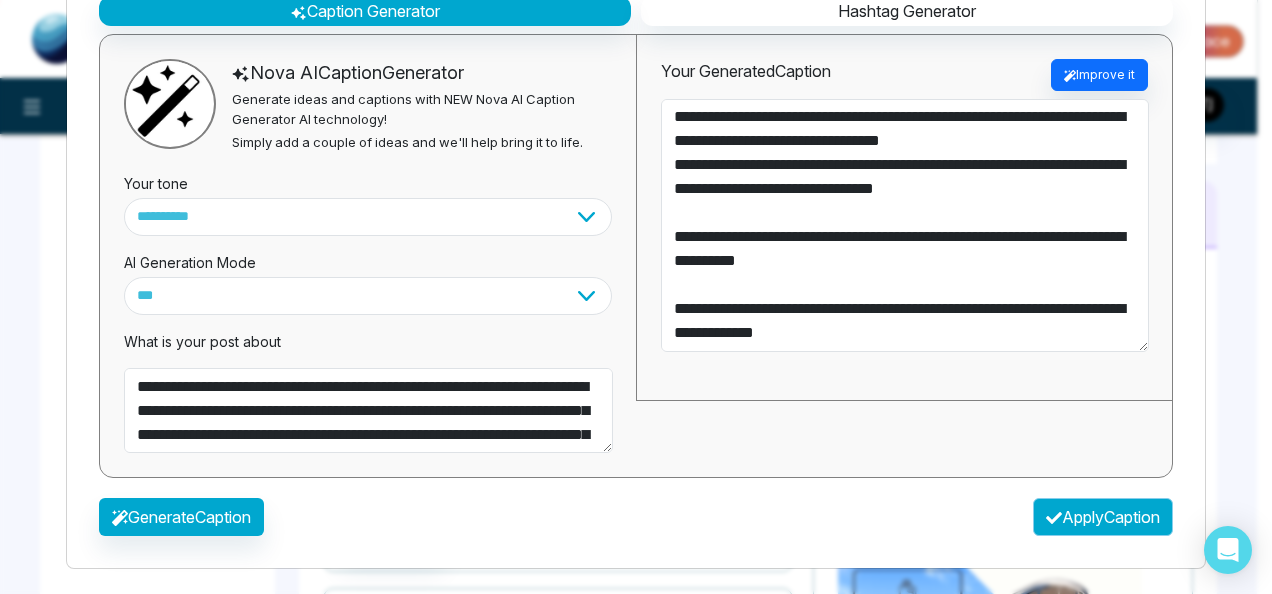 type on "**********" 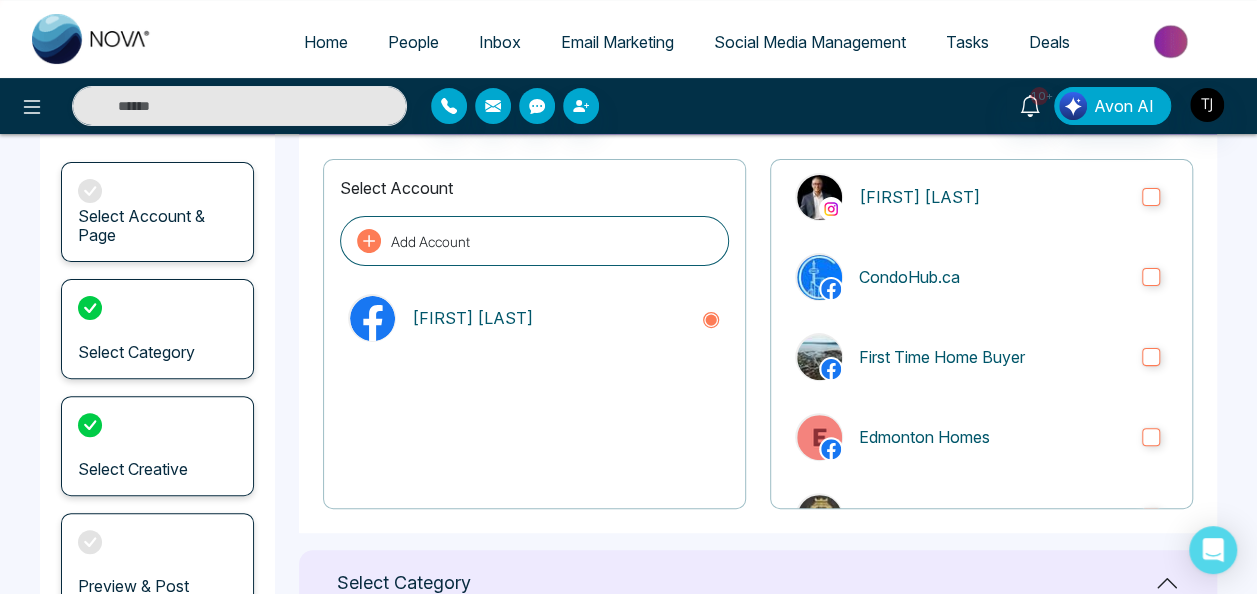 scroll, scrollTop: 0, scrollLeft: 0, axis: both 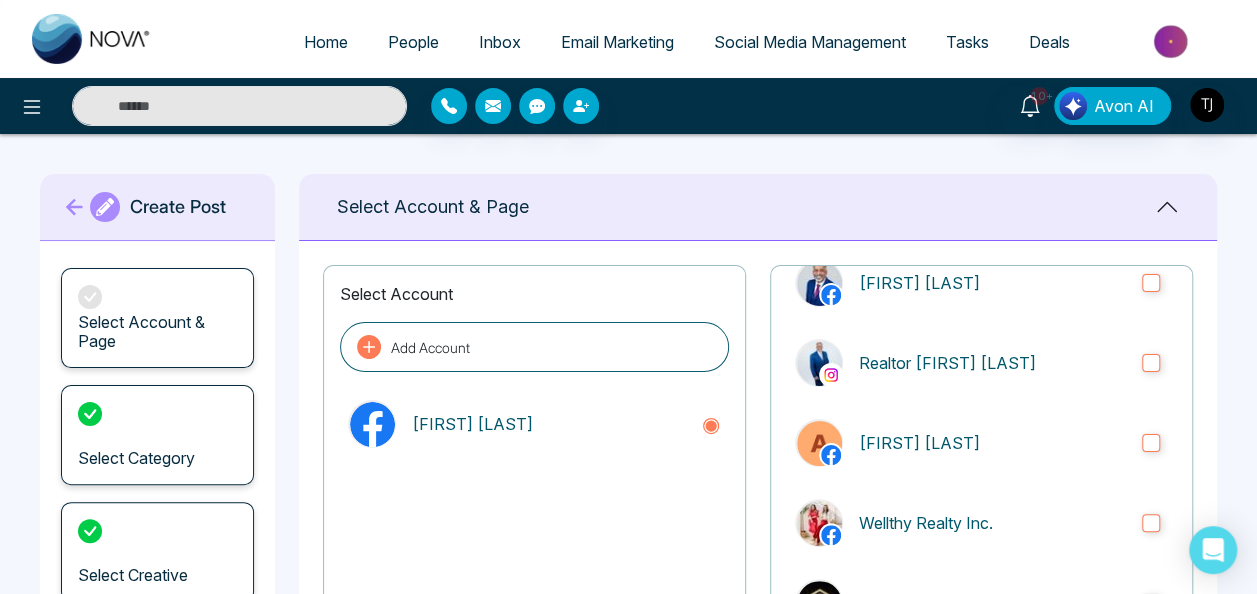 click on "Social Media Management" at bounding box center (810, 42) 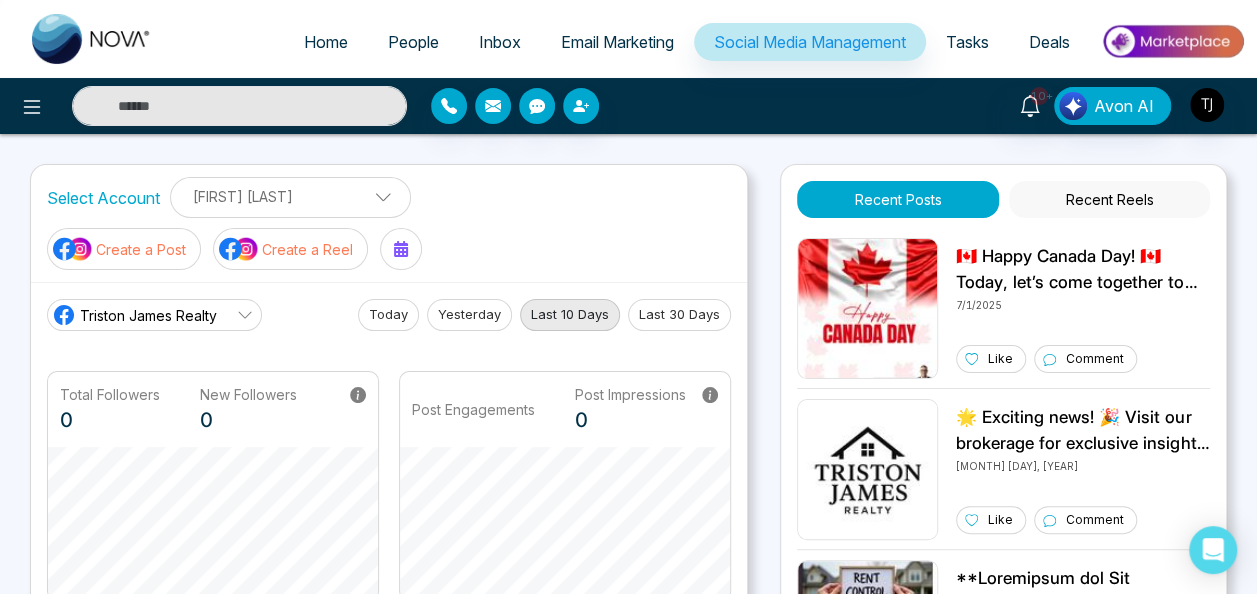 click on "Tasks" at bounding box center [967, 42] 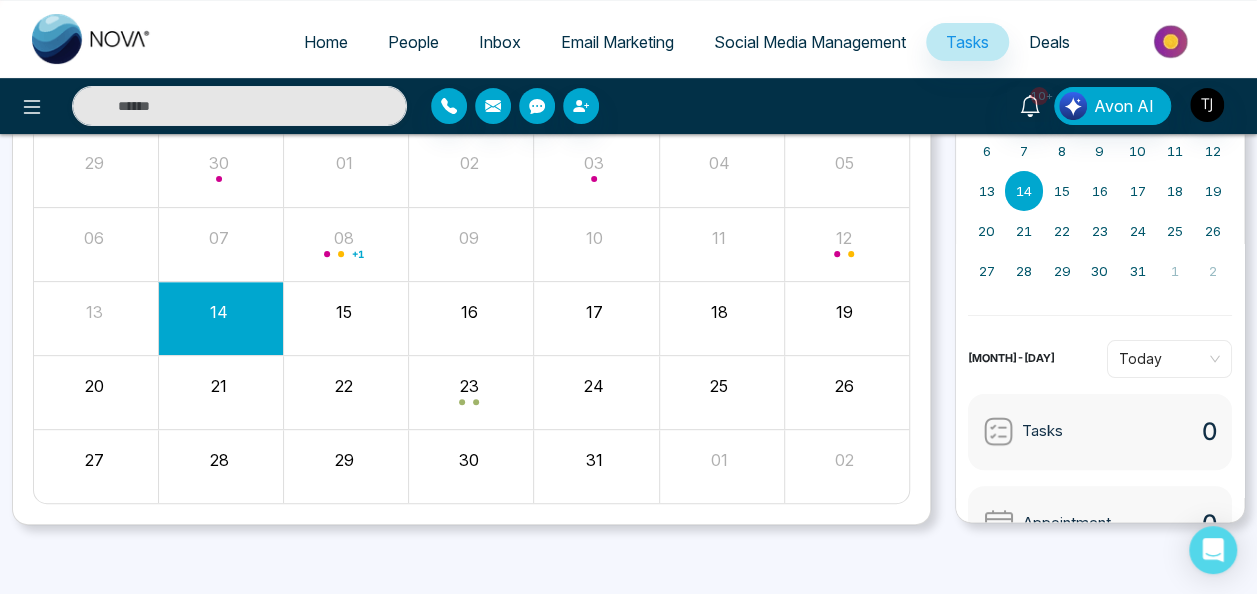 scroll, scrollTop: 0, scrollLeft: 0, axis: both 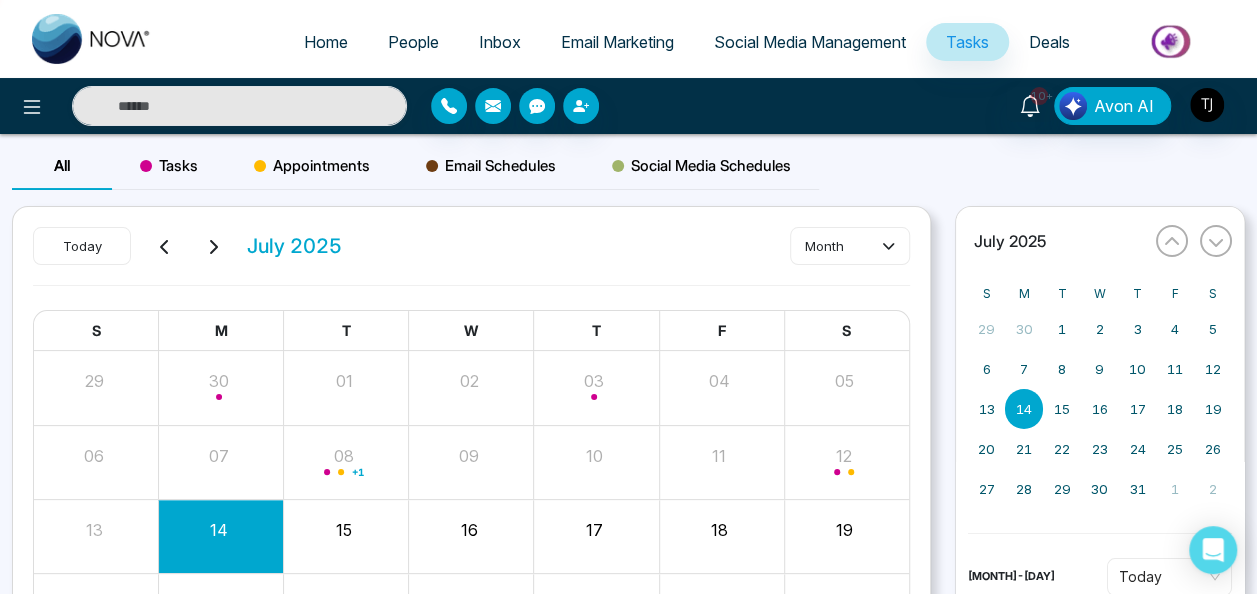 click on "Tasks" at bounding box center [169, 166] 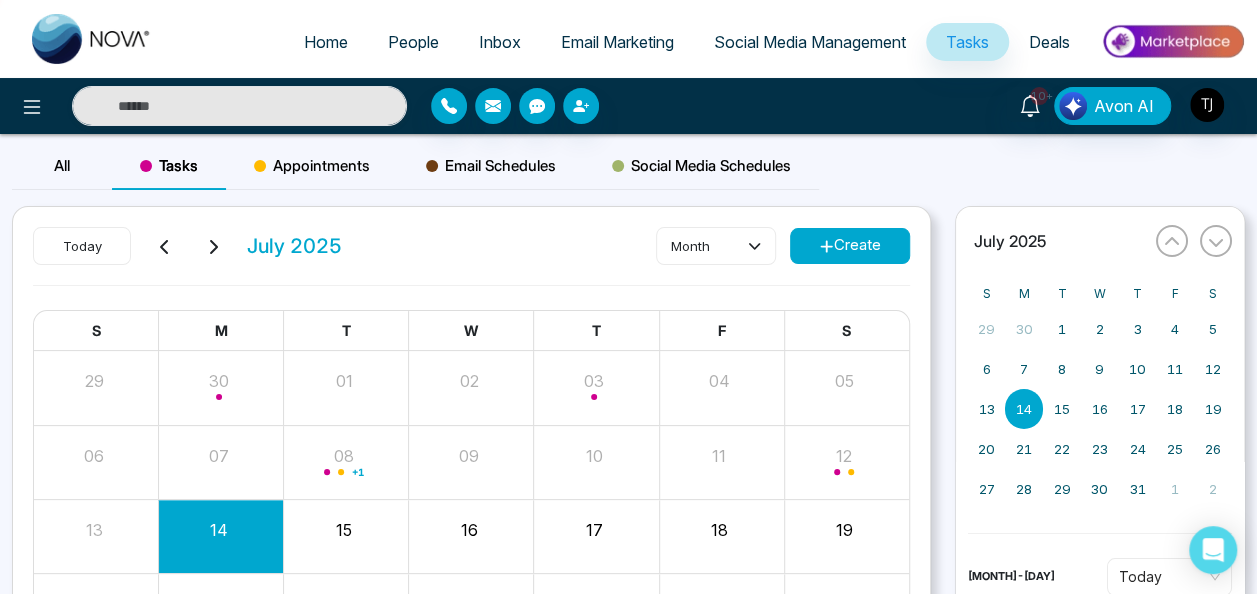 click on "Appointments" at bounding box center (312, 166) 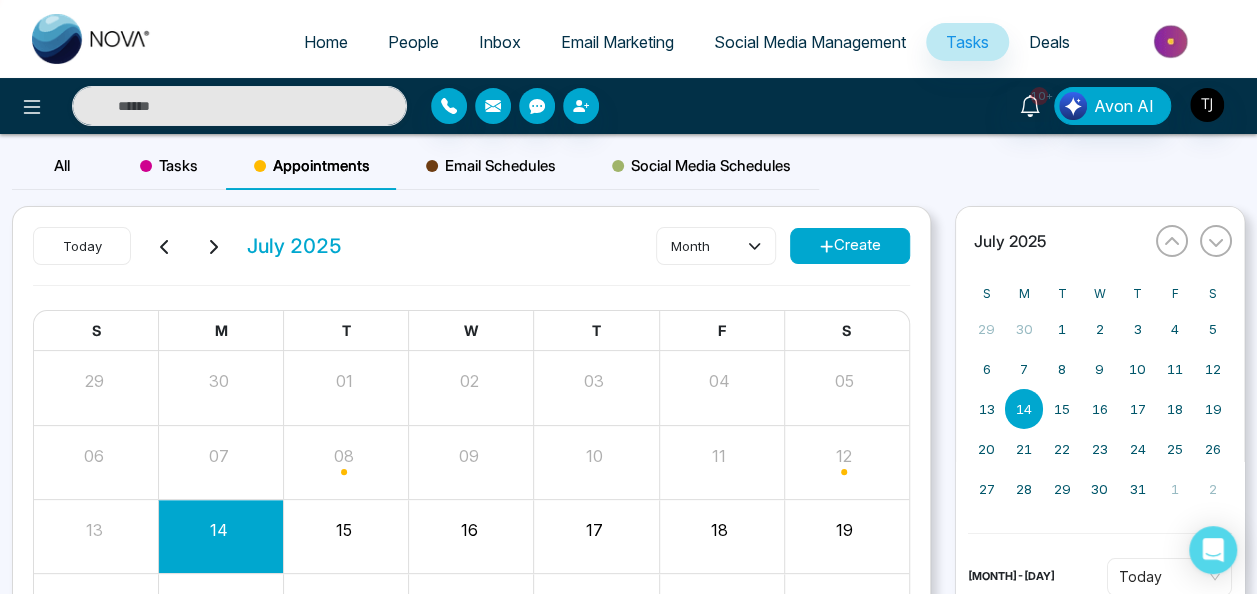 click on "All" at bounding box center (62, 166) 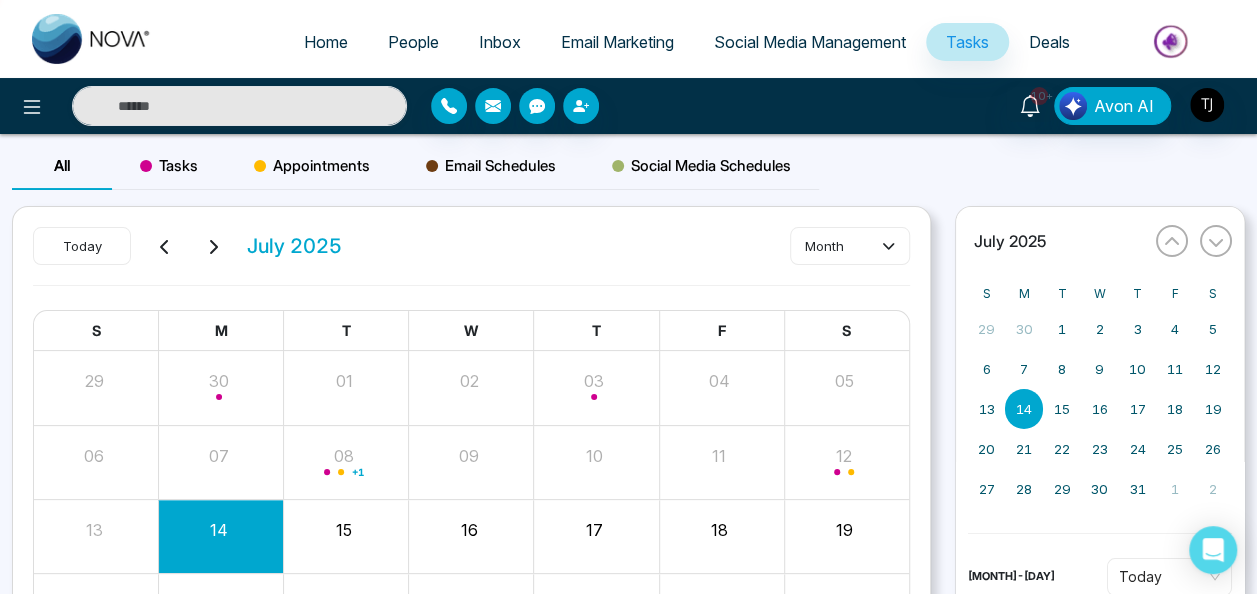 click on "Appointments" at bounding box center [312, 166] 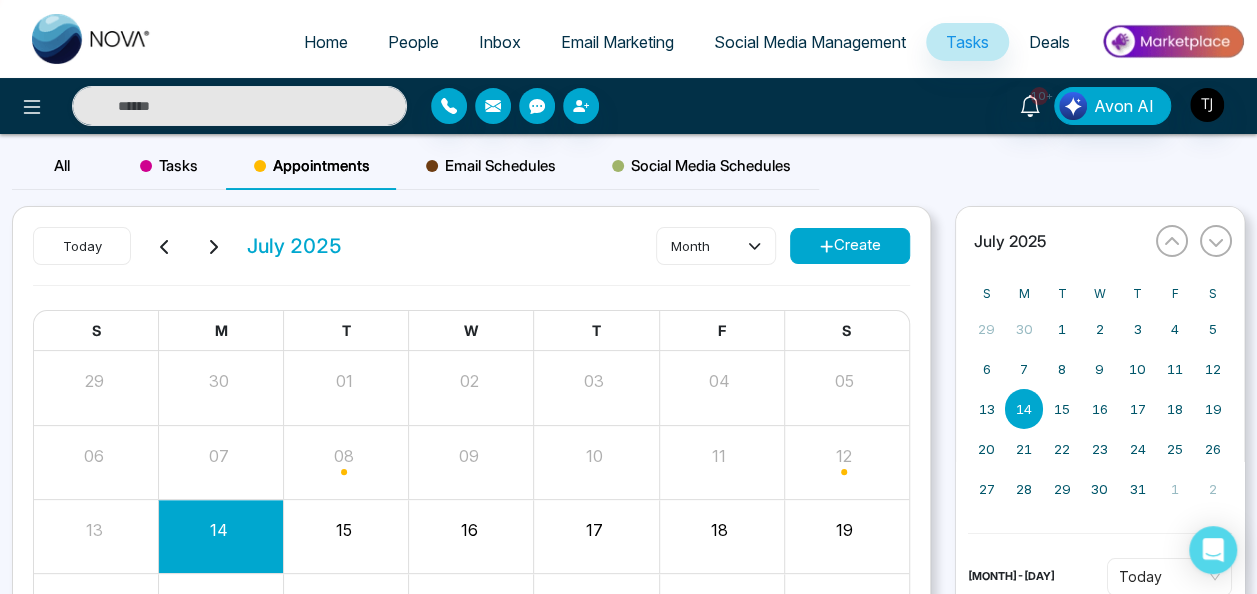 click on "Create" at bounding box center (850, 246) 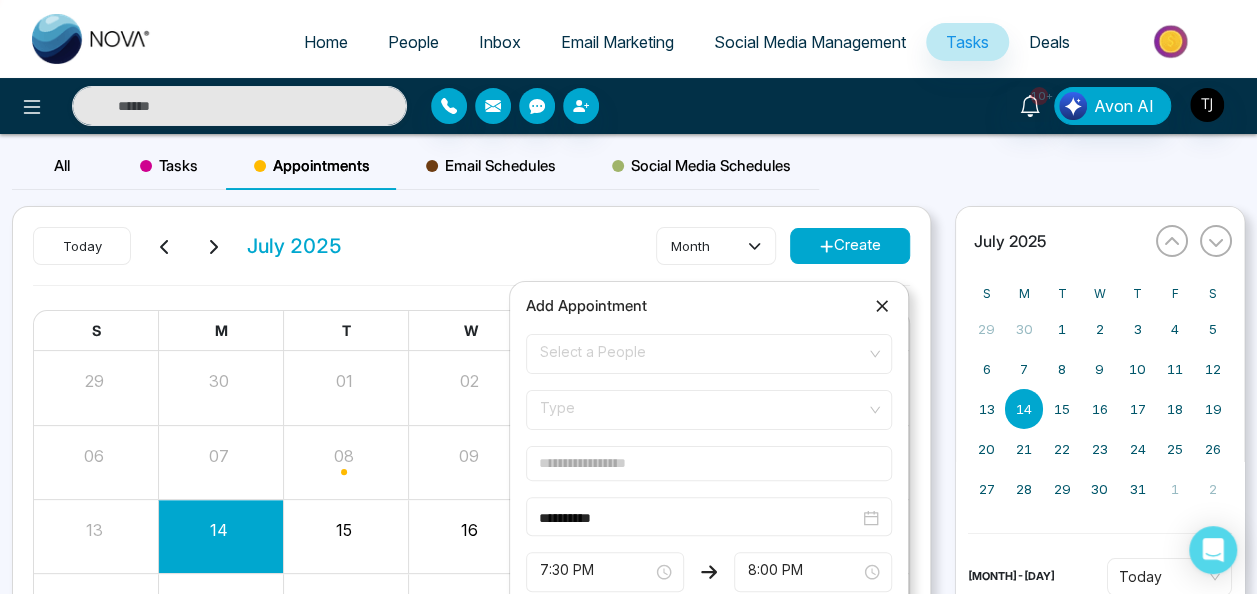 click on "Select a People" at bounding box center [709, 354] 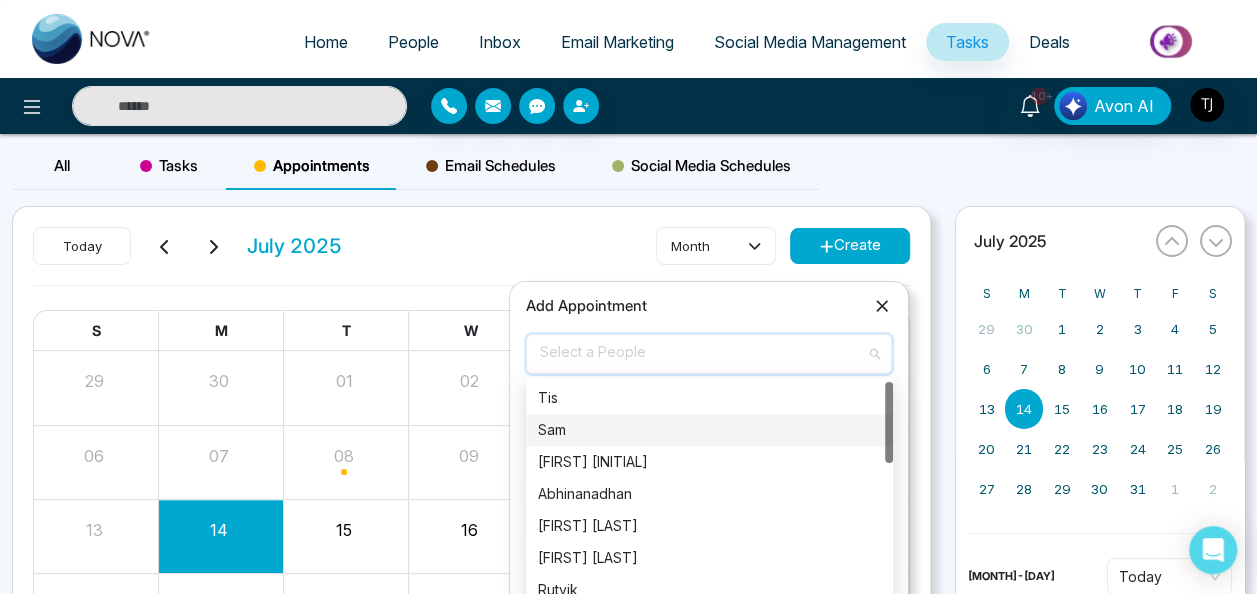 click on "Sam" at bounding box center [709, 430] 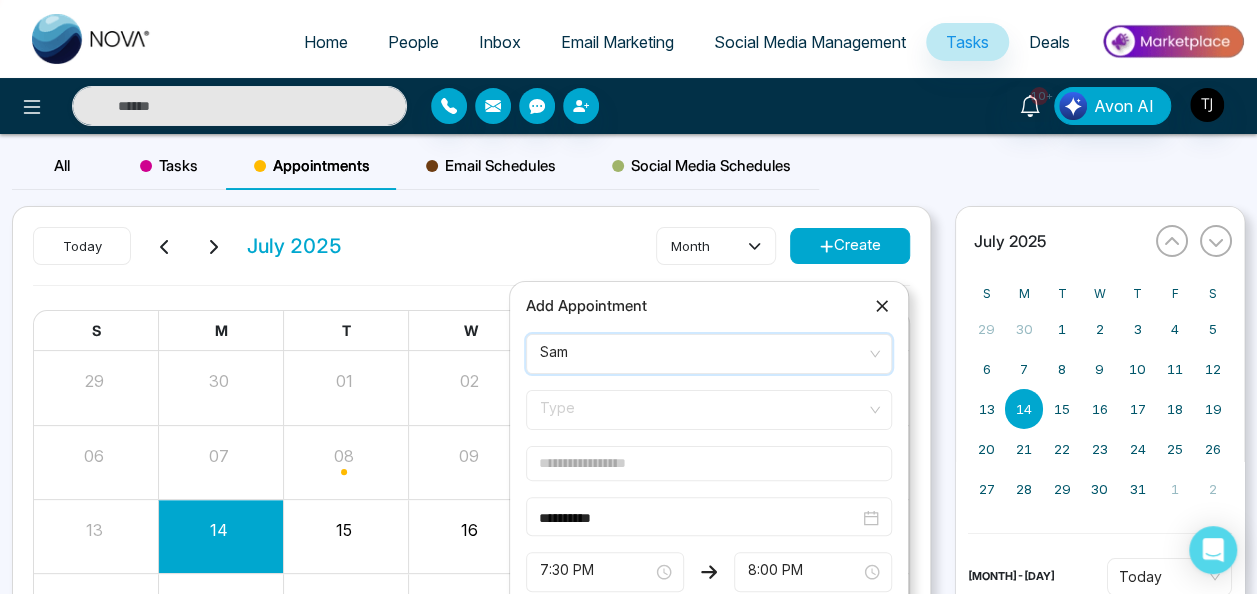 click at bounding box center (702, 354) 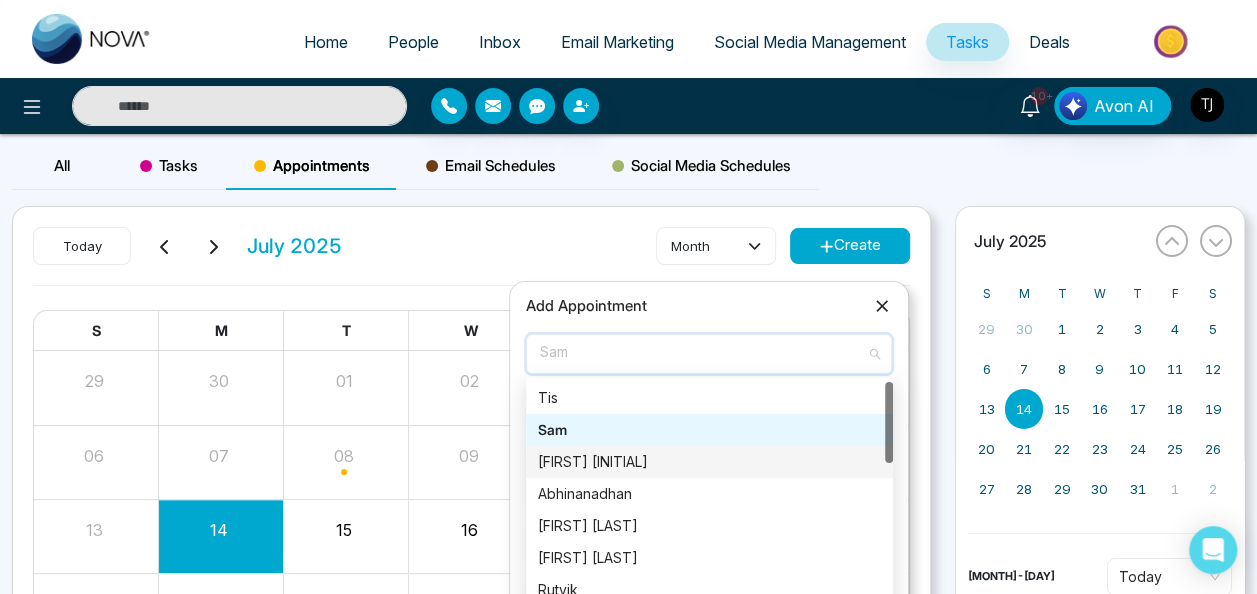 click on "[FIRST] [INITIAL]" at bounding box center (709, 462) 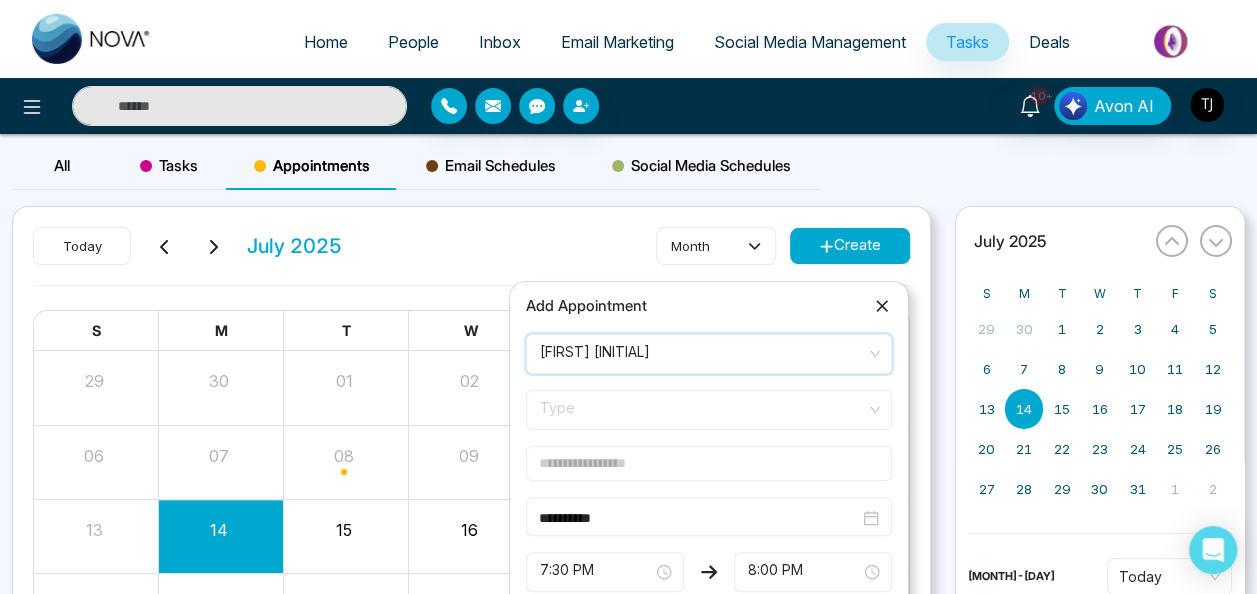 click on "Type" at bounding box center [709, 410] 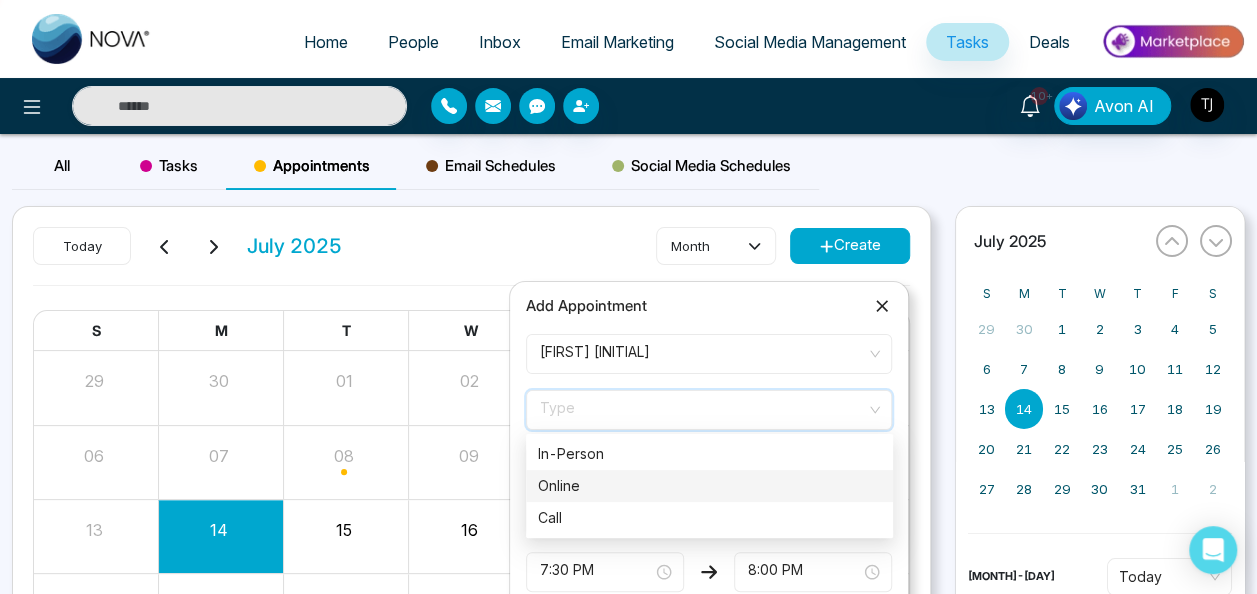 click on "Online" at bounding box center (709, 486) 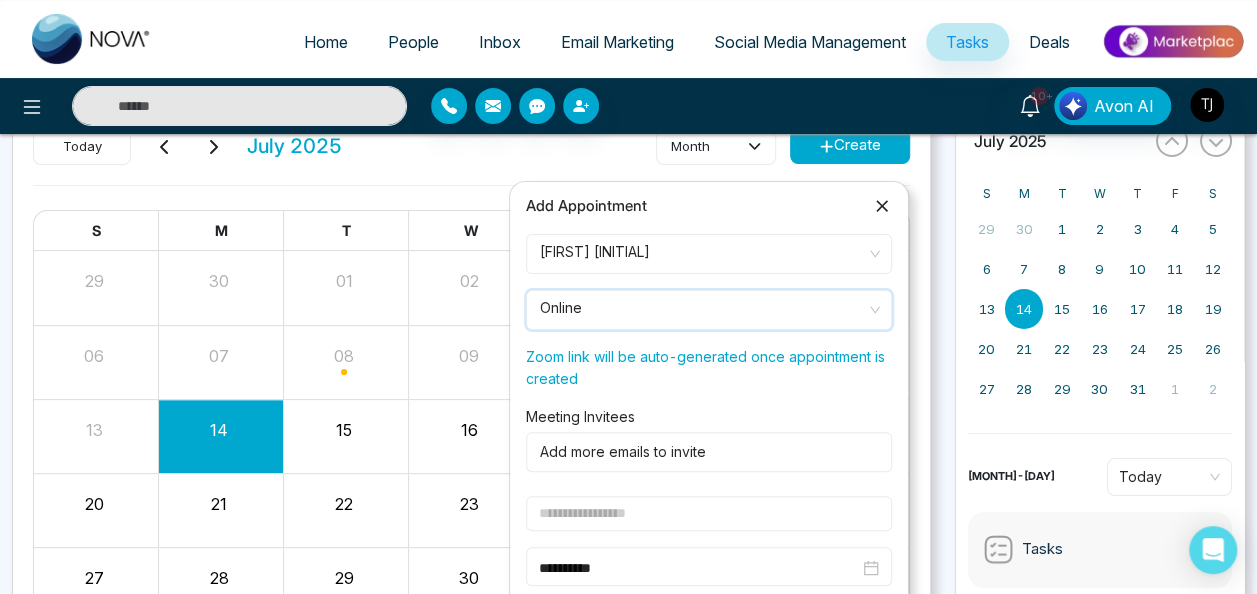 scroll, scrollTop: 200, scrollLeft: 0, axis: vertical 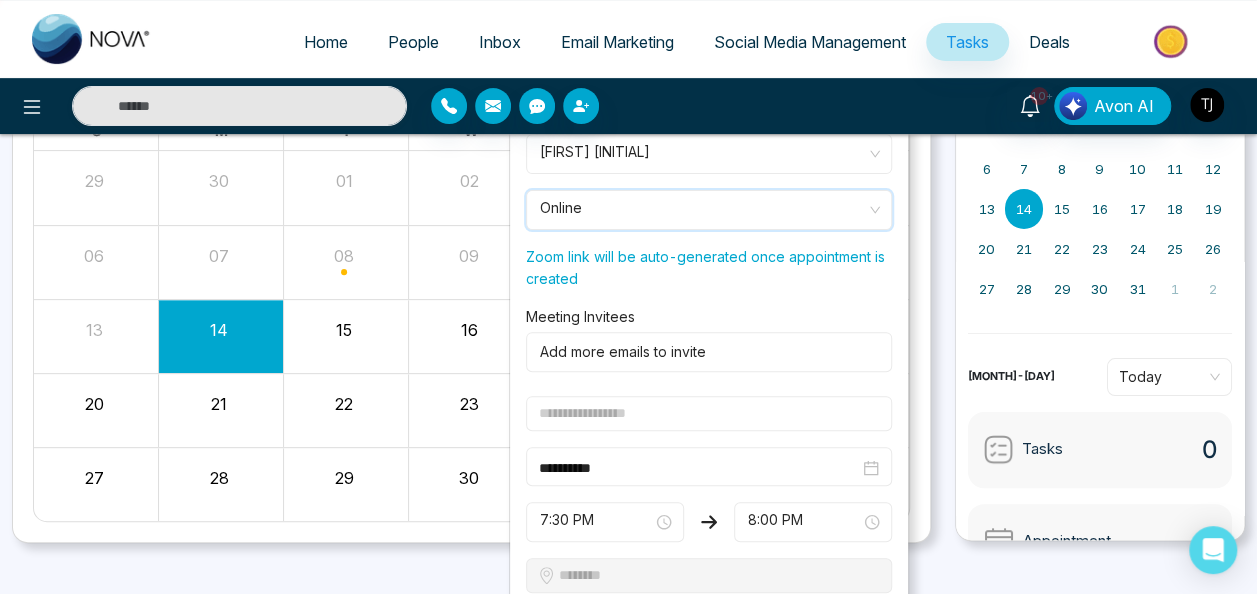 click at bounding box center (705, 352) 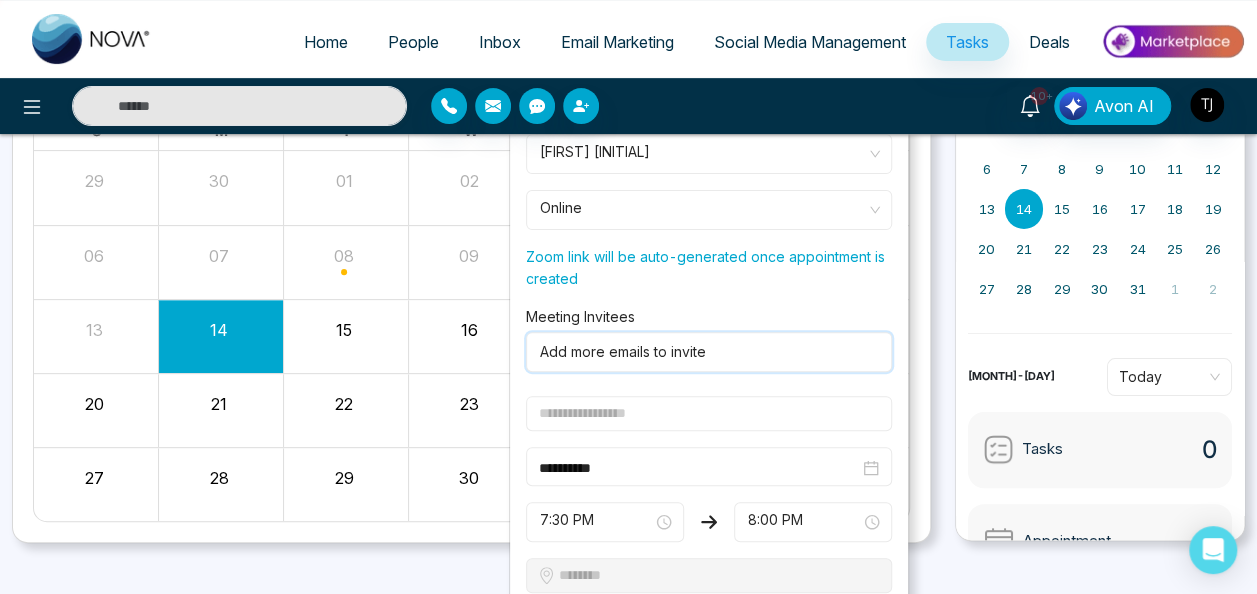 click on "**********" at bounding box center (709, 442) 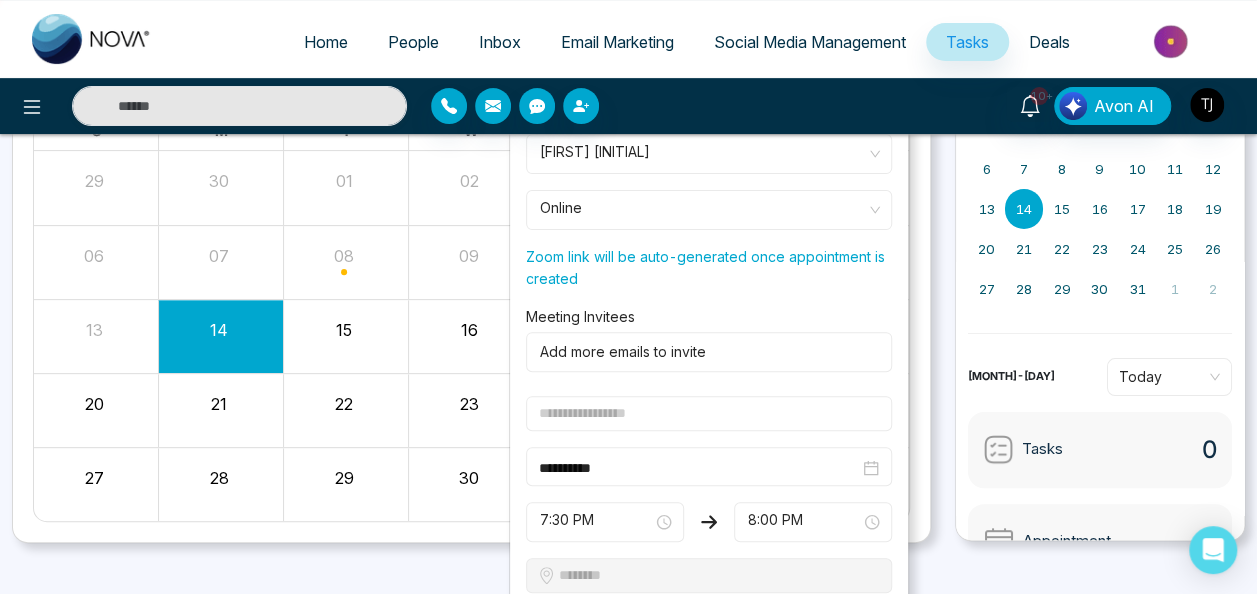 click at bounding box center (709, 413) 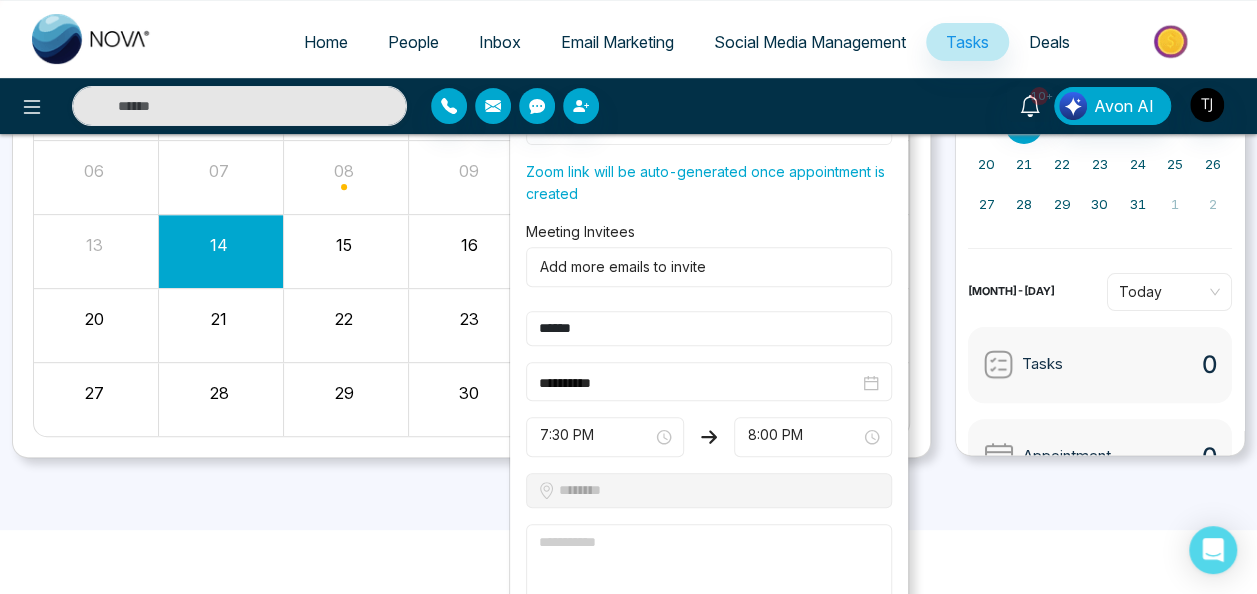 scroll, scrollTop: 364, scrollLeft: 0, axis: vertical 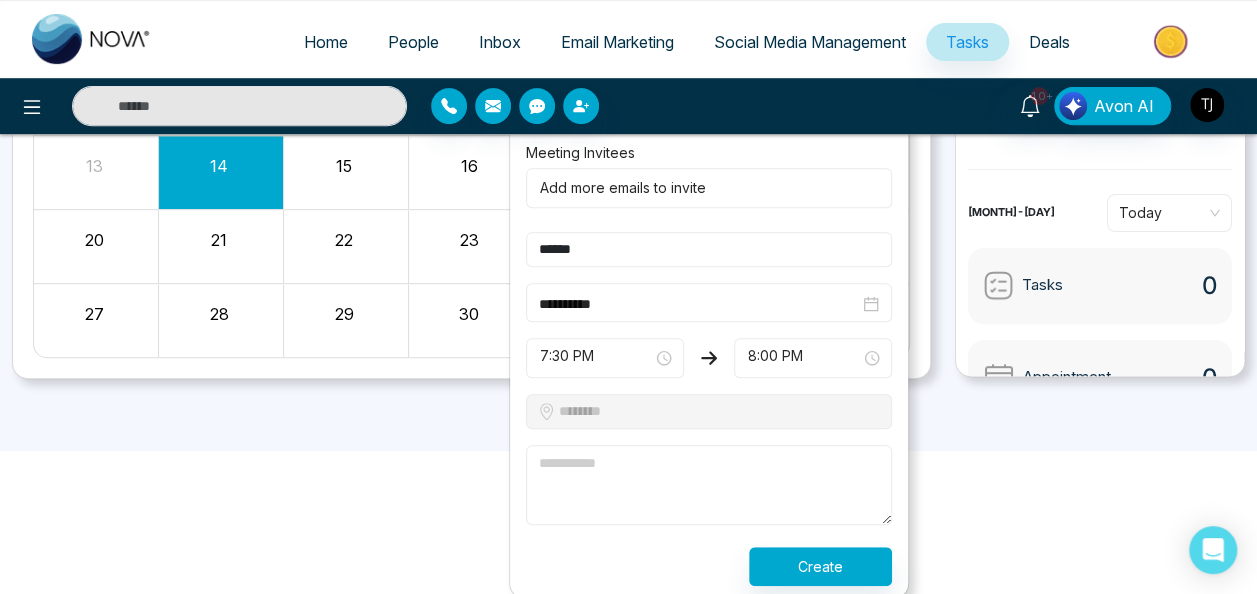 type on "******" 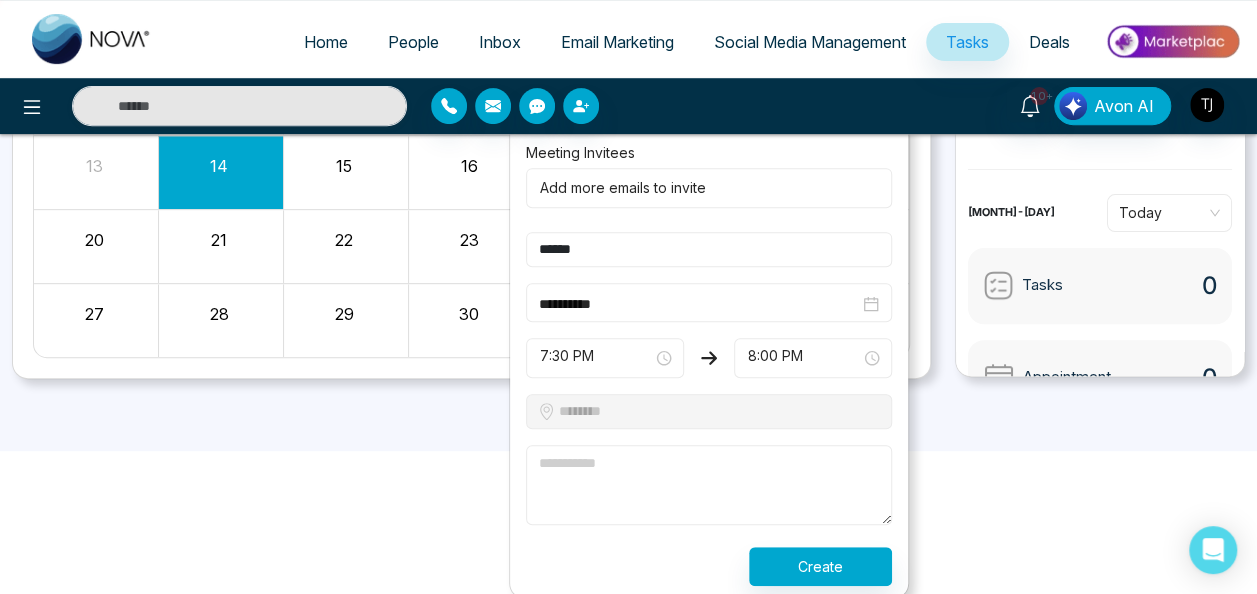 click at bounding box center [709, 485] 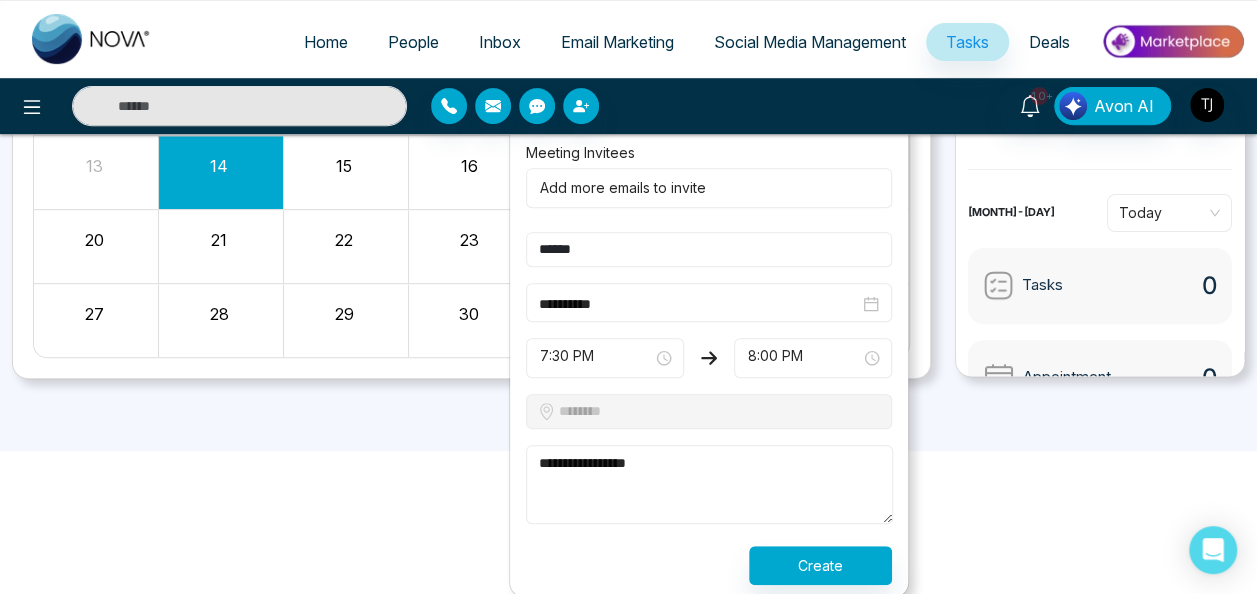 type on "**********" 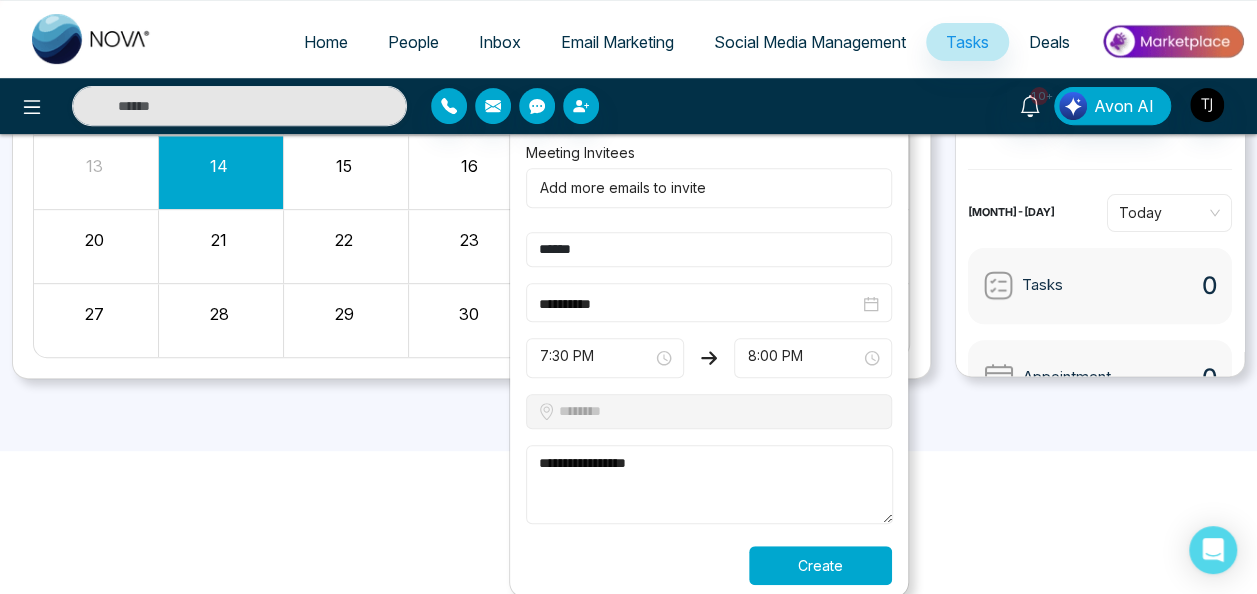 click on "Create" at bounding box center [820, 565] 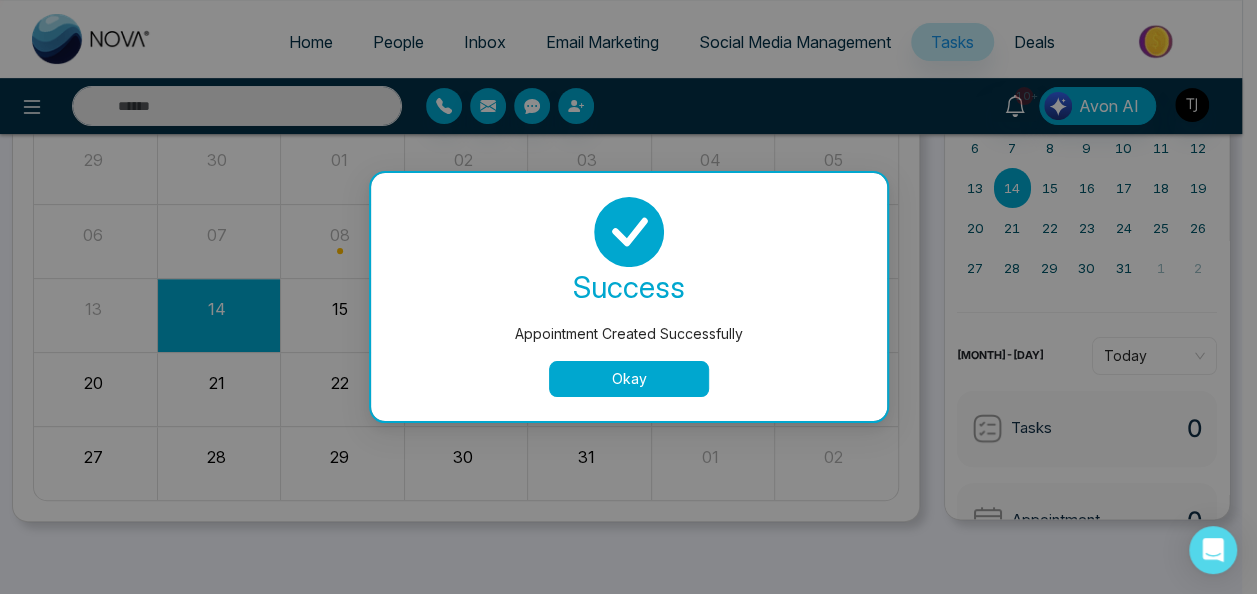 scroll, scrollTop: 218, scrollLeft: 0, axis: vertical 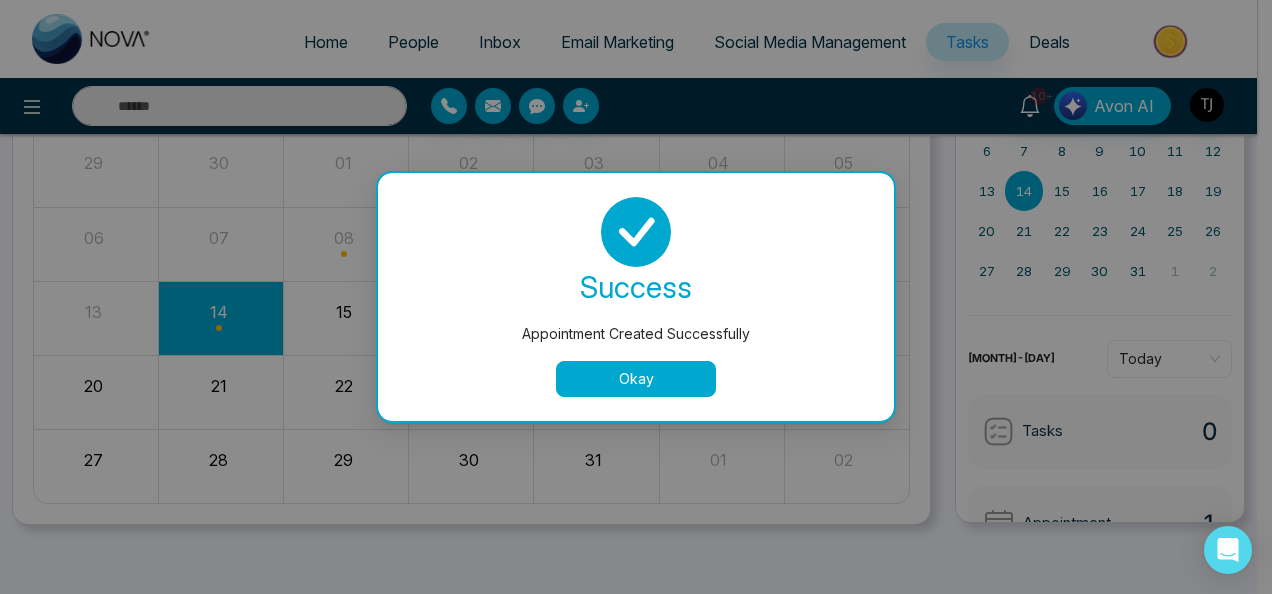 click on "Okay" at bounding box center (636, 379) 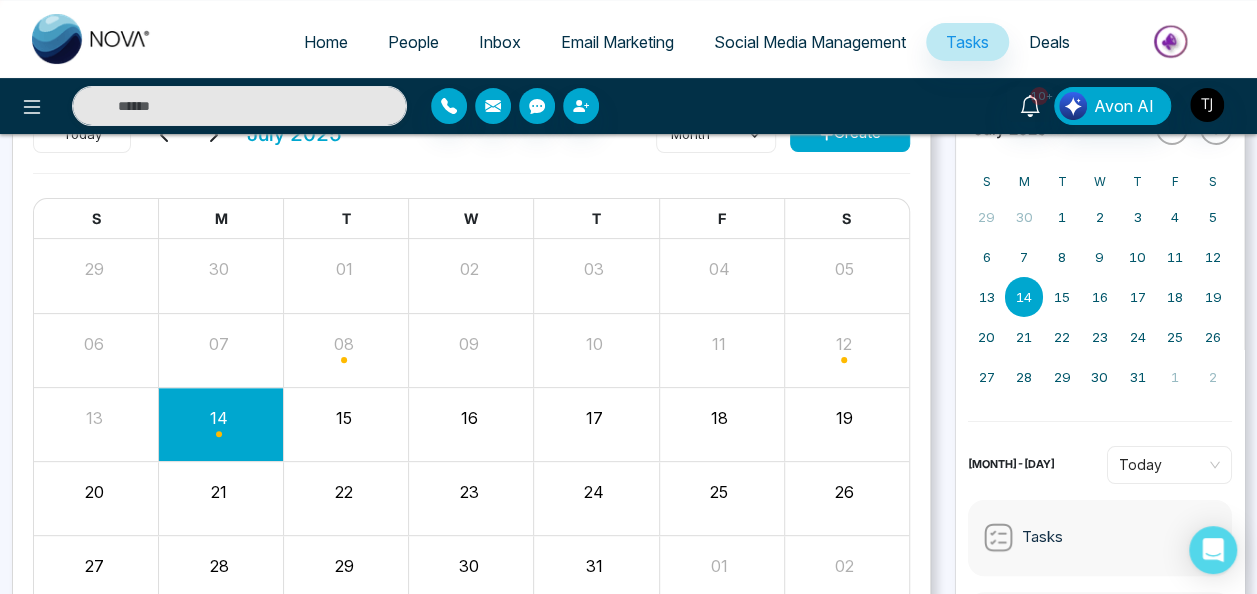 scroll, scrollTop: 218, scrollLeft: 0, axis: vertical 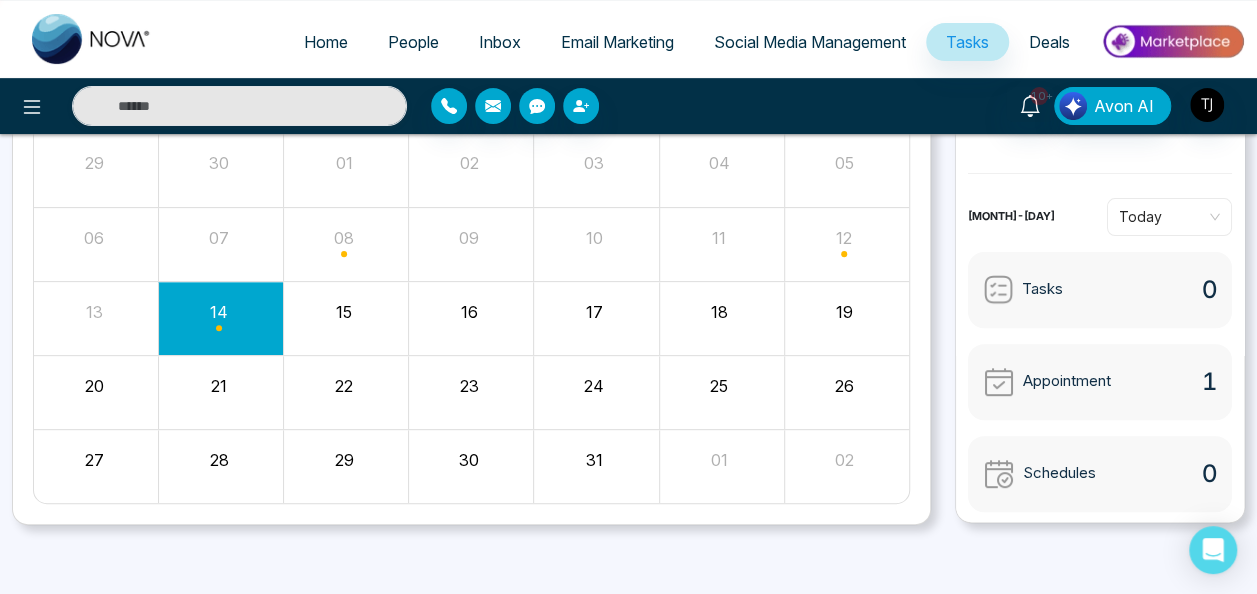 click on "Appointment" at bounding box center [1067, 381] 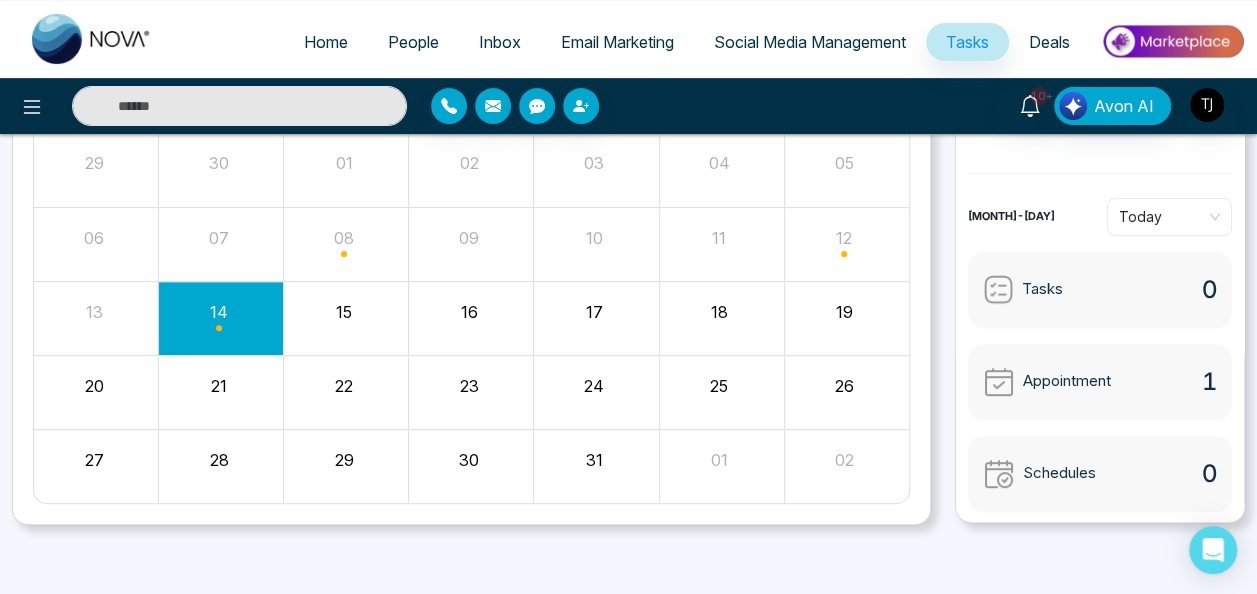 scroll, scrollTop: 0, scrollLeft: 0, axis: both 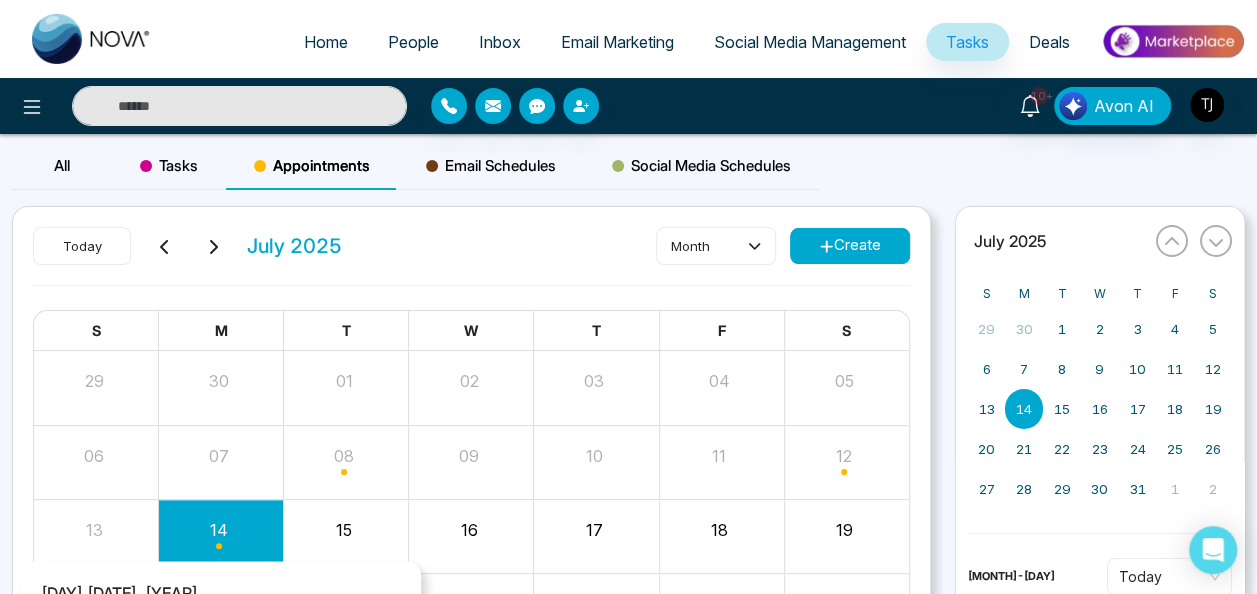 click at bounding box center (221, 536) 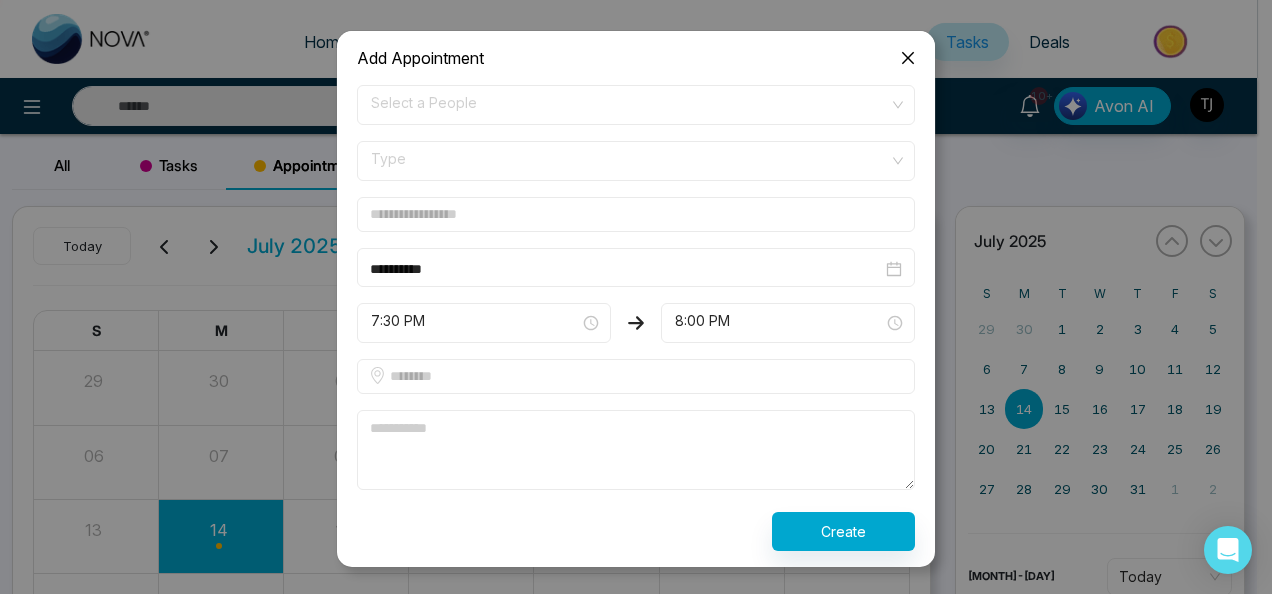 click 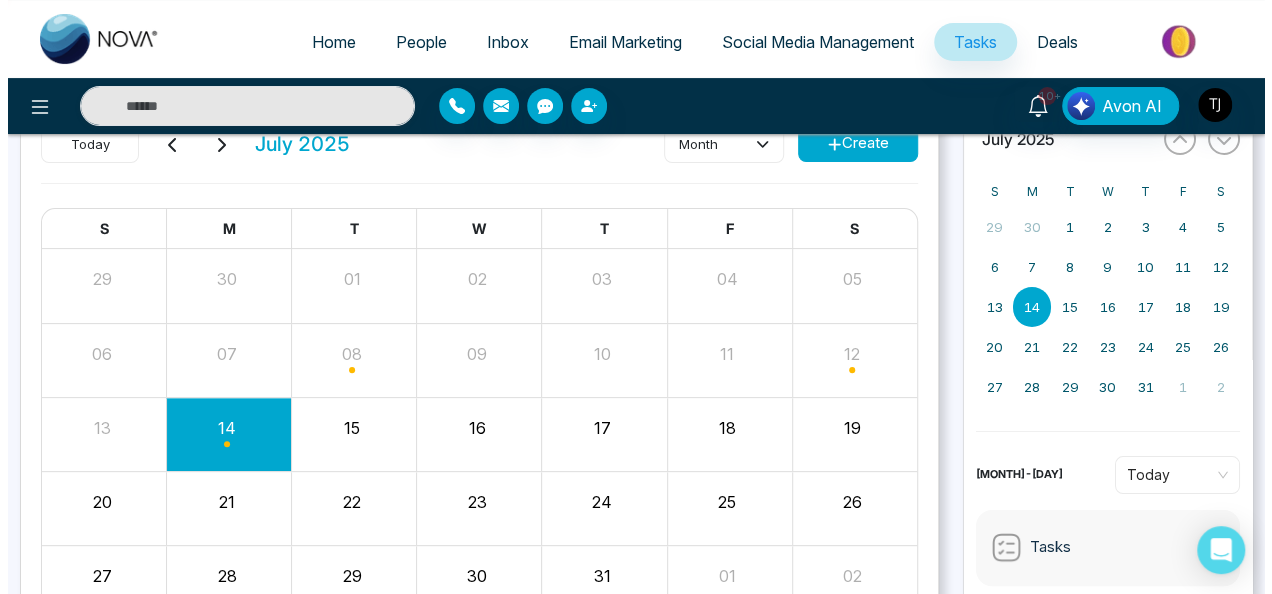 scroll, scrollTop: 200, scrollLeft: 0, axis: vertical 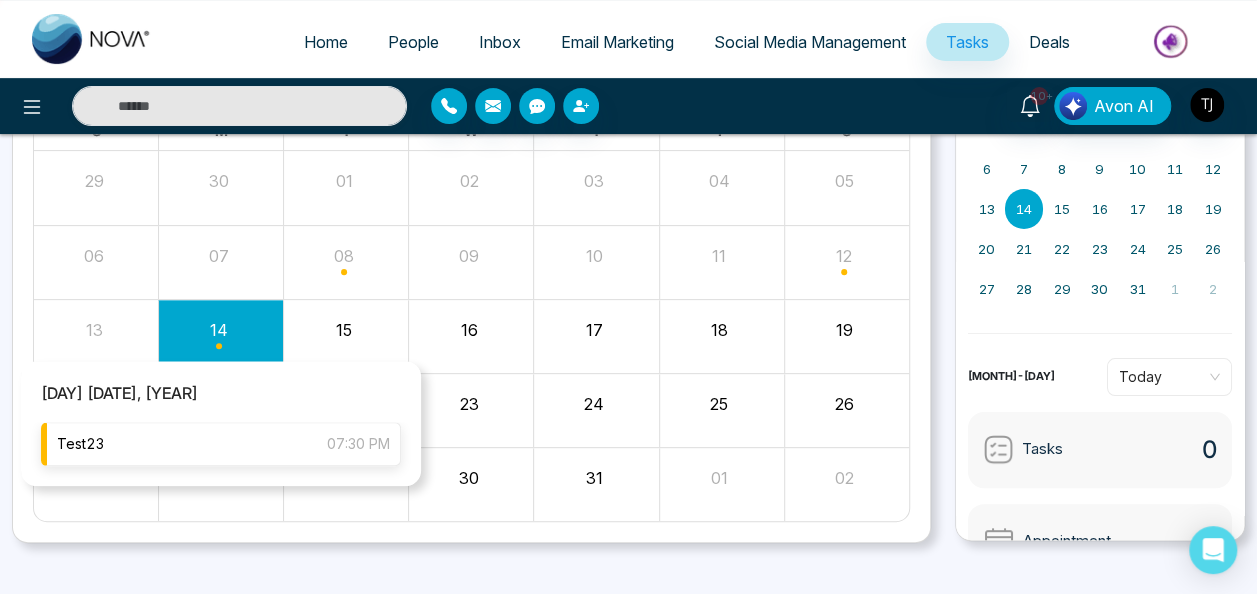 click on "Test23 [TIME]" at bounding box center [221, 444] 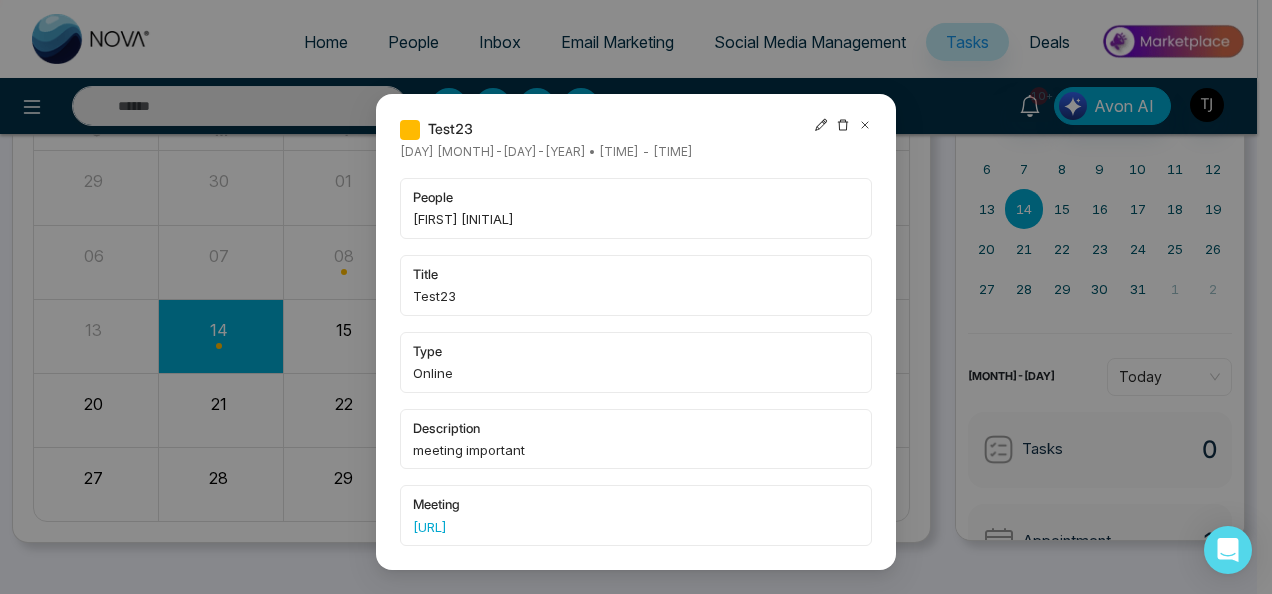 scroll, scrollTop: 23, scrollLeft: 0, axis: vertical 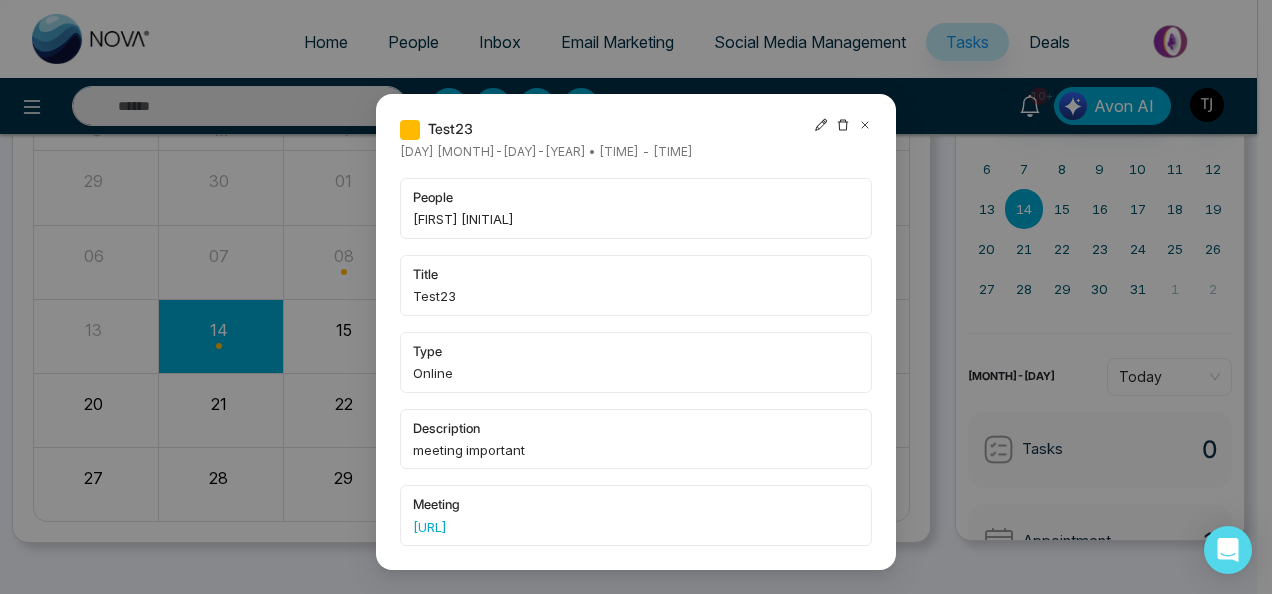 click 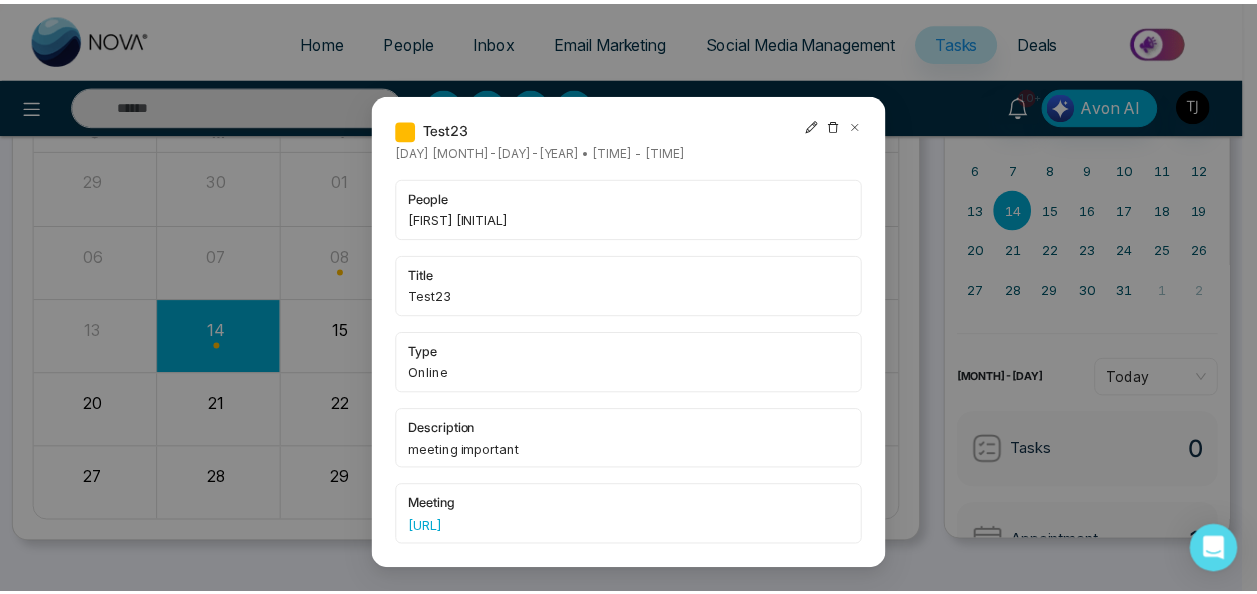 scroll, scrollTop: 0, scrollLeft: 0, axis: both 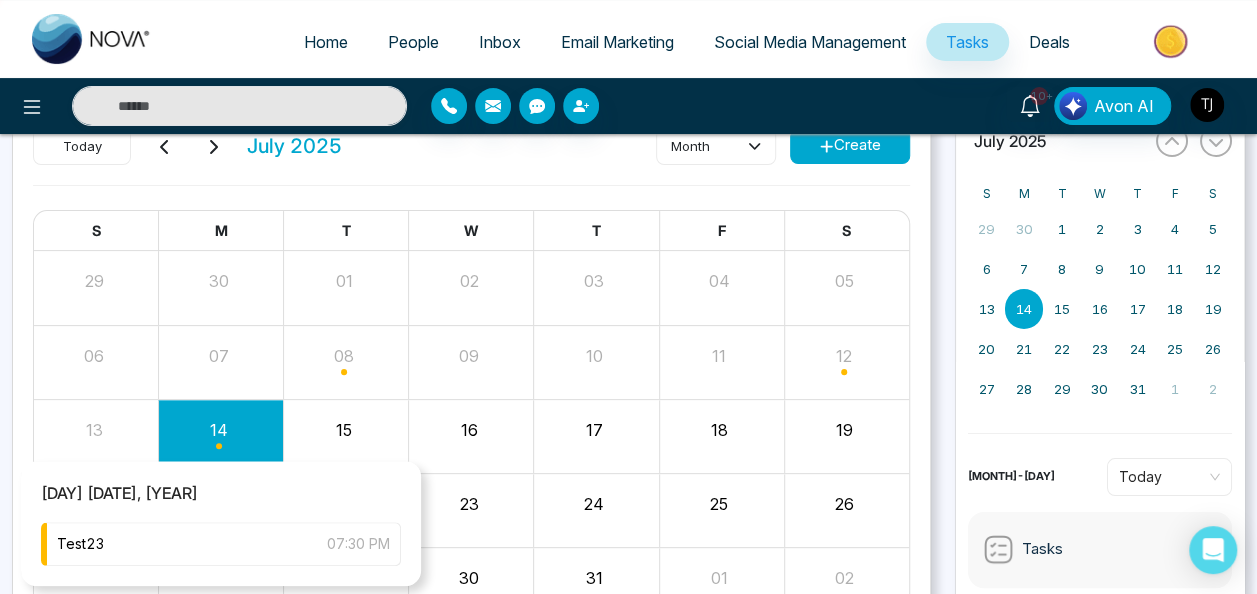 click on "[DAY] [DATE] [TIME]" at bounding box center (221, 523) 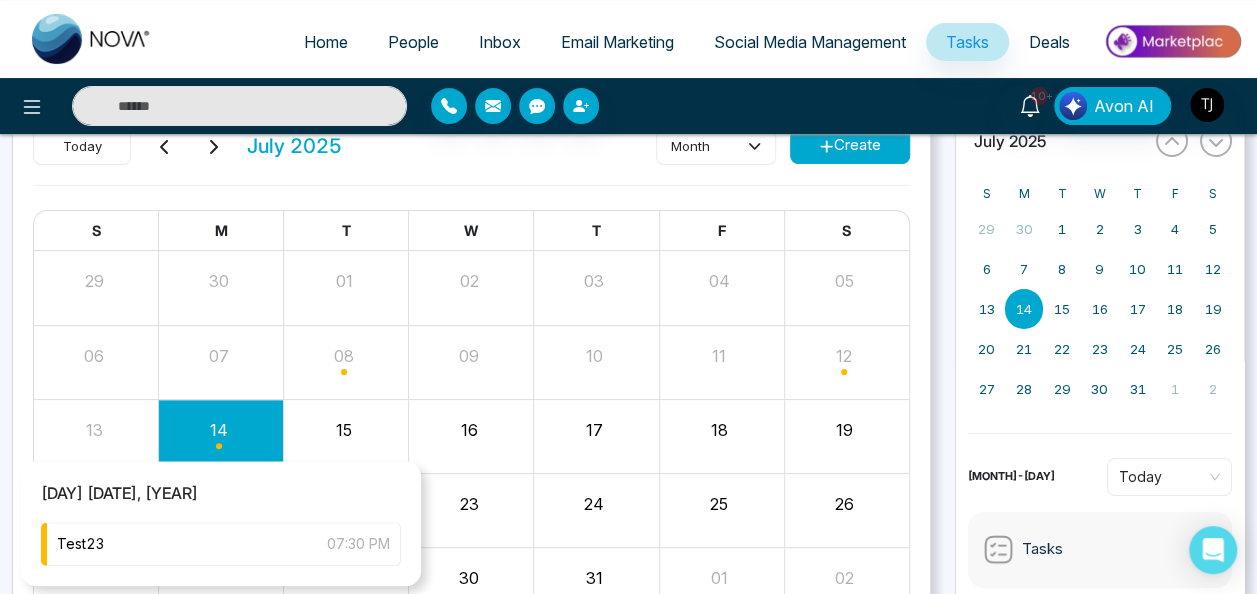 click on "Test23 [TIME]" at bounding box center (221, 554) 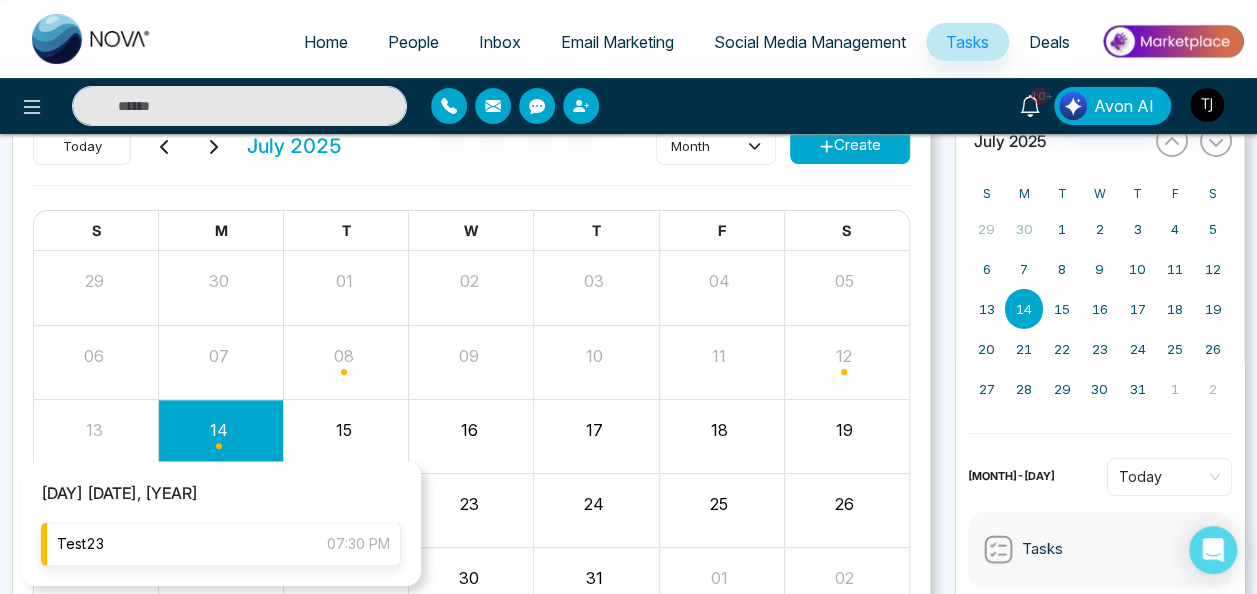 click on "Test23 [TIME]" at bounding box center [221, 544] 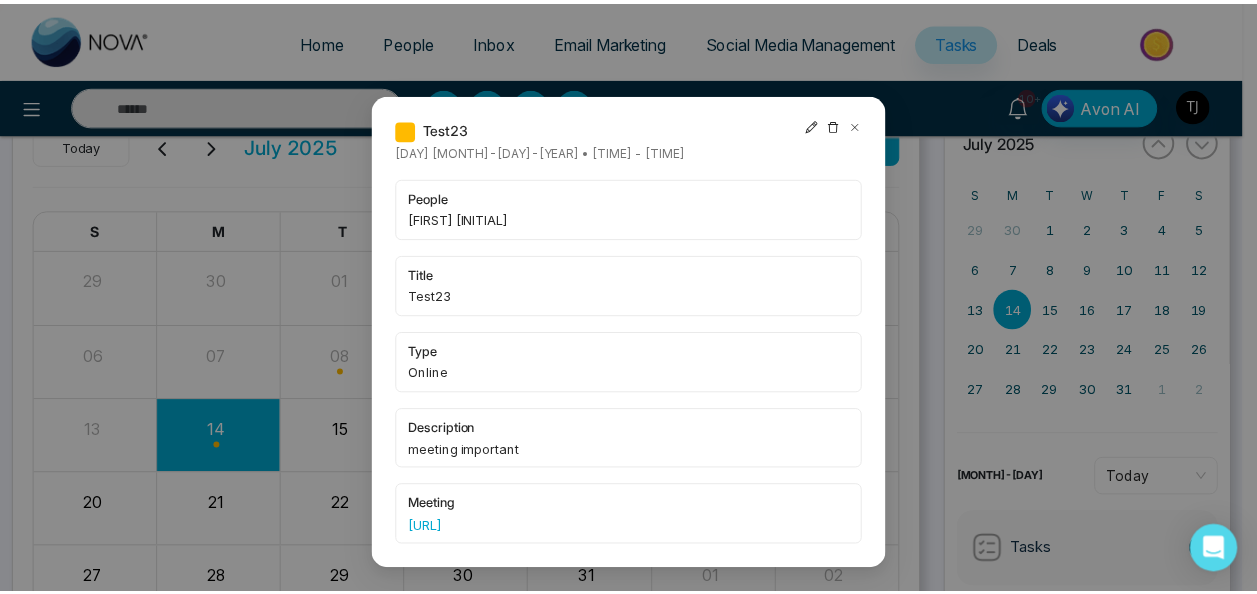 scroll, scrollTop: 0, scrollLeft: 0, axis: both 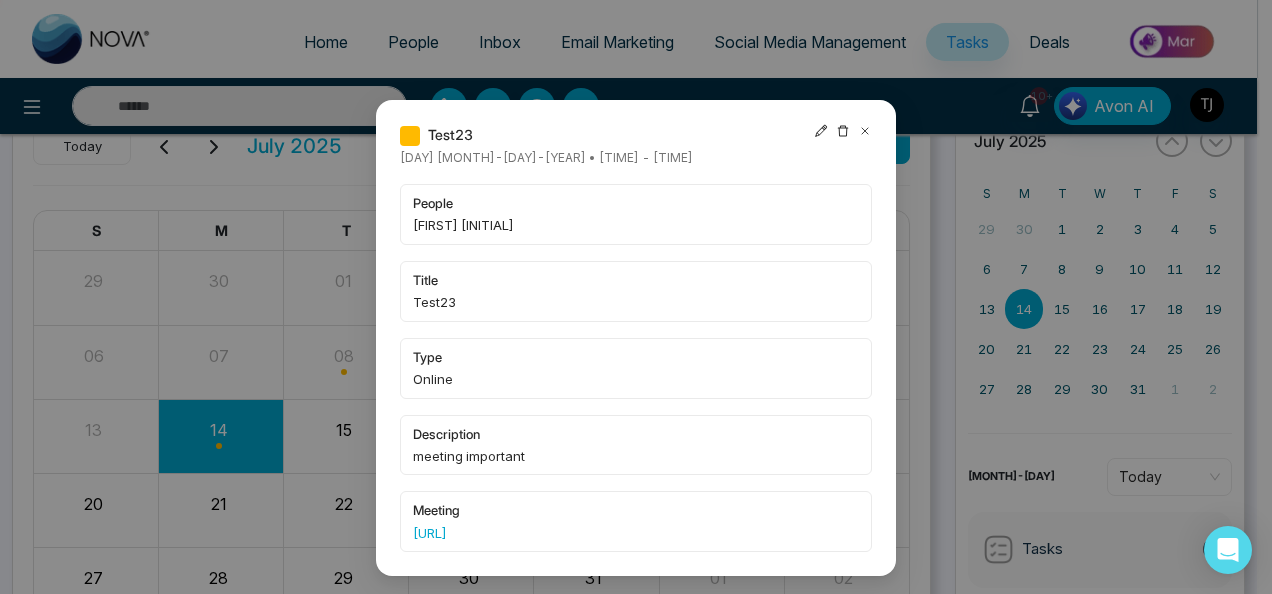click on "Test23 [DAY] [MONTH]-[DAY]-[YEAR] • [TIME] - [TIME] people Abhimaan B title Test23 type Online description meeting important meeting [URL]" at bounding box center (636, 338) 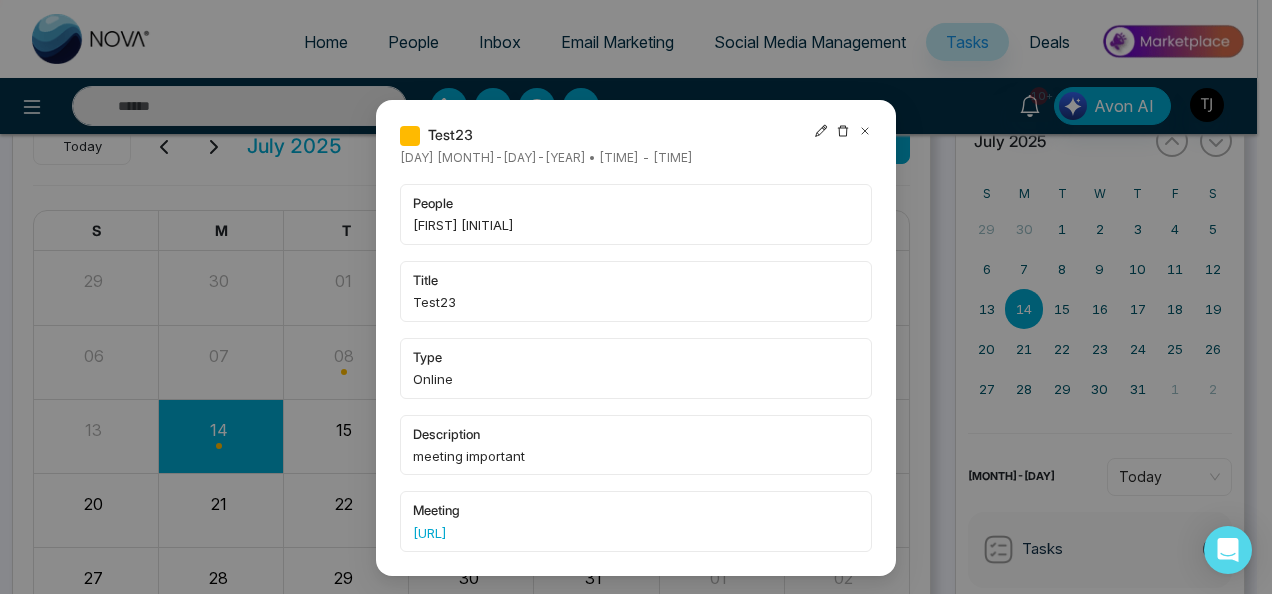 click 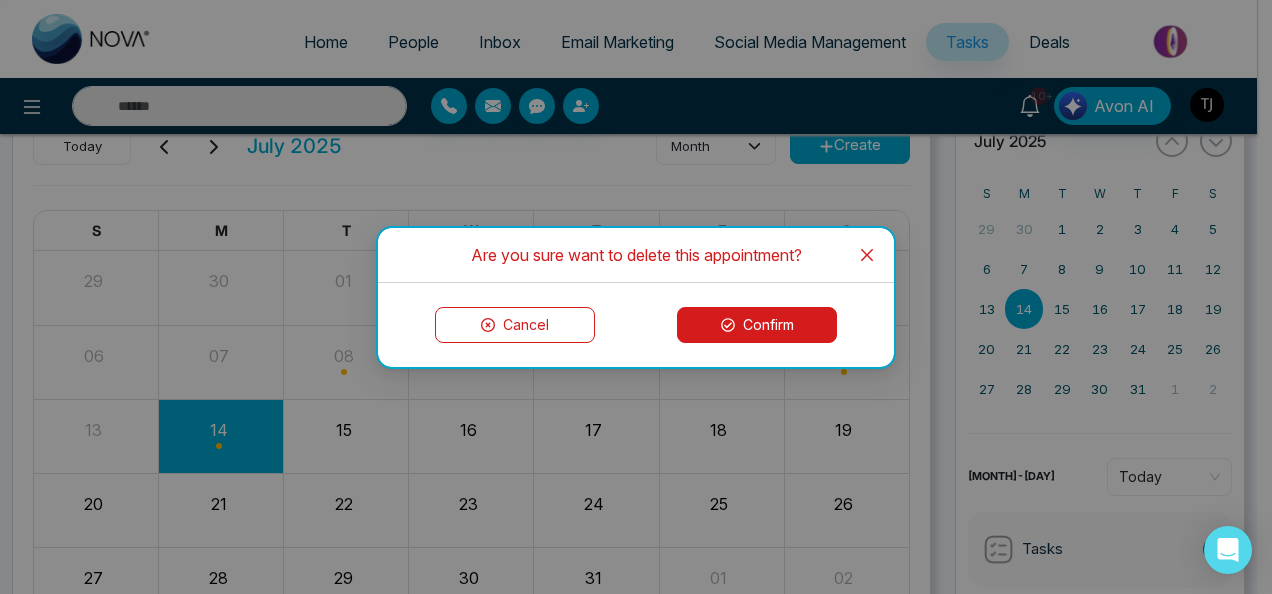 click on "Confirm" at bounding box center [757, 325] 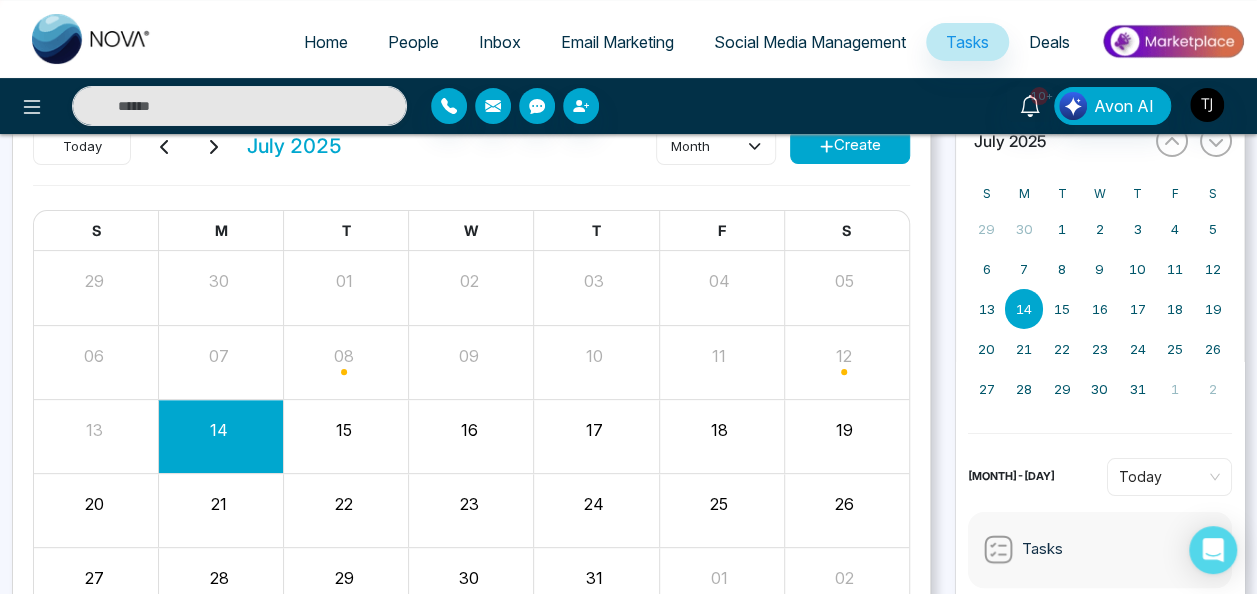 click on "Deals" at bounding box center [1049, 42] 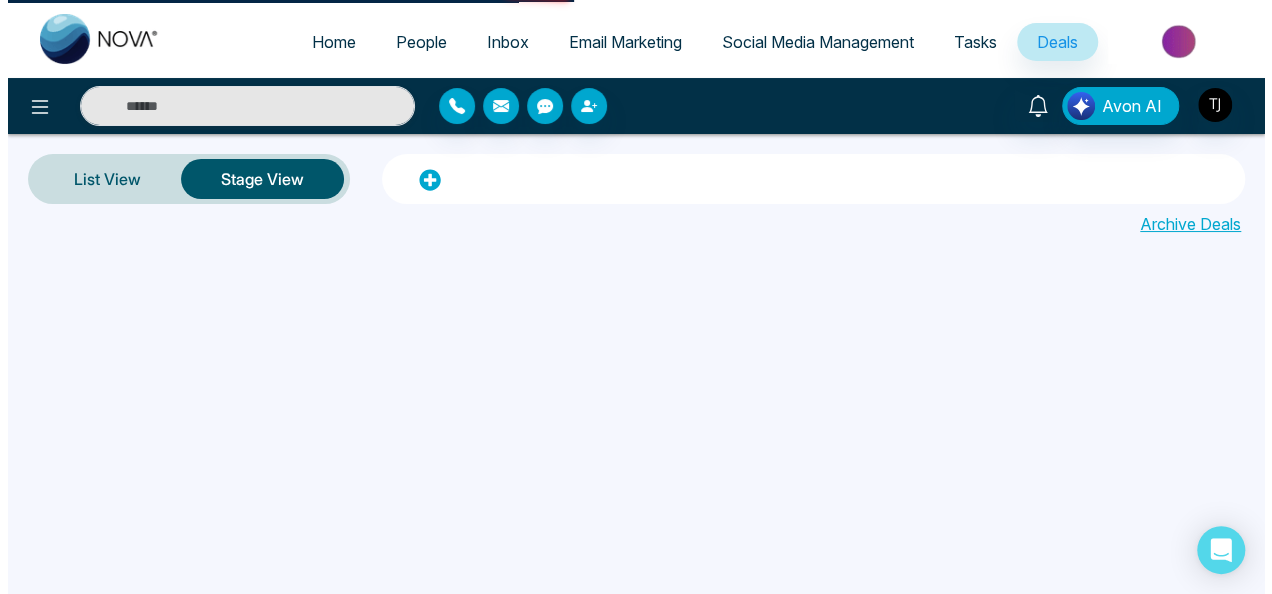 scroll, scrollTop: 0, scrollLeft: 0, axis: both 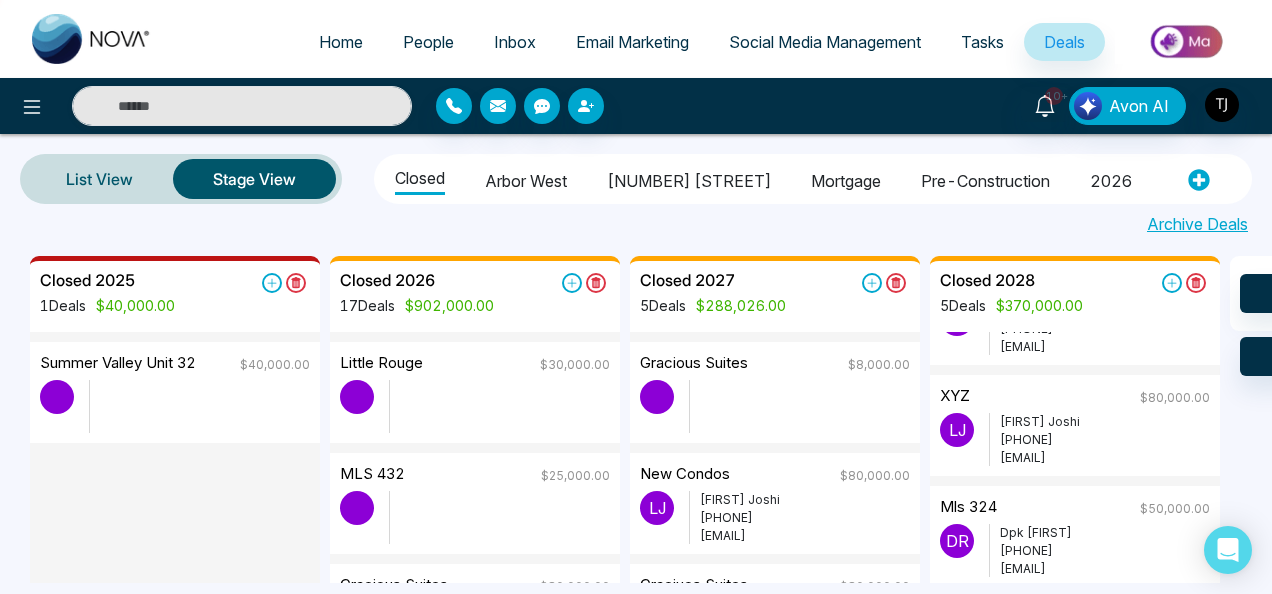 click on "Archive Deals" at bounding box center (1197, 224) 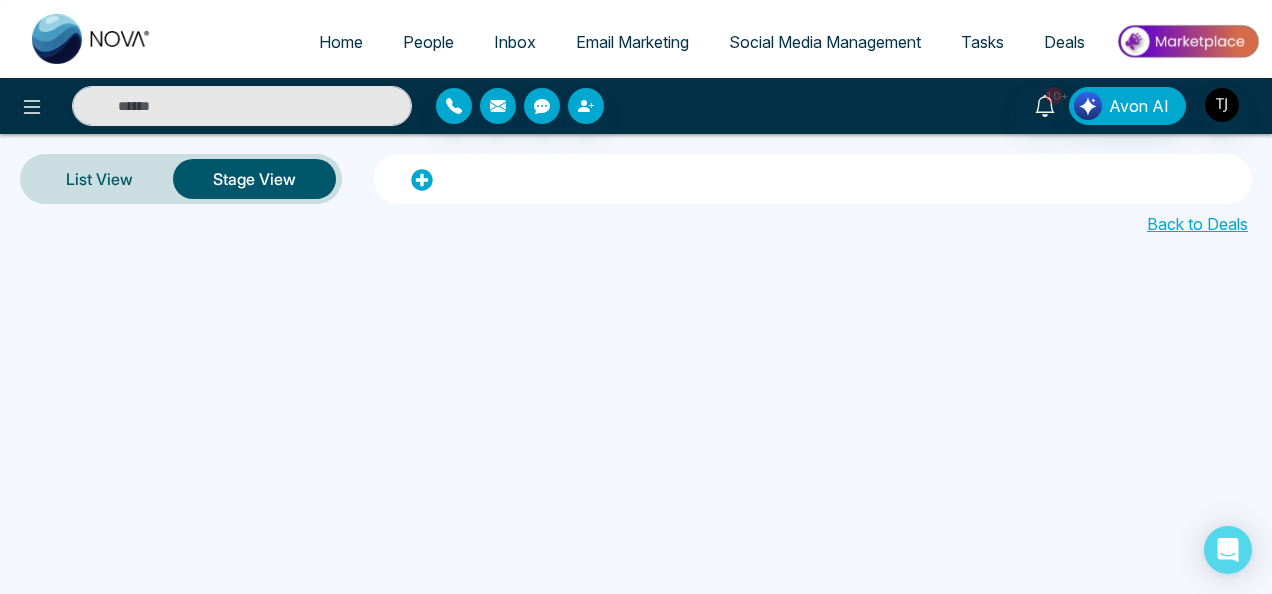 click on "Back to Deals" at bounding box center [1197, 224] 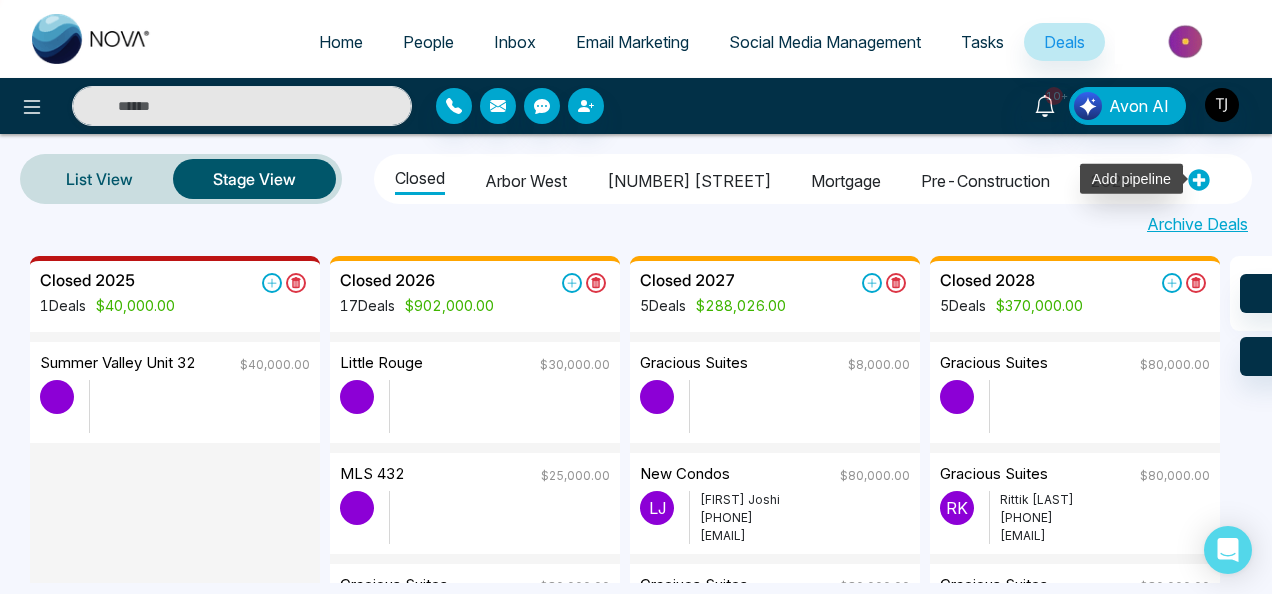 click 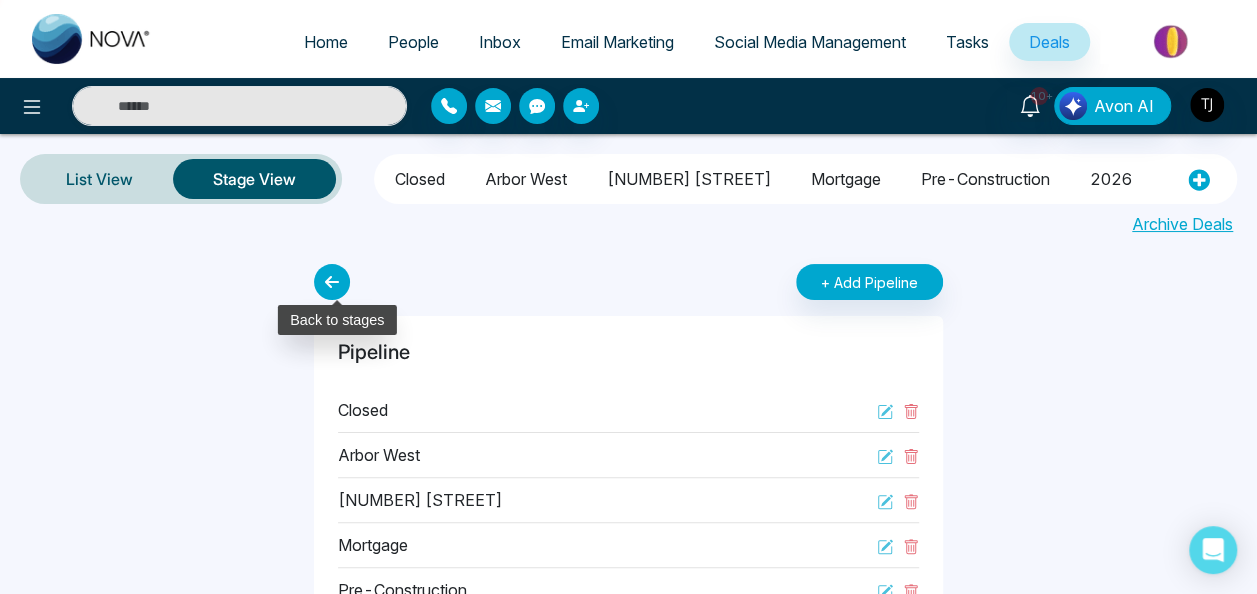 click at bounding box center [332, 282] 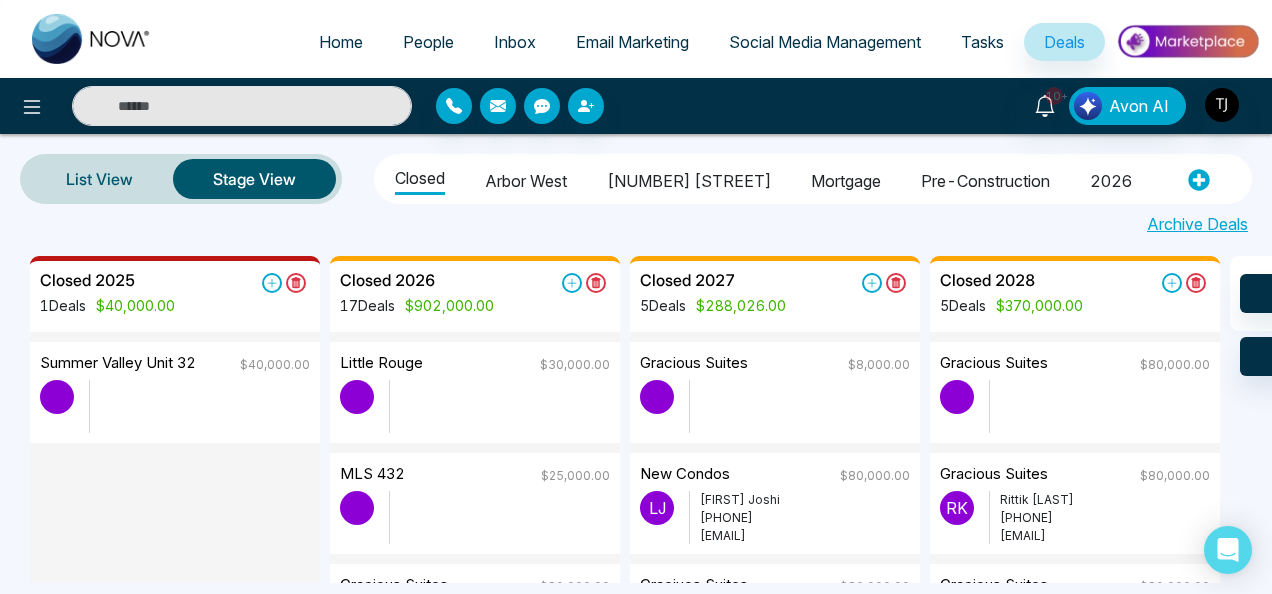 click on "Tasks" at bounding box center [982, 42] 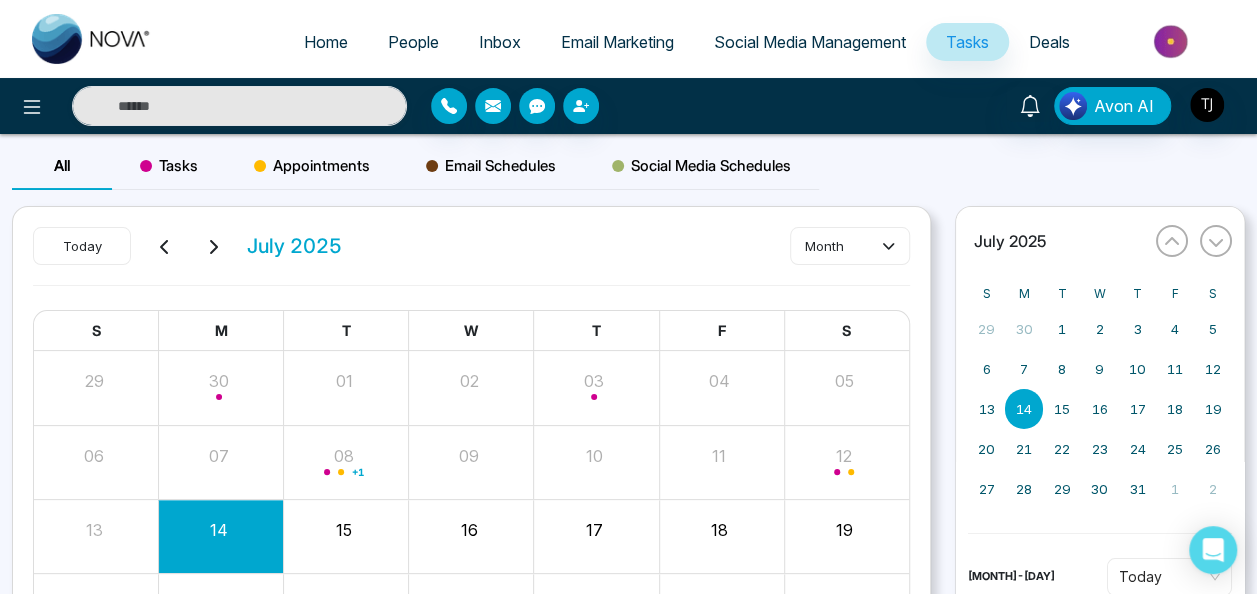 click on "Deals" at bounding box center [1049, 42] 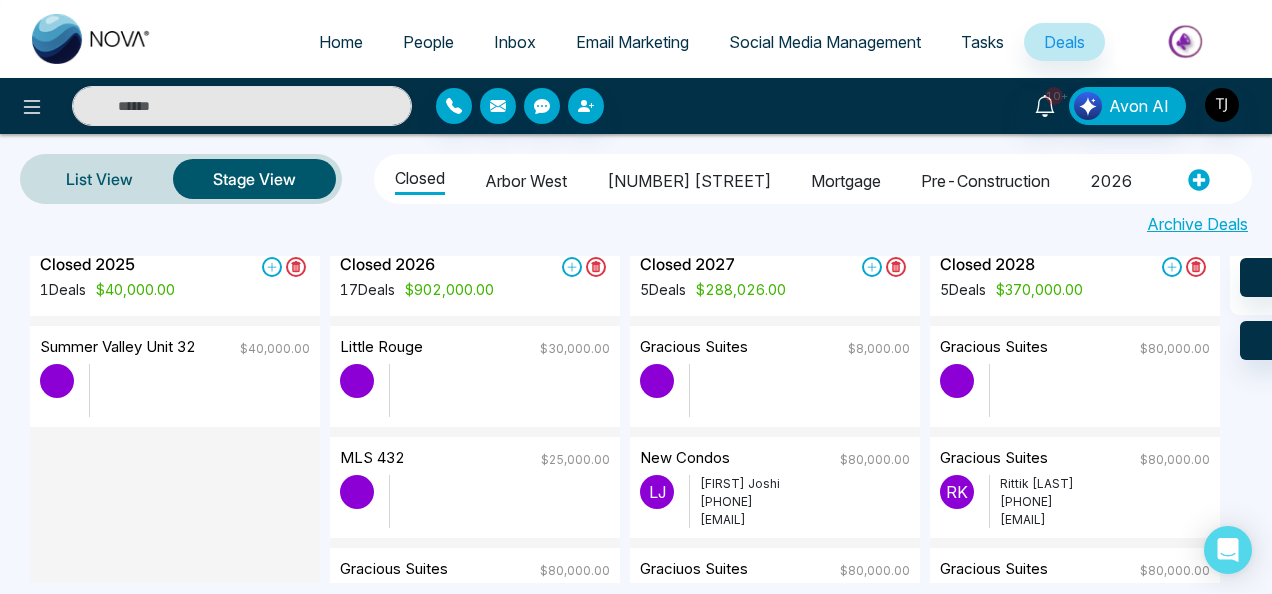 scroll, scrollTop: 0, scrollLeft: 0, axis: both 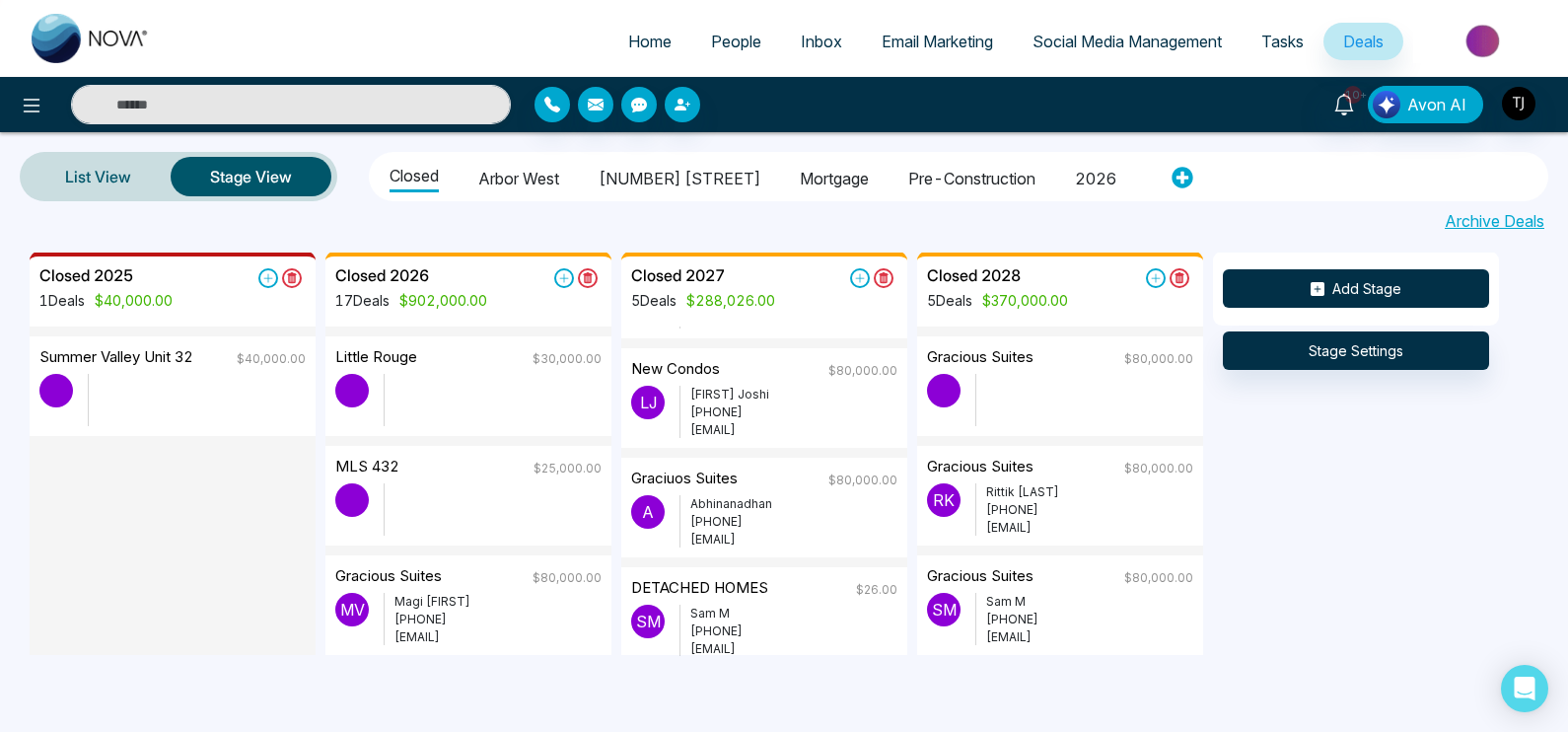 click on "Add Stage" at bounding box center [1356, 288] 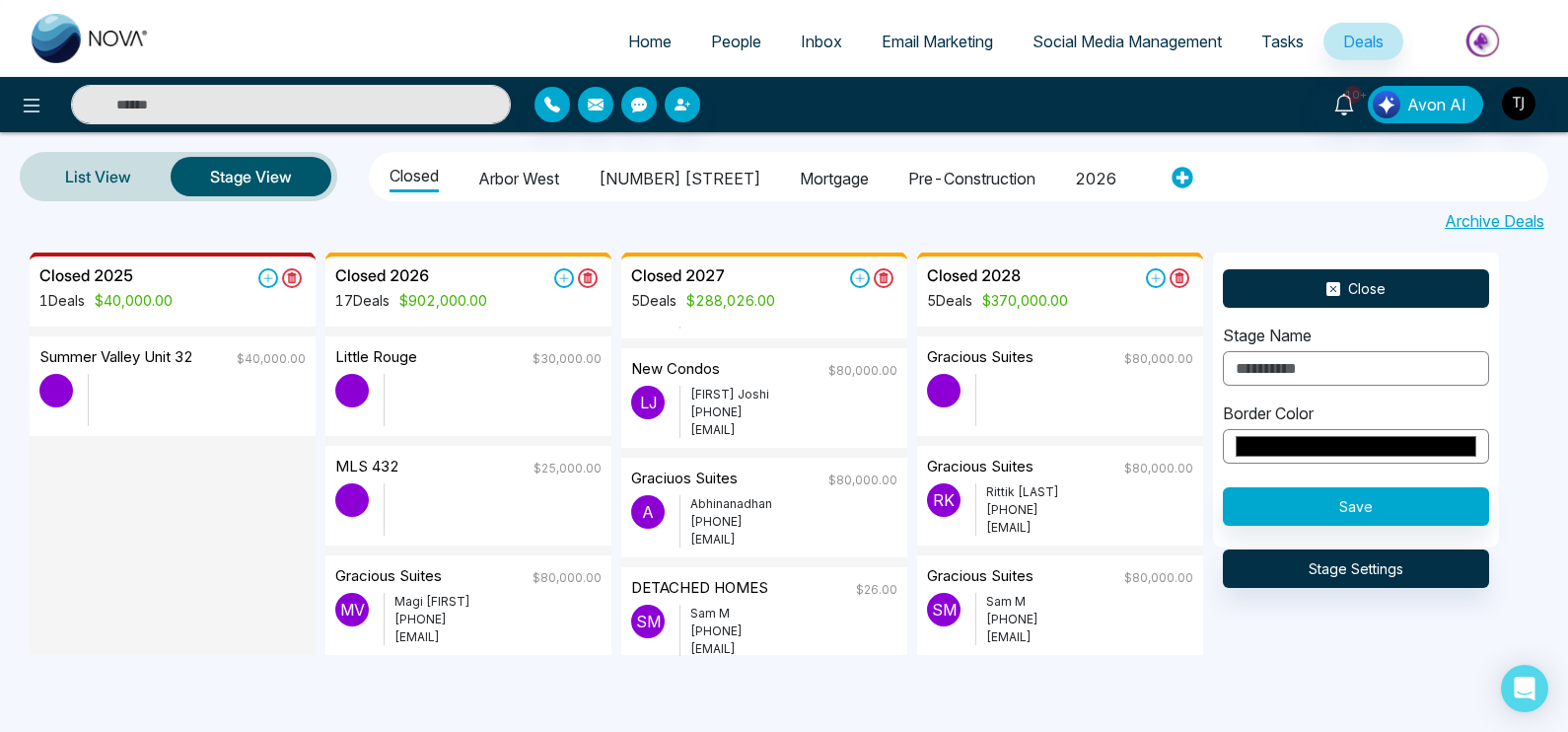 click on "Close" at bounding box center [1356, 288] 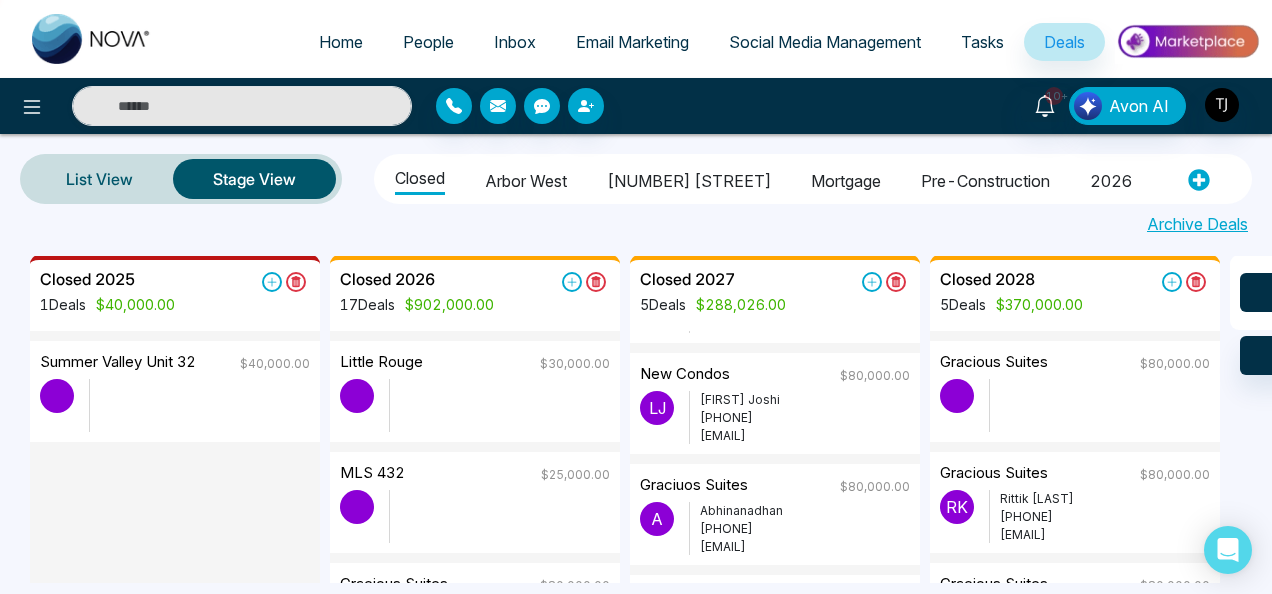 scroll, scrollTop: 2, scrollLeft: 0, axis: vertical 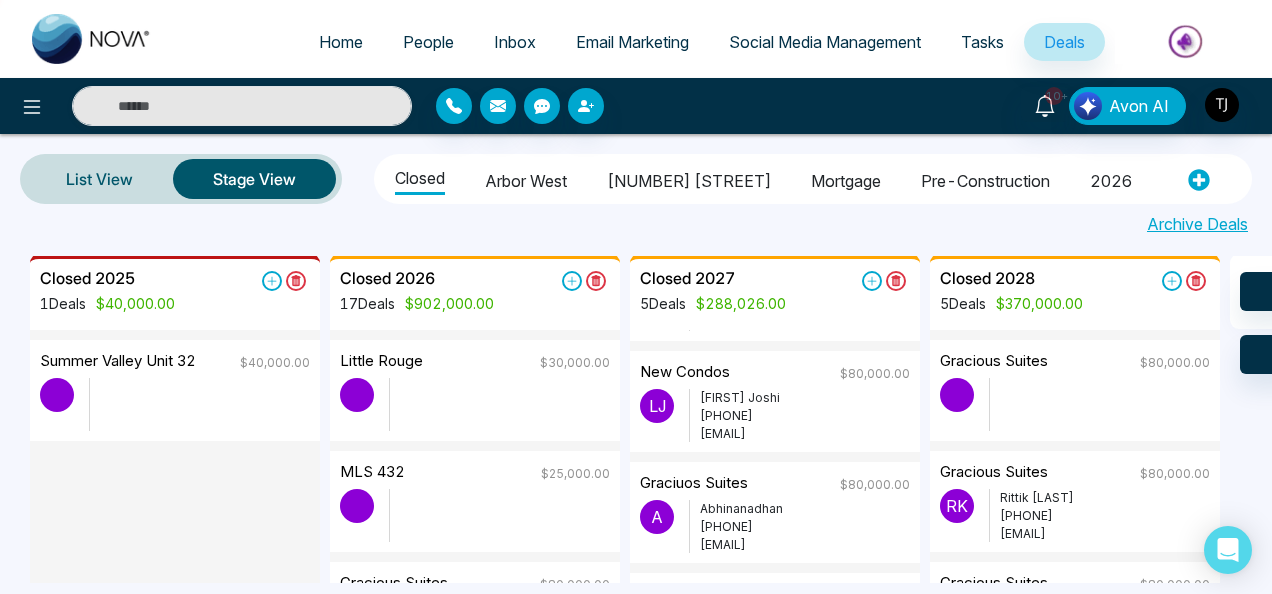 click on "Email Marketing" at bounding box center (632, 42) 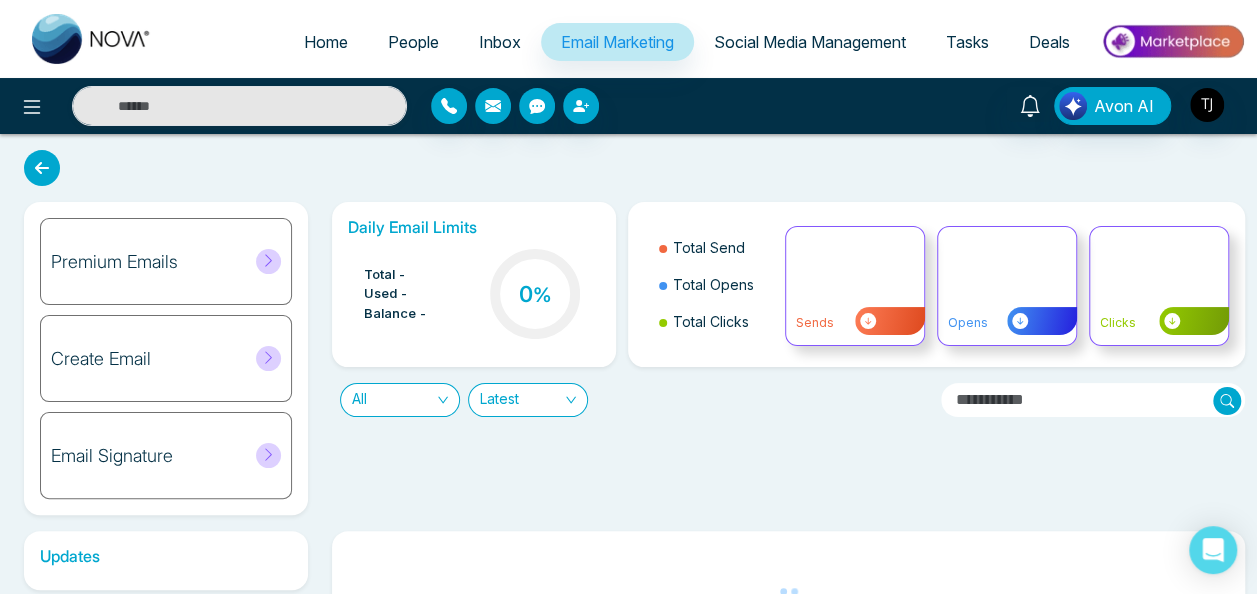 click on "Inbox" at bounding box center [500, 42] 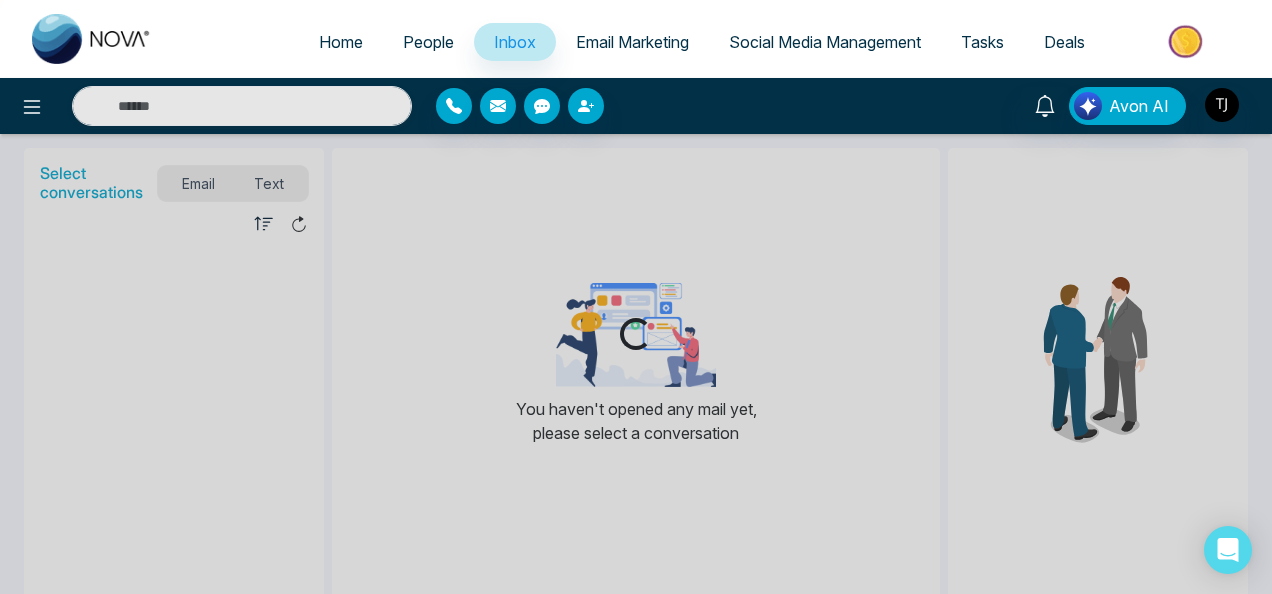 click on "People" at bounding box center [428, 42] 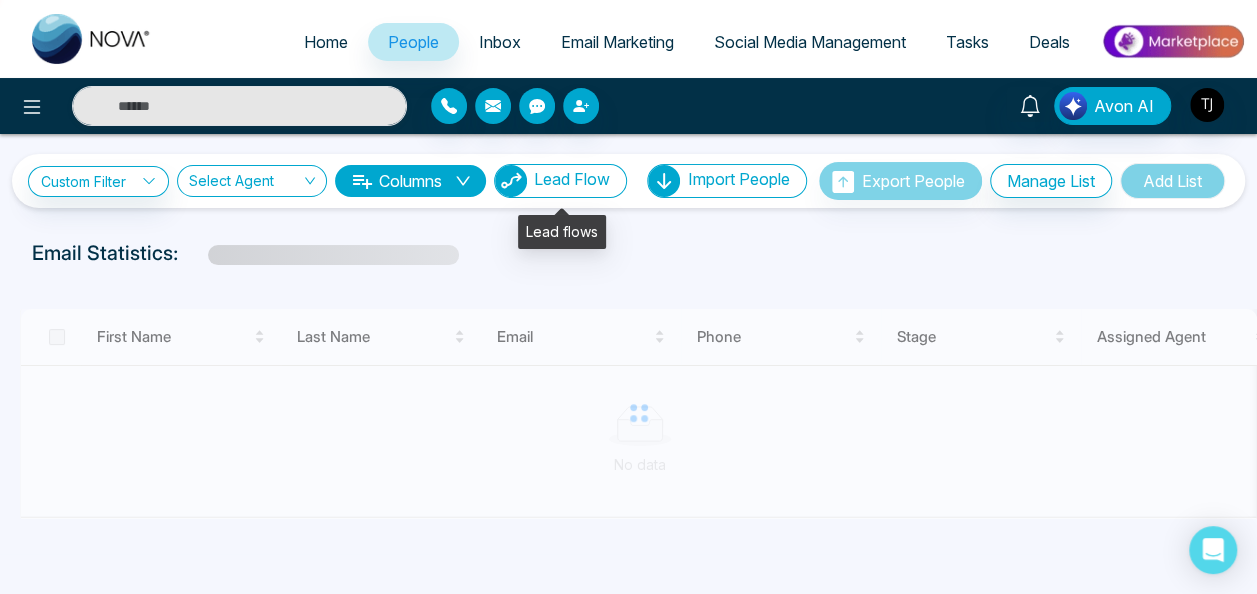 click on "Lead Flow" at bounding box center (572, 179) 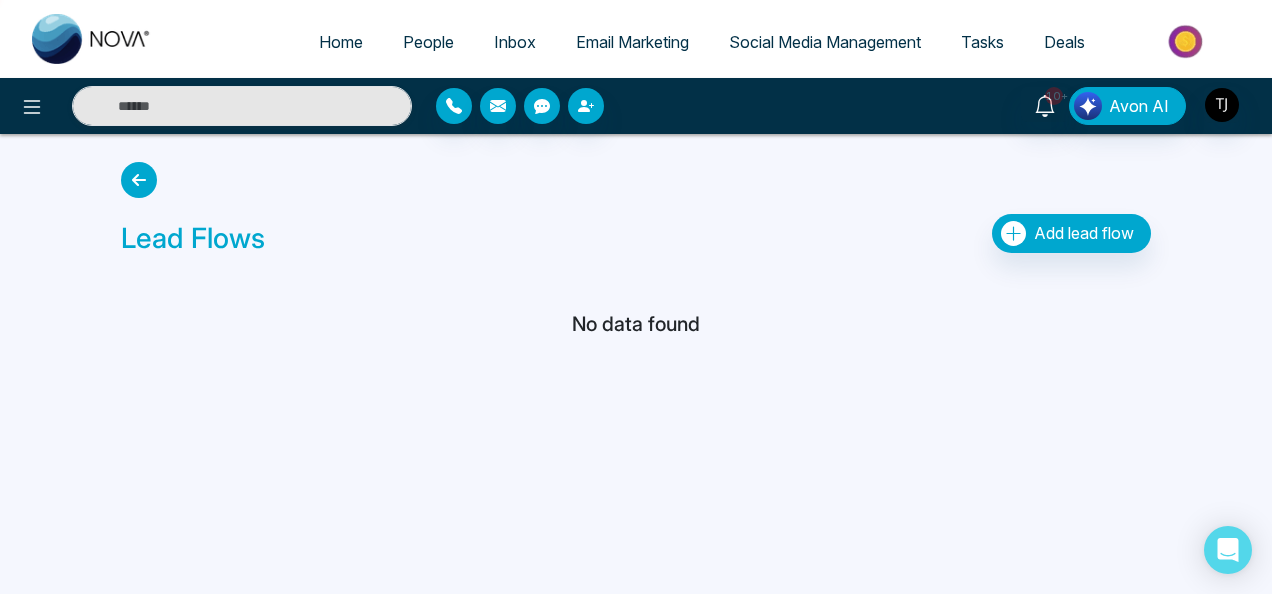 click at bounding box center [139, 180] 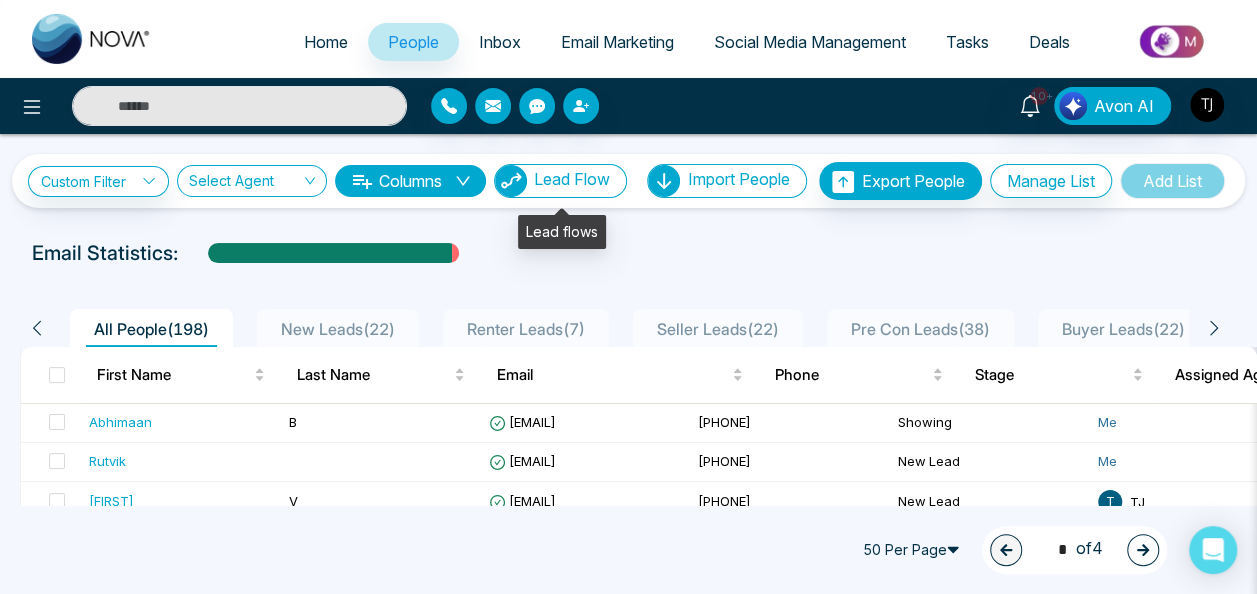 click on "Lead Flow" at bounding box center (560, 181) 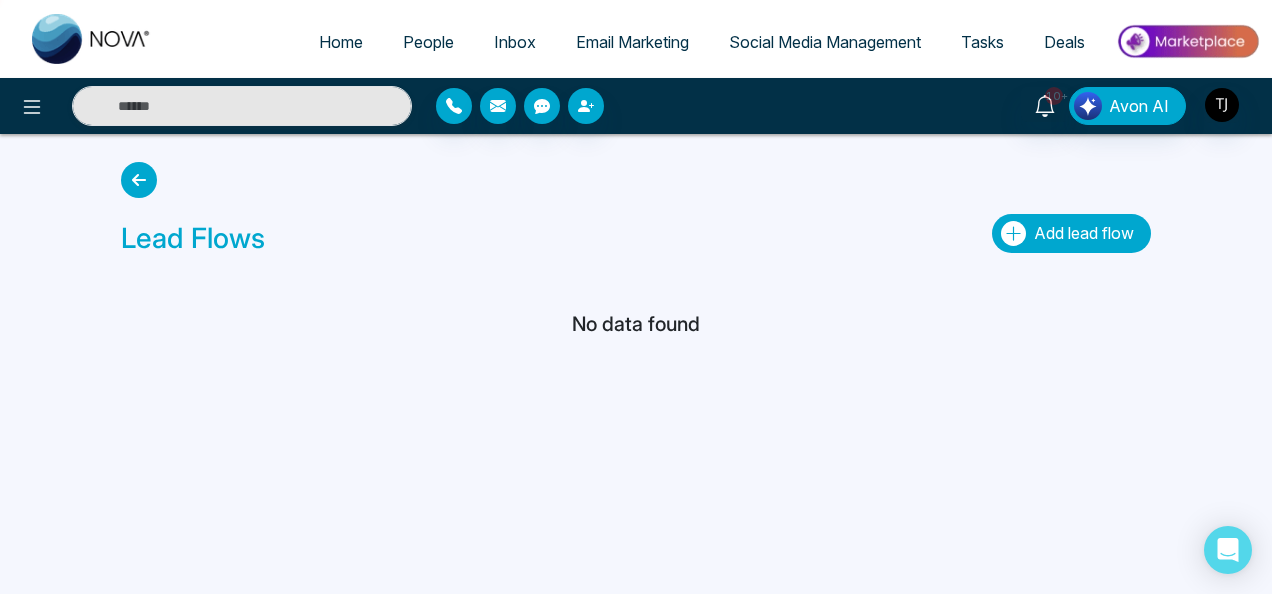 click on "Add lead flow" at bounding box center [1084, 233] 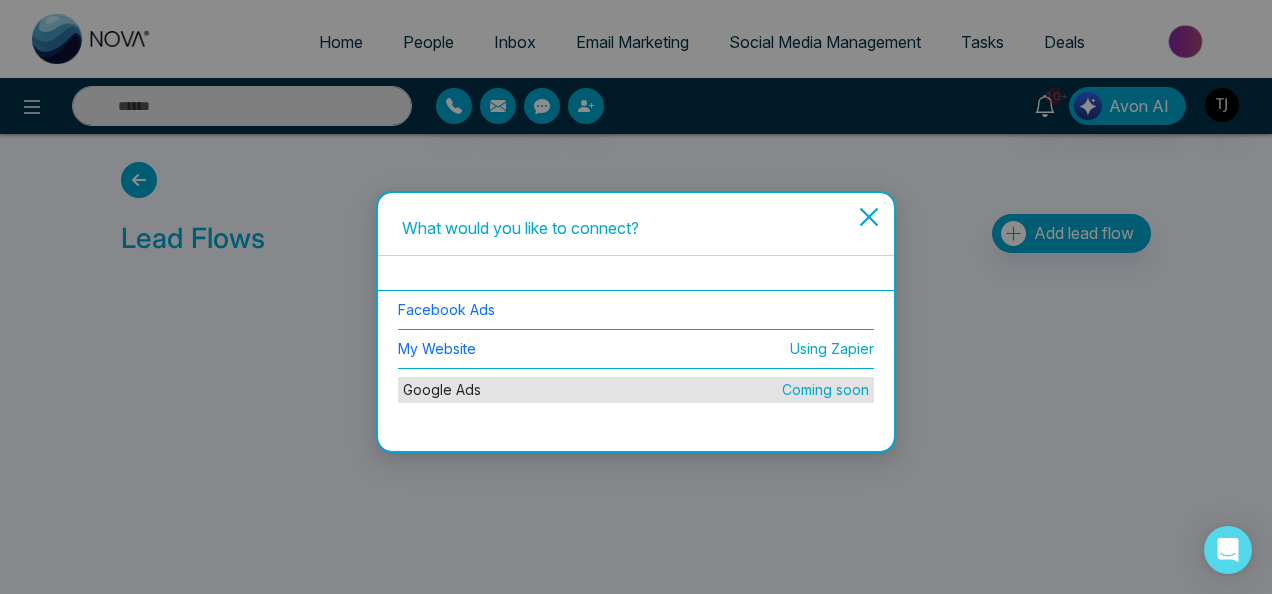 click 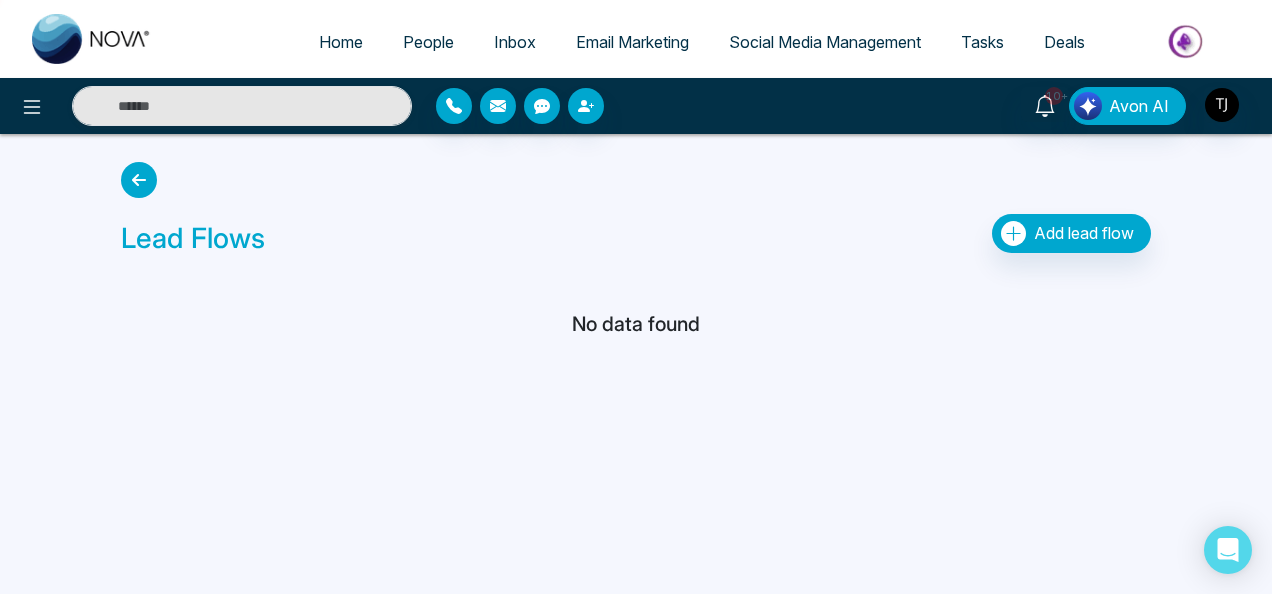 click on "Home" at bounding box center (341, 42) 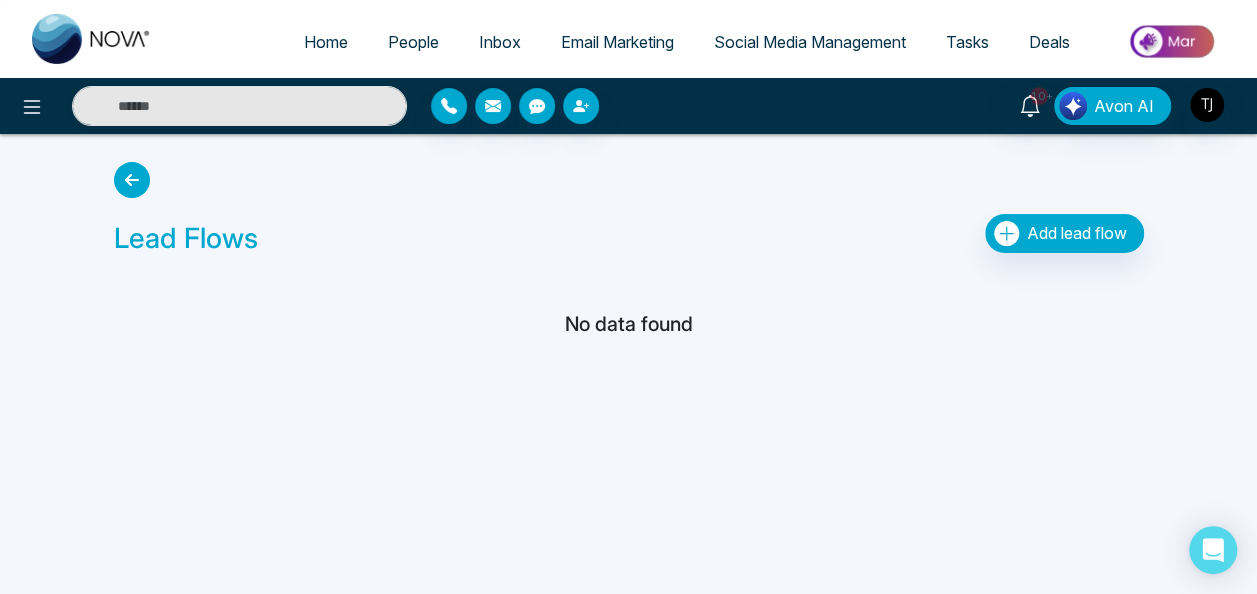 select on "*" 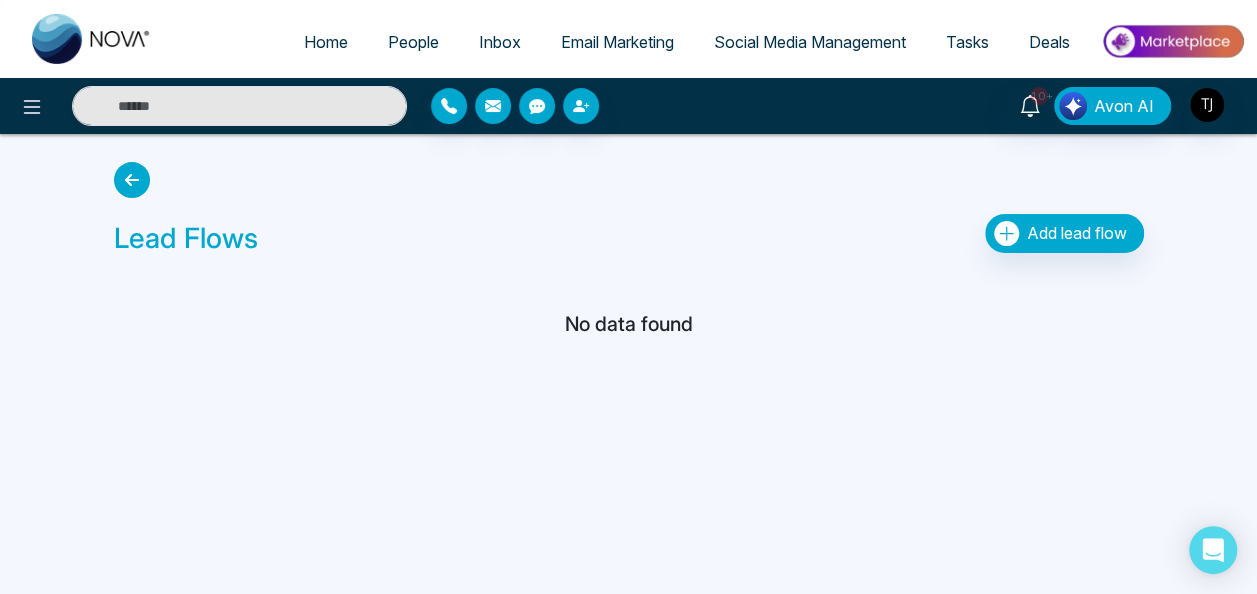 select on "*" 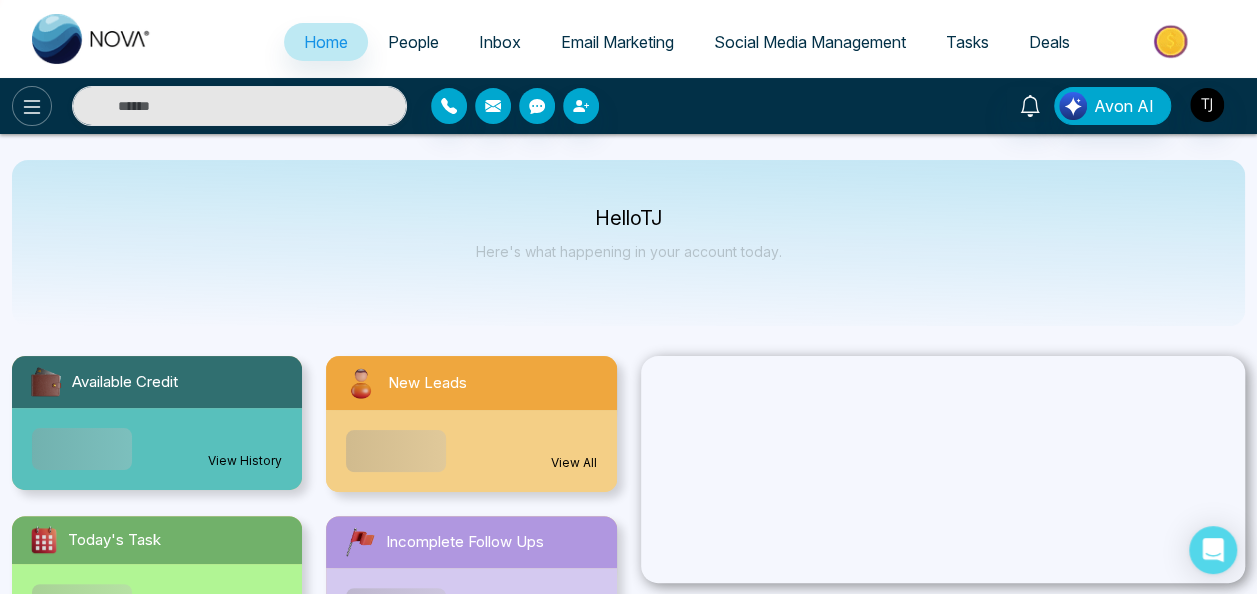 click 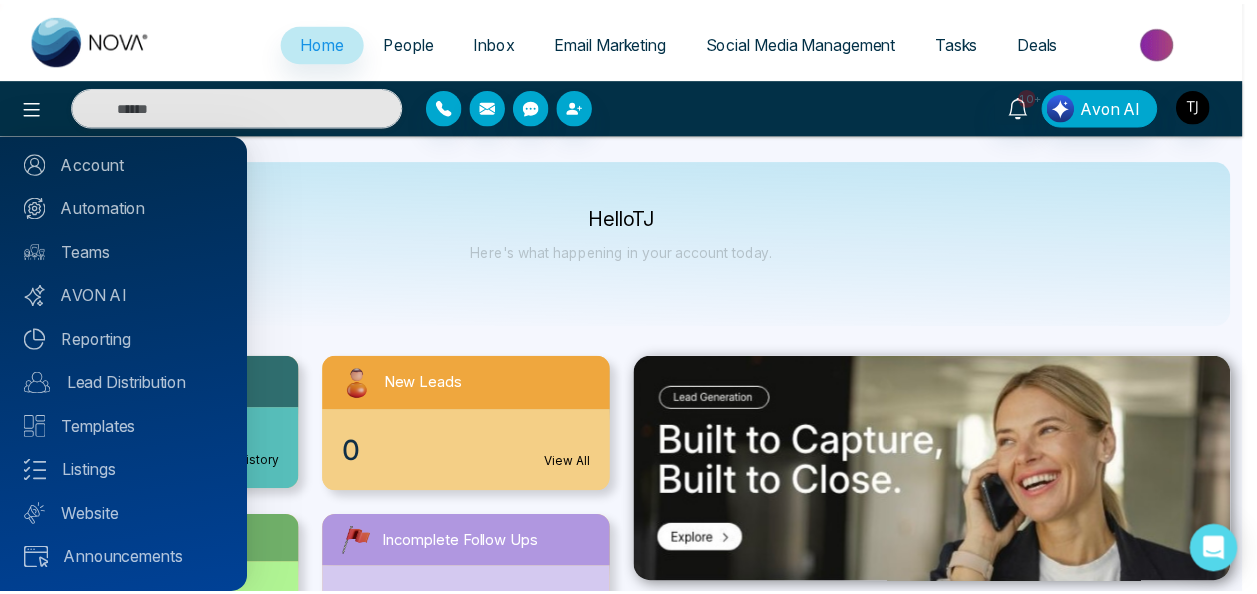 scroll, scrollTop: 0, scrollLeft: 0, axis: both 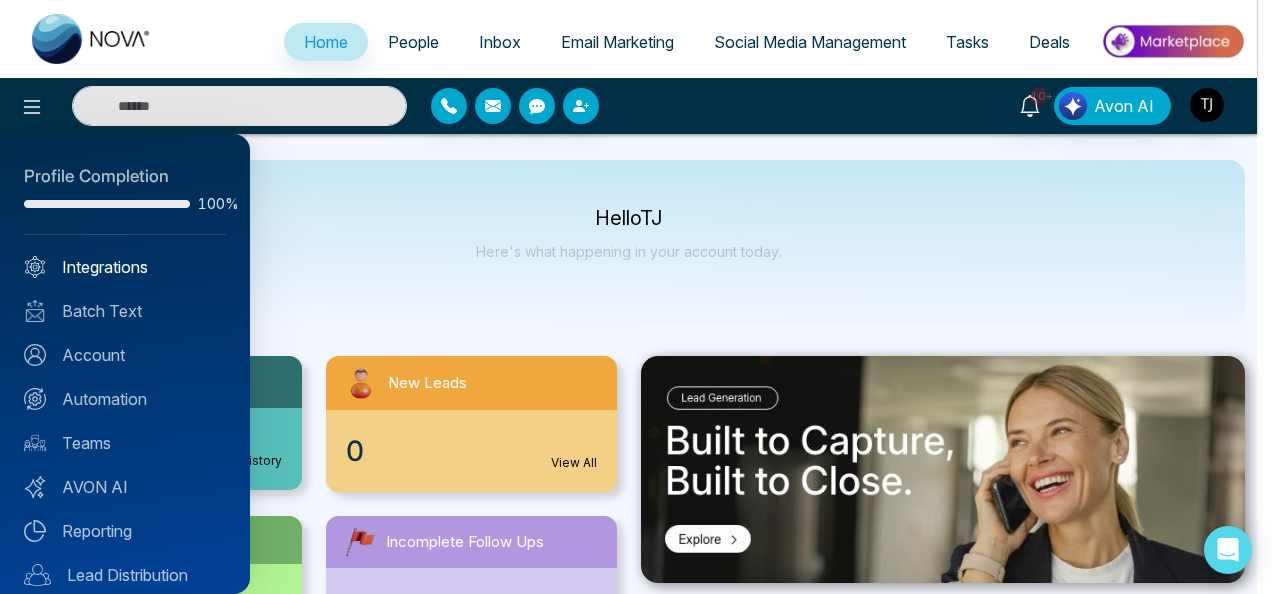 click on "Integrations" at bounding box center [125, 267] 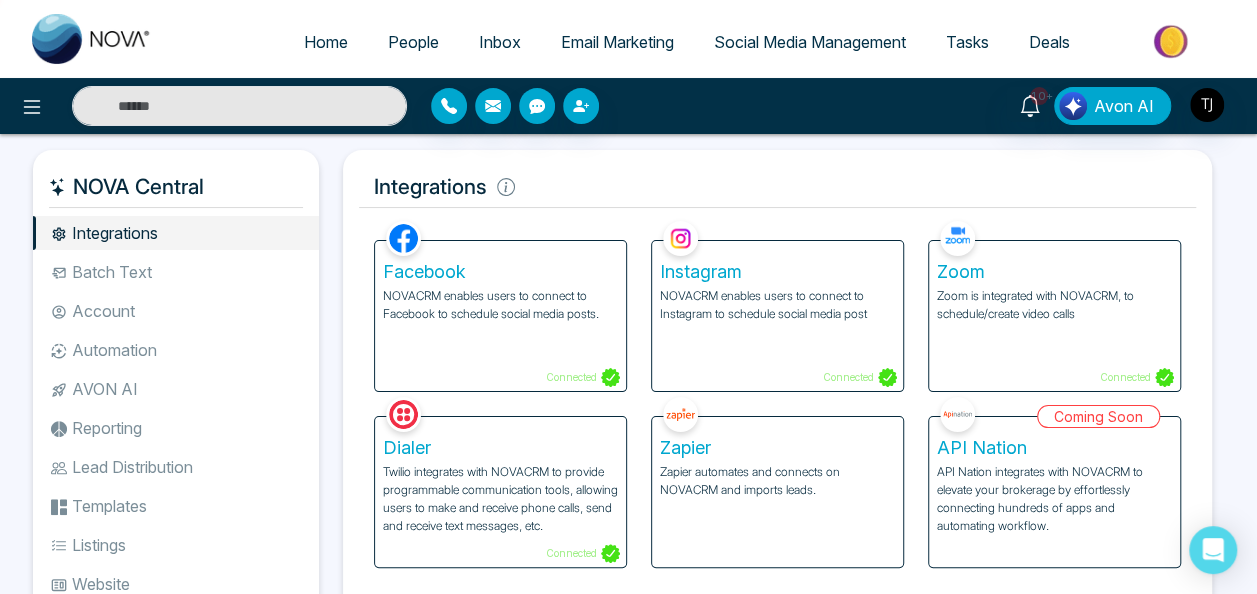 click on "Zapier automates and connects on NOVACRM and imports leads." at bounding box center [777, 481] 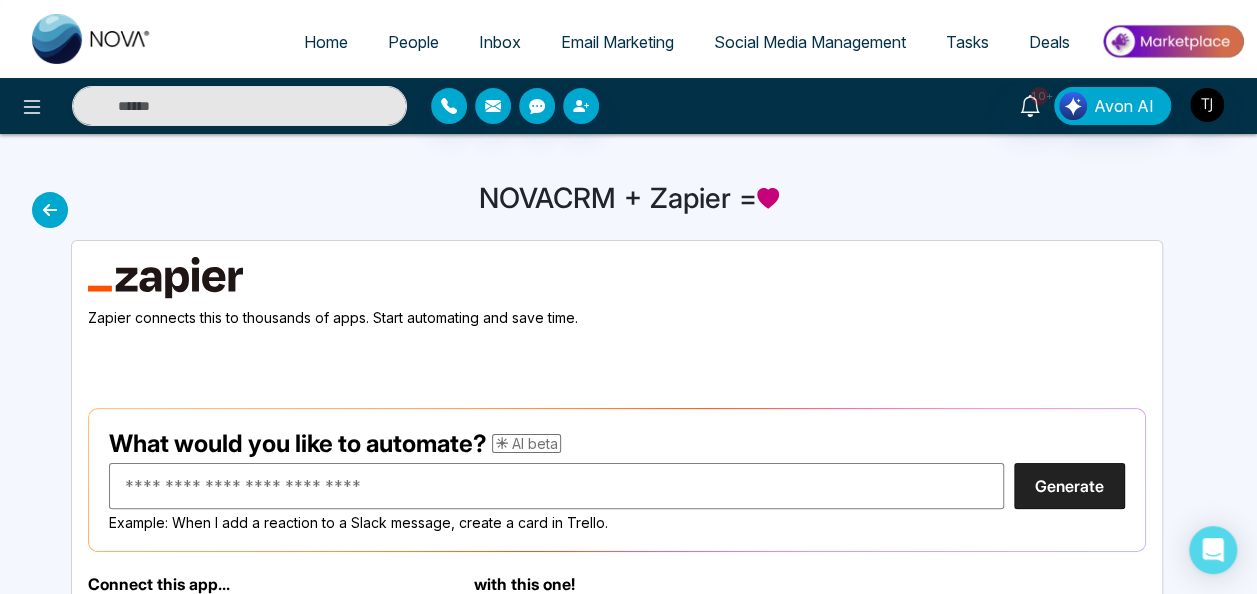 click on "Zapier" at bounding box center [617, 278] 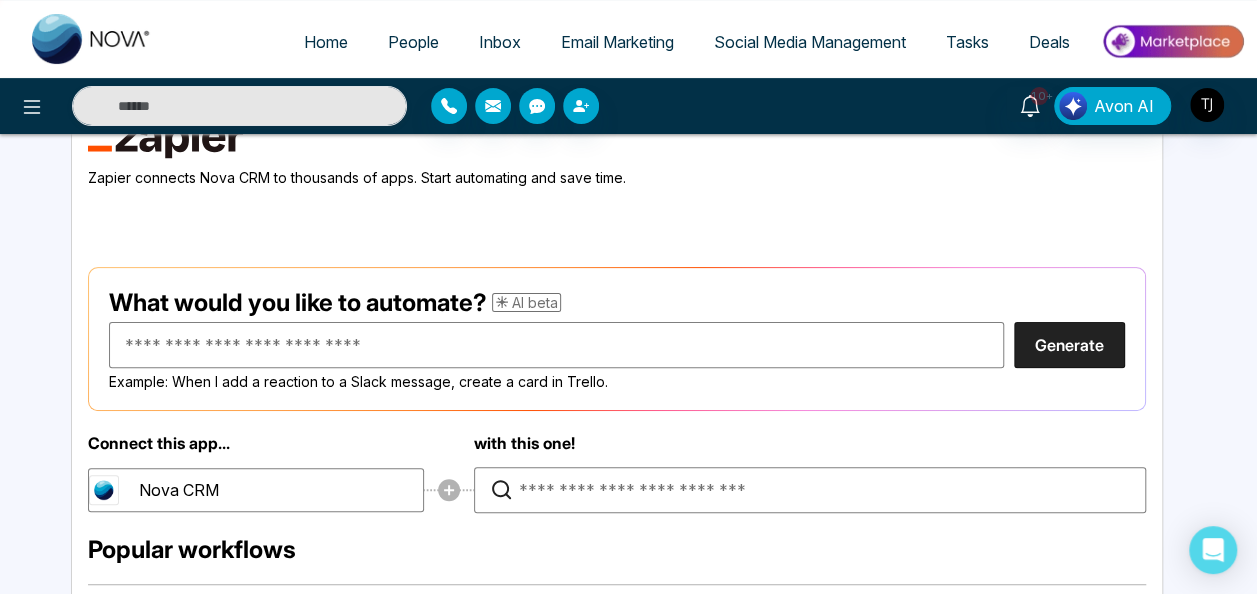 scroll, scrollTop: 158, scrollLeft: 0, axis: vertical 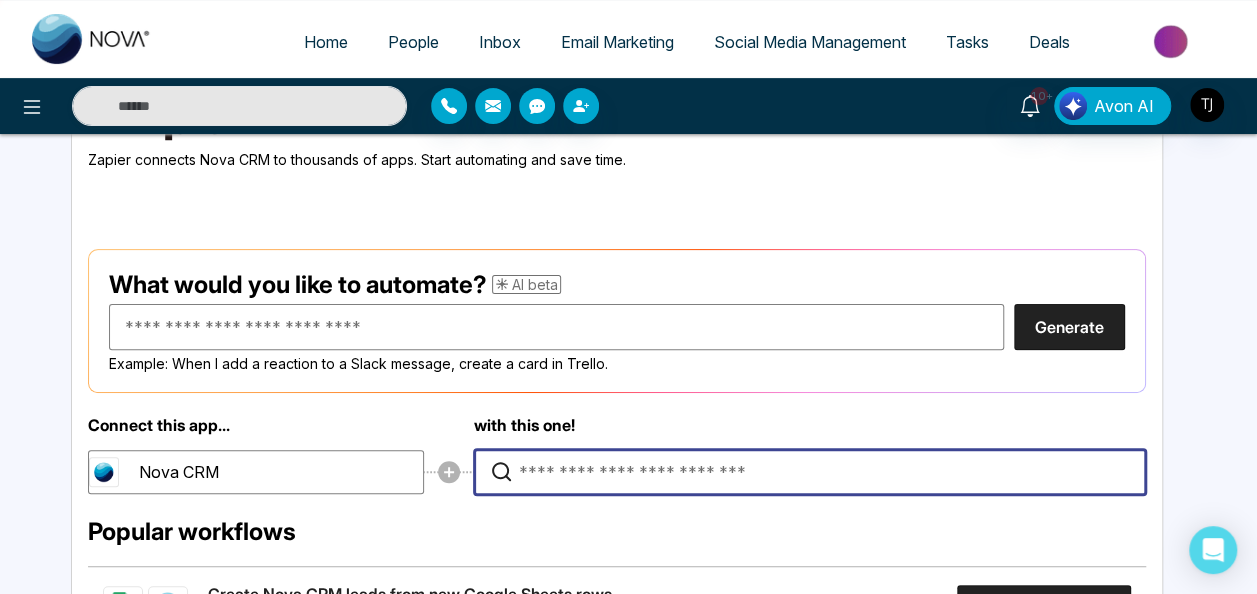 click at bounding box center [815, 472] 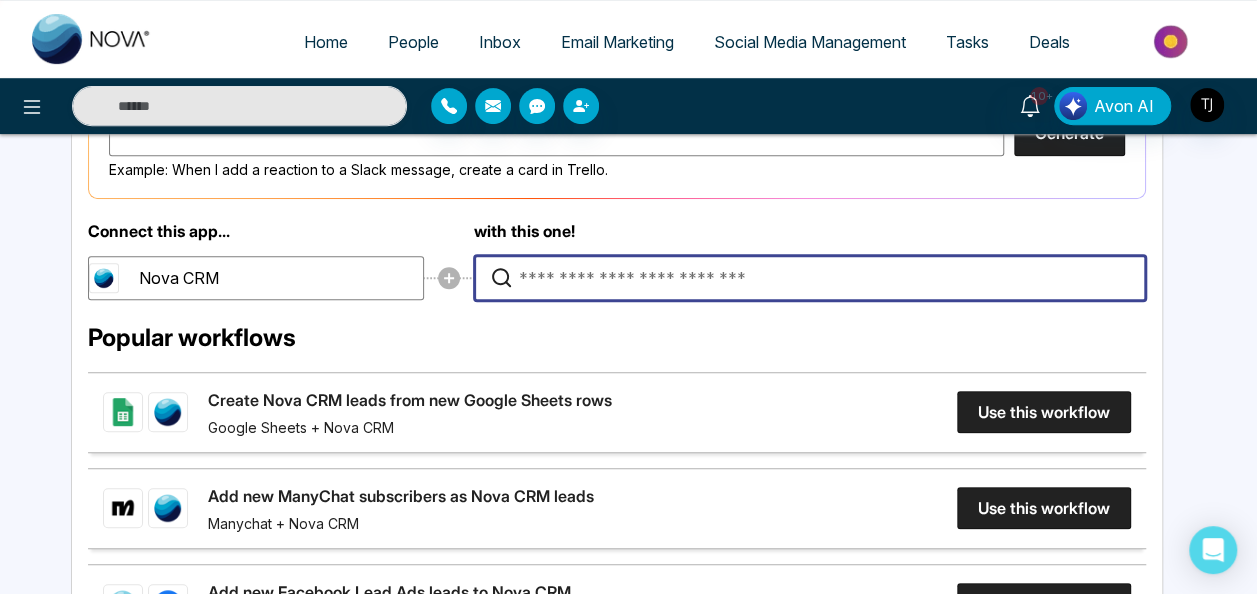 scroll, scrollTop: 358, scrollLeft: 0, axis: vertical 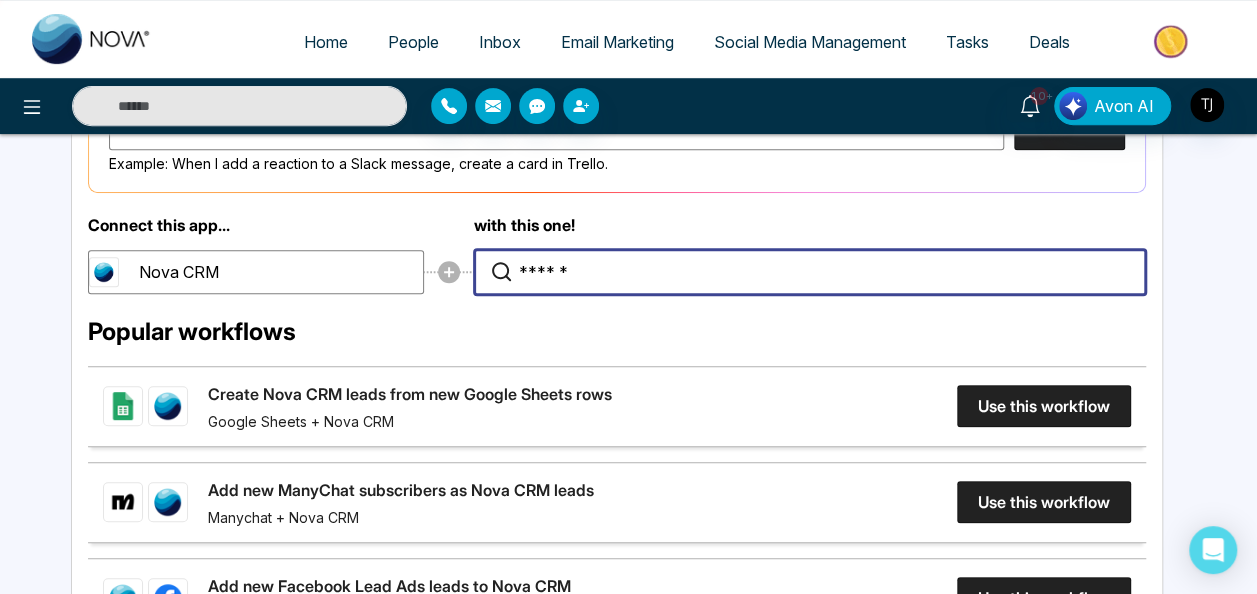 type on "*******" 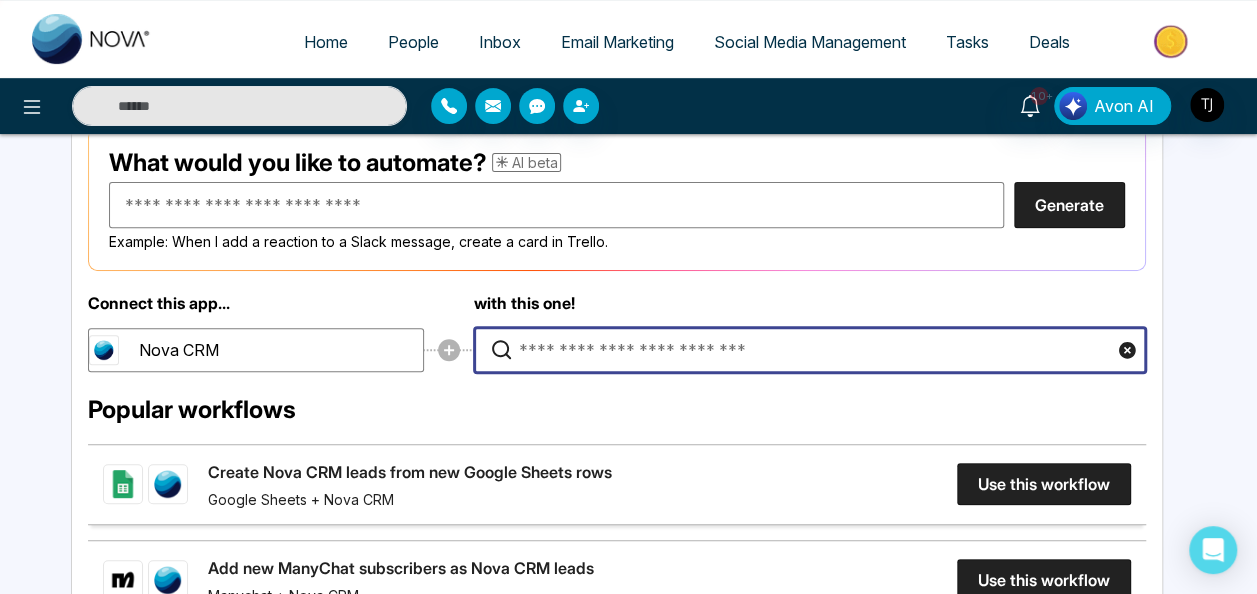 scroll, scrollTop: 258, scrollLeft: 0, axis: vertical 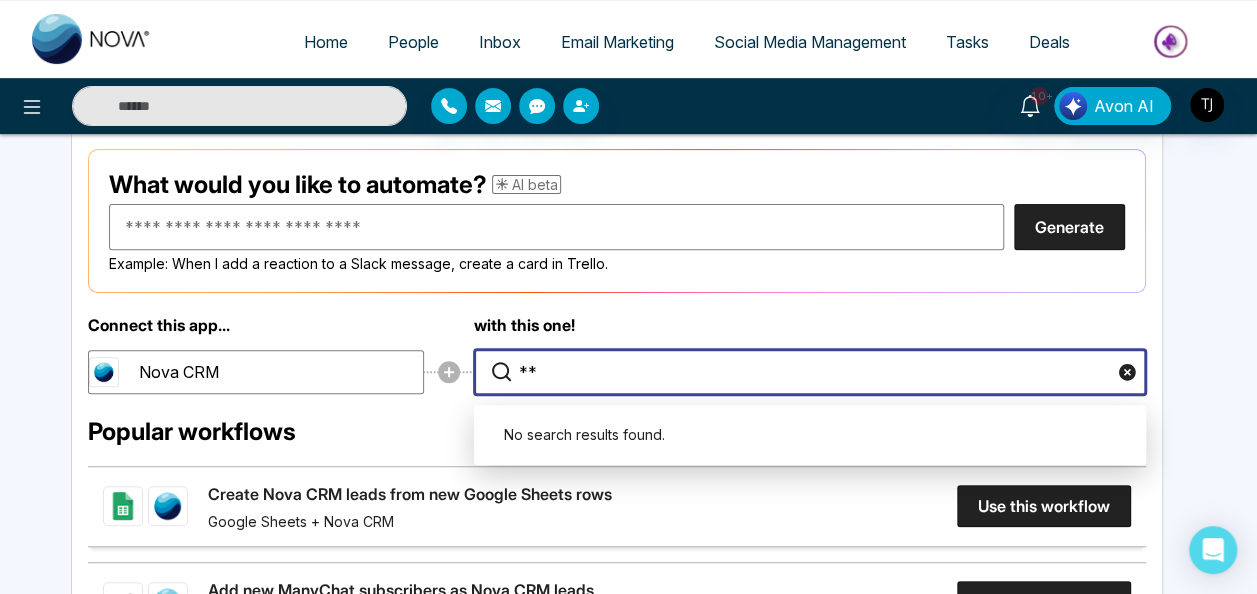 type on "*" 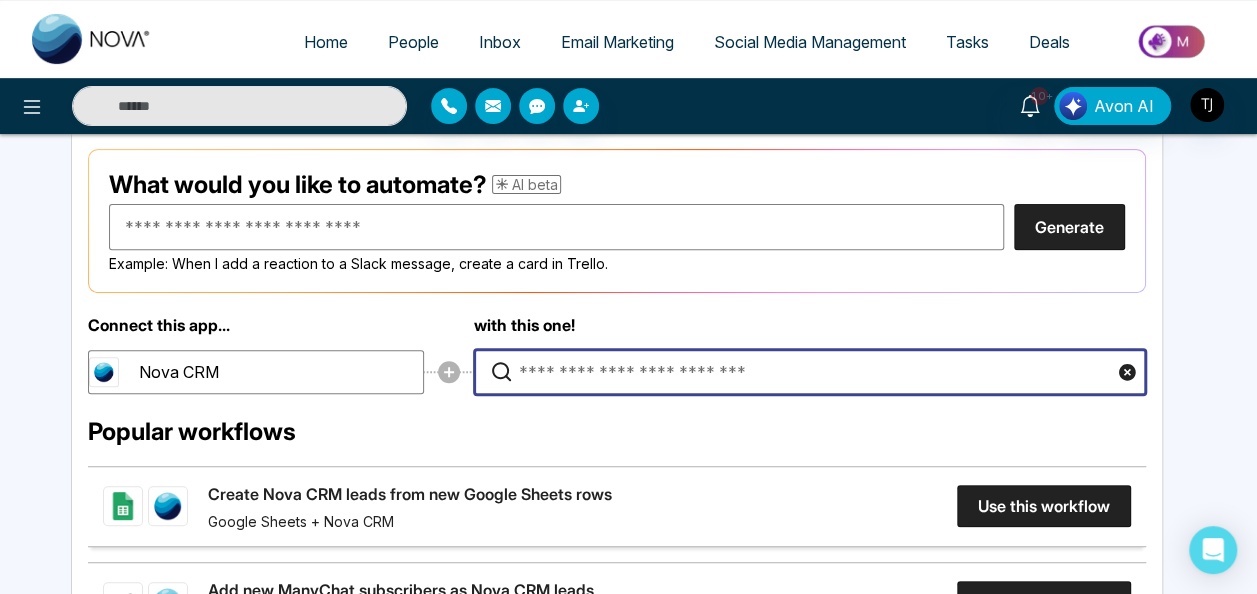type on "*" 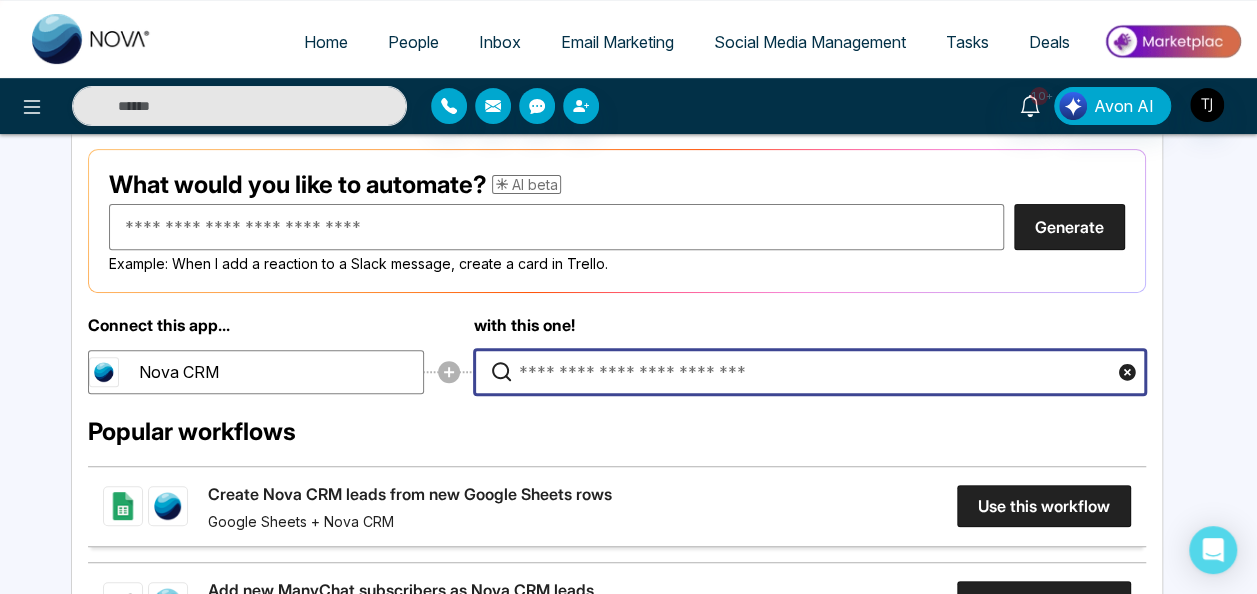 type on "*" 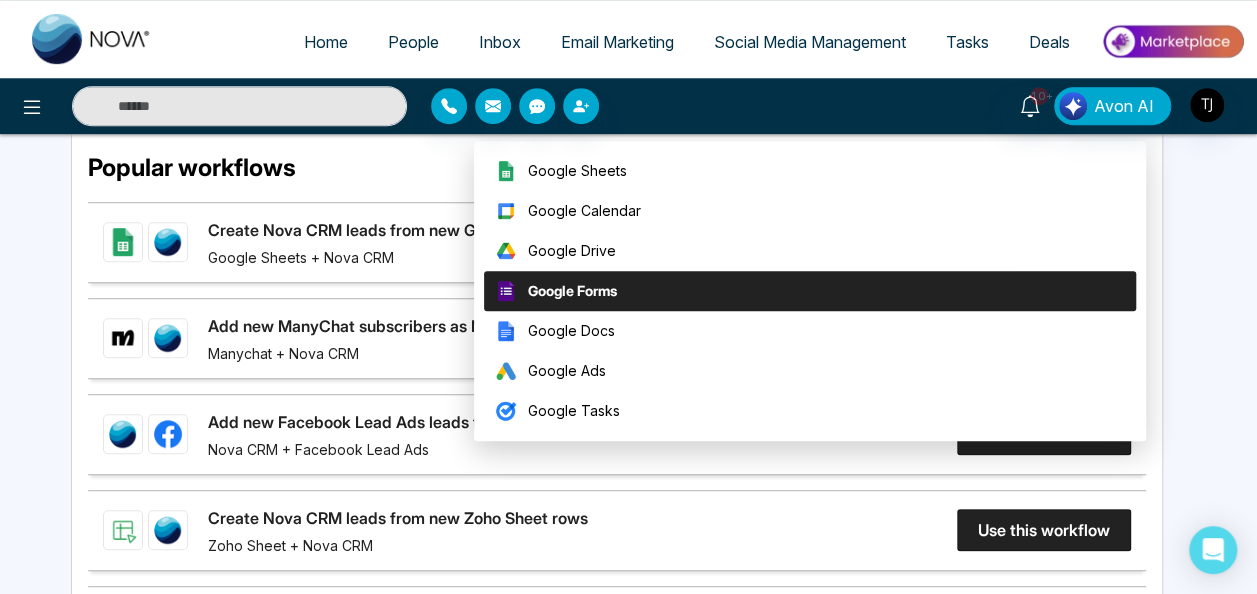 scroll, scrollTop: 358, scrollLeft: 0, axis: vertical 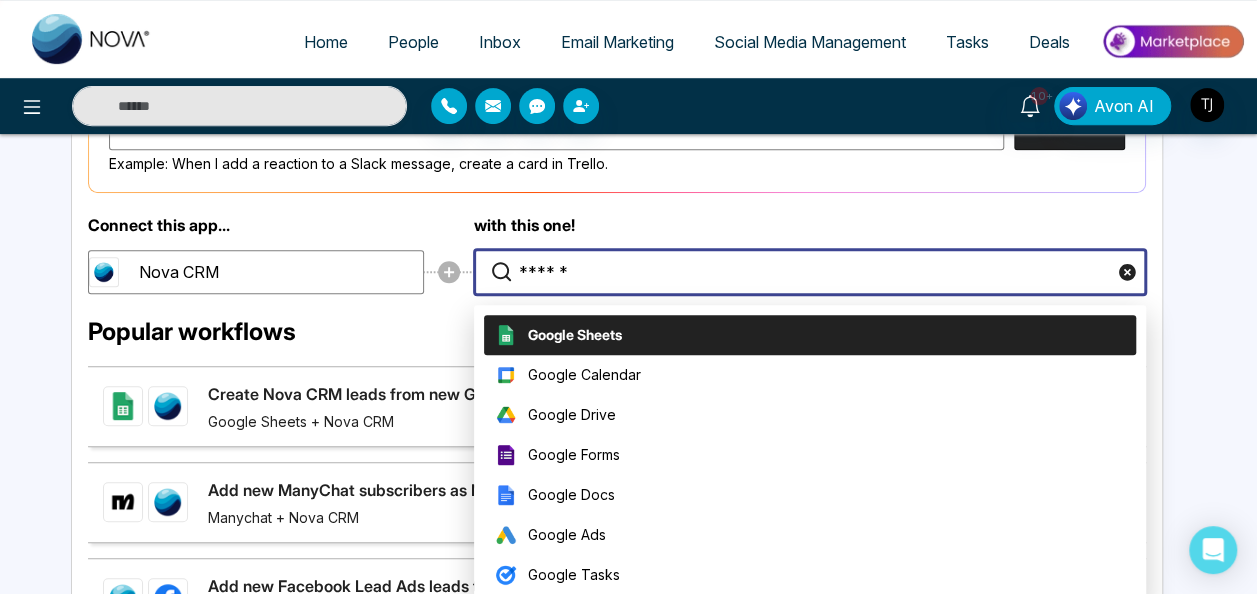 click on "******" at bounding box center [800, 272] 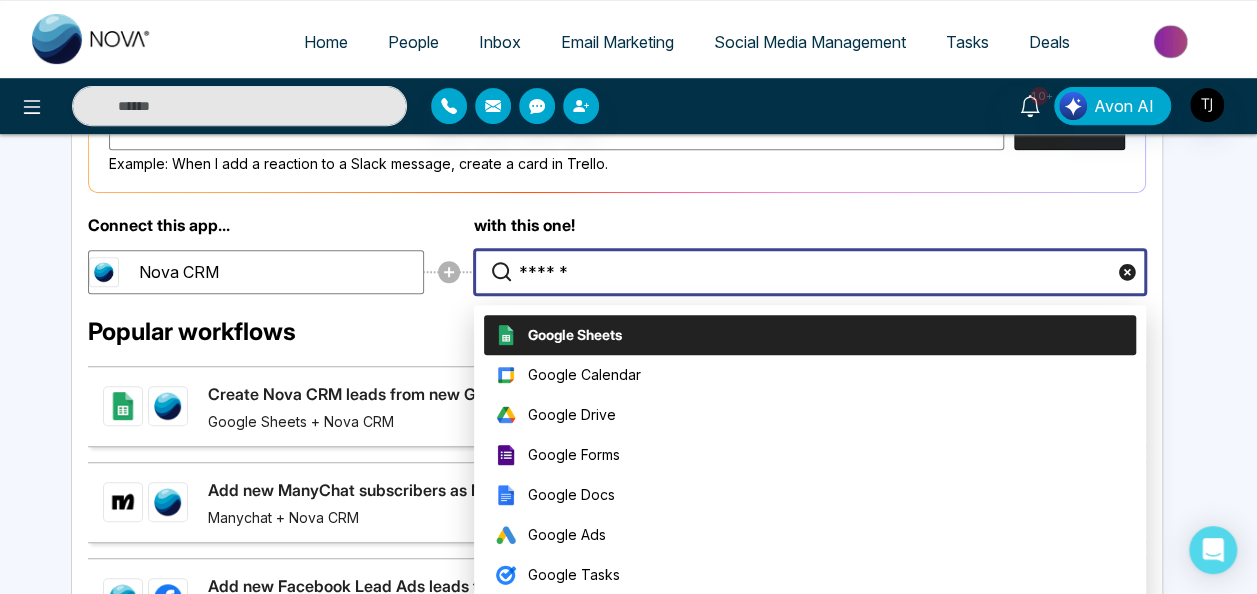 click on "******" at bounding box center (800, 272) 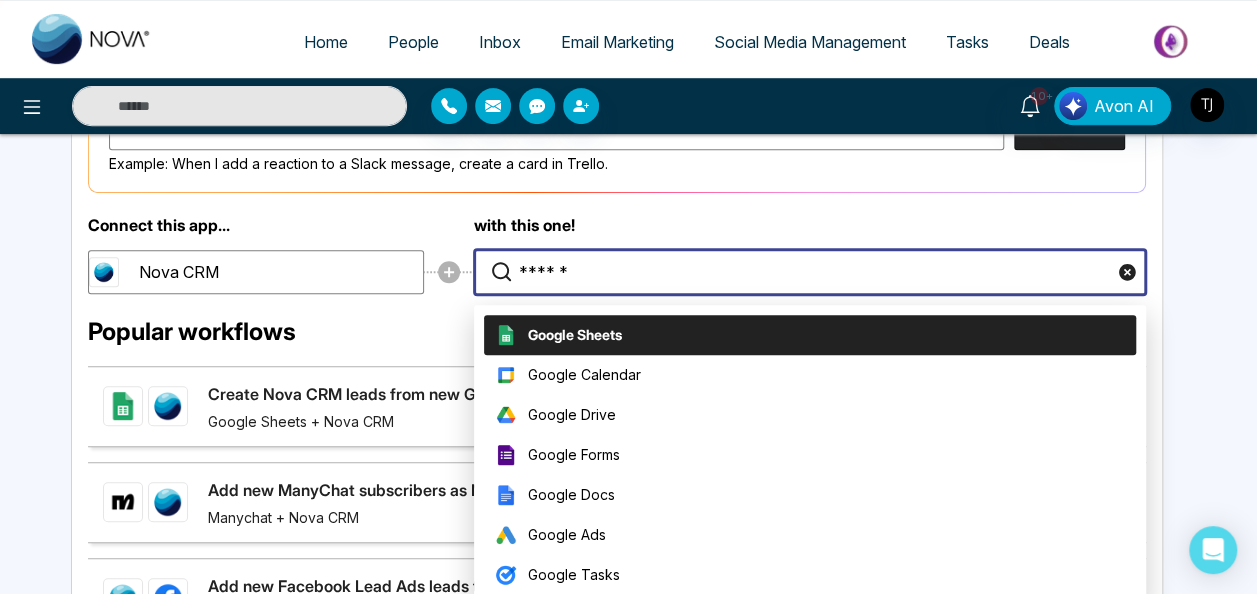click on "******" at bounding box center [800, 272] 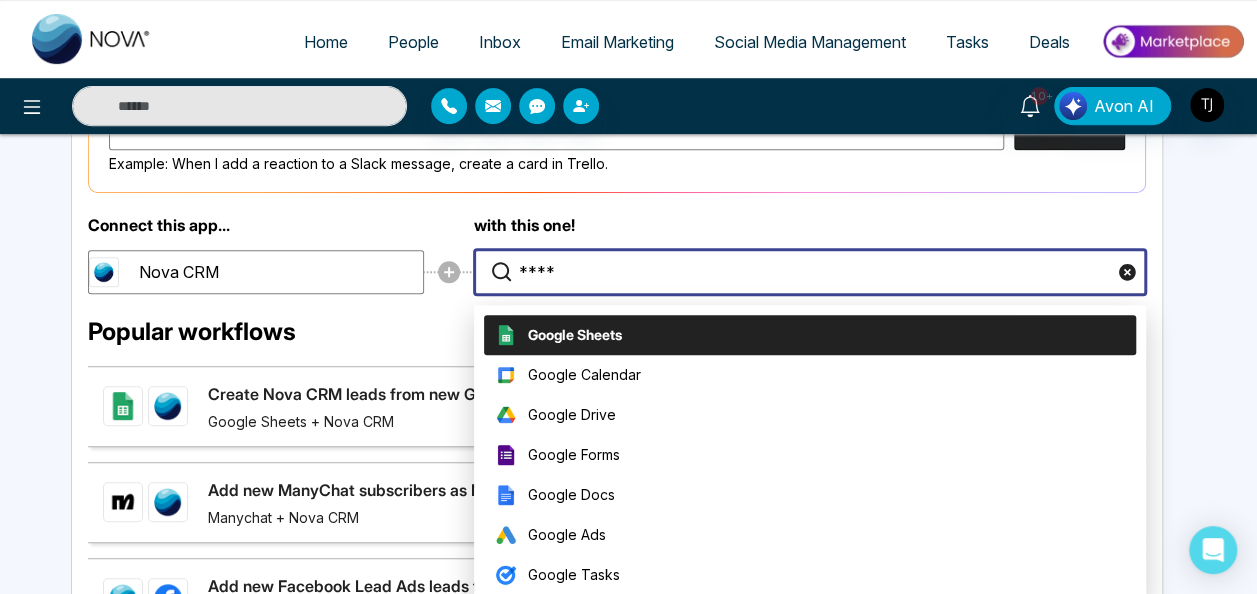 click on "****" at bounding box center (800, 272) 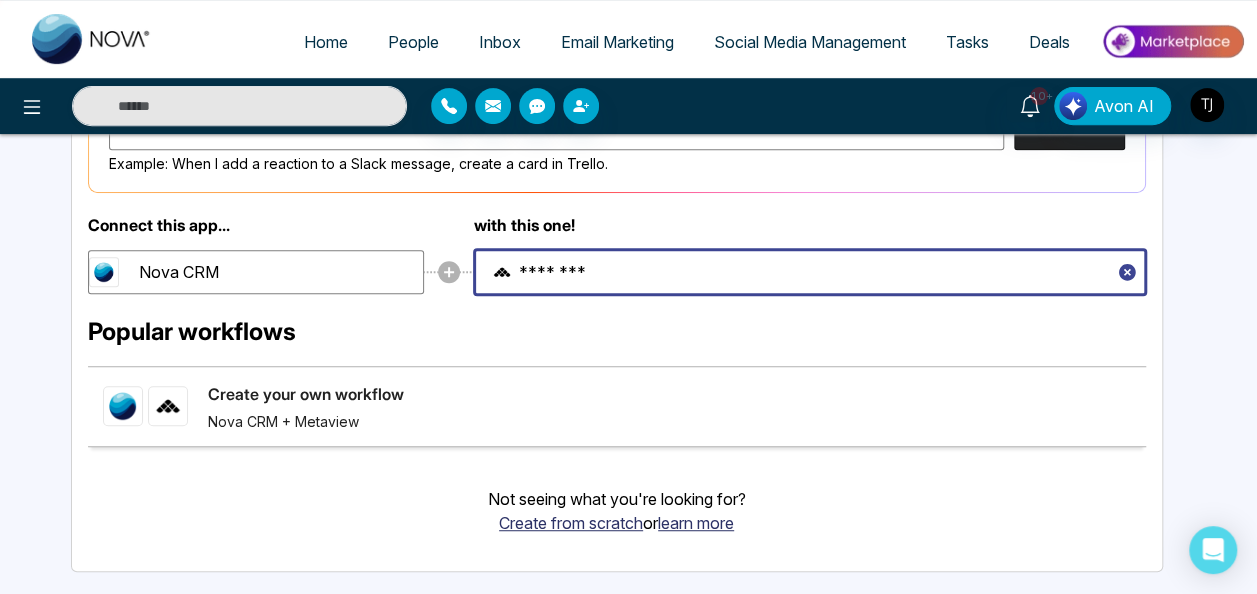 type on "********" 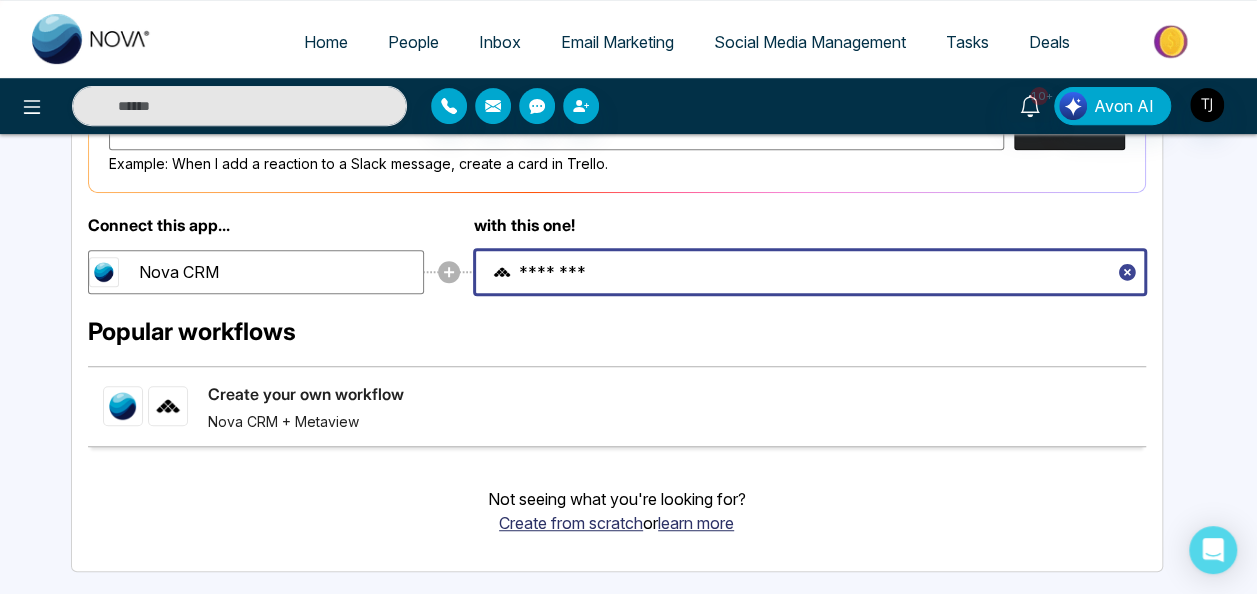 click 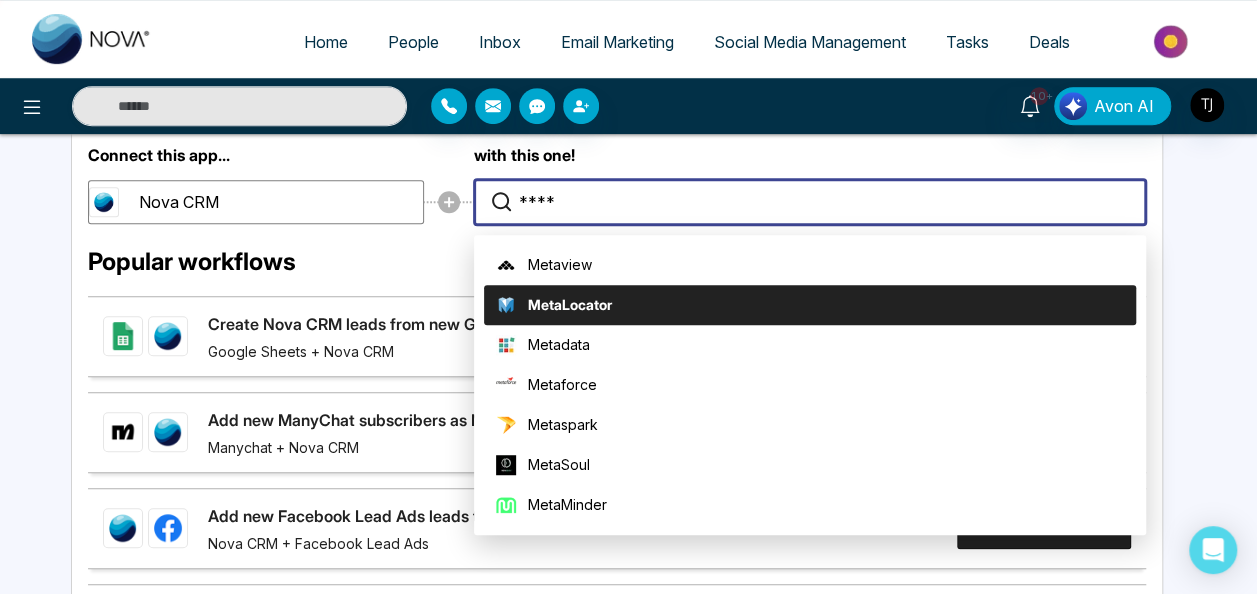 scroll, scrollTop: 458, scrollLeft: 0, axis: vertical 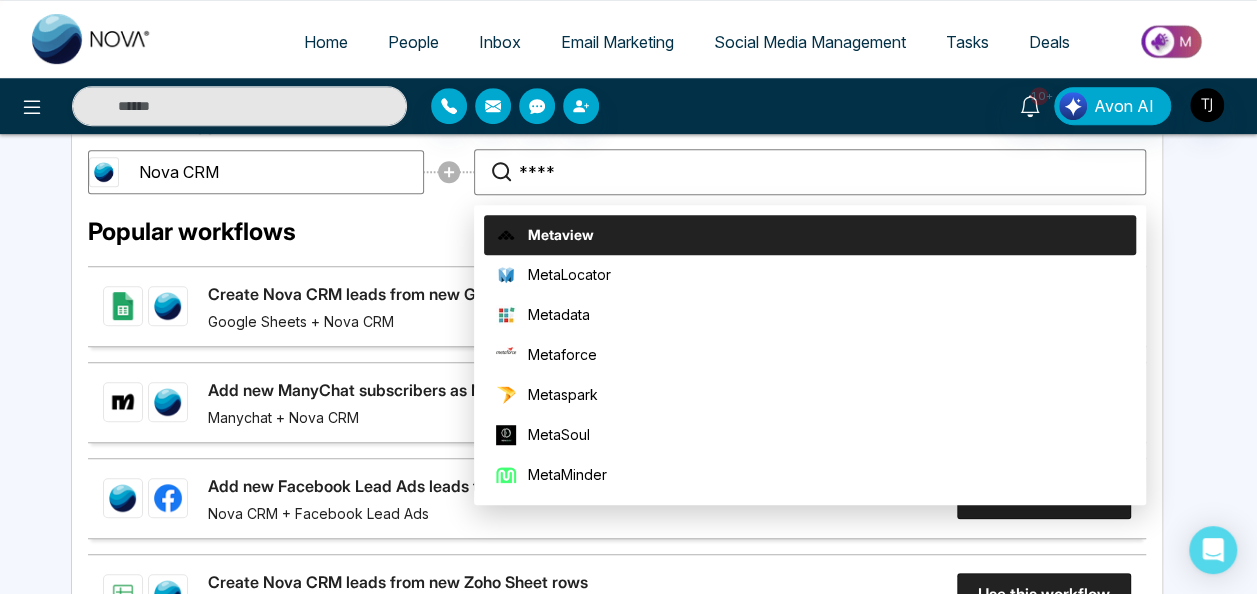 click on "Metaview" at bounding box center (810, 235) 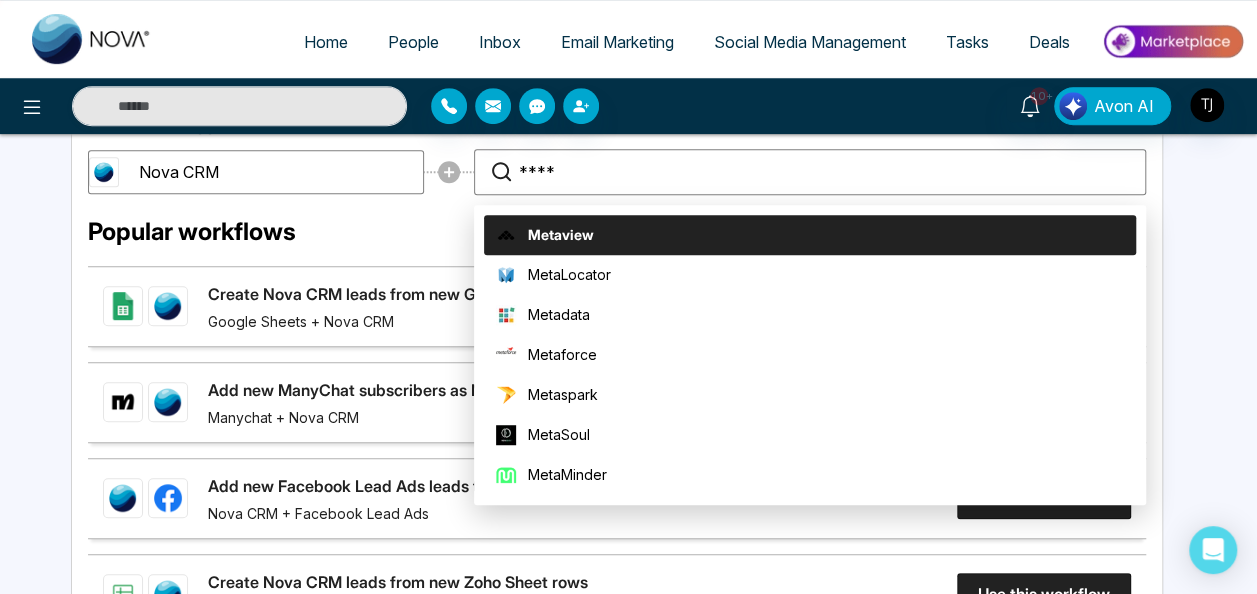 type on "********" 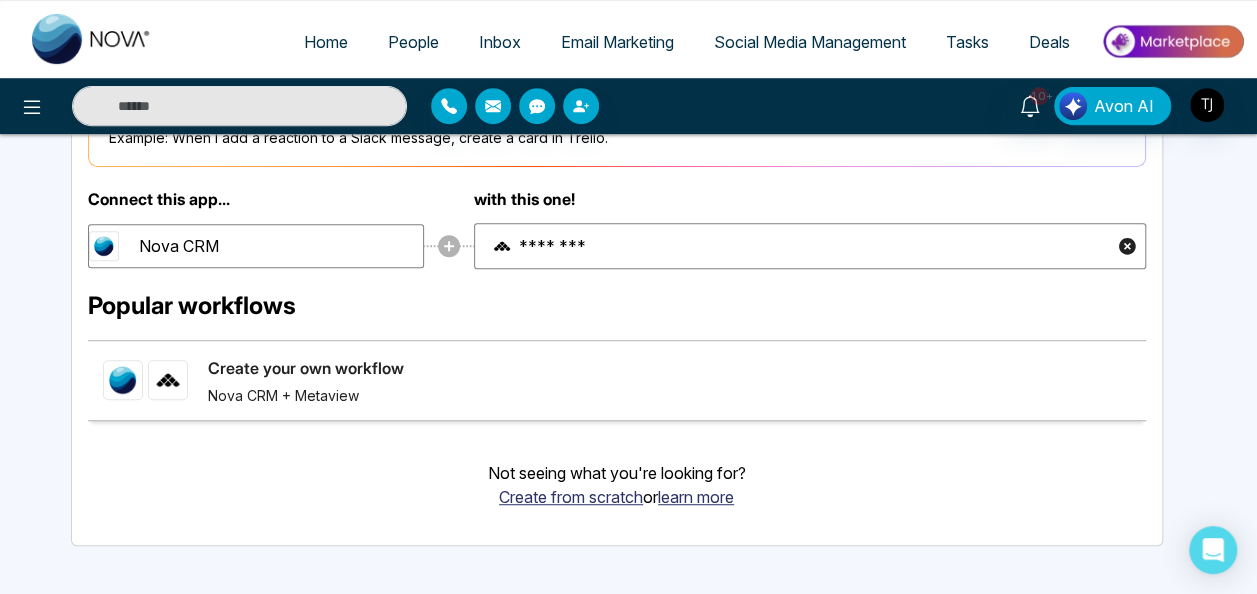 scroll, scrollTop: 380, scrollLeft: 0, axis: vertical 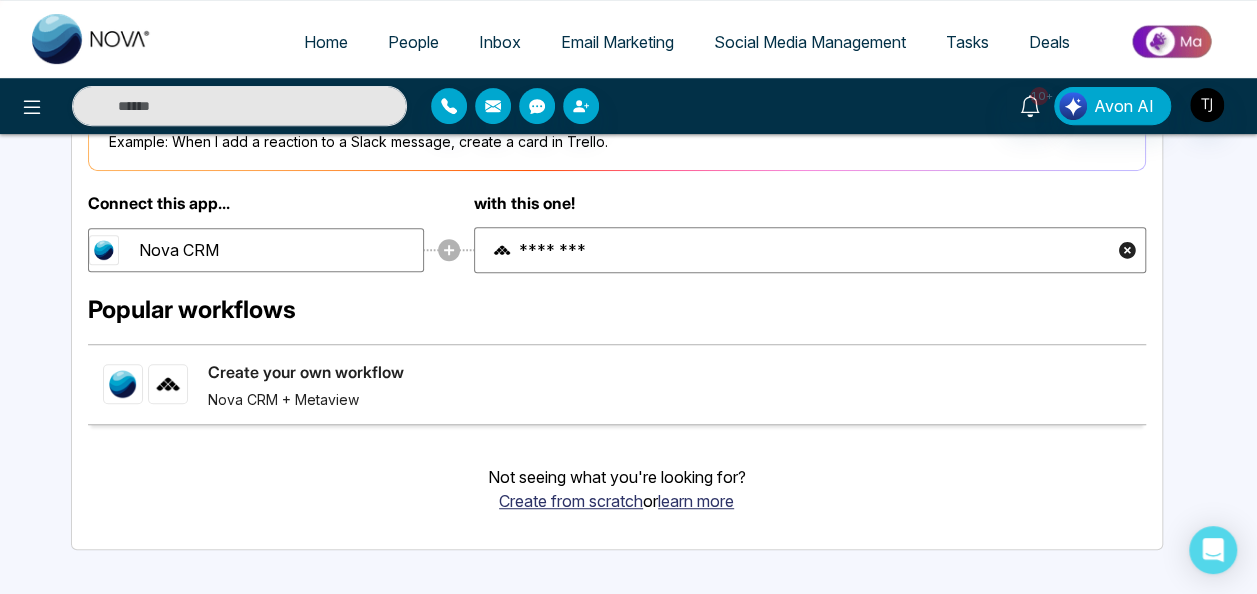 click on "Create your own workflow" 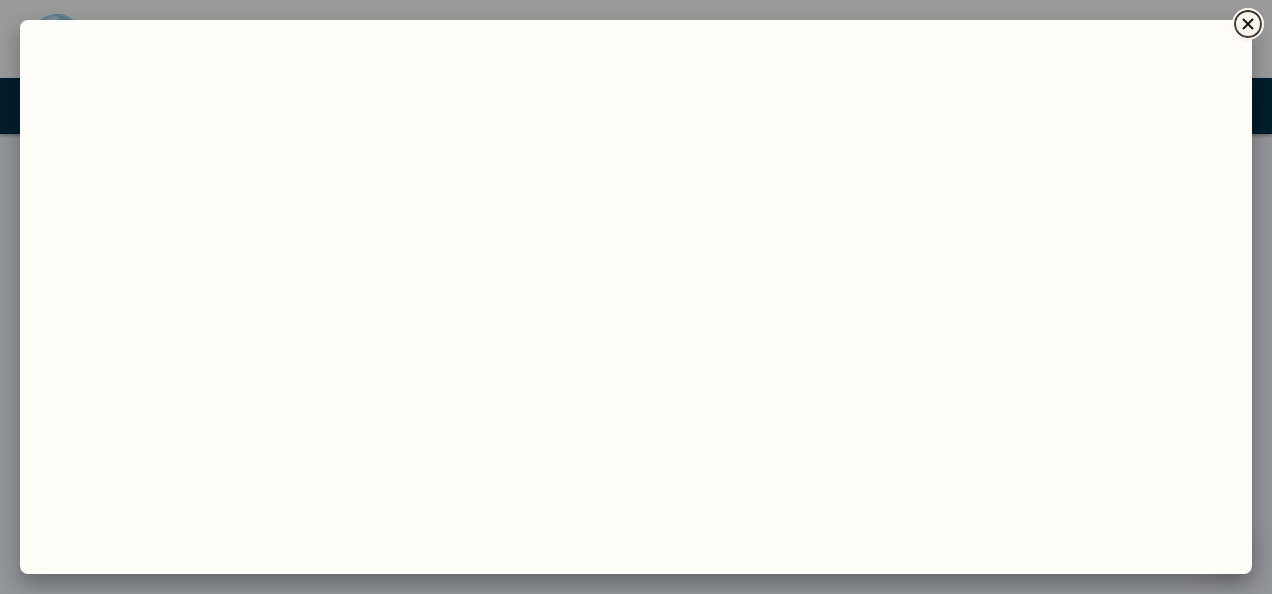 click 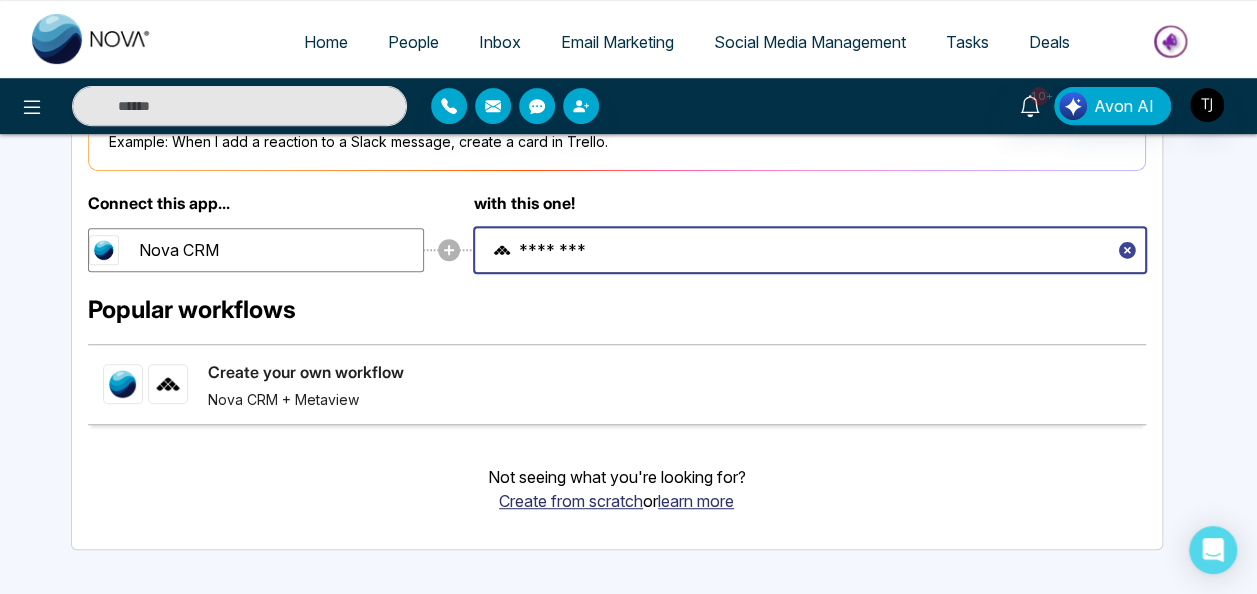 click 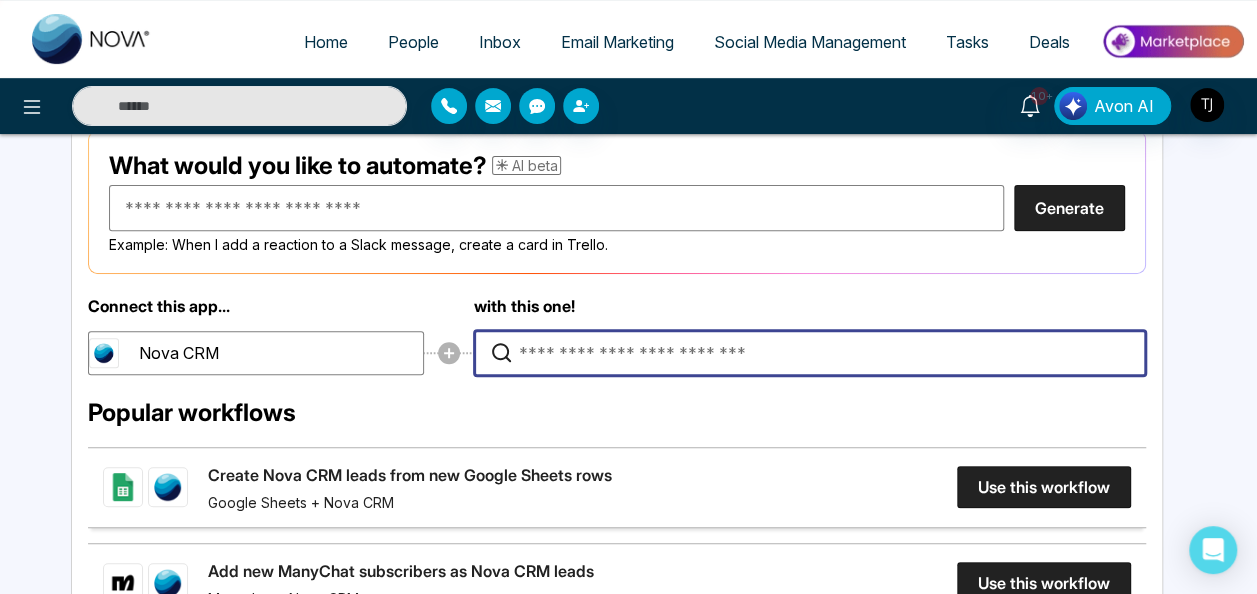 scroll, scrollTop: 258, scrollLeft: 0, axis: vertical 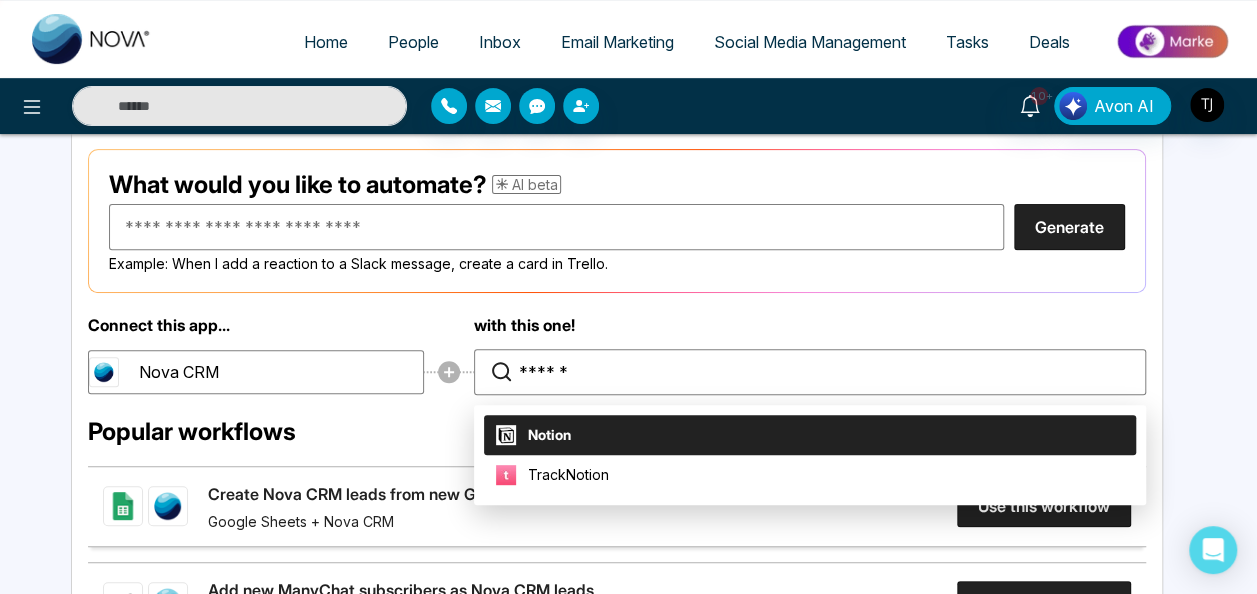 click on "Notion" at bounding box center (810, 435) 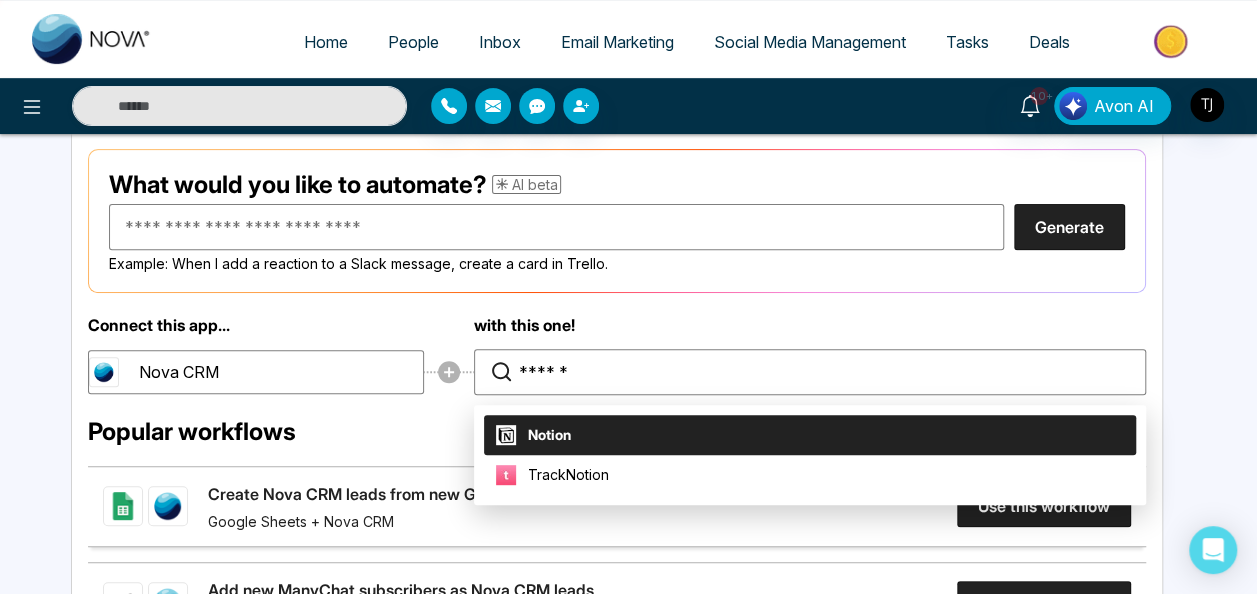 type on "******" 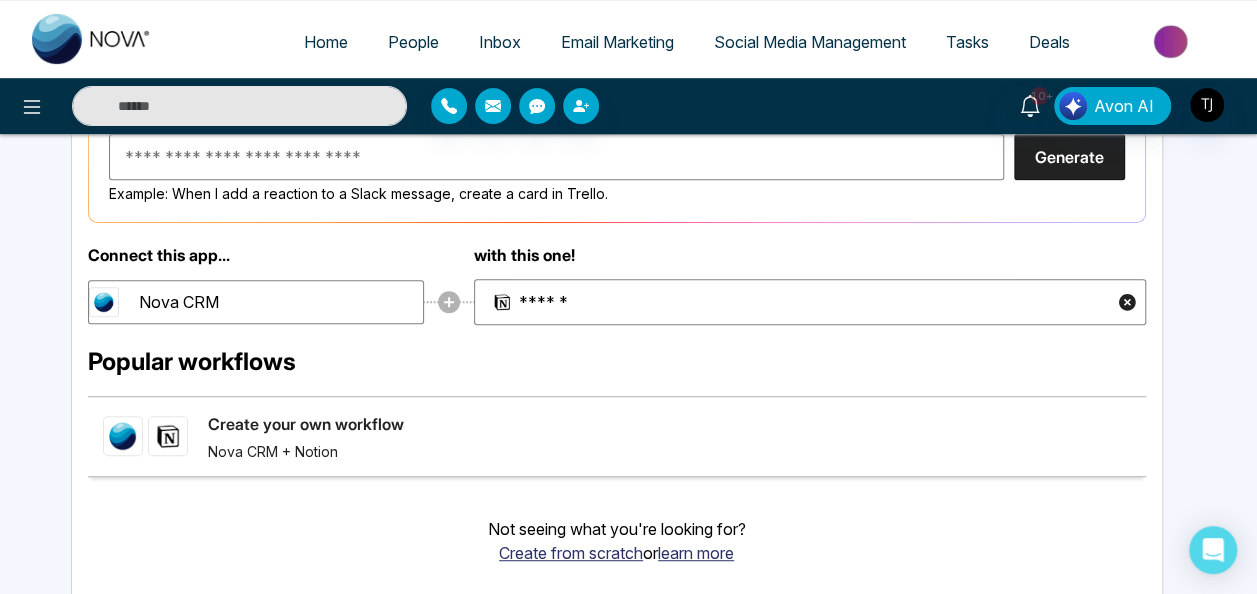 scroll, scrollTop: 358, scrollLeft: 0, axis: vertical 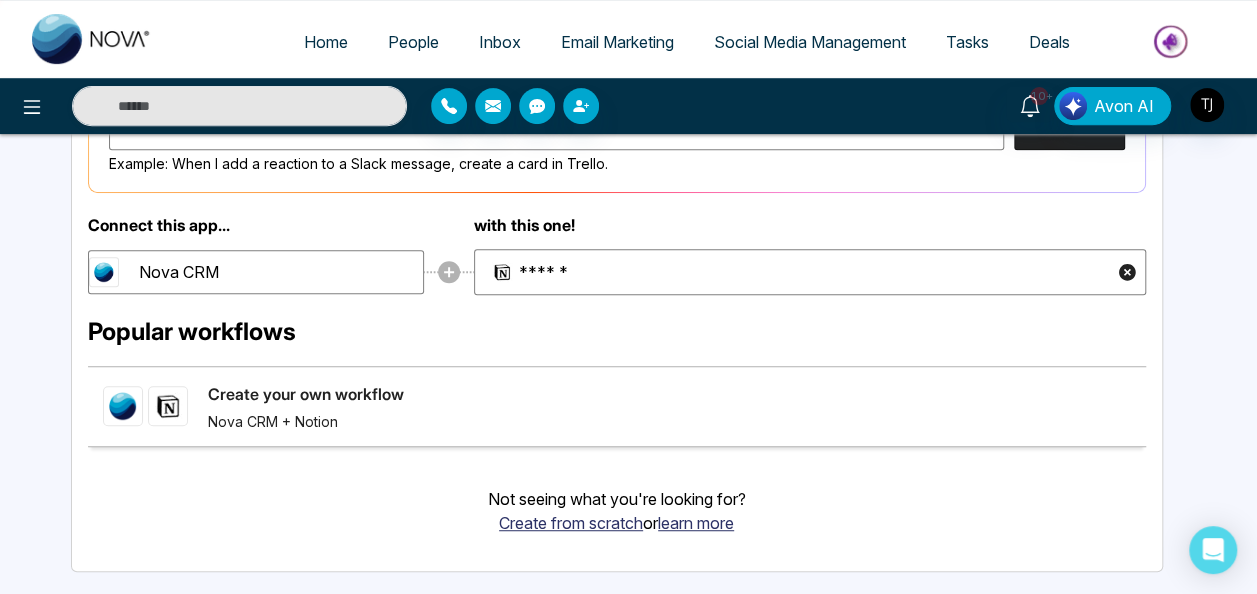 click on "Create your own workflow" 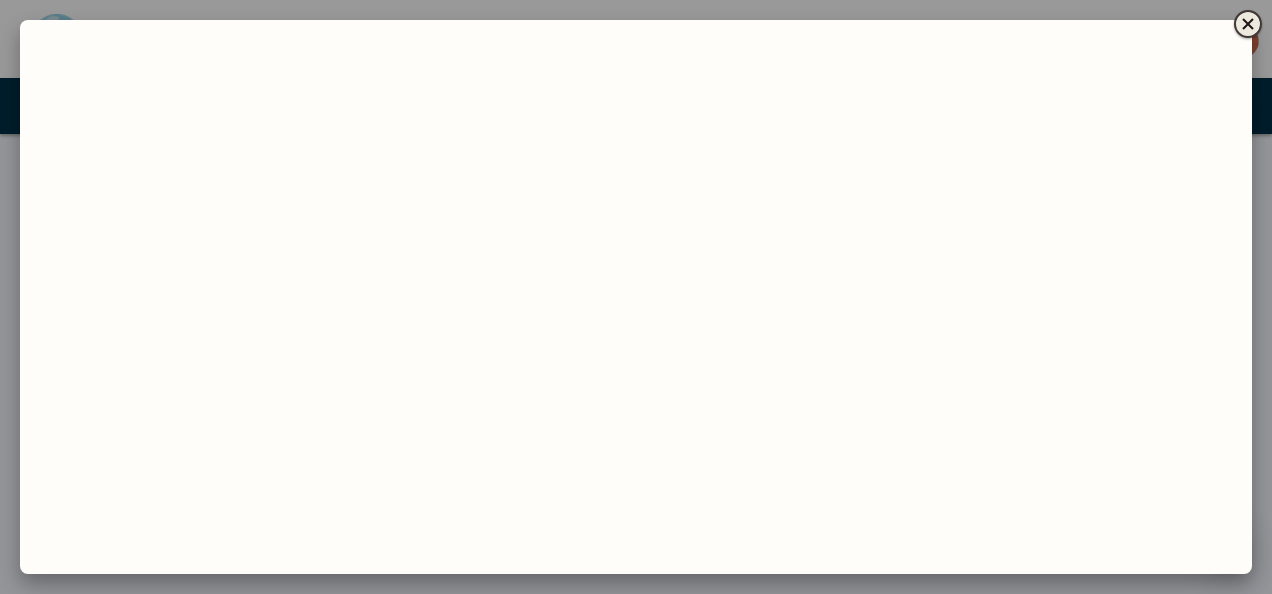 click 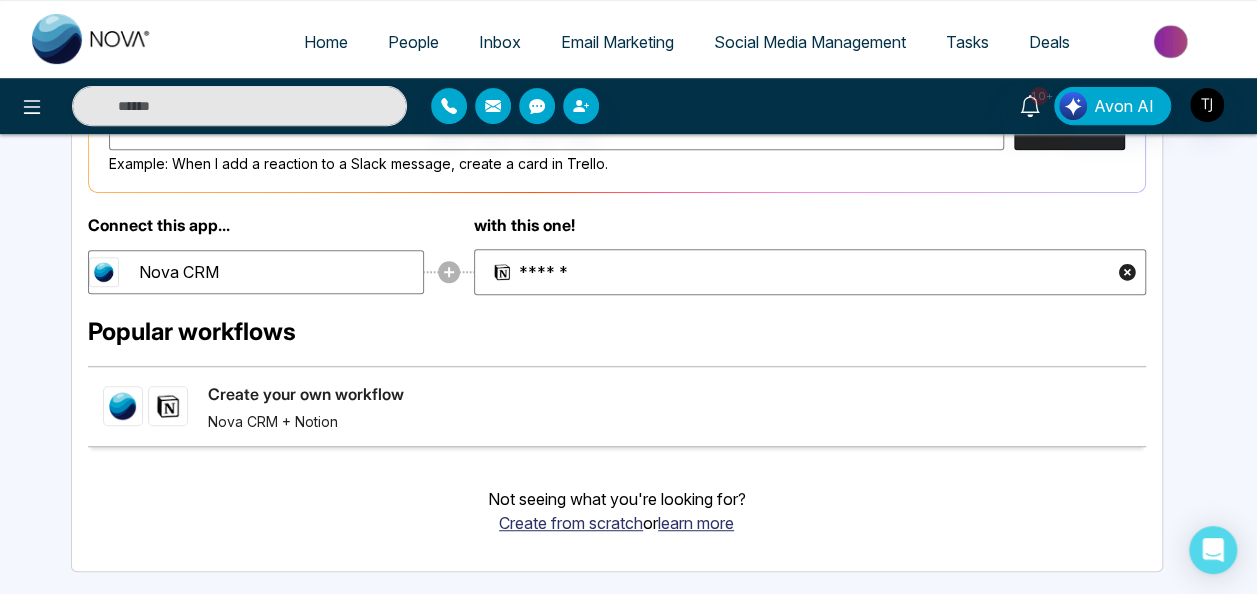 click on "Home" at bounding box center (326, 42) 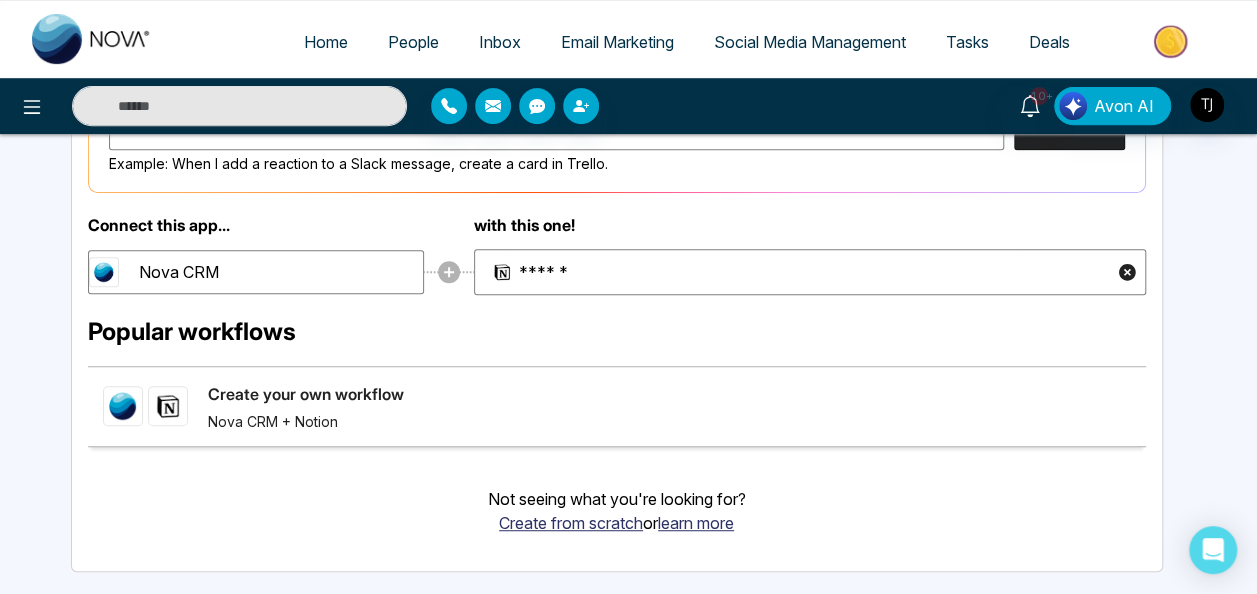 select on "*" 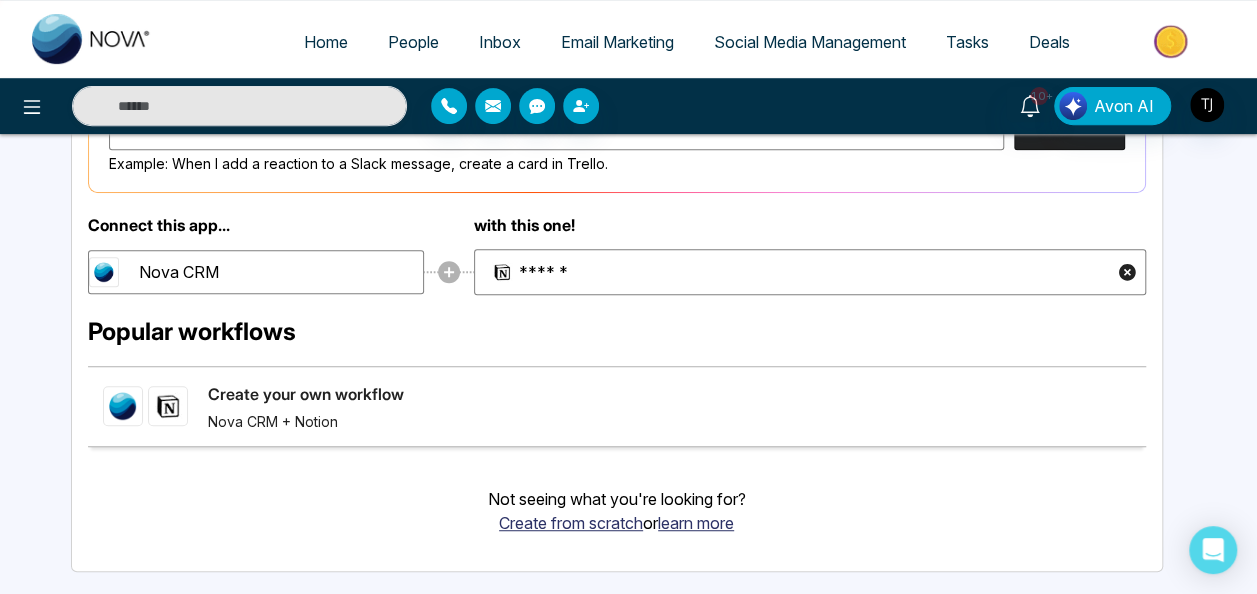 select on "*" 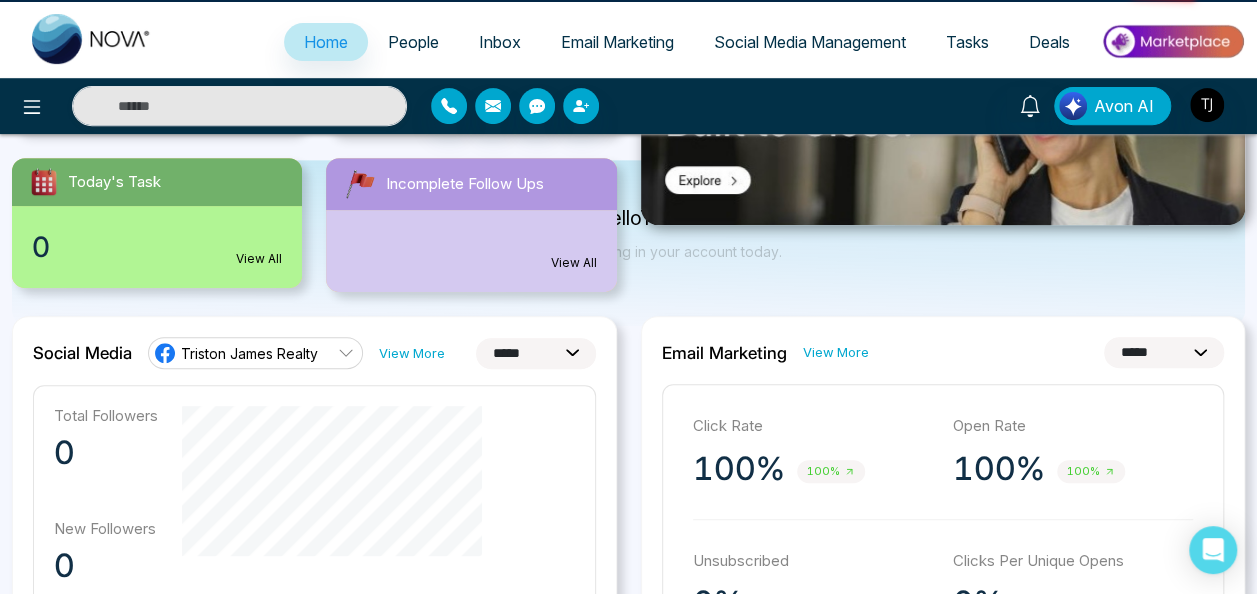 scroll, scrollTop: 0, scrollLeft: 0, axis: both 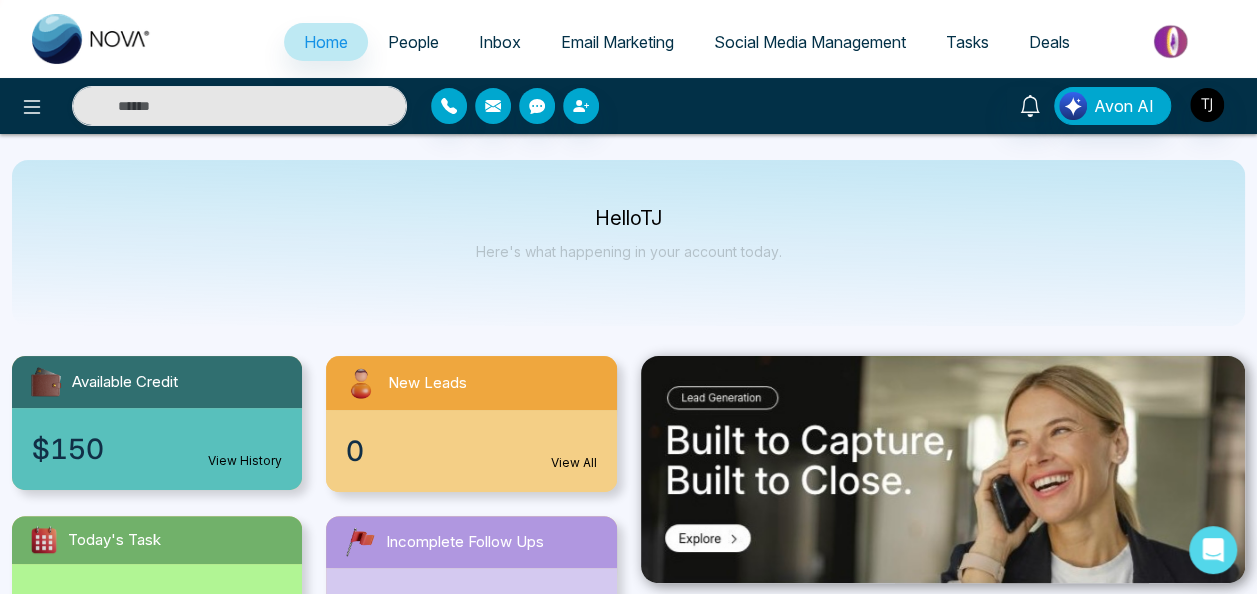 click on "People" at bounding box center (413, 42) 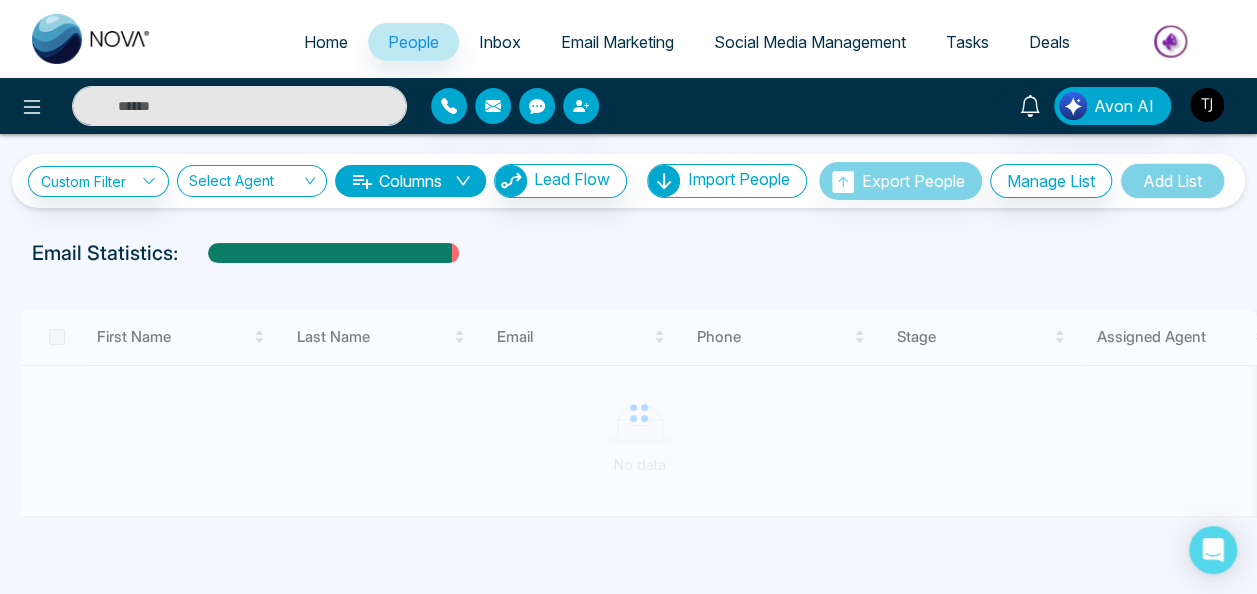 click on "Email Marketing" at bounding box center [617, 42] 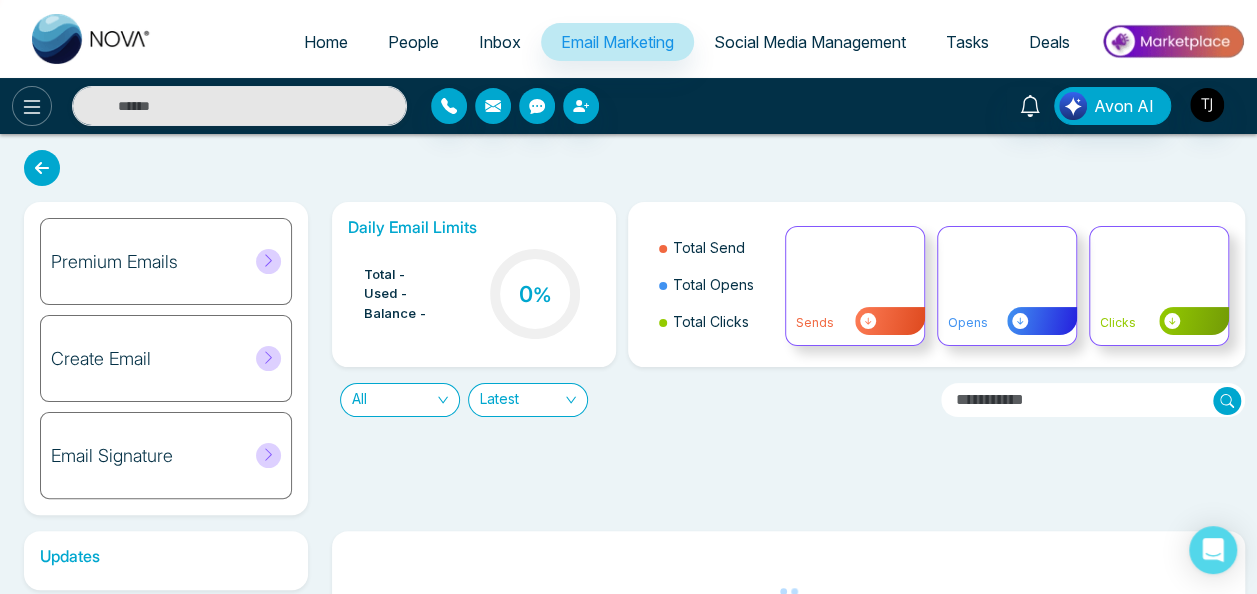 click 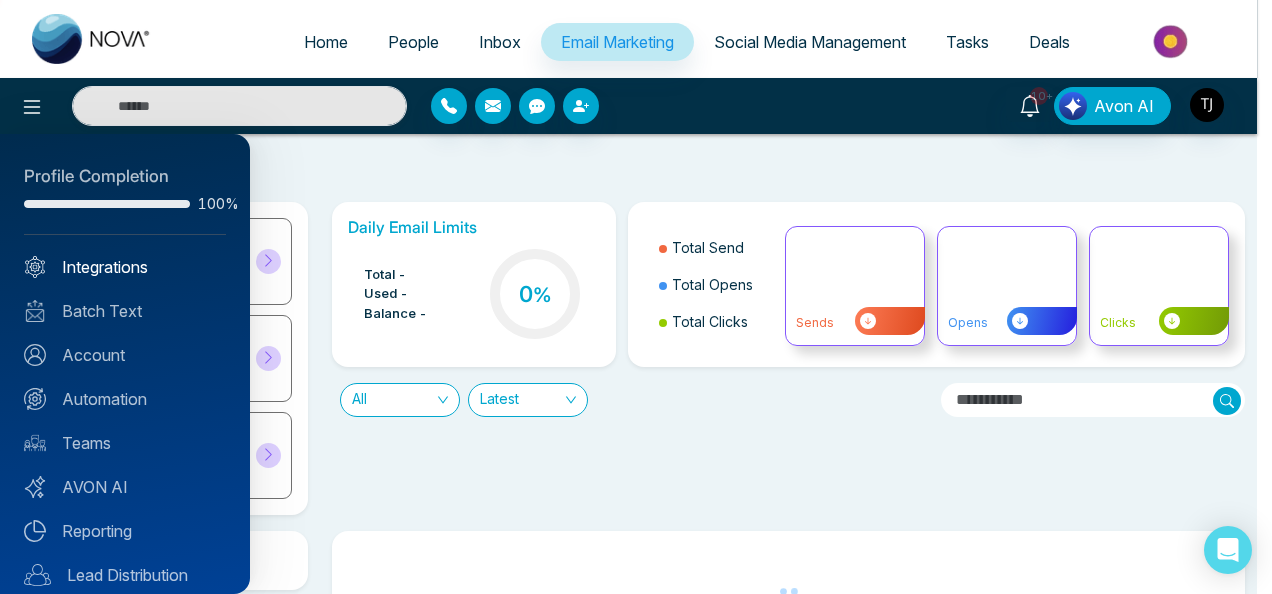 click on "Integrations" at bounding box center [125, 267] 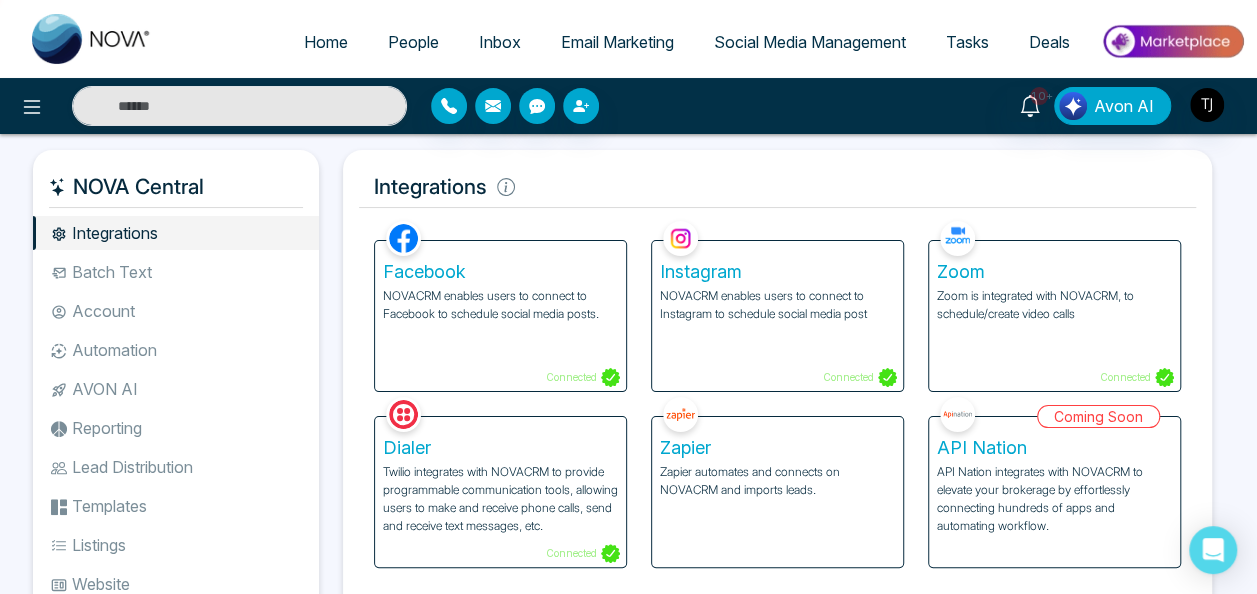 click on "Facebook" at bounding box center [500, 272] 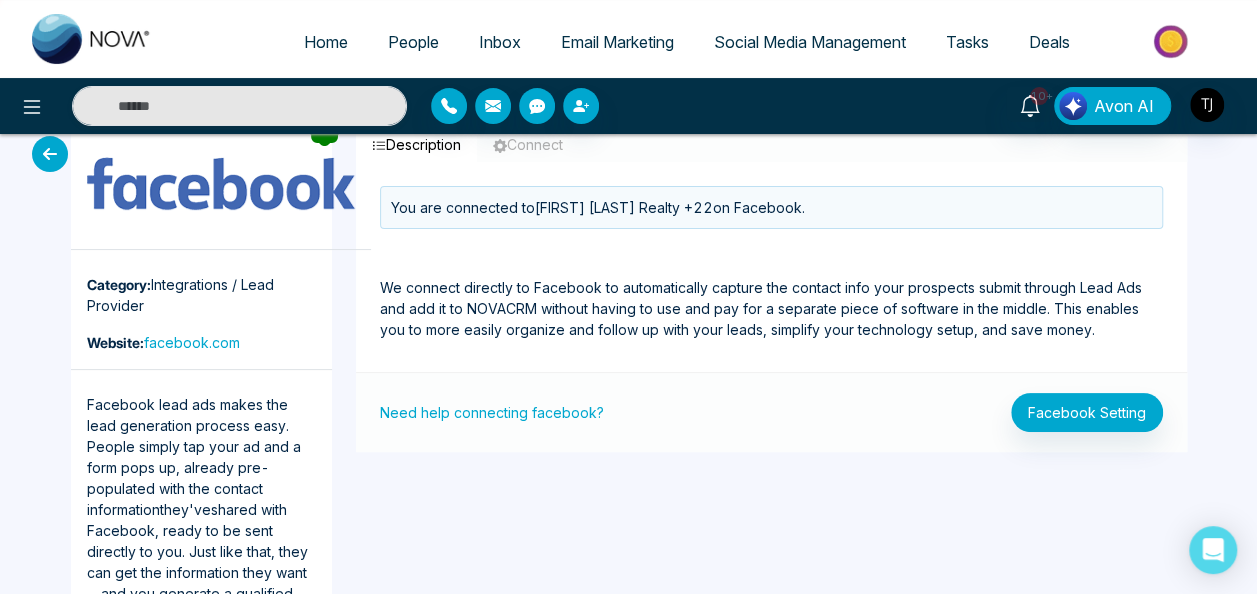 scroll, scrollTop: 0, scrollLeft: 0, axis: both 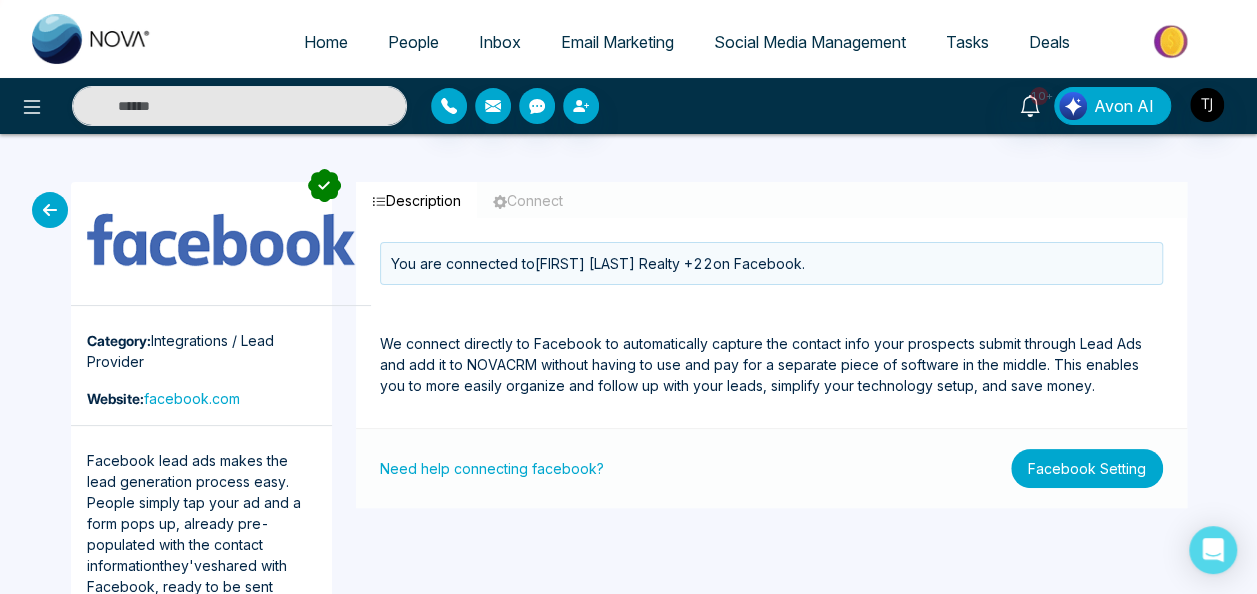 click on "Facebook Setting" at bounding box center [1087, 468] 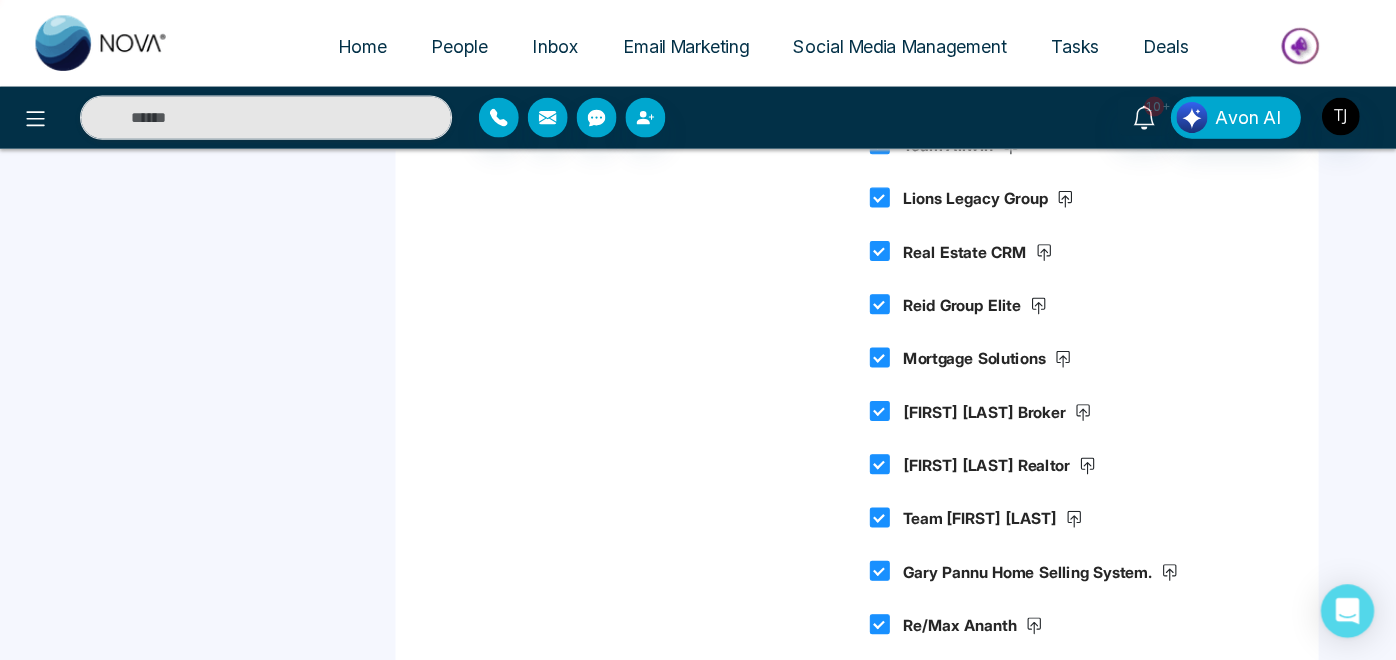 scroll, scrollTop: 0, scrollLeft: 0, axis: both 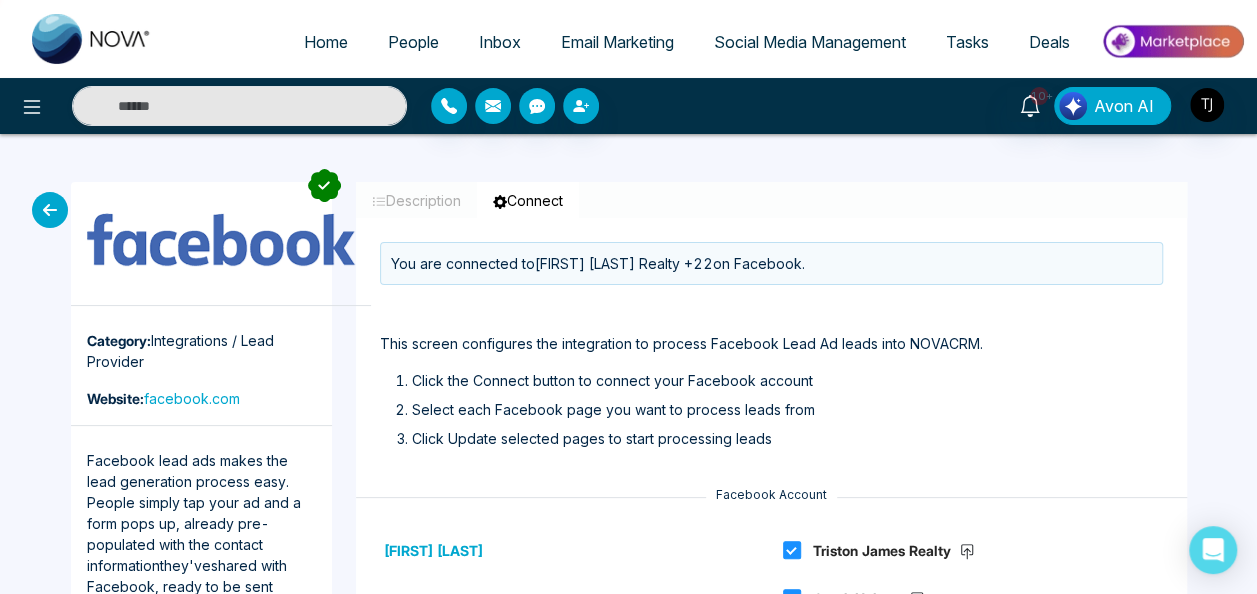 click at bounding box center (50, 210) 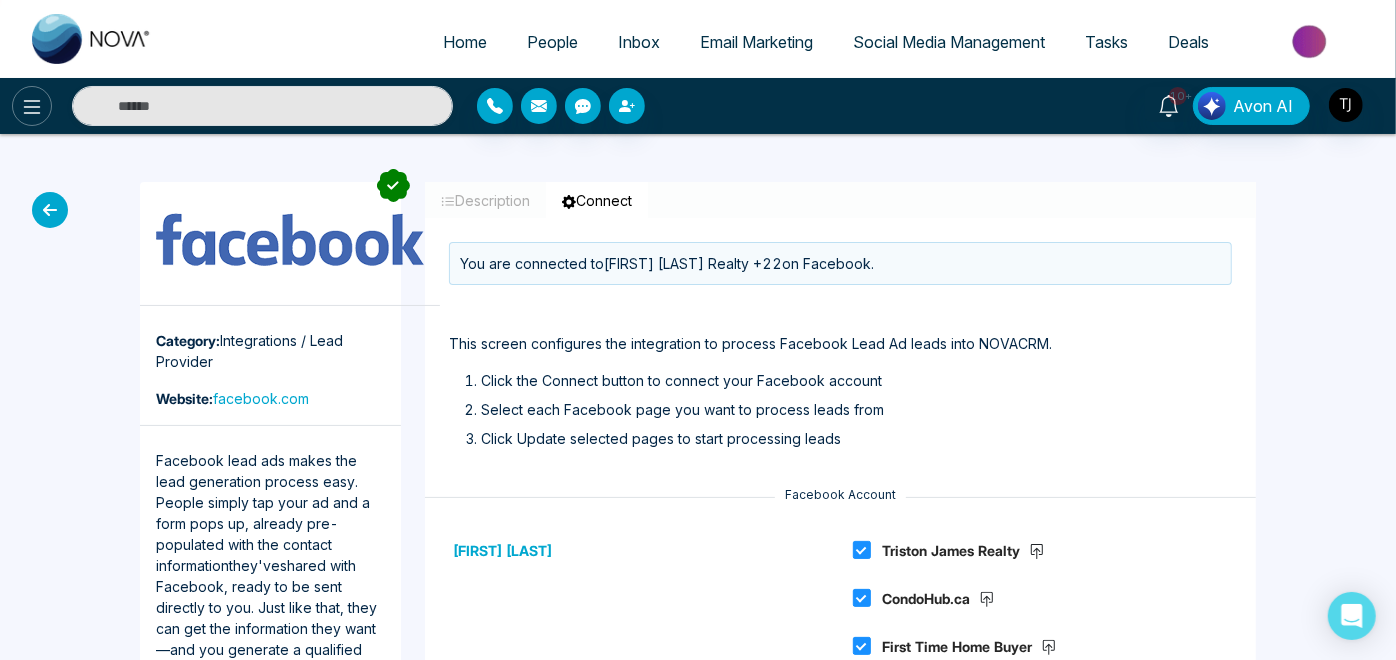 click 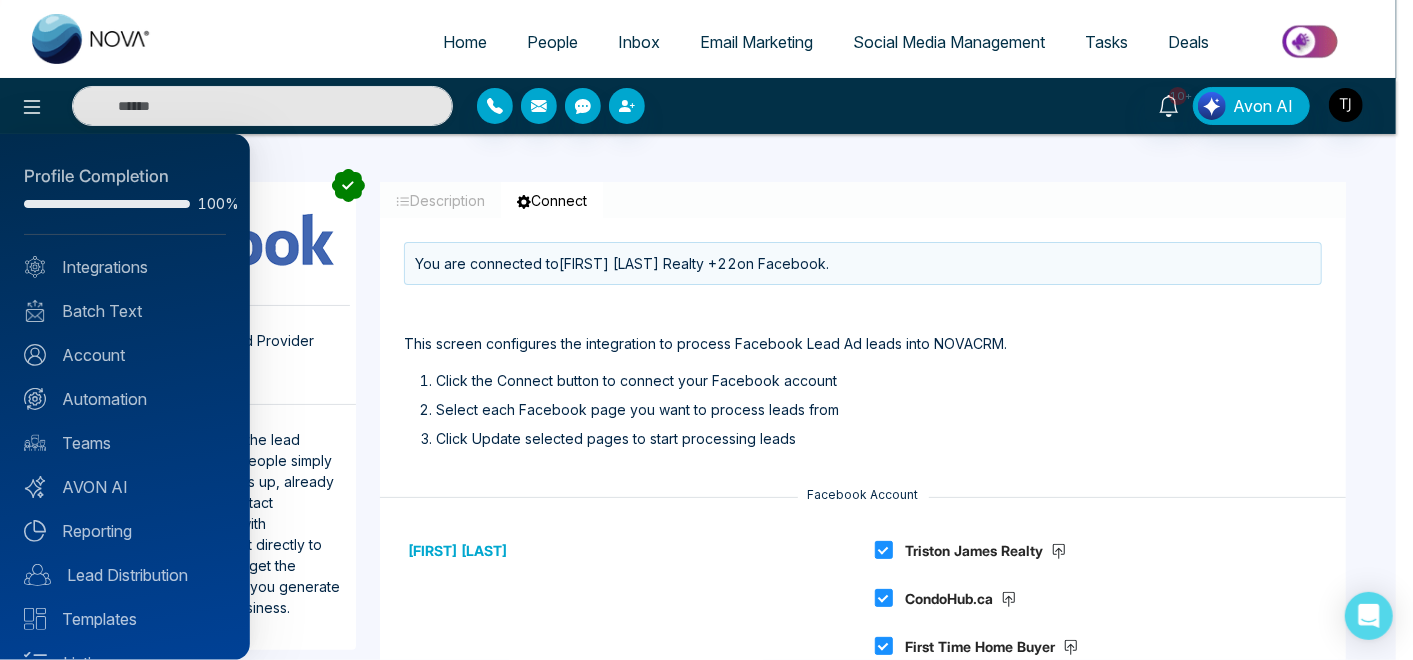 click on "Profile Completion 100% Integrations Batch Text Account Automation Teams AVON AI Reporting Lead Distribution Templates Listings Website Announcements" at bounding box center [125, 397] 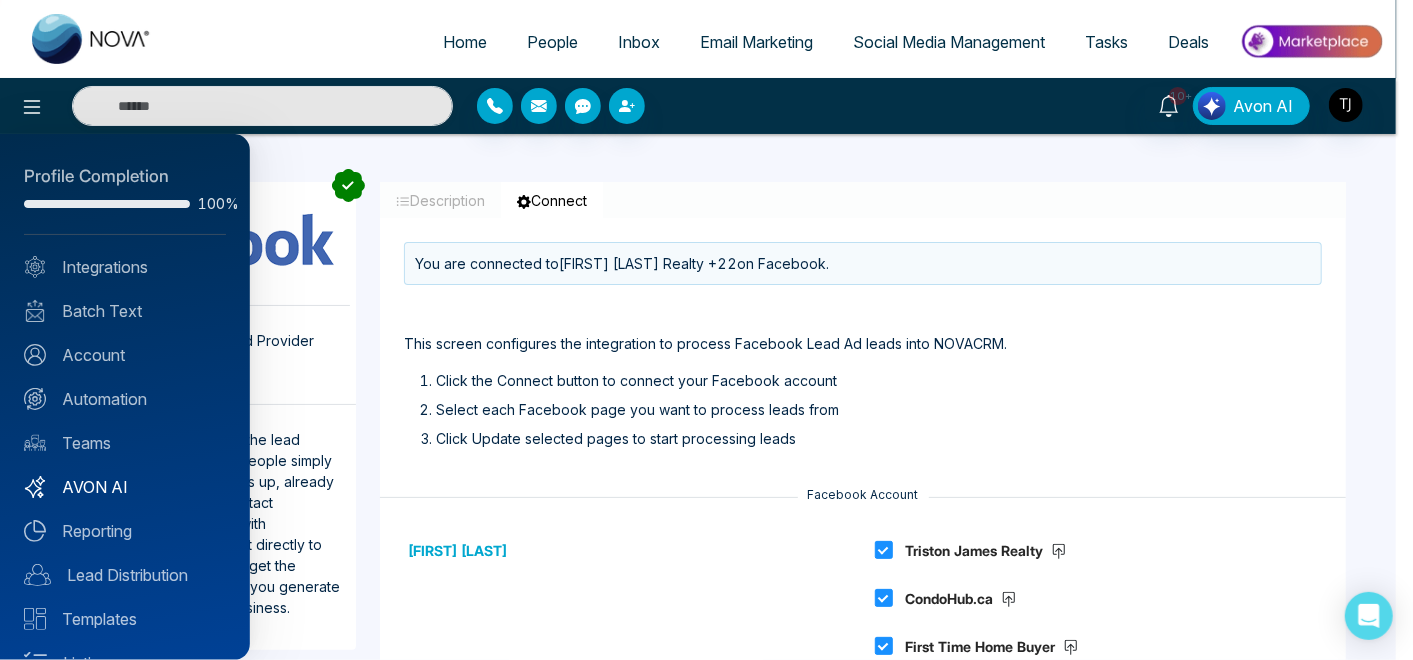 click on "AVON AI" at bounding box center [125, 487] 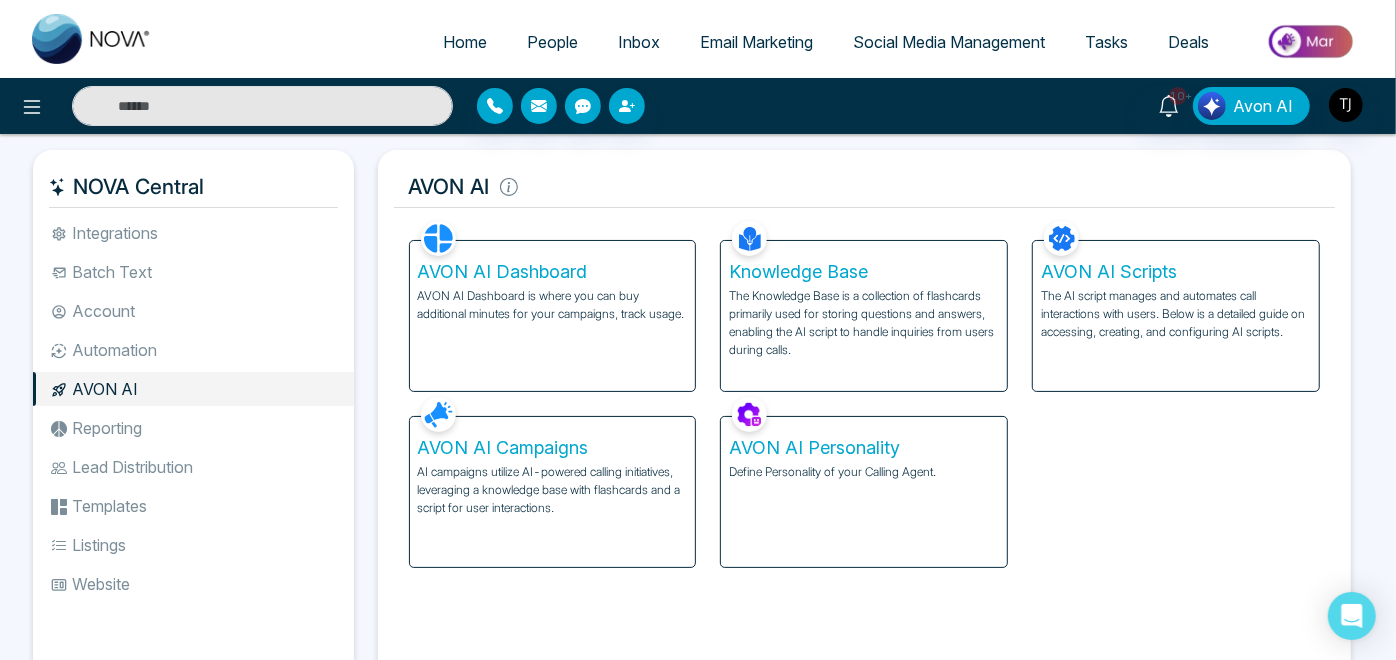 click on "AVON AI Dashboard is where you can buy additional minutes for your campaigns, track usage." at bounding box center [553, 305] 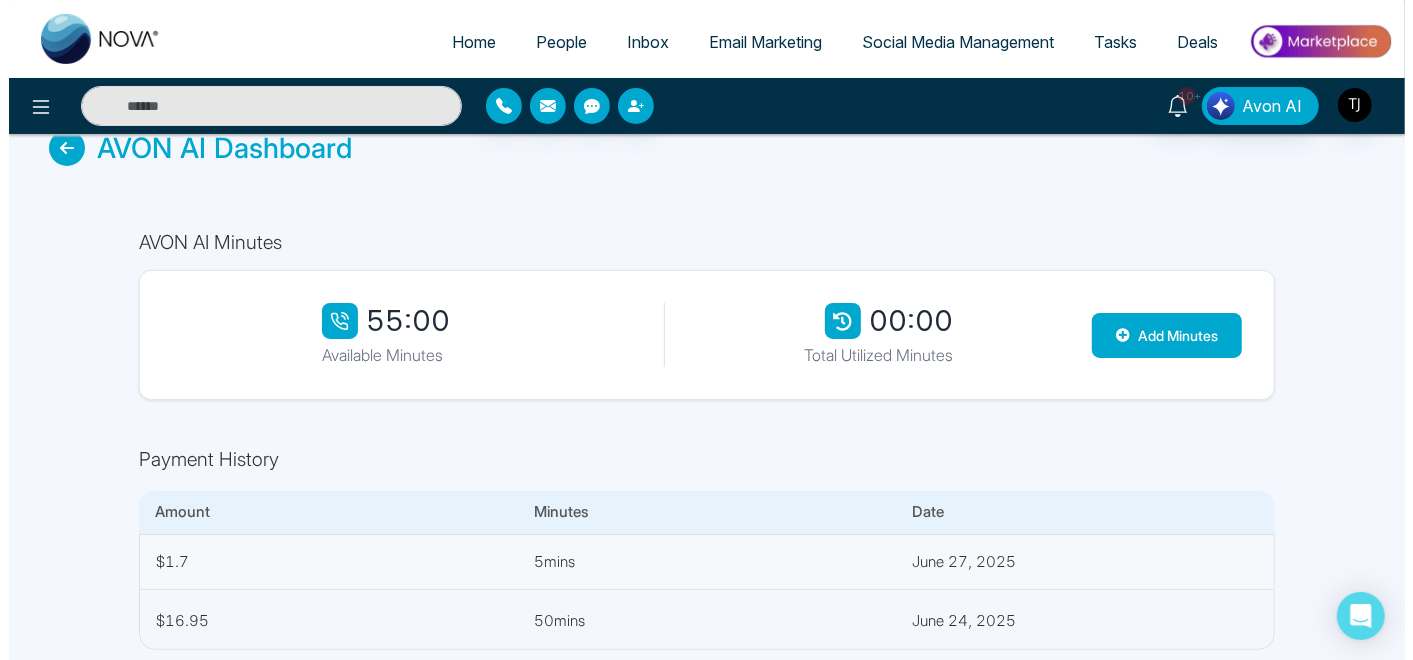 scroll, scrollTop: 57, scrollLeft: 0, axis: vertical 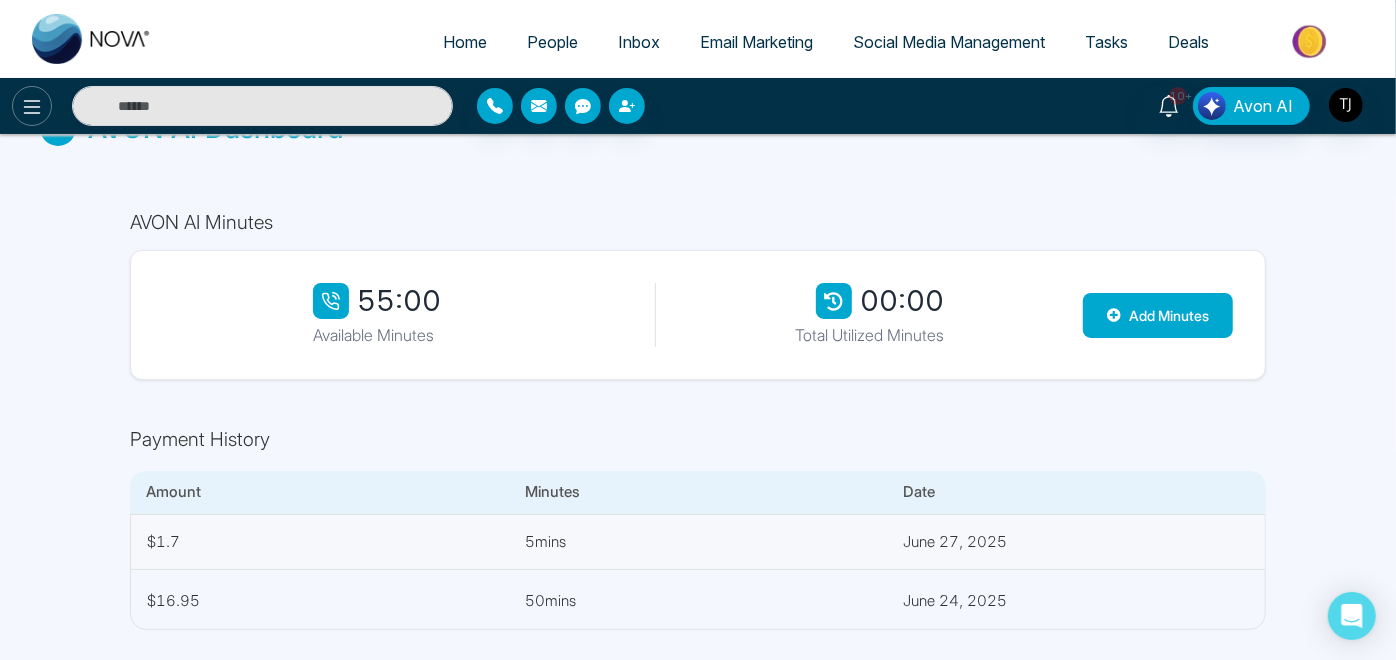click 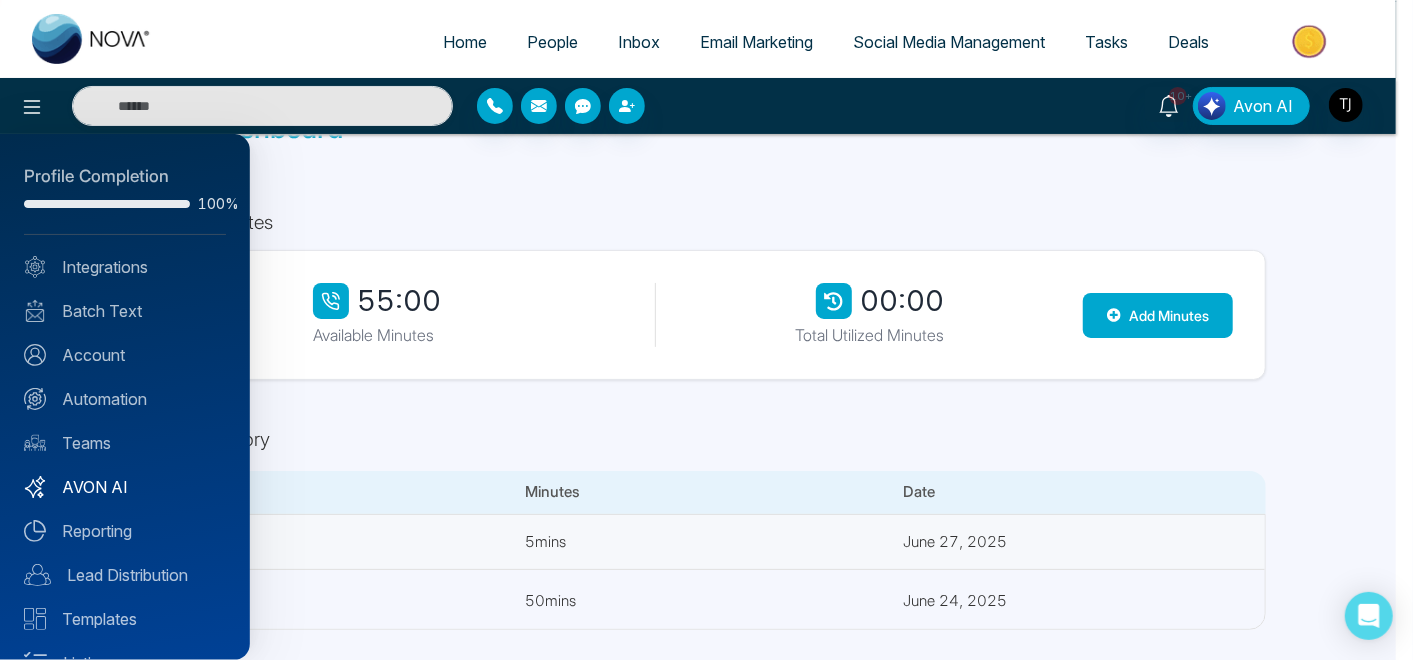 click on "AVON AI" at bounding box center [125, 487] 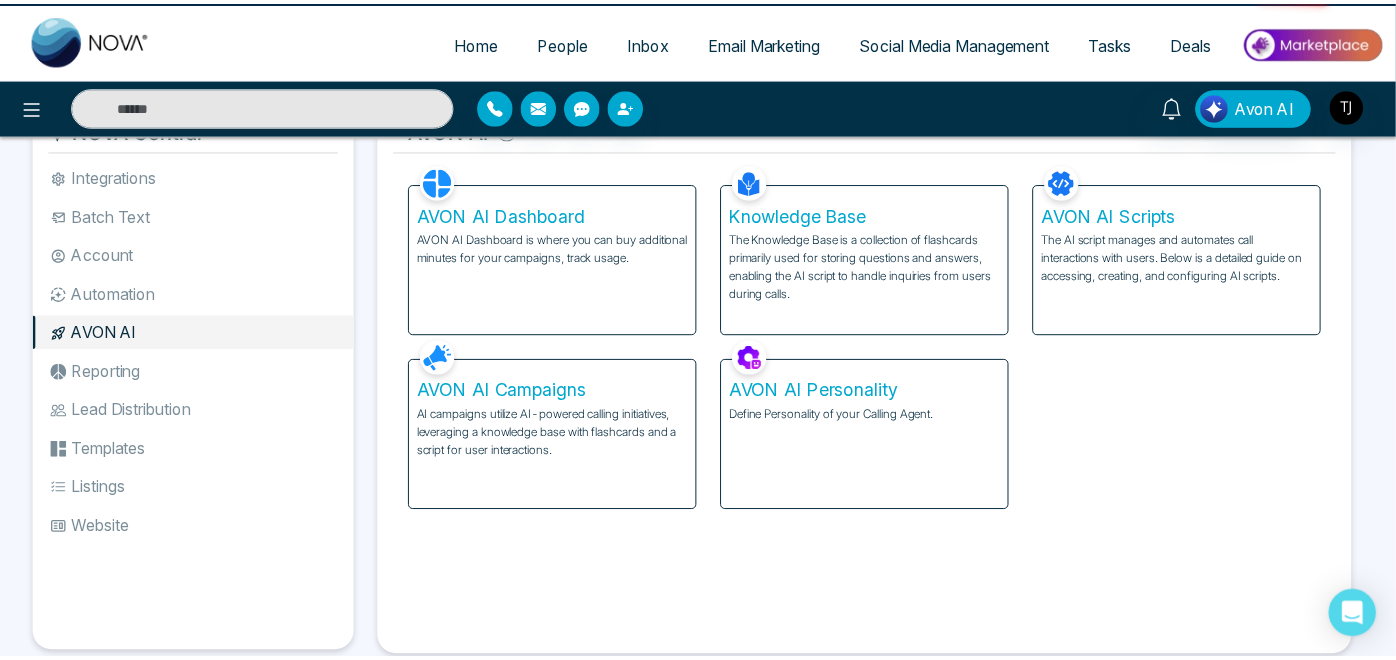 scroll, scrollTop: 0, scrollLeft: 0, axis: both 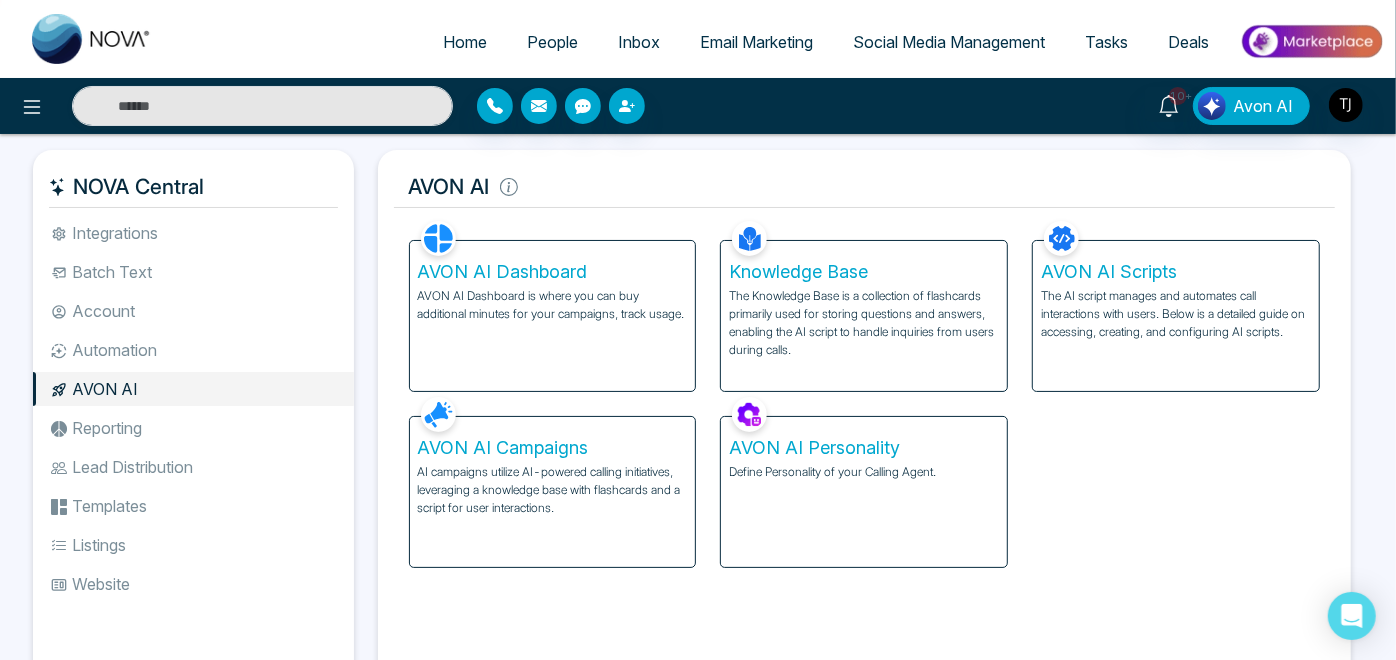 click on "The AI script manages and automates call interactions with users. Below is a detailed guide on accessing, creating, and configuring AI scripts." at bounding box center (1176, 314) 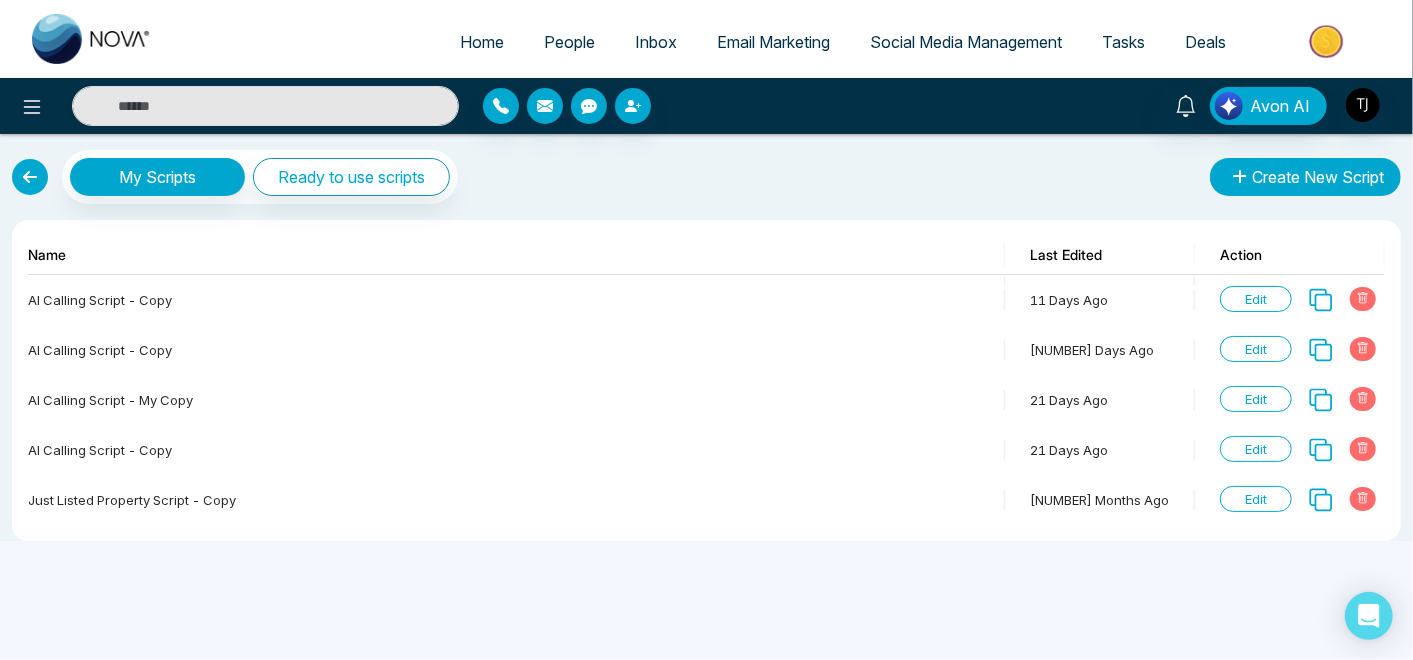 click at bounding box center (1239, 177) 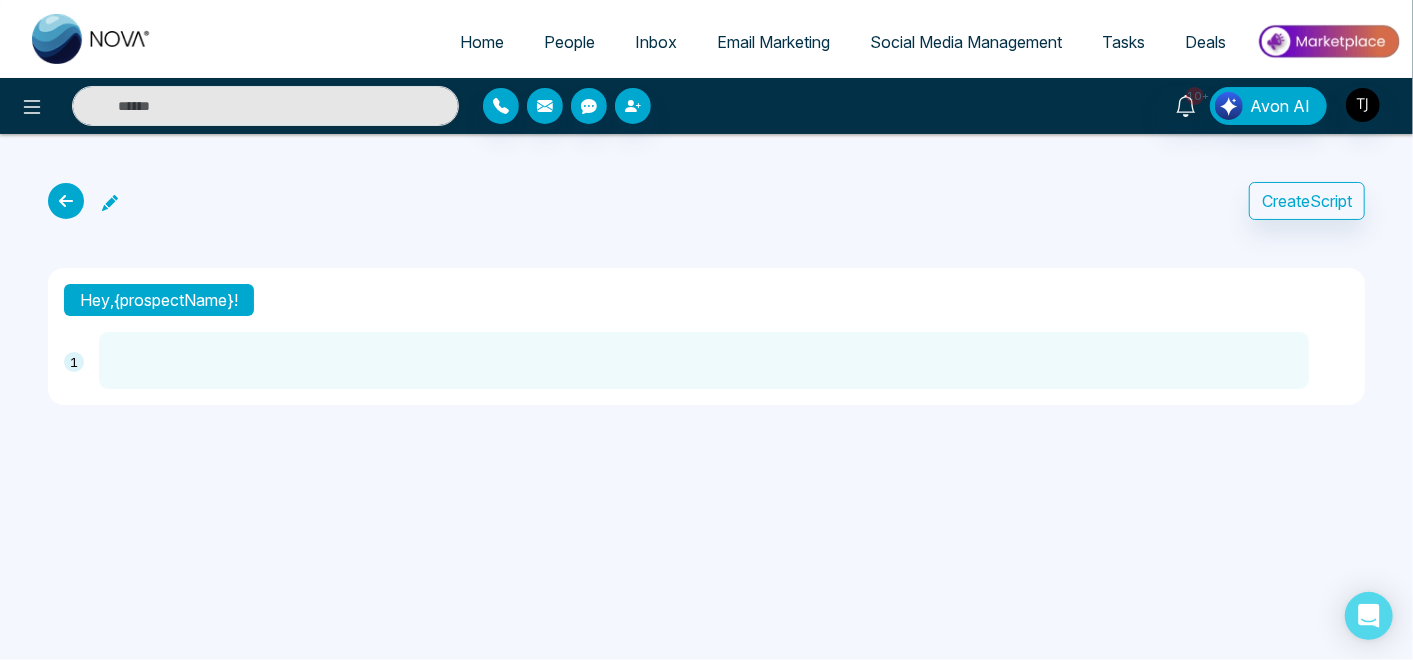 click on "Hey,  {prospectName}!" at bounding box center [159, 300] 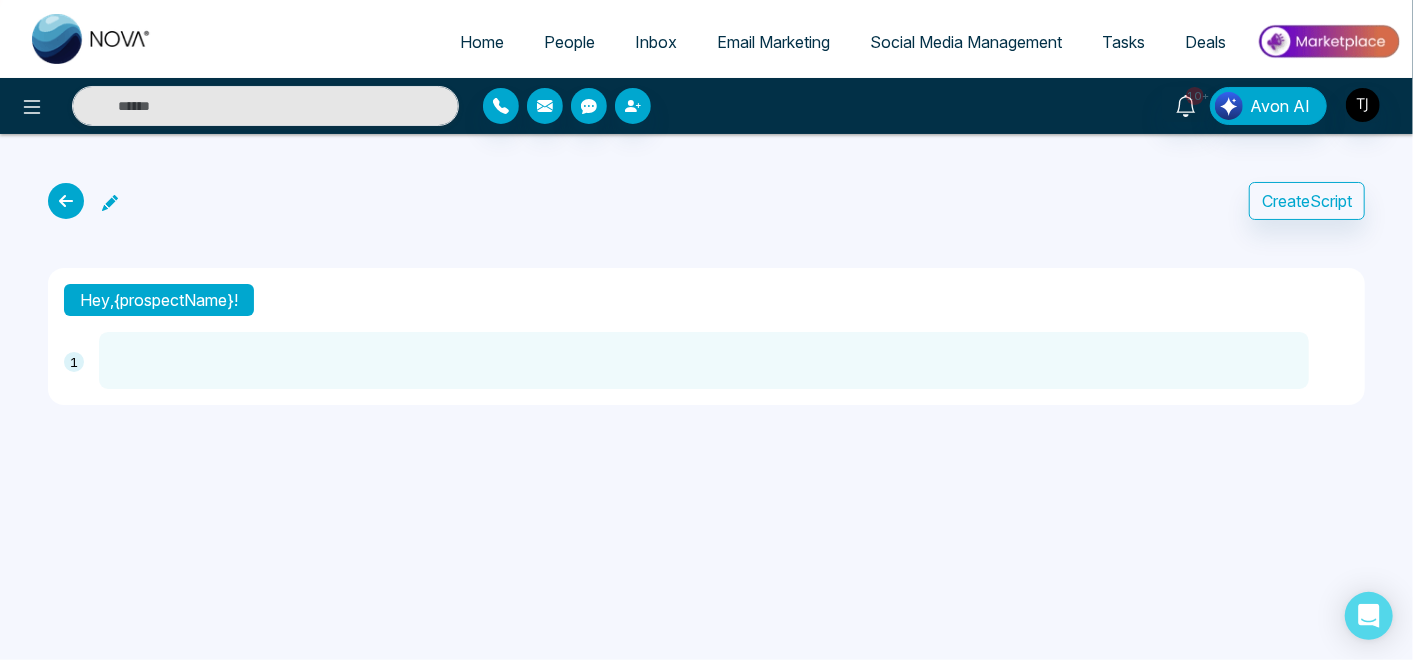 click 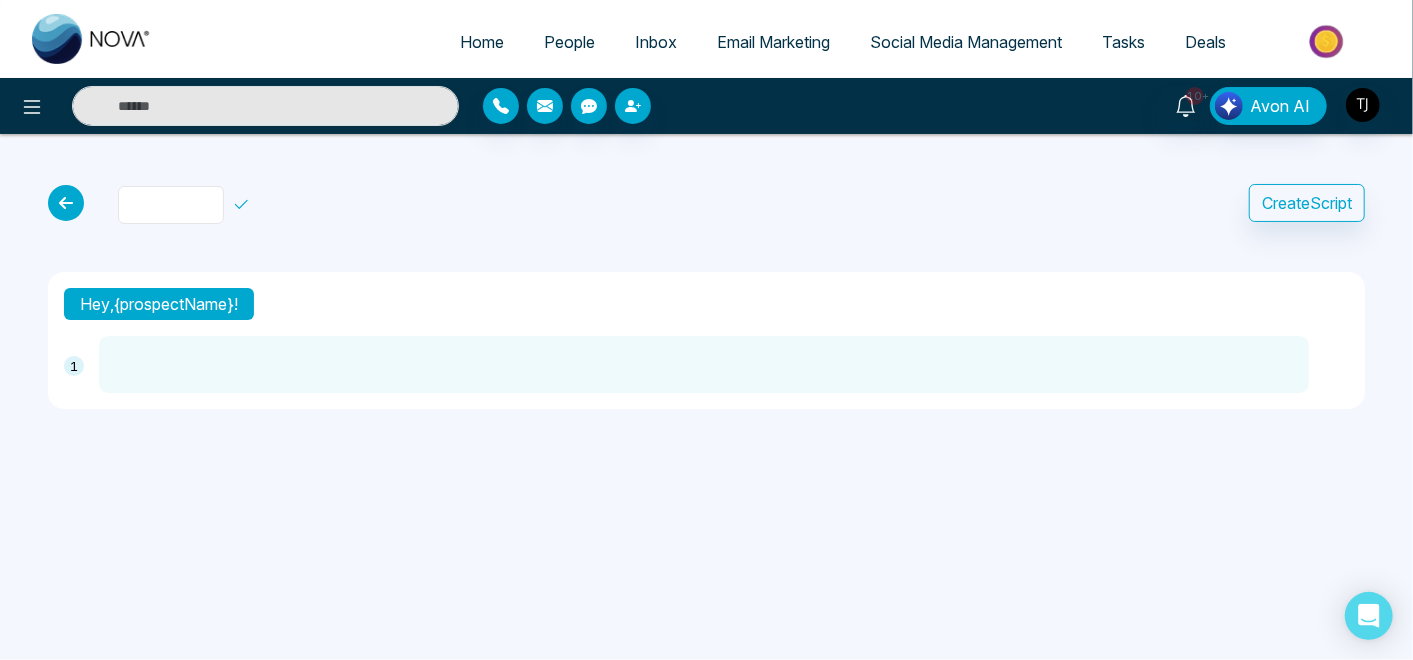 click at bounding box center [171, 205] 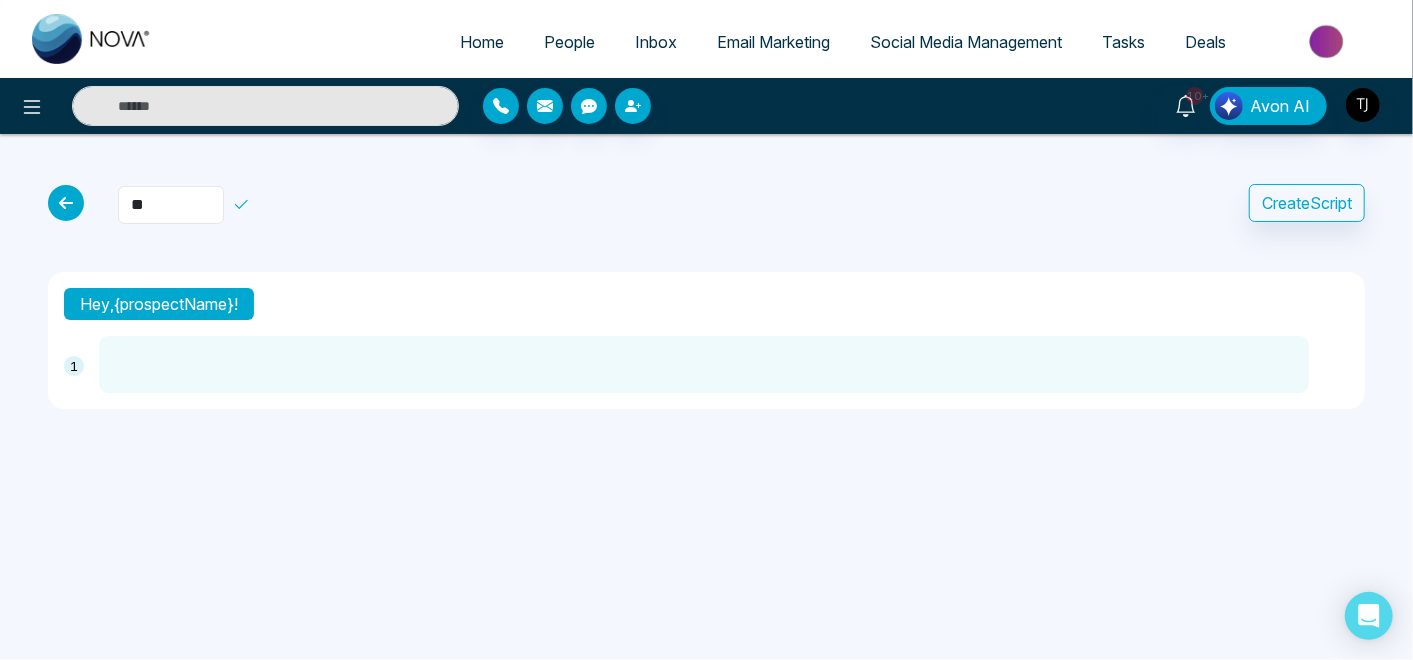 type on "*" 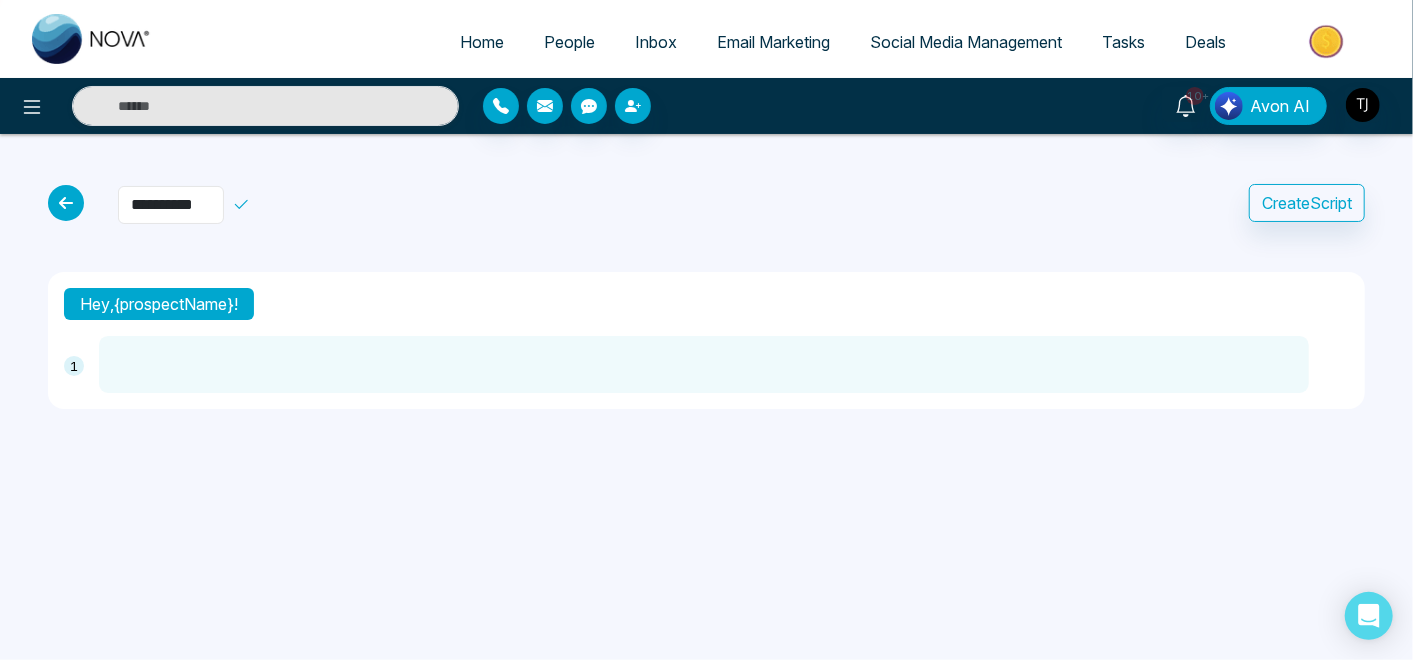 type on "**********" 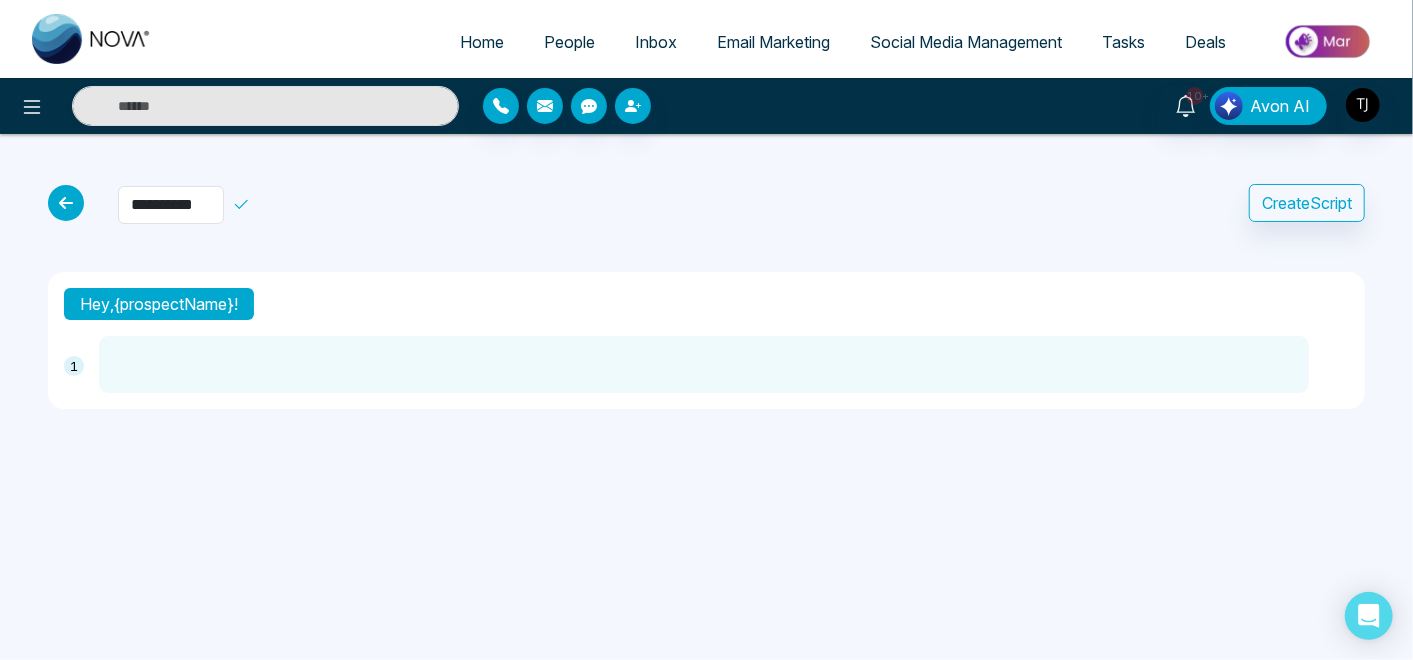 click at bounding box center [704, 364] 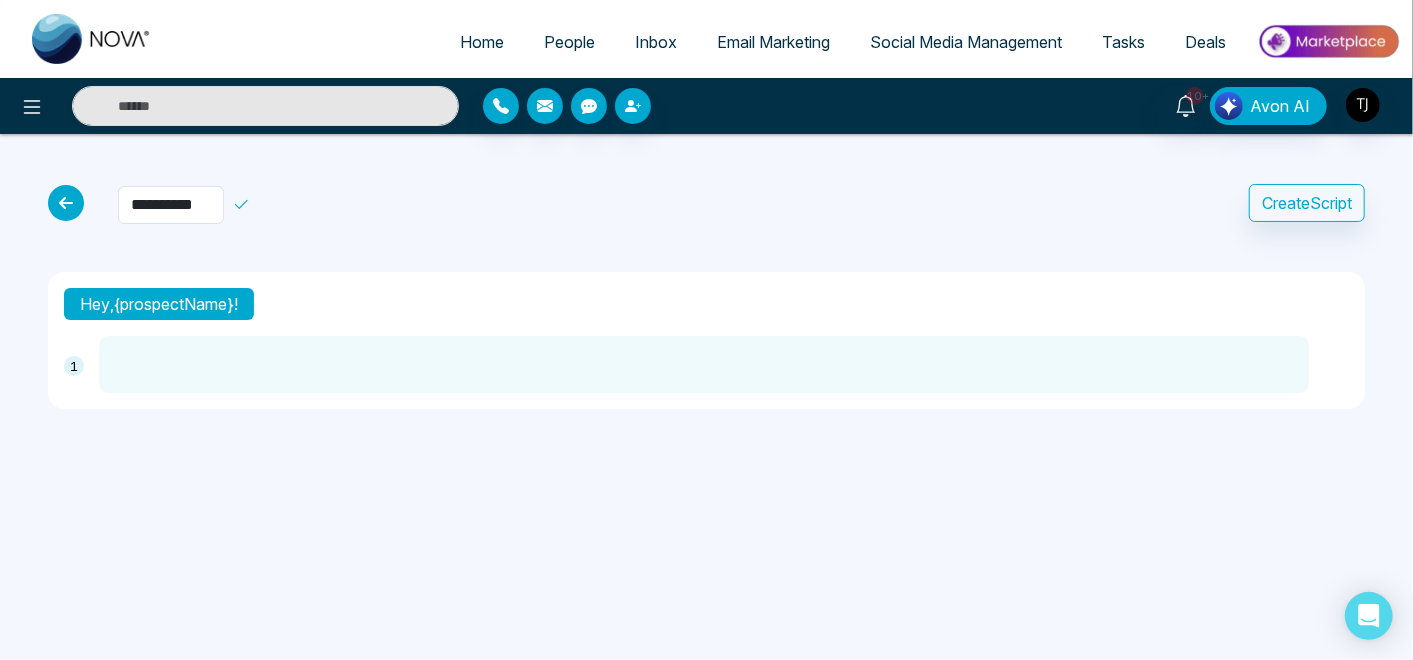 type on "*" 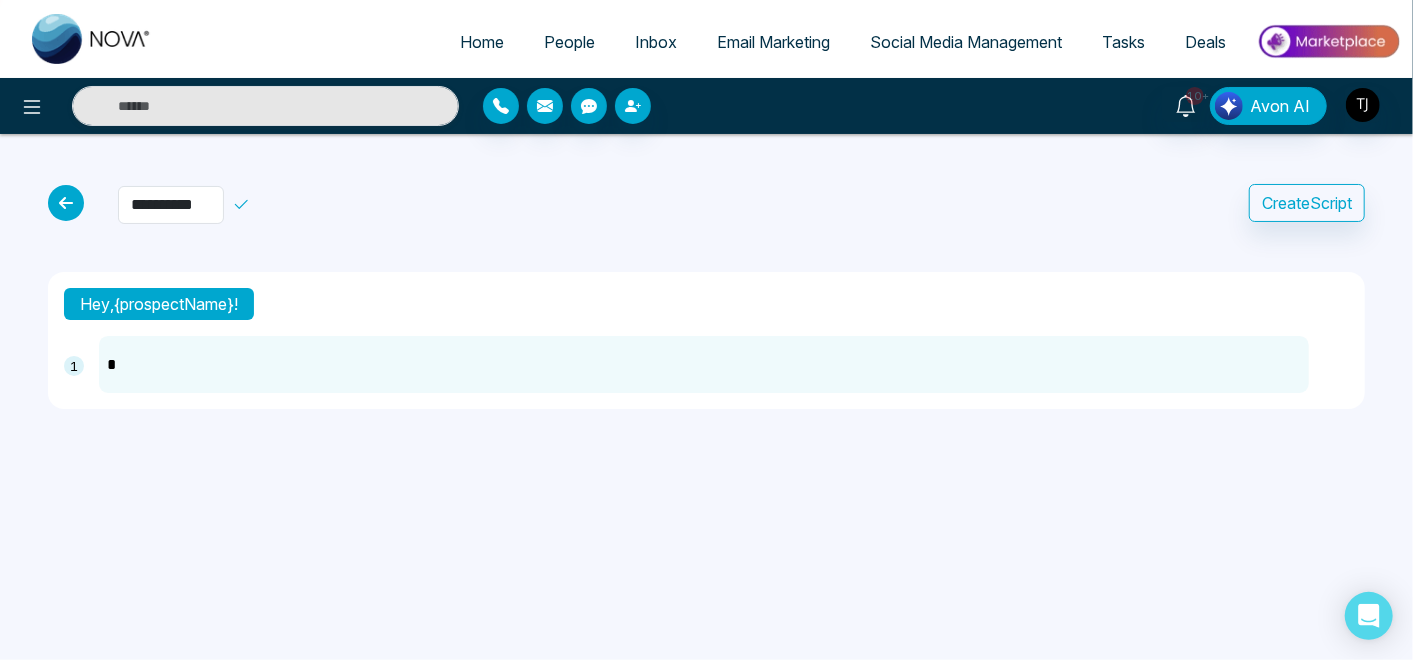 type on "**" 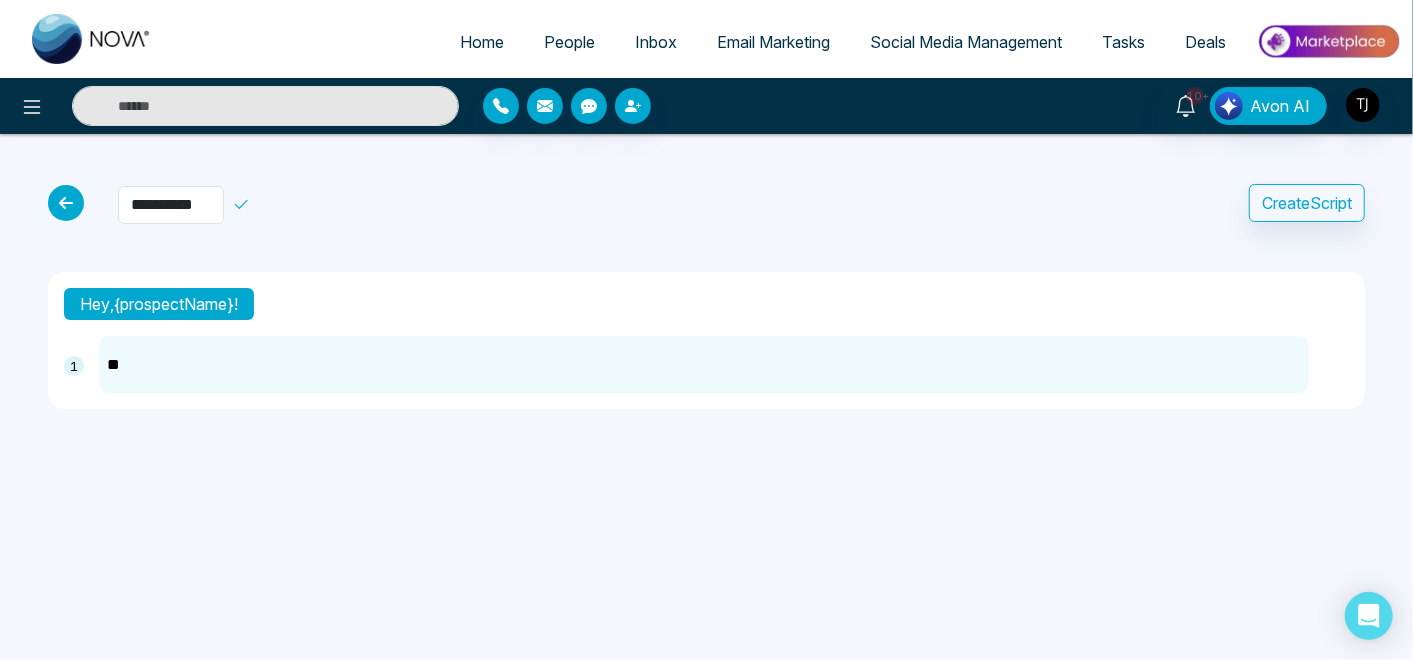 type on "***" 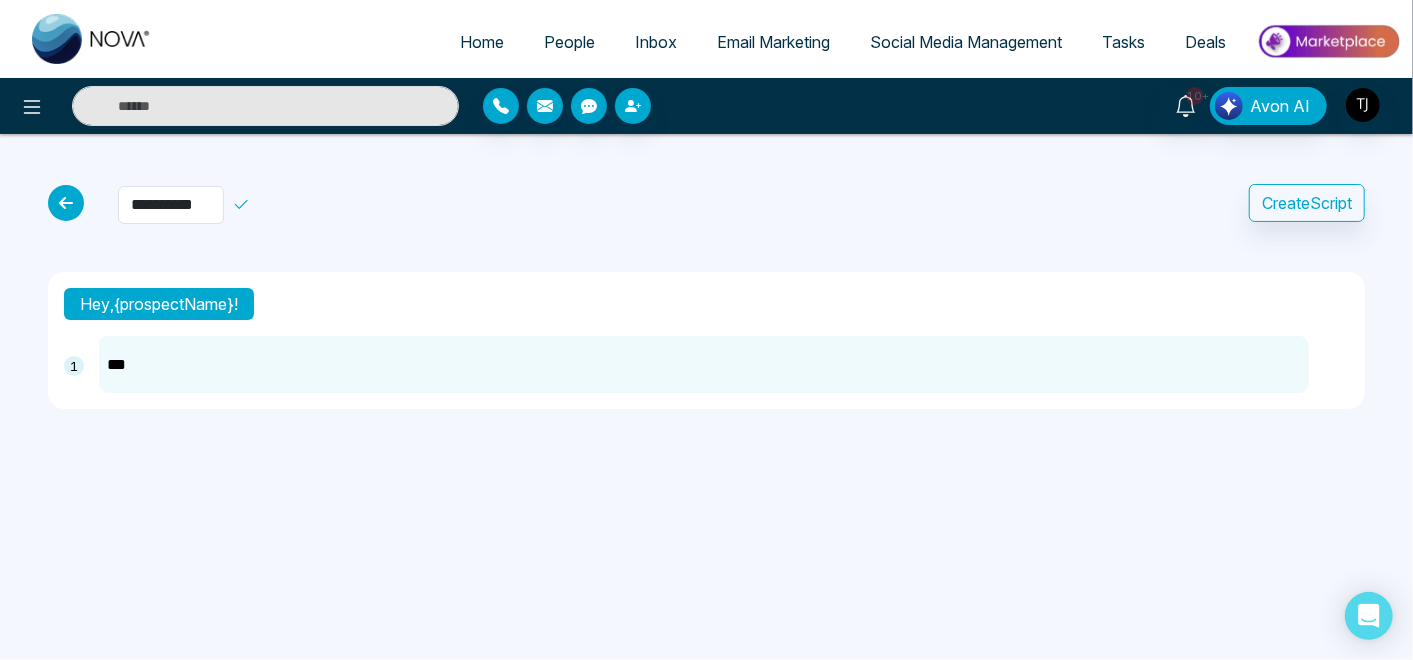 type on "**" 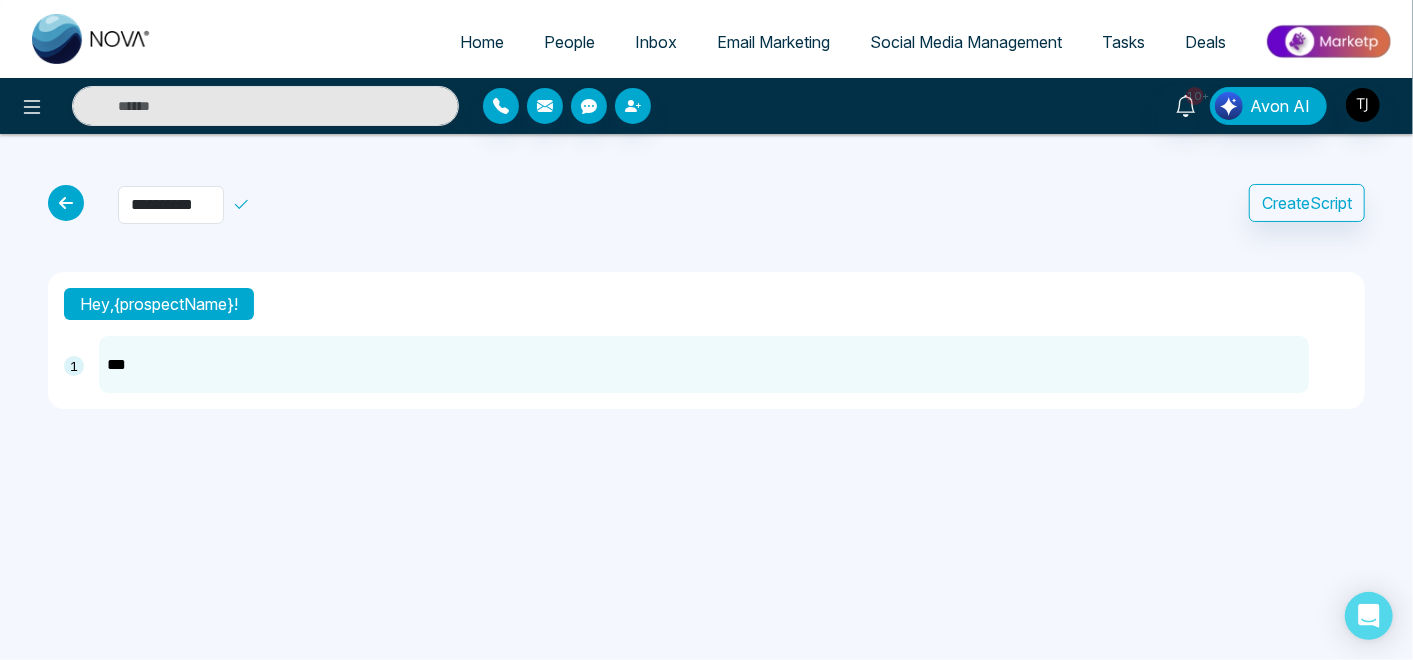 type on "**" 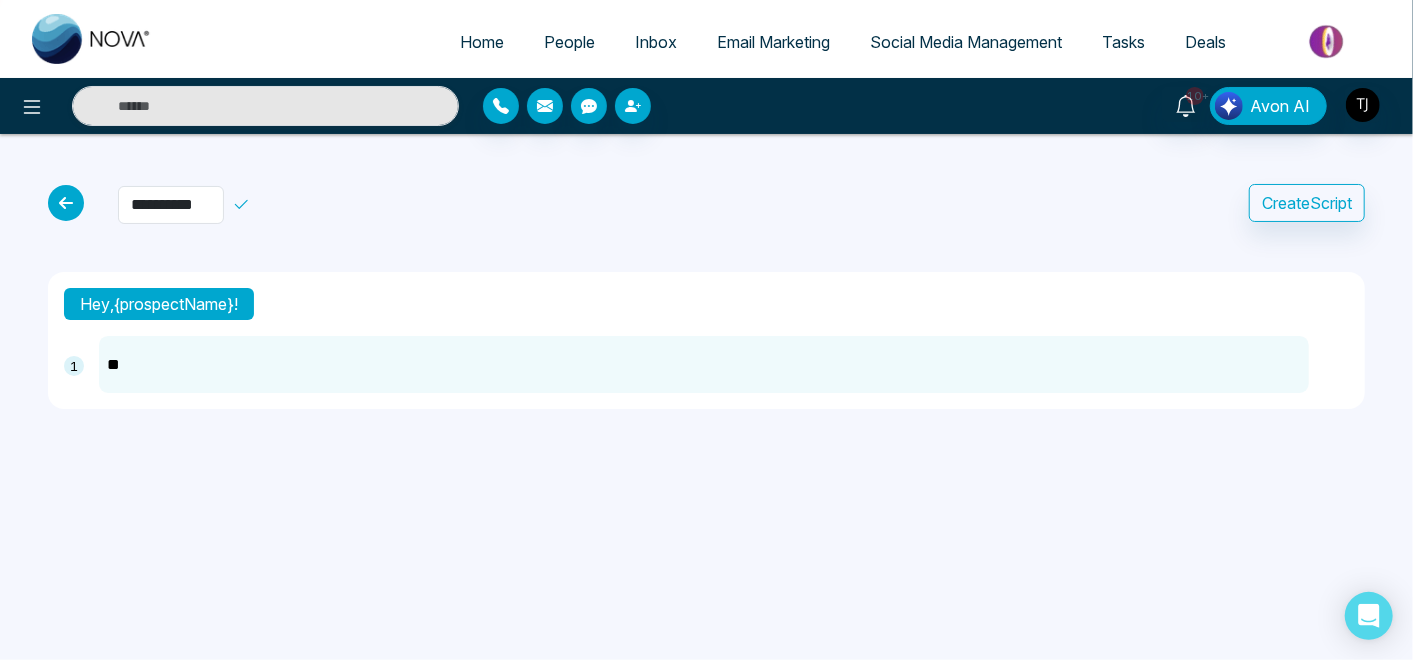 type on "*" 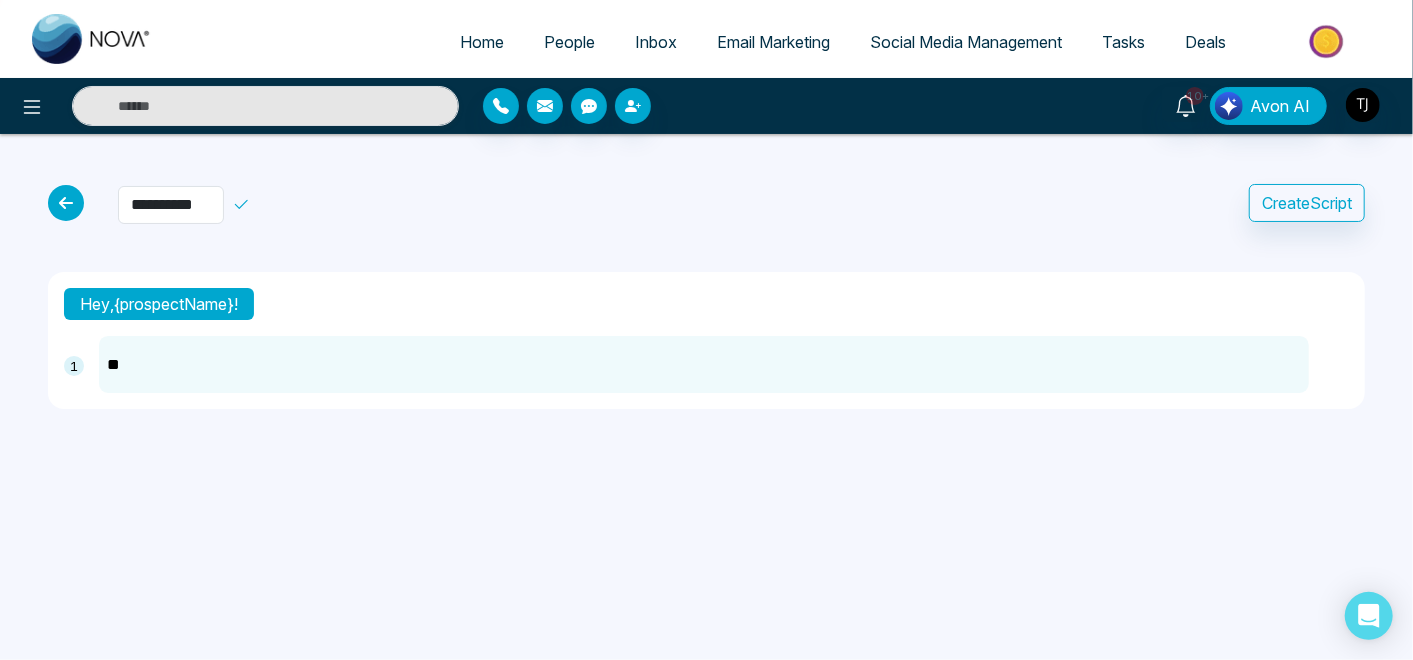 type on "*" 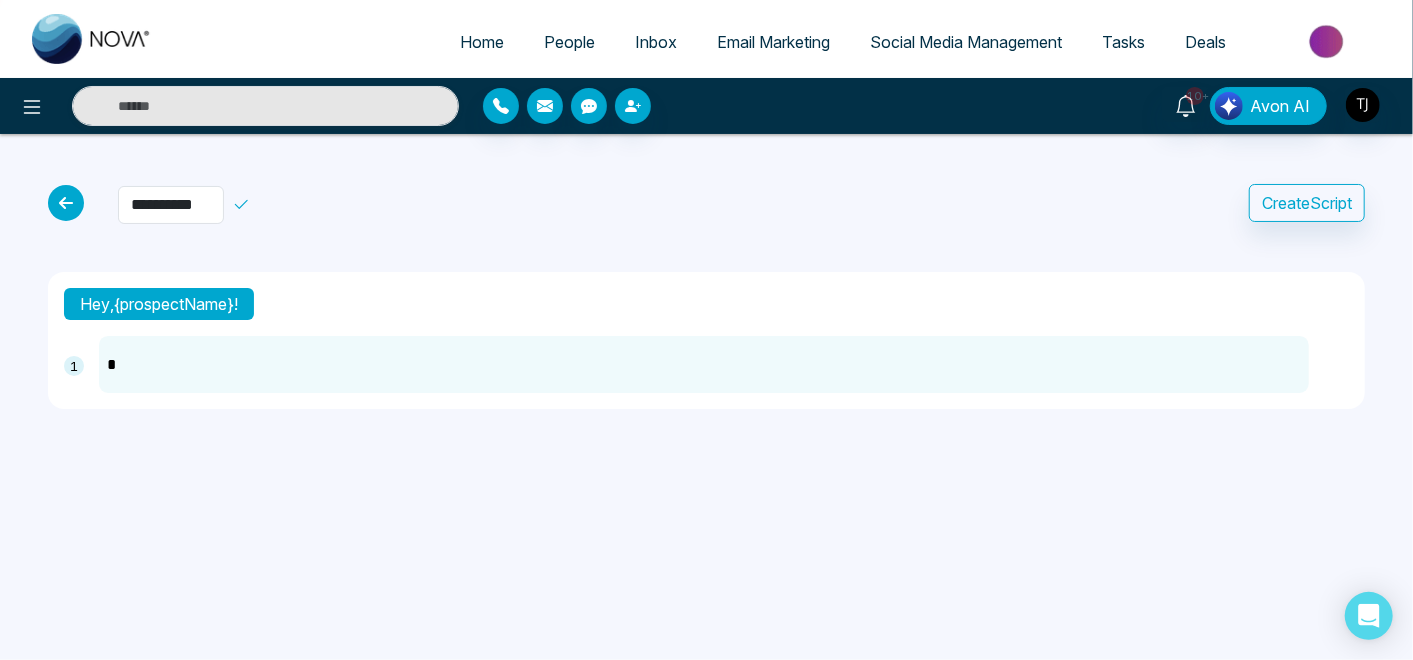 type on "**" 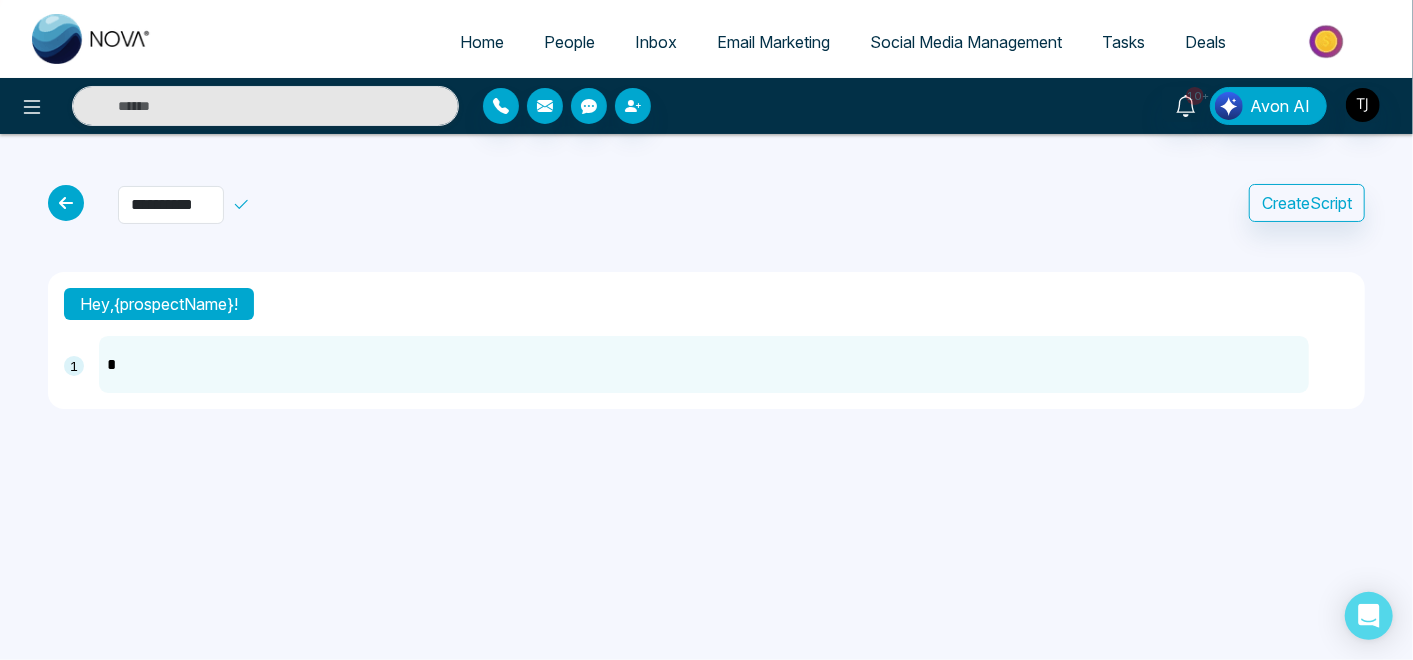 type on "**" 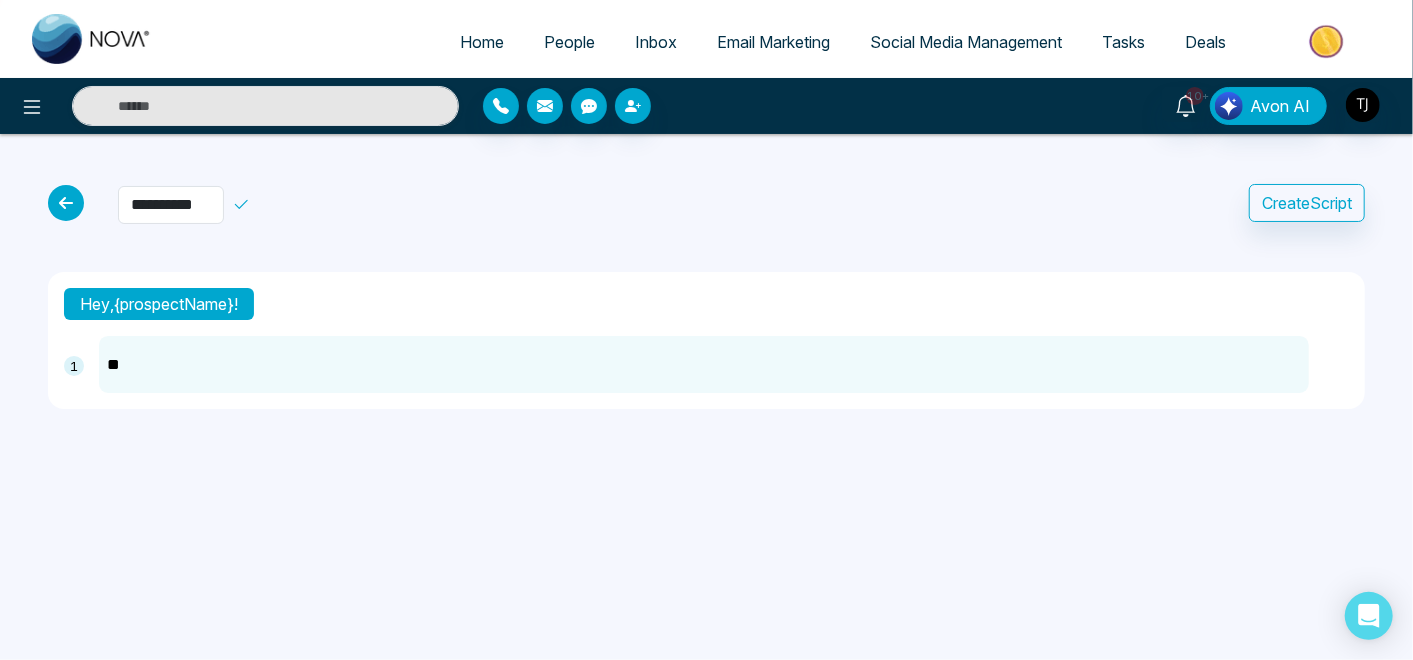 type on "***" 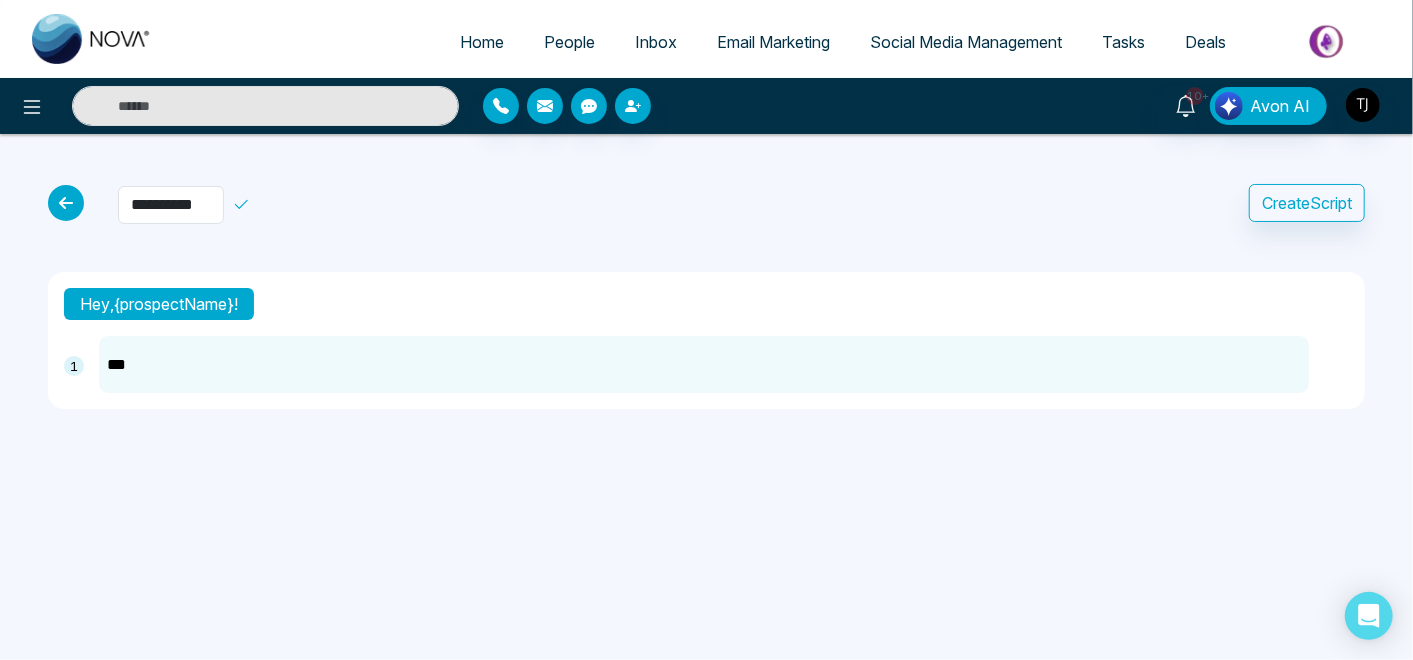 type on "***" 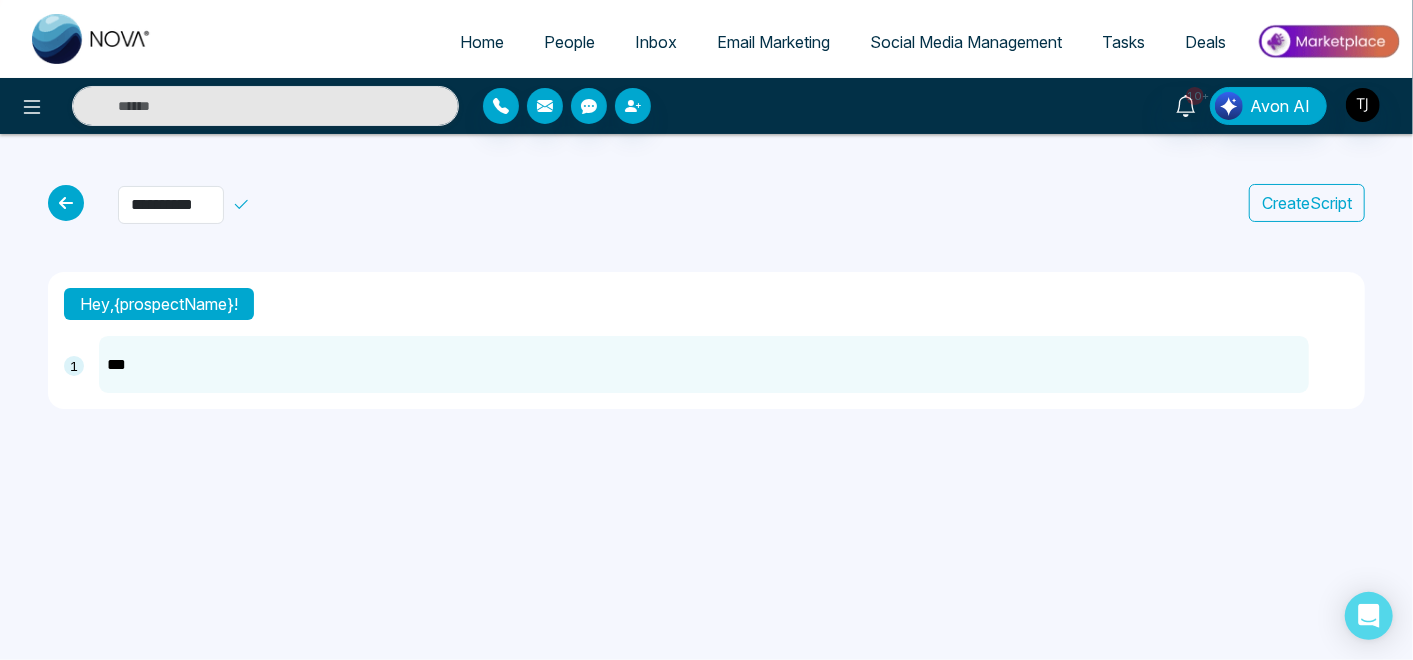 click on "Create  Script" at bounding box center (1307, 203) 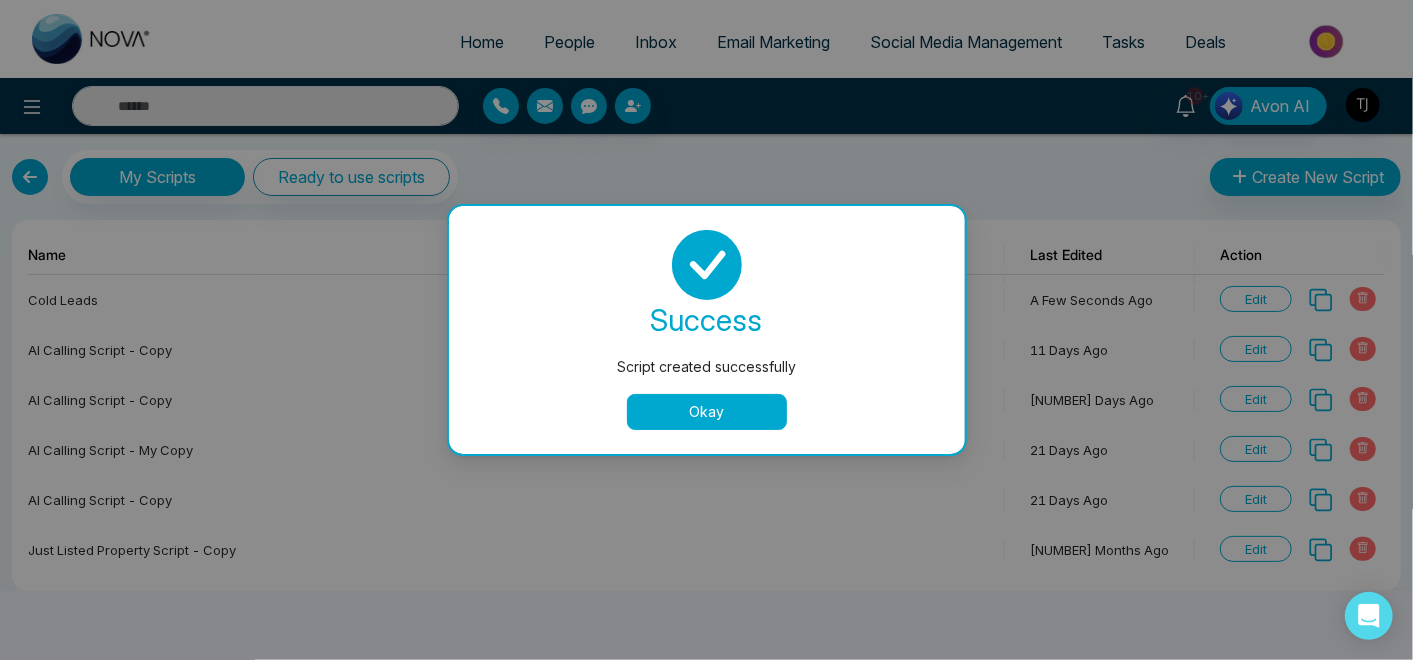 click on "Okay" at bounding box center [707, 412] 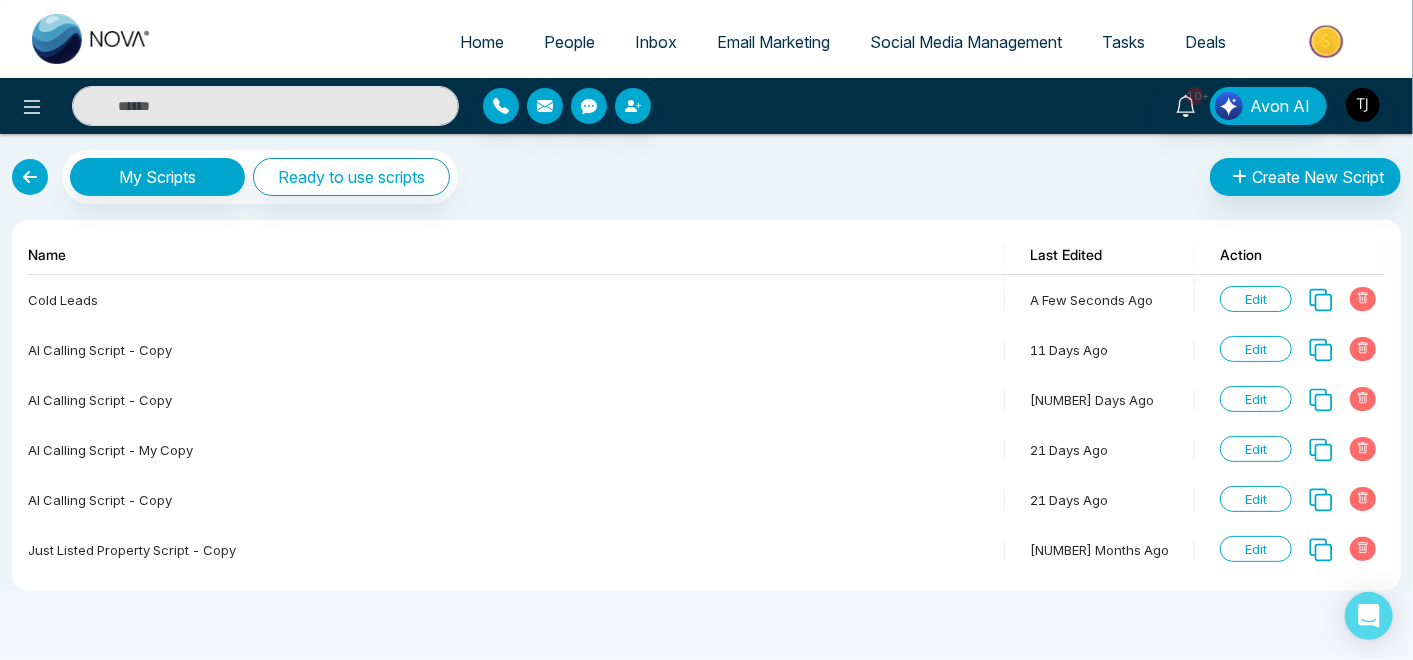 click on "My Scripts Ready to use scripts" at bounding box center [235, 177] 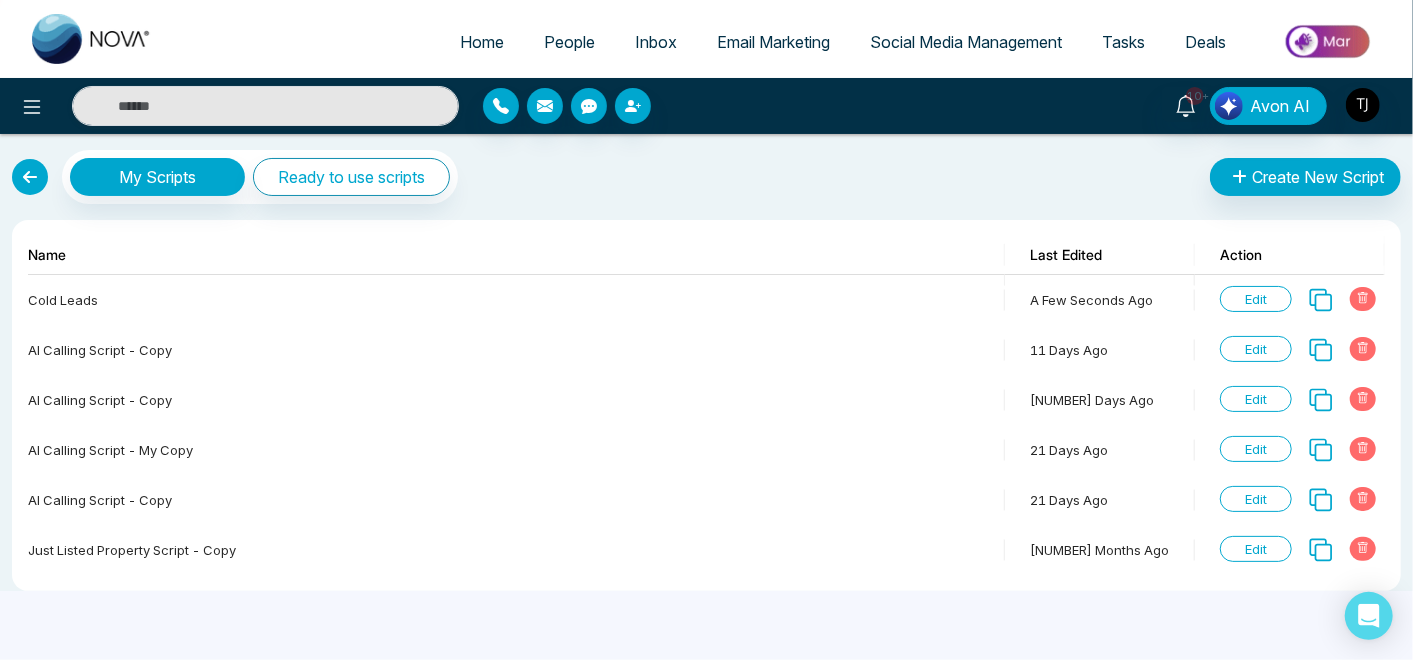 click on "10+ Avon AI" at bounding box center (706, 106) 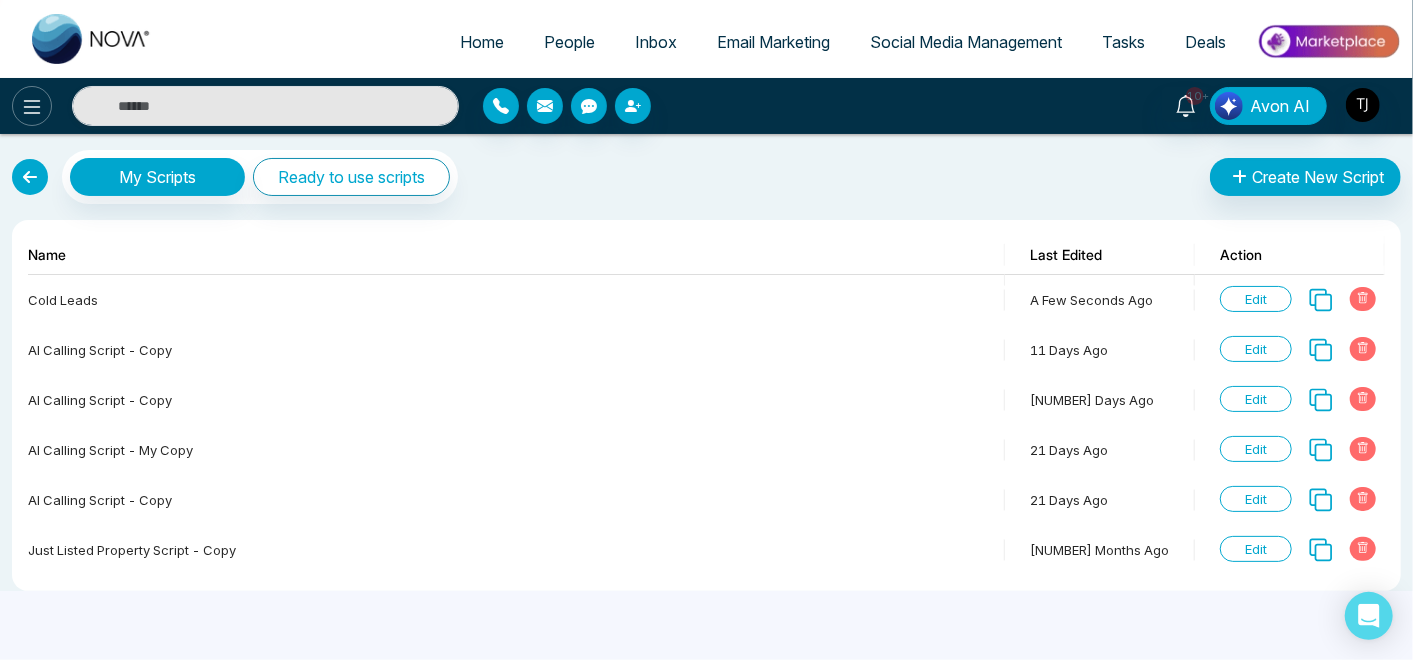 click 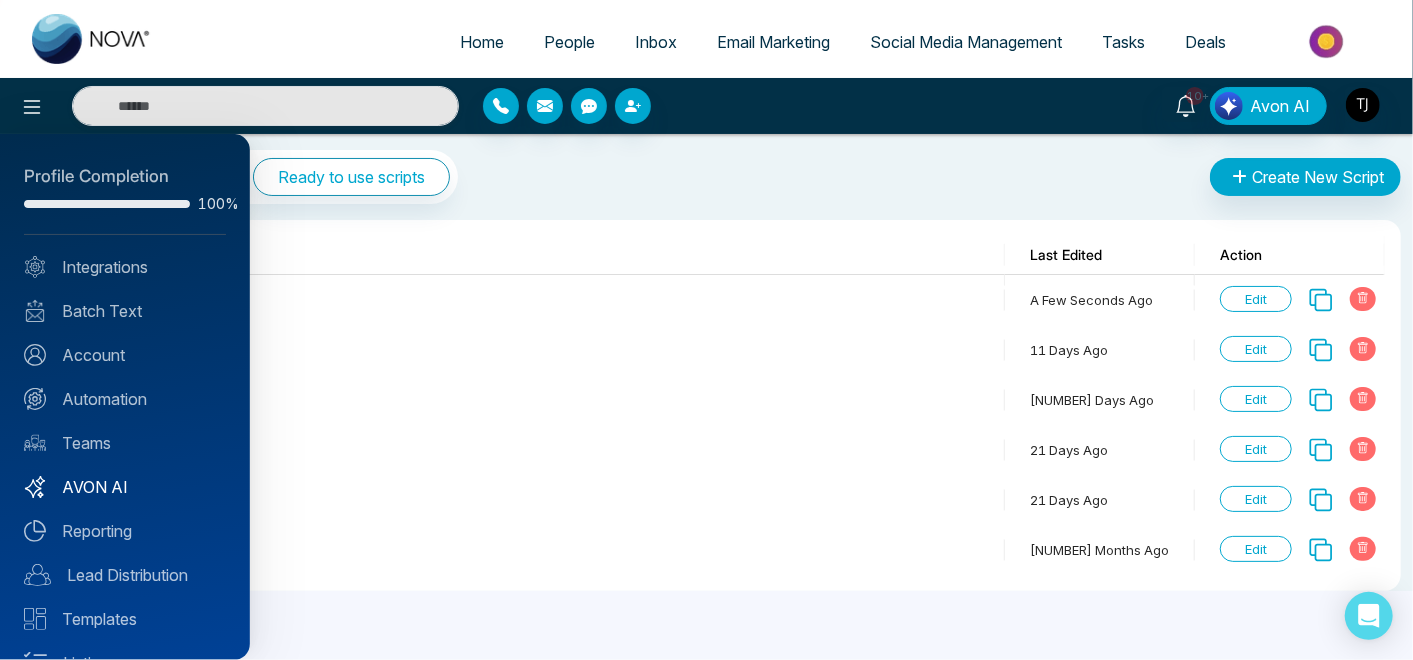 click on "AVON AI" at bounding box center [125, 487] 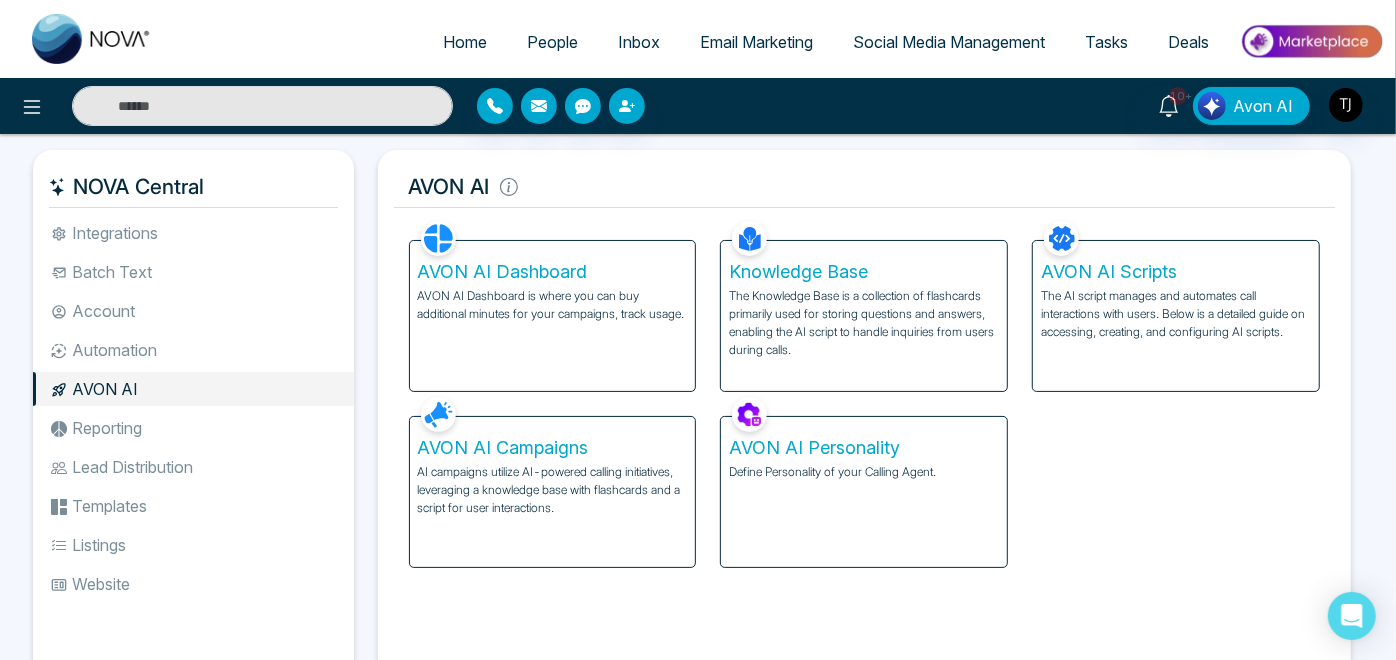 click on "AVON AI Dashboard" at bounding box center (553, 272) 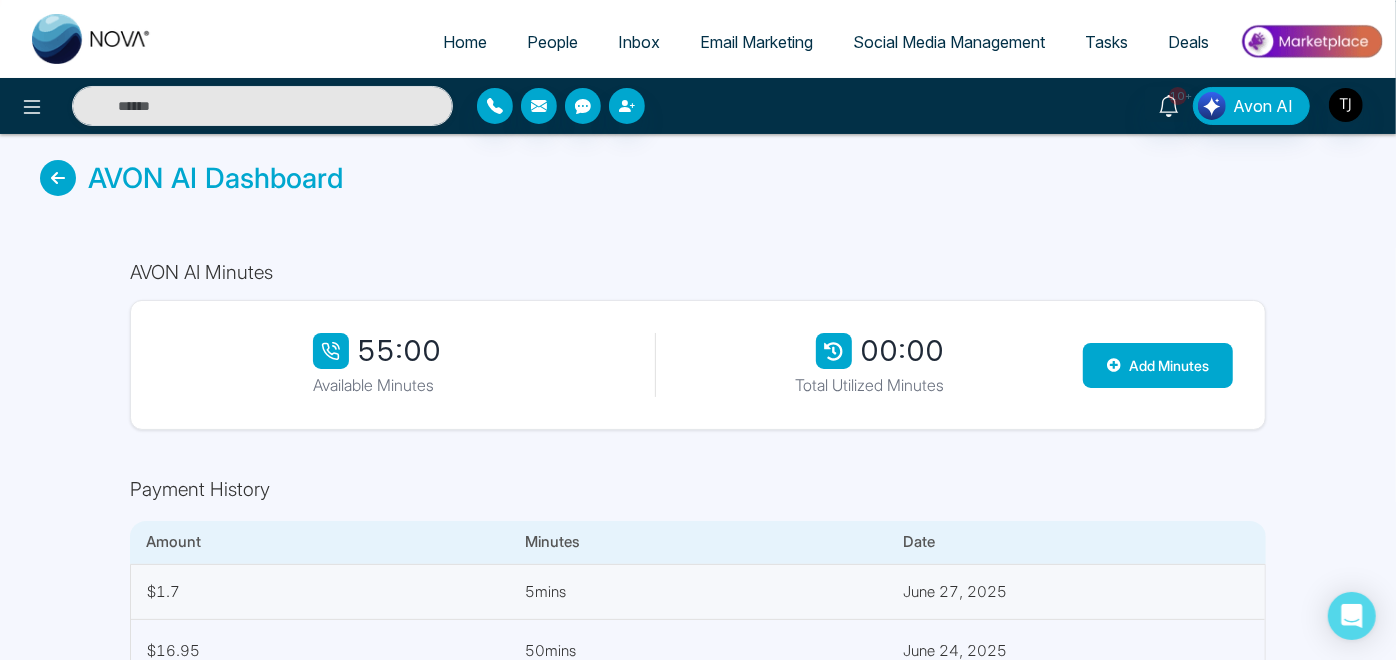 scroll, scrollTop: 57, scrollLeft: 0, axis: vertical 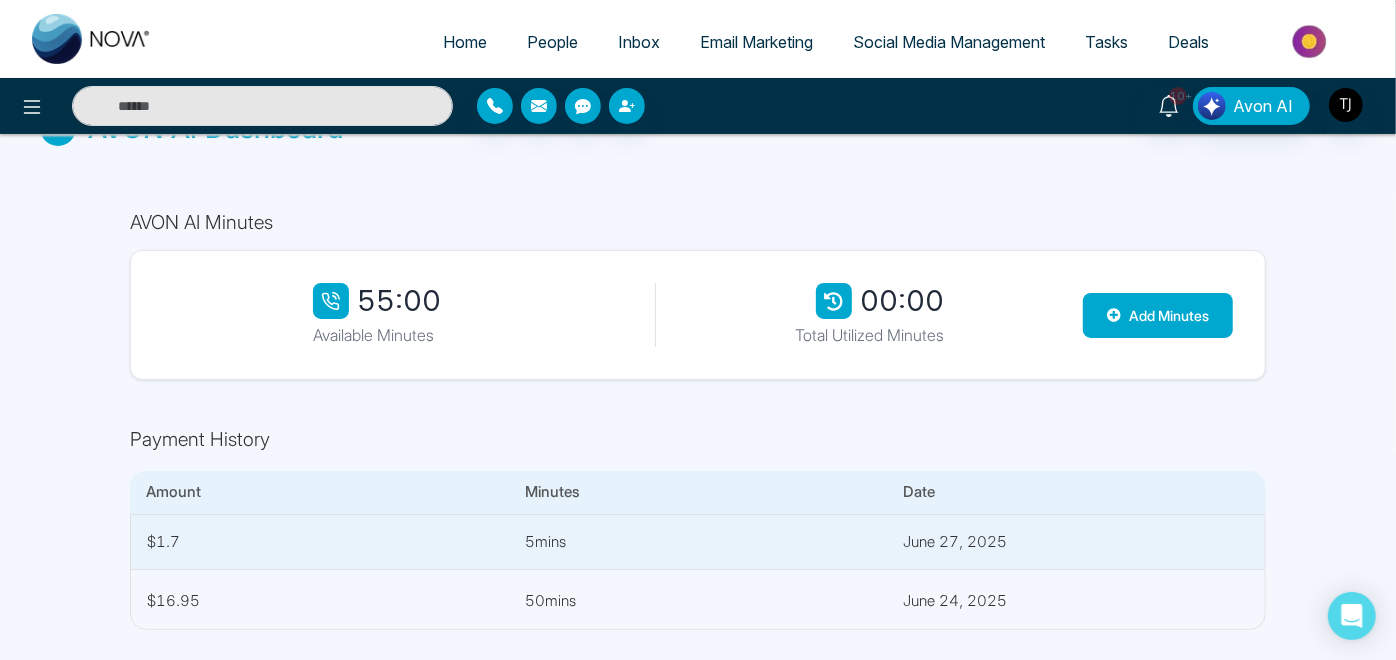 click on "$1.7" at bounding box center [320, 542] 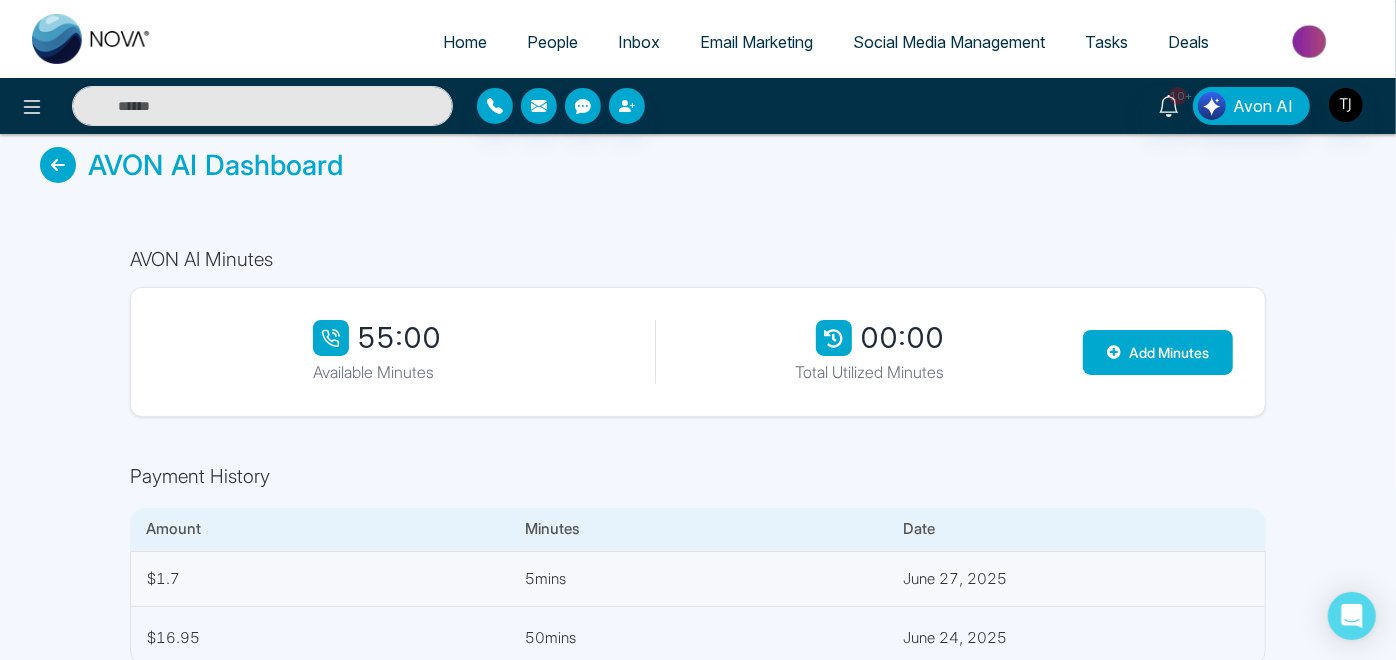 scroll, scrollTop: 0, scrollLeft: 0, axis: both 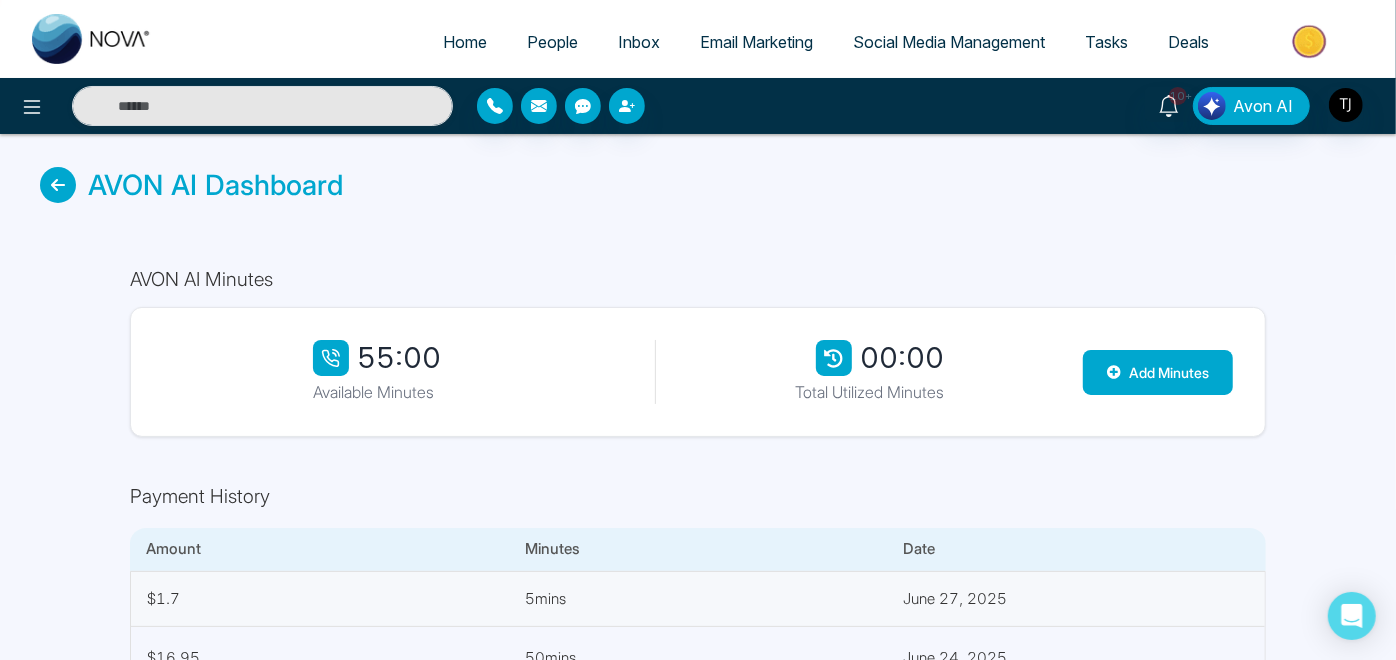 click on "AVON AI Dashboard" at bounding box center [698, 185] 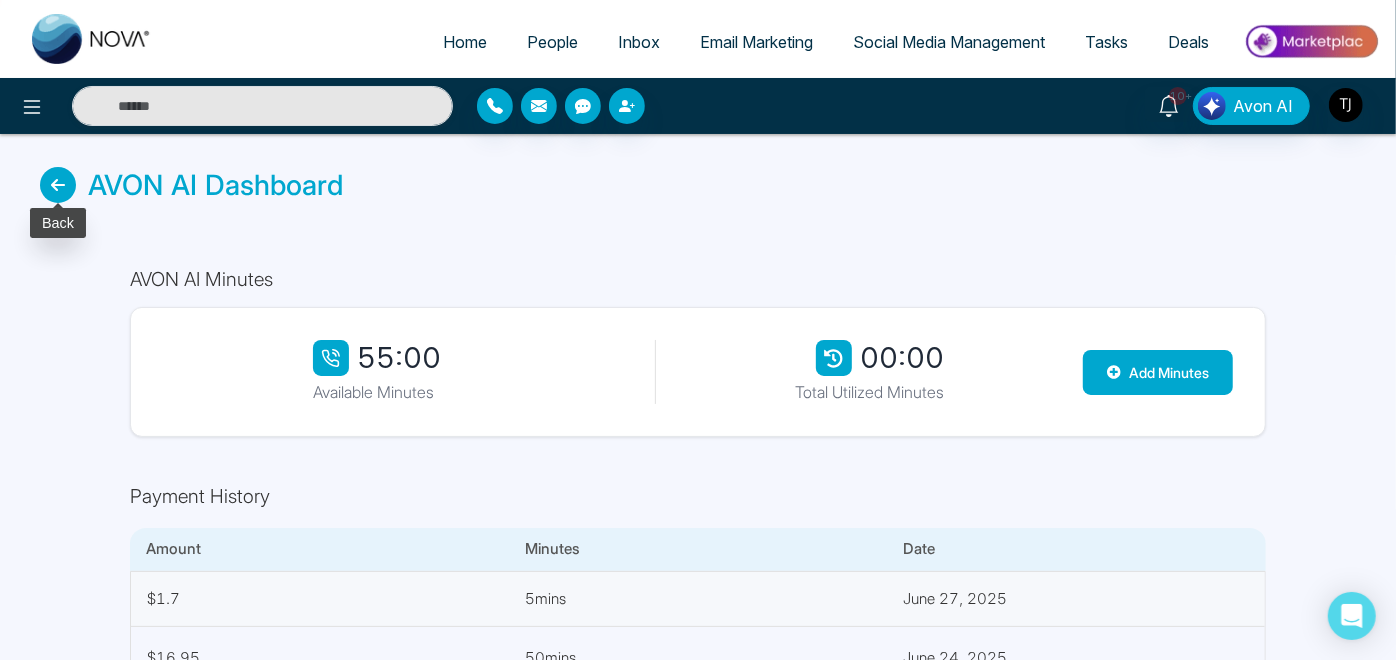 click at bounding box center (58, 185) 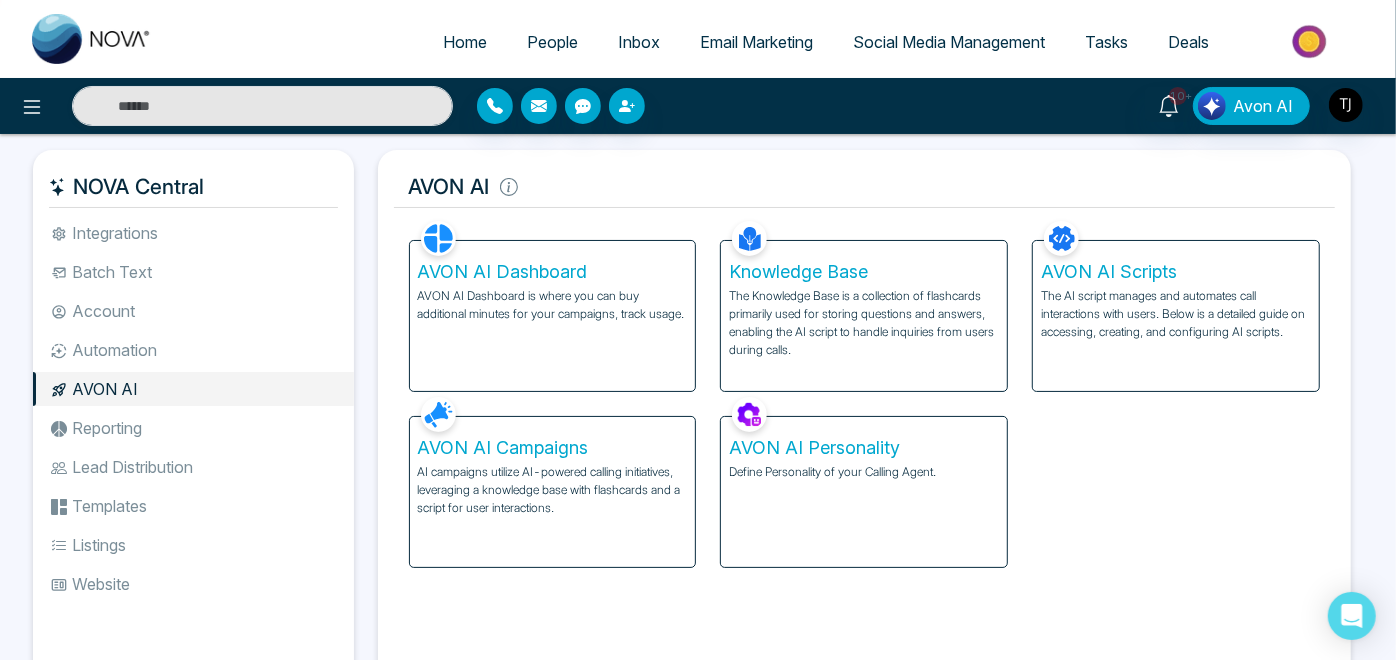 click on "Reporting" at bounding box center (193, 428) 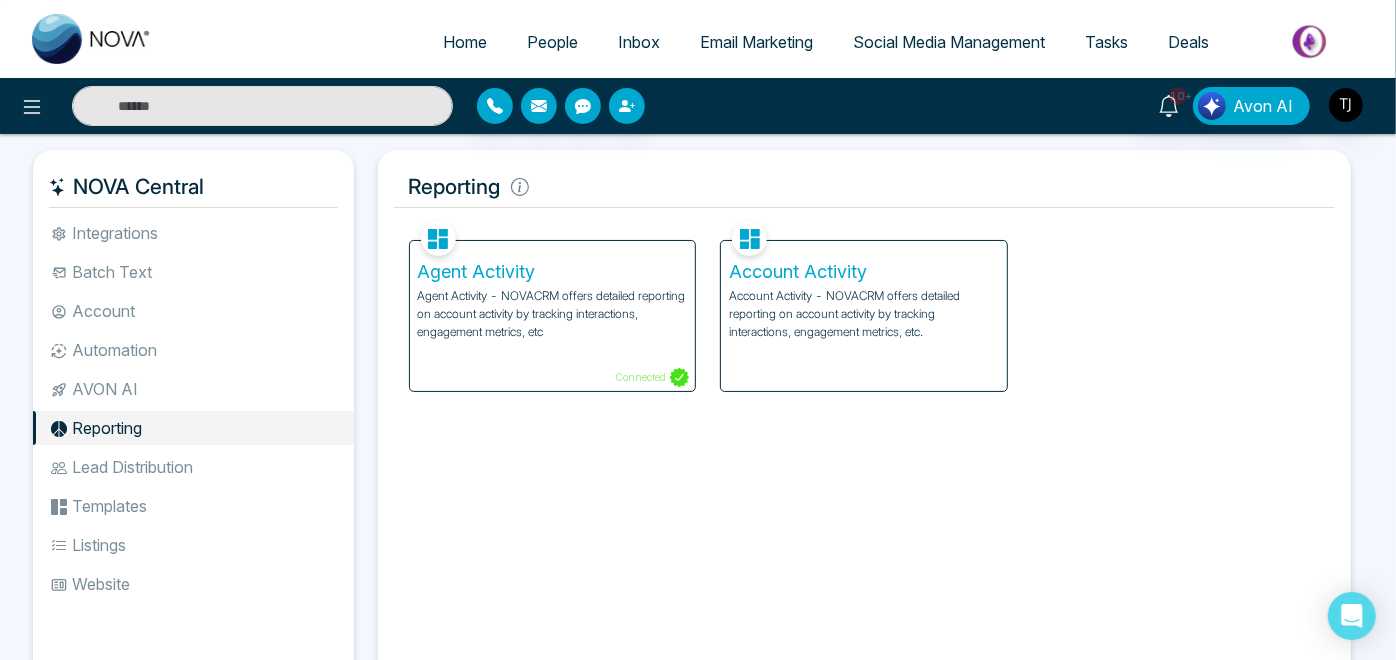 click on "Account Activity - NOVACRM offers detailed reporting on account activity by tracking interactions, engagement metrics, etc." at bounding box center (864, 314) 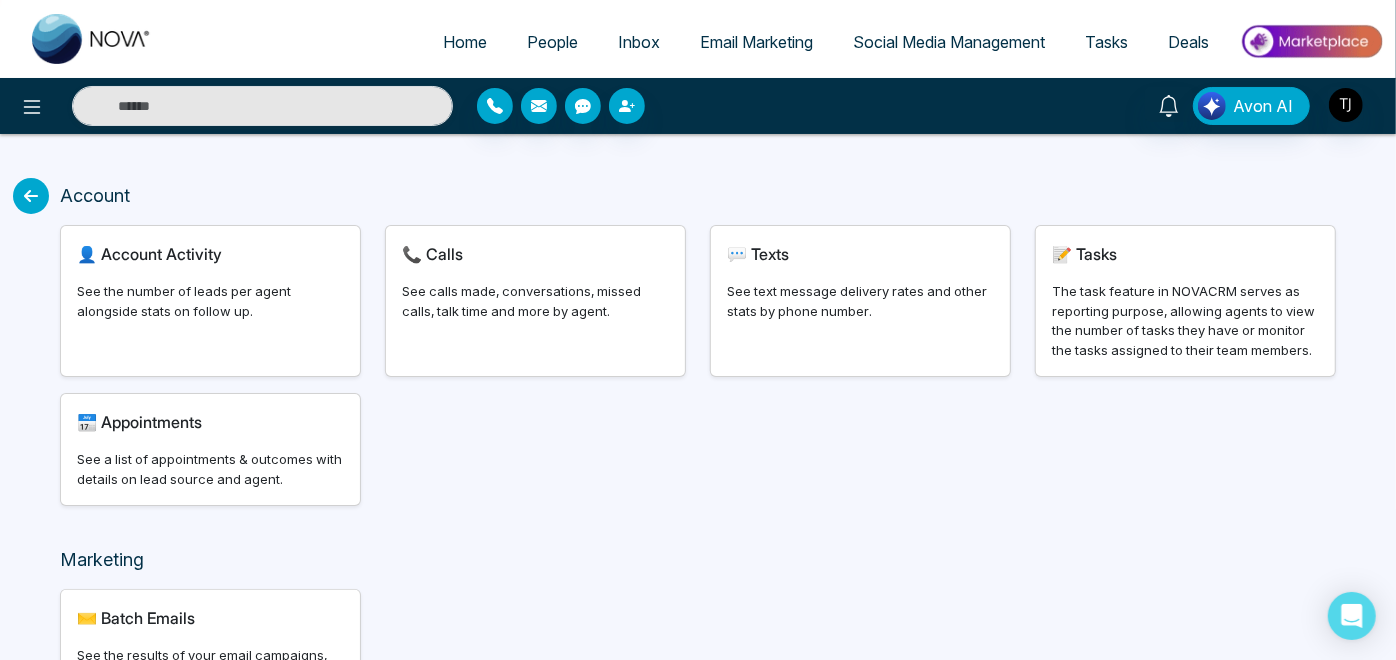 click on "📞 Calls See calls made, conversations, missed calls, talk time and more by agent." at bounding box center [535, 301] 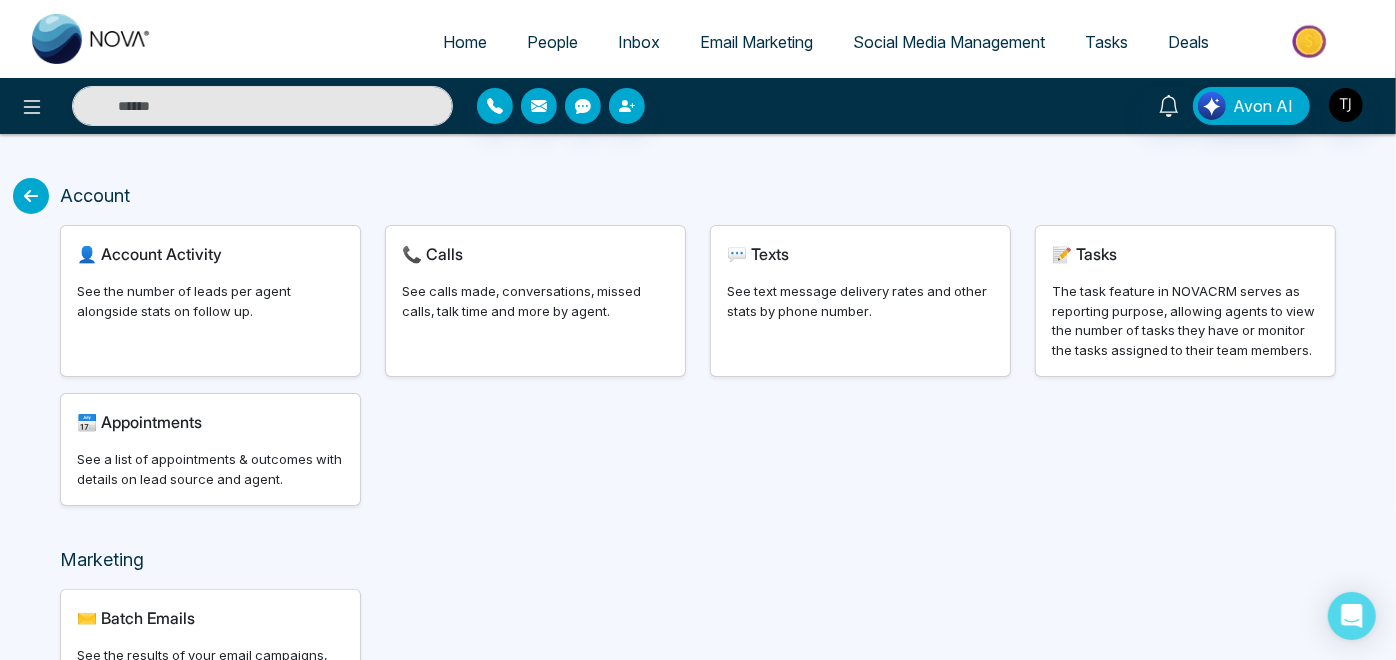 click on "See text message delivery rates and other stats by phone number." at bounding box center (860, 301) 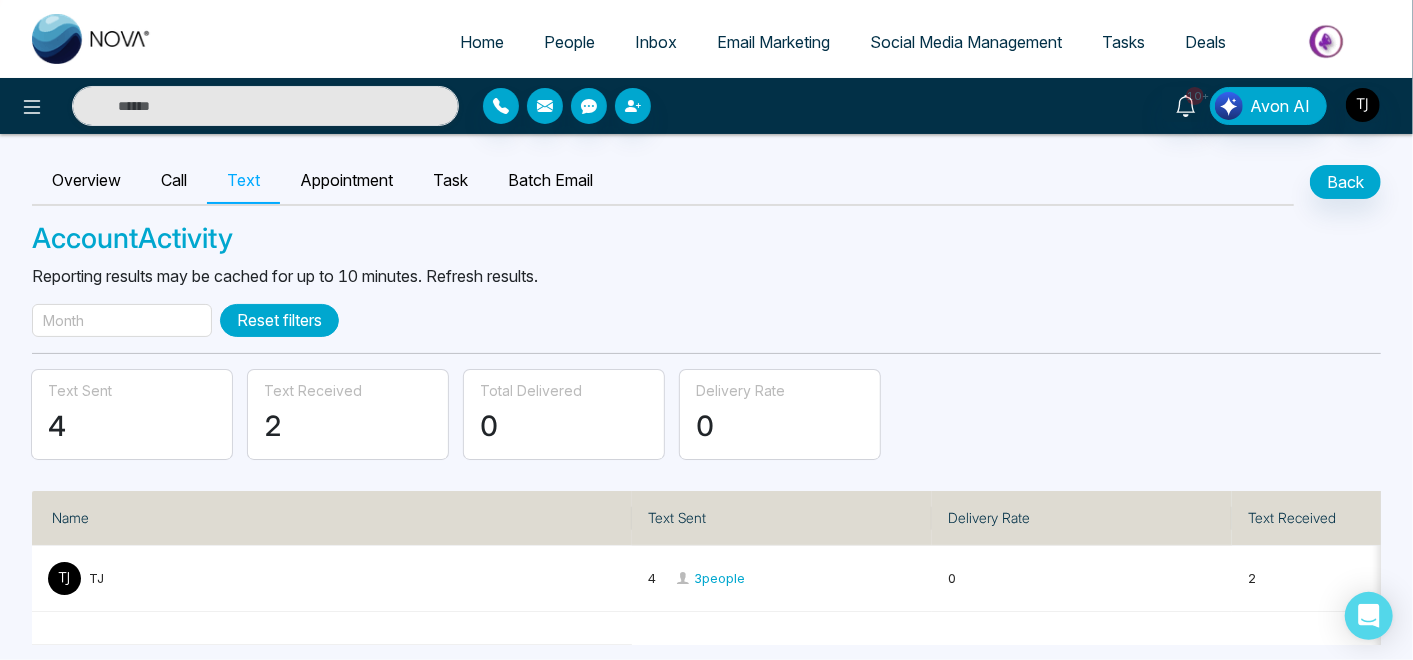 click on "Reset filters" at bounding box center (279, 320) 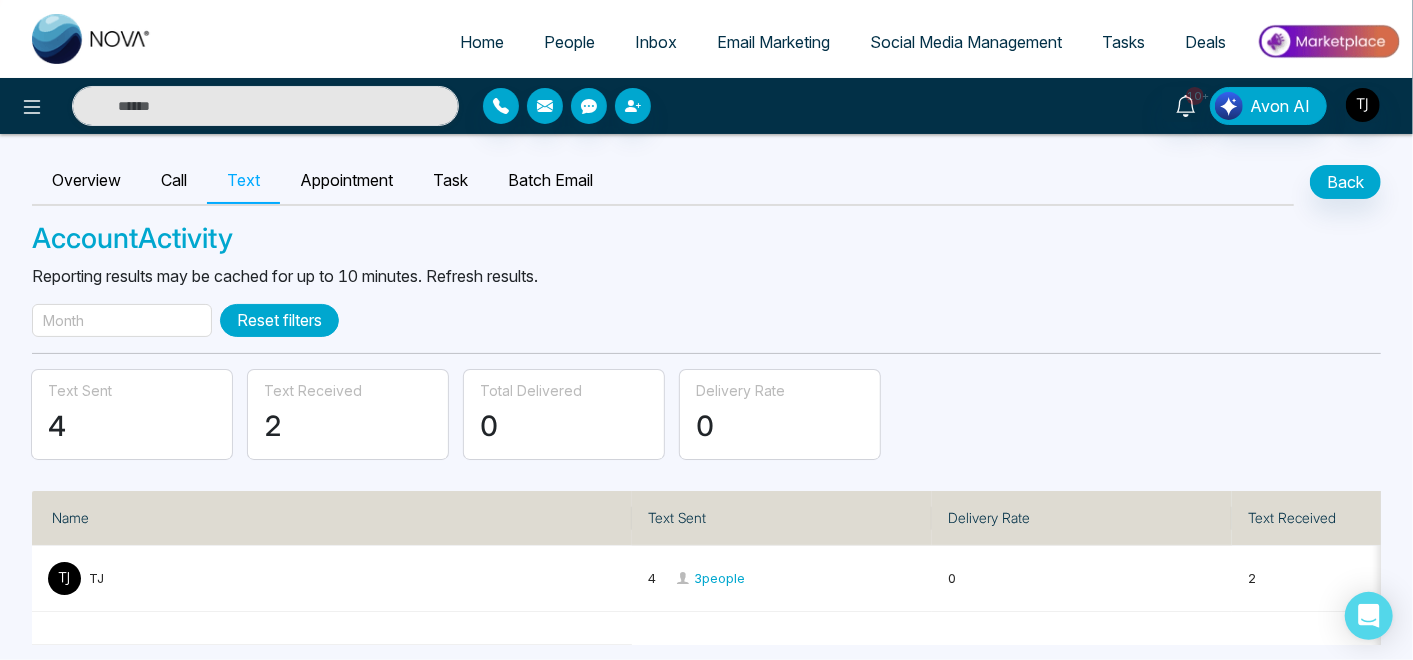 click on "Reset filters" at bounding box center [279, 320] 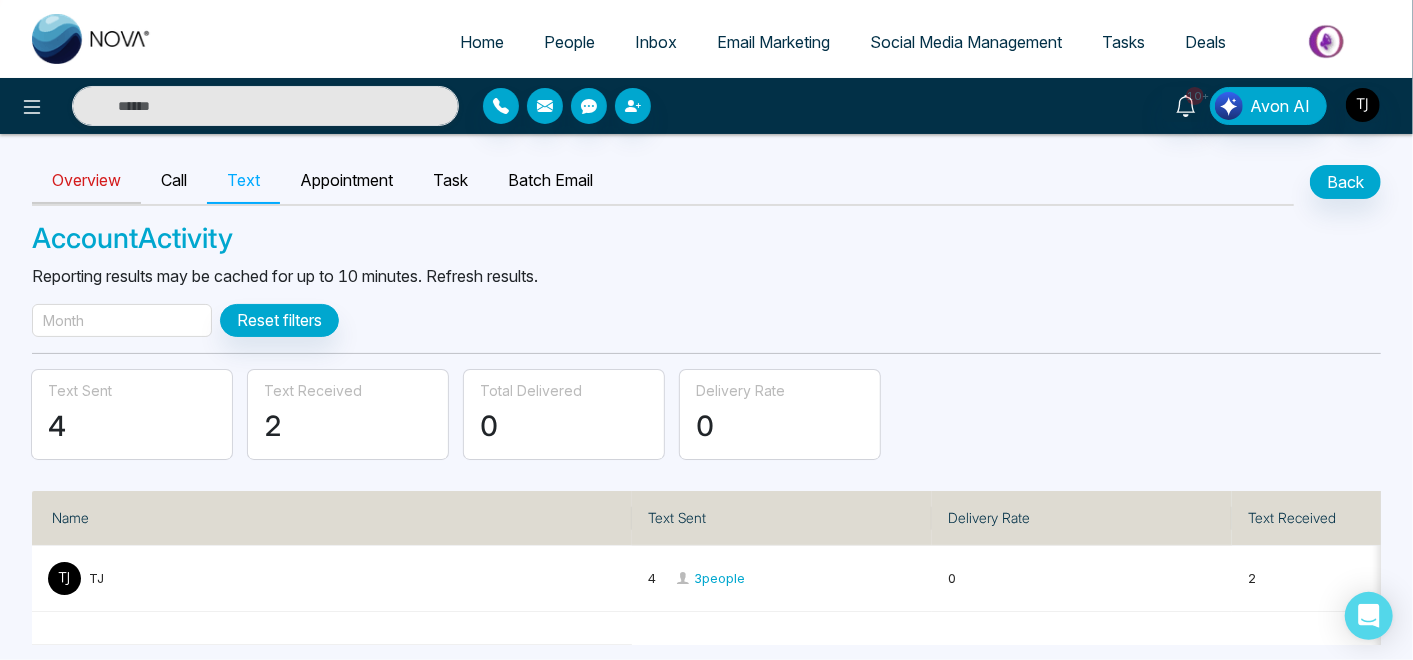 click on "Overview" at bounding box center (86, 181) 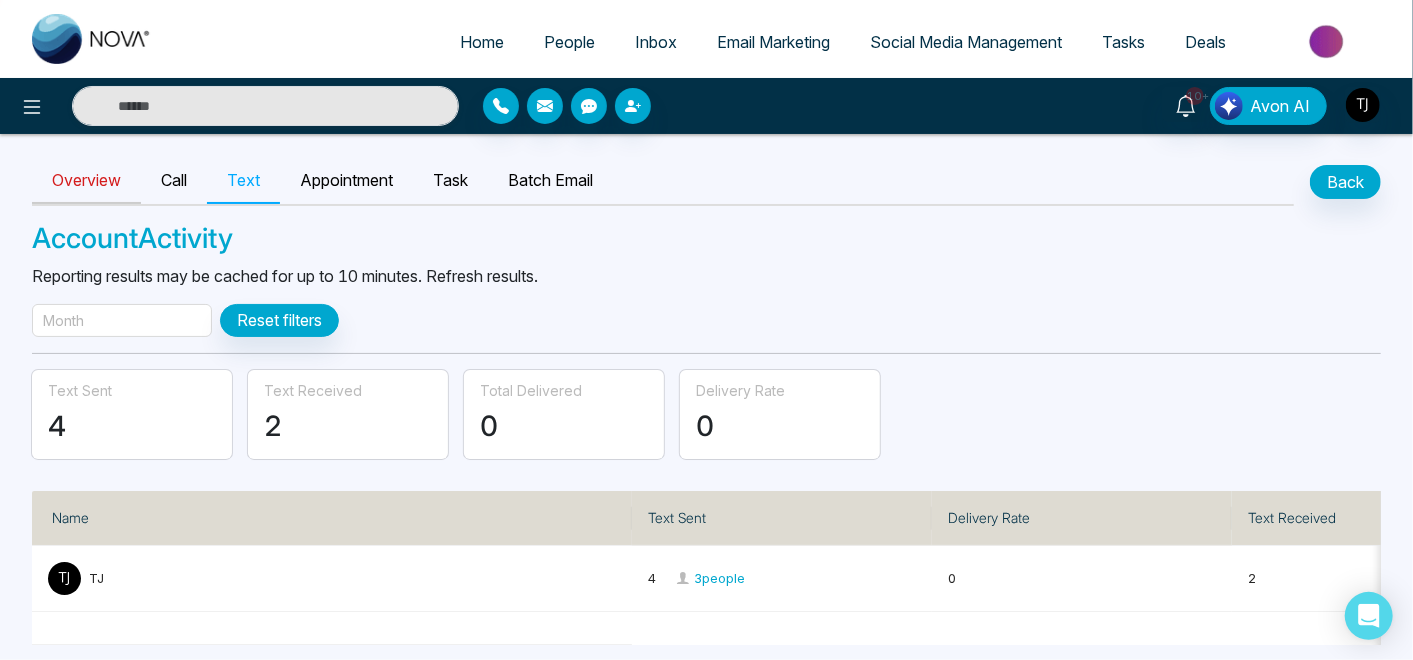 select on "***" 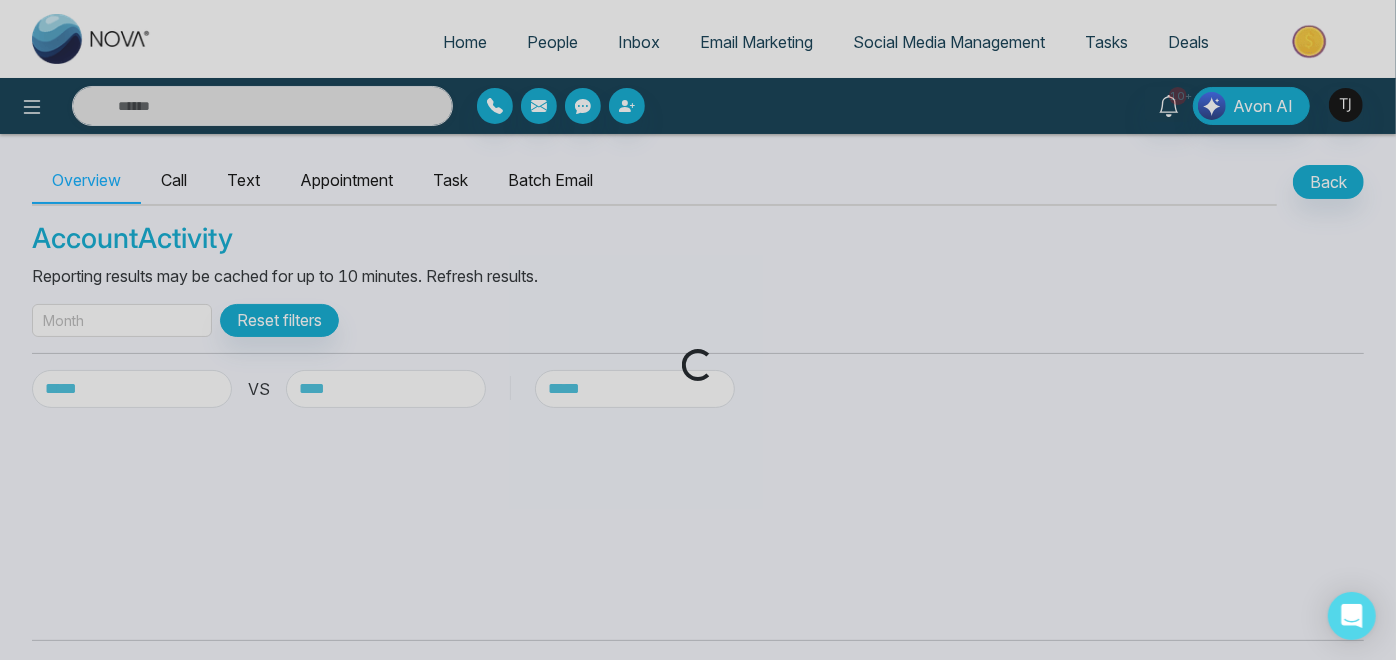 click on "Loading..." at bounding box center (698, 330) 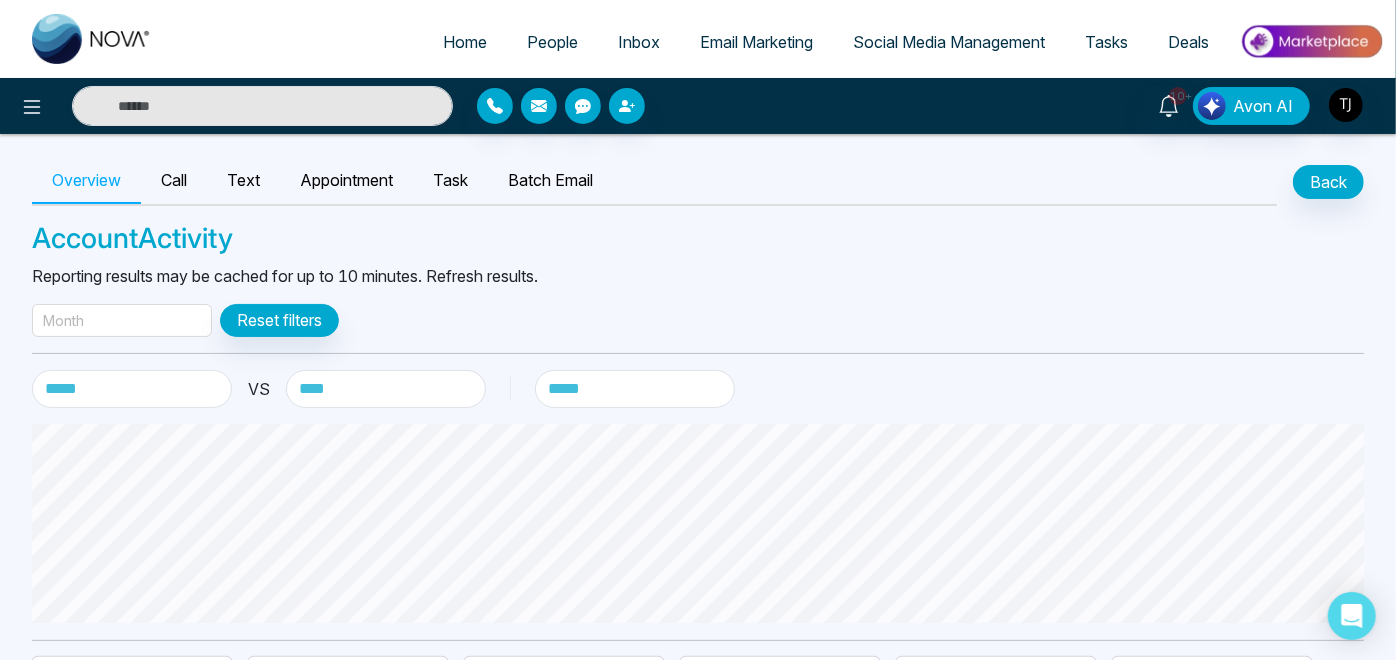 click on "Appointment" at bounding box center [346, 181] 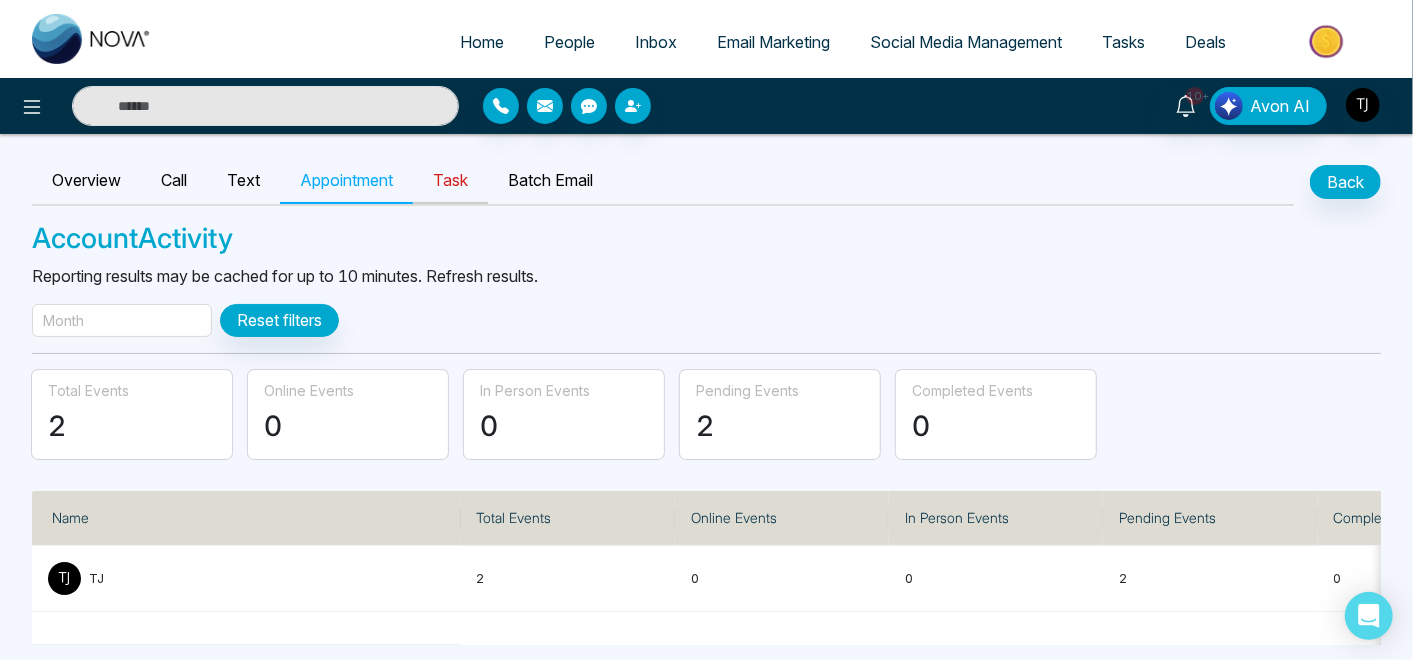 click on "Task" at bounding box center (450, 181) 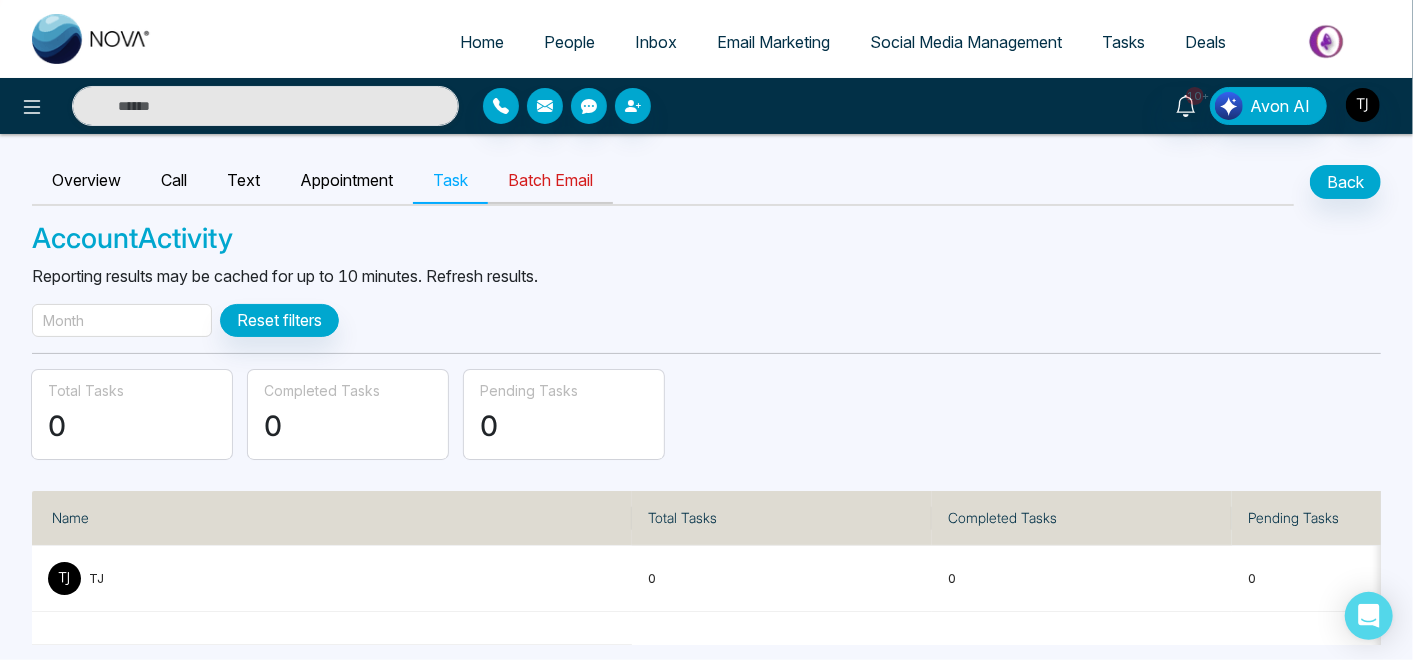 click on "Batch Email" at bounding box center [550, 181] 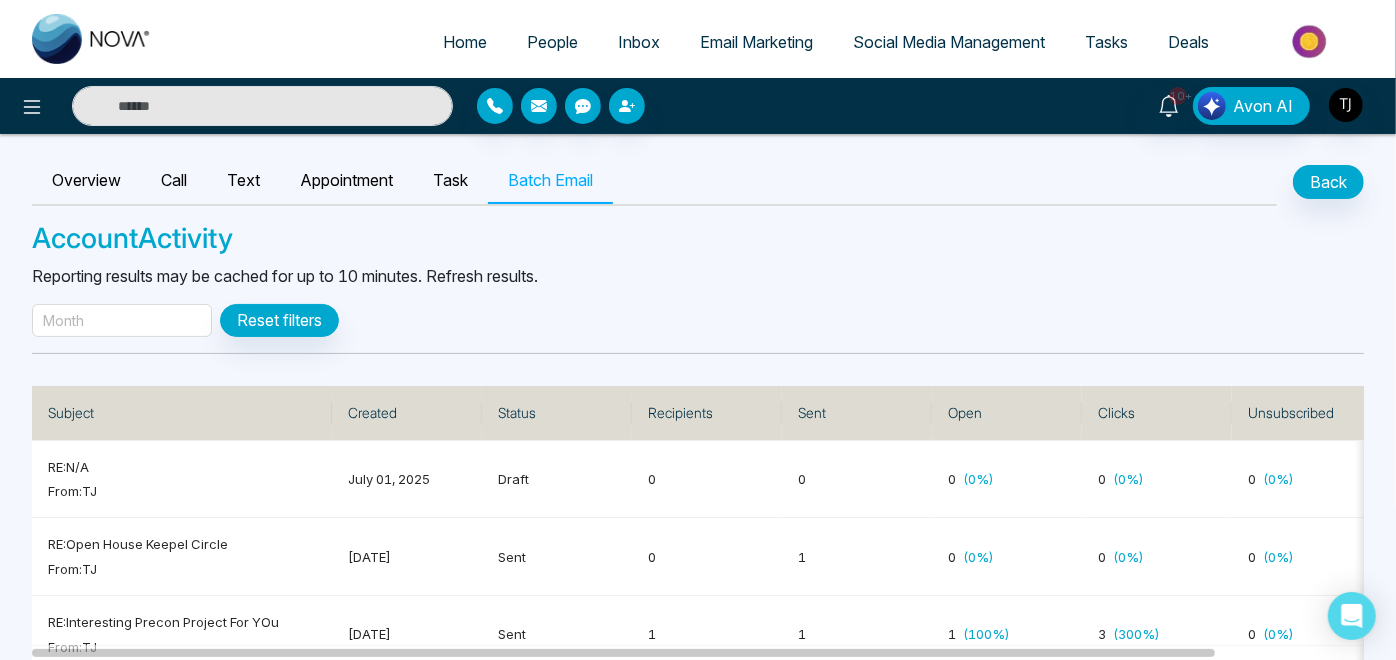 click on "People" at bounding box center (552, 42) 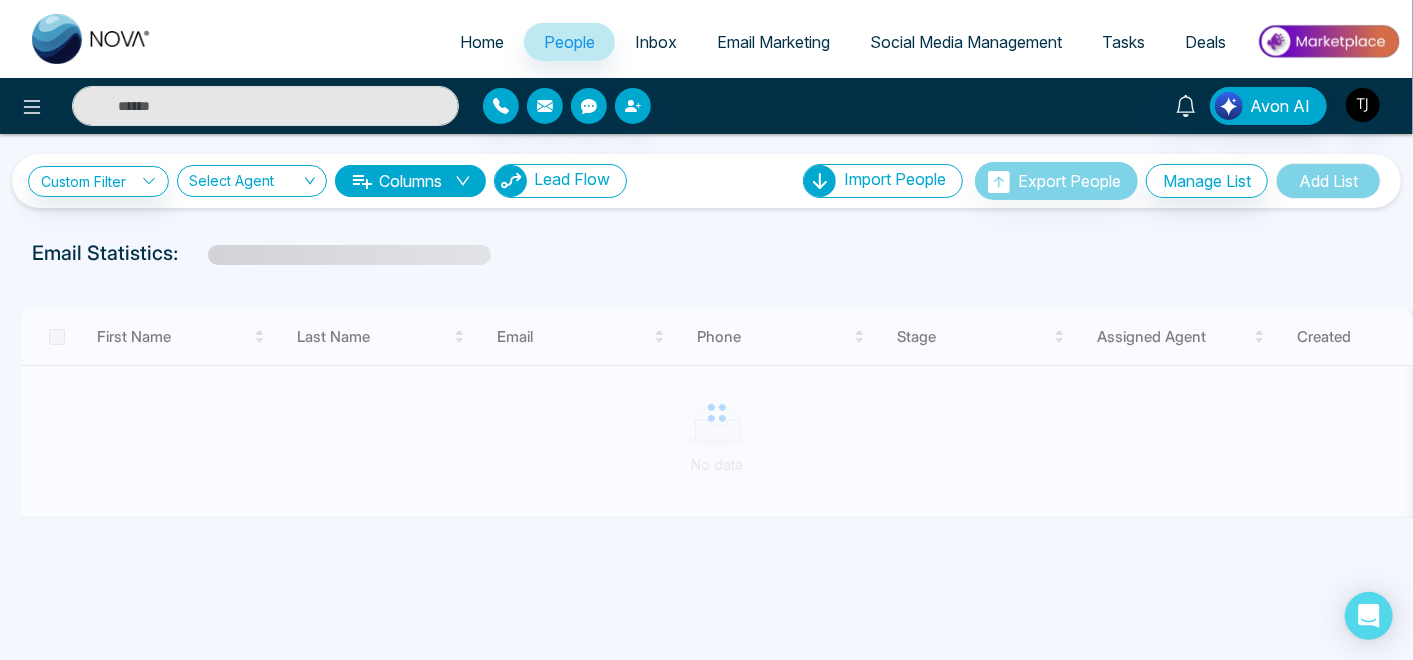 click on "Lead Flow" at bounding box center [572, 179] 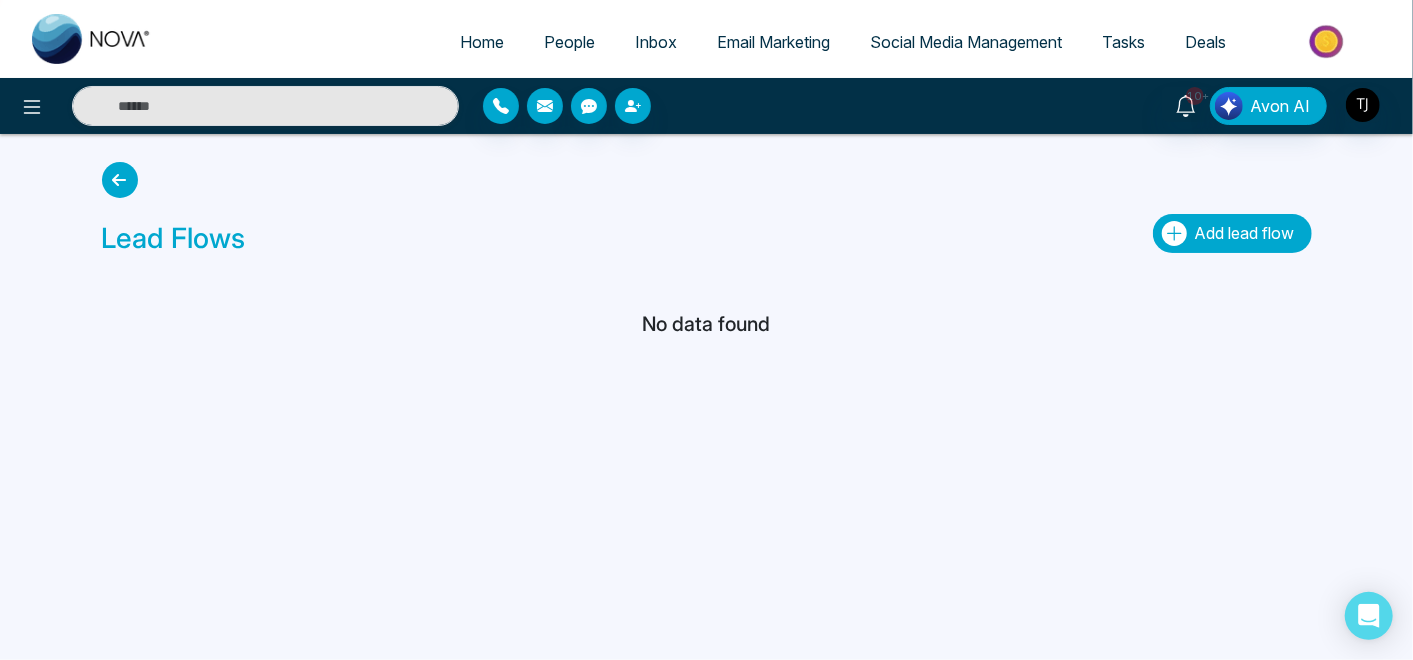 click on "Add lead flow" at bounding box center (1245, 233) 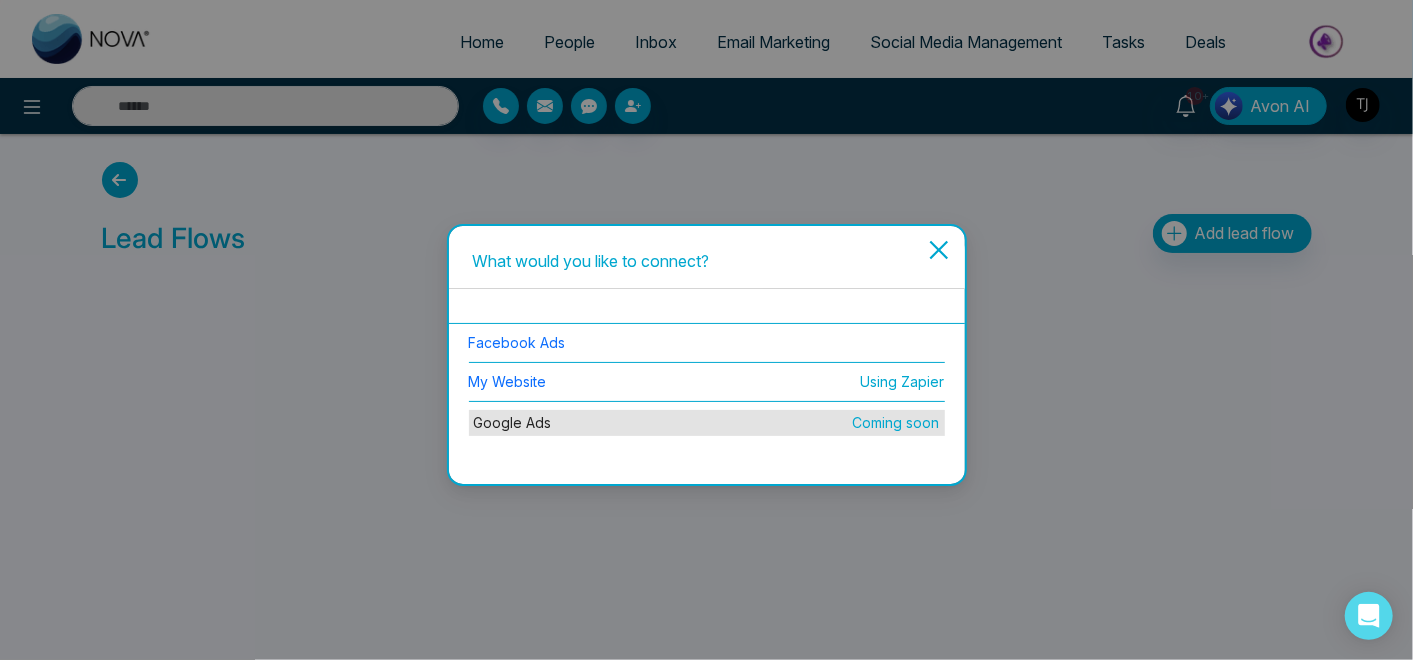 click on "Facebook Ads" at bounding box center (517, 342) 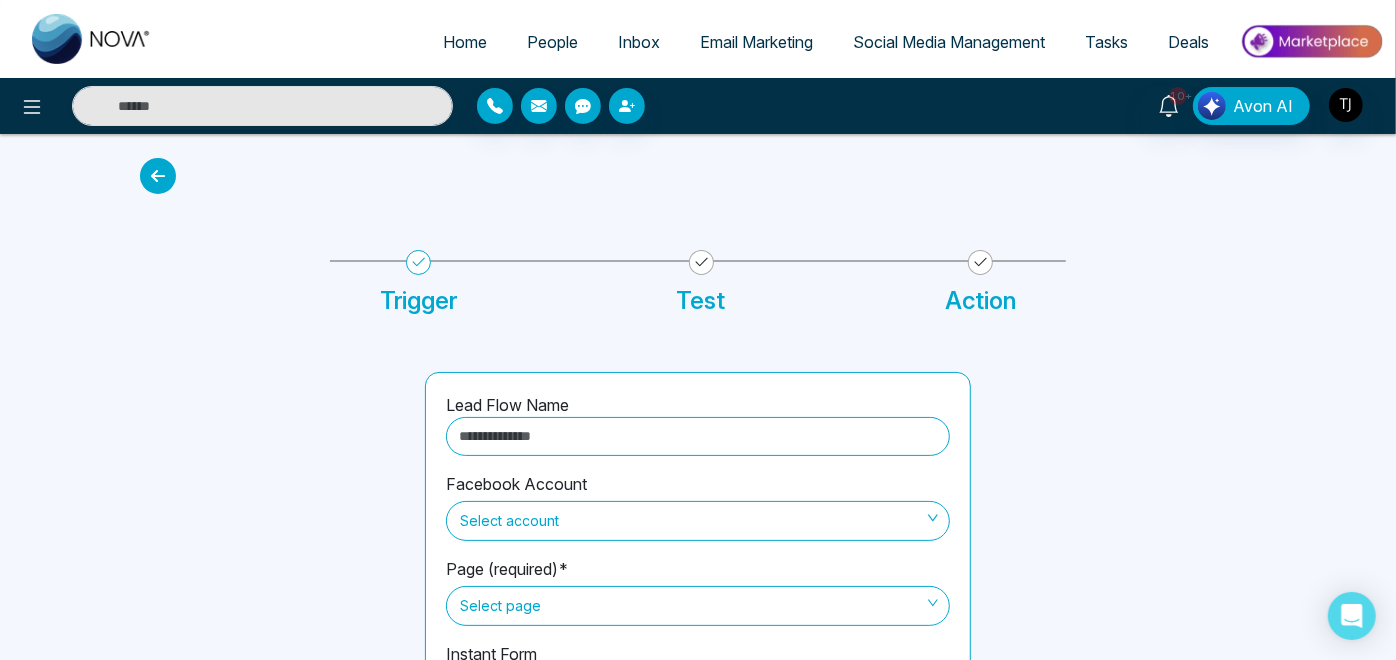 click at bounding box center [158, 176] 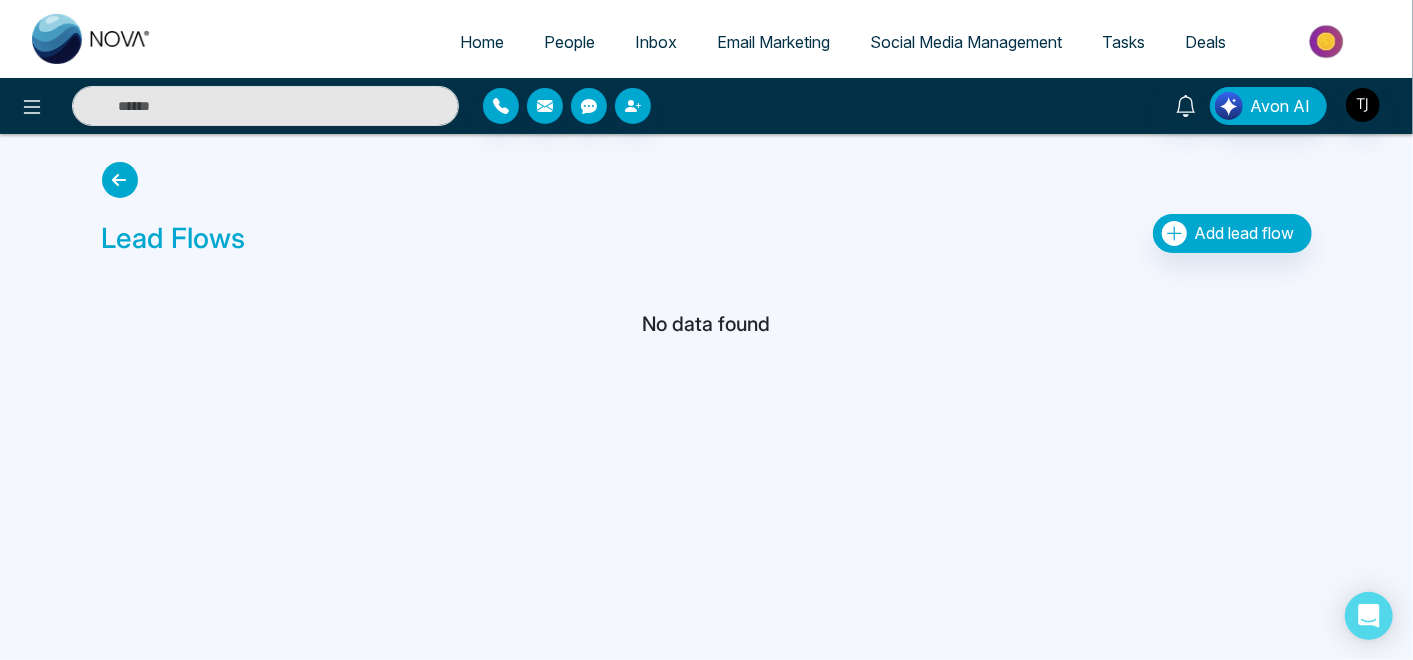 click on "Add lead flow" at bounding box center (1232, 239) 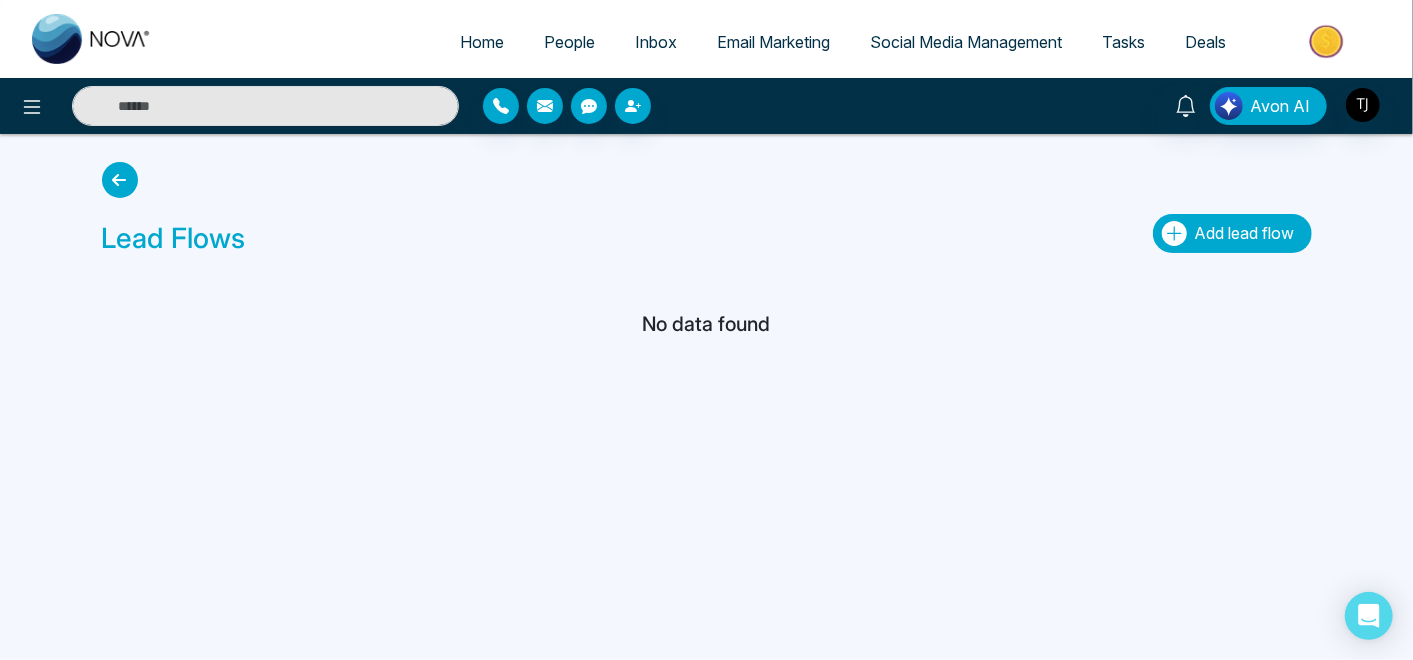 click on "Add lead flow" at bounding box center (1245, 233) 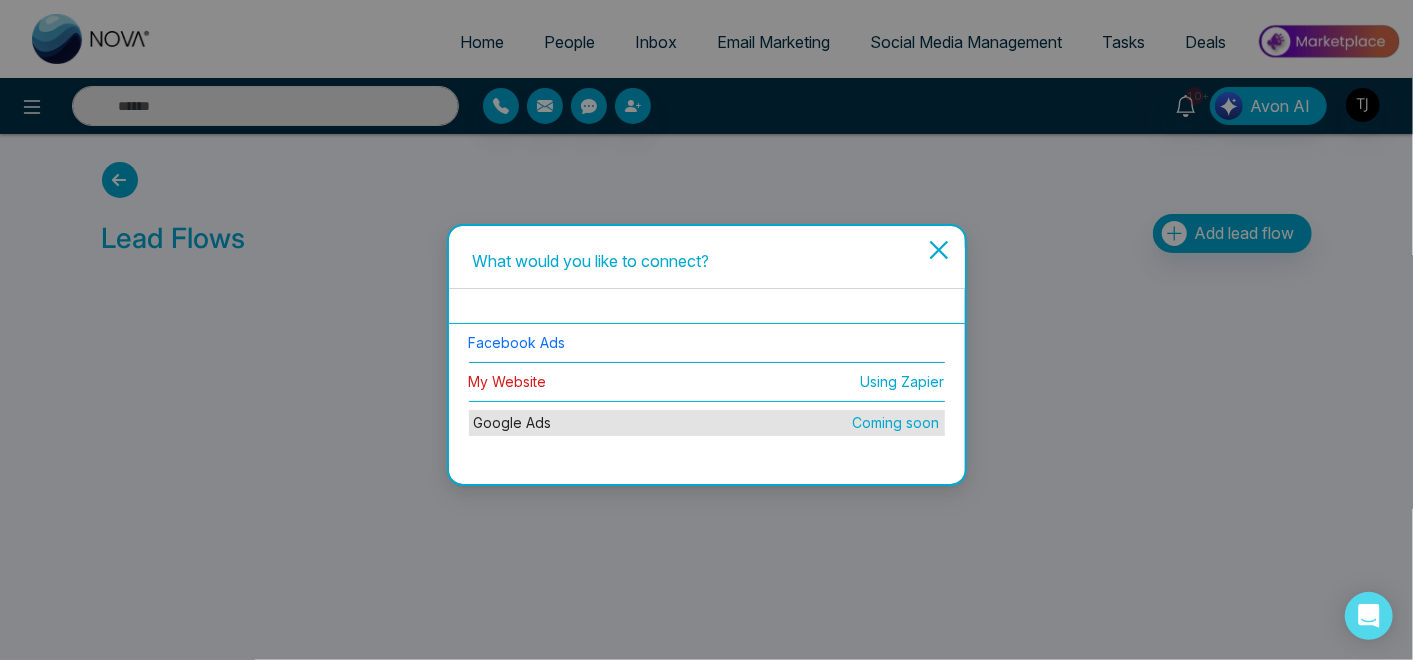 click on "My Website" at bounding box center [508, 381] 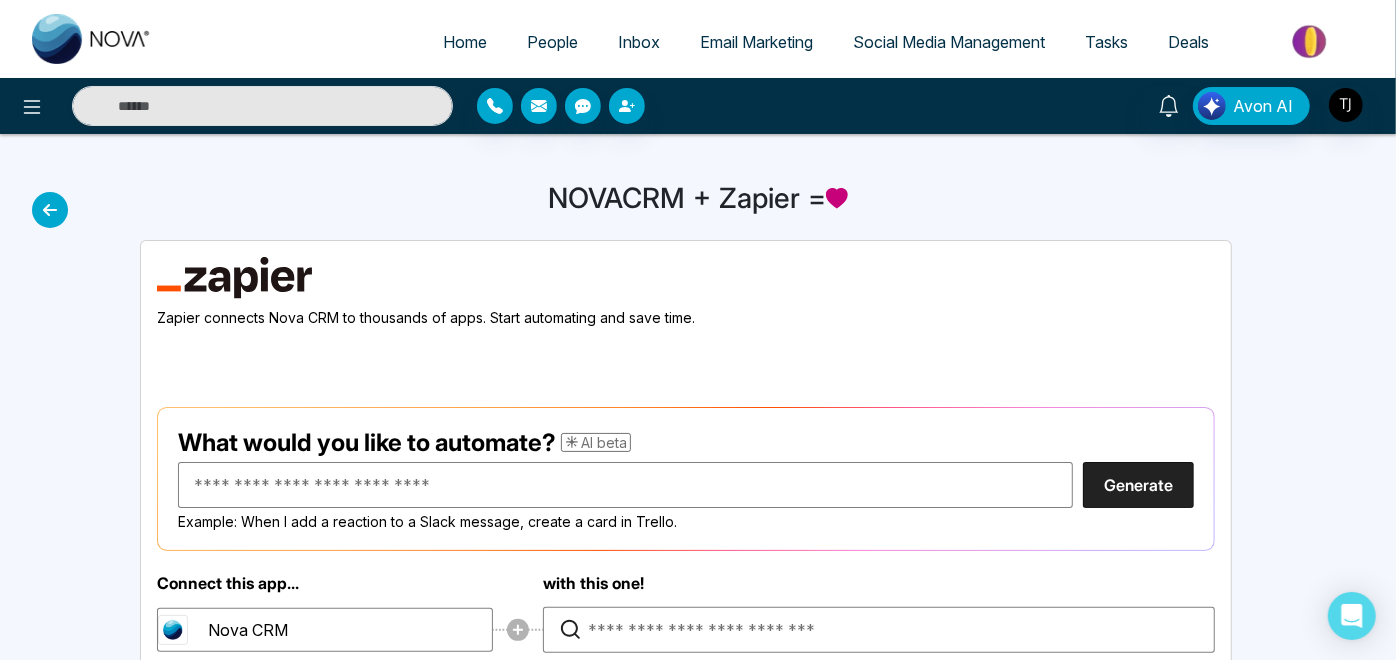 click at bounding box center (50, 210) 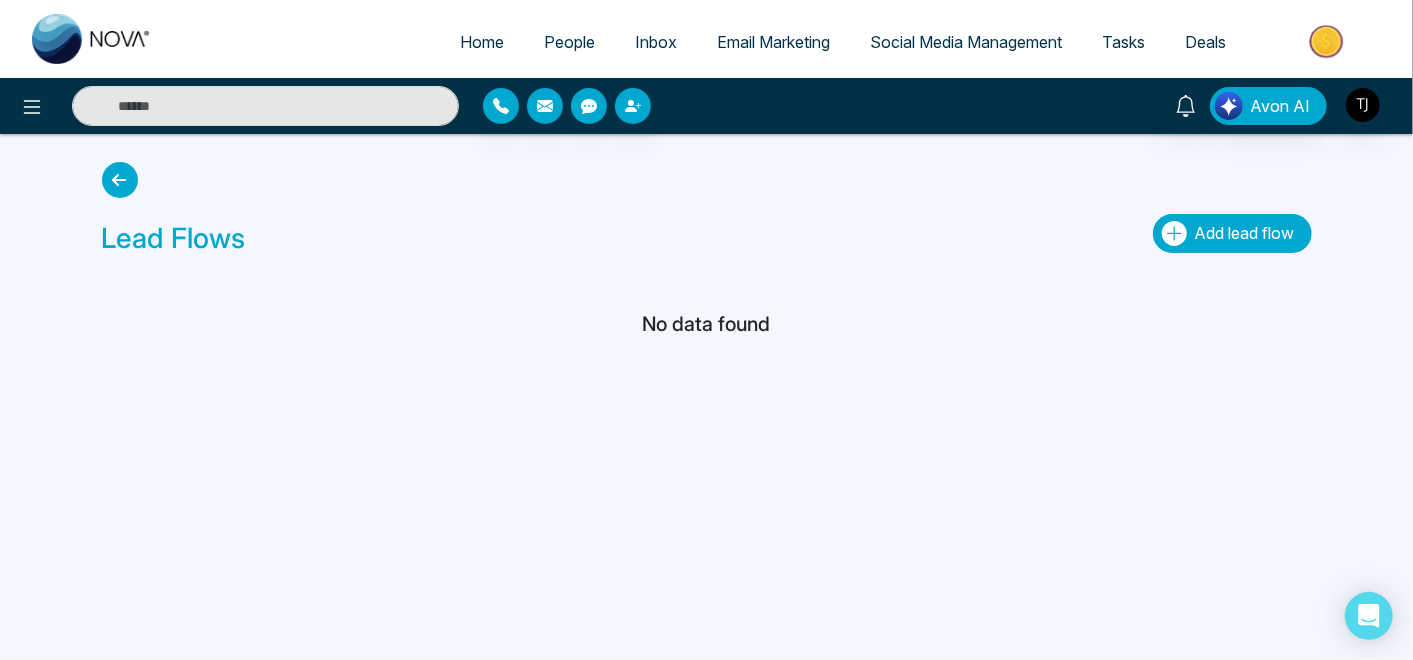 click on "Add lead flow" at bounding box center [1232, 233] 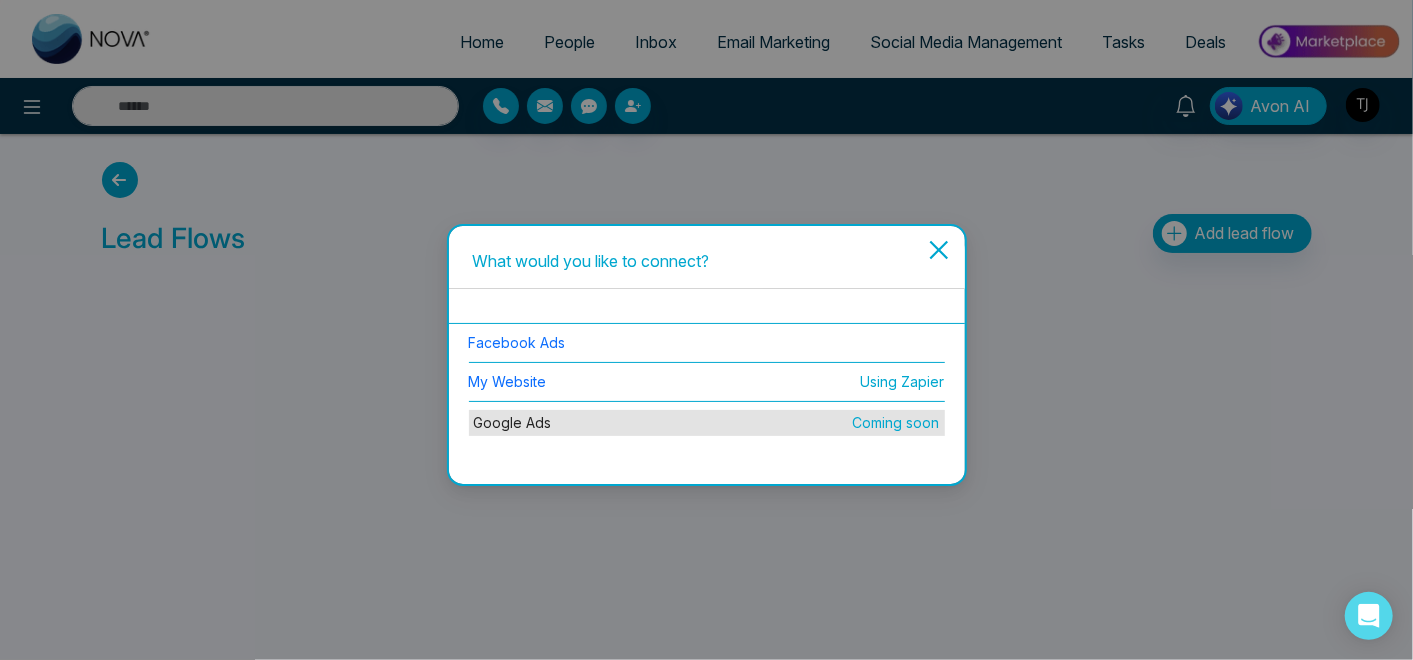 drag, startPoint x: 576, startPoint y: 343, endPoint x: 565, endPoint y: 345, distance: 11.18034 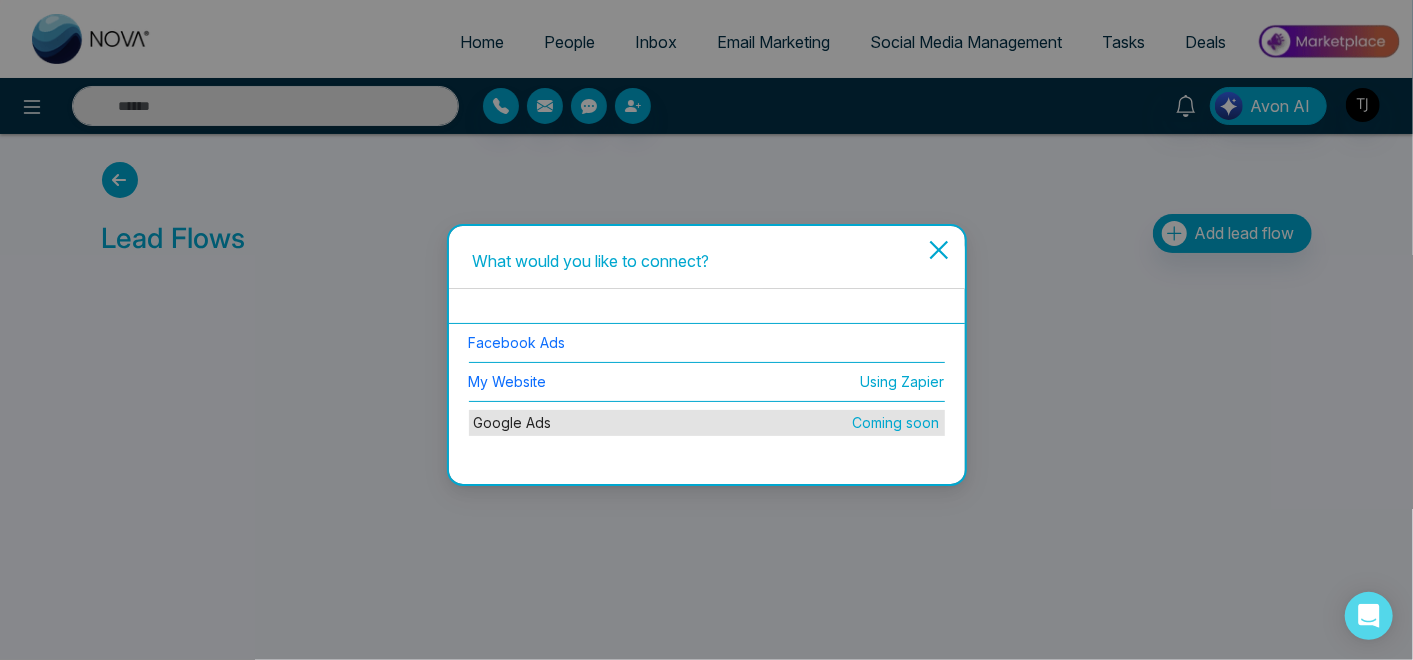 click on "Facebook Ads" at bounding box center (707, 343) 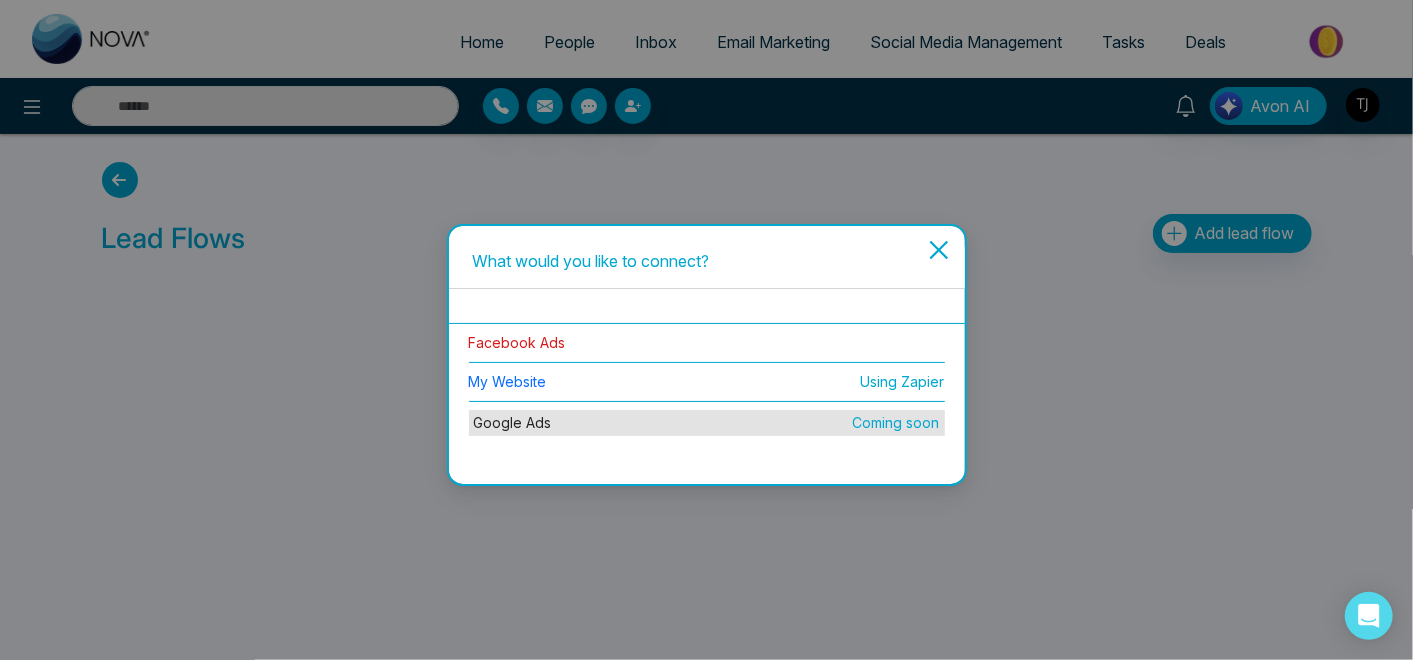 click on "Facebook Ads" at bounding box center (517, 342) 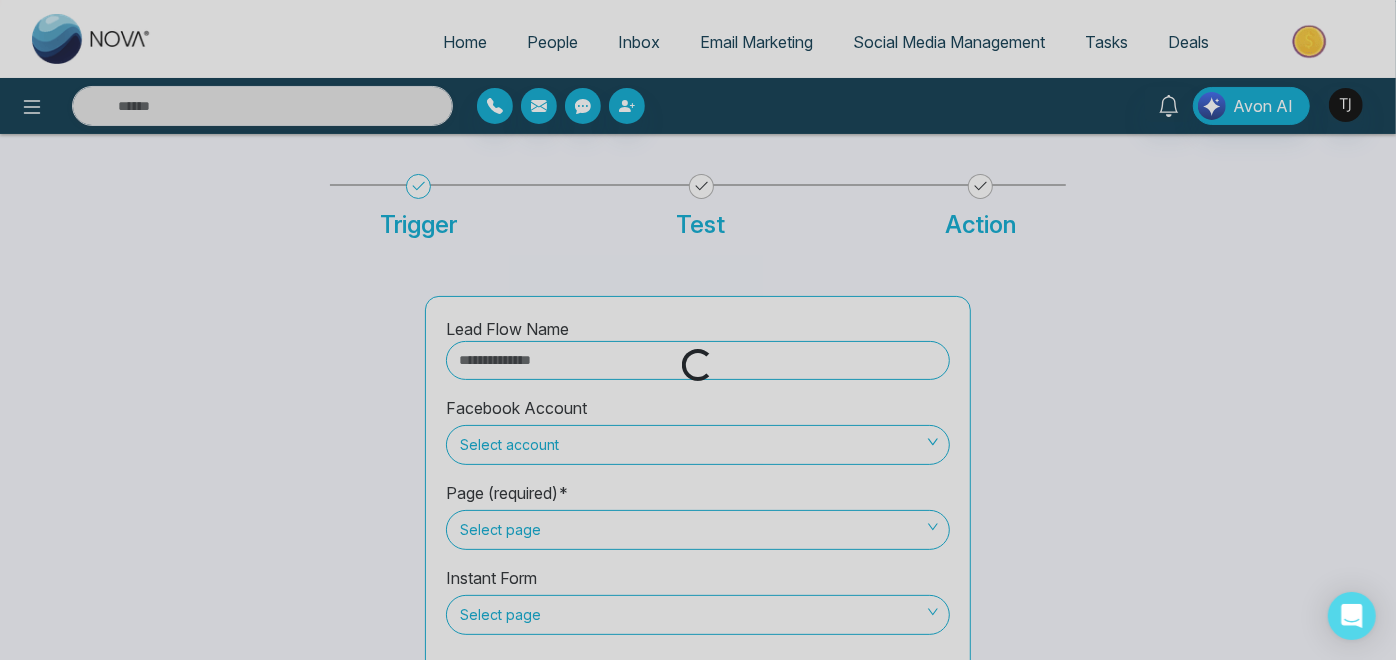 scroll, scrollTop: 111, scrollLeft: 0, axis: vertical 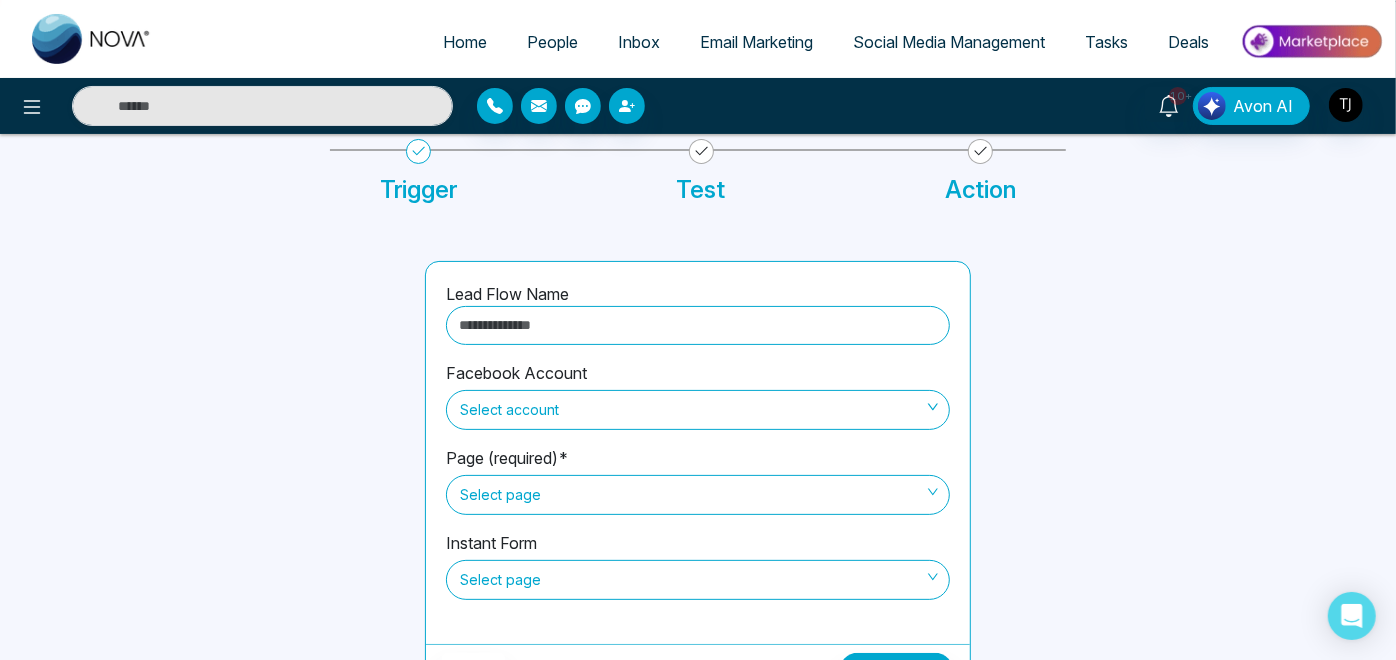 click at bounding box center [698, 325] 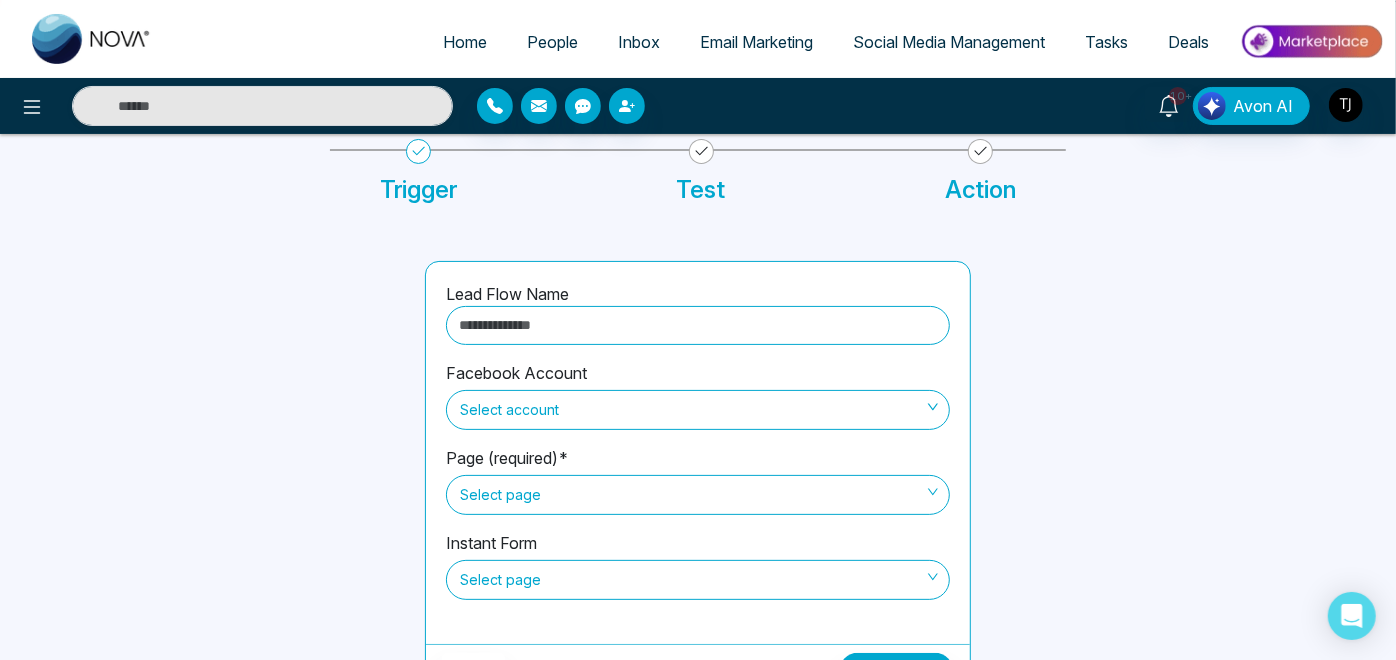type on "******" 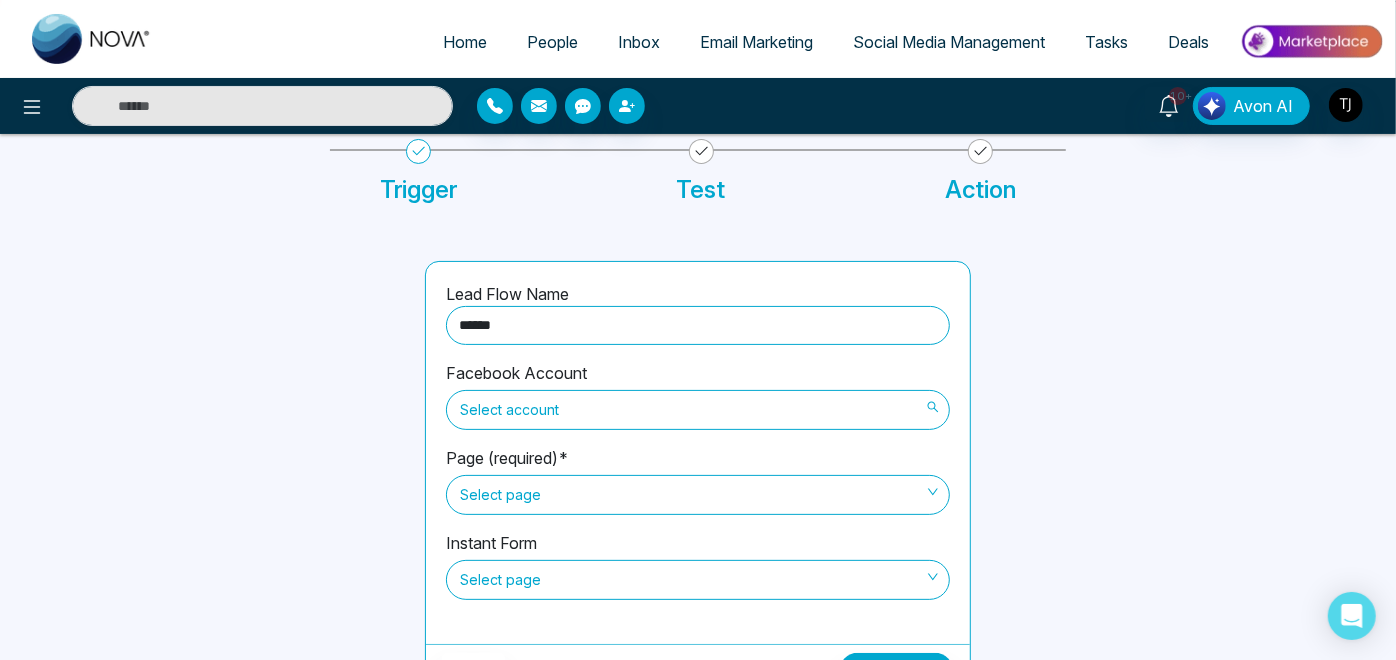 click on "Select account" at bounding box center [698, 410] 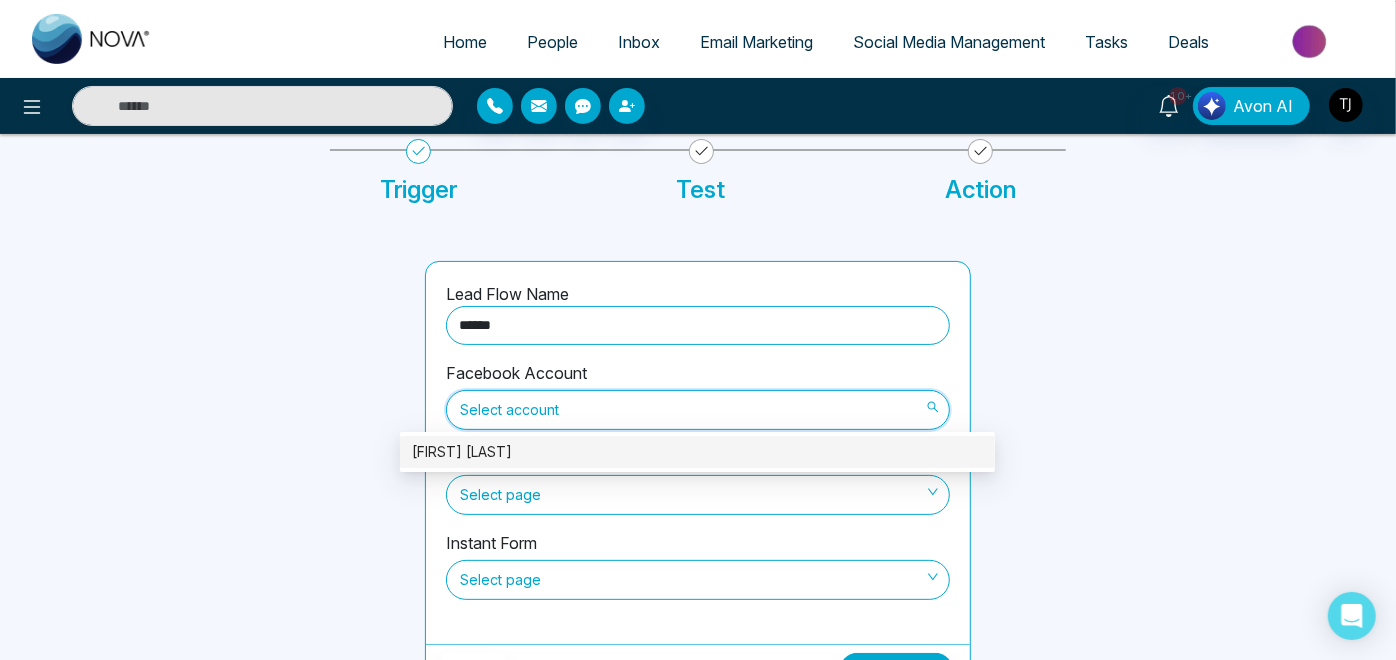 click on "Home People Inbox Email Marketing Social Media Management Tasks Deals 10+ Avon AI Trigger Test Action Lead Flow Name ****** Facebook Account Select account Page (required)* Select page Instant Form Select page Back Continue Add an Account Choose each social network you want to connect Continue with Facebook Continue with Instagram Lets get you to the finish line Connect your Business profile to your facebook Page. Here's how: Log in to facebook Select a Business profile that's connected to a Facebook Page Add to Nova CRM Log in to Facebook /lead-flows/create *** [YEAR] [FIRST]" at bounding box center [698, 219] 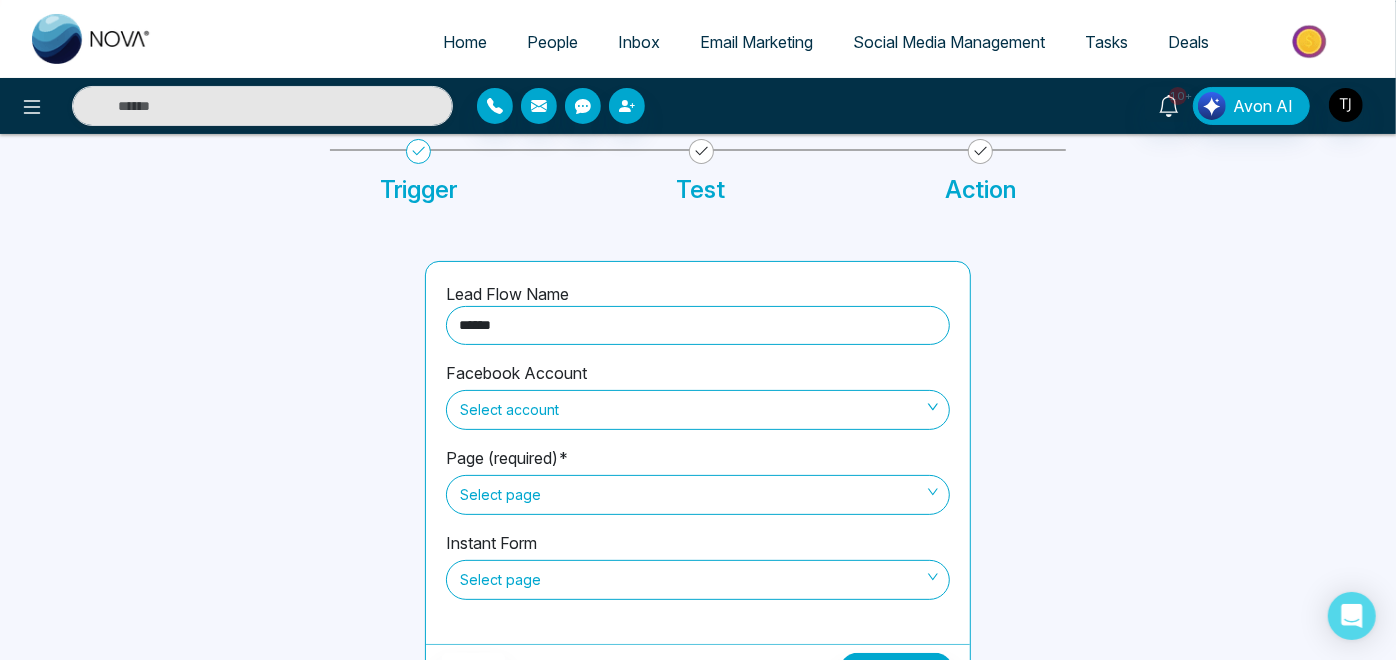 click on "Page (required)*" at bounding box center [507, 458] 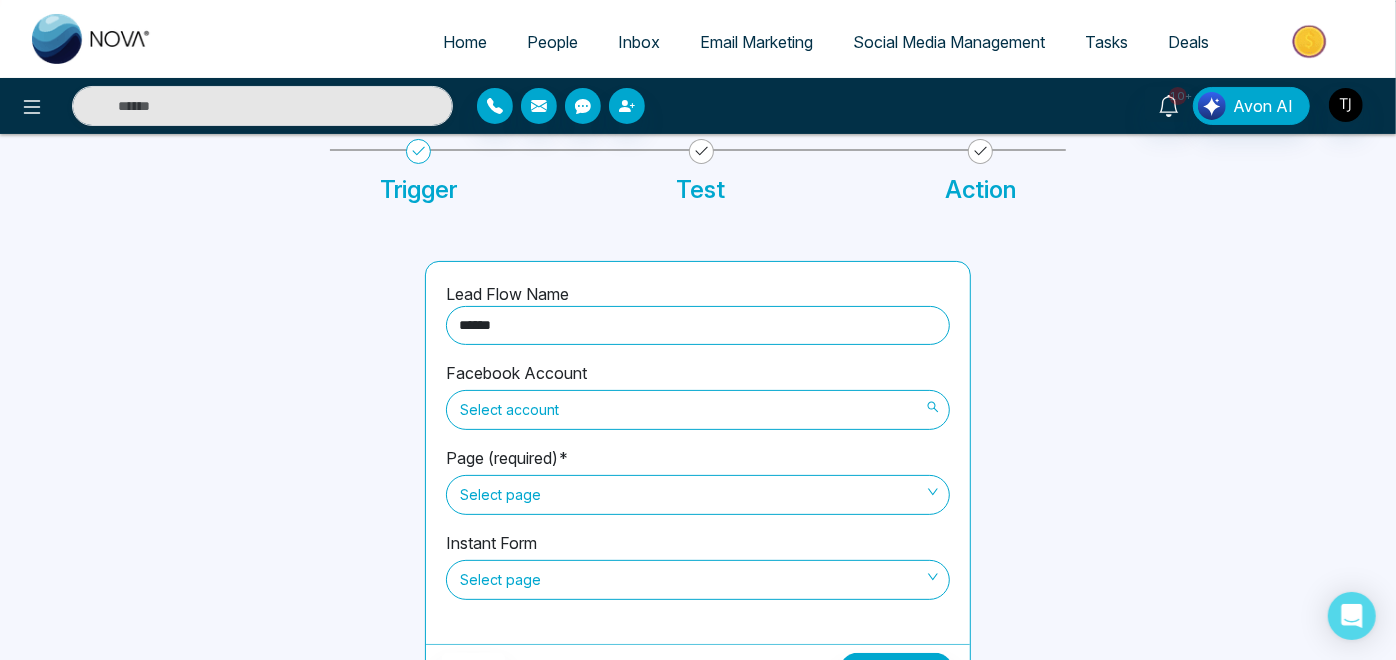 click on "Select account" at bounding box center (698, 410) 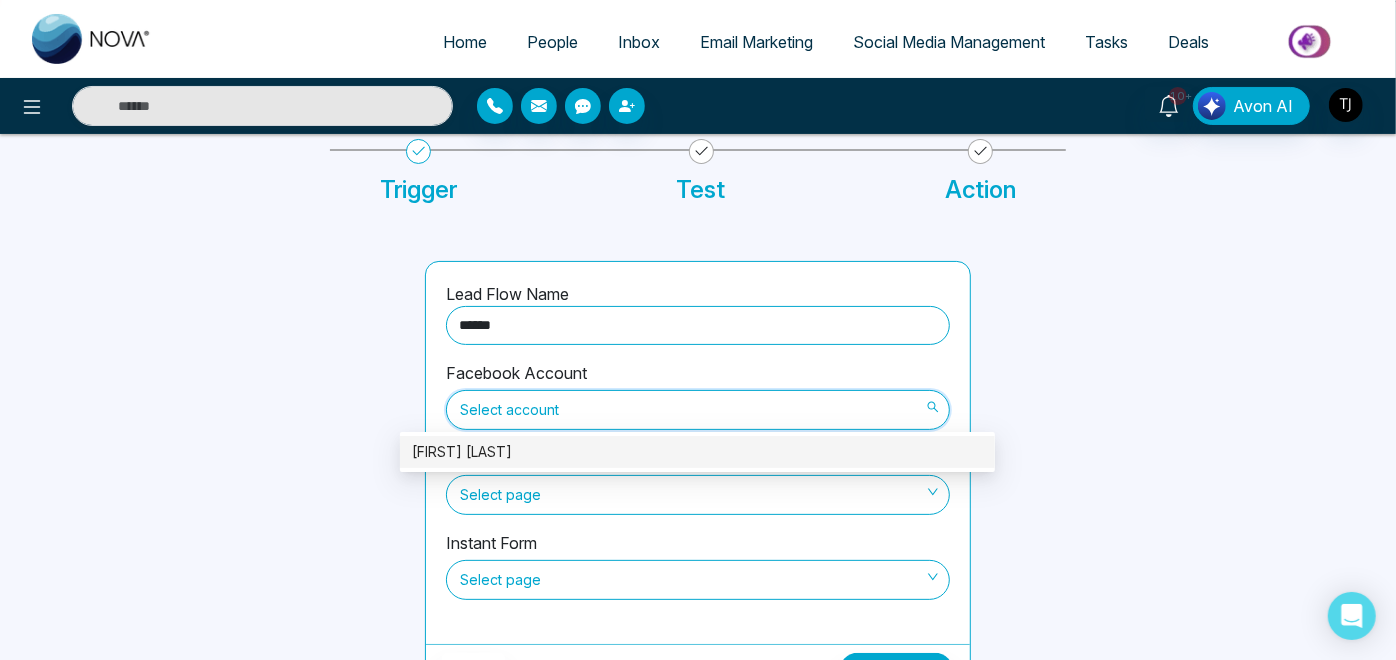 click on "[FIRST] [LAST]" at bounding box center [697, 452] 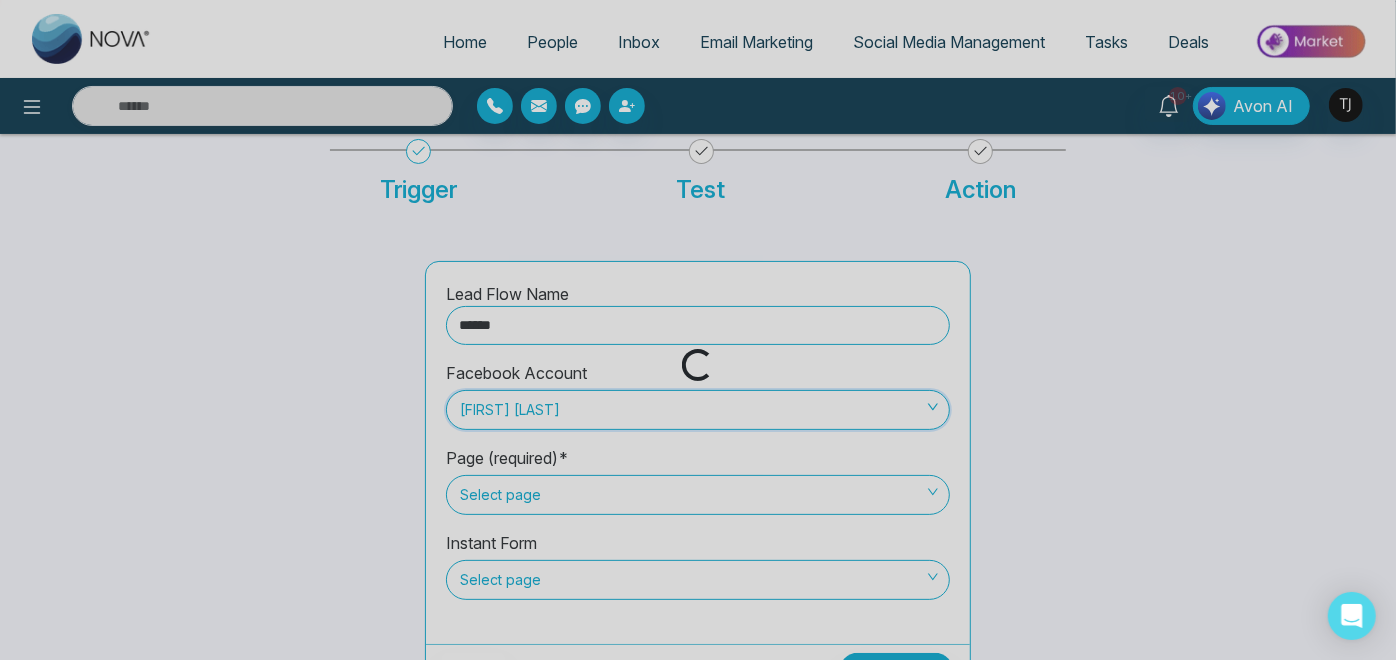 click on "Loading..." at bounding box center [698, 330] 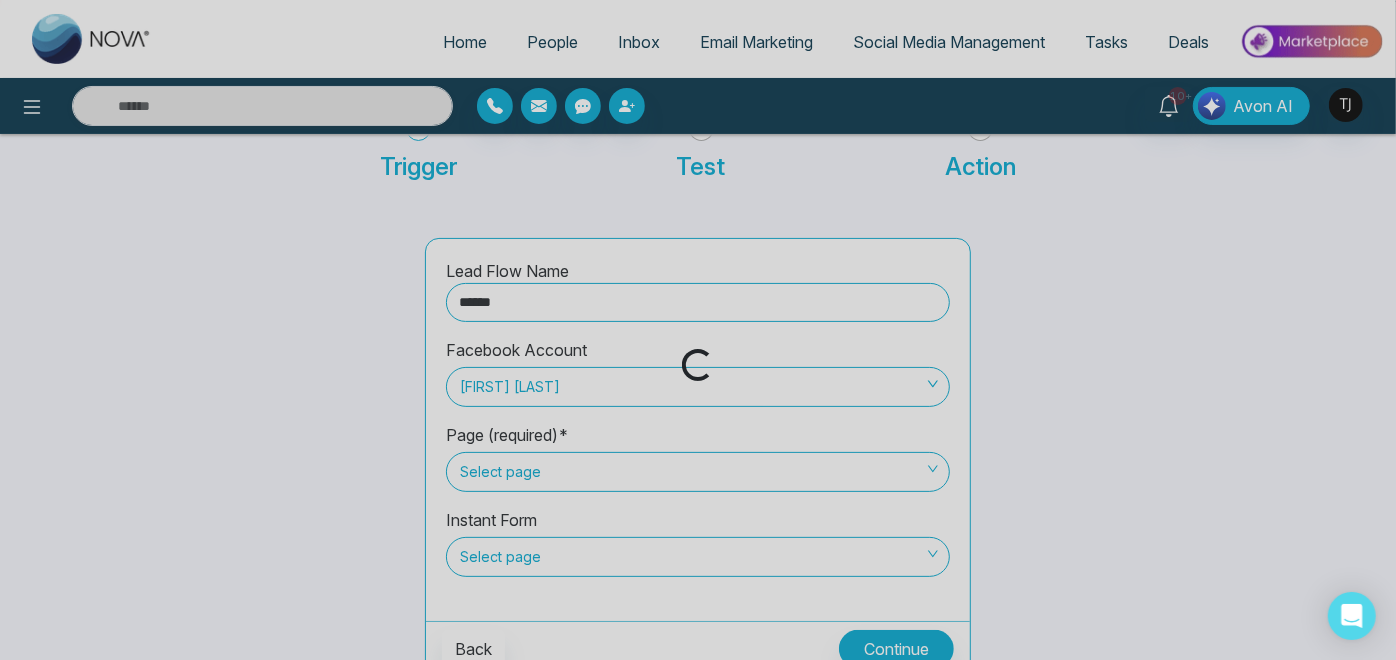 scroll, scrollTop: 148, scrollLeft: 0, axis: vertical 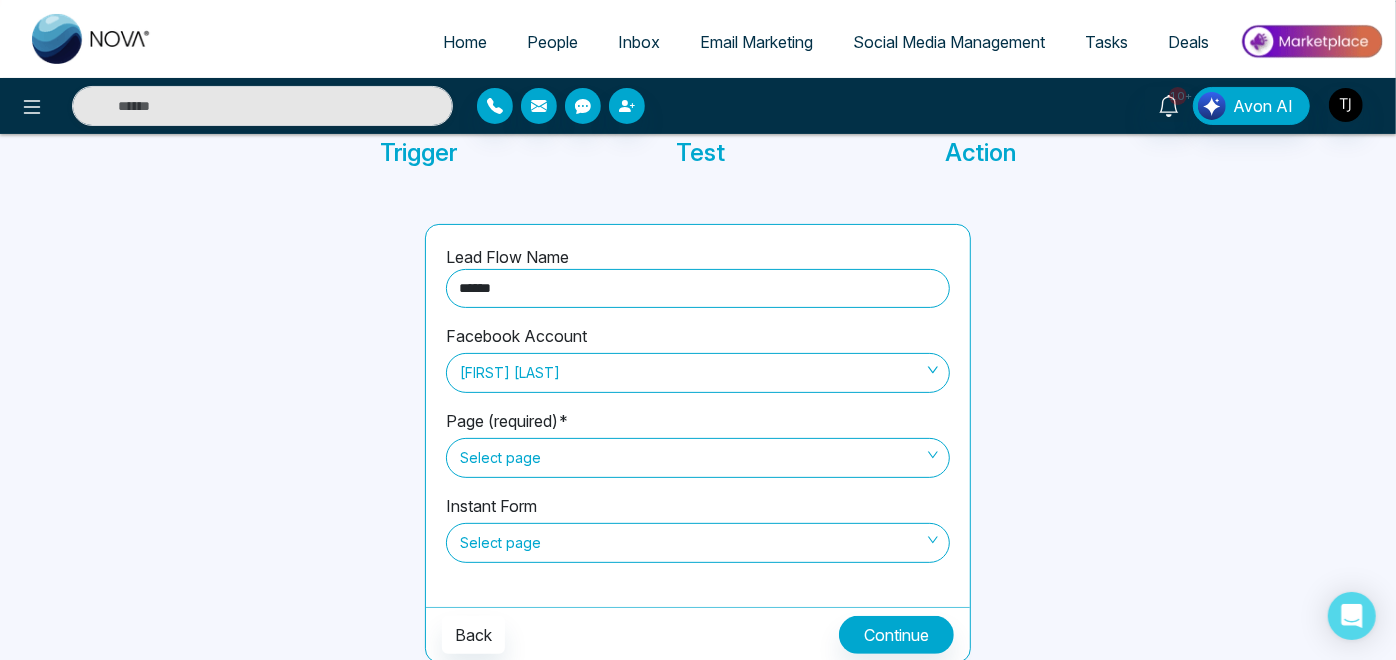 click on "Select page" at bounding box center (698, 458) 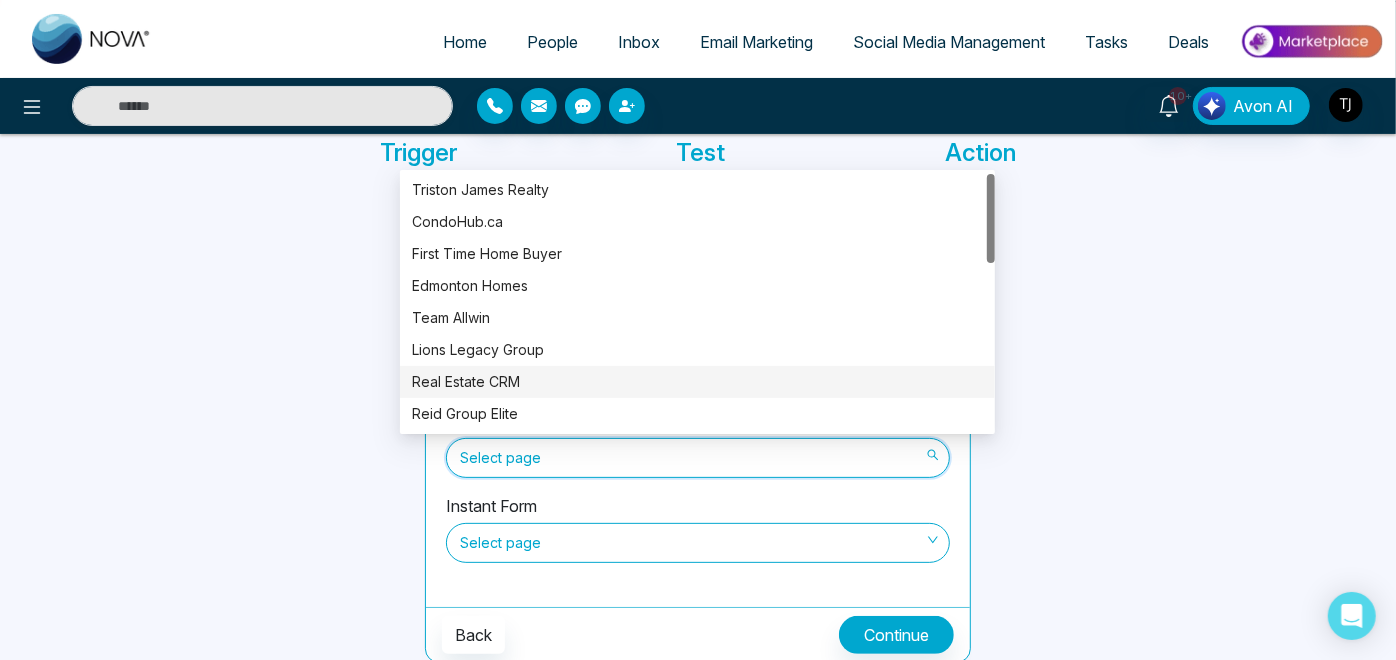 click on "Real Estate CRM" at bounding box center [697, 382] 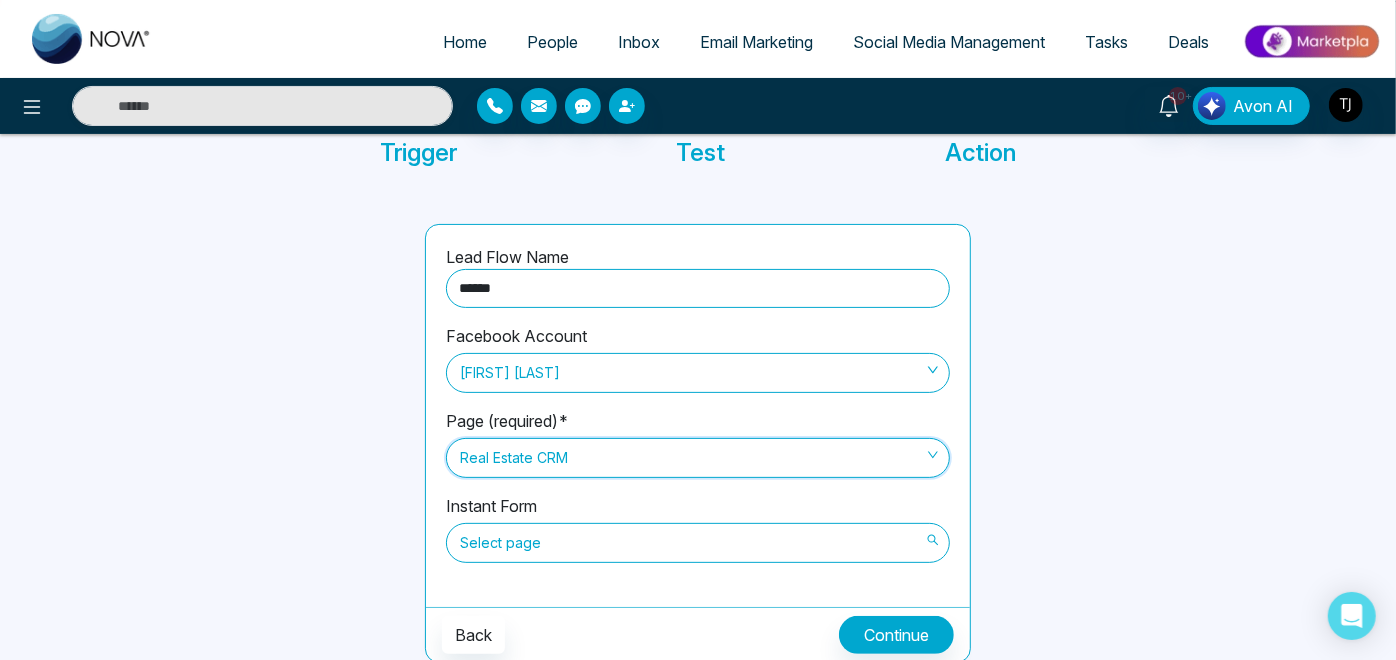 click on "Select page" at bounding box center (698, 543) 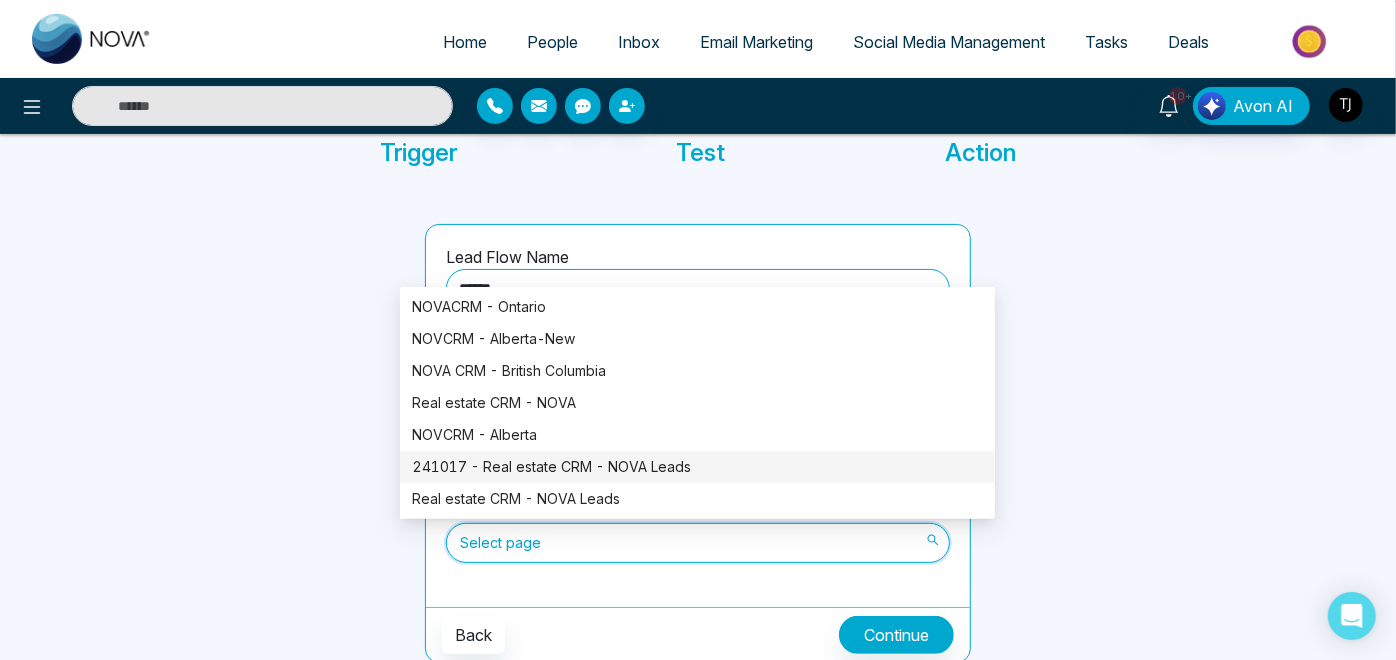 click on "241017 - Real estate CRM - NOVA Leads" at bounding box center (697, 467) 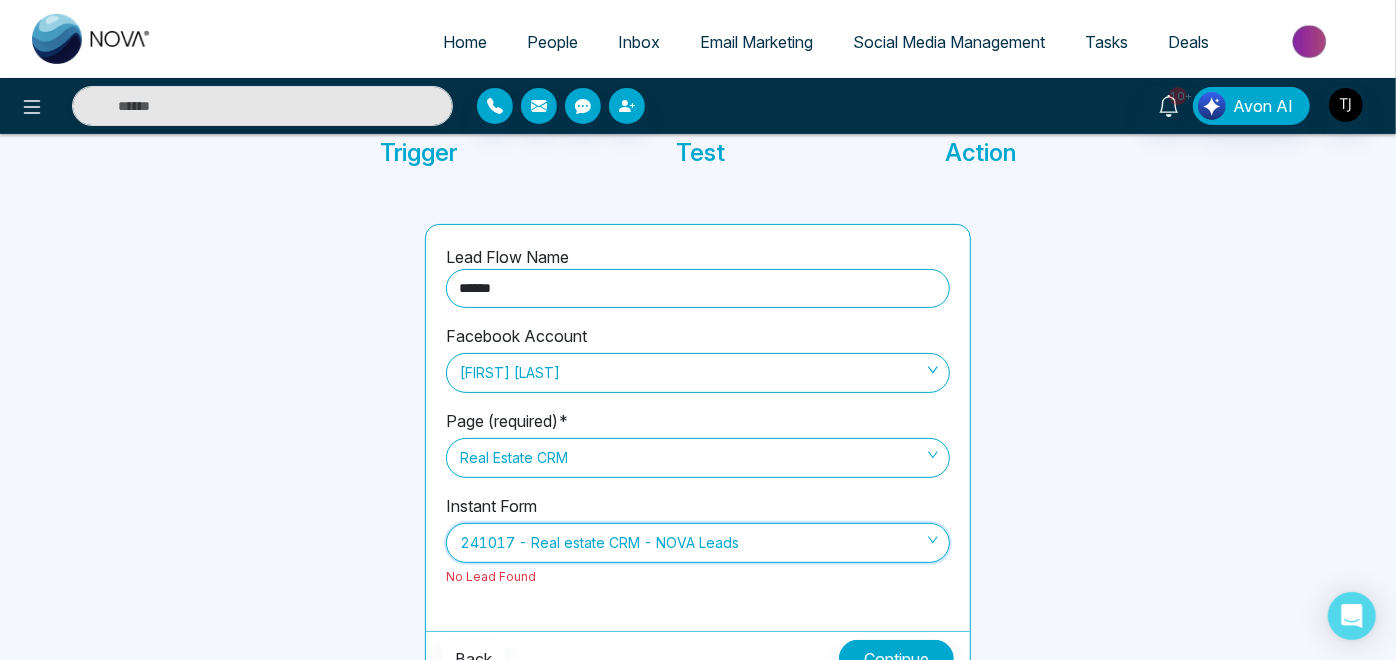 click on "241017 - Real estate CRM - NOVA Leads" at bounding box center (698, 543) 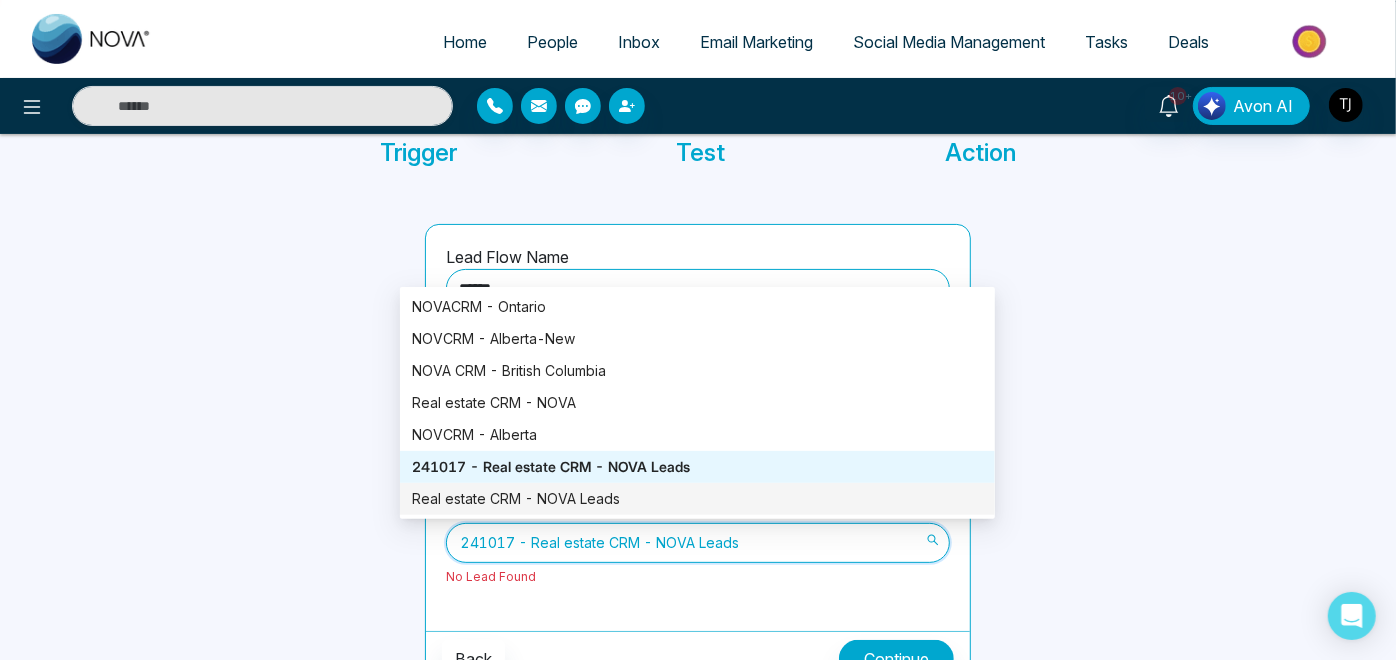 click on "Real estate CRM - NOVA Leads" at bounding box center [697, 499] 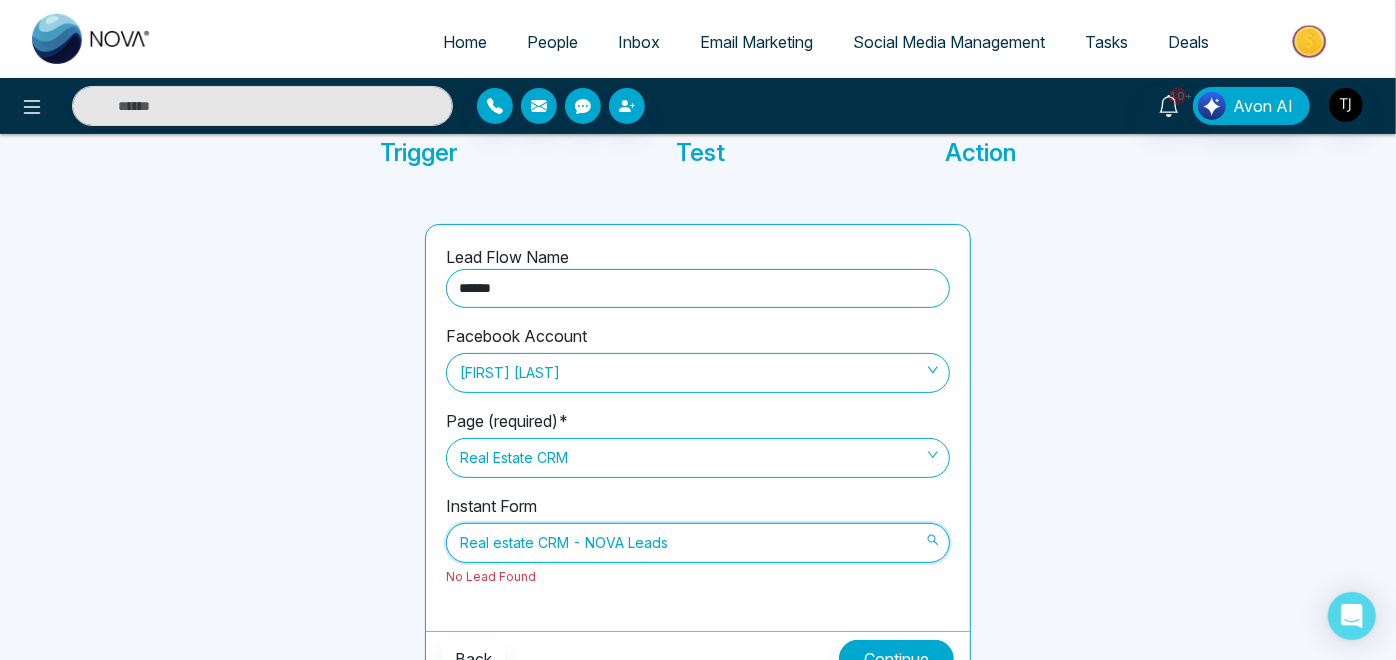 click on "Real estate CRM - NOVA Leads" at bounding box center [698, 543] 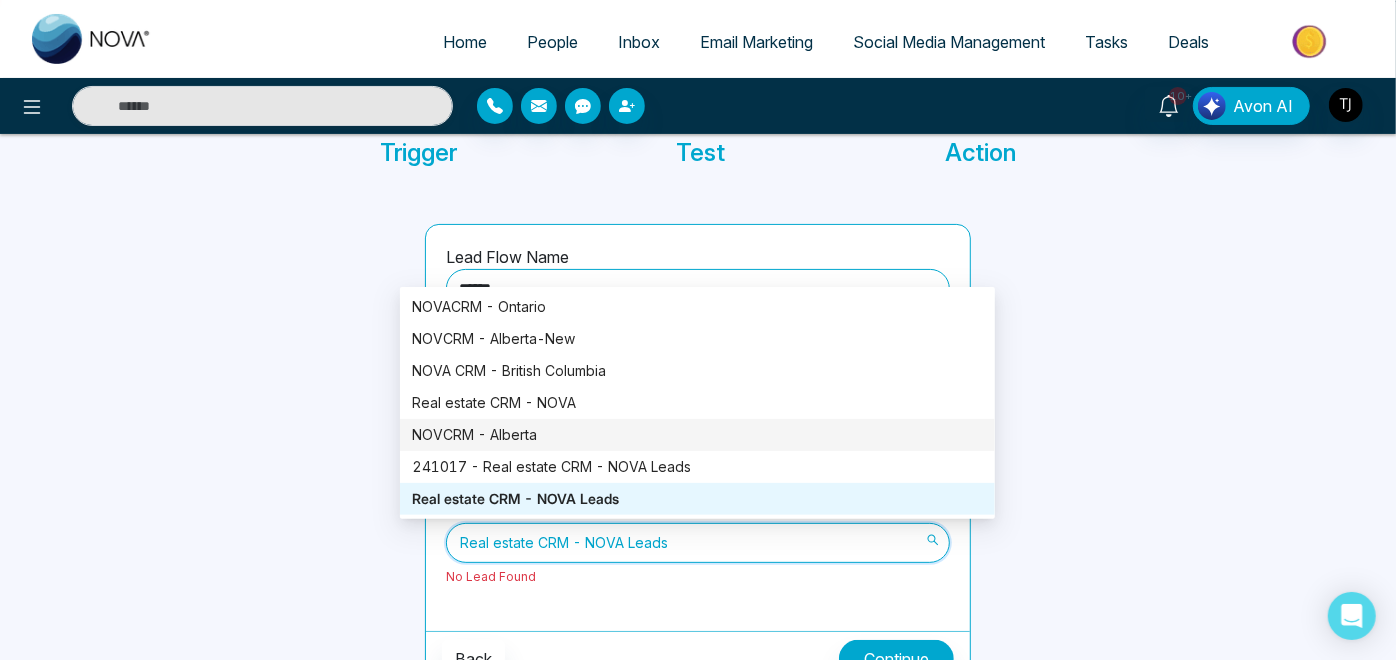 click on "NOVCRM - Alberta" at bounding box center [697, 435] 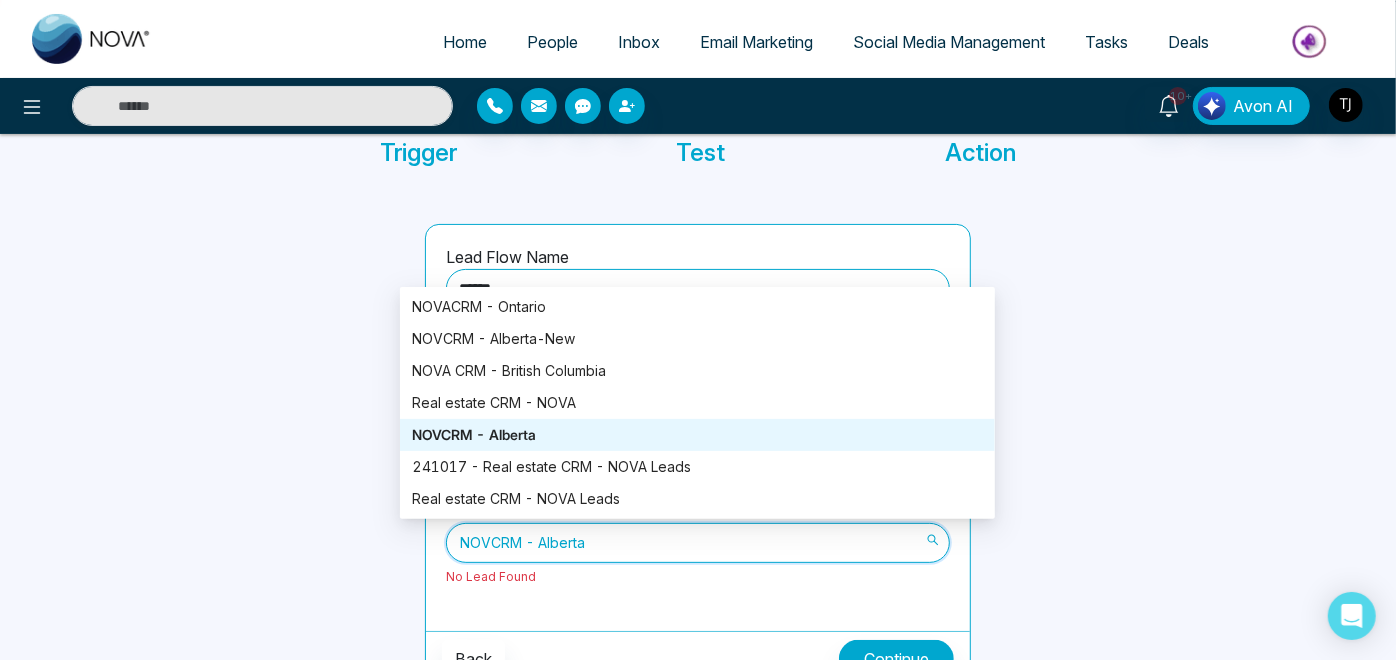 click on "NOVCRM - Alberta" at bounding box center (698, 543) 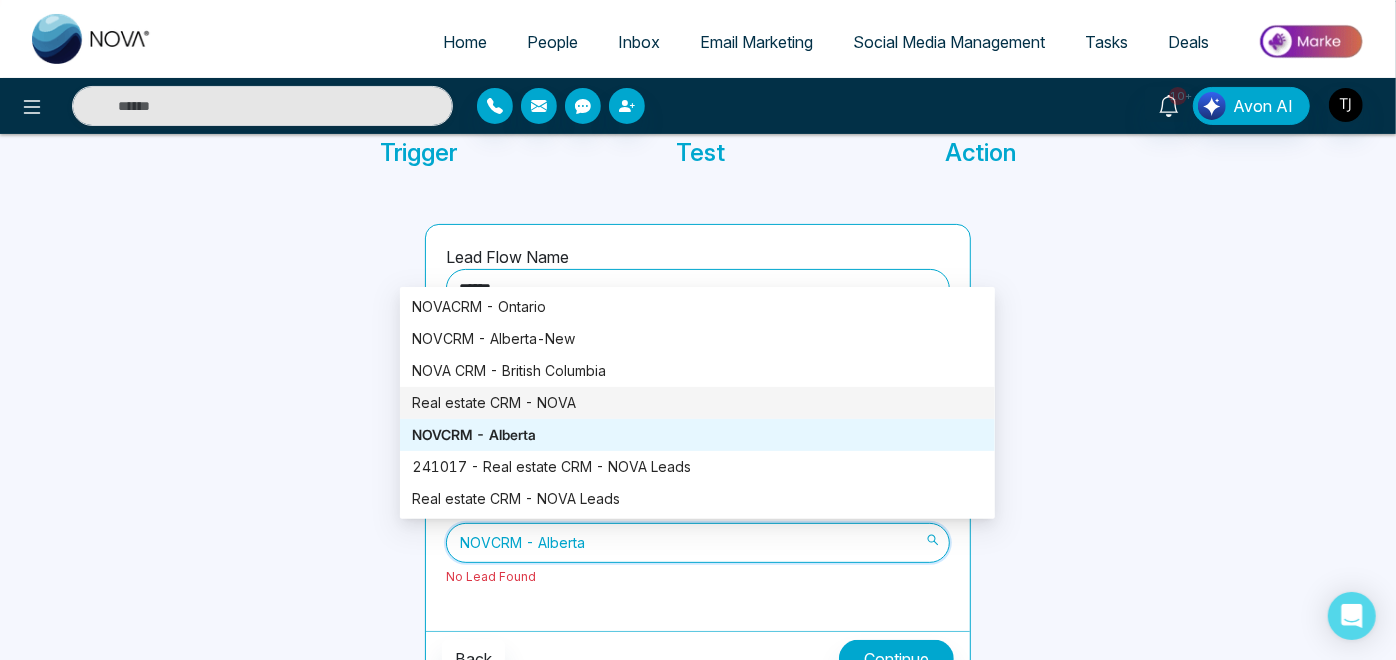 click on "Real estate CRM - NOVA" at bounding box center (697, 403) 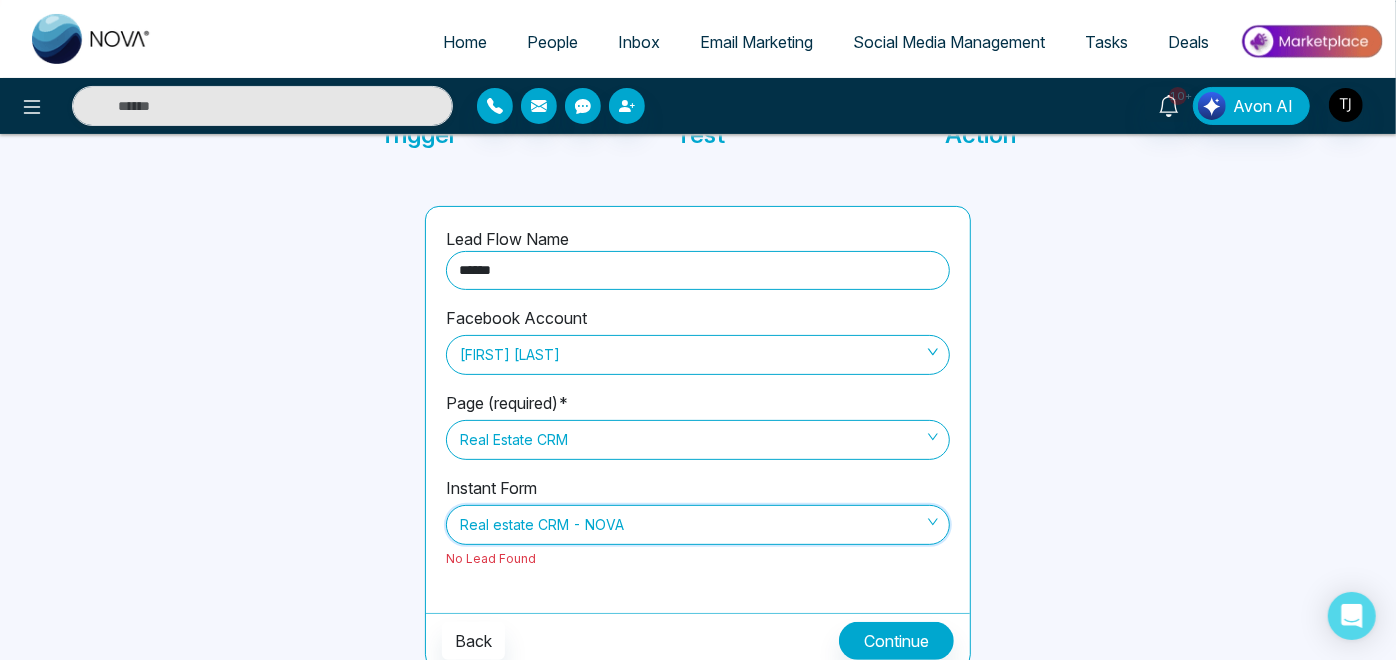 scroll, scrollTop: 171, scrollLeft: 0, axis: vertical 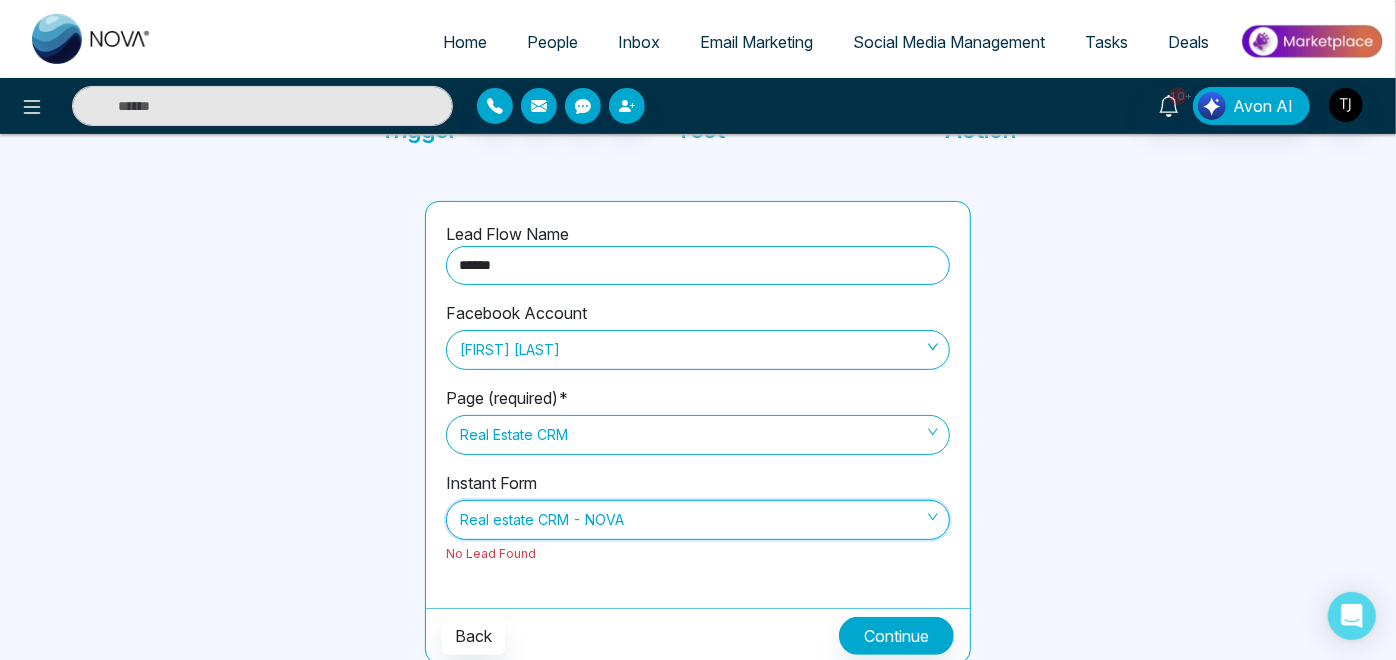 click on "Back Continue" at bounding box center [698, 635] 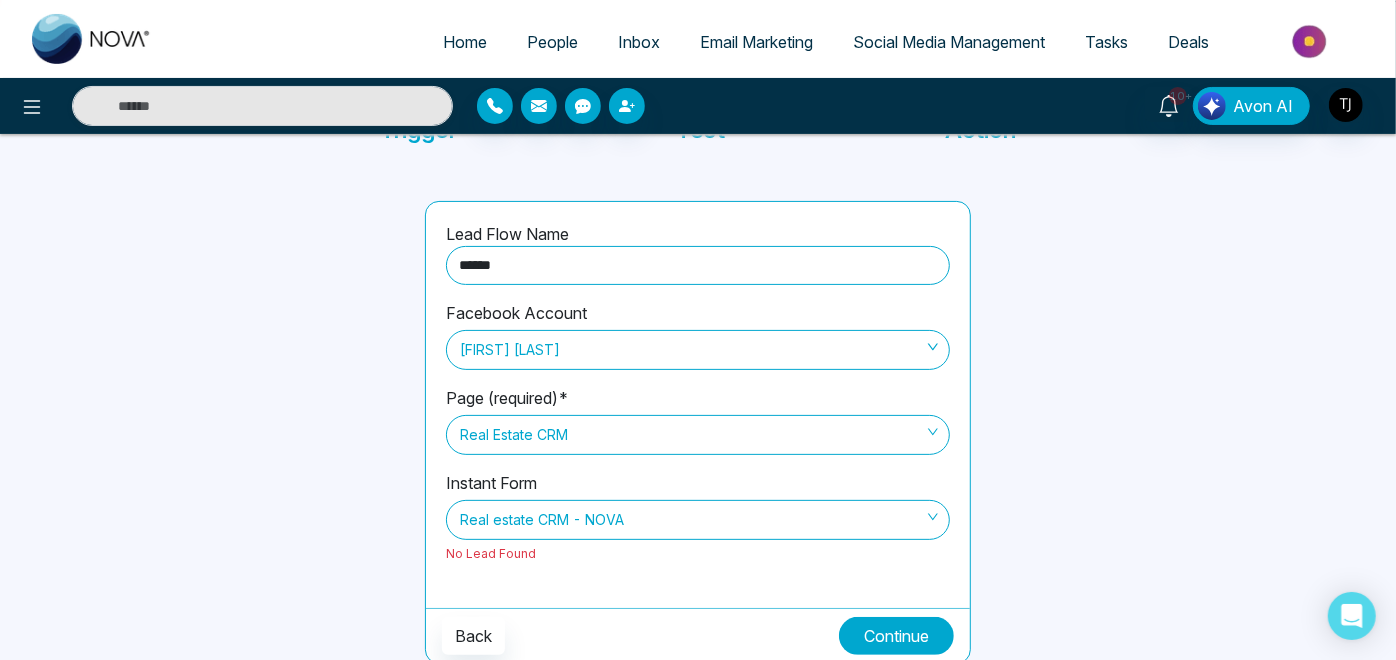 click on "Continue" at bounding box center [896, 636] 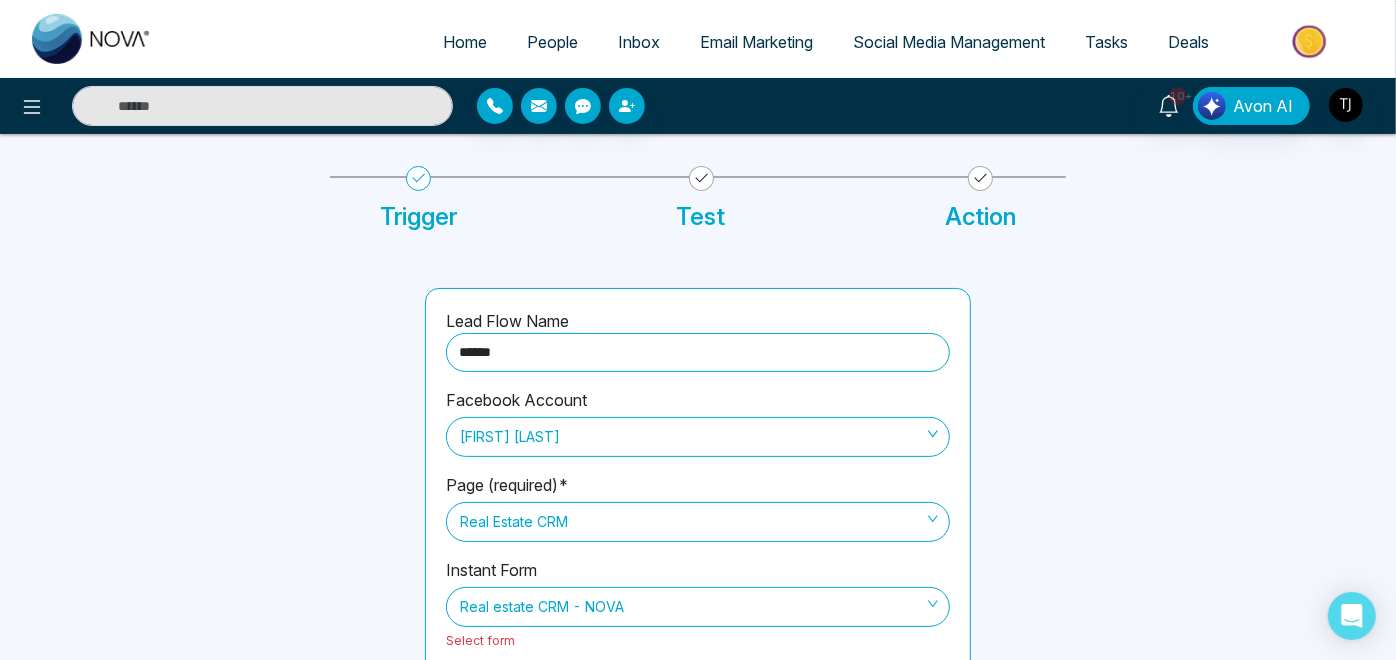 scroll, scrollTop: 171, scrollLeft: 0, axis: vertical 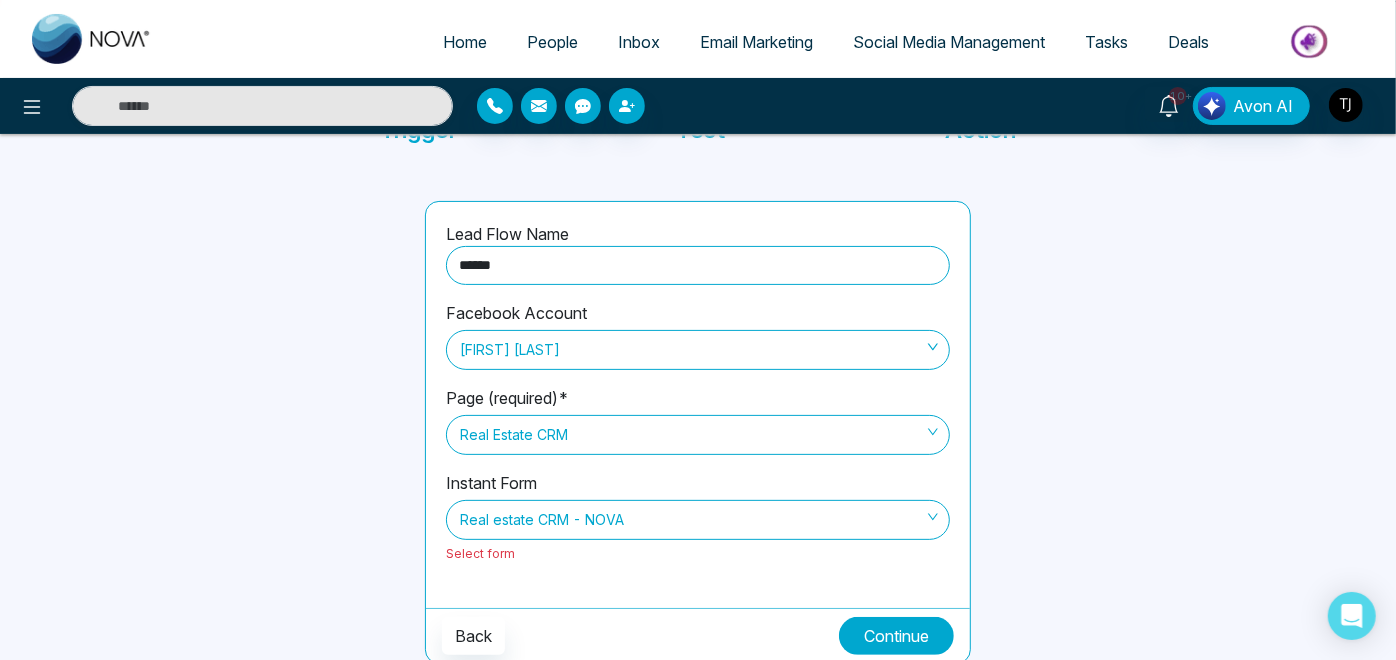 click on "Real estate CRM - NOVA" at bounding box center (698, 520) 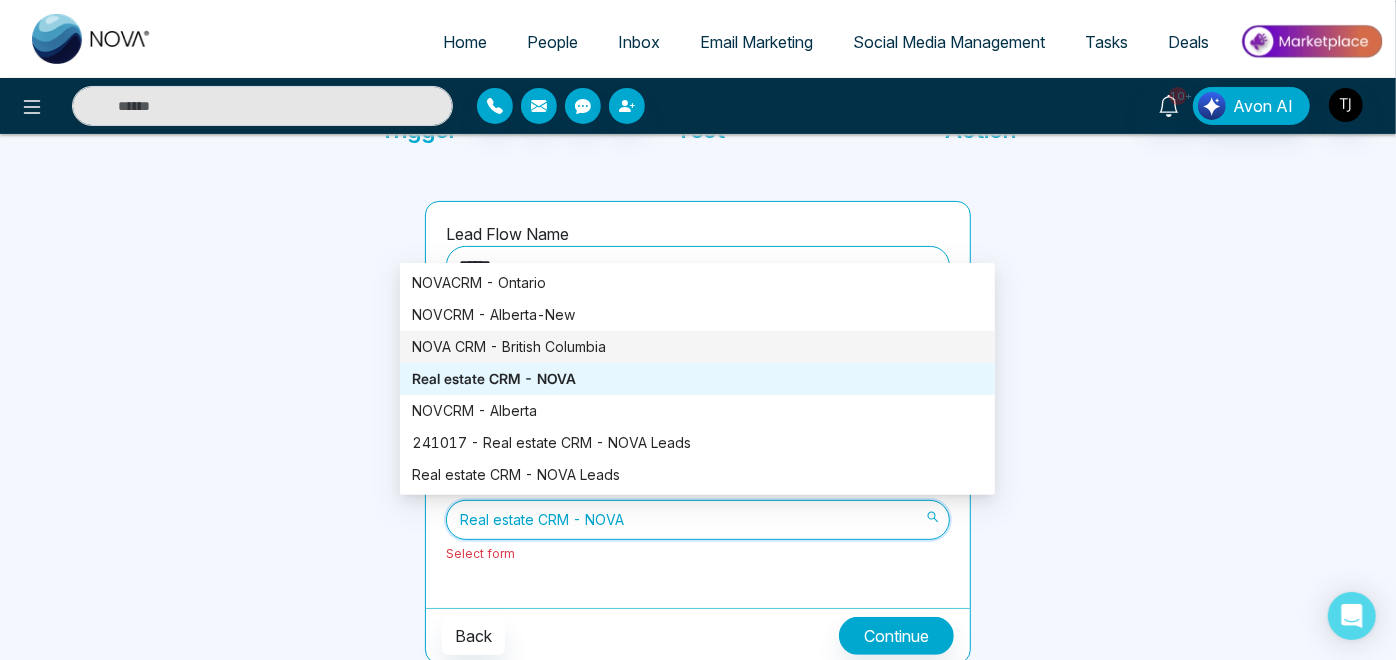 click on "NOVA CRM - British Columbia" at bounding box center [697, 347] 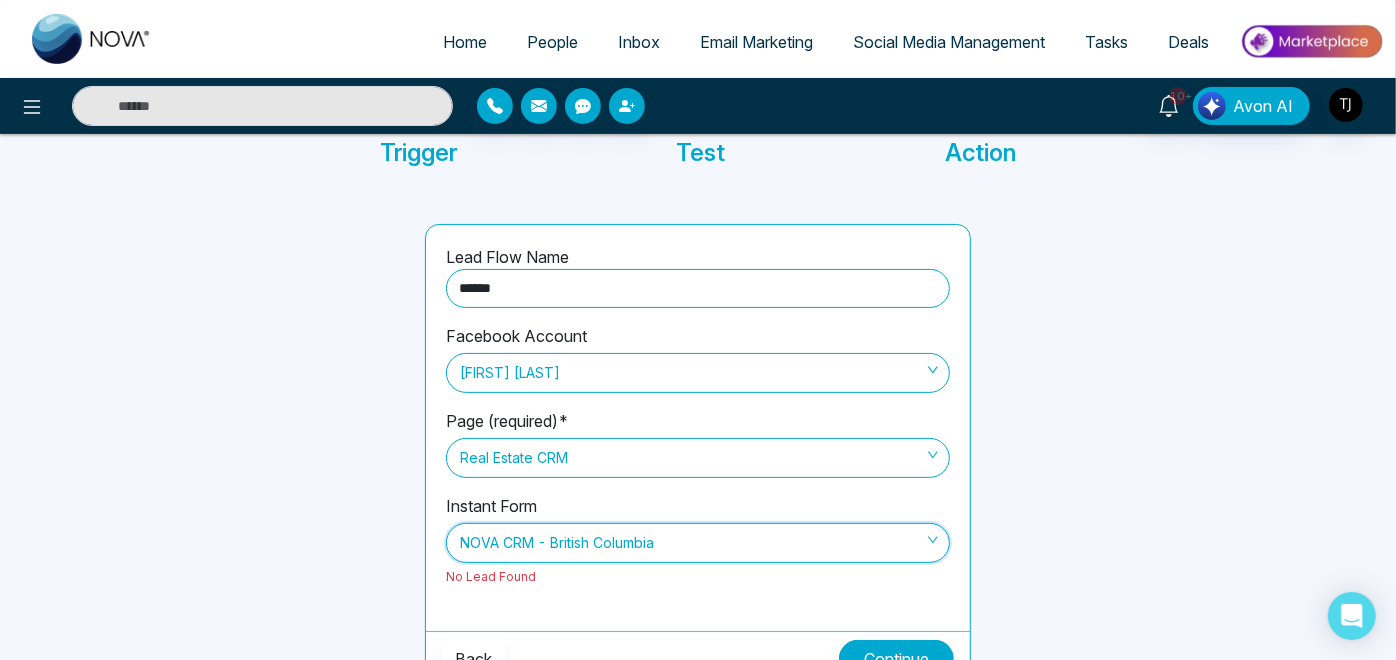 scroll, scrollTop: 171, scrollLeft: 0, axis: vertical 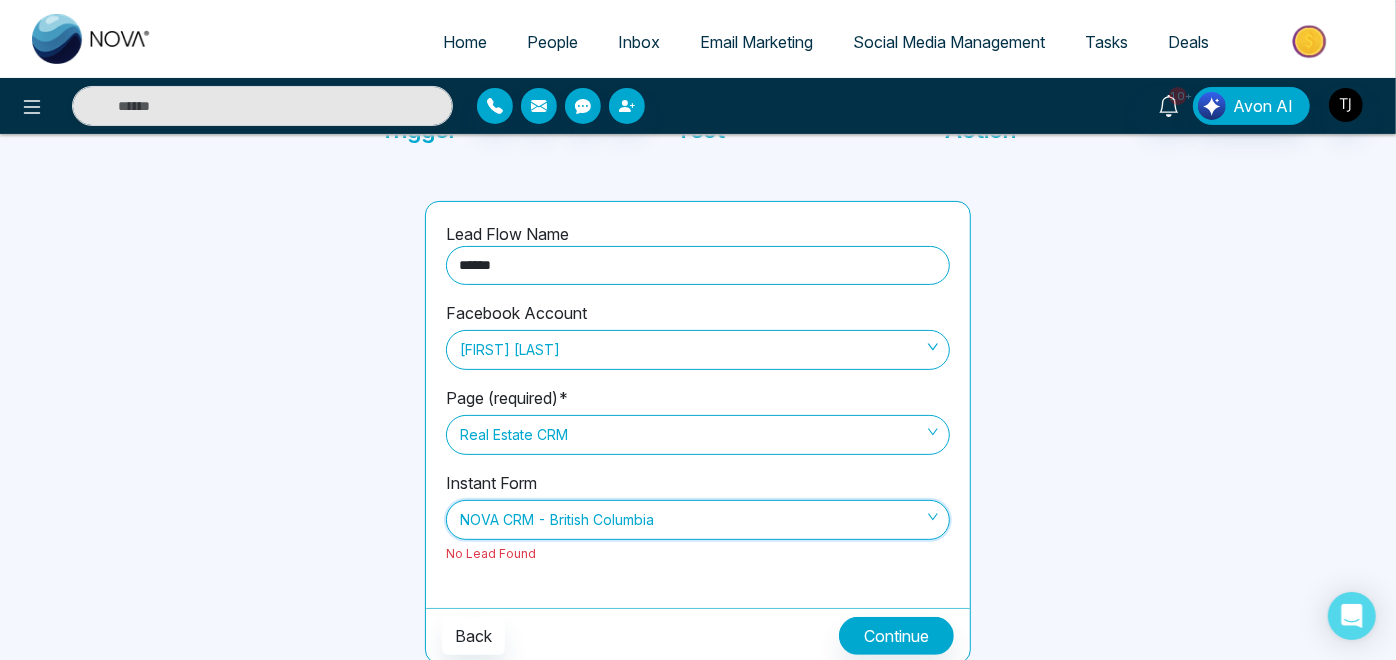 click on "NOVA CRM - British Columbia" at bounding box center [698, 520] 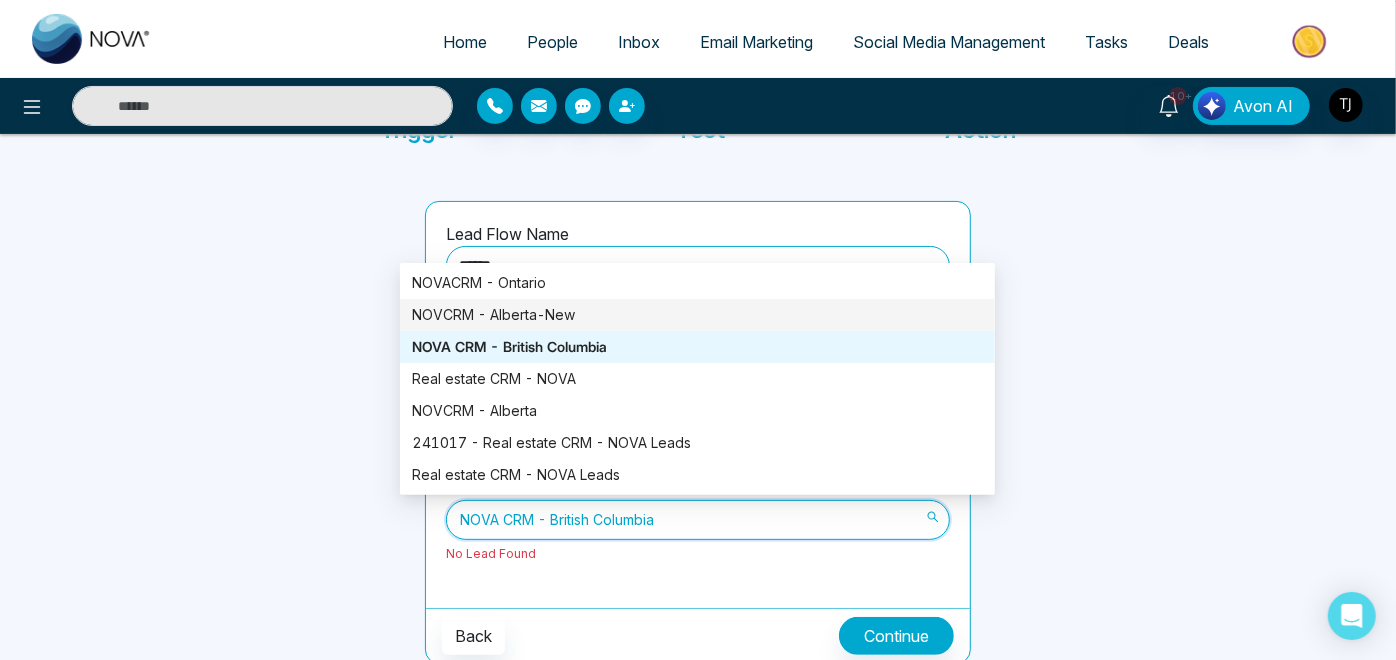 click on "NOVCRM - Alberta-New" at bounding box center (697, 315) 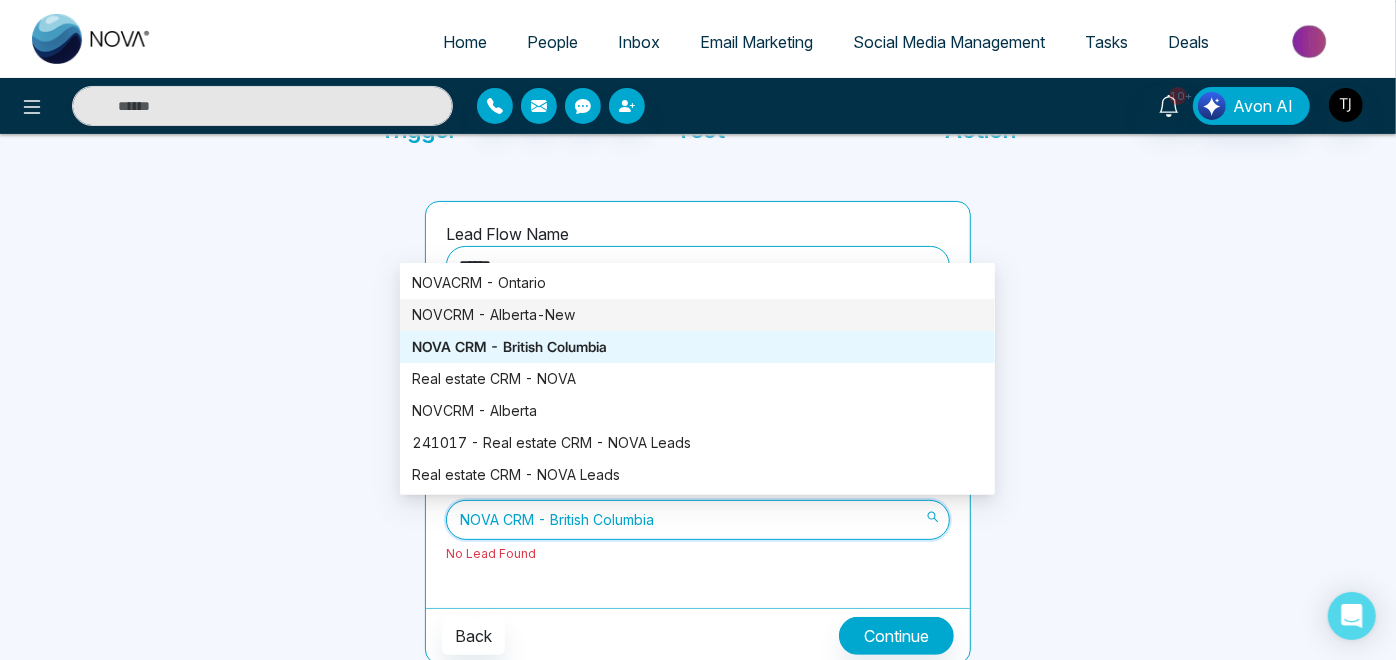 scroll, scrollTop: 148, scrollLeft: 0, axis: vertical 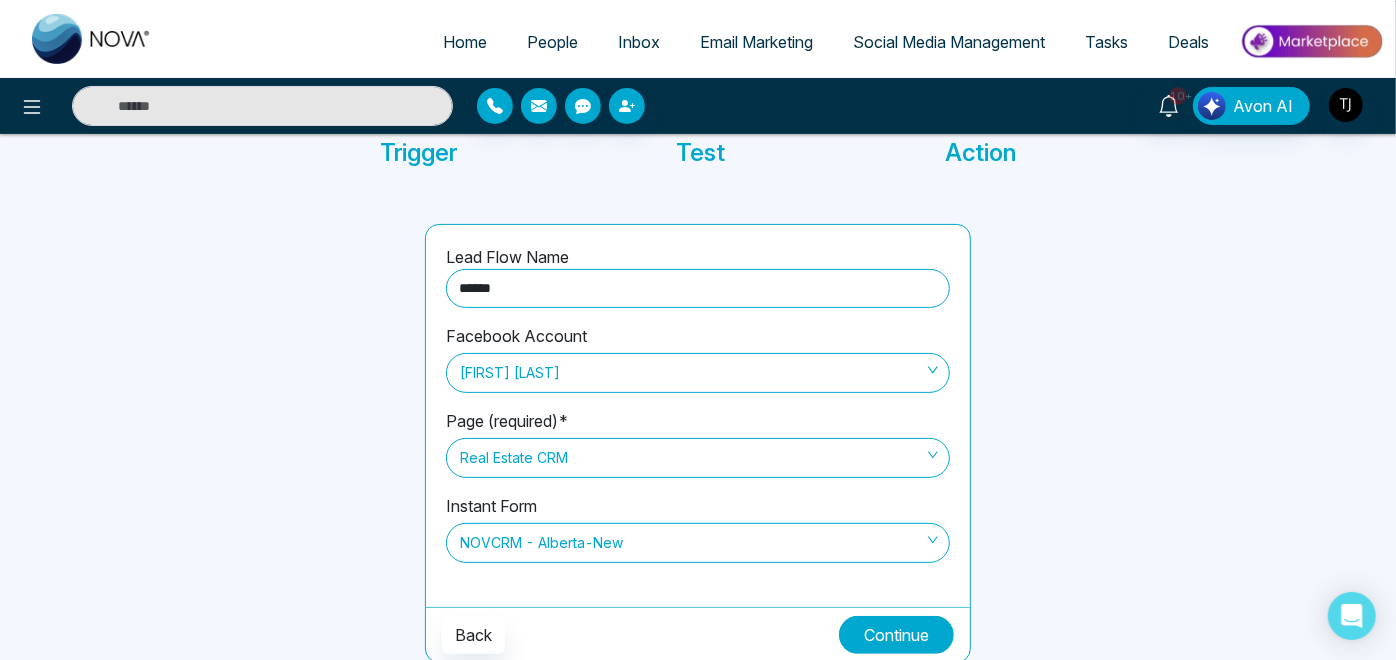 click on "Continue" at bounding box center (896, 635) 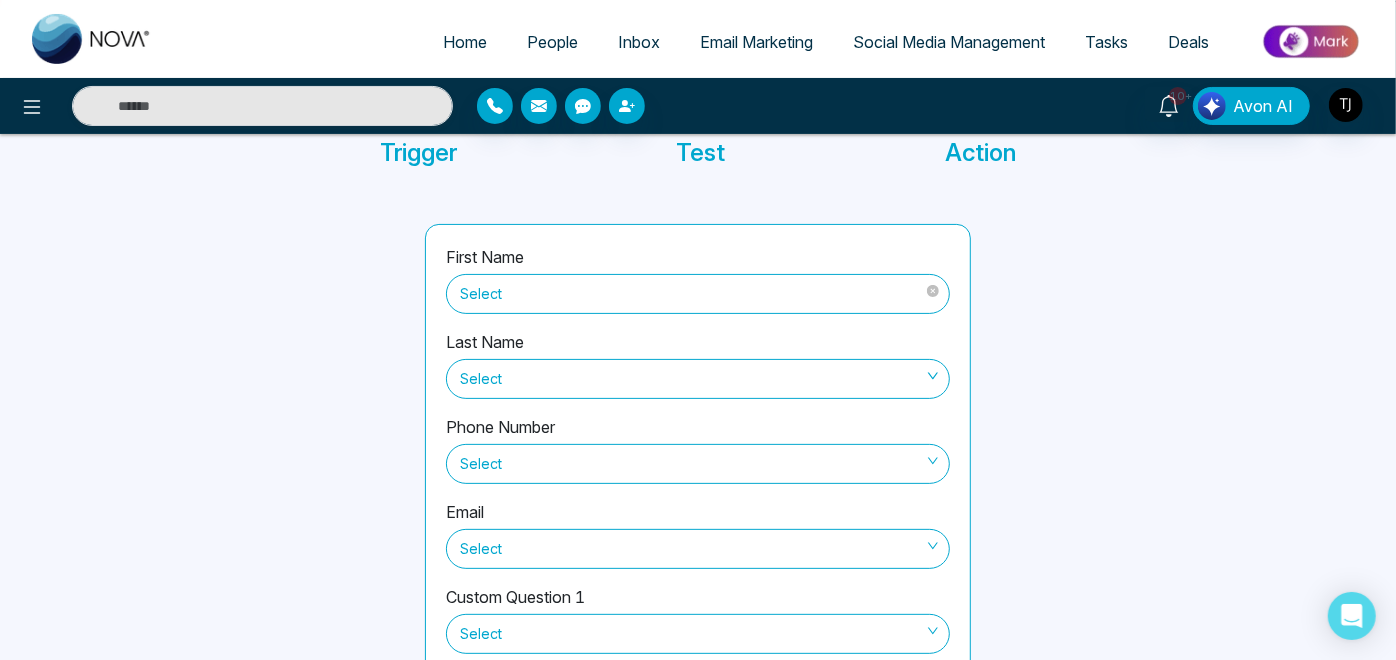 click on "Select" at bounding box center (698, 294) 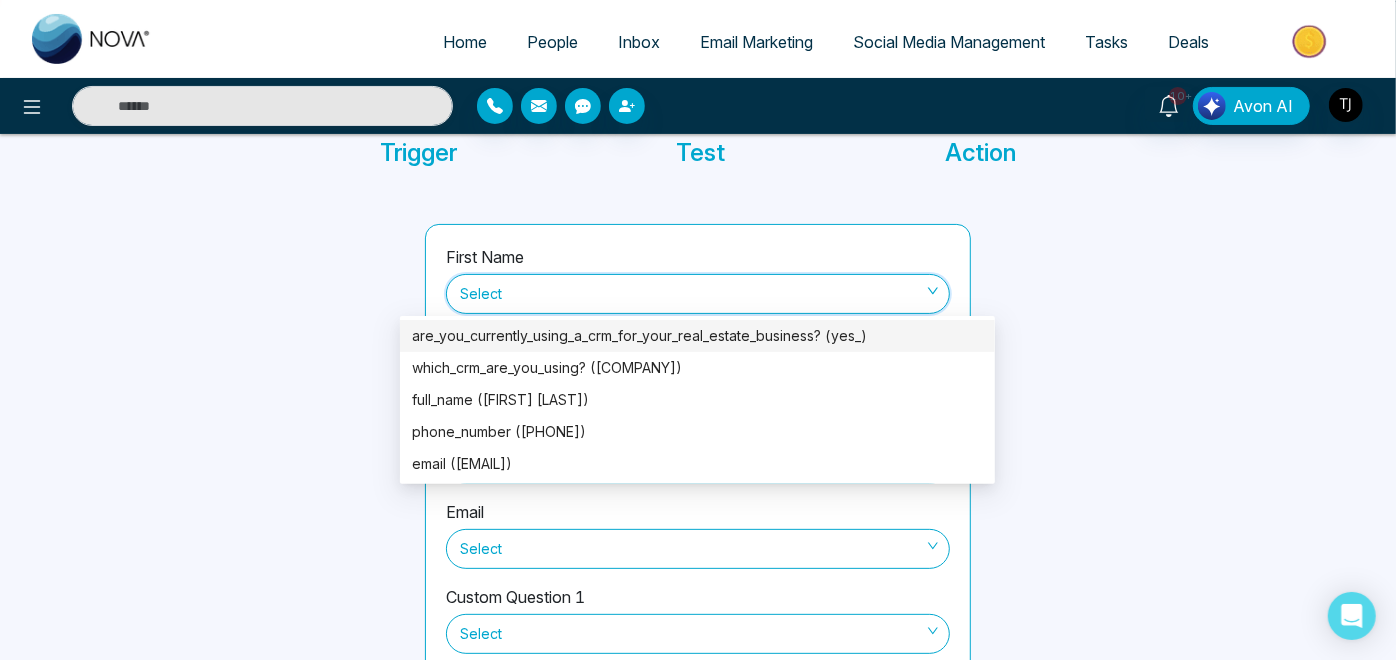 click on "are_you_currently_using_a_crm_for_your_real_estate_business? (yes_)" at bounding box center [697, 336] 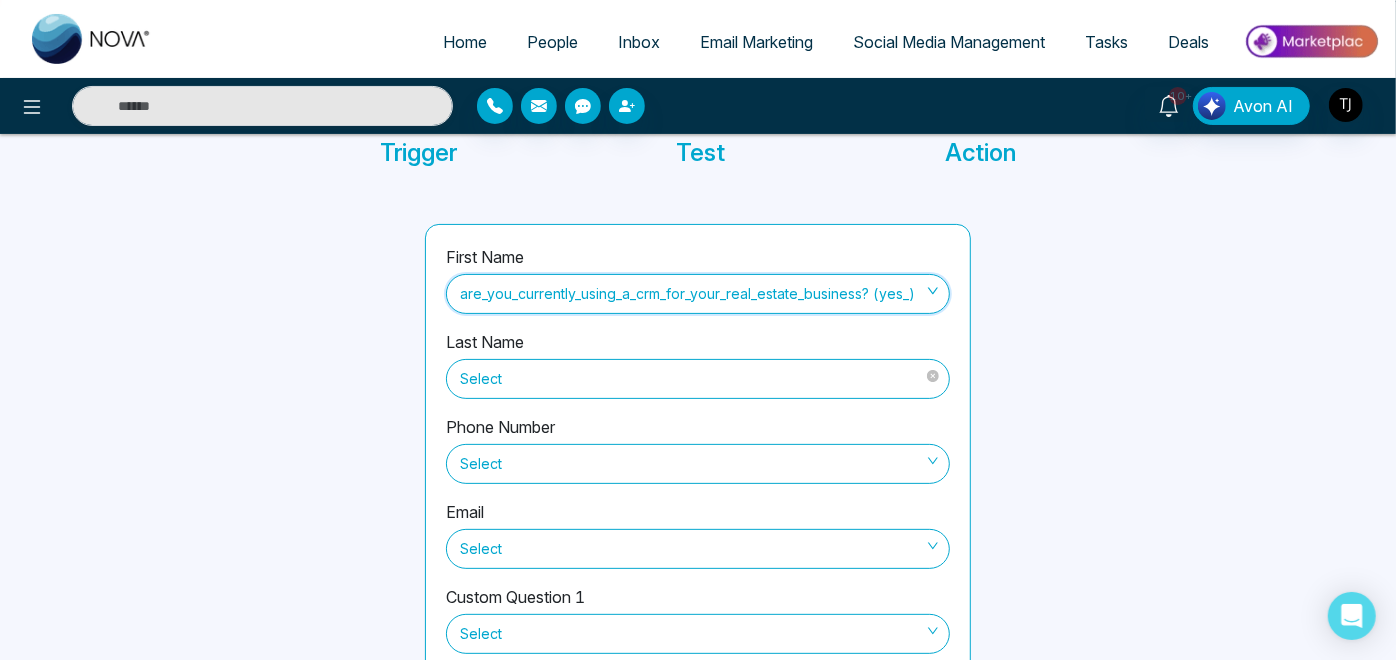 click on "Select" at bounding box center (698, 379) 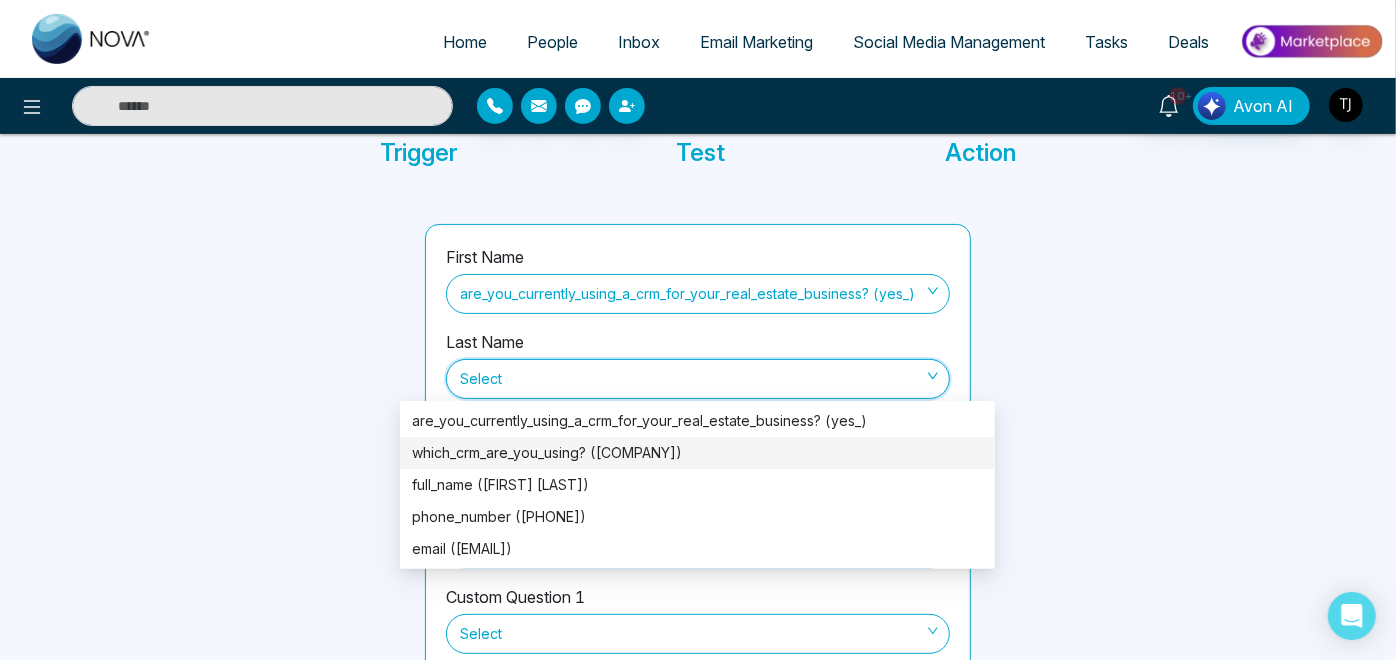 click on "which_crm_are_you_using? ([COMPANY])" at bounding box center (697, 453) 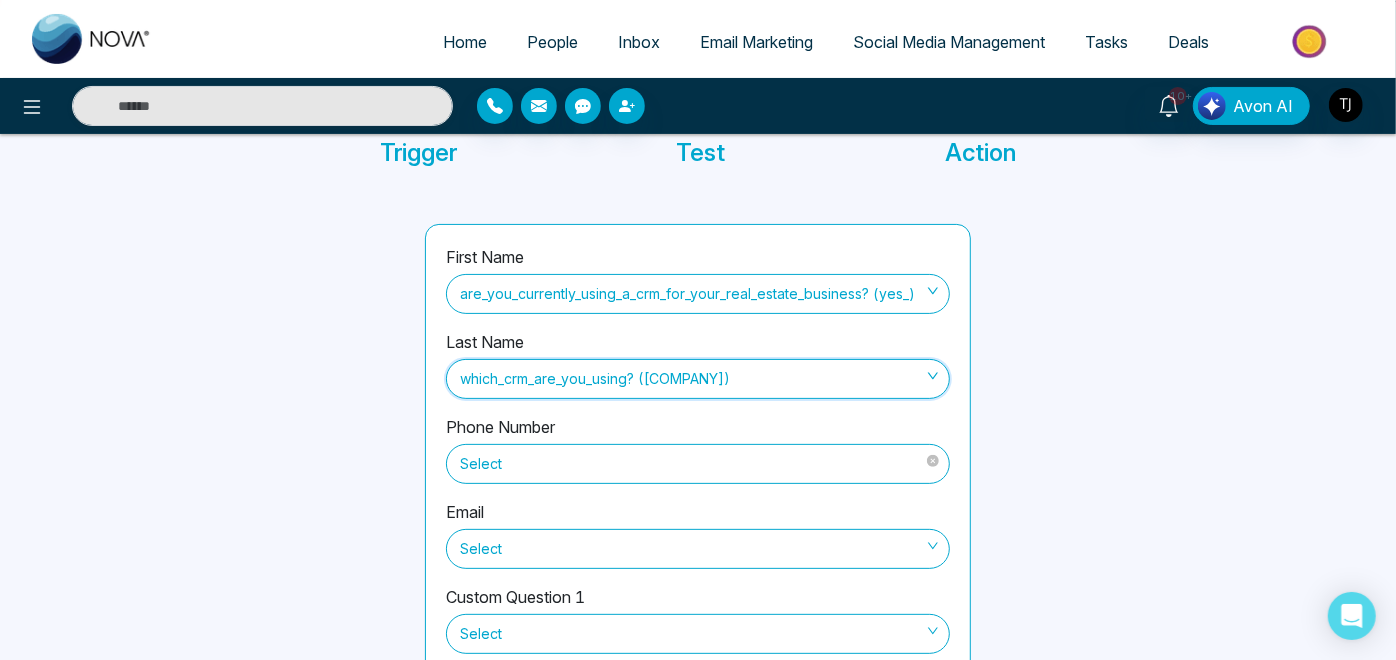 click on "Select" at bounding box center [698, 464] 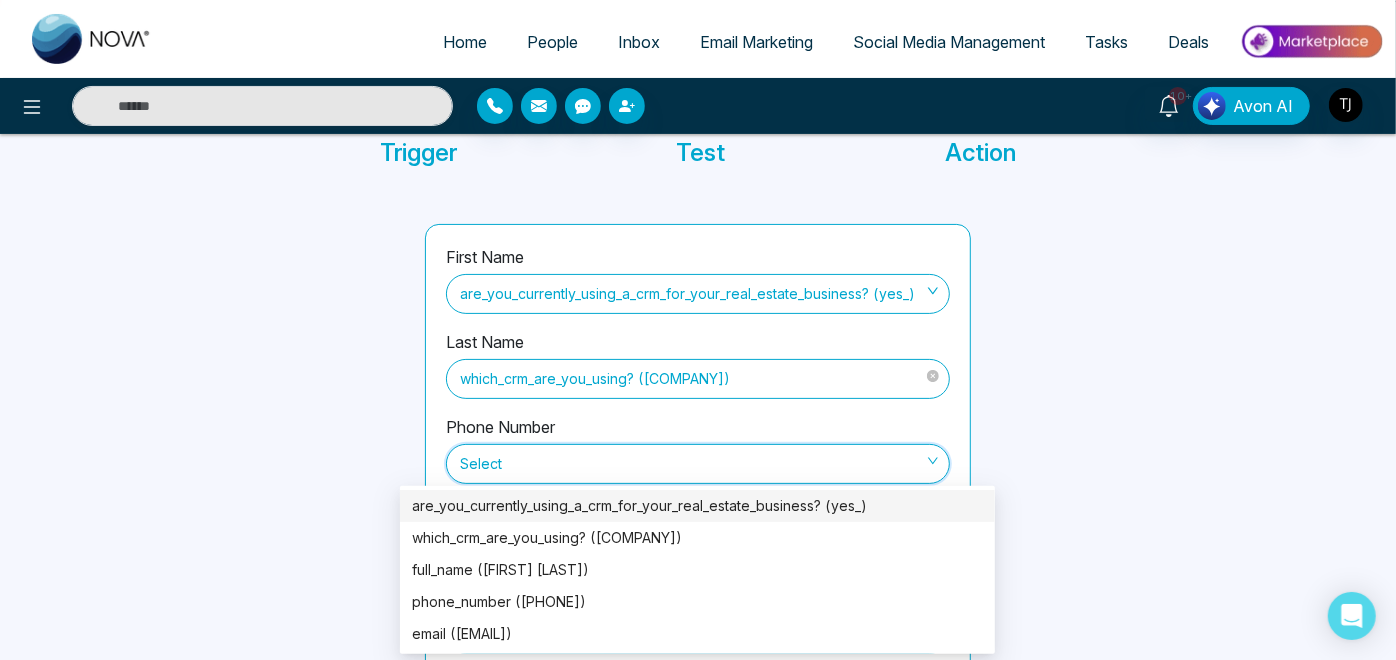 click on "which_crm_are_you_using? ([COMPANY])" at bounding box center (698, 379) 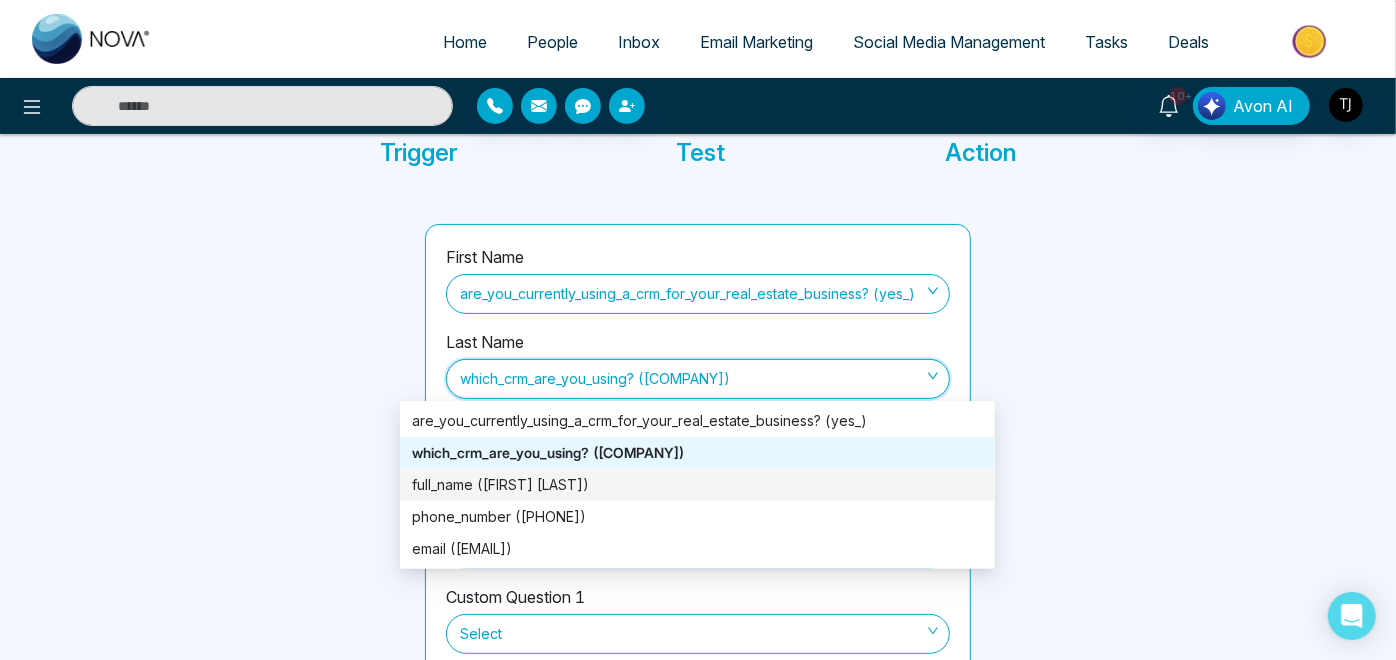 click on "full_name ([FIRST] [LAST])" at bounding box center [697, 485] 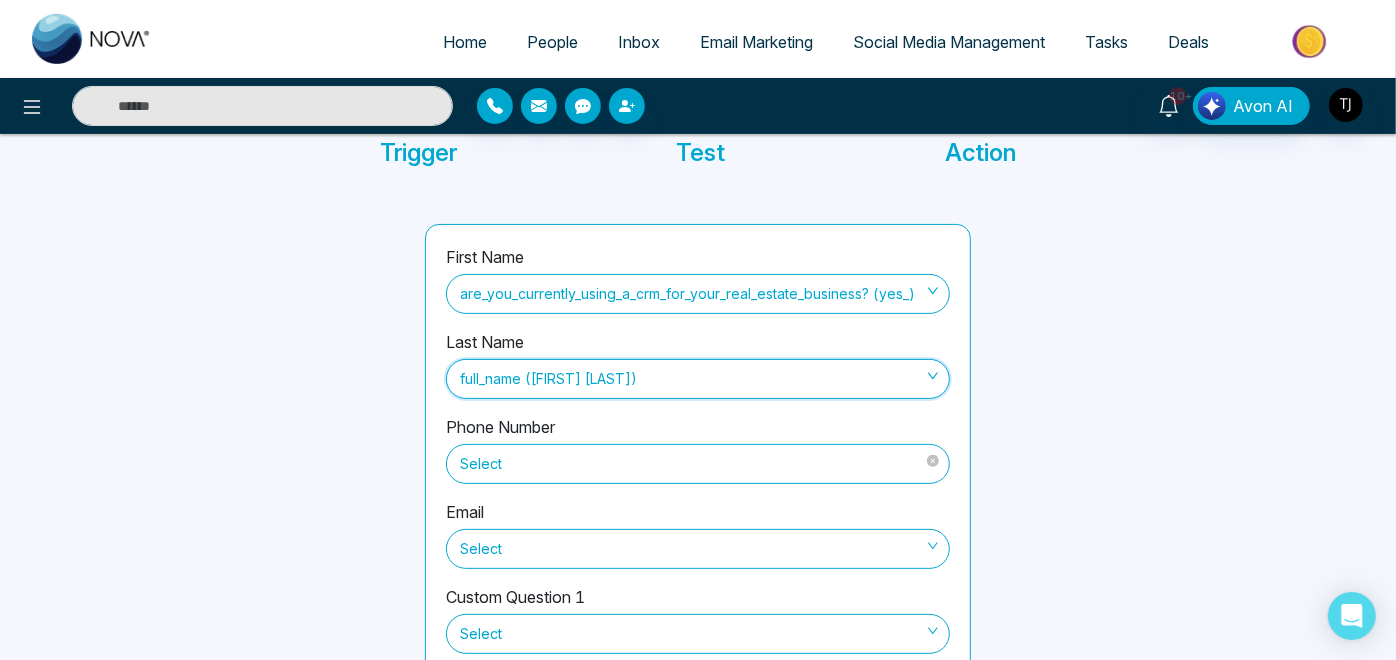 click on "Select" at bounding box center [698, 464] 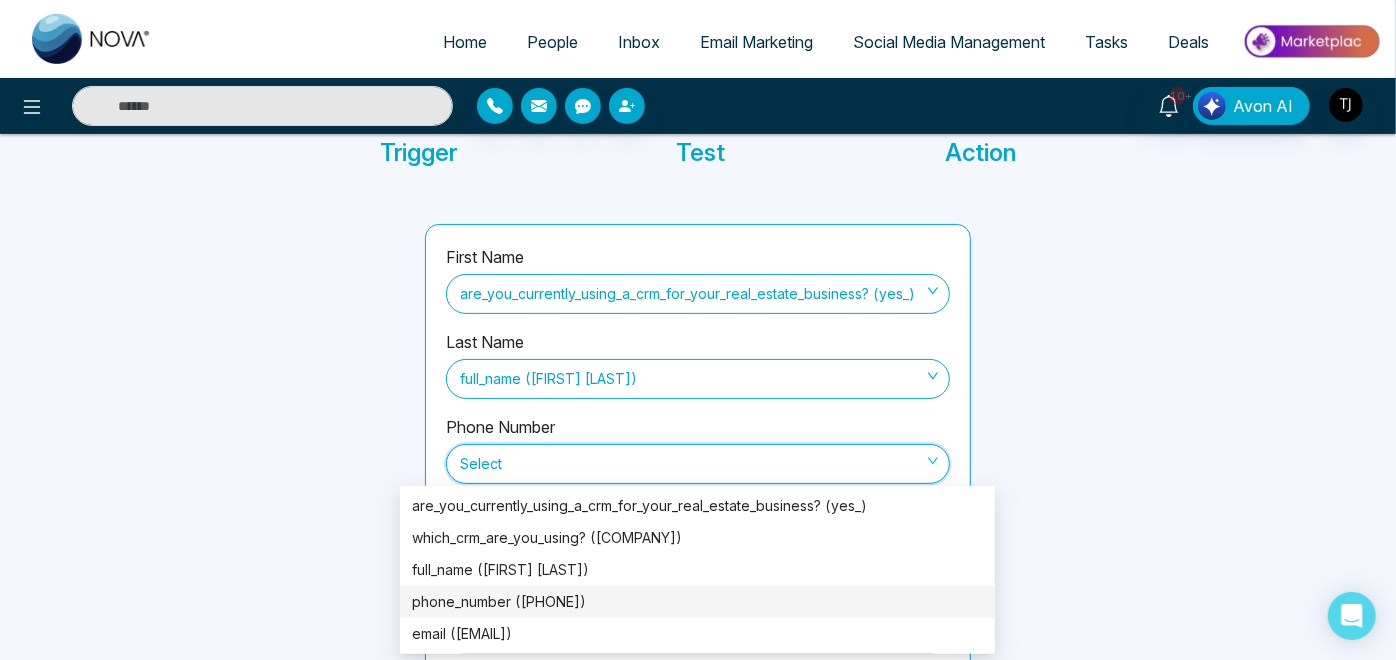 click on "phone_number ([PHONE])" at bounding box center (697, 602) 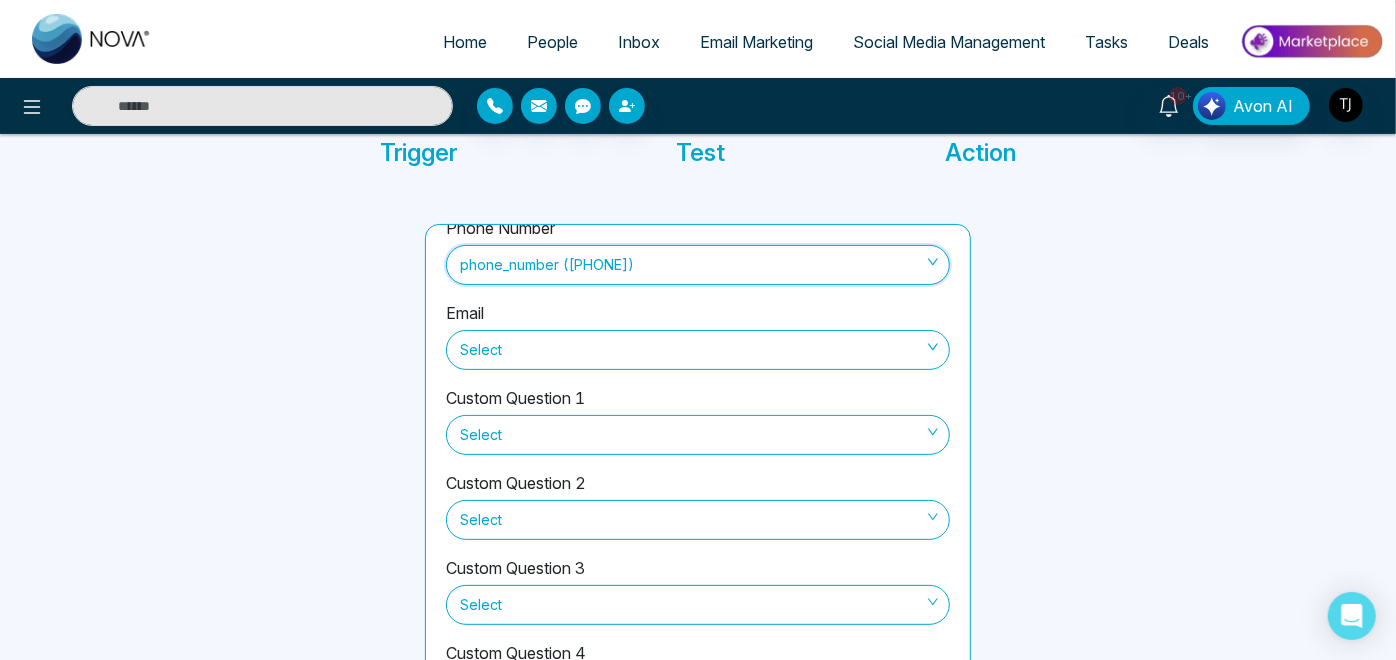scroll, scrollTop: 220, scrollLeft: 0, axis: vertical 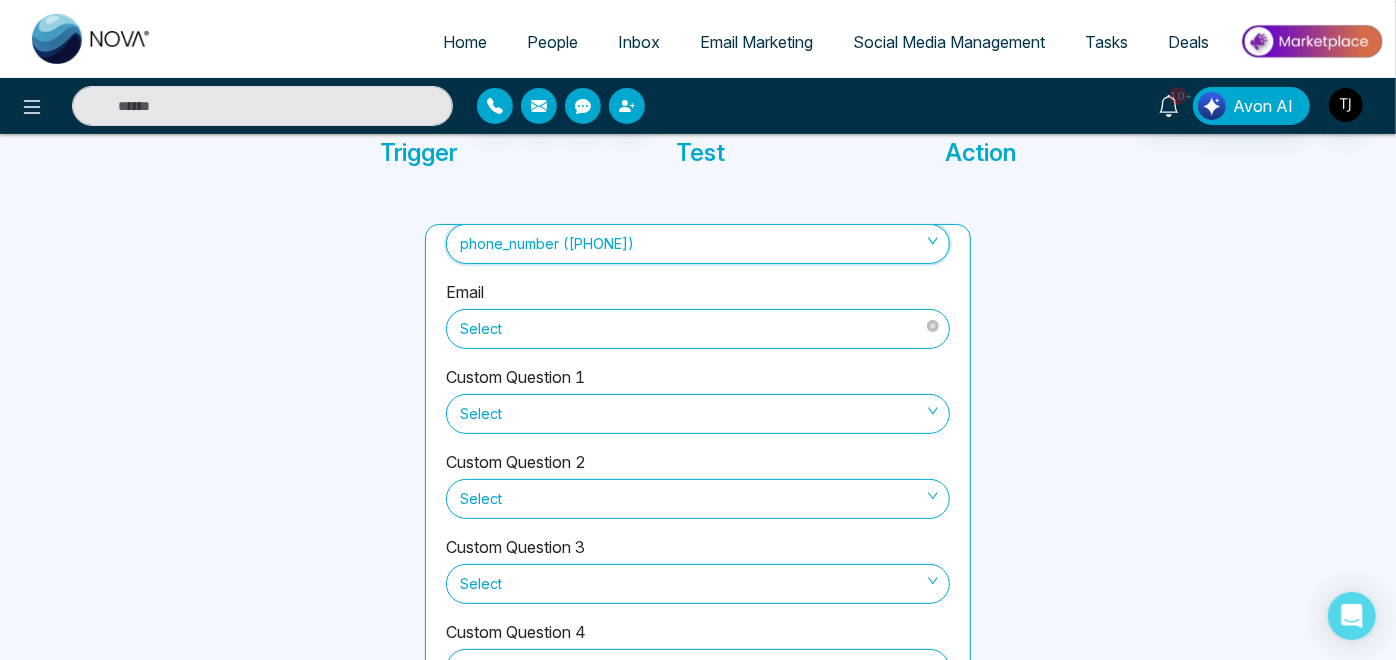 click on "Select" at bounding box center (698, 329) 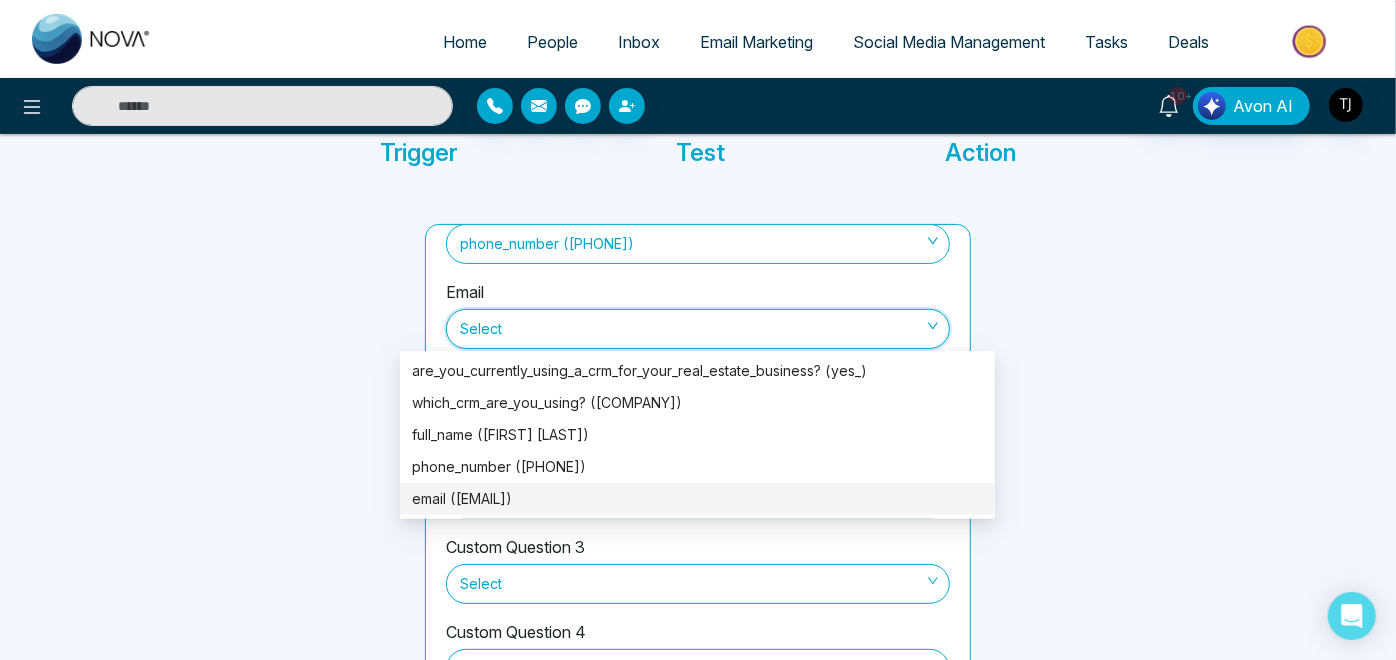 click on "email ([EMAIL])" at bounding box center (697, 499) 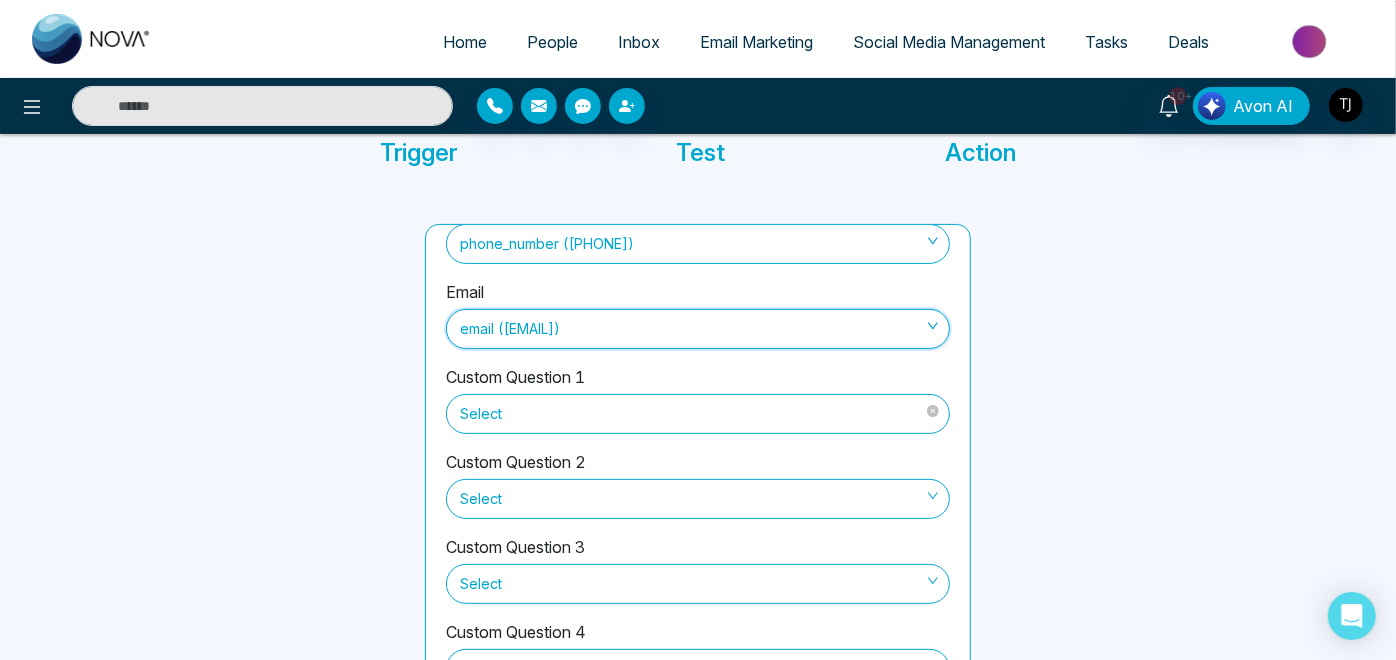 click on "Select" at bounding box center [698, 414] 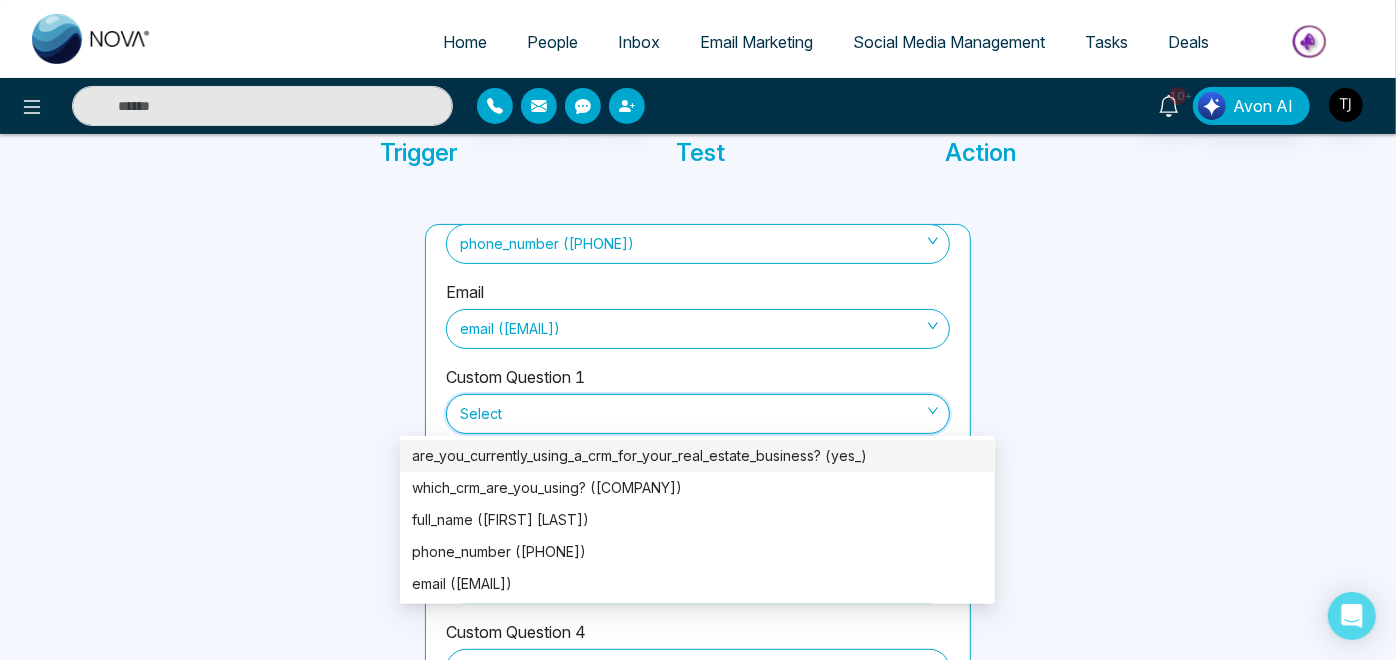 click on "are_you_currently_using_a_crm_for_your_real_estate_business? (yes_)" at bounding box center [697, 456] 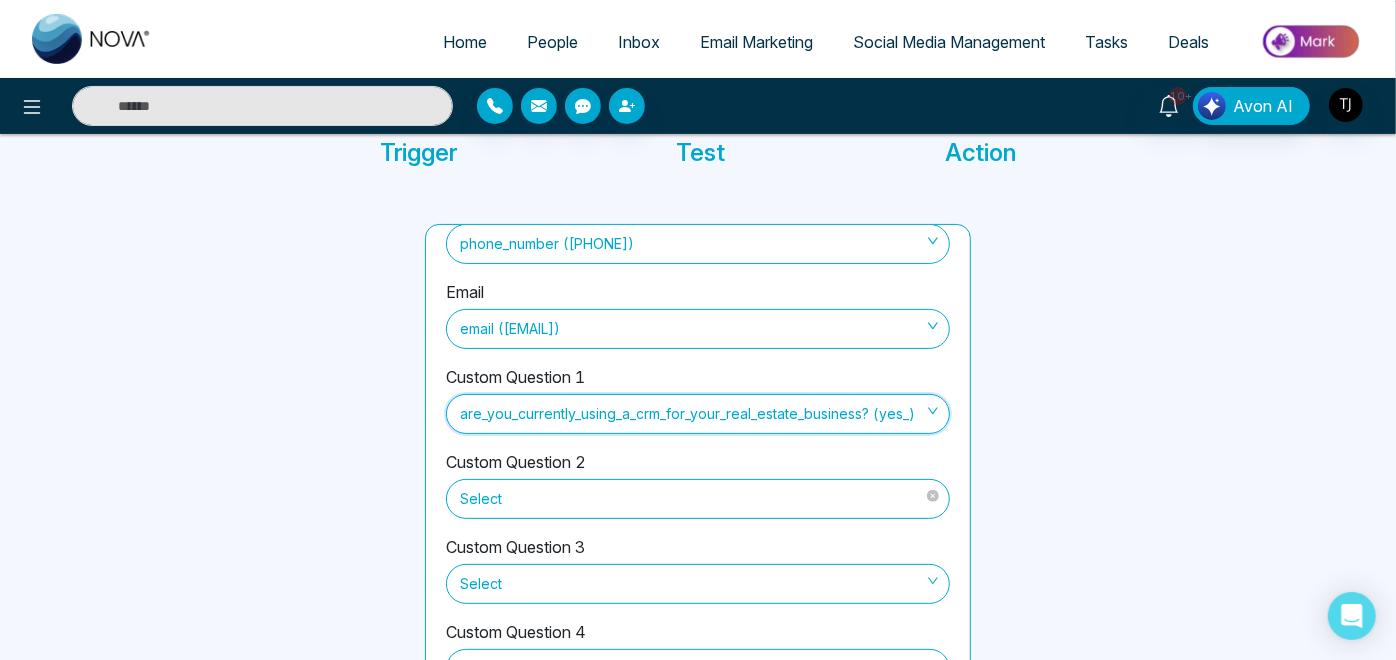 click on "Select" at bounding box center [698, 499] 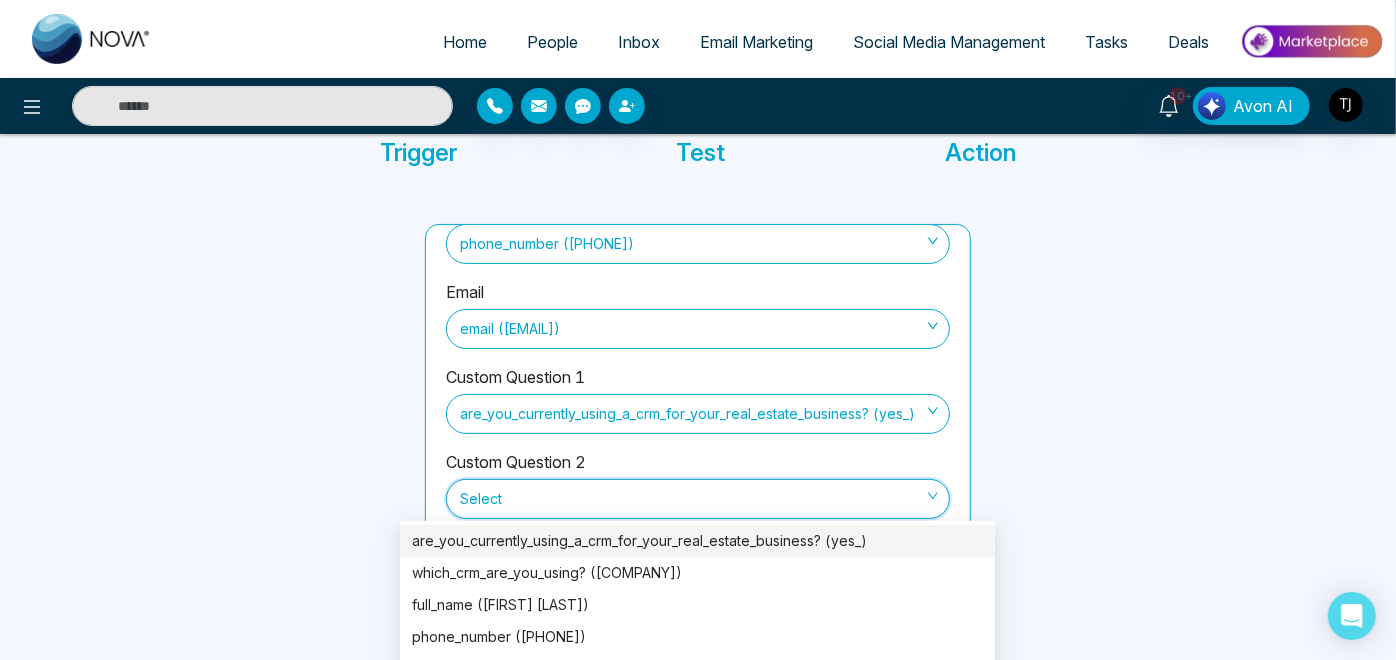 click on "are_you_currently_using_a_crm_for_your_real_estate_business? (yes_)" at bounding box center (697, 541) 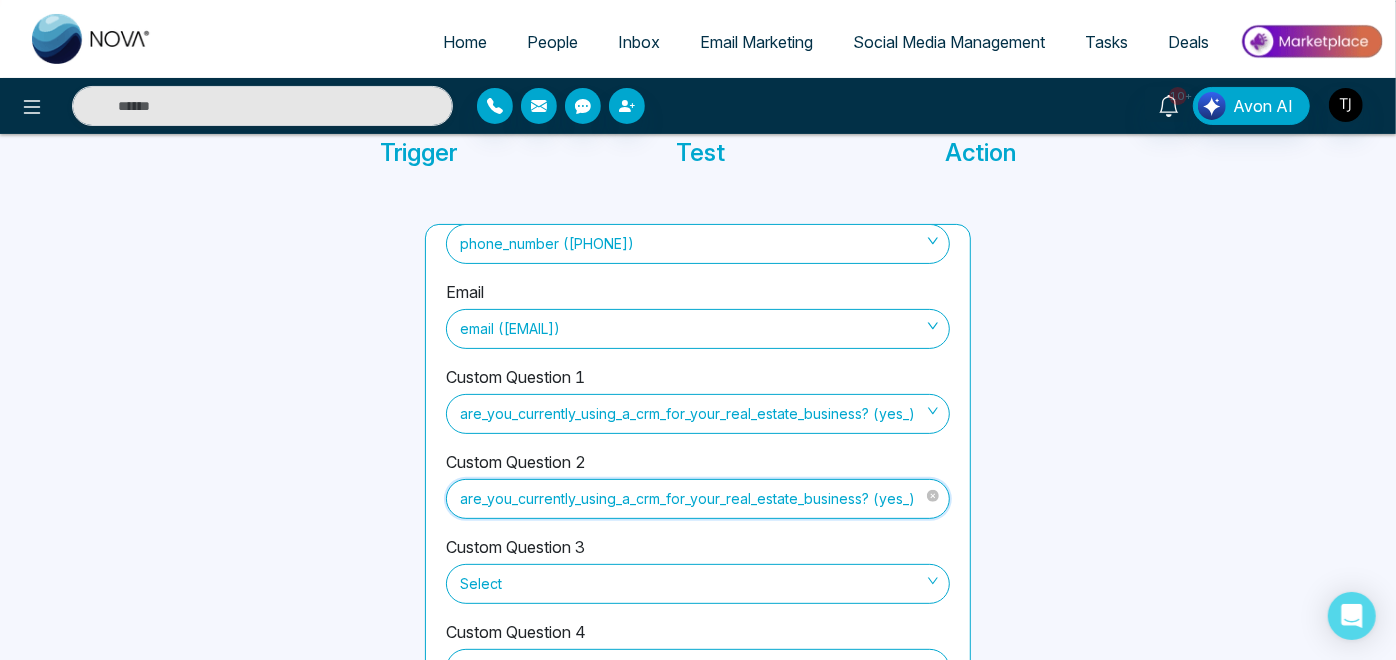 click on "are_you_currently_using_a_crm_for_your_real_estate_business? (yes_)" at bounding box center [698, 499] 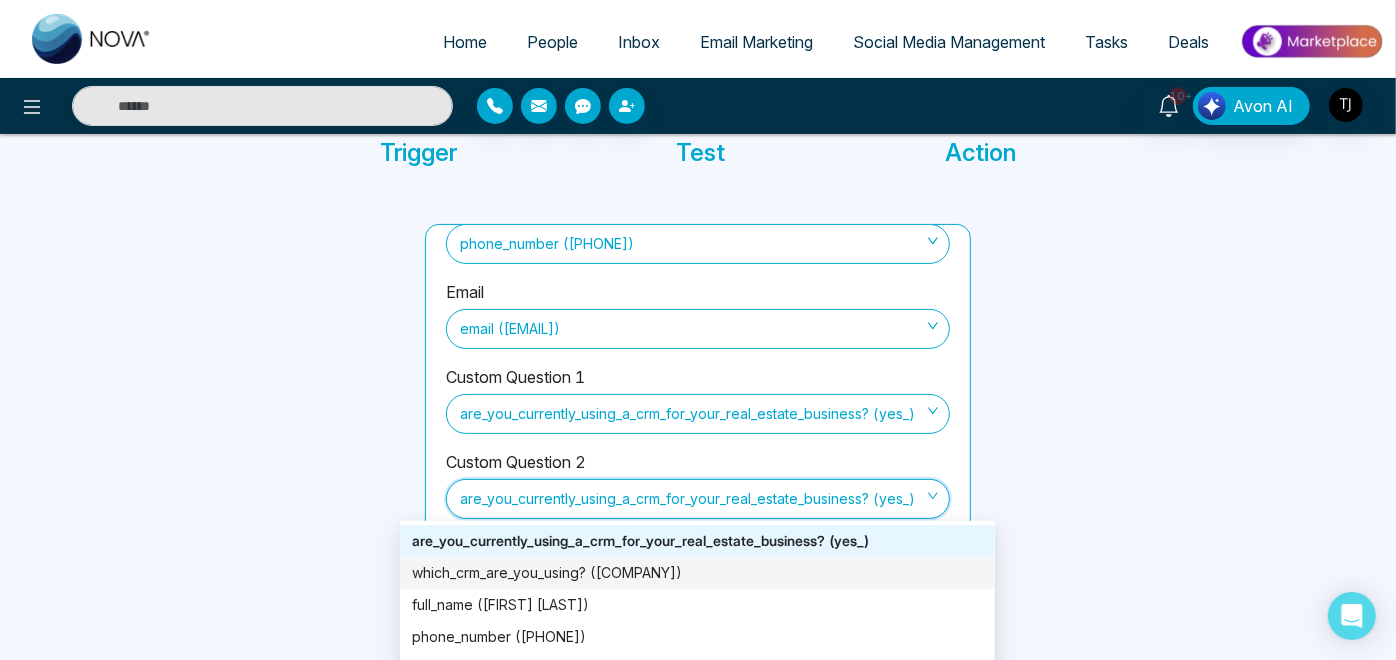 click on "which_crm_are_you_using? ([COMPANY])" at bounding box center [697, 573] 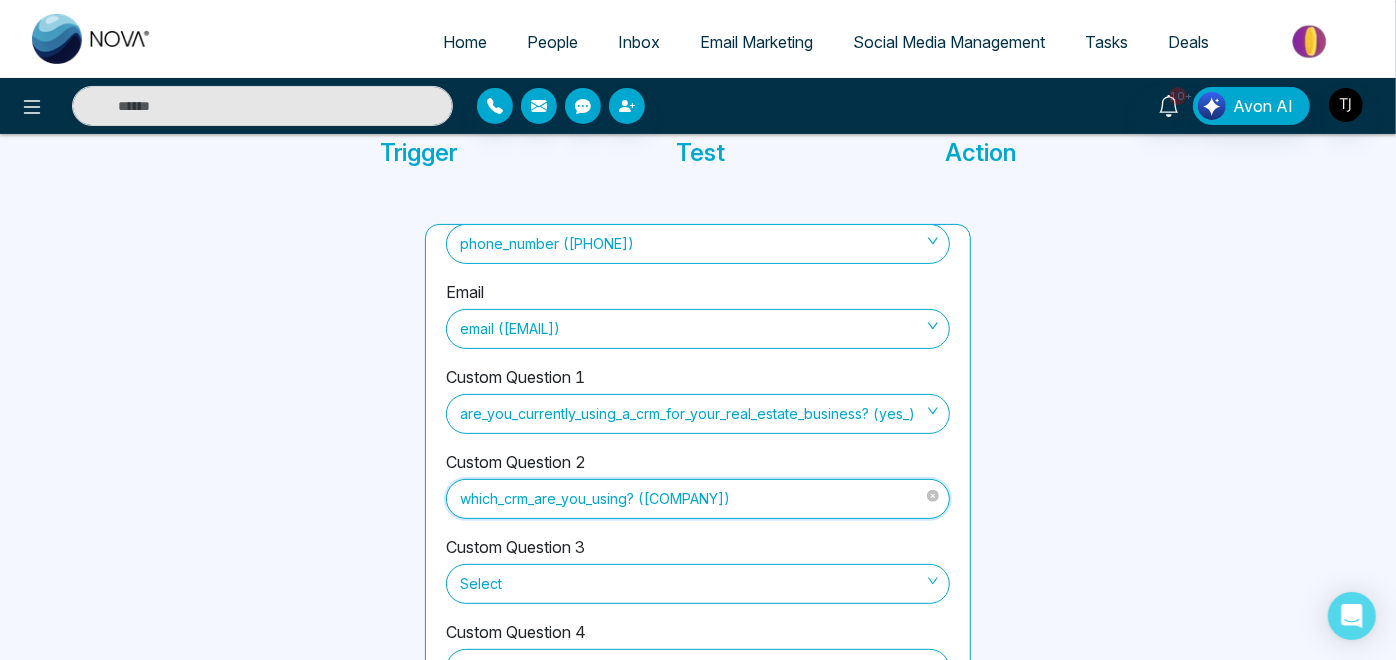 scroll, scrollTop: 0, scrollLeft: 0, axis: both 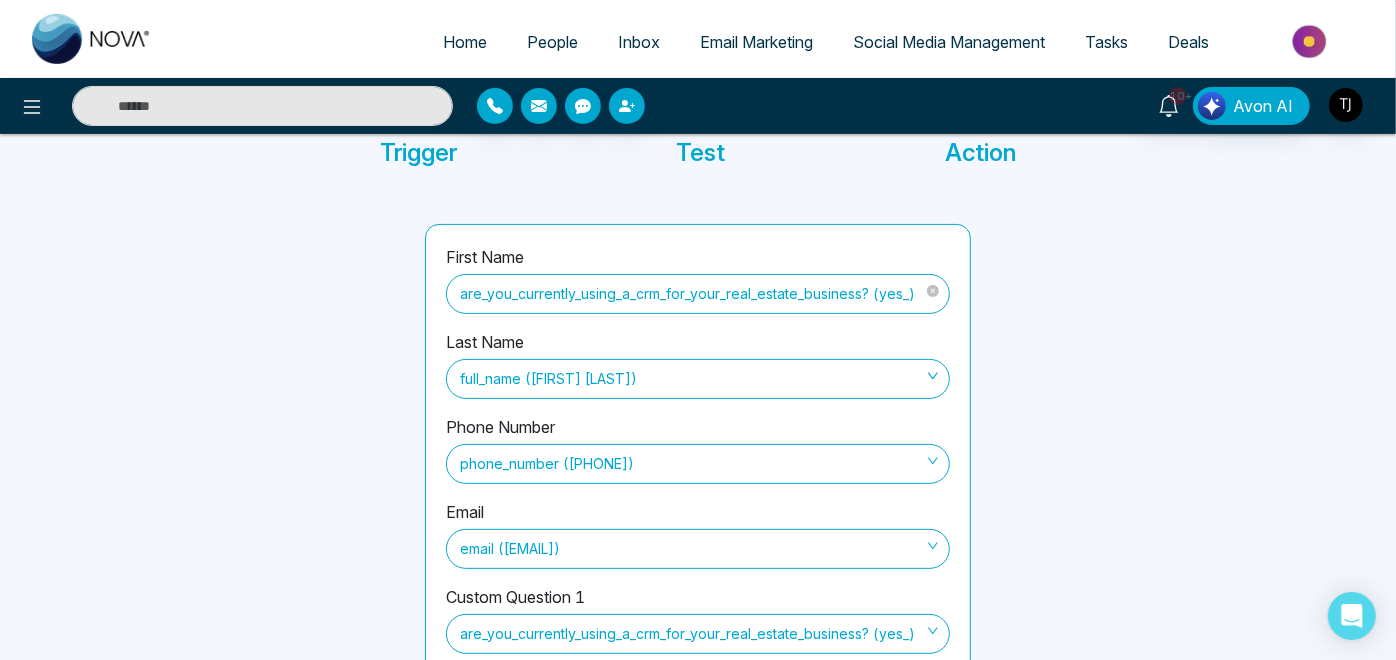 click on "are_you_currently_using_a_crm_for_your_real_estate_business? (yes_)" at bounding box center (698, 294) 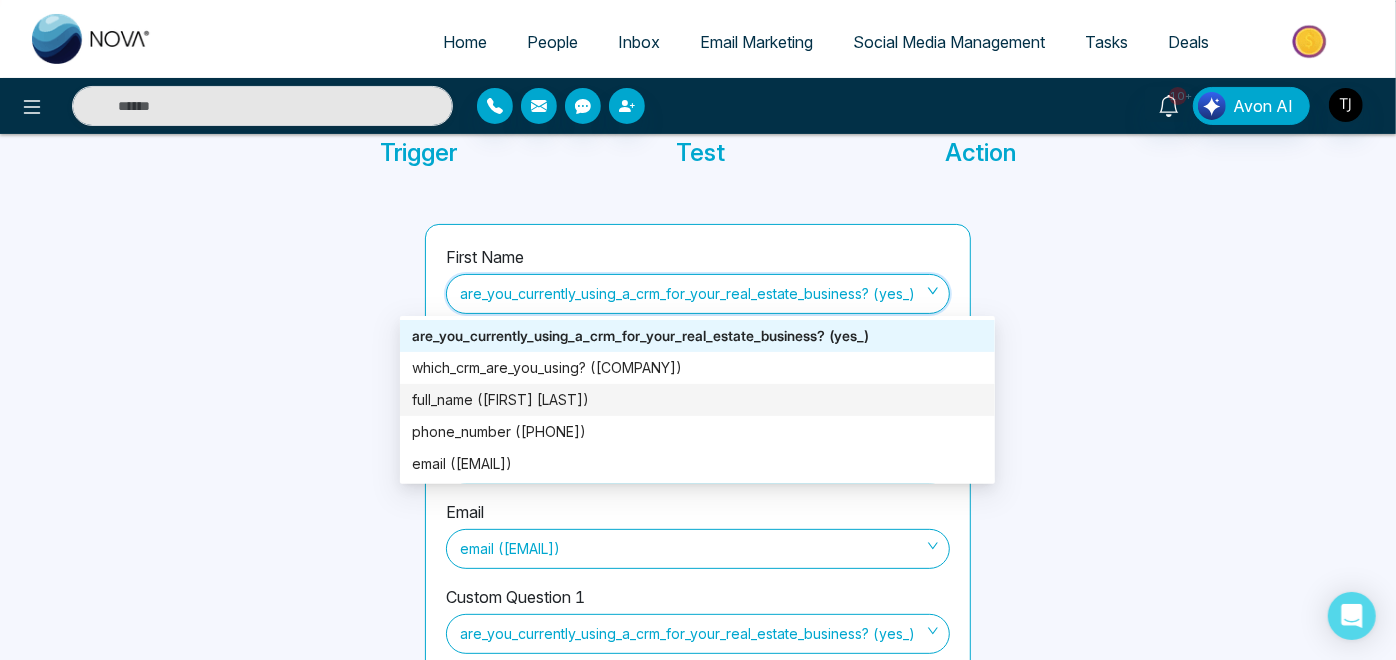 click on "full_name ([FIRST] [LAST])" at bounding box center [697, 400] 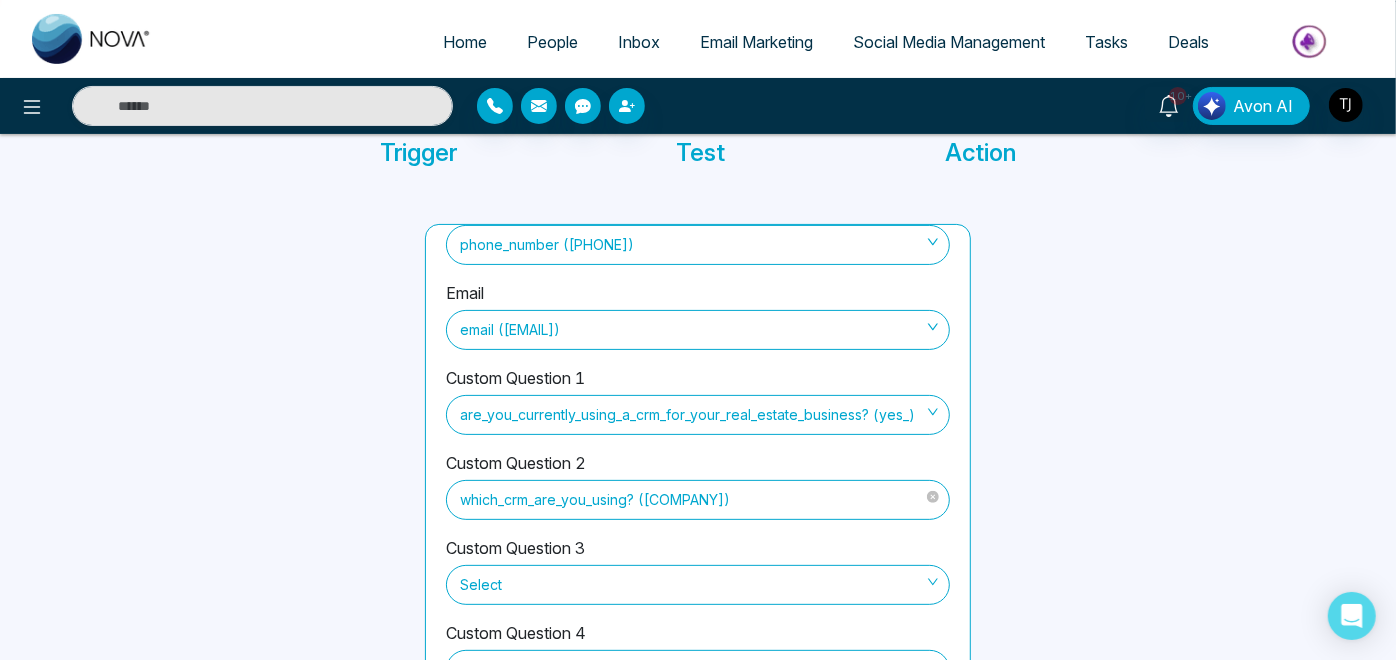 scroll, scrollTop: 220, scrollLeft: 0, axis: vertical 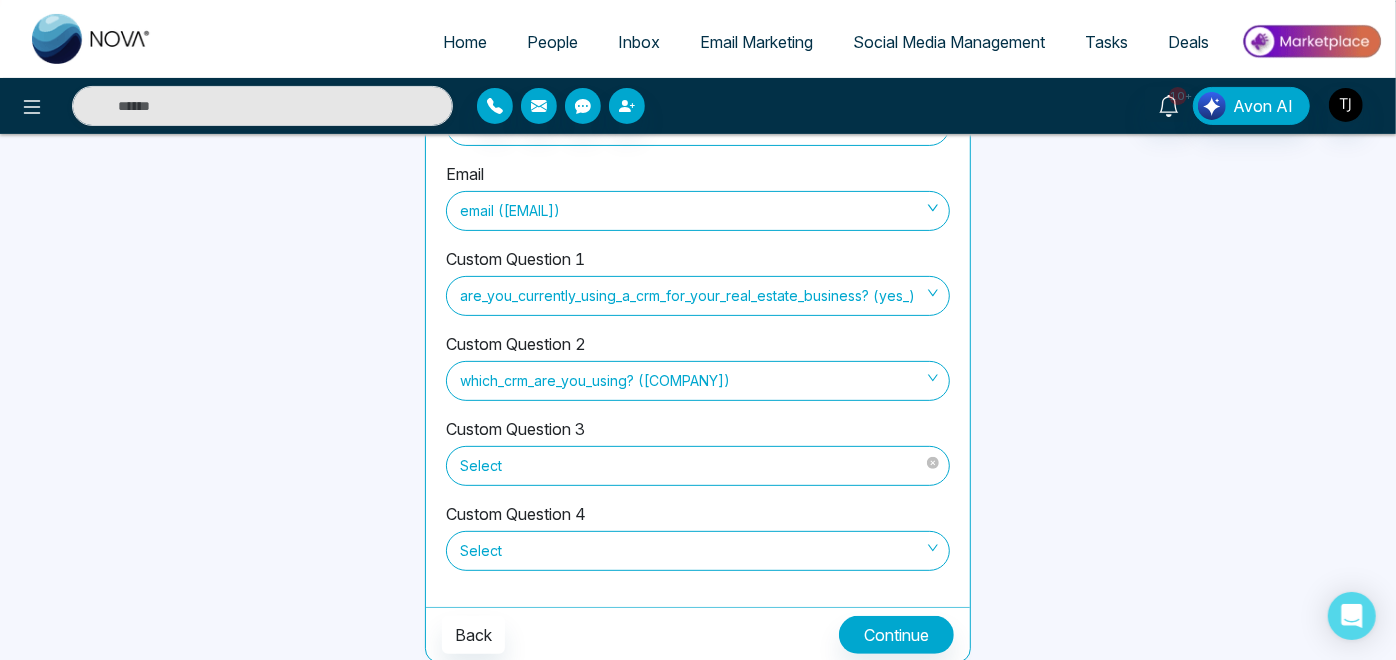 click on "Select" at bounding box center (698, 466) 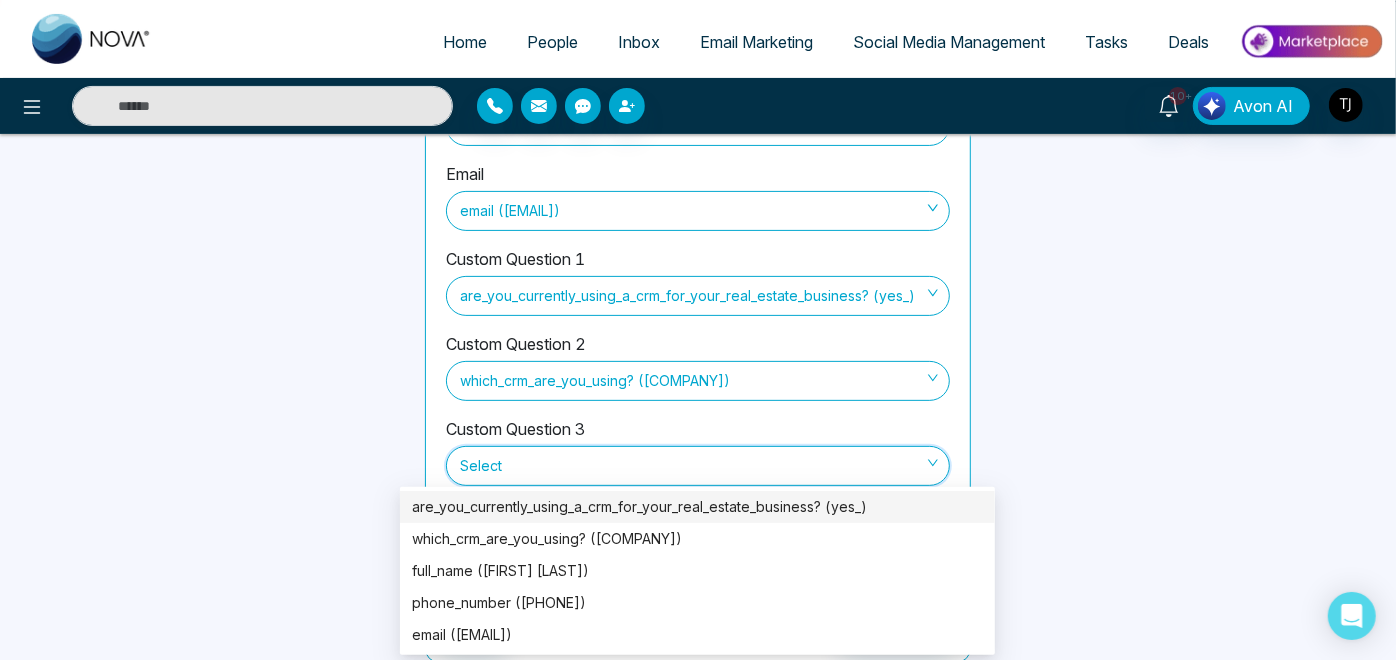 click at bounding box center [1125, 384] 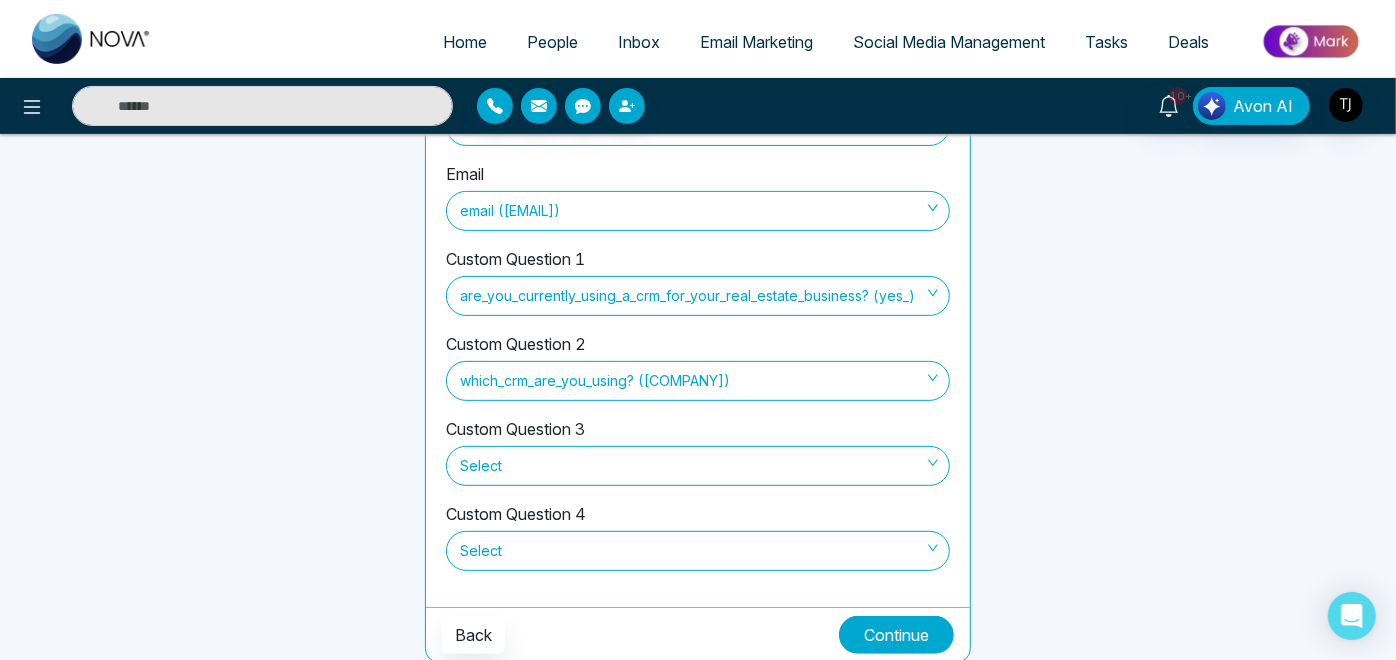 click on "Continue" at bounding box center [896, 635] 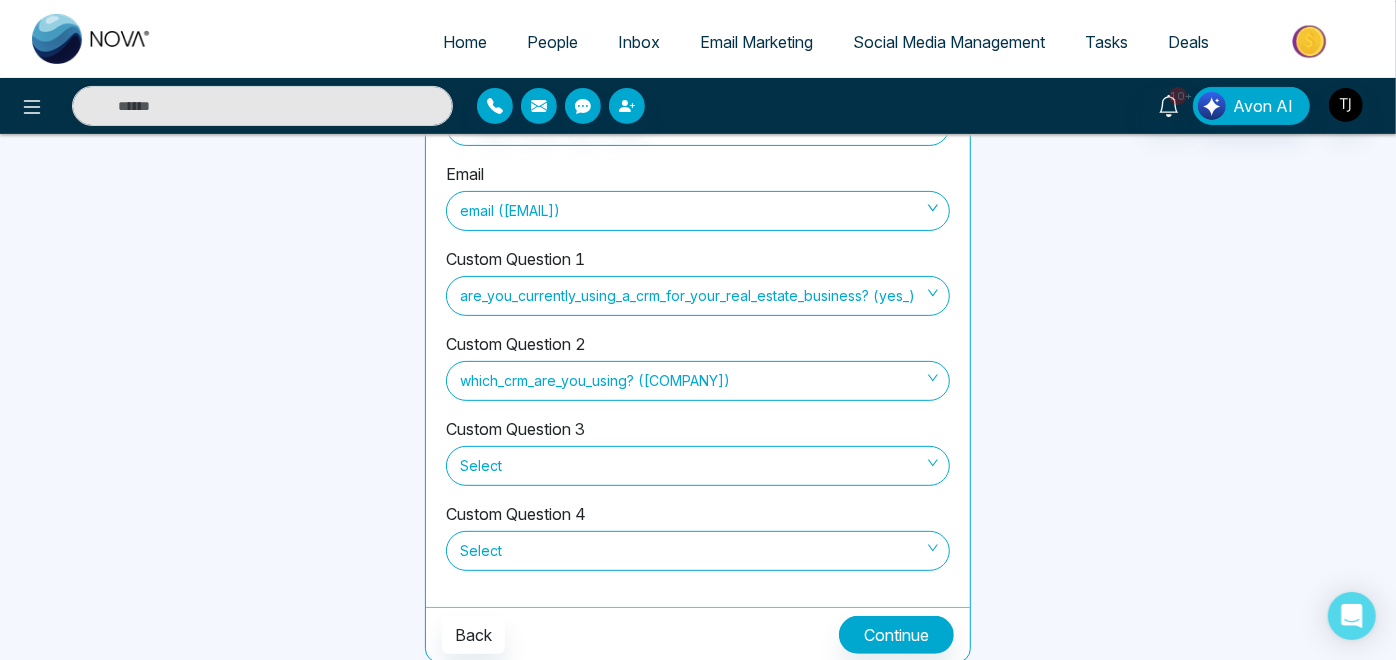 scroll, scrollTop: 125, scrollLeft: 0, axis: vertical 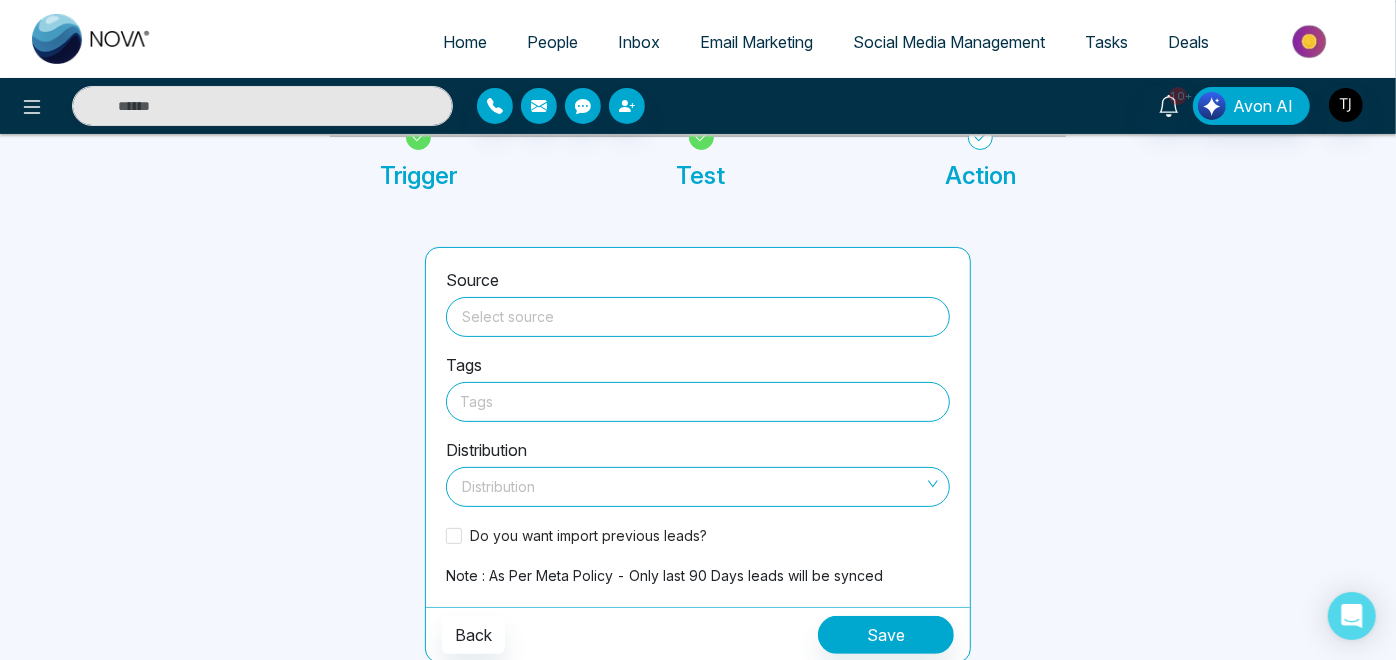 click at bounding box center (698, 317) 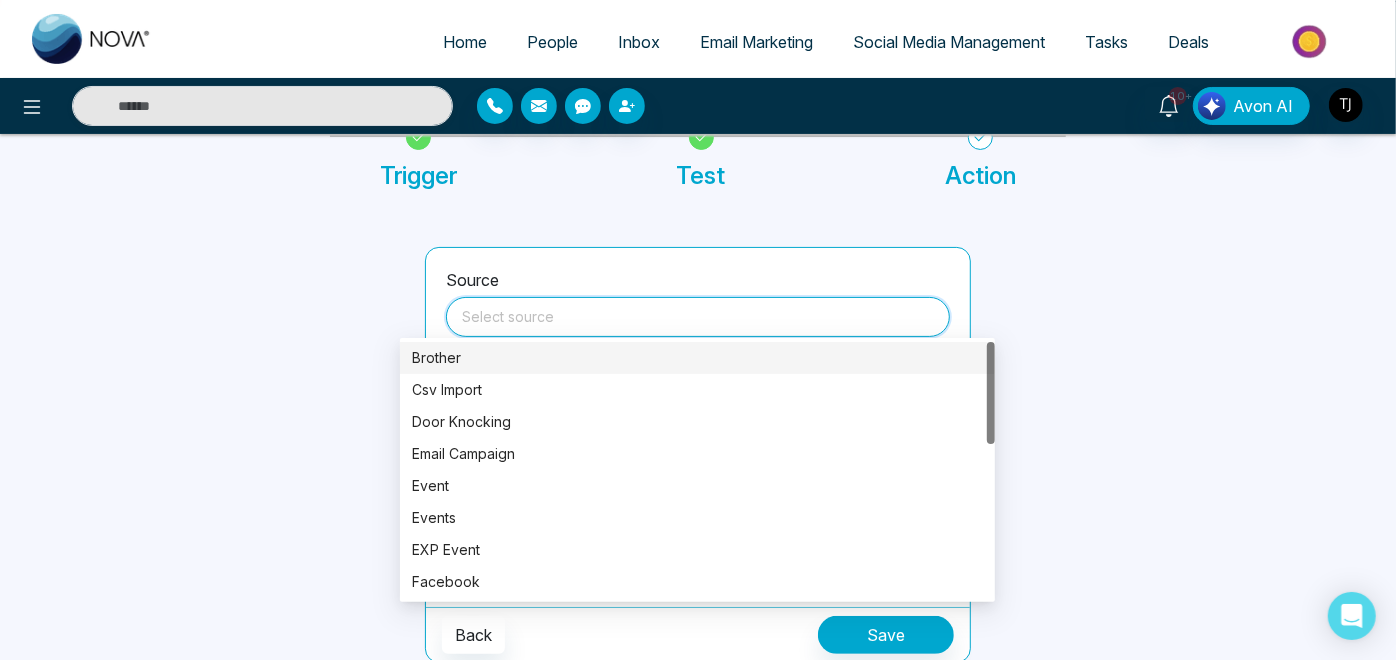 click on "Brother" at bounding box center [697, 358] 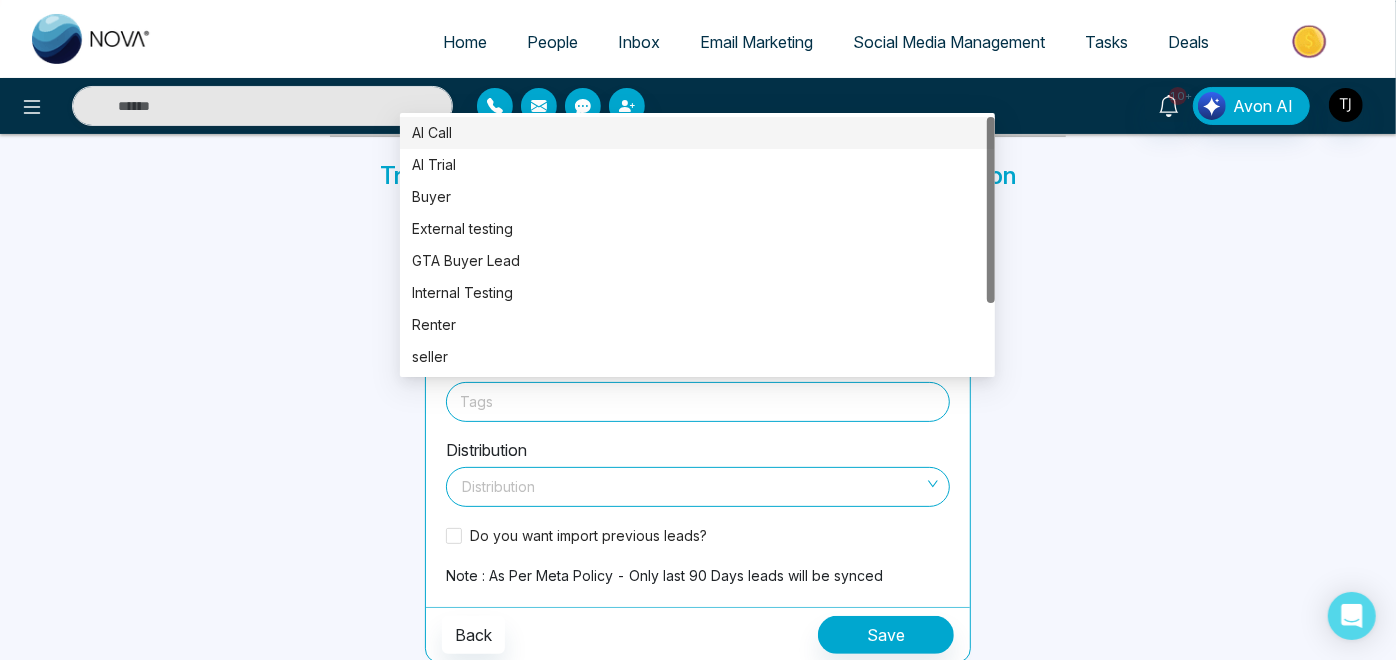 click at bounding box center [698, 401] 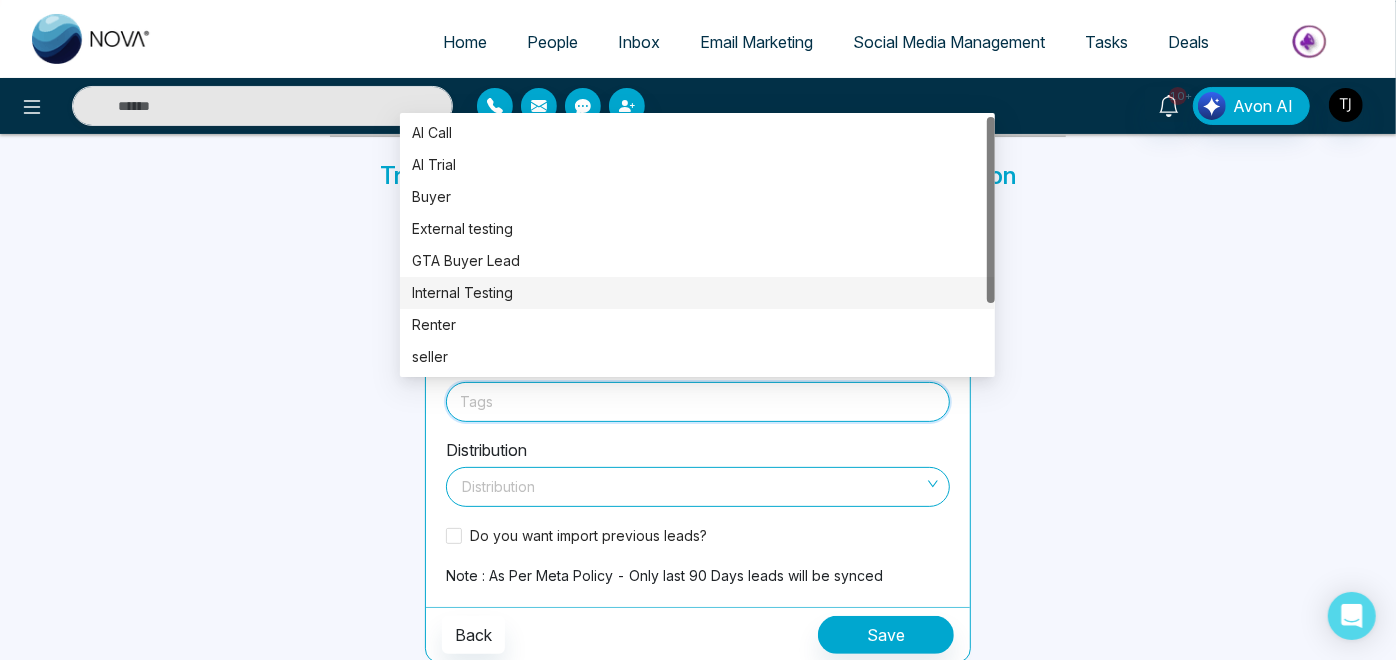 click on "Internal Testing" at bounding box center [697, 293] 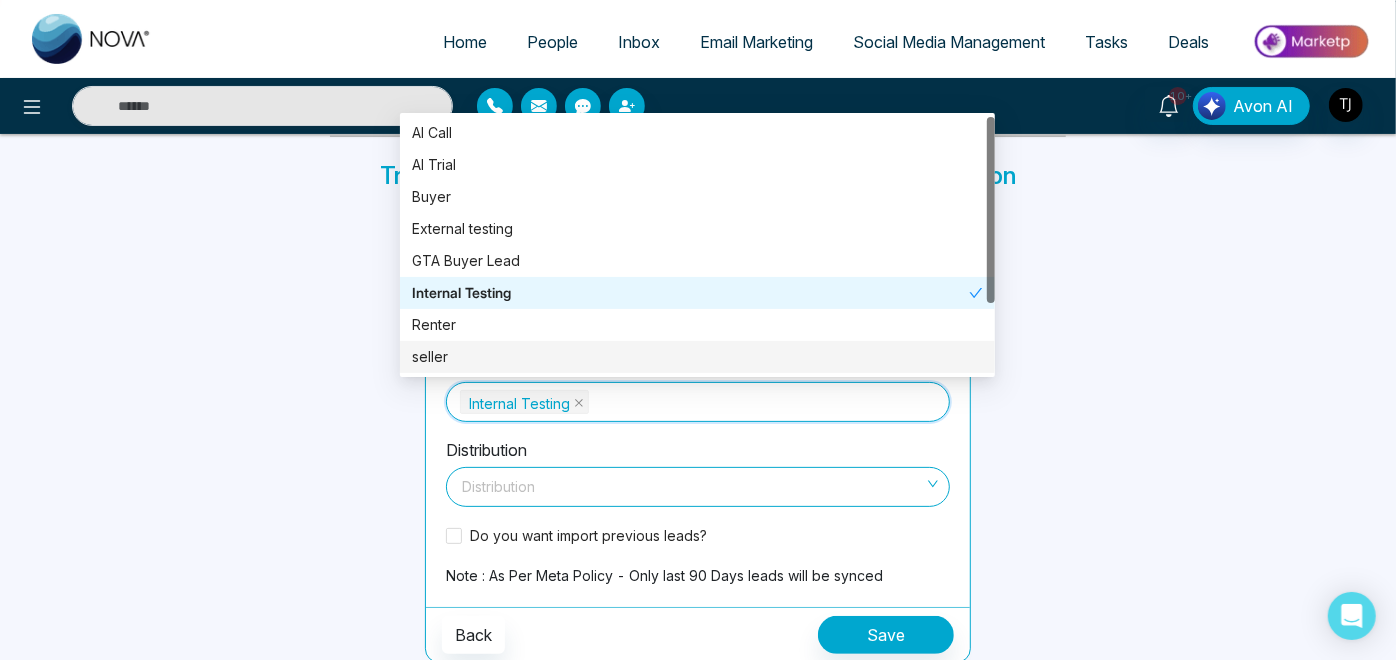 click at bounding box center [691, 483] 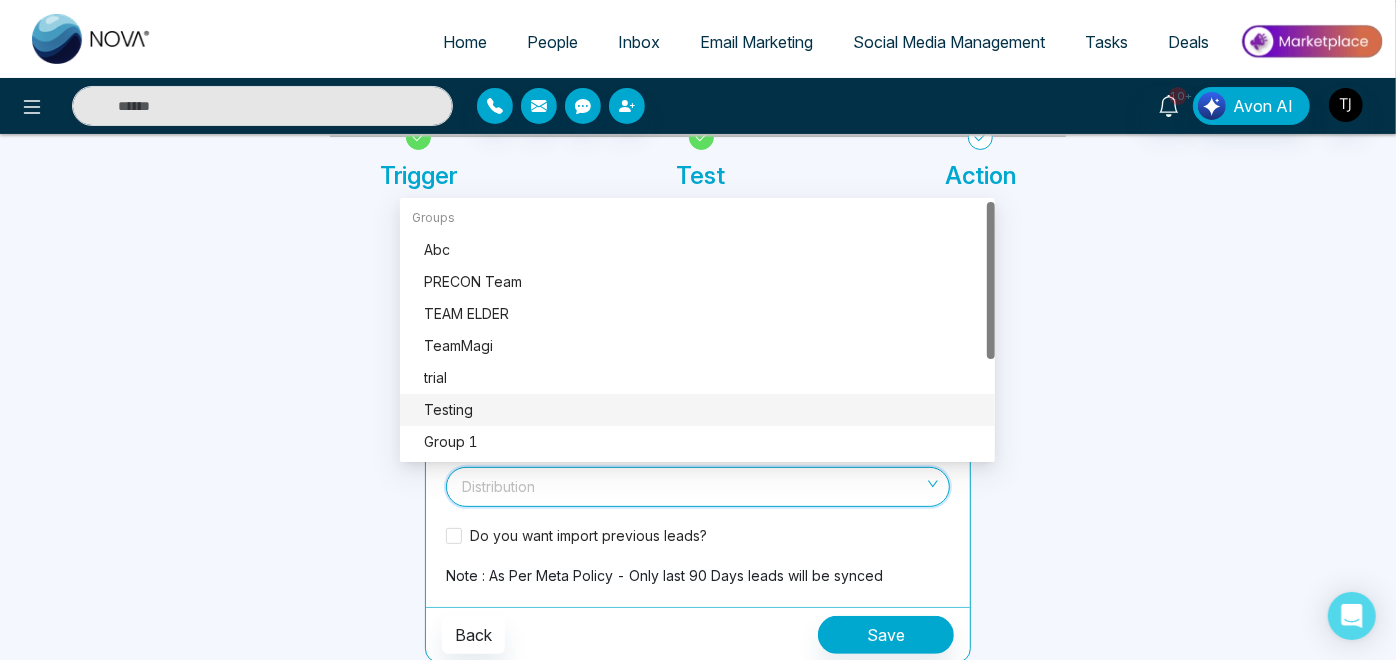 click on "Testing" at bounding box center (703, 410) 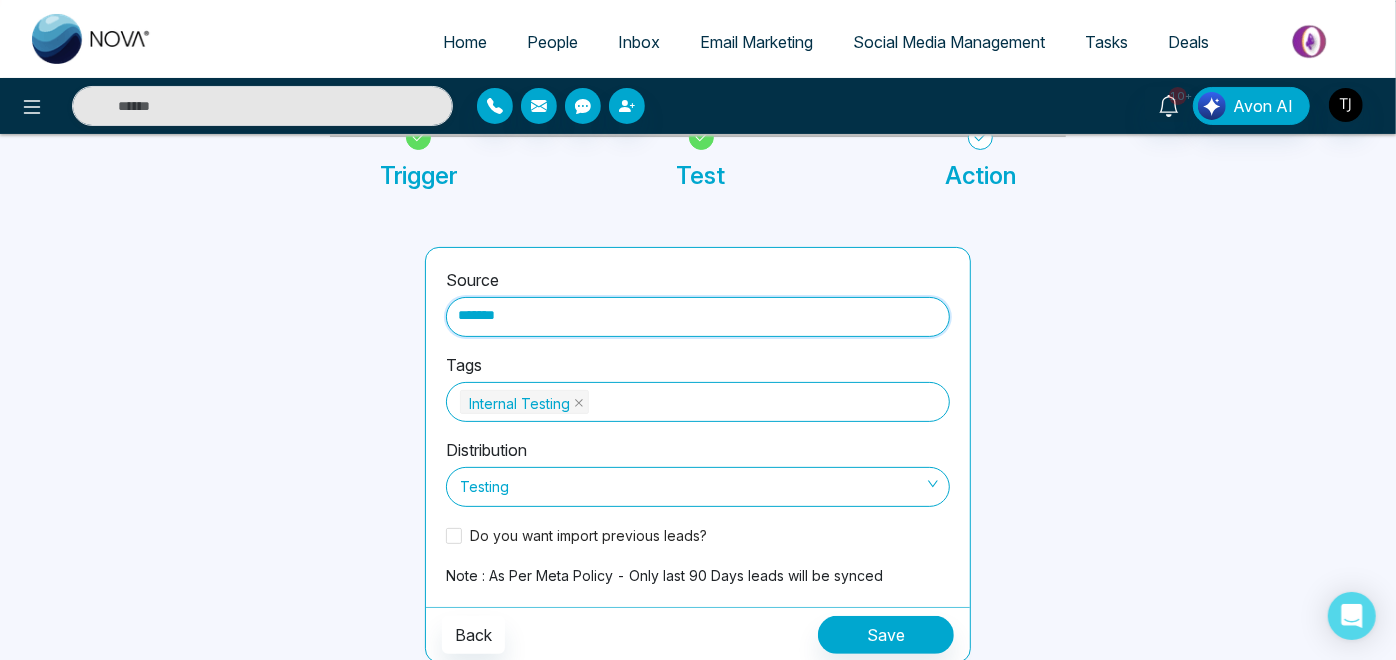 click on "*******" at bounding box center [698, 313] 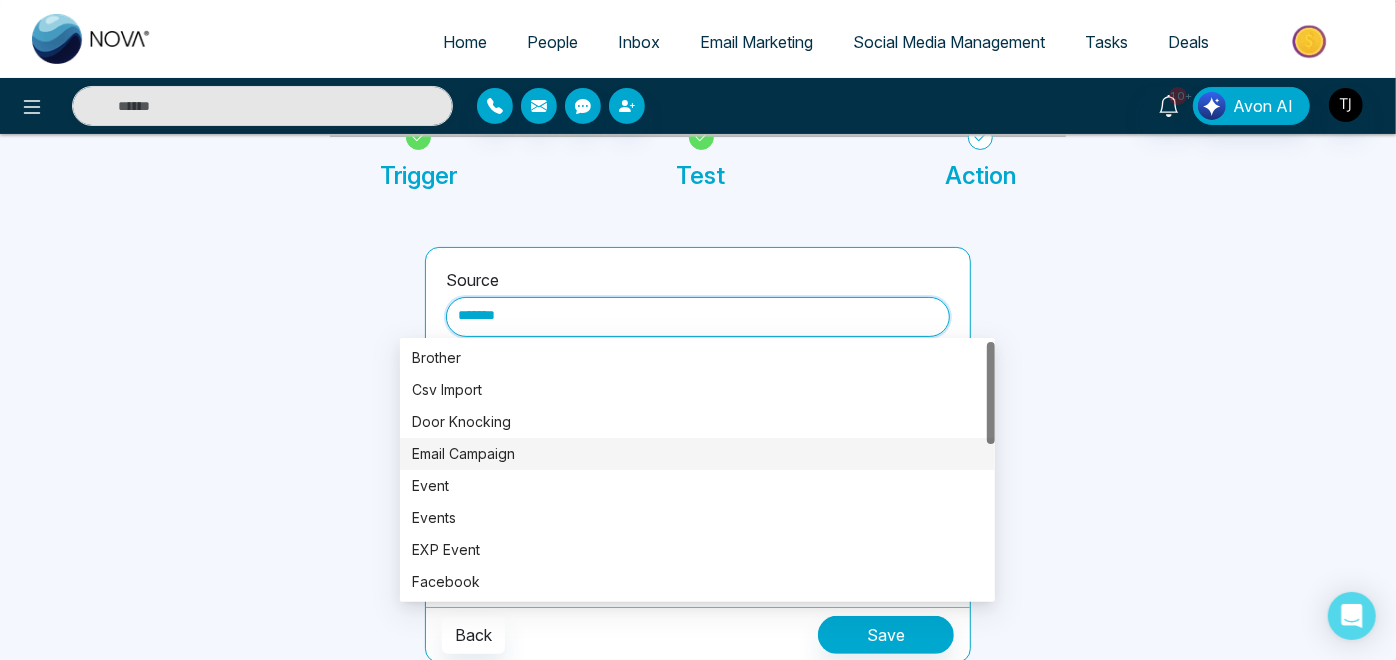 scroll, scrollTop: 383, scrollLeft: 0, axis: vertical 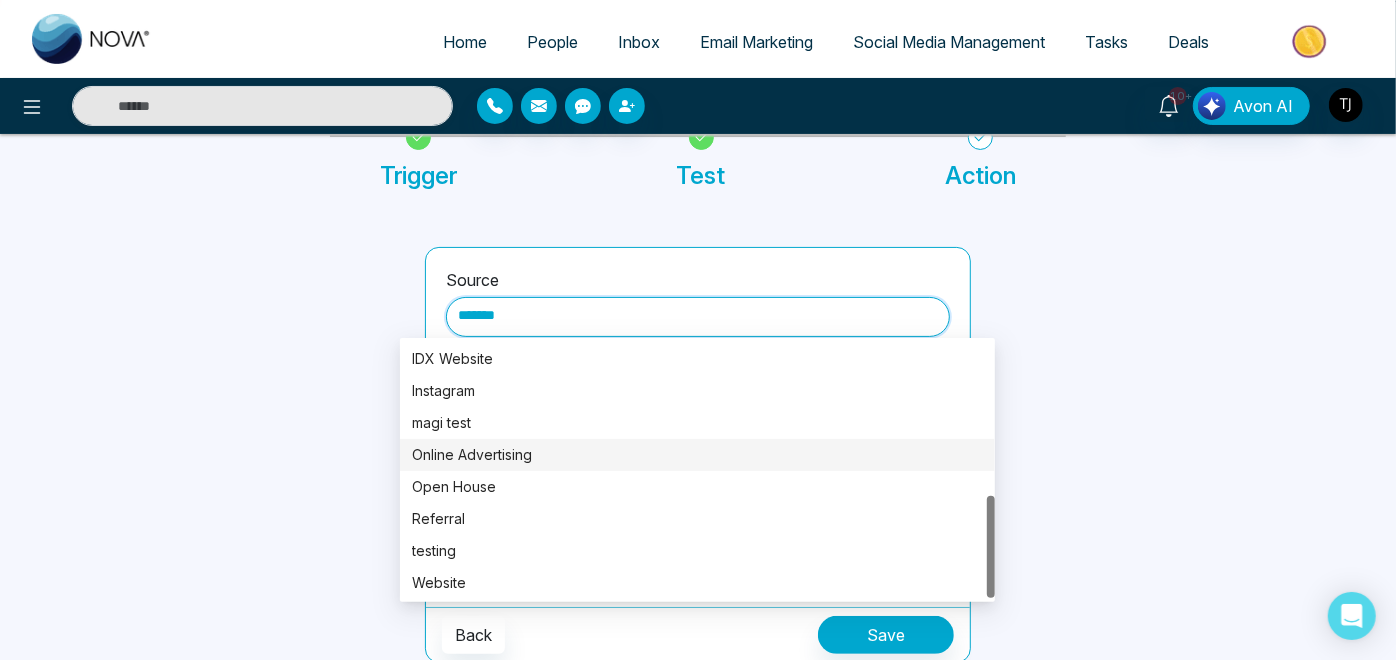 click on "Online Advertising" at bounding box center (697, 455) 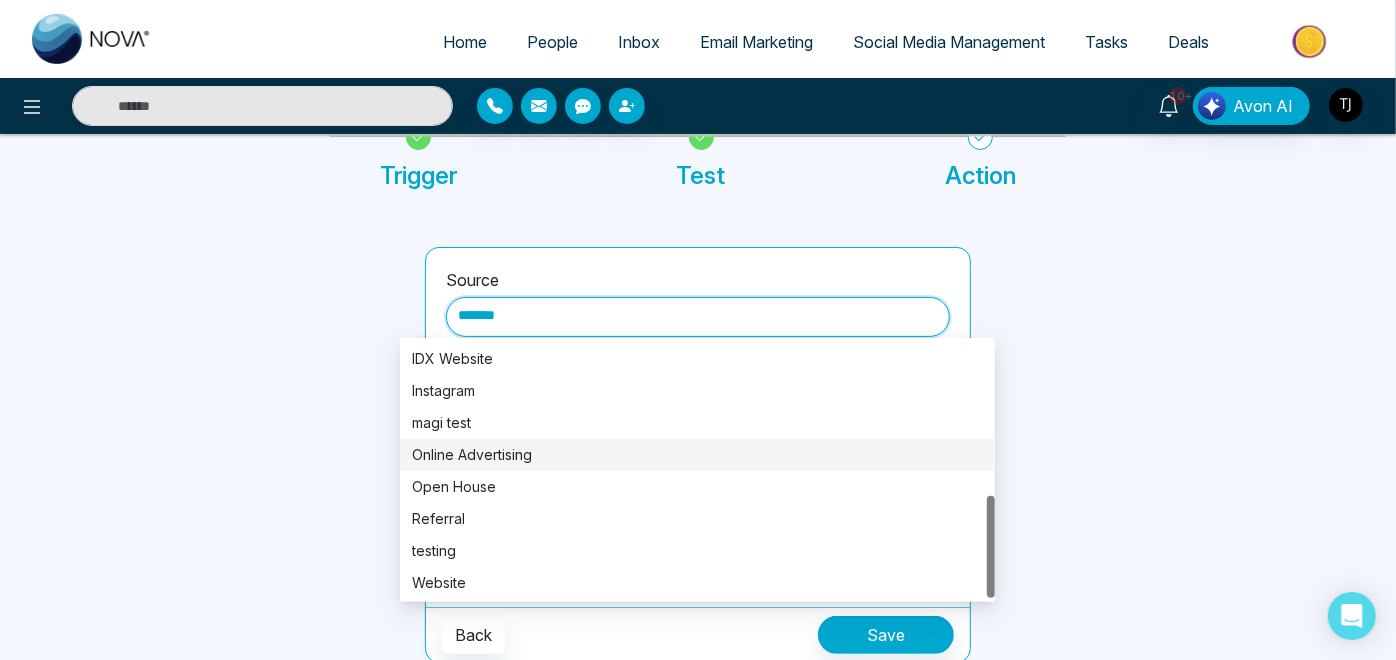 type on "**********" 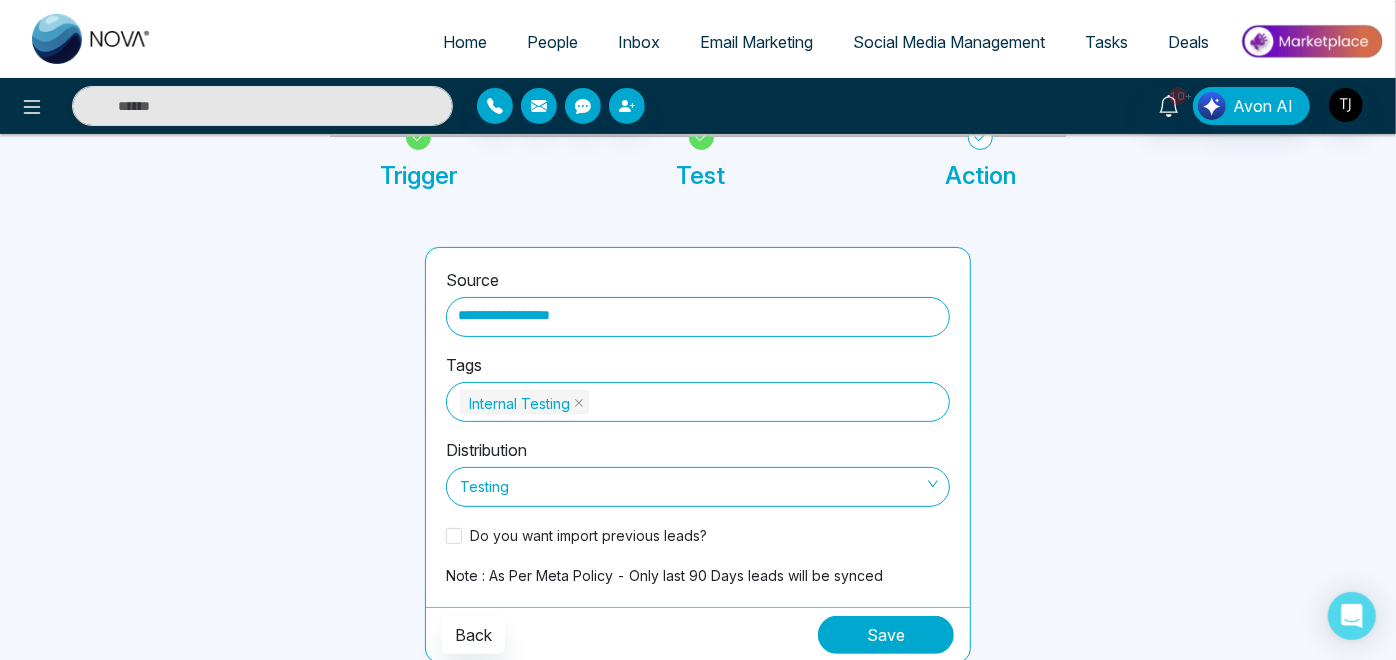 click on "Save" at bounding box center [886, 635] 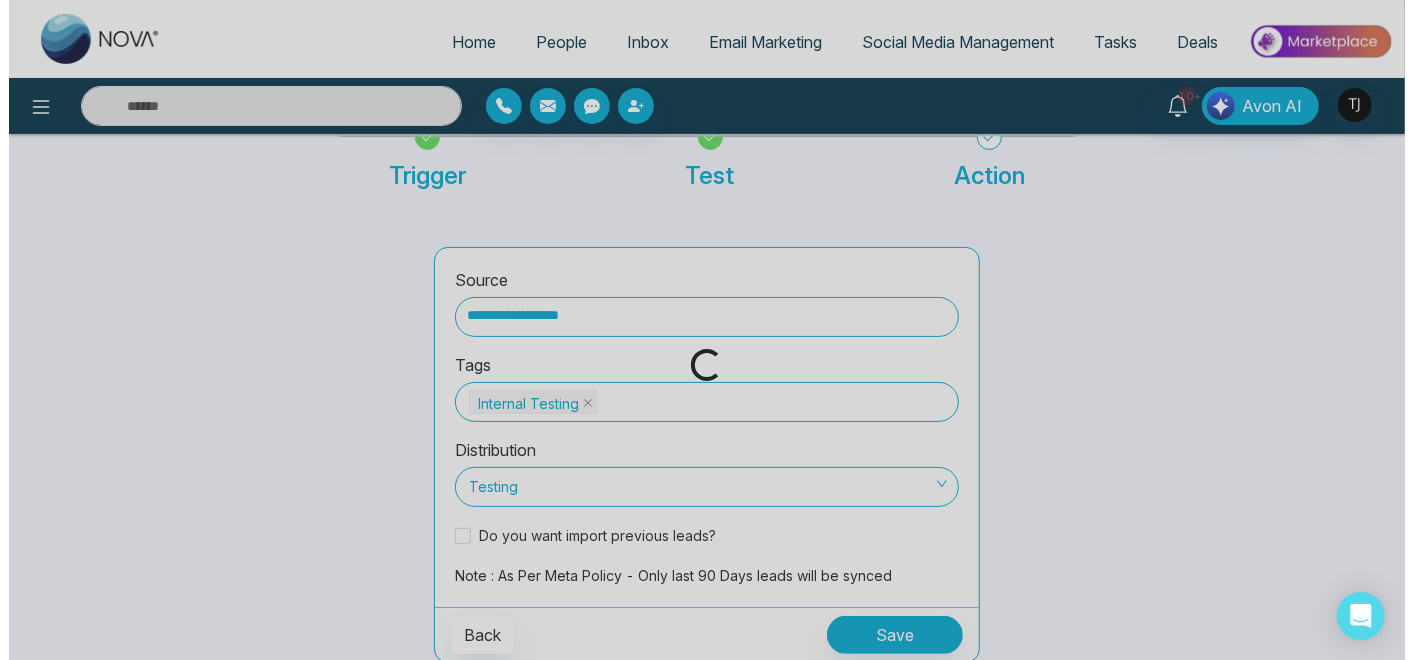 scroll, scrollTop: 0, scrollLeft: 0, axis: both 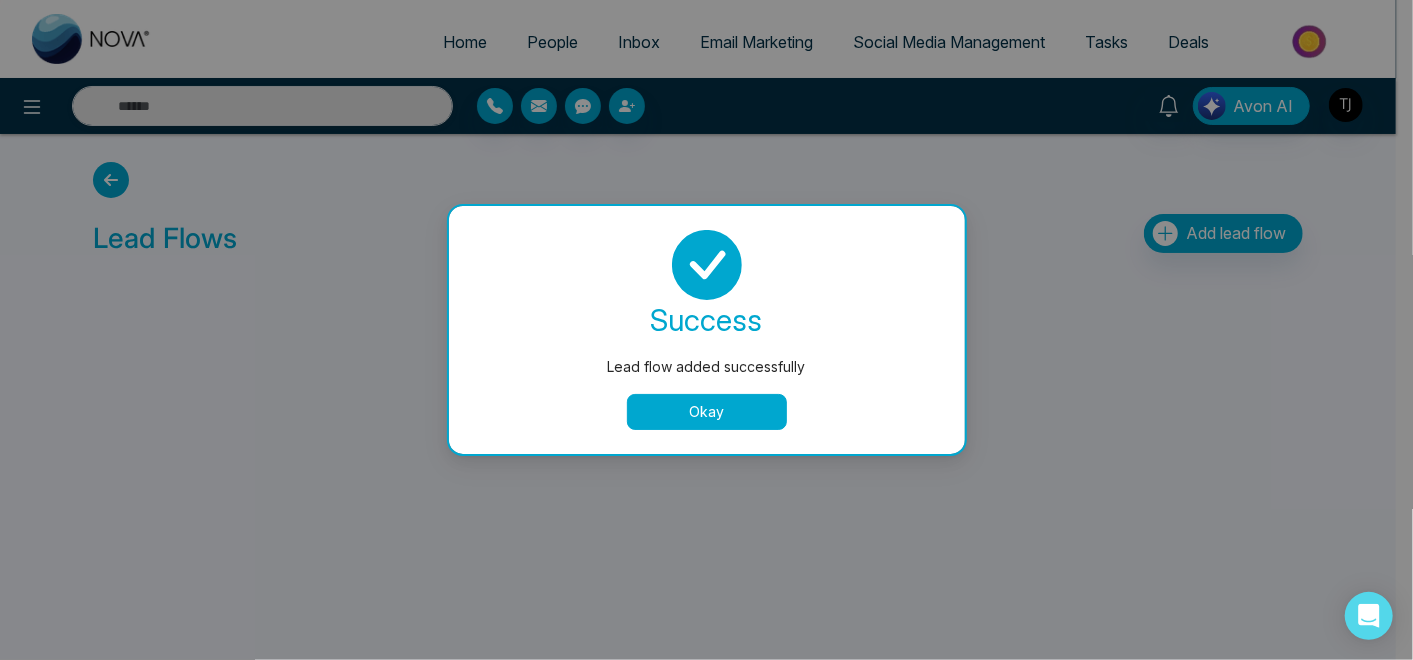 click on "Okay" at bounding box center [707, 412] 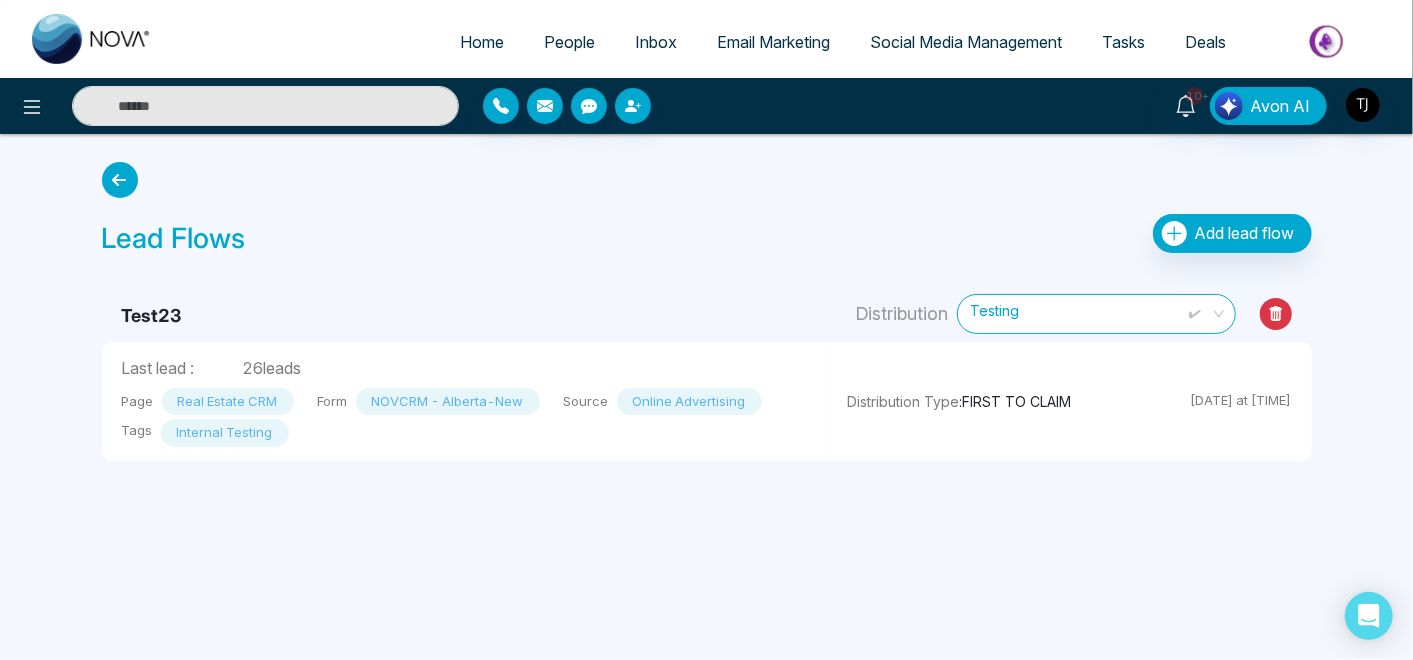 click 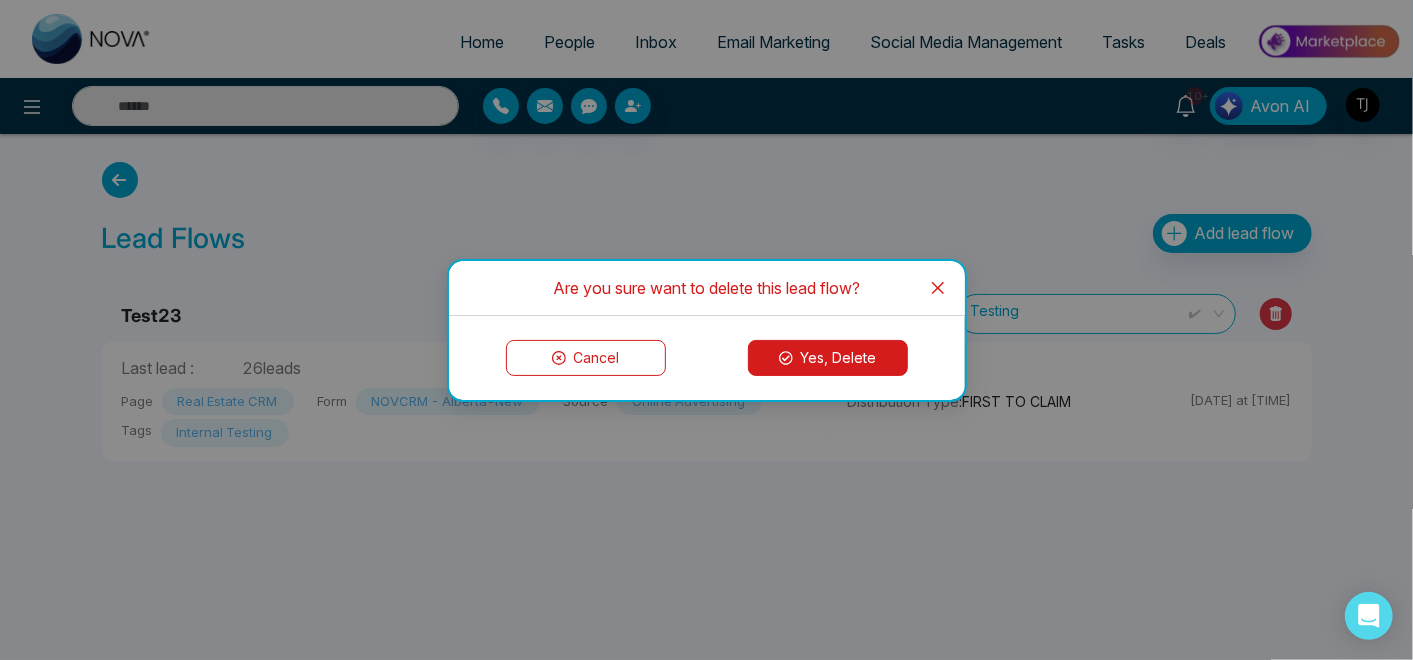 click on "Yes, Delete" at bounding box center [828, 358] 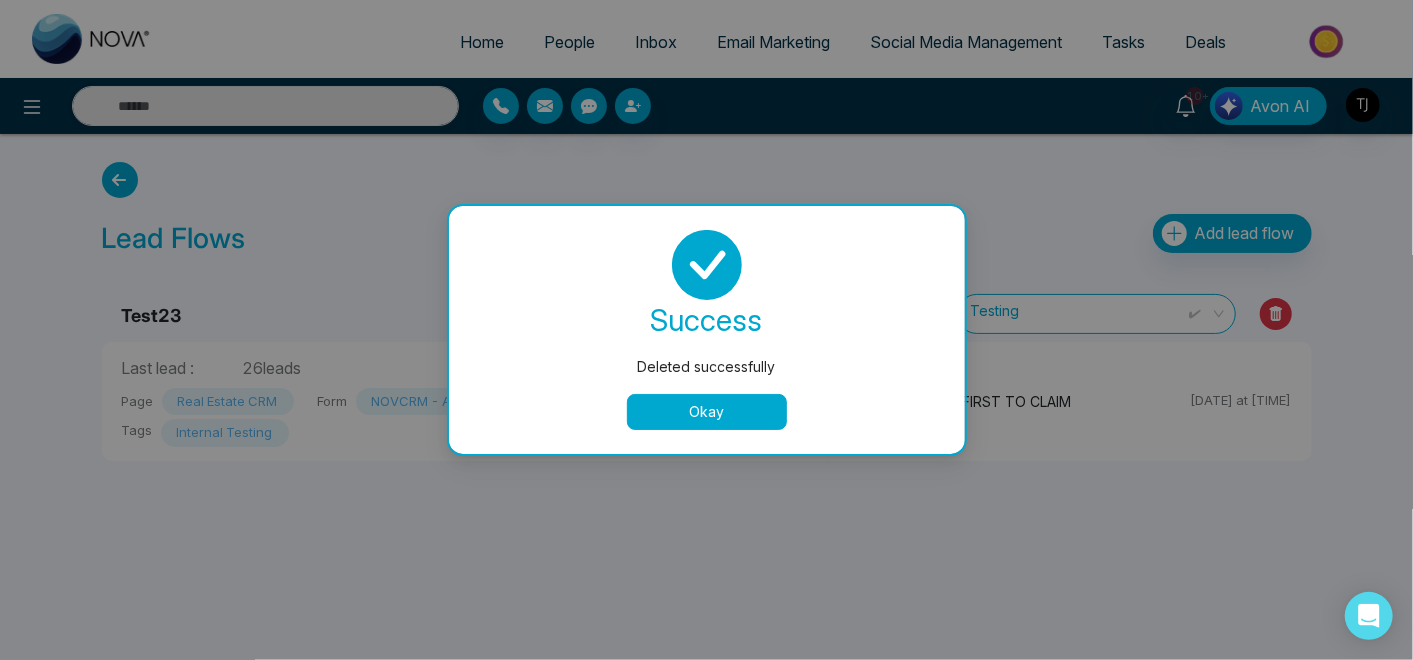 click on "Okay" at bounding box center [707, 412] 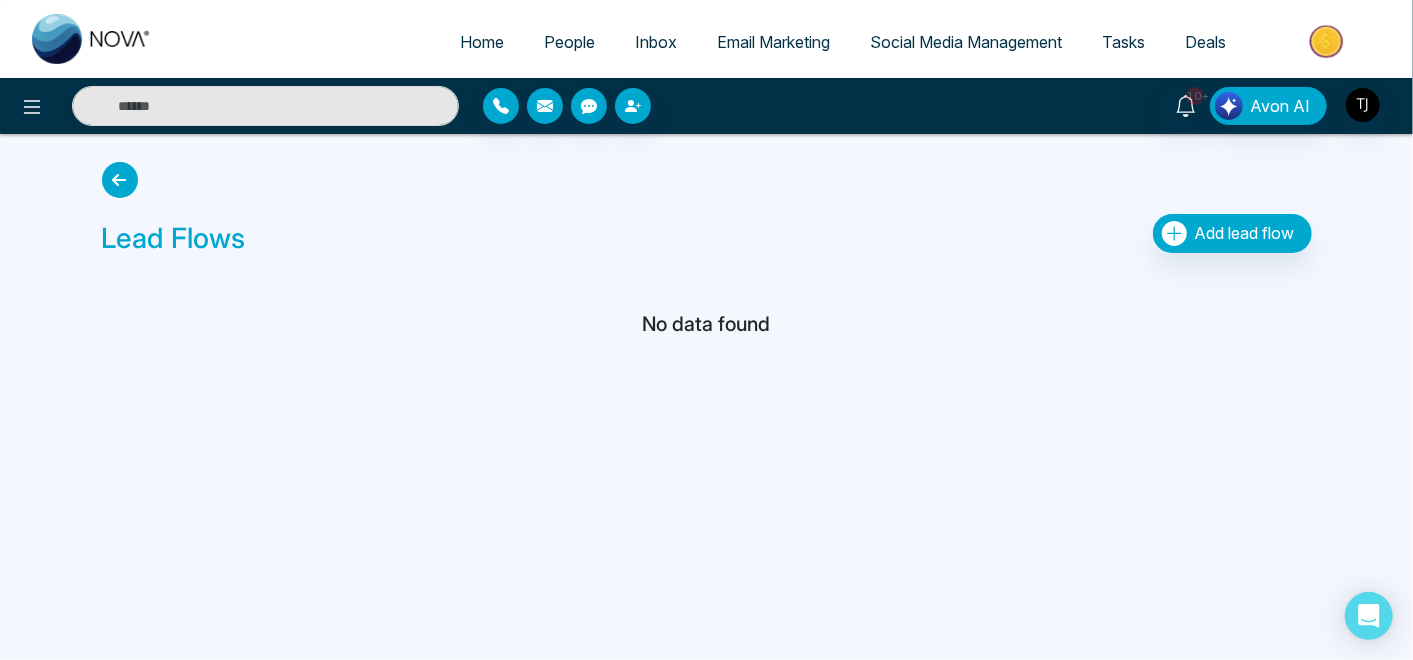 click on "People" at bounding box center [569, 42] 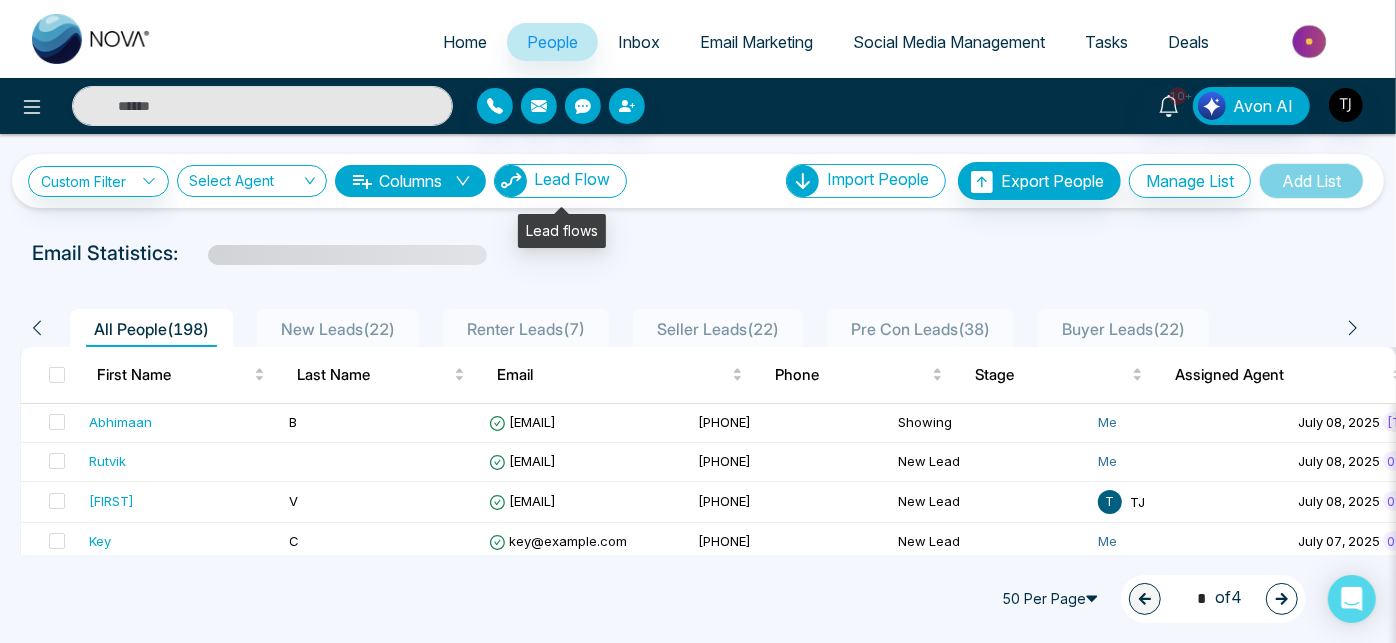 click on "Lead Flow" at bounding box center (560, 181) 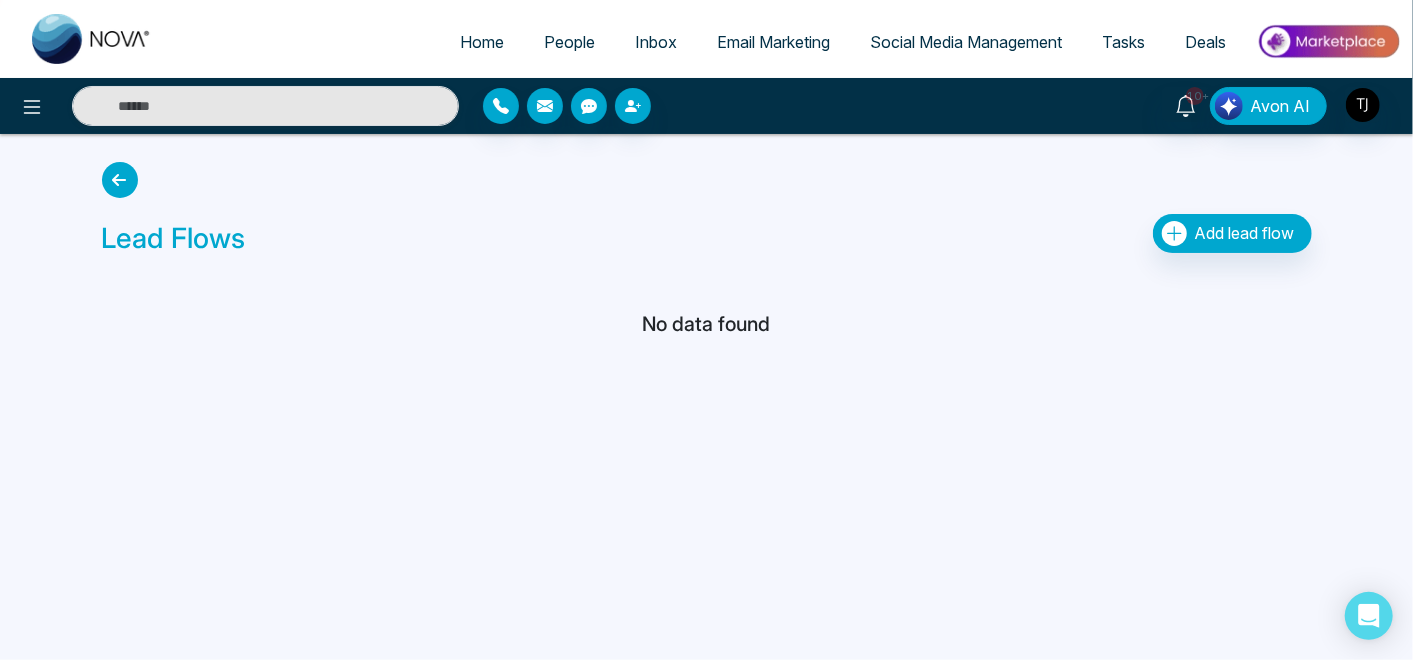 click on "No data found" at bounding box center [707, 304] 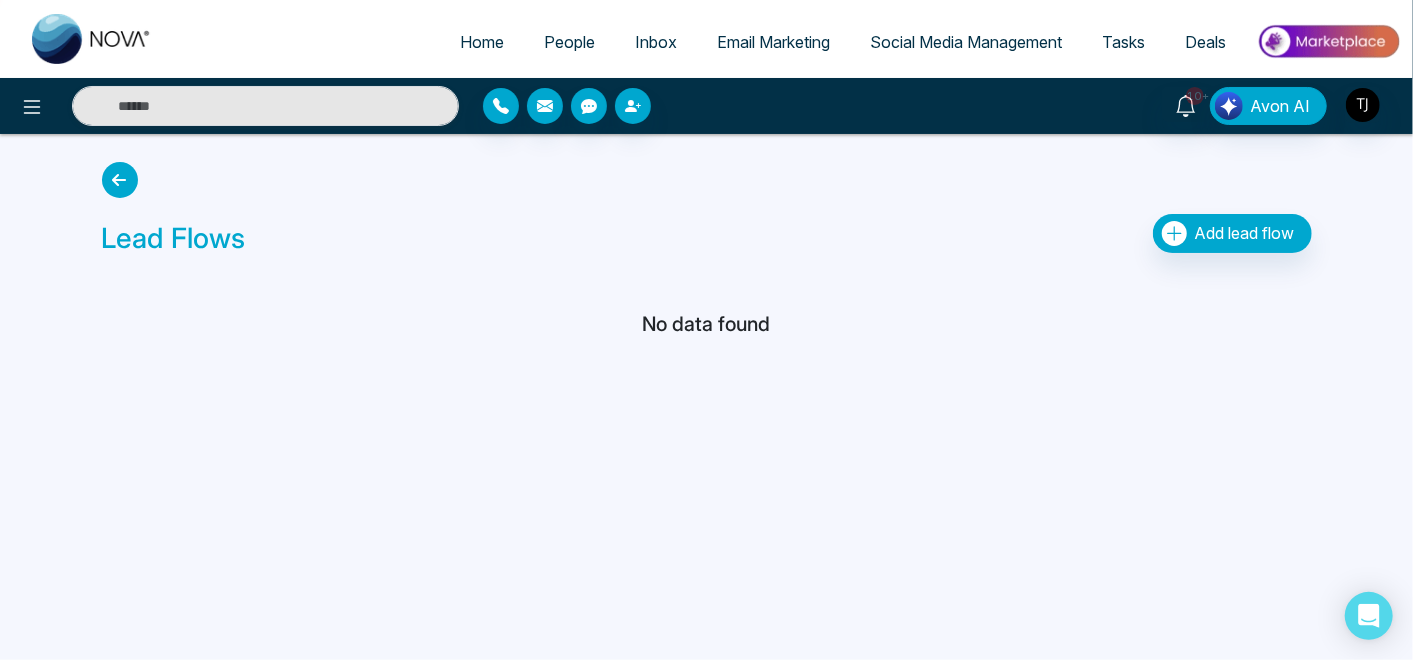 click on "No data found" at bounding box center [707, 304] 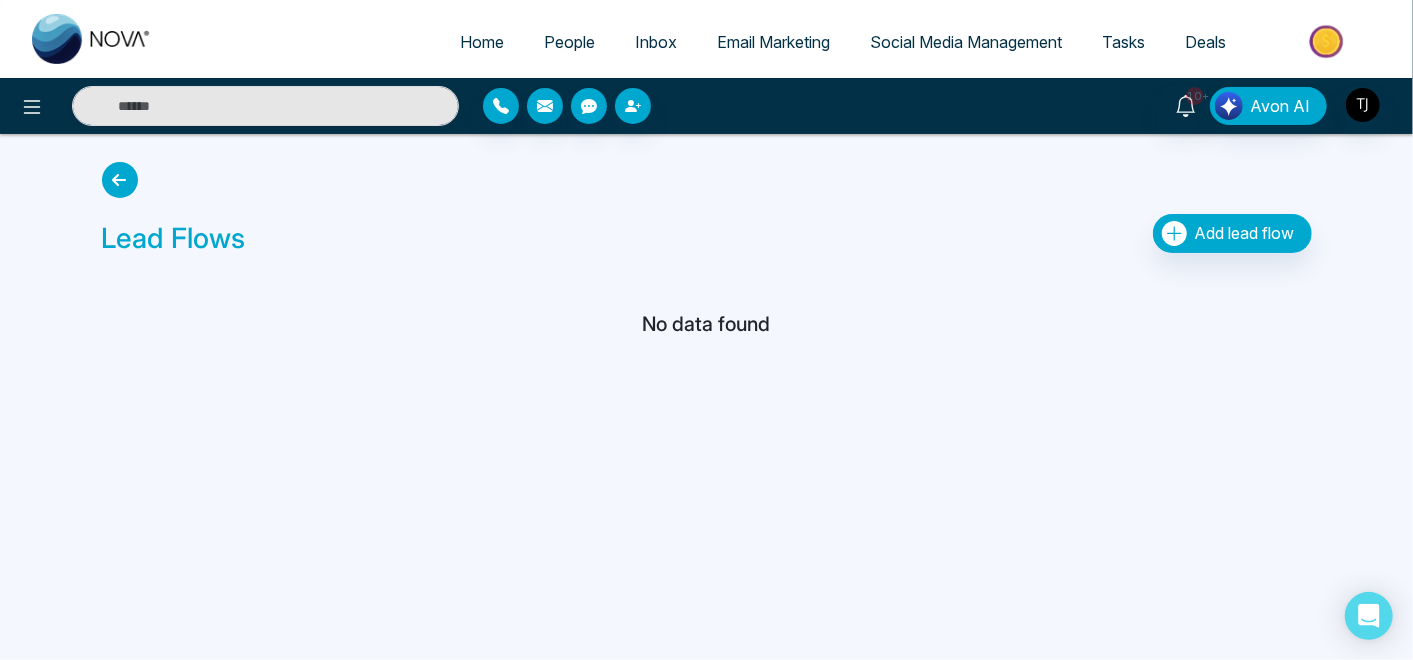 click on "Add lead flow" at bounding box center [1160, 239] 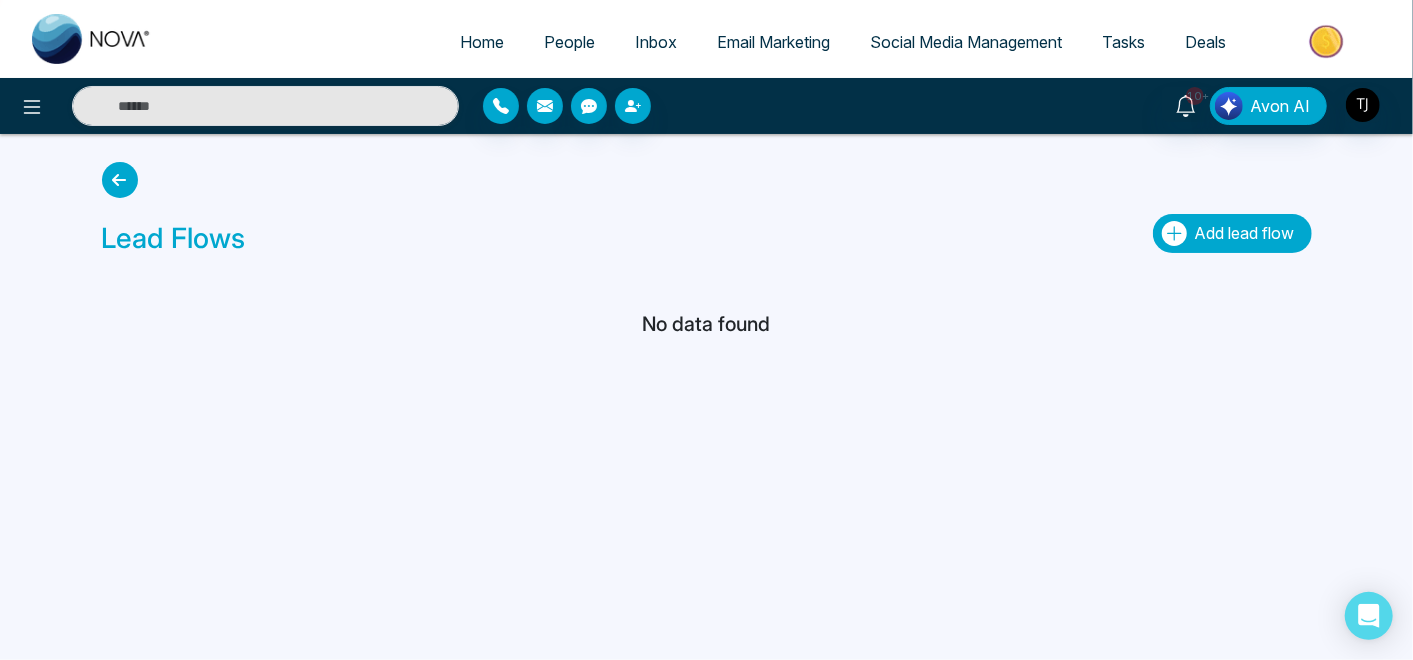 click on "Add lead flow" at bounding box center [1232, 233] 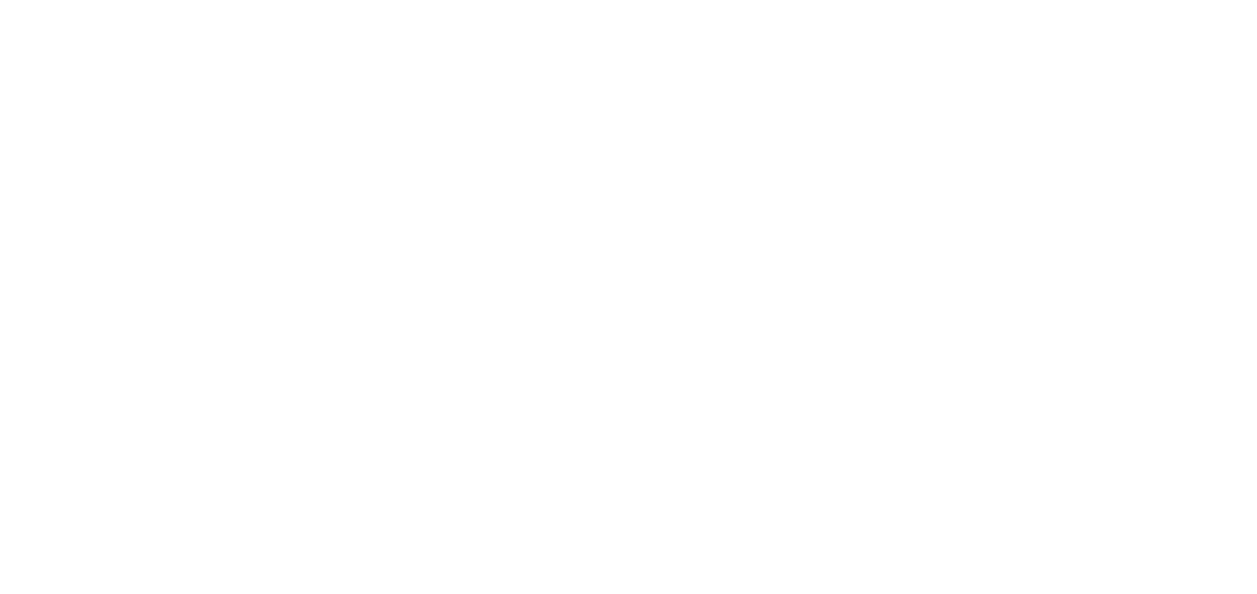 scroll, scrollTop: 0, scrollLeft: 0, axis: both 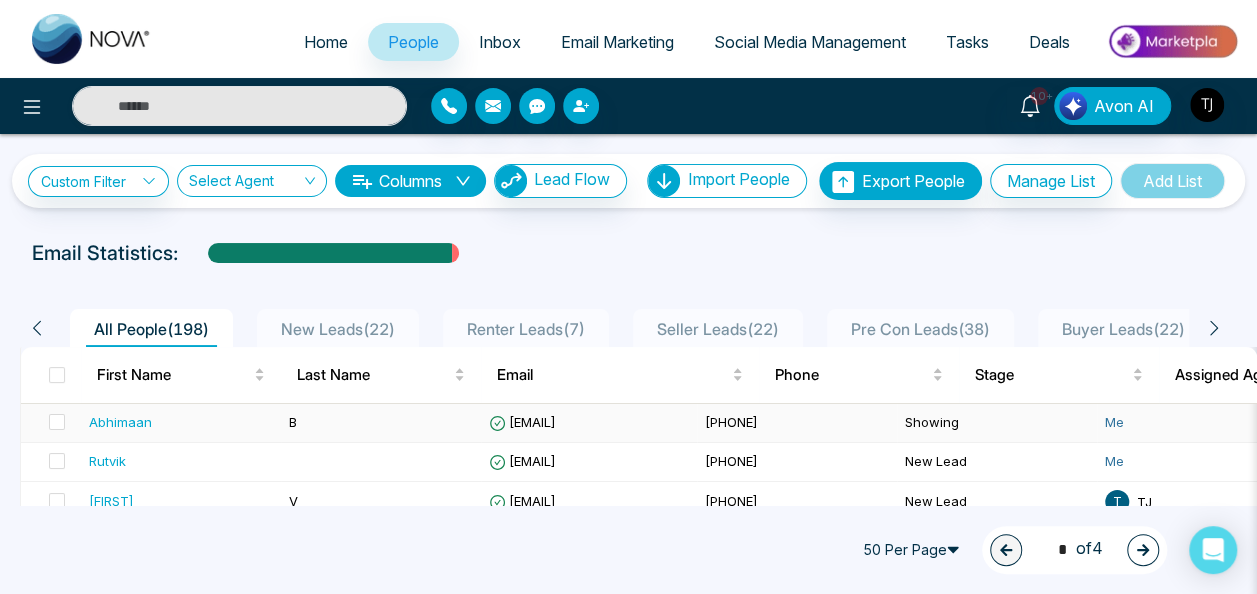 click on "[EMAIL]" at bounding box center (522, 422) 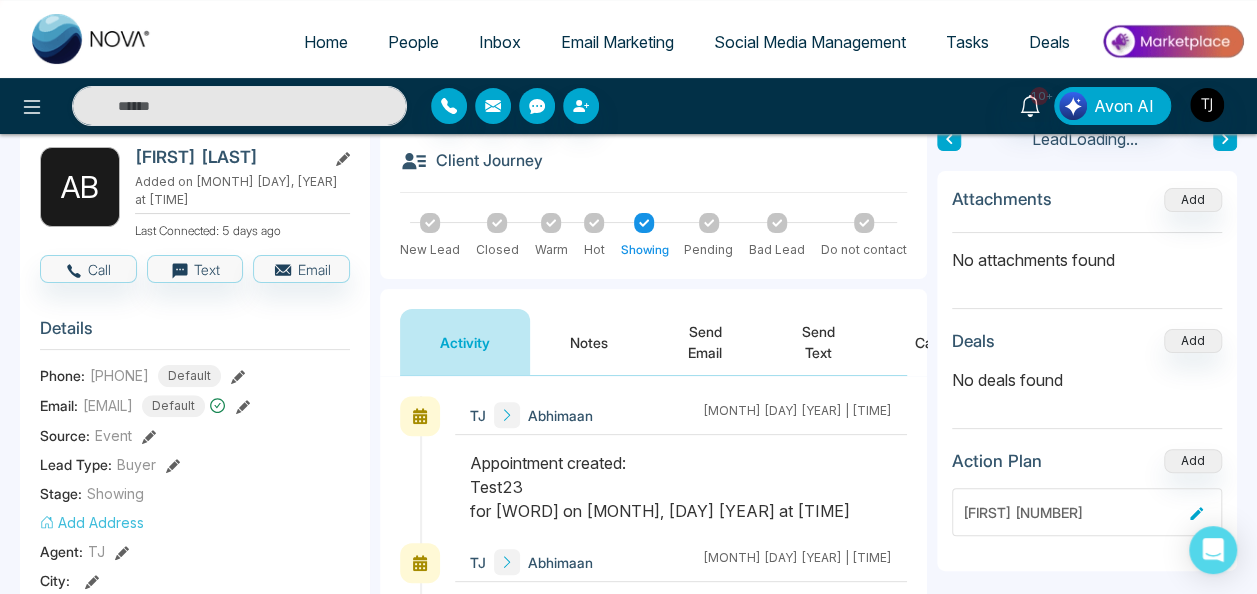 scroll, scrollTop: 200, scrollLeft: 0, axis: vertical 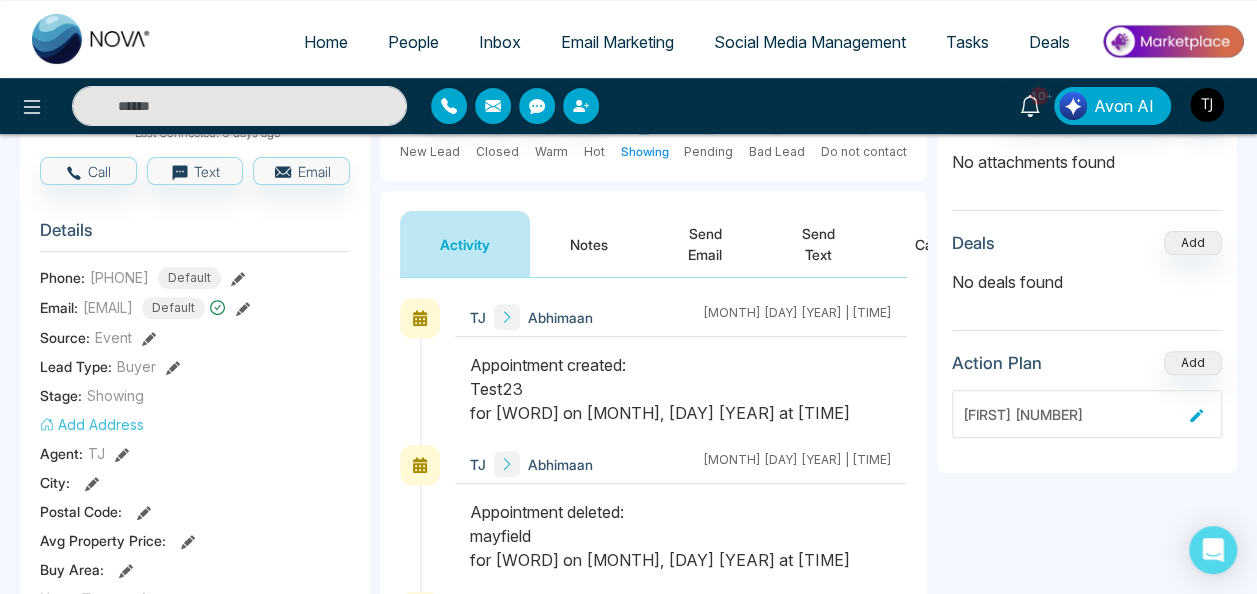 click on "Appointment created:   Test23   for Online on Jul, 14 2025 at 07:30 PM" at bounding box center (681, 389) 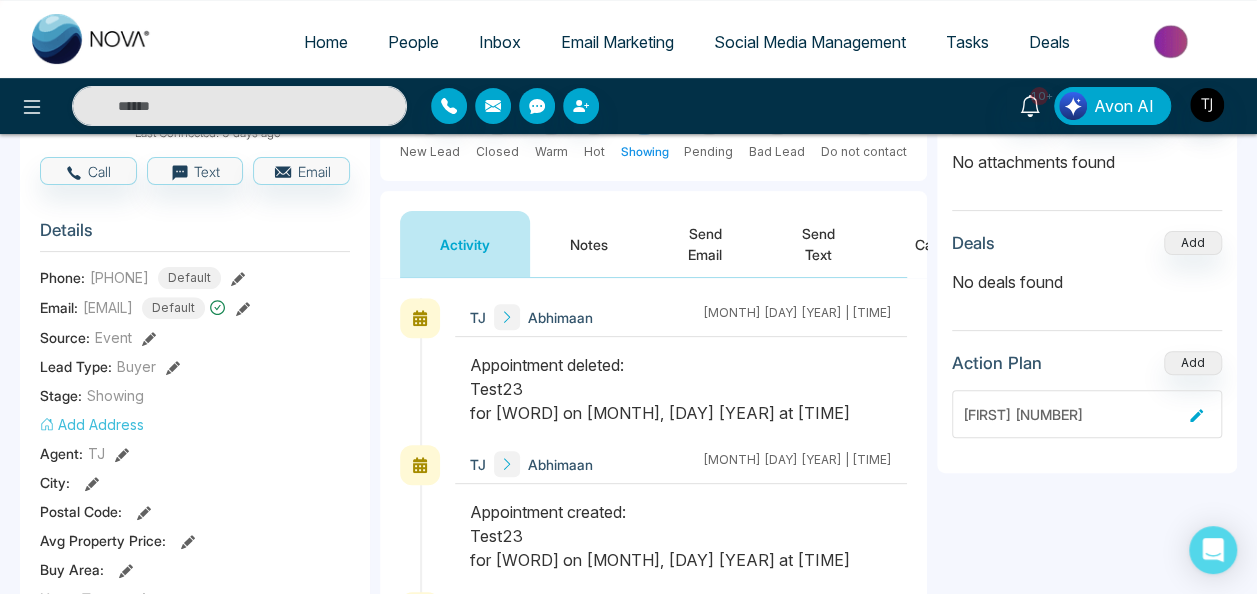 scroll, scrollTop: 0, scrollLeft: 0, axis: both 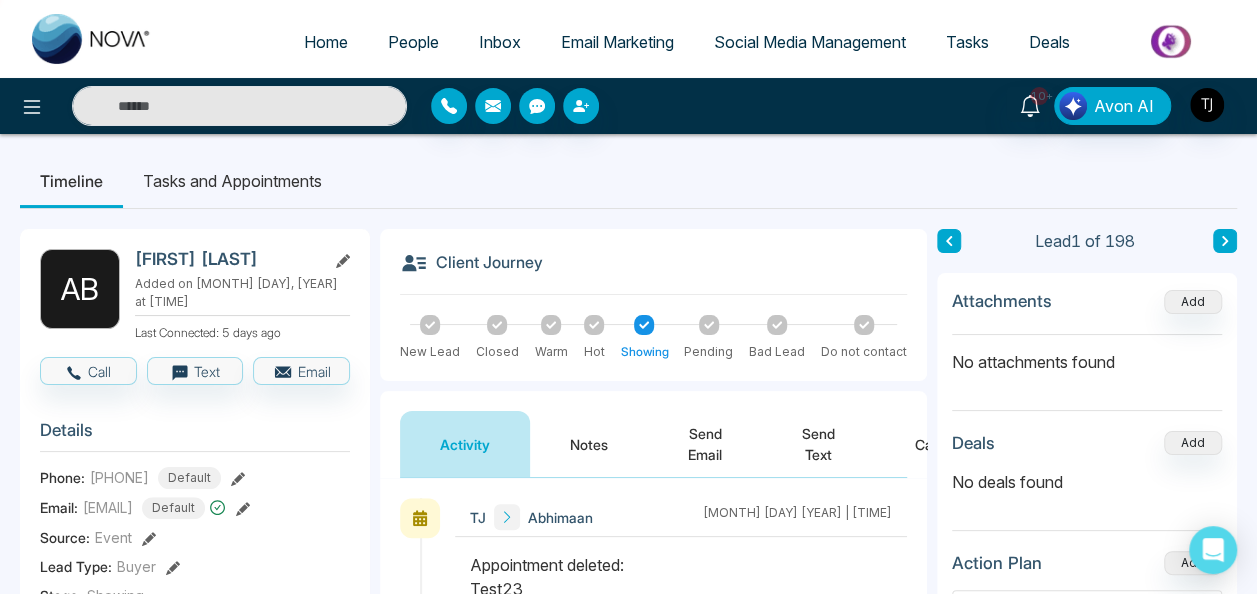 click on "Tasks and Appointments" at bounding box center (232, 181) 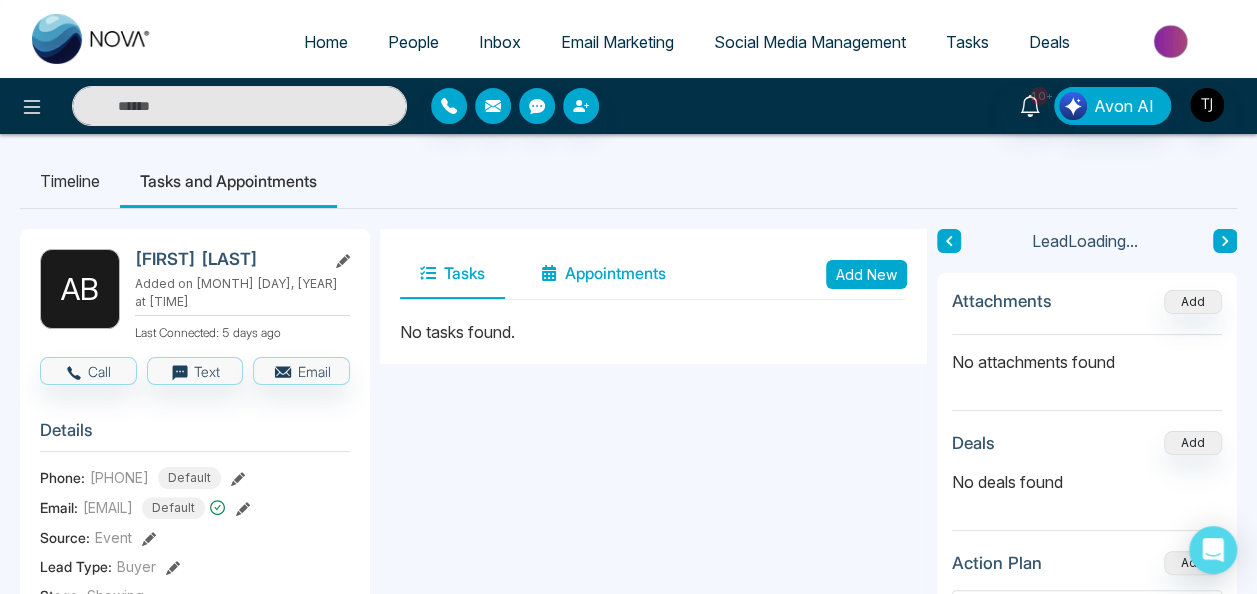 type 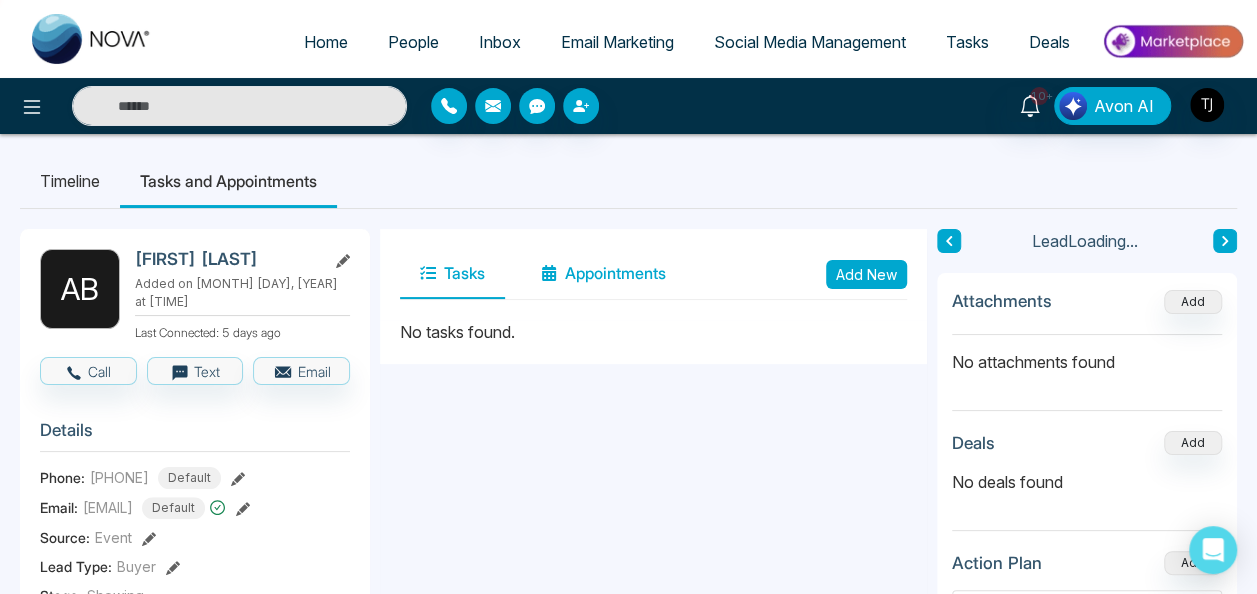 click on "Appointments" at bounding box center [603, 274] 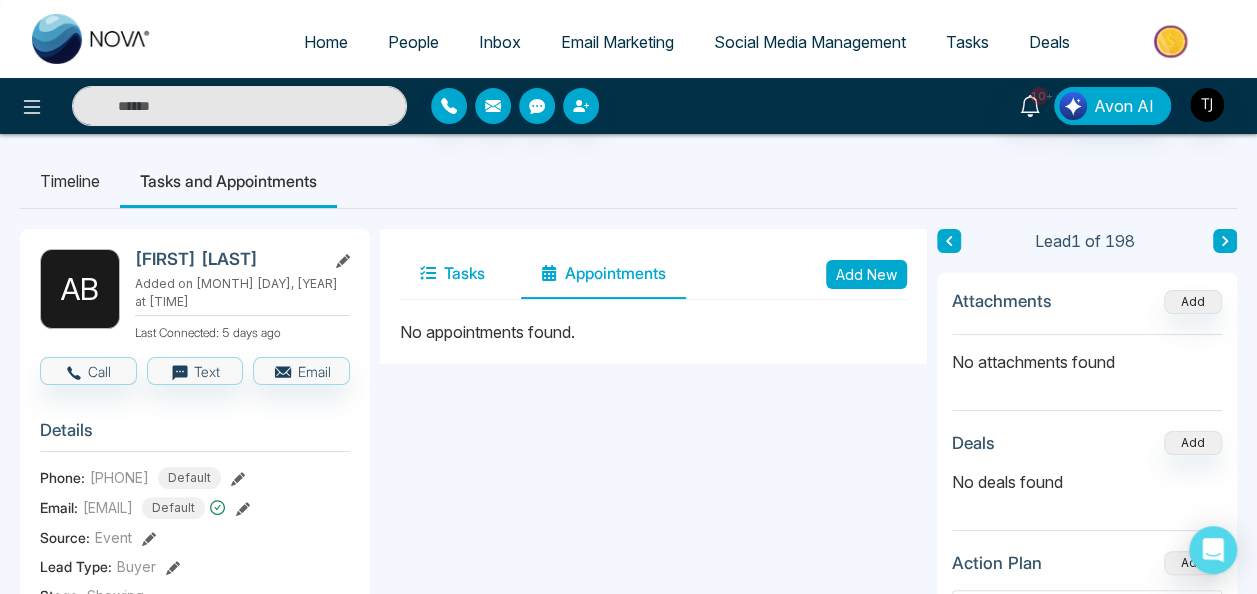 type 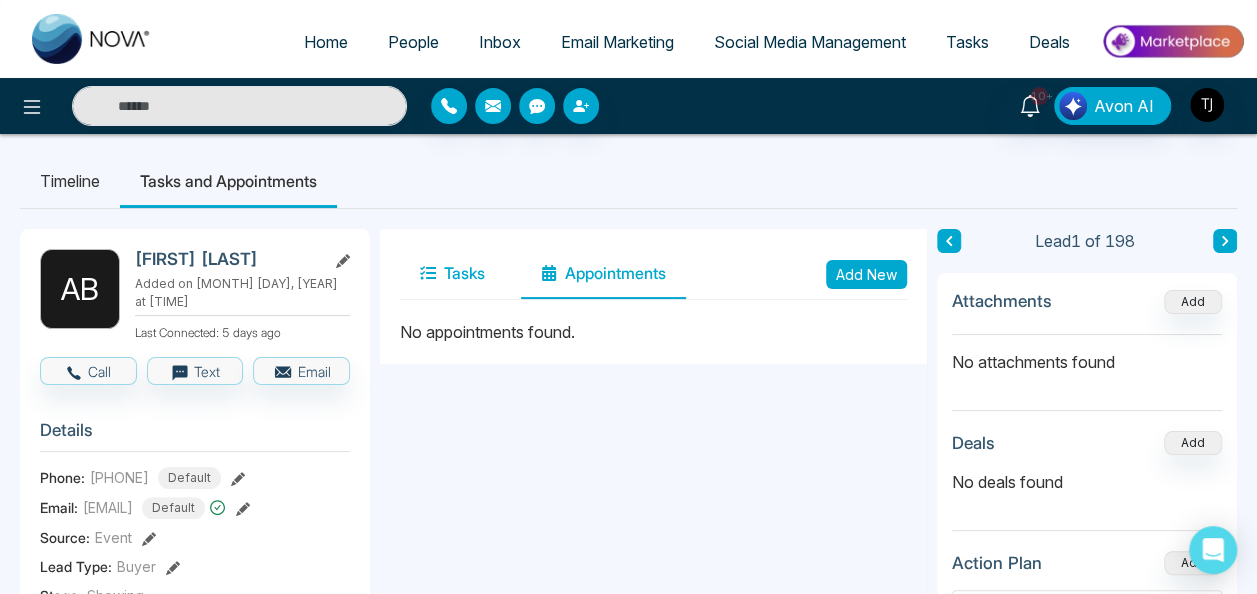 click on "Tasks" at bounding box center (452, 274) 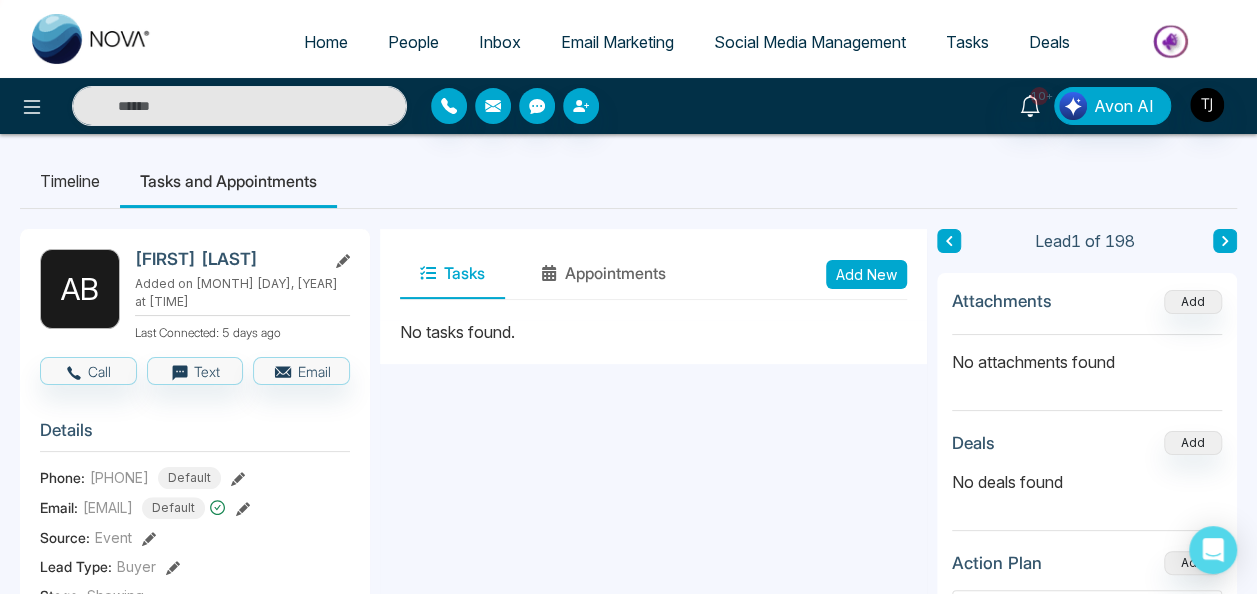 click on "Timeline" at bounding box center [70, 181] 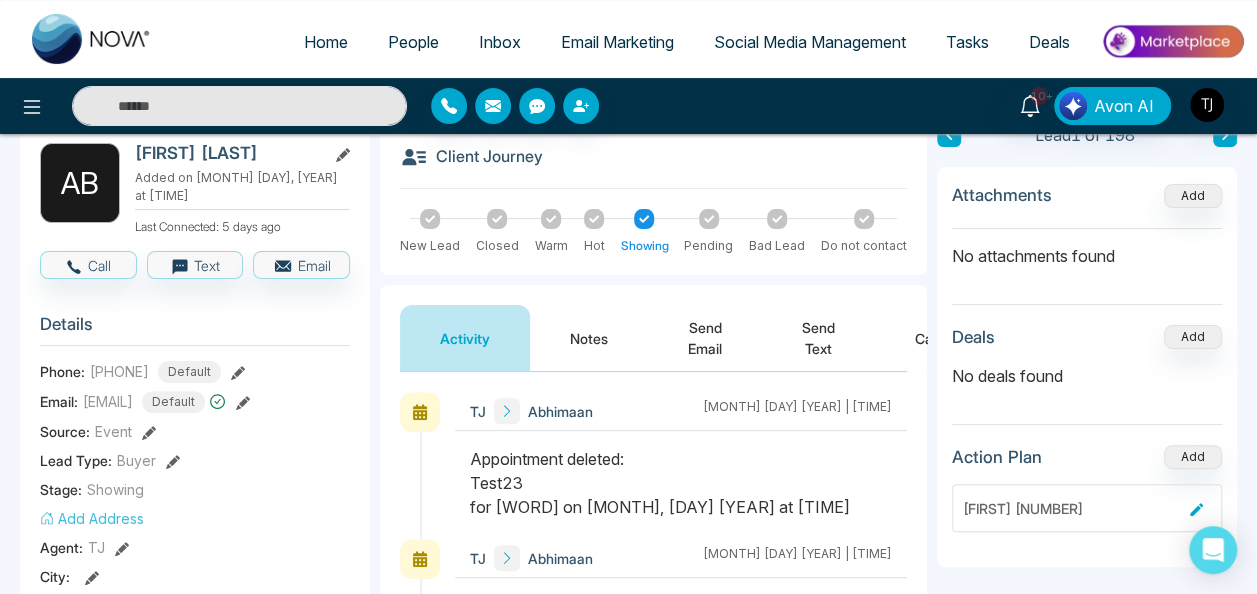 scroll, scrollTop: 200, scrollLeft: 0, axis: vertical 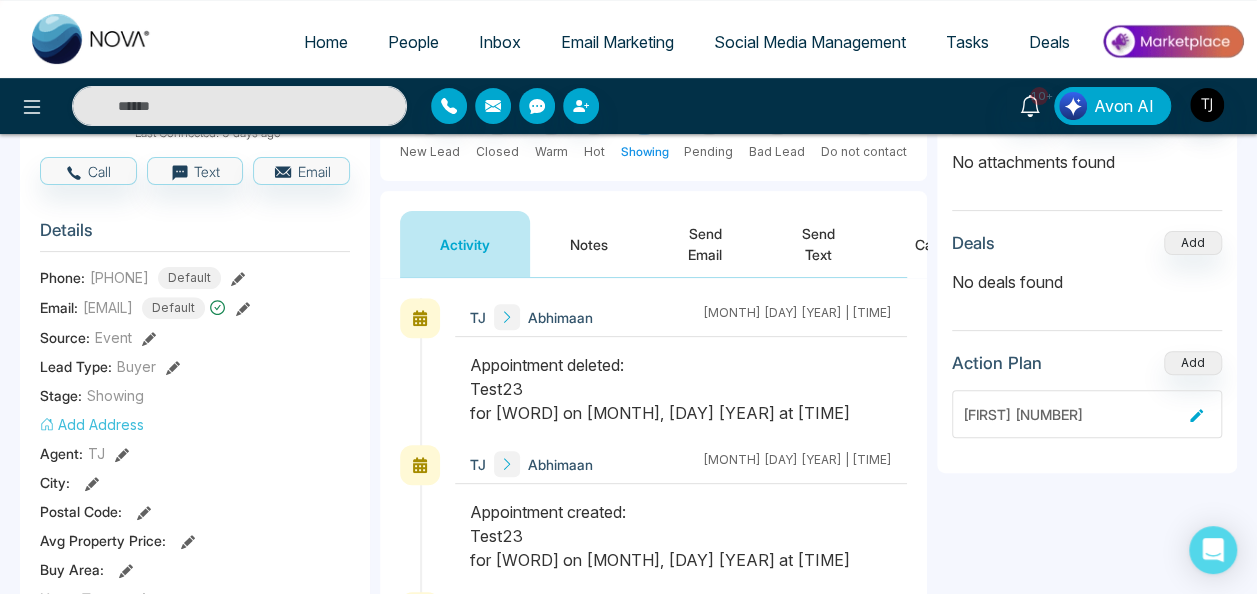 click on "Appointment deleted:   Test23   for Online on Jul, 14 2025 at 07:30 PM" at bounding box center (681, 389) 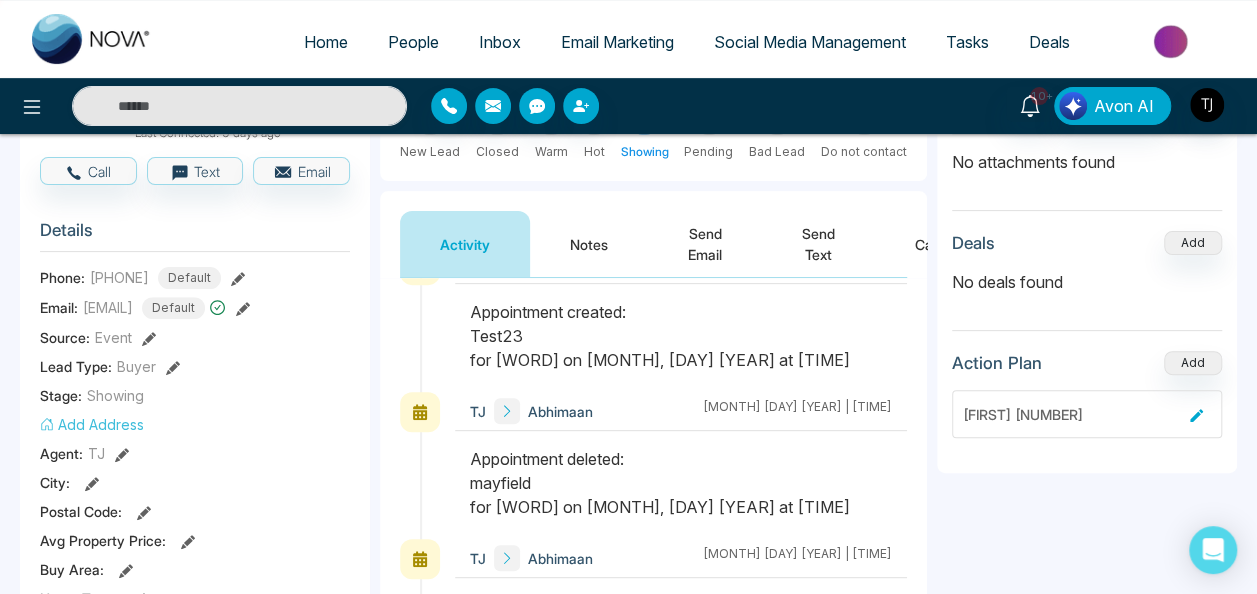 scroll, scrollTop: 0, scrollLeft: 0, axis: both 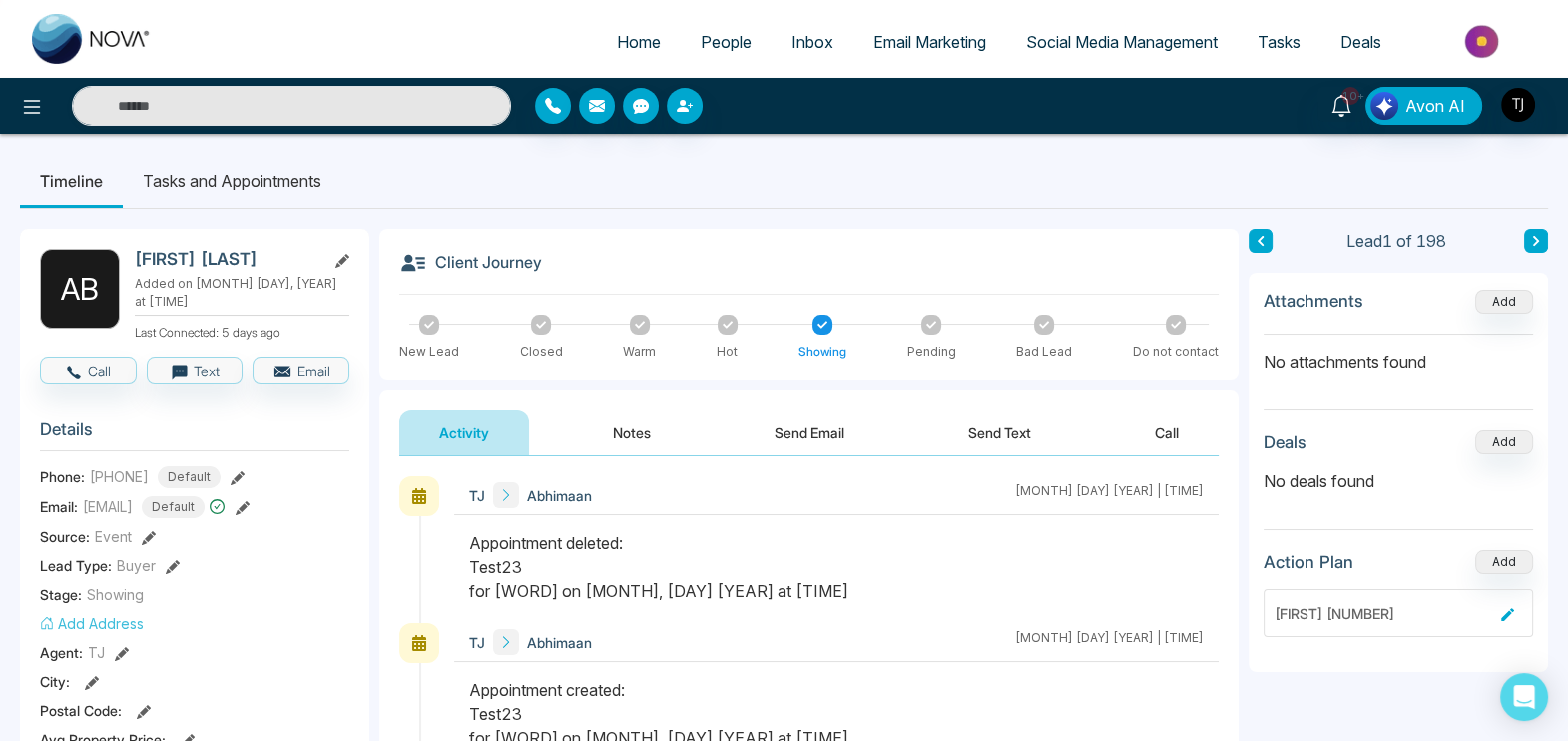 click on "People" at bounding box center (726, 42) 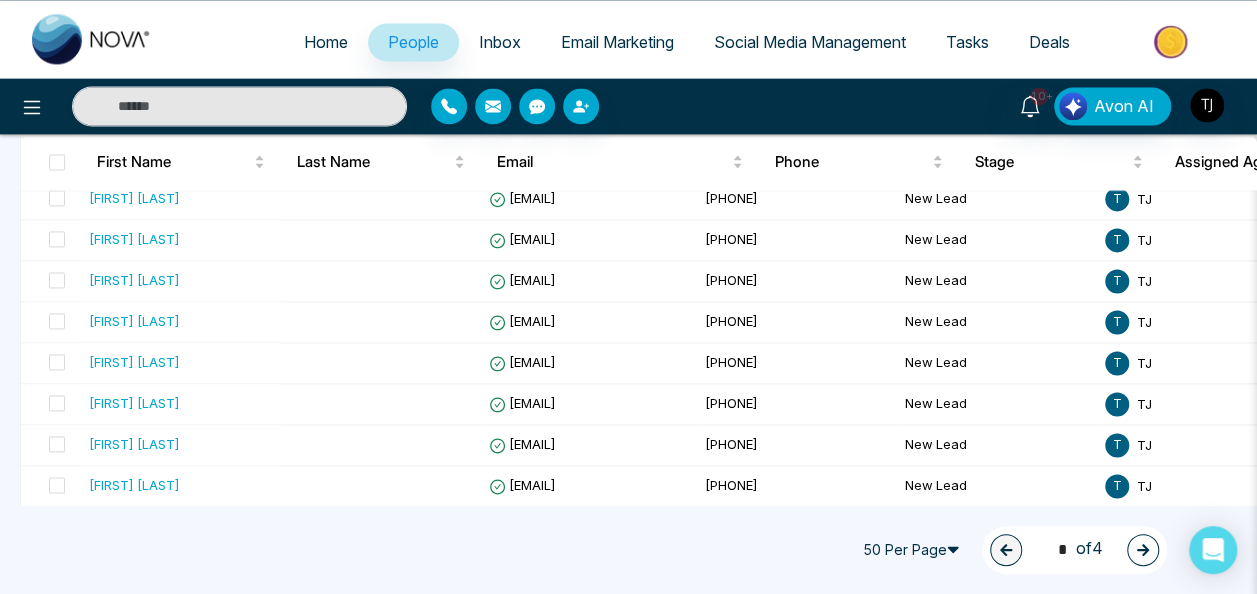 scroll, scrollTop: 1934, scrollLeft: 0, axis: vertical 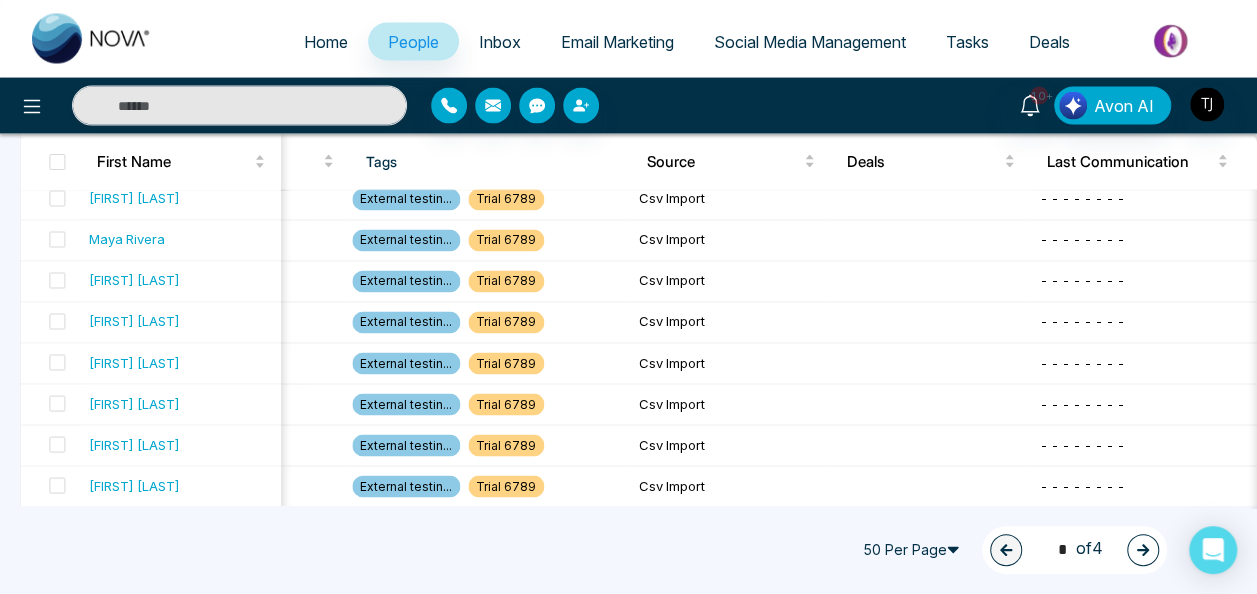 click at bounding box center [92, 39] 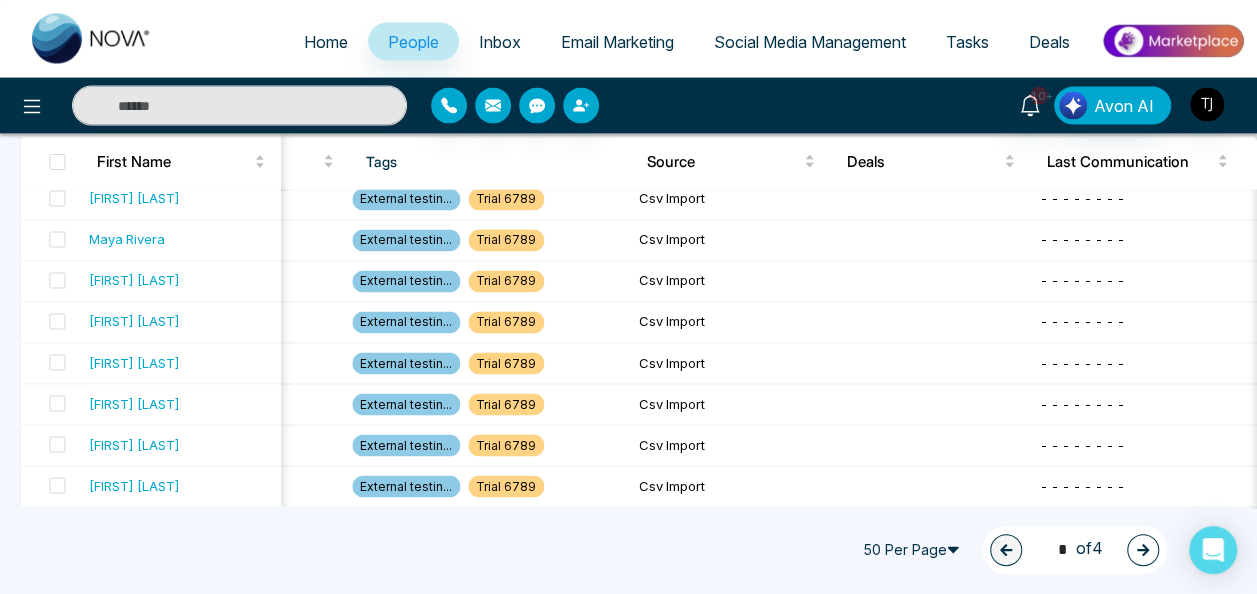 select on "*" 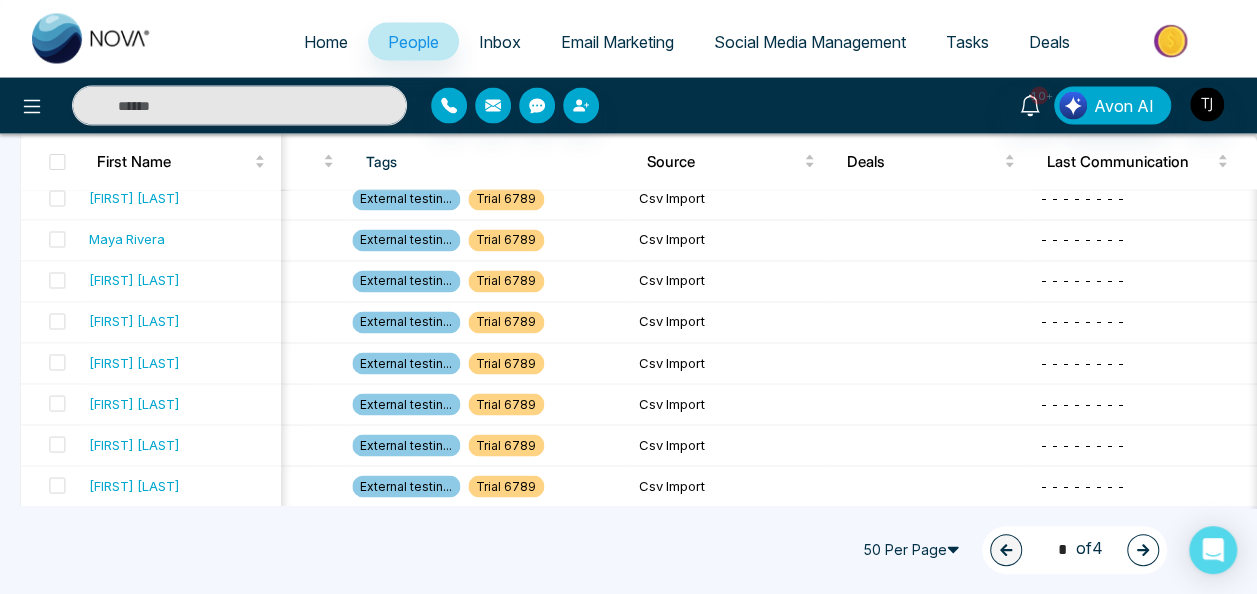 select on "*" 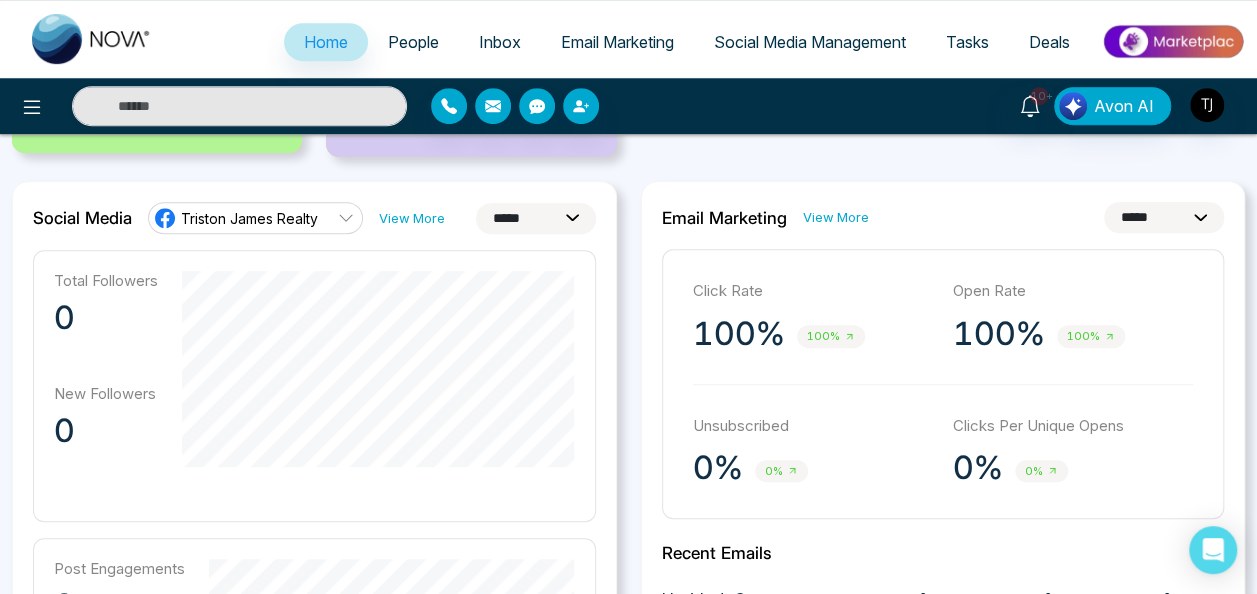 scroll, scrollTop: 500, scrollLeft: 0, axis: vertical 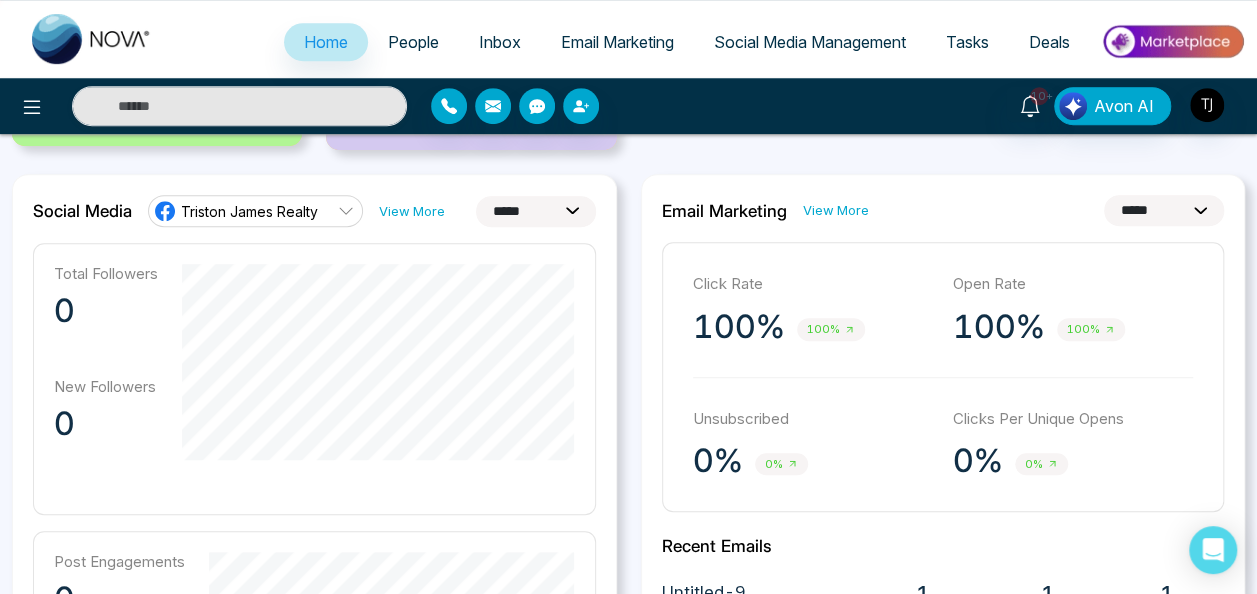 click on "100% 100%" at bounding box center (1073, 327) 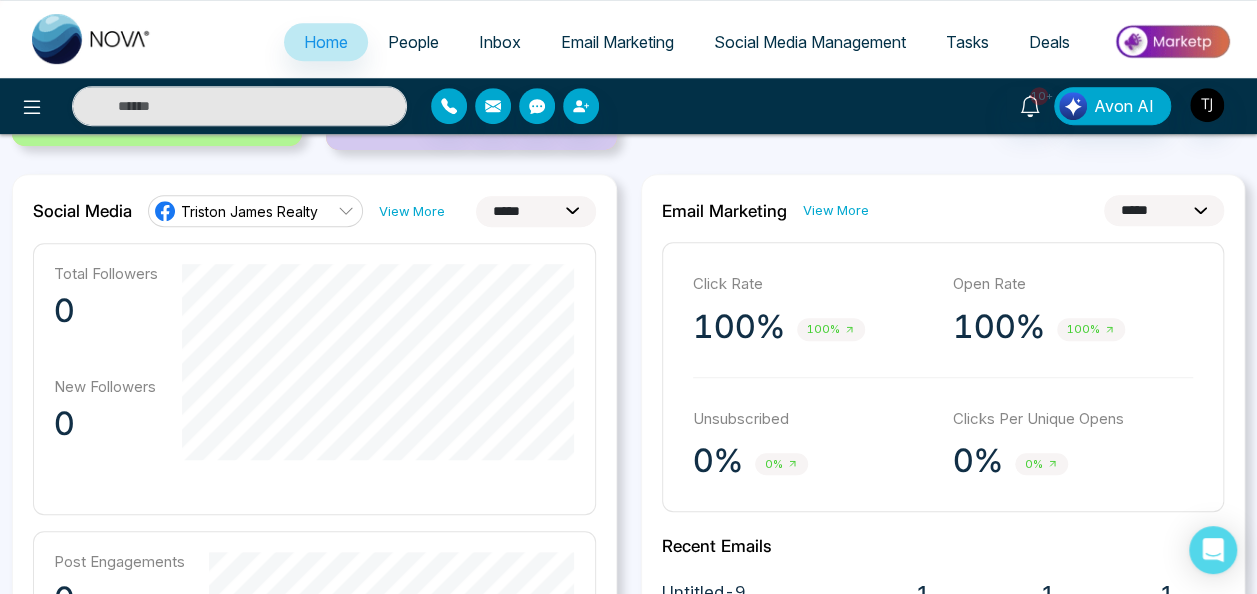 click 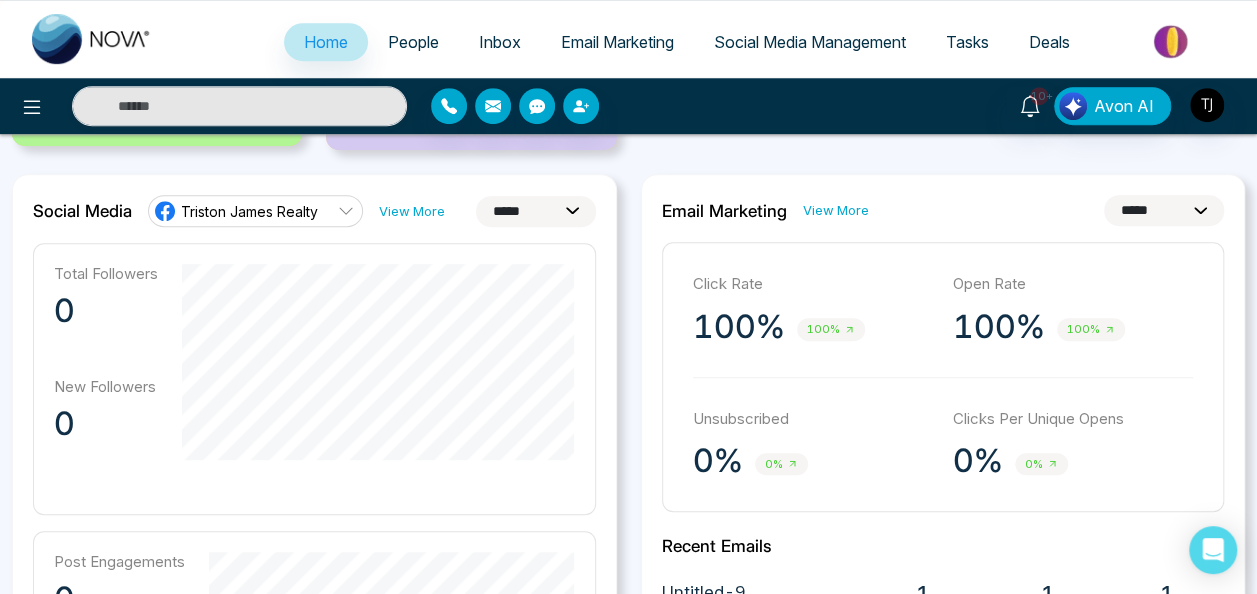 click on "100%" at bounding box center [999, 327] 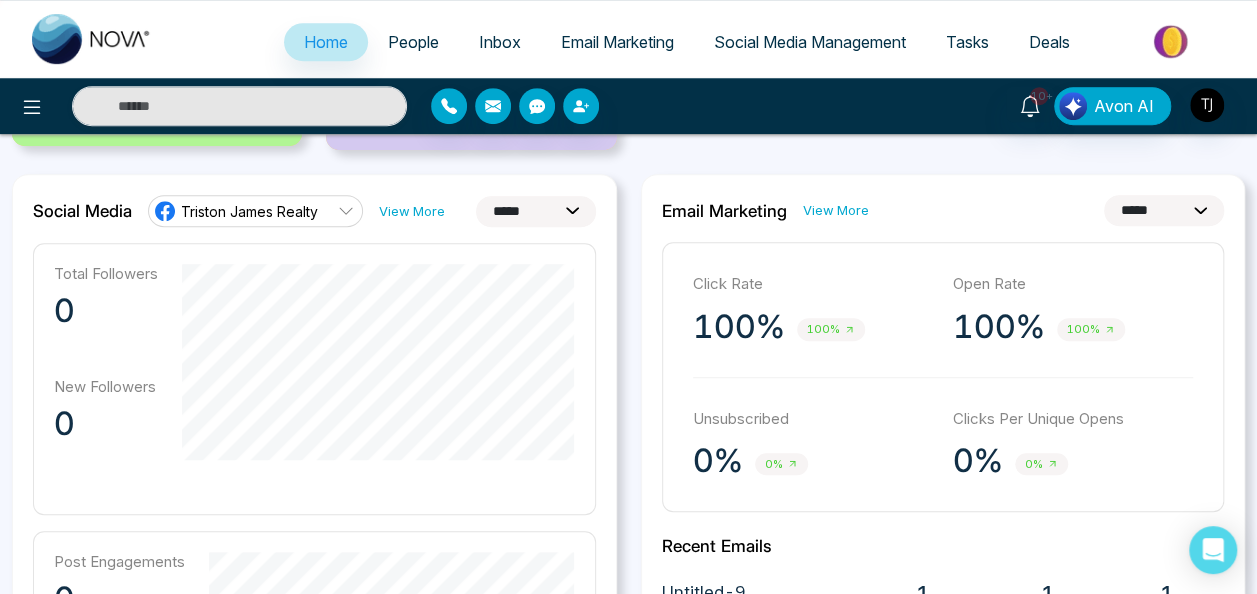 click on "Email Marketing View More" at bounding box center (765, 211) 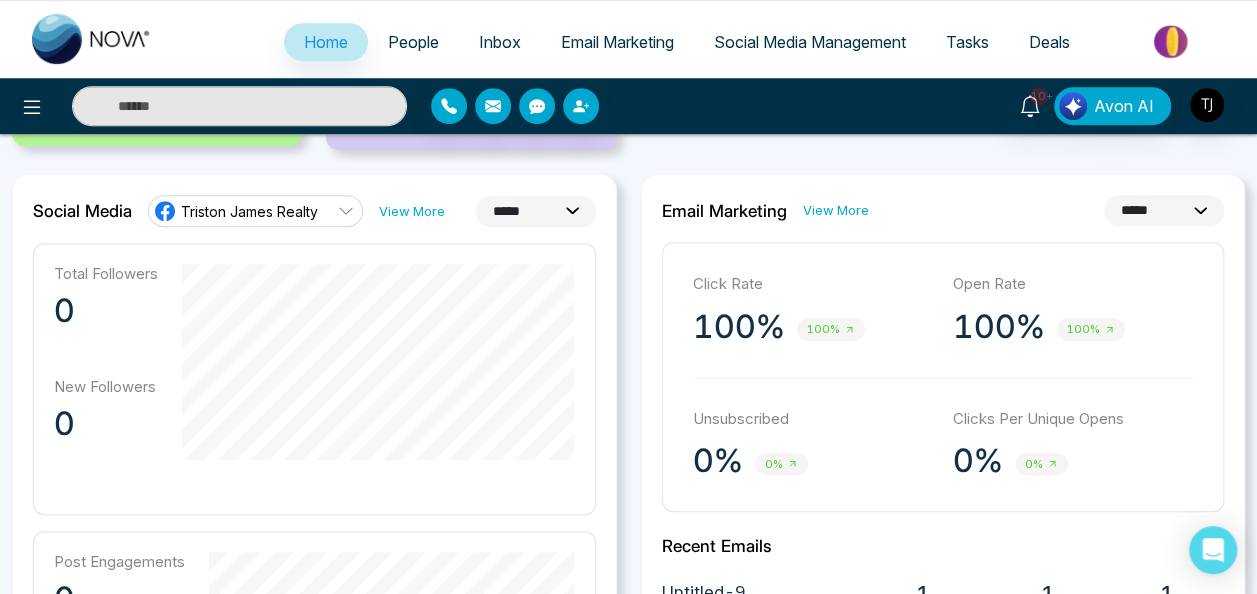 click on "View More" at bounding box center (836, 210) 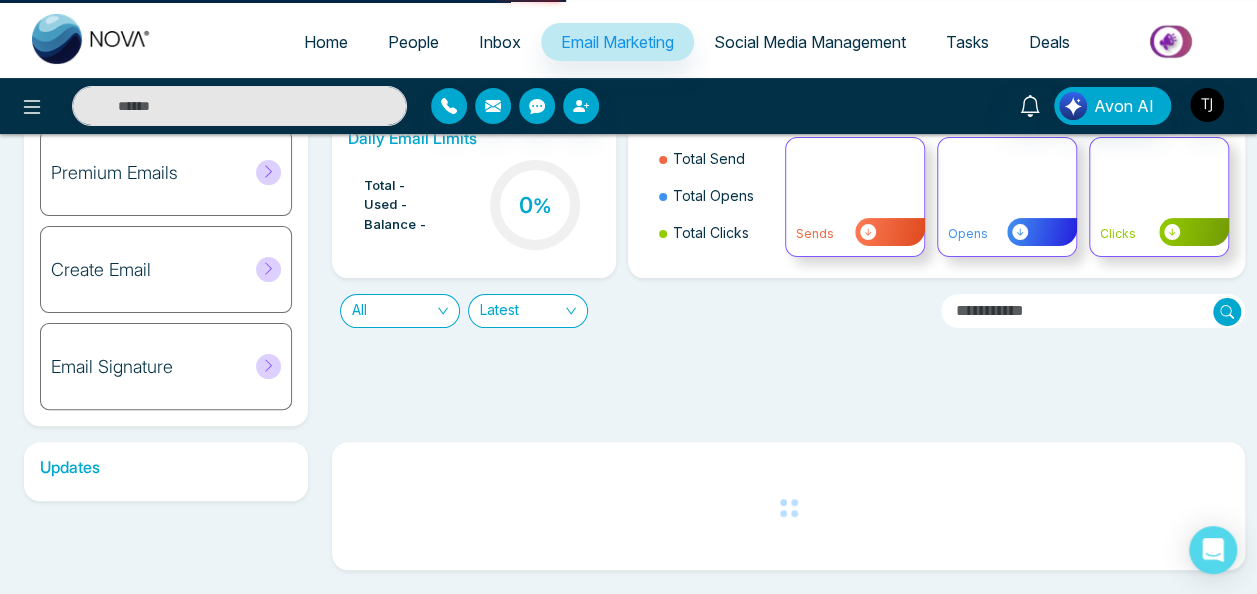 scroll, scrollTop: 0, scrollLeft: 0, axis: both 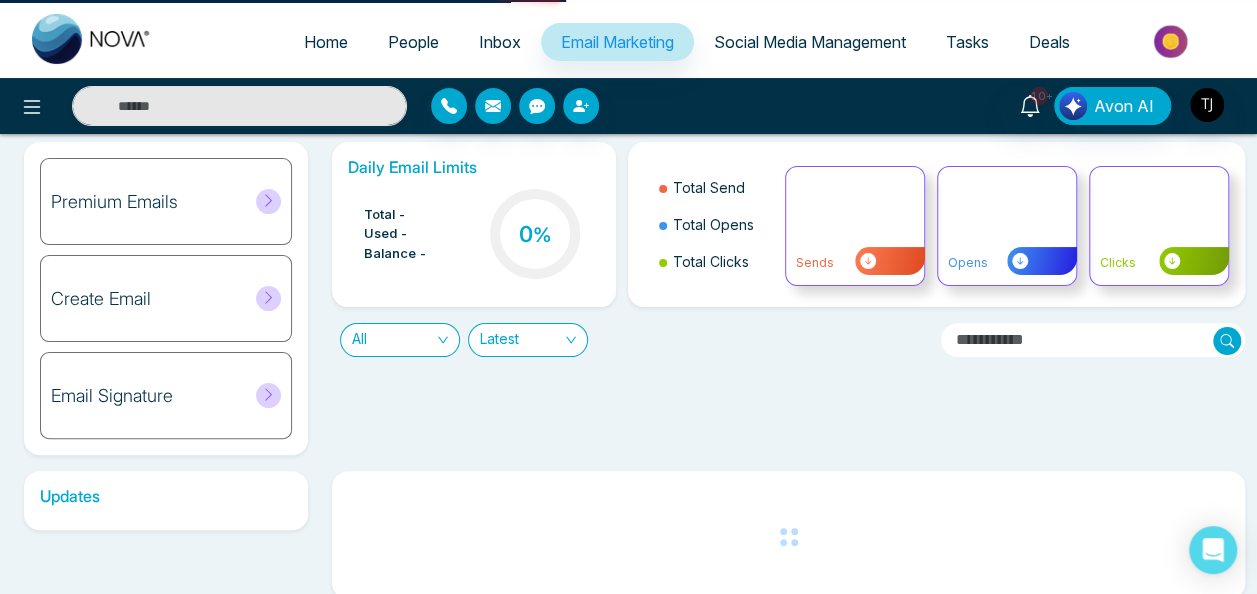select on "*" 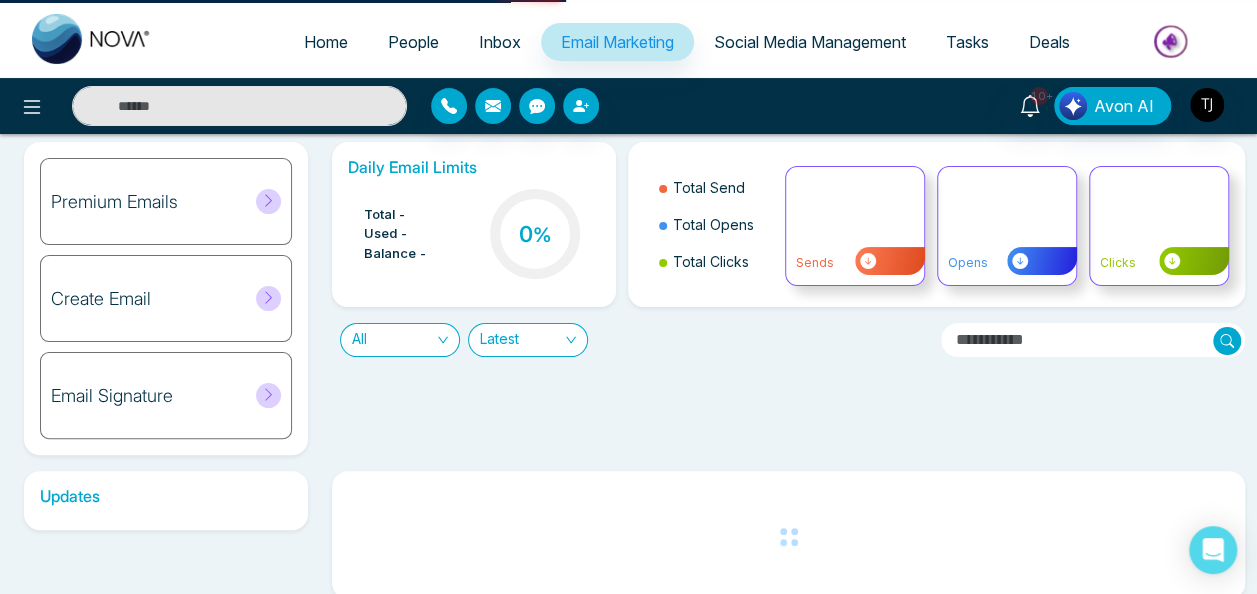 select on "*" 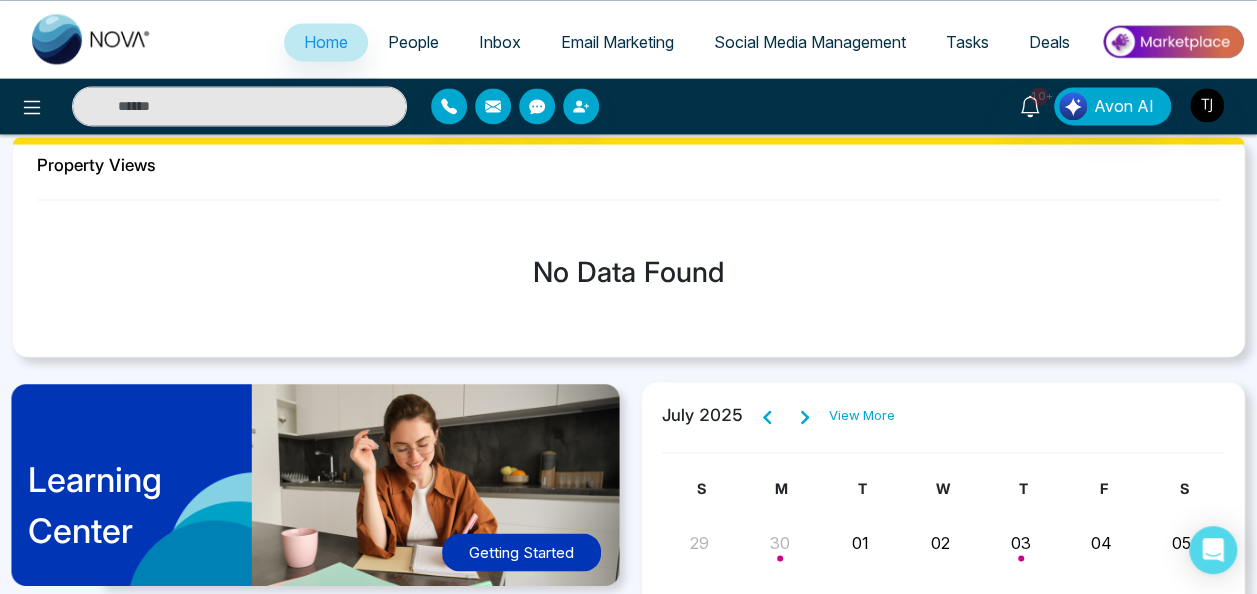 scroll, scrollTop: 1904, scrollLeft: 0, axis: vertical 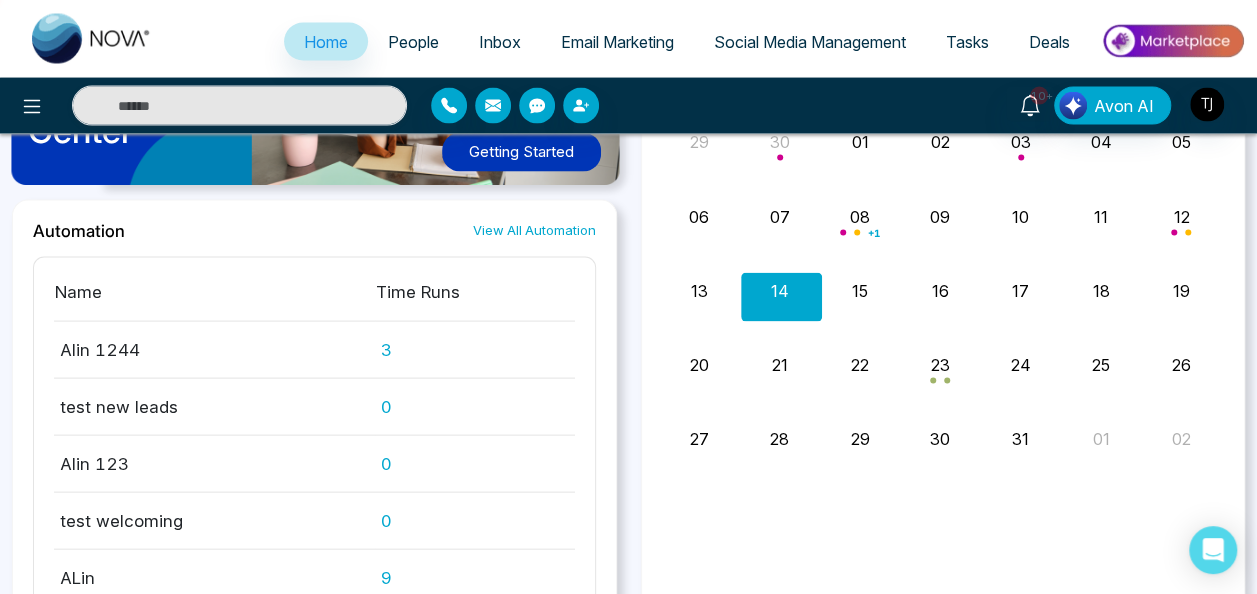 click on "Alin 1244" at bounding box center [214, 349] 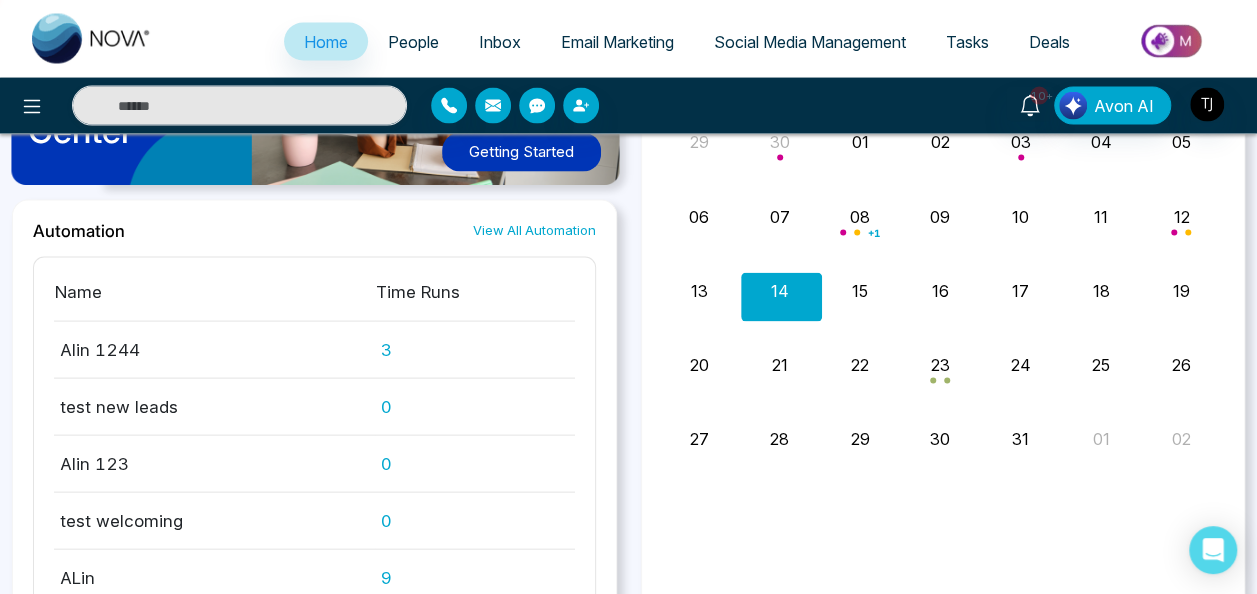 click on "3" at bounding box center [475, 349] 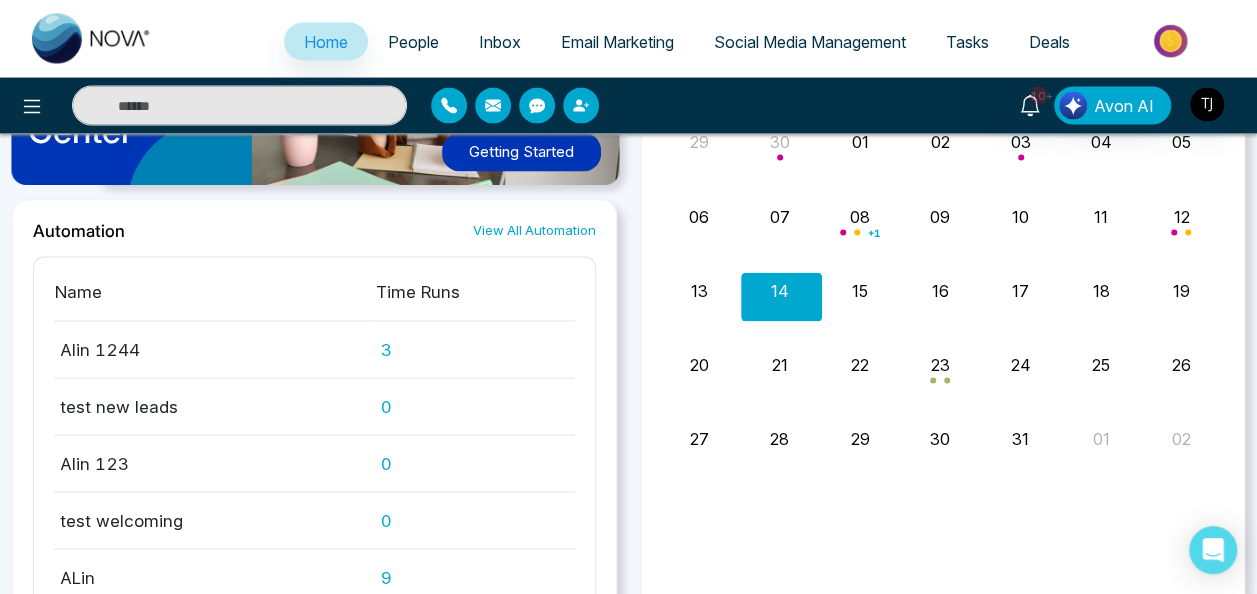 drag, startPoint x: 370, startPoint y: 346, endPoint x: 371, endPoint y: 334, distance: 12.0415945 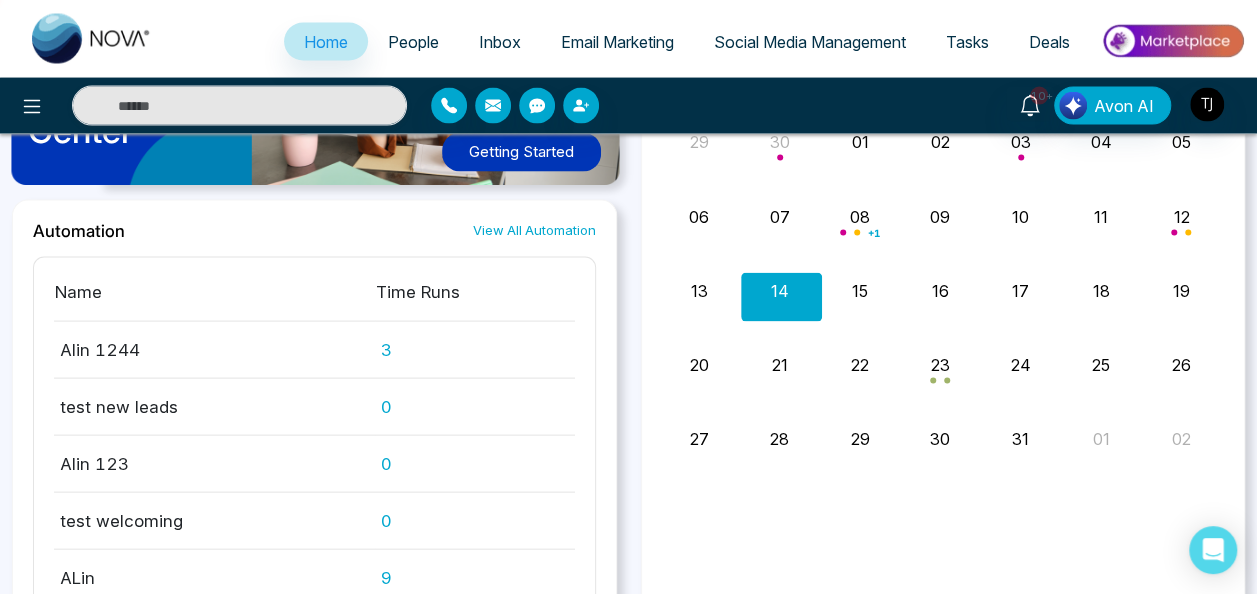 click on "3" at bounding box center (475, 349) 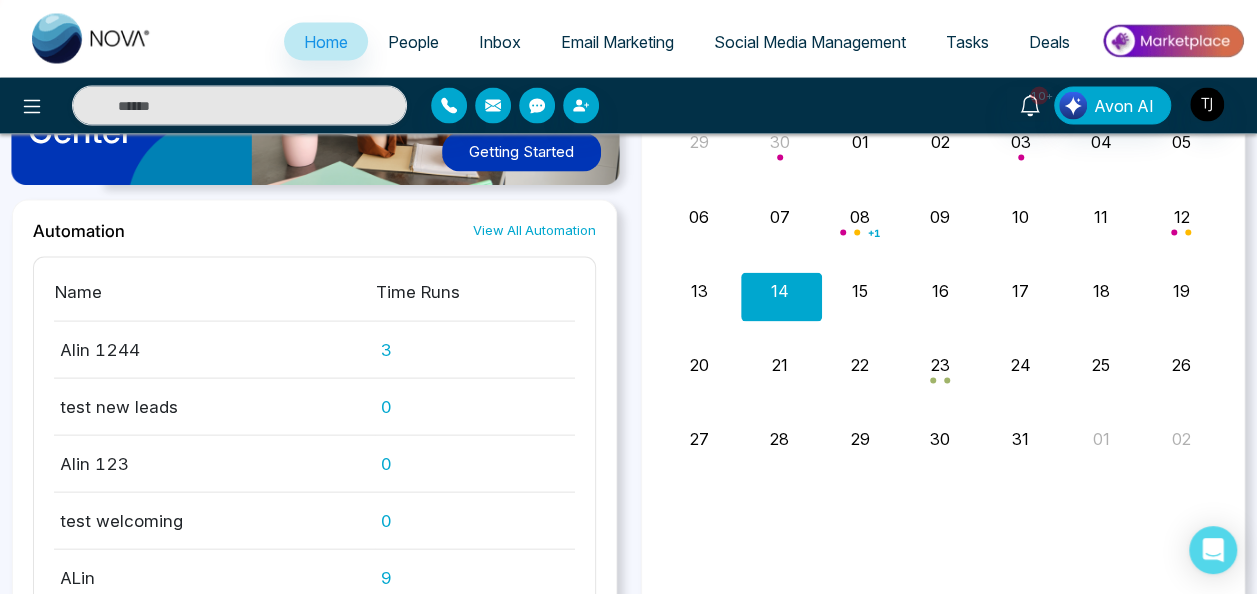 click on "View All Automation" at bounding box center (534, 230) 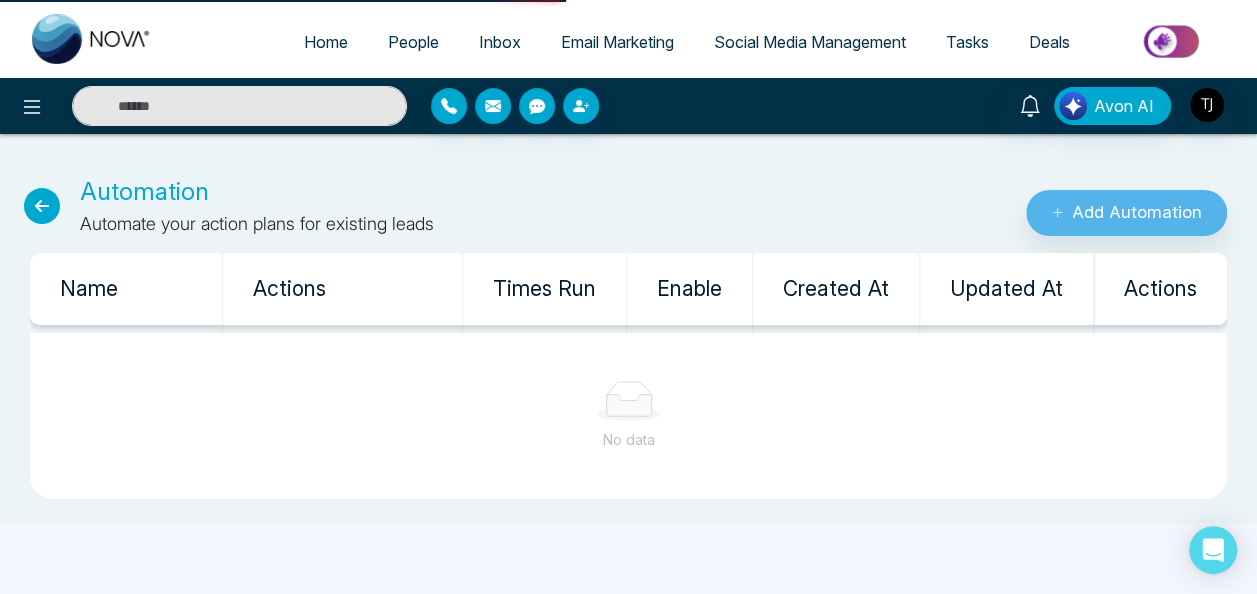 scroll, scrollTop: 0, scrollLeft: 0, axis: both 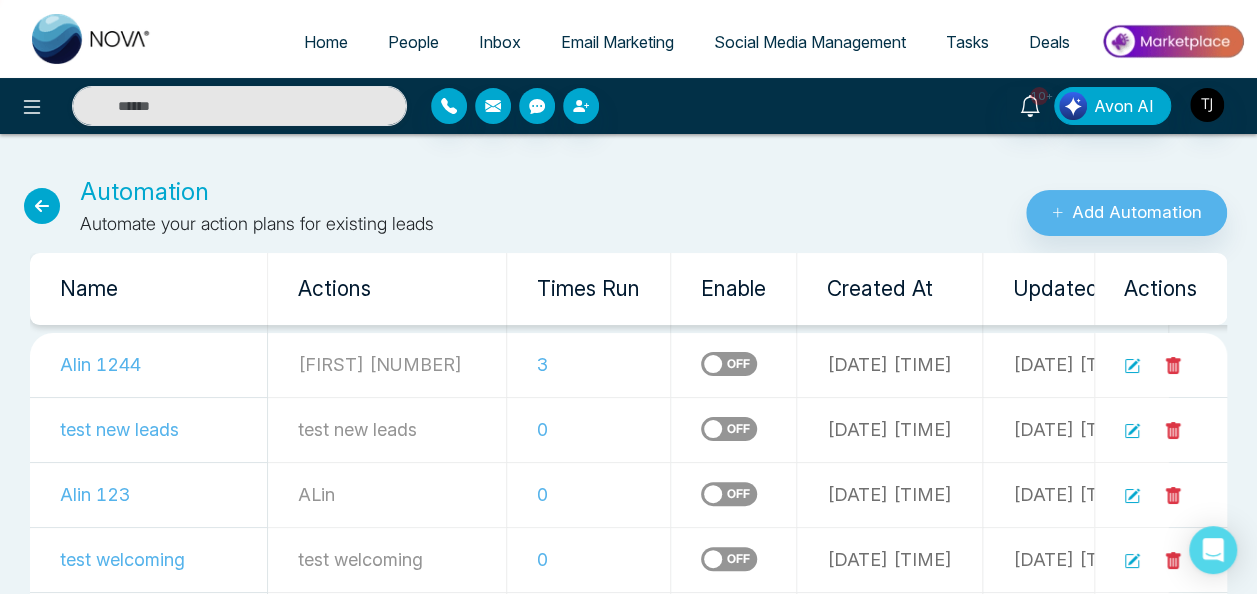 click on "Home" at bounding box center [326, 42] 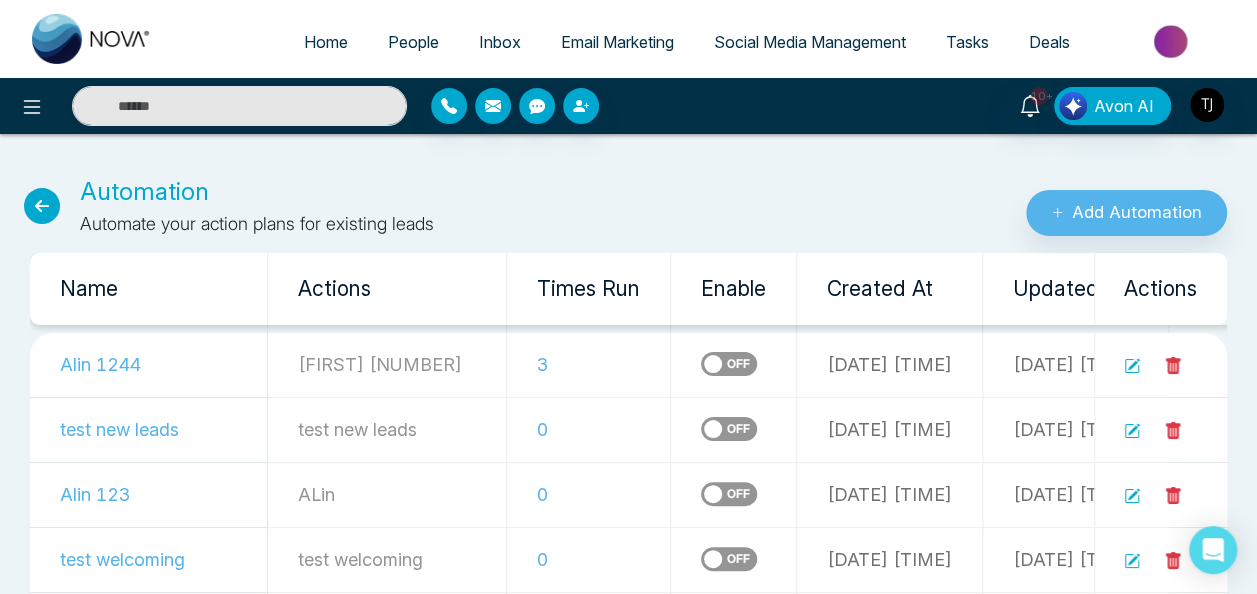 select on "*" 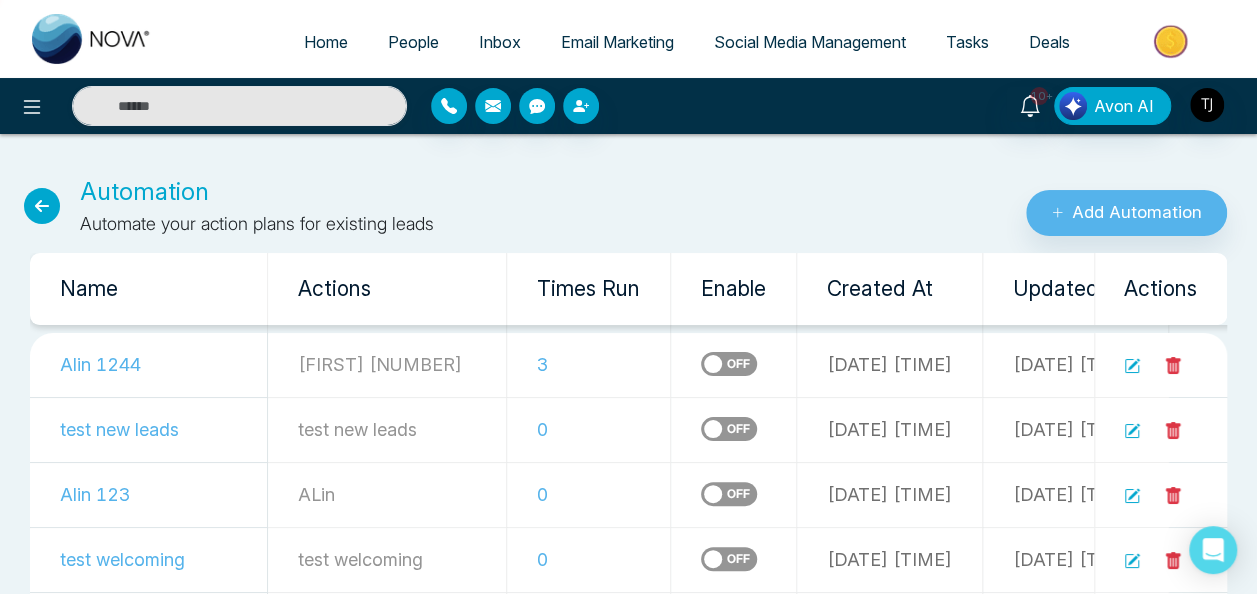 select on "*" 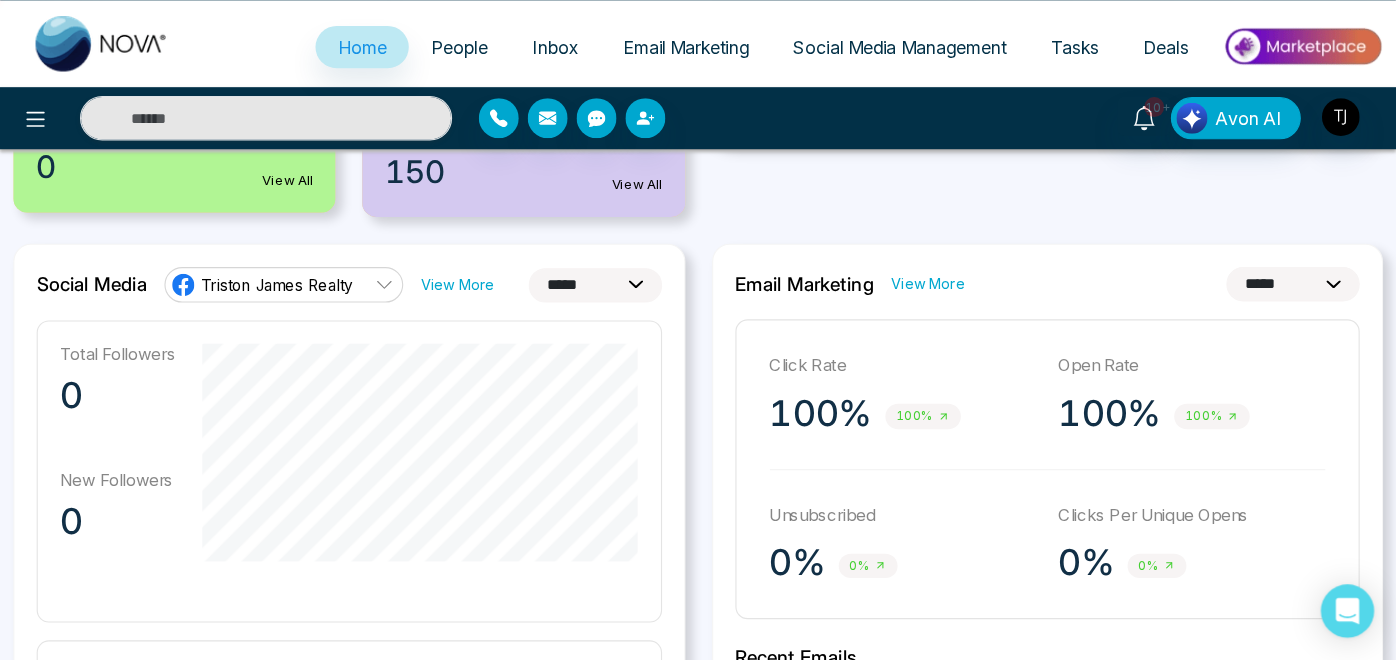scroll, scrollTop: 0, scrollLeft: 0, axis: both 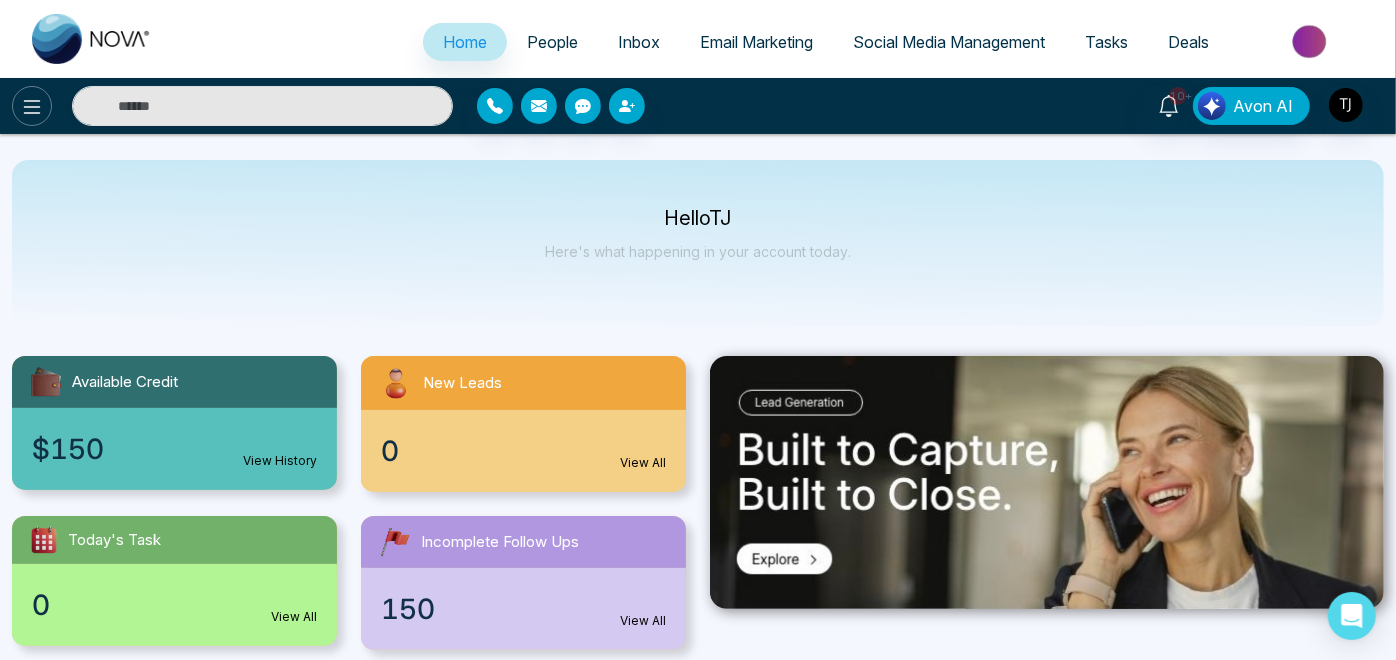 click at bounding box center [32, 106] 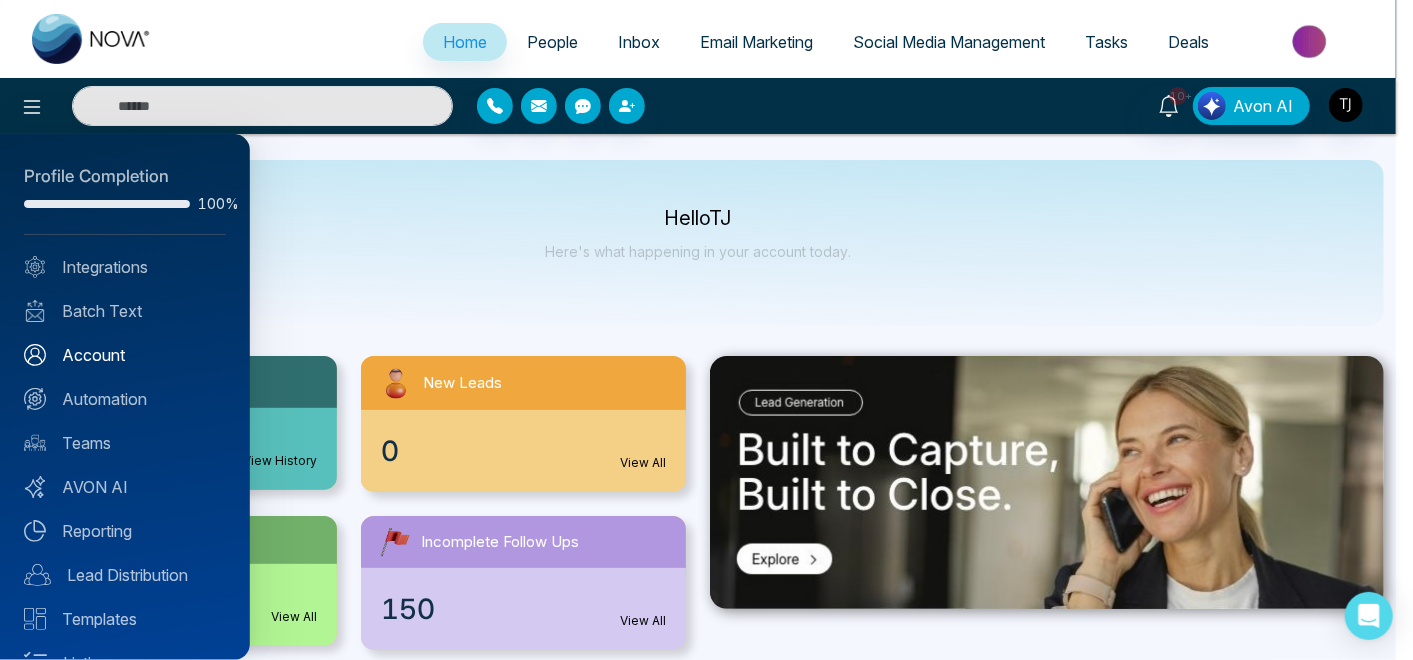 click on "Account" at bounding box center [125, 355] 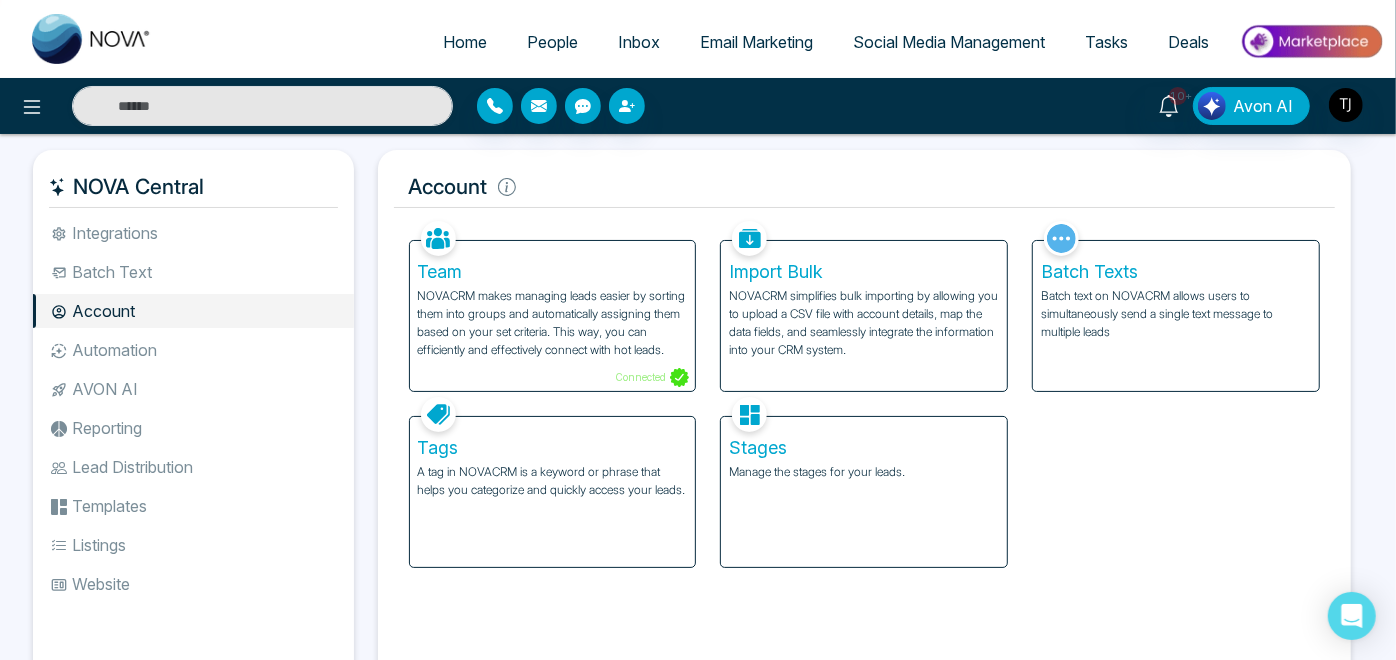 click on "NOVACRM makes managing leads easier by sorting them into groups and automatically assigning them based on your set criteria. This way, you can efficiently and effectively connect with hot leads." at bounding box center [553, 323] 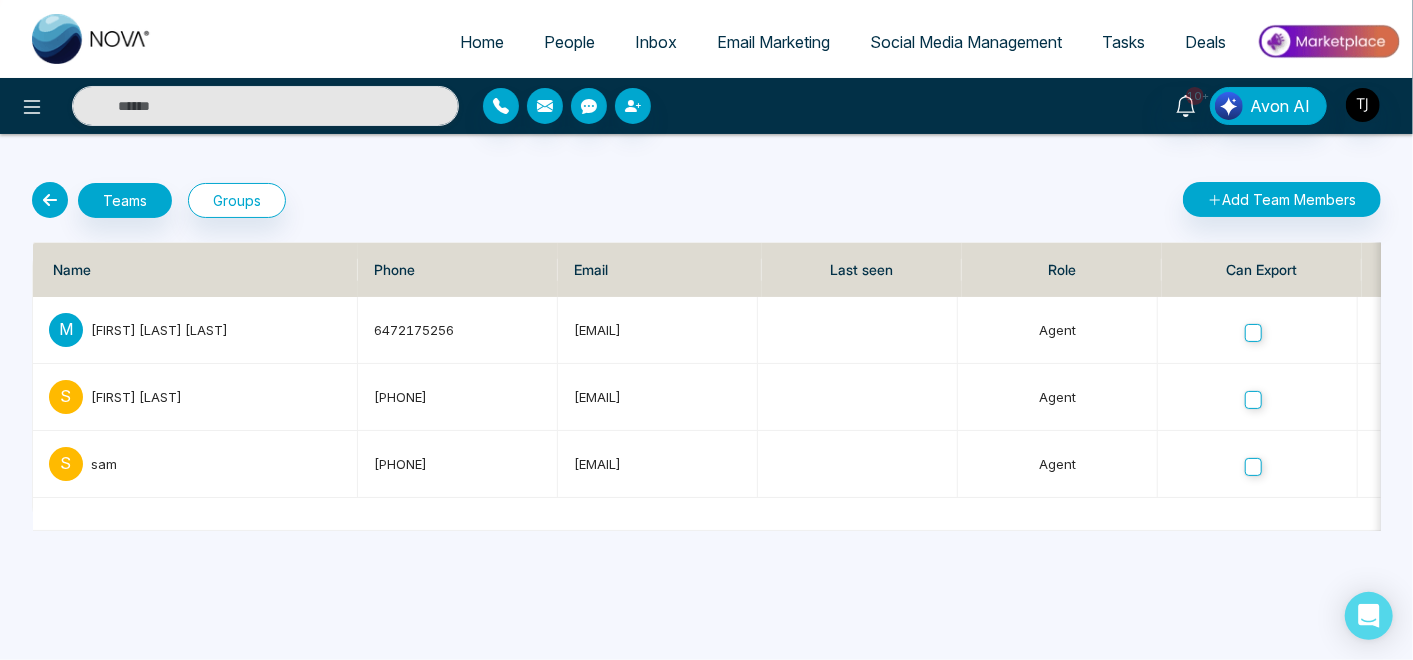 click at bounding box center (50, 200) 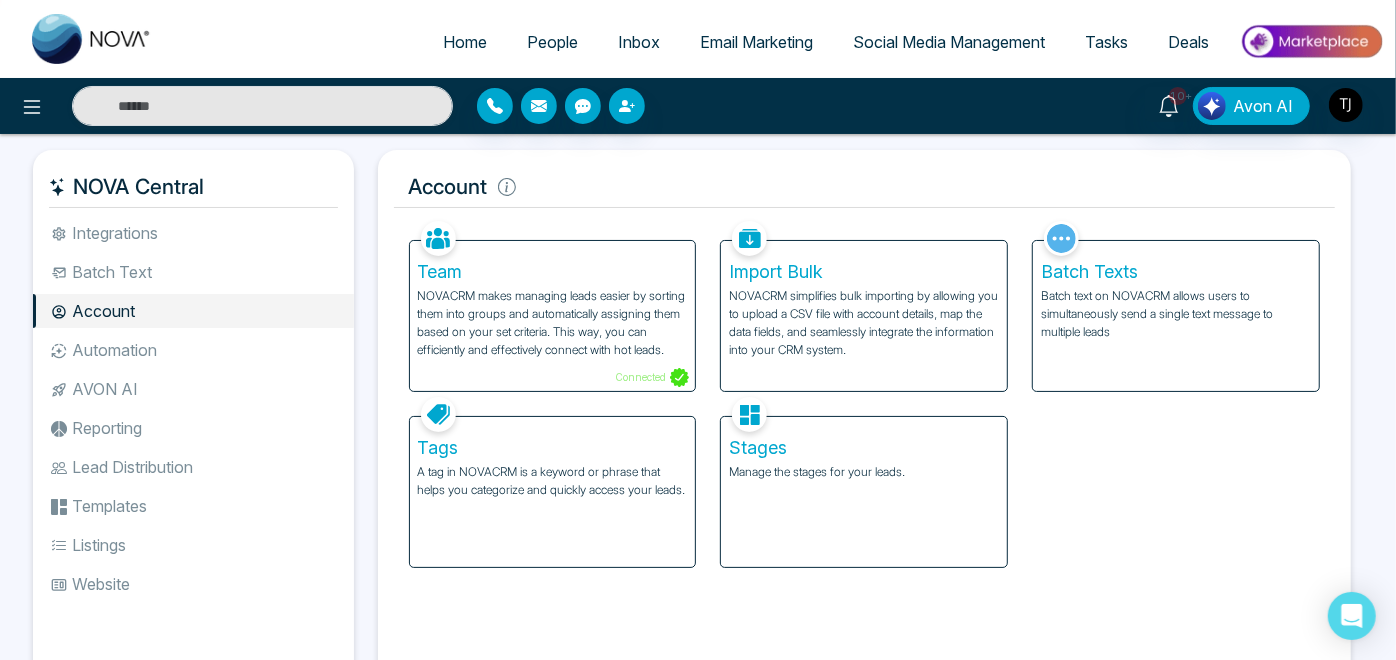 click on "Batch text on NOVACRM allows users to simultaneously send a single text message to multiple leads" at bounding box center (1176, 314) 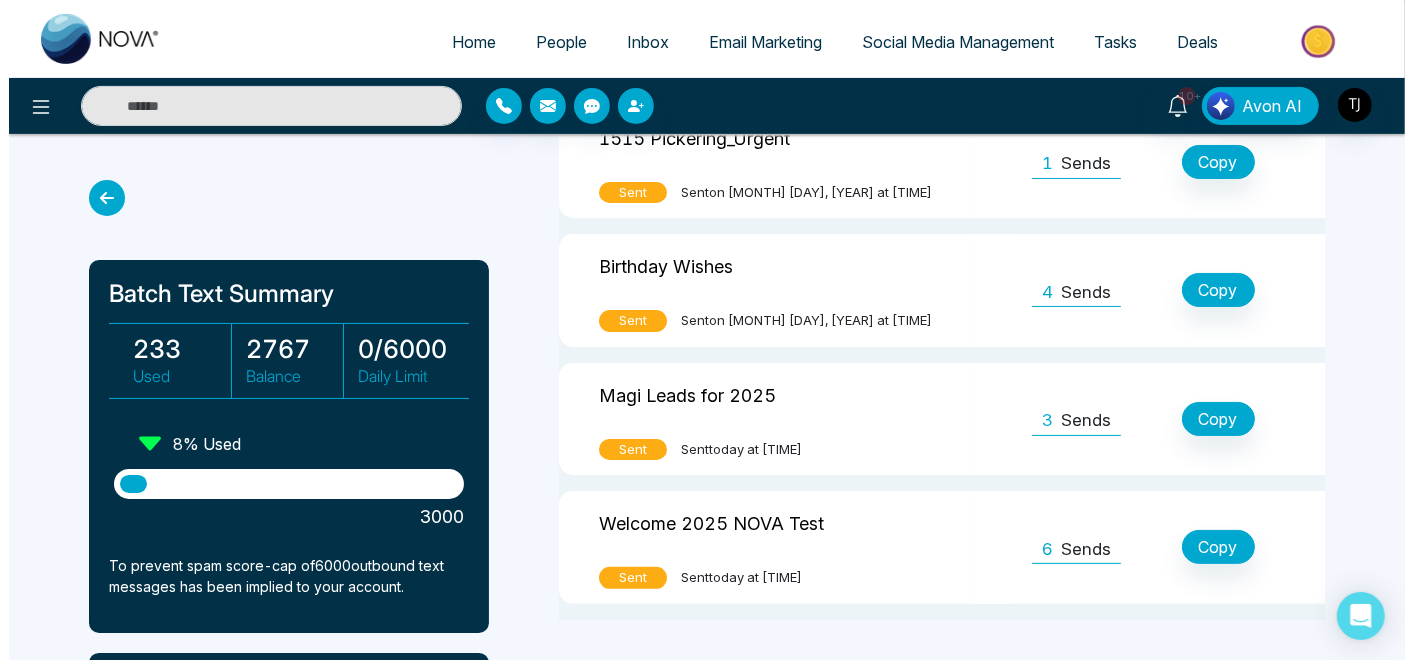 scroll, scrollTop: 300, scrollLeft: 0, axis: vertical 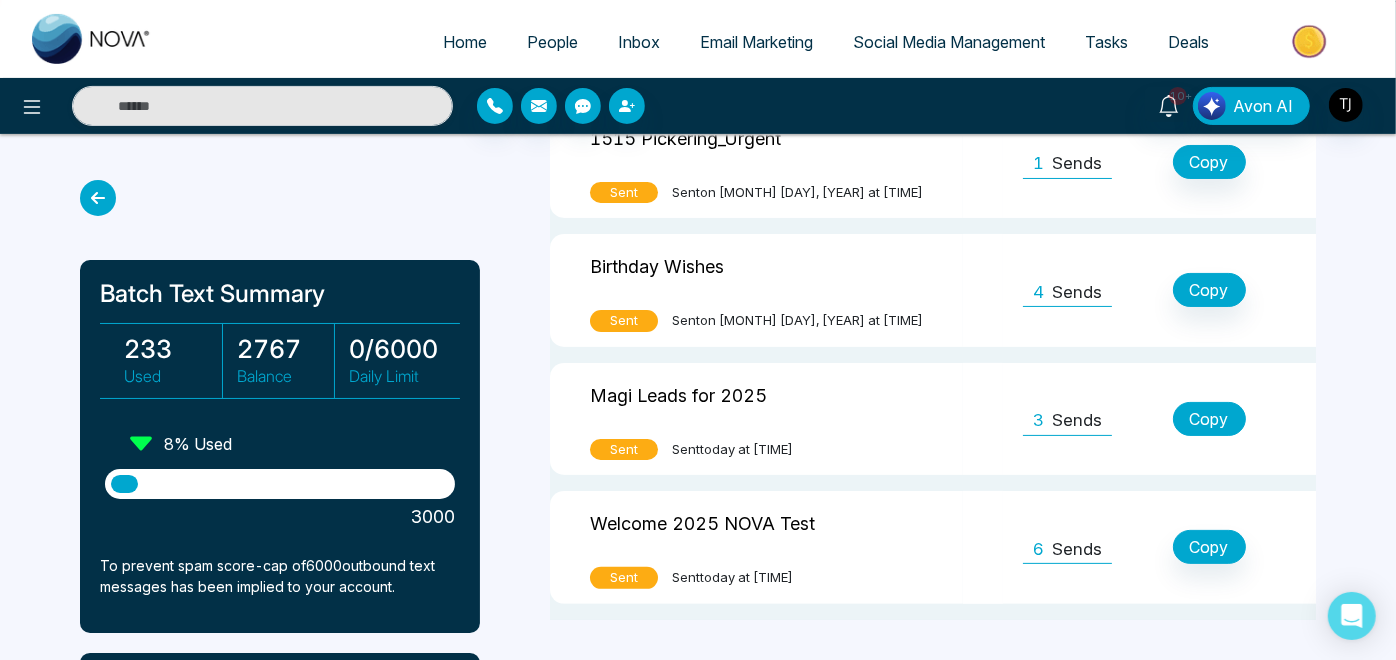 click on "Copy" at bounding box center [1209, 419] 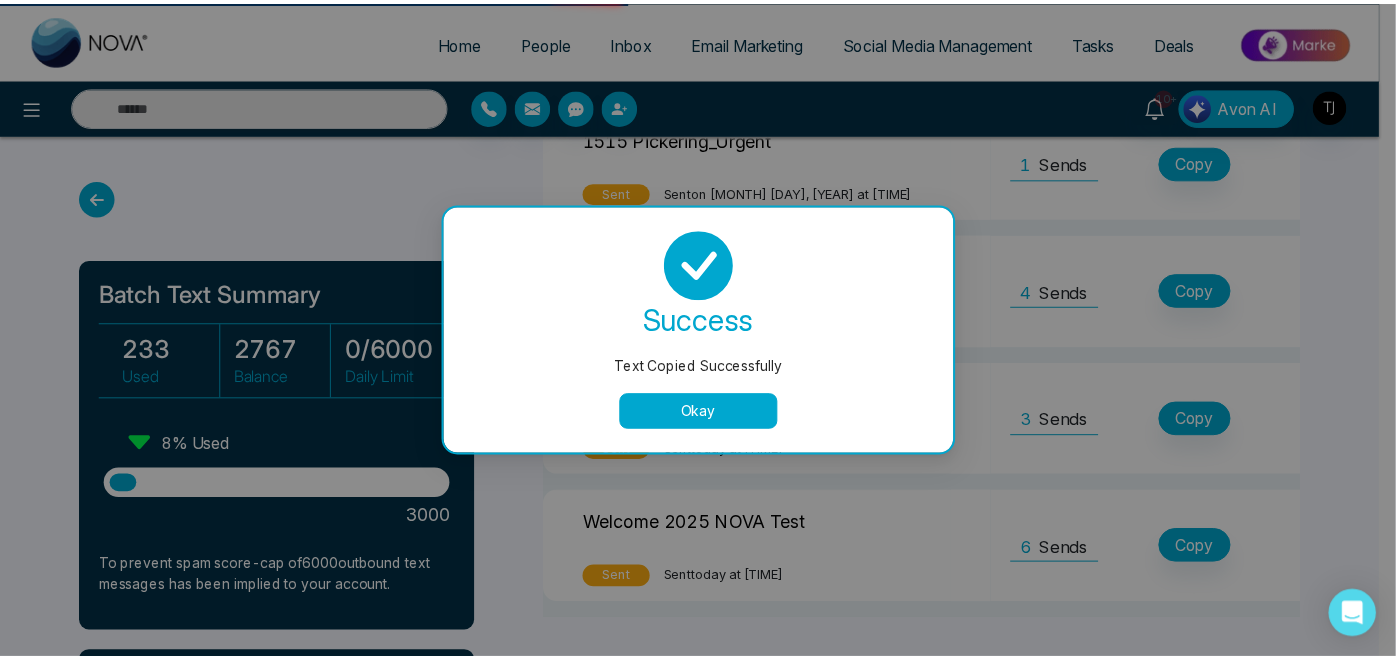 scroll, scrollTop: 0, scrollLeft: 0, axis: both 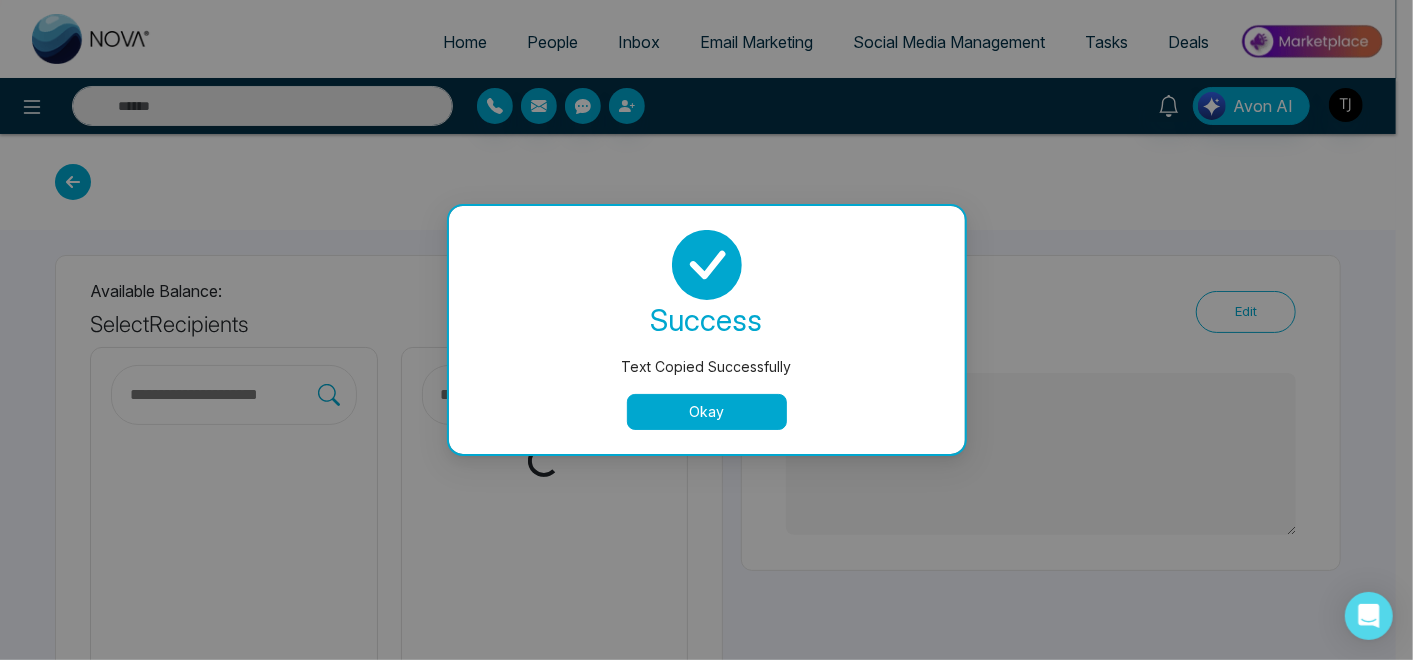 click on "Okay" at bounding box center (707, 412) 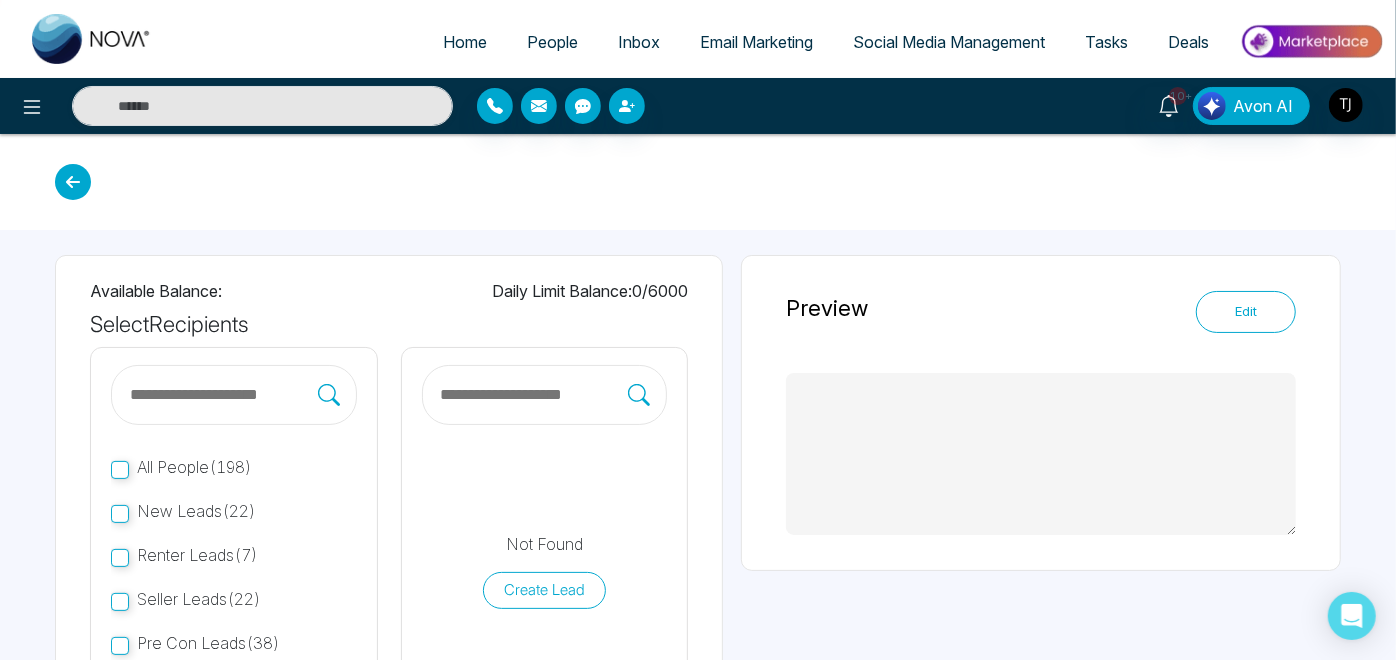 type on "**********" 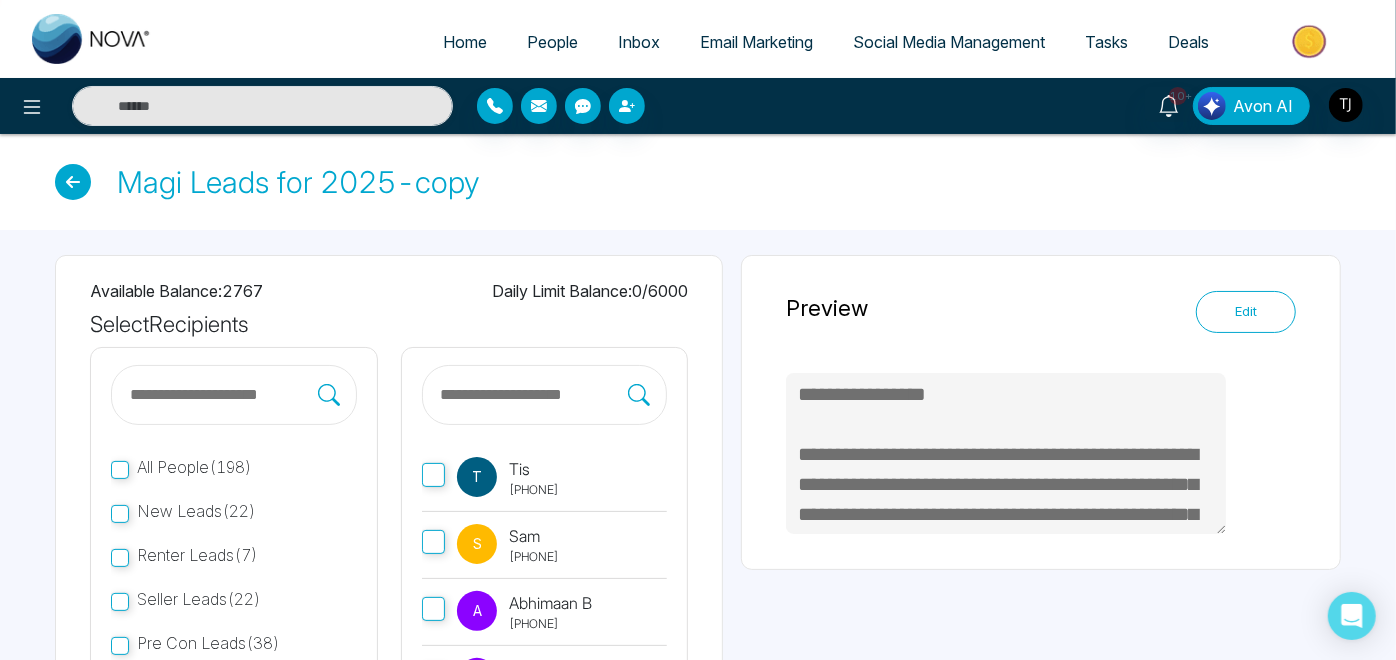 click on "New Leads   ( 22 )" at bounding box center (196, 511) 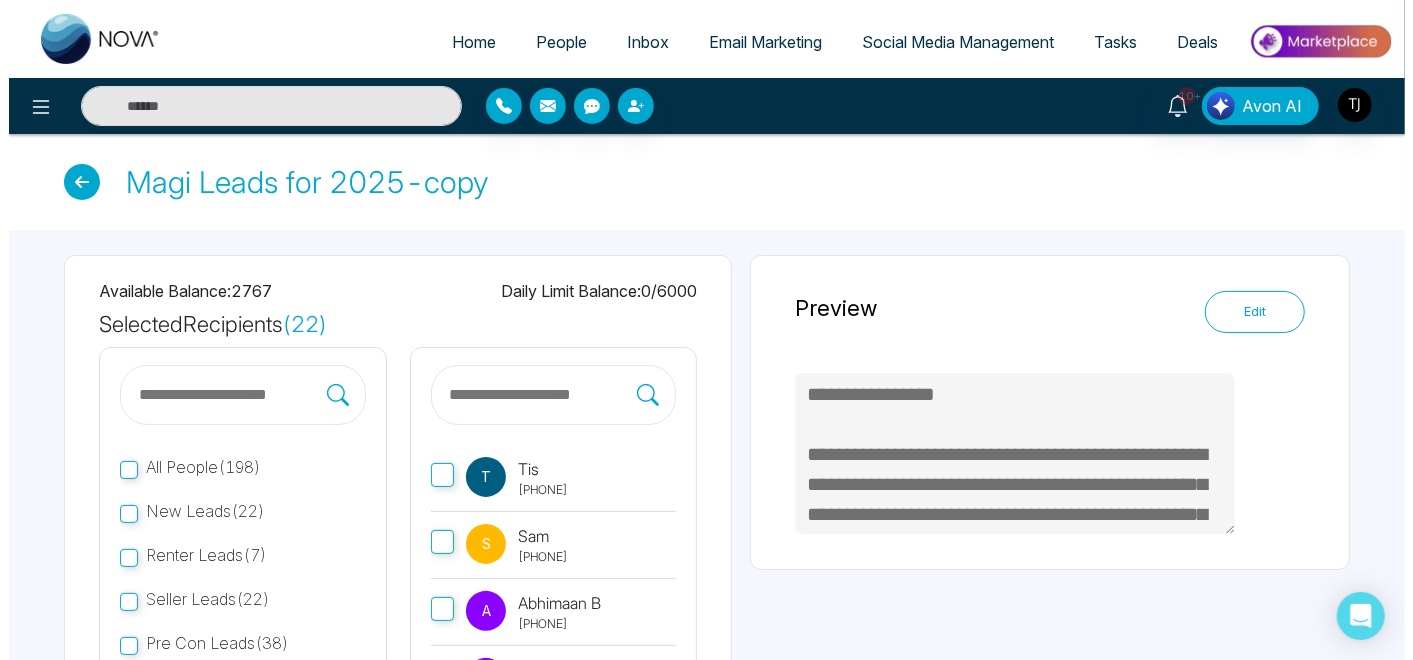 scroll, scrollTop: 240, scrollLeft: 0, axis: vertical 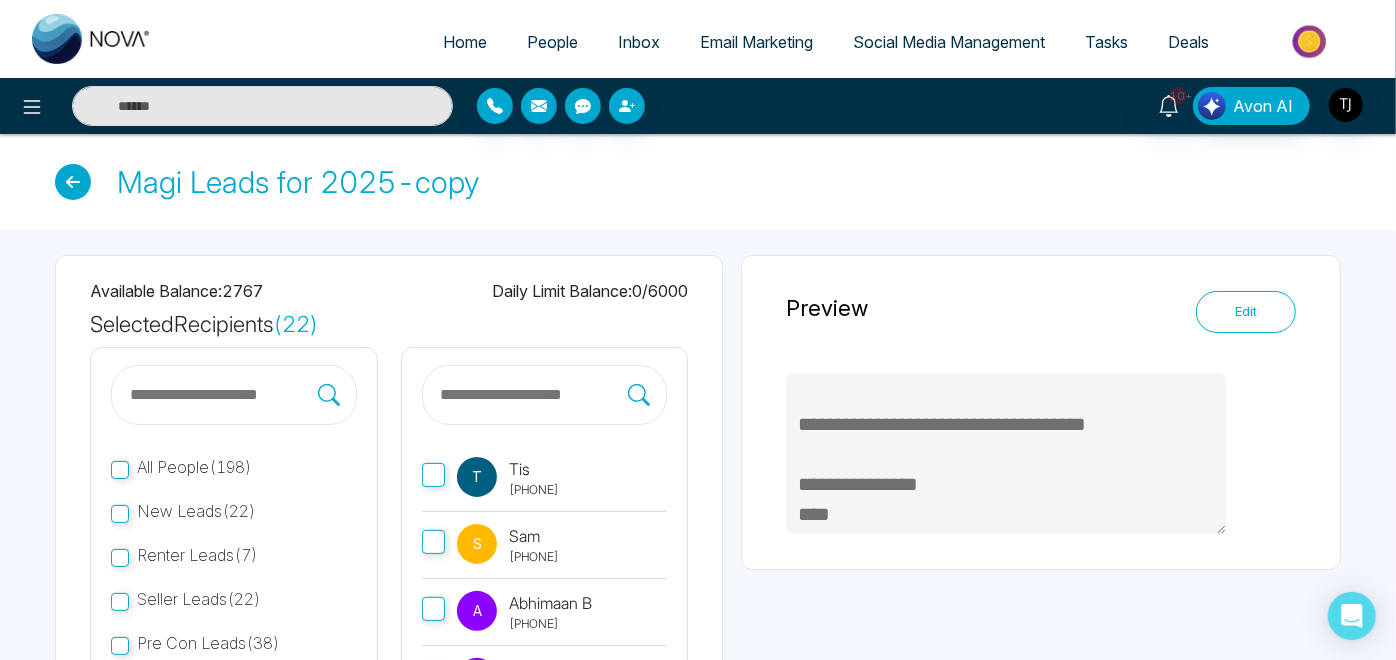 click on "Edit" at bounding box center (1246, 312) 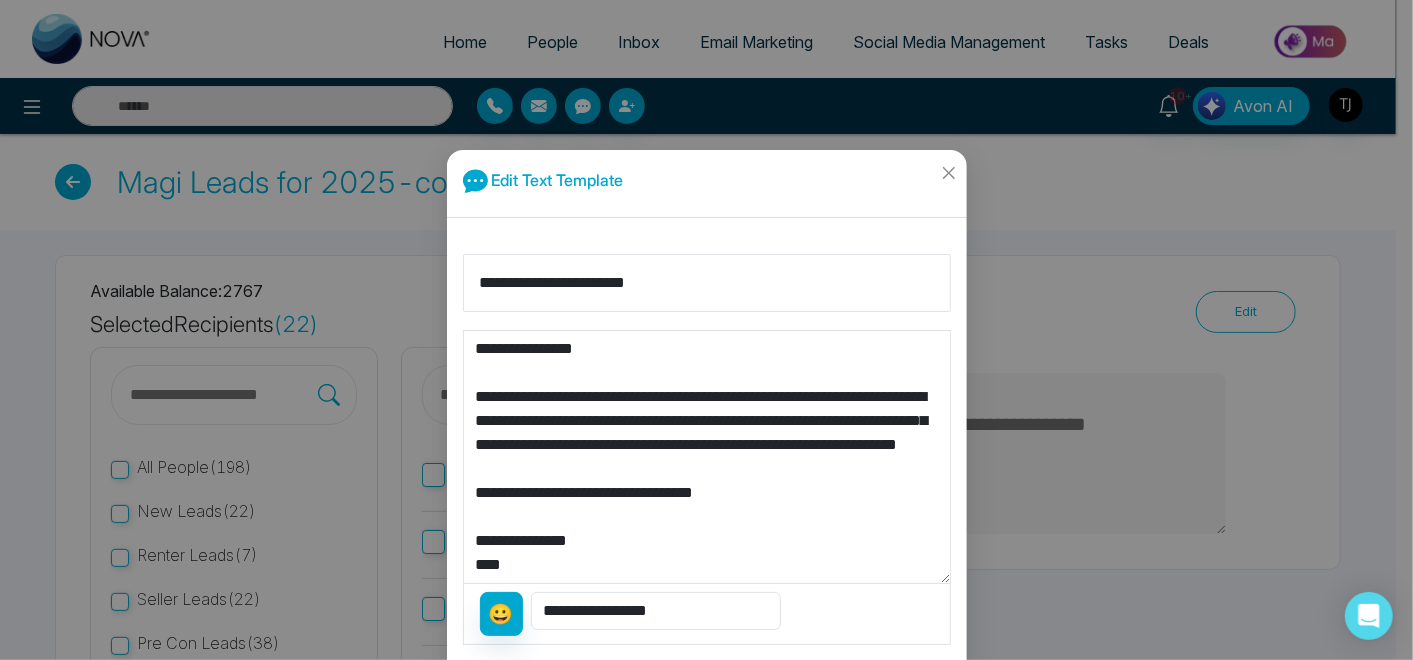 scroll, scrollTop: 23, scrollLeft: 0, axis: vertical 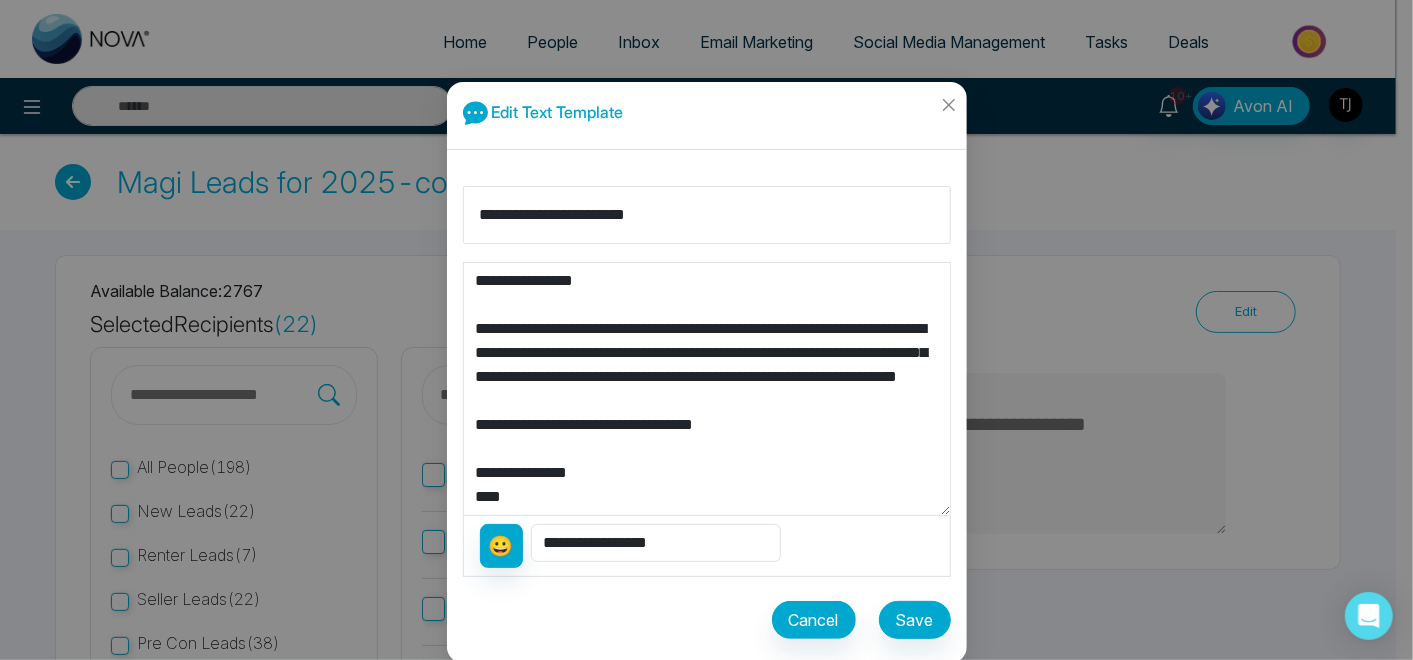 click on "**********" at bounding box center (707, 545) 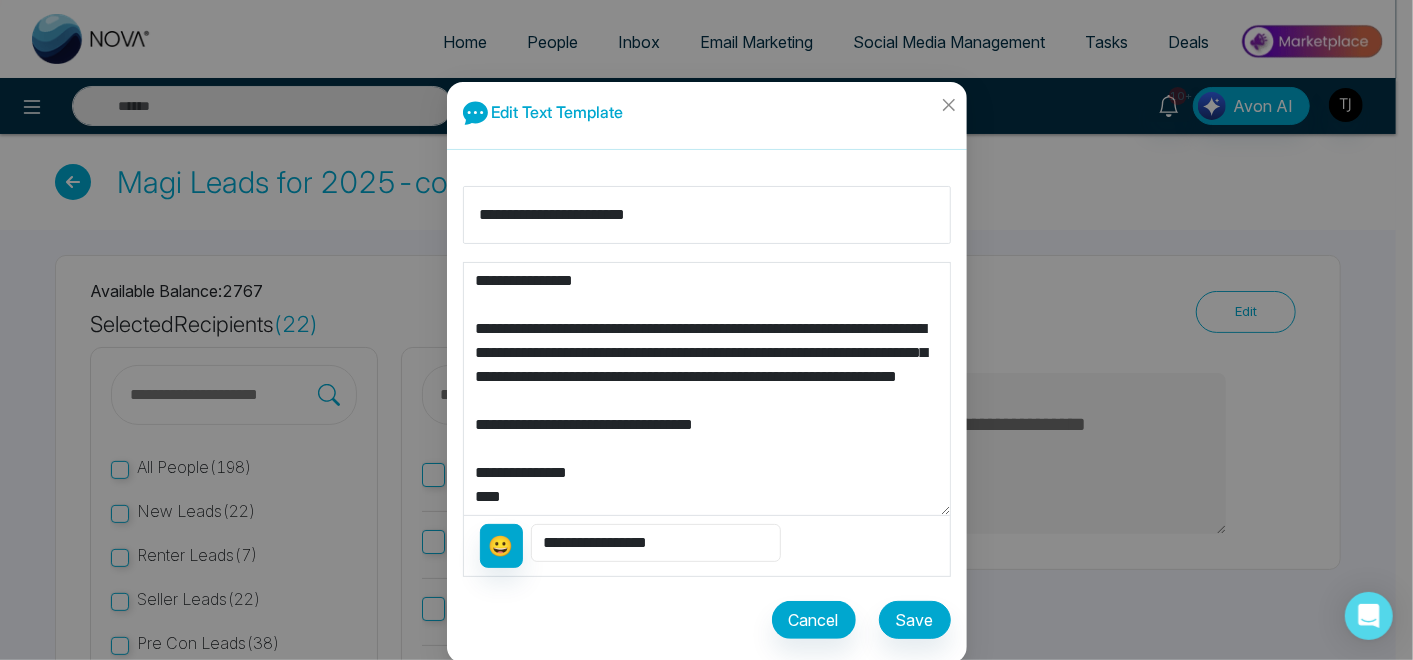 click on "**********" at bounding box center [656, 543] 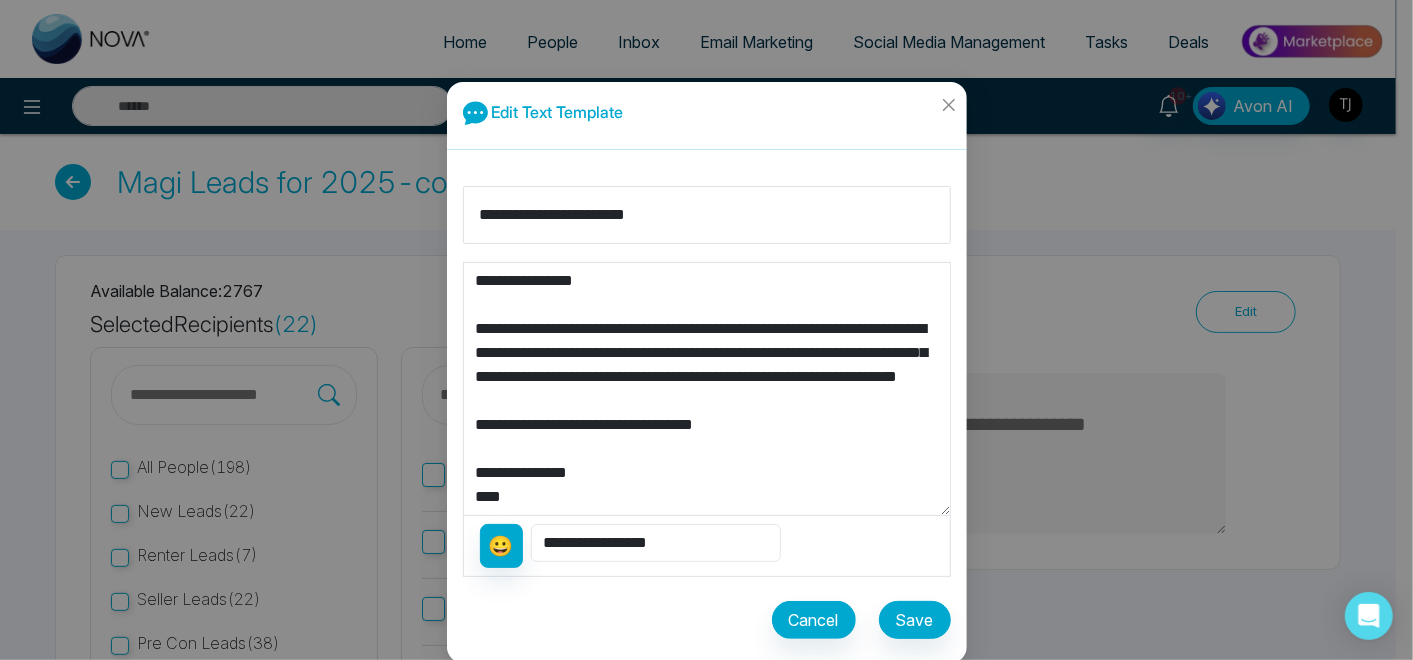 select on "*******" 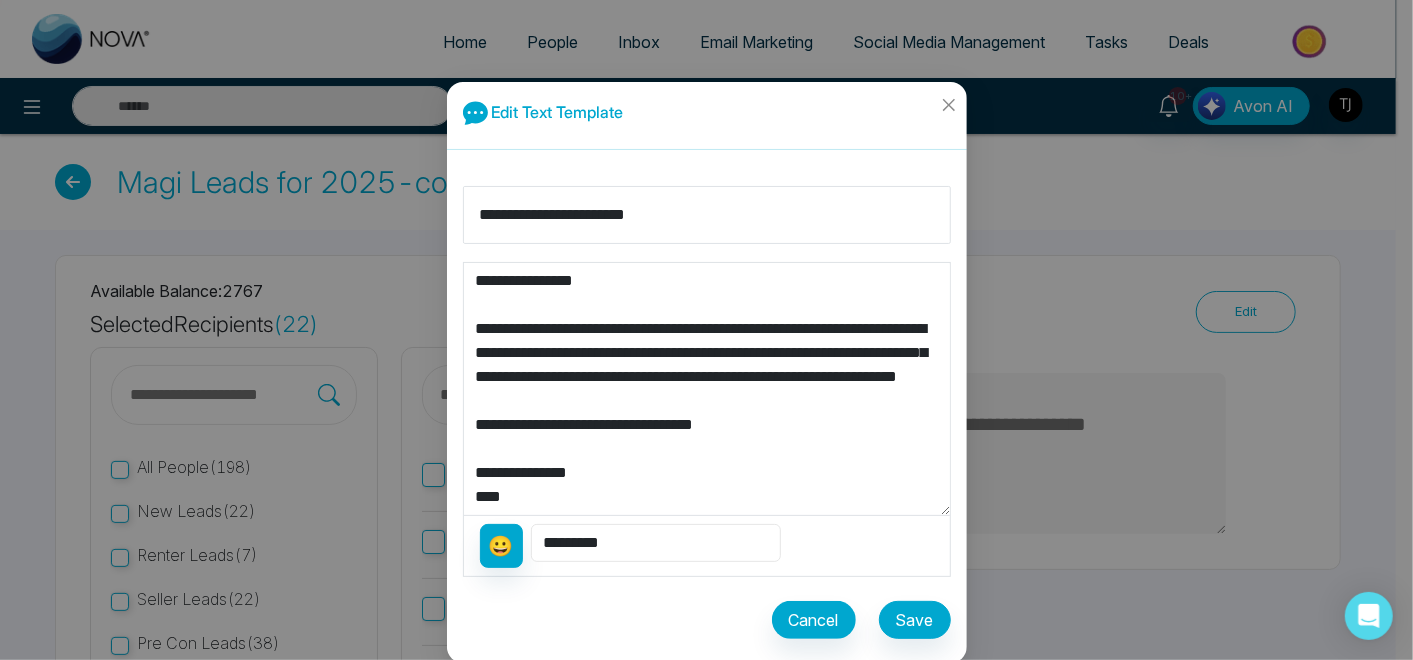 click on "**********" at bounding box center [656, 543] 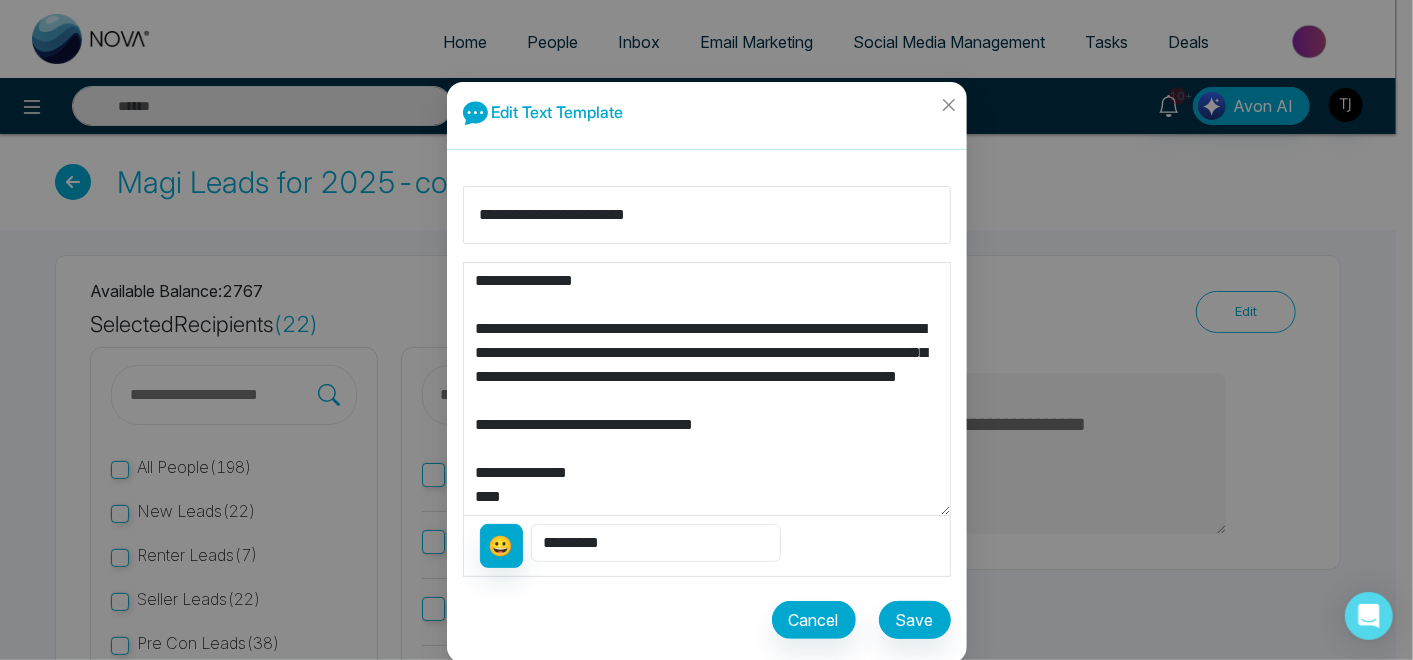 type on "**********" 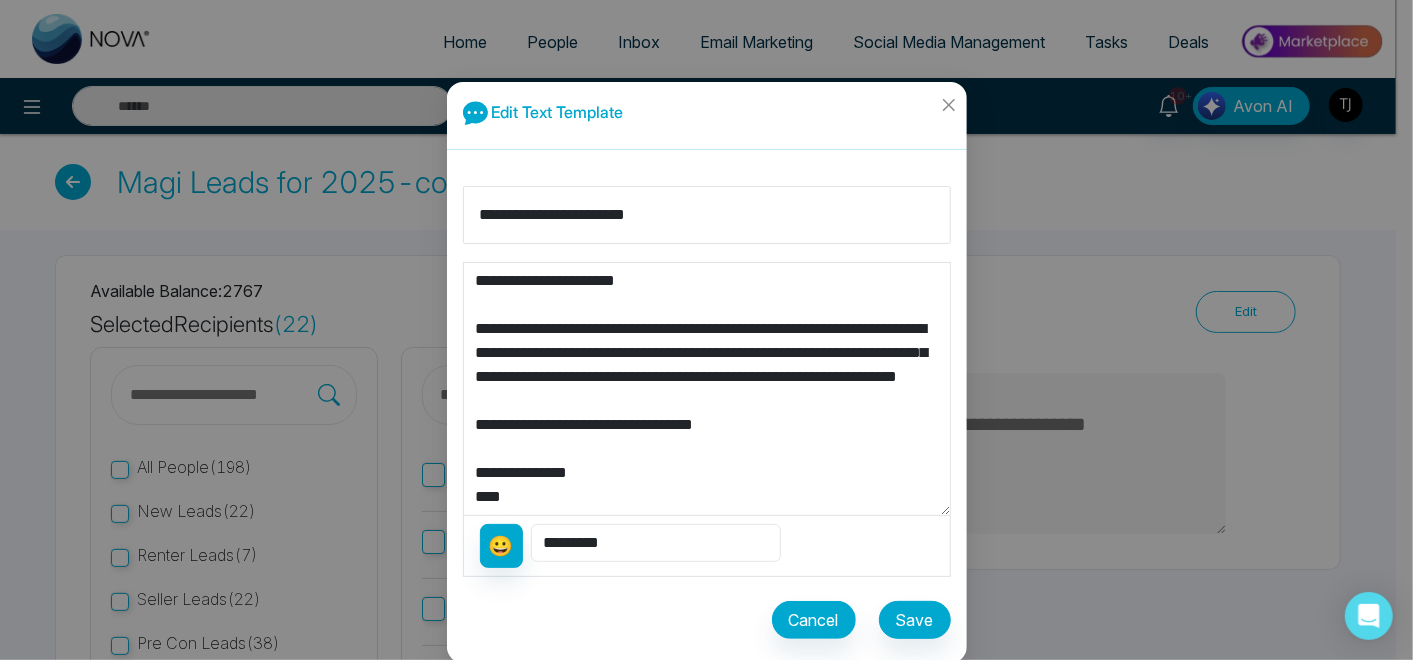 click on "**********" at bounding box center [656, 543] 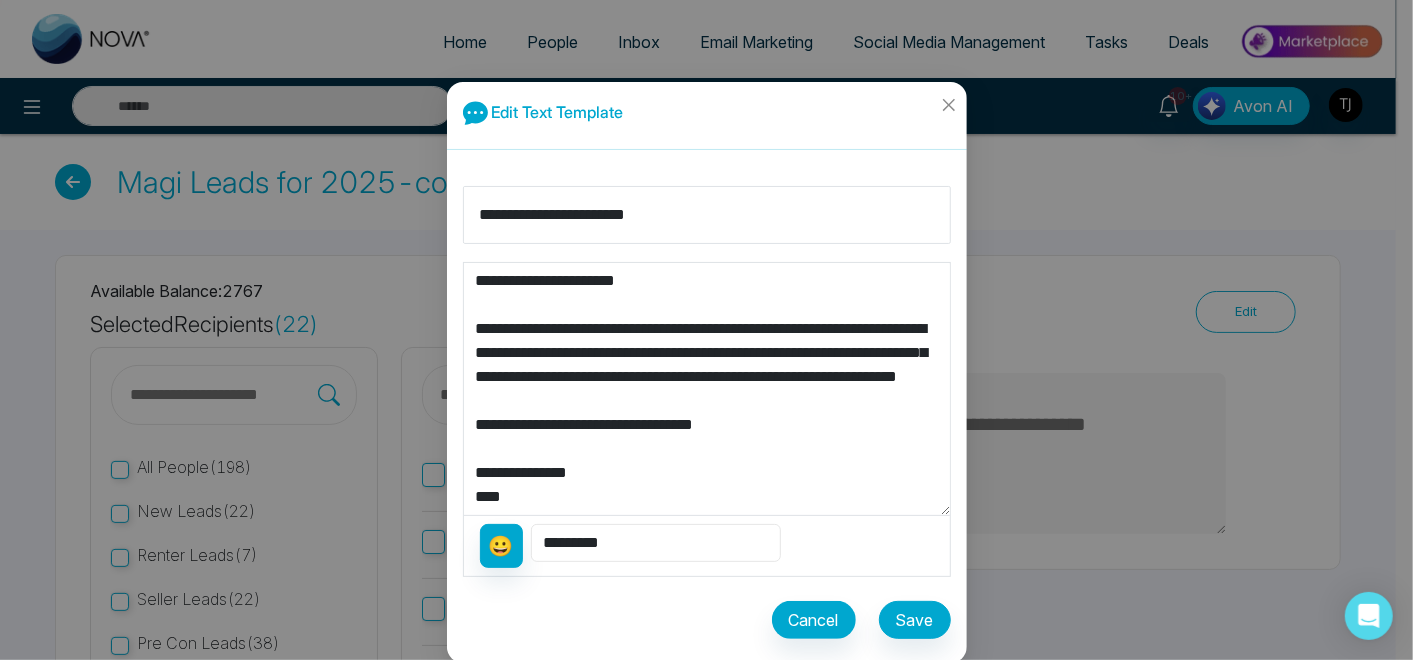 select on "**********" 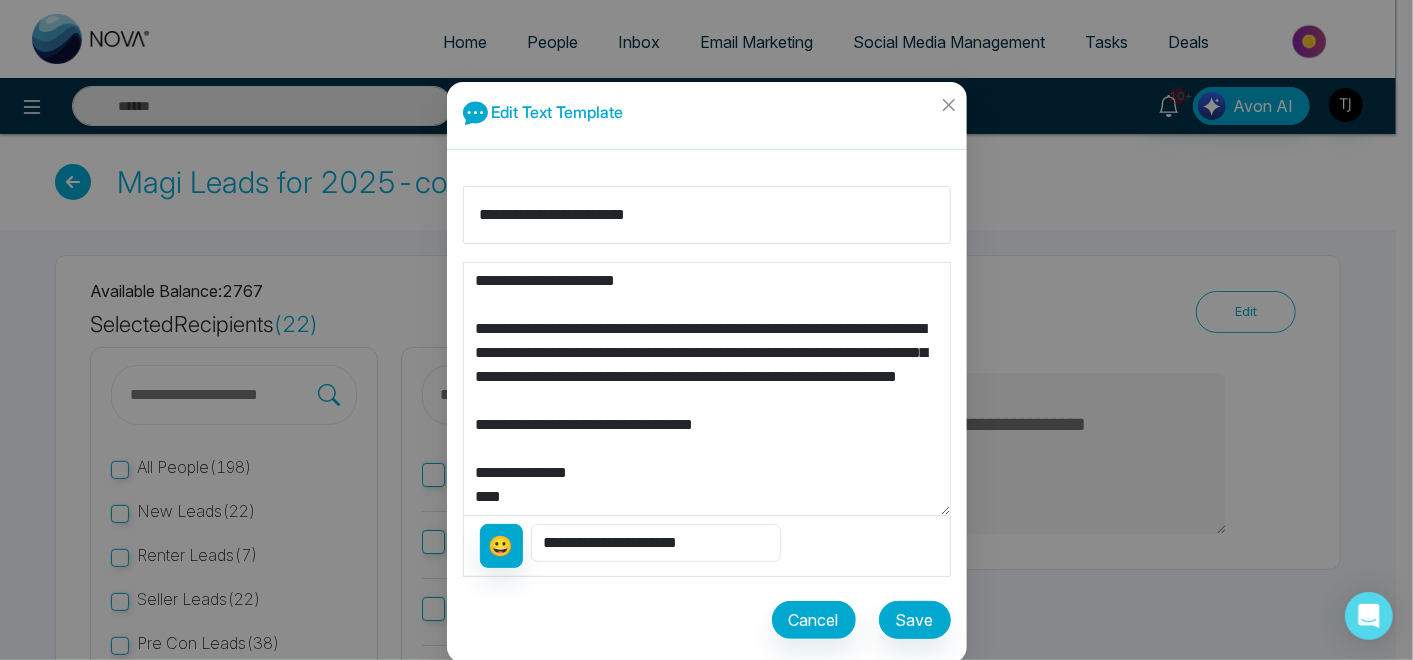click on "**********" at bounding box center [656, 543] 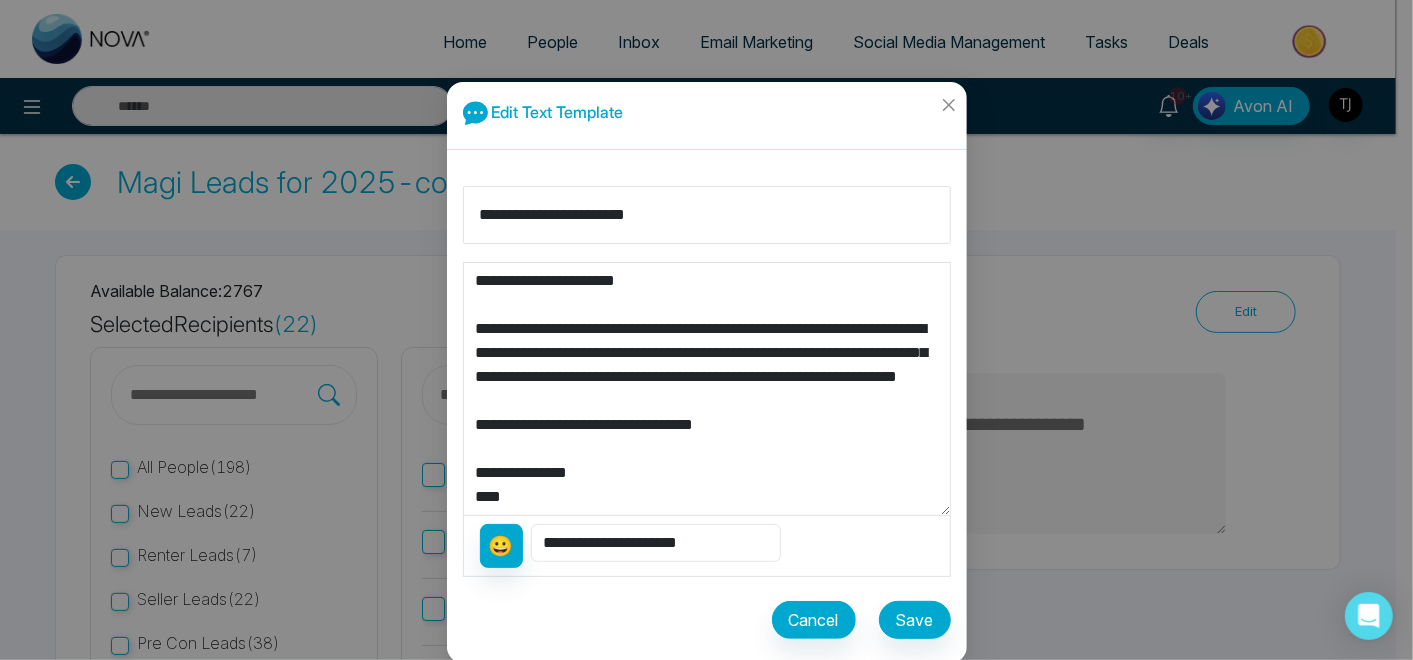 type on "**********" 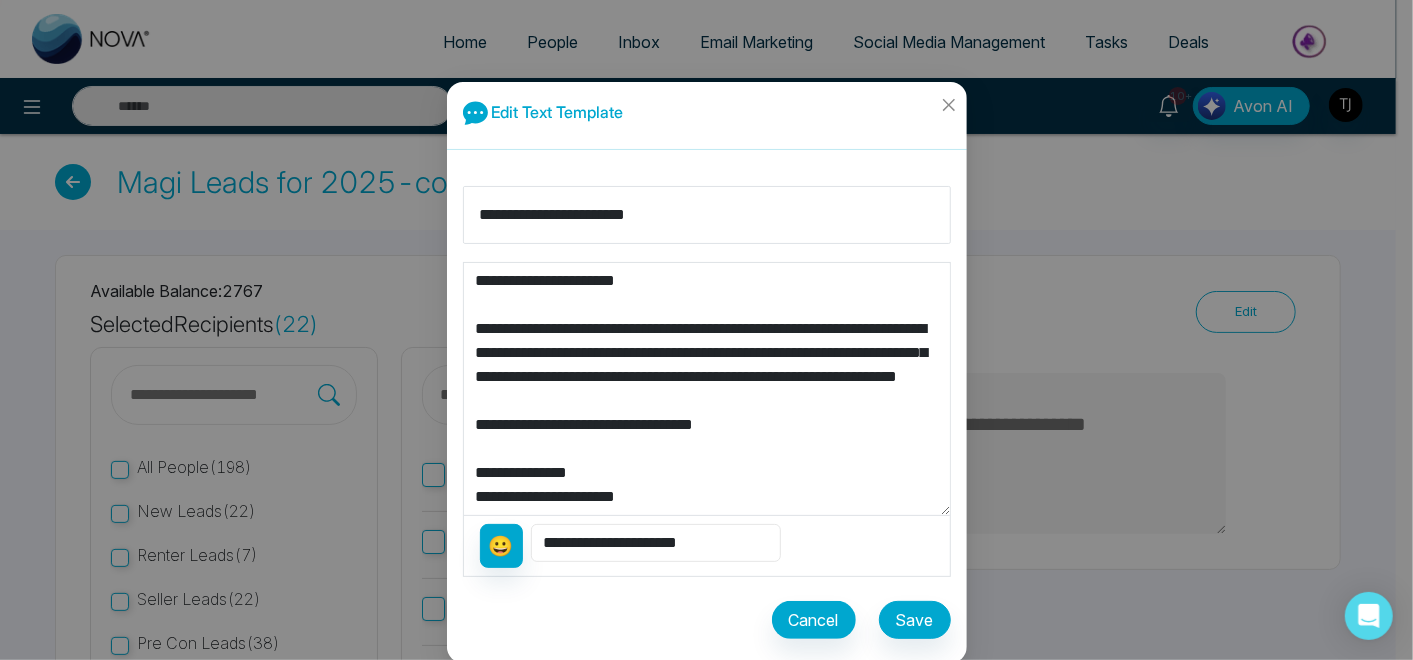 scroll, scrollTop: 23, scrollLeft: 0, axis: vertical 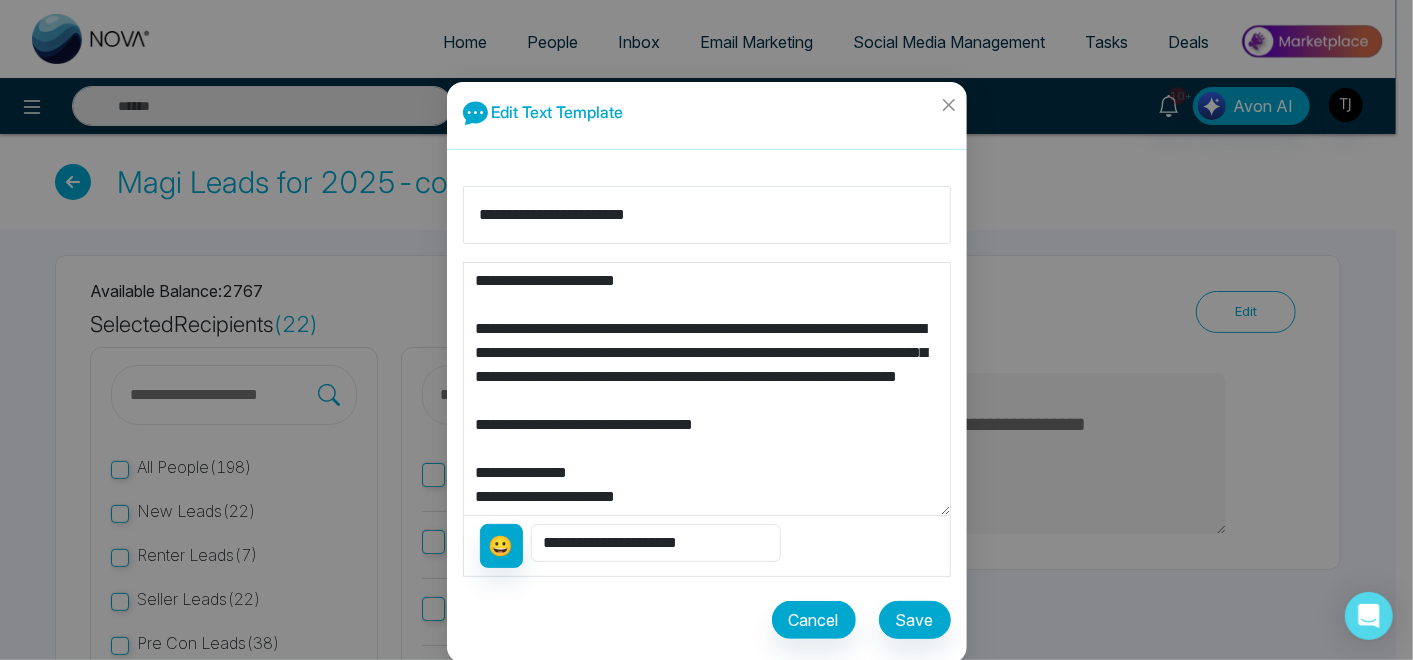 click on "**********" at bounding box center [656, 543] 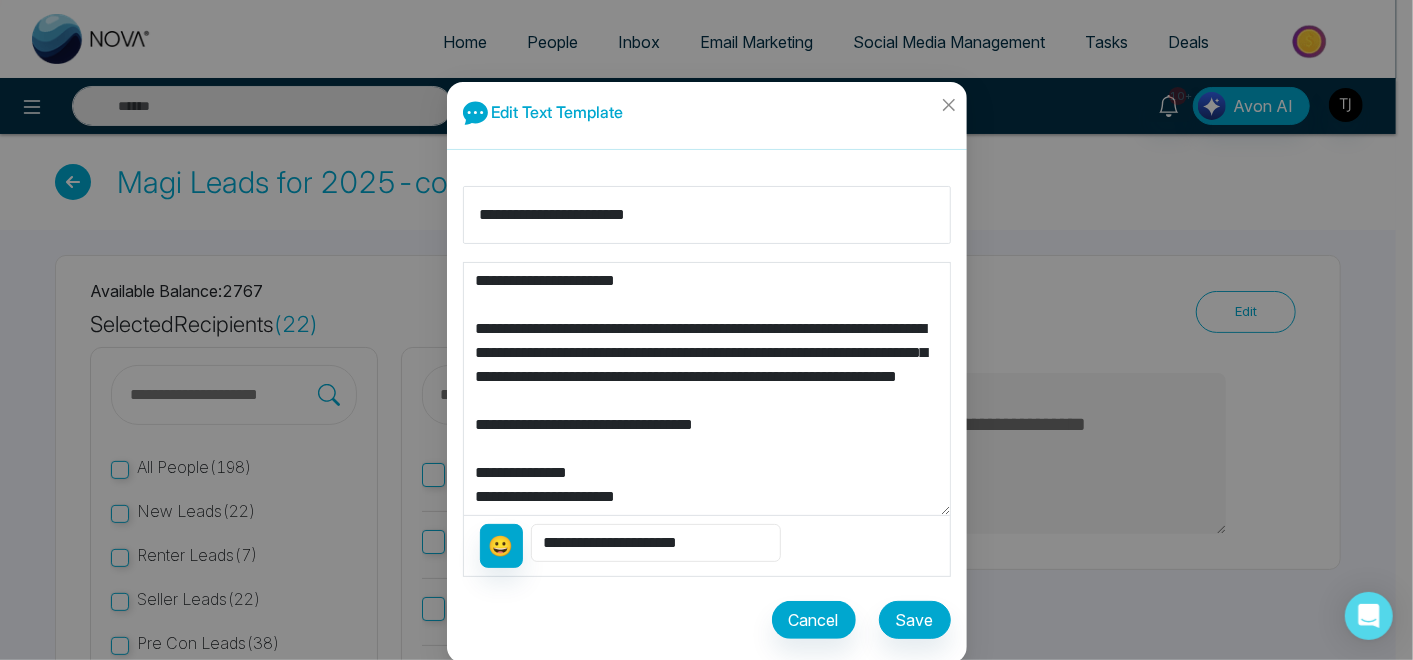 select on "*********" 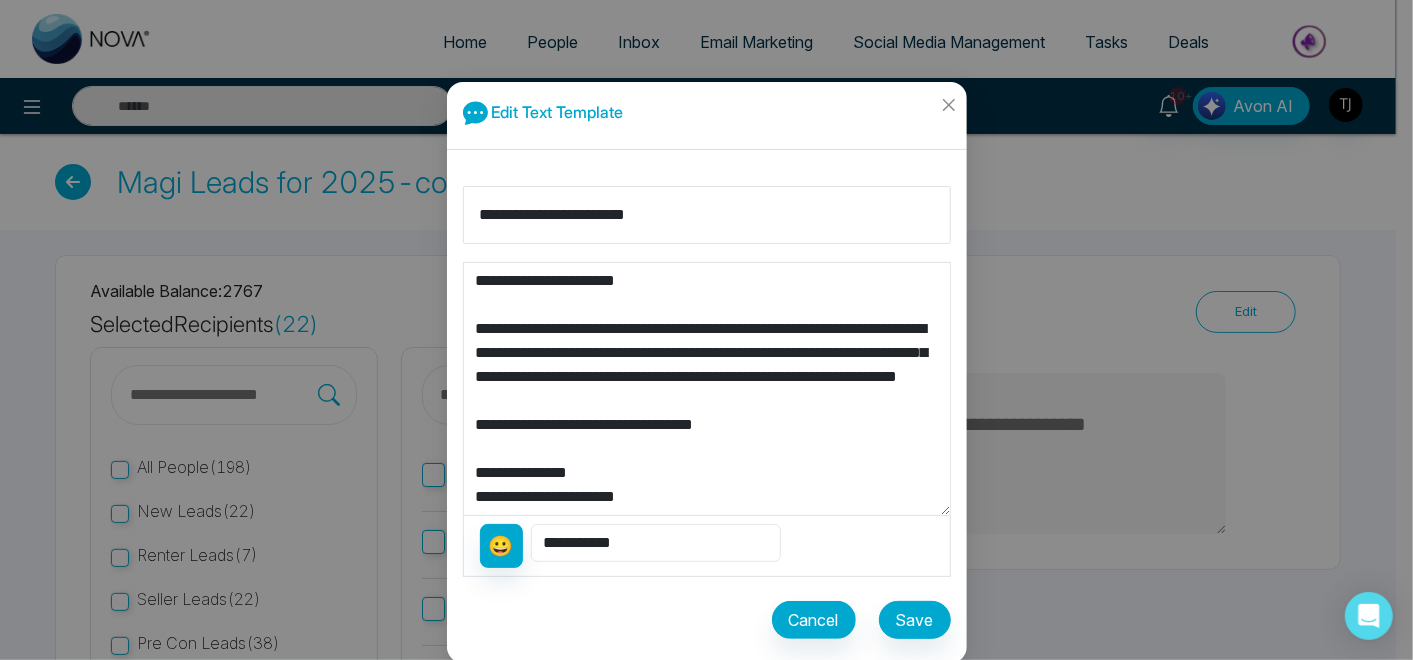 click on "**********" at bounding box center [656, 543] 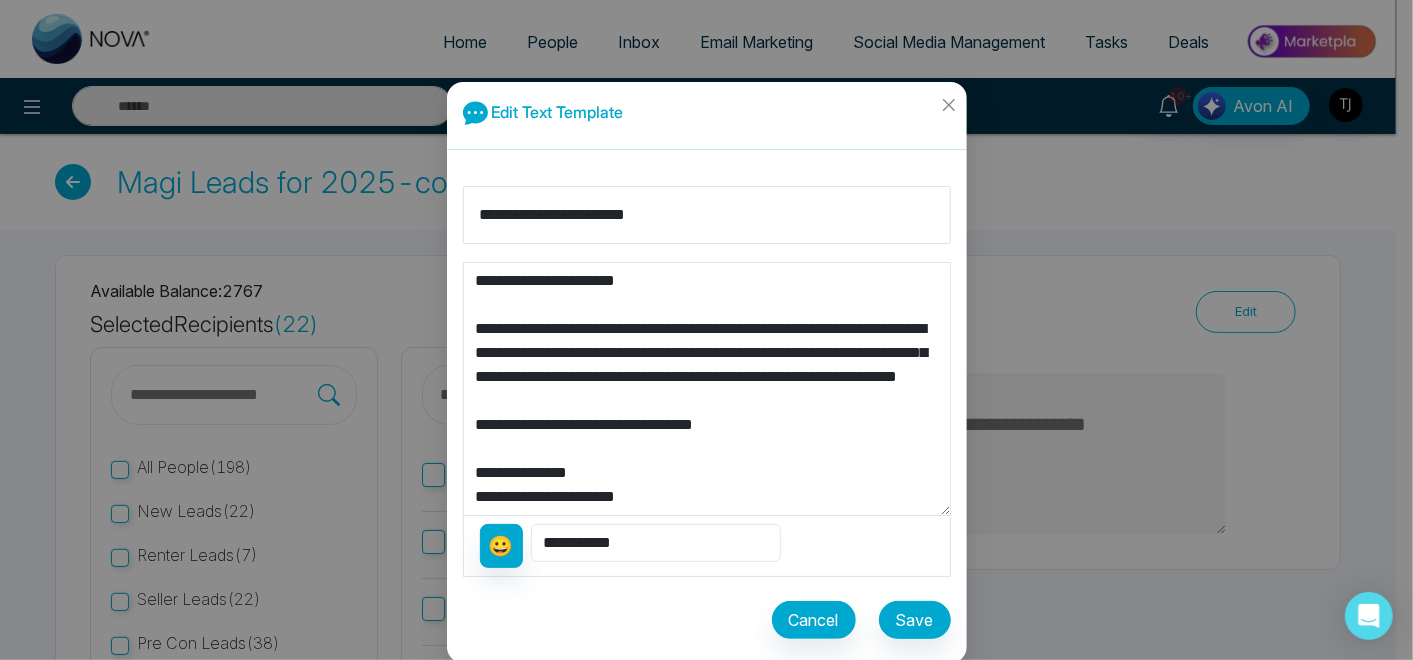 type on "**********" 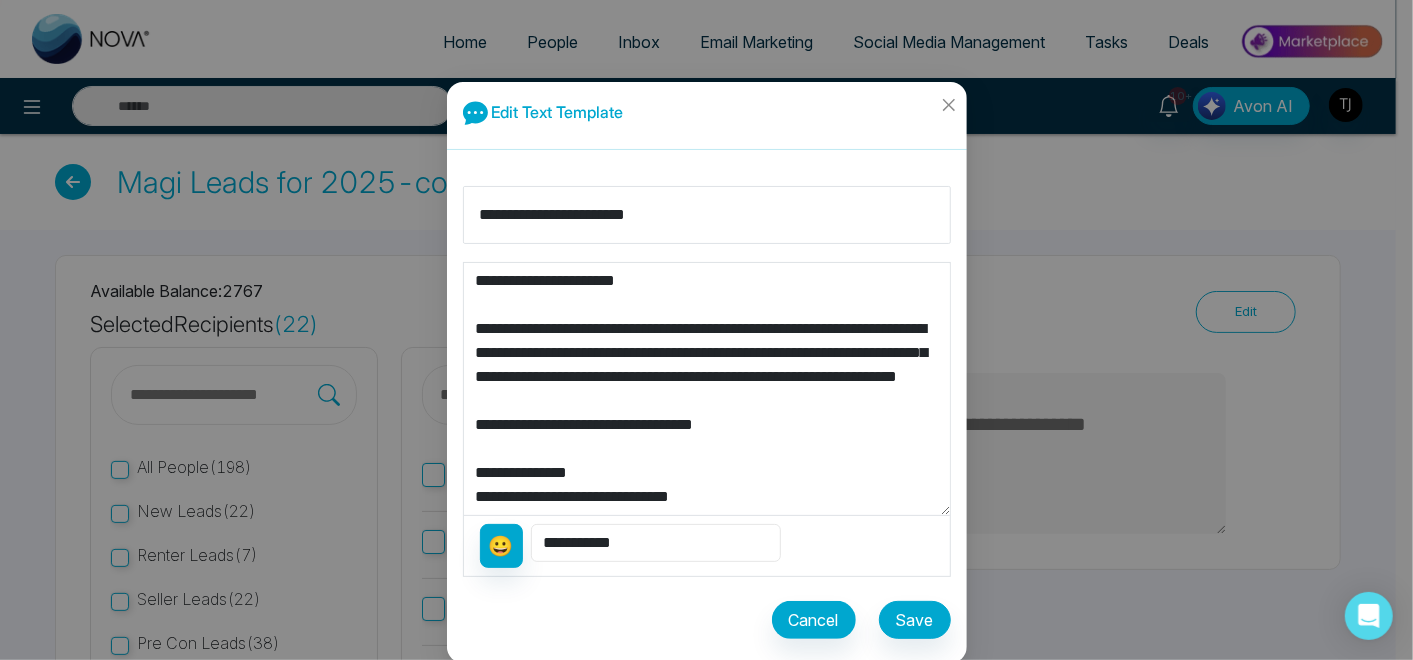 scroll, scrollTop: 0, scrollLeft: 0, axis: both 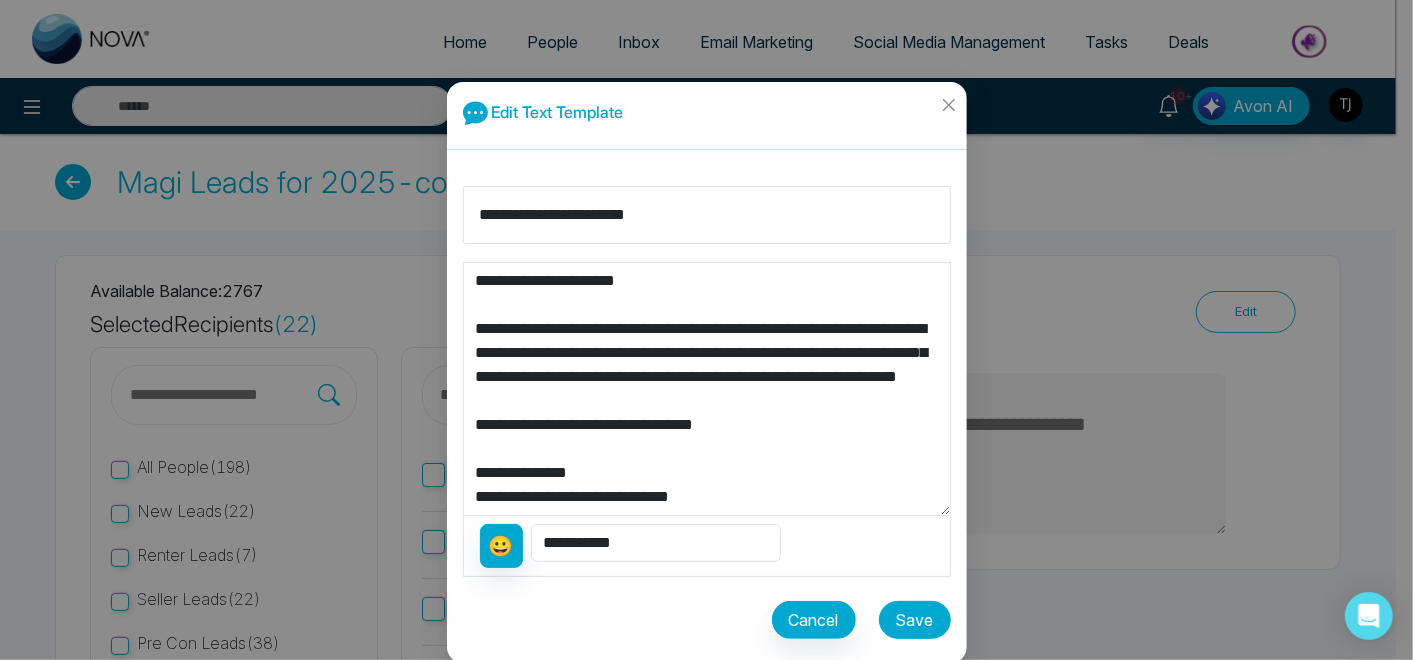 click on "Save" at bounding box center [915, 620] 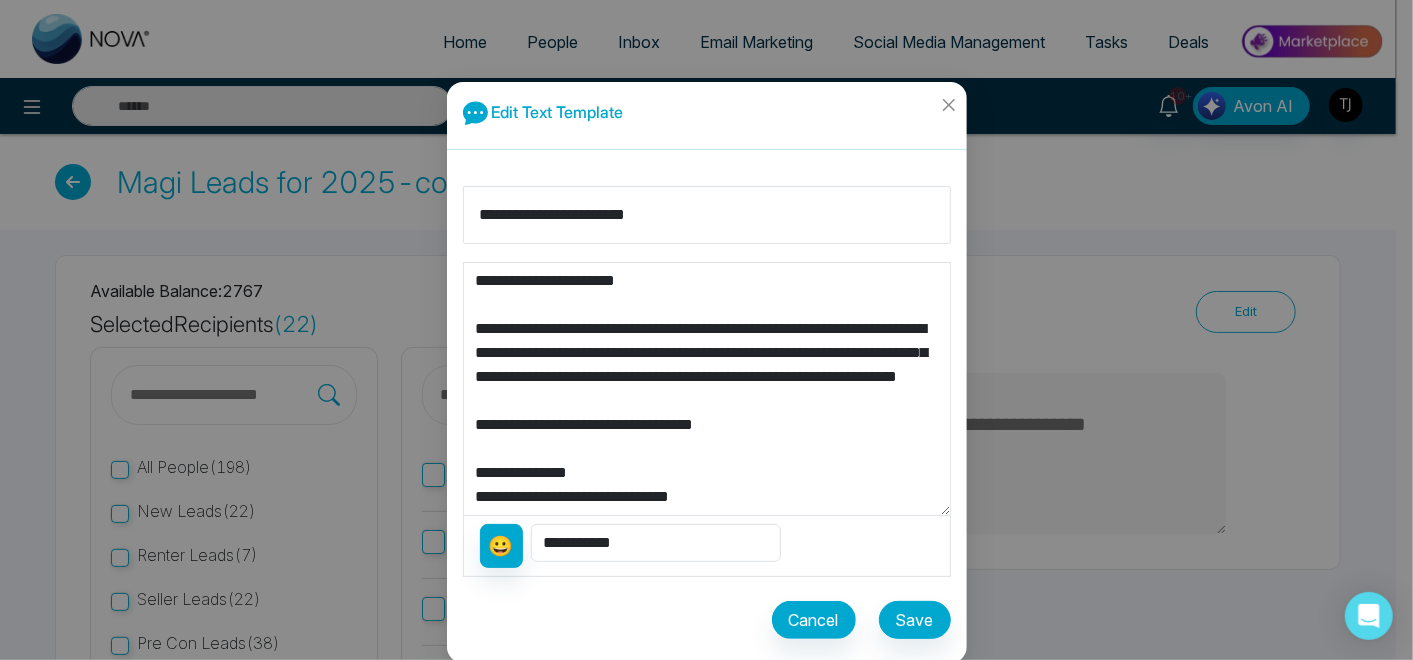 type on "**********" 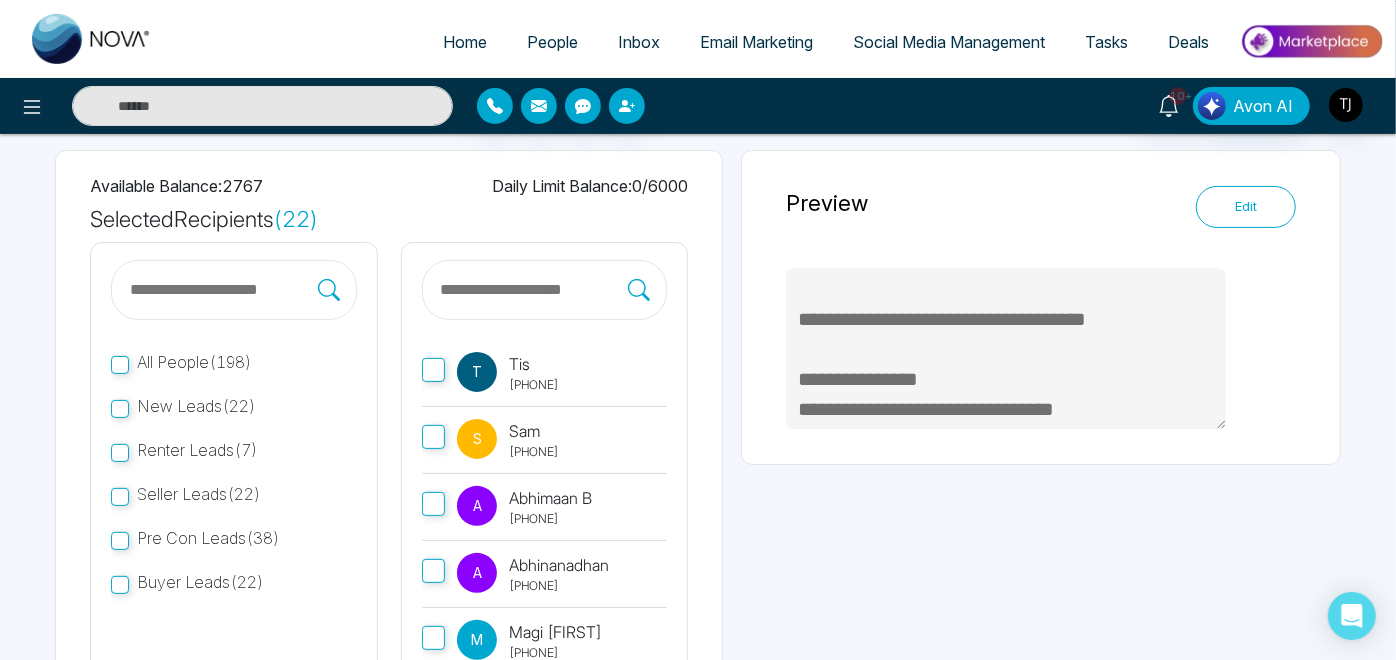 scroll, scrollTop: 0, scrollLeft: 0, axis: both 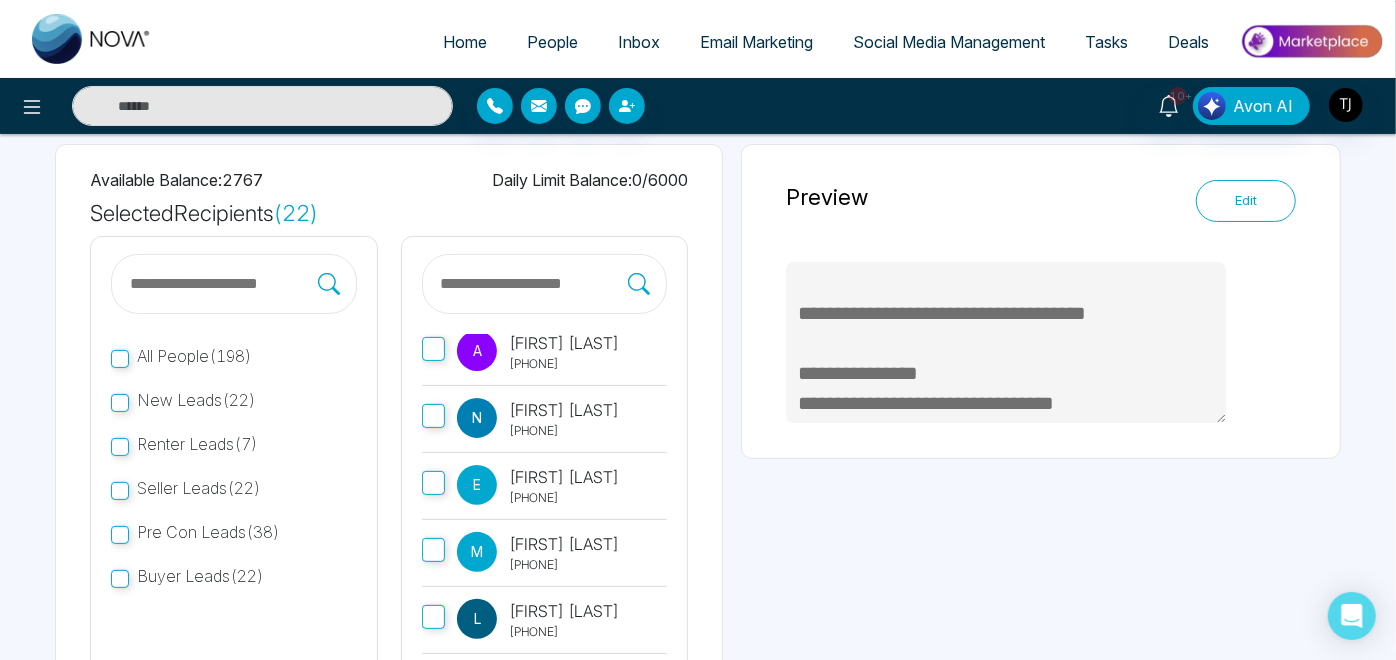click on "Home" at bounding box center [465, 42] 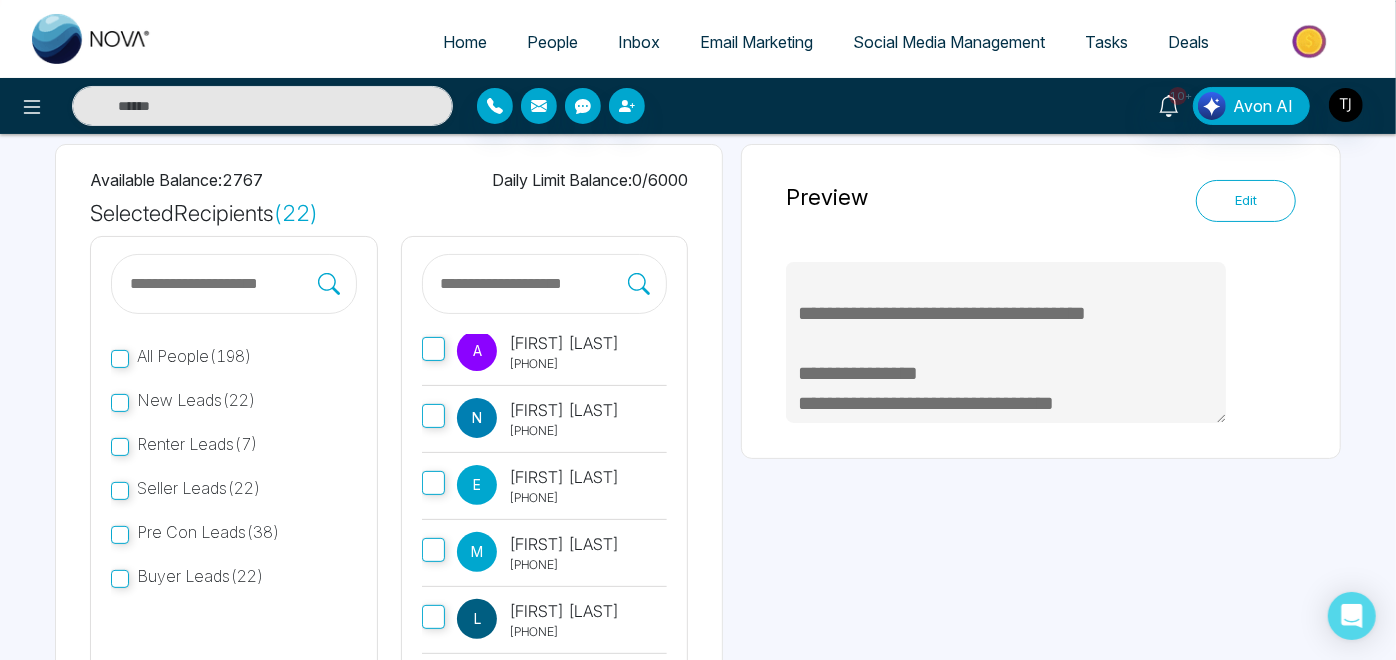 scroll, scrollTop: 0, scrollLeft: 0, axis: both 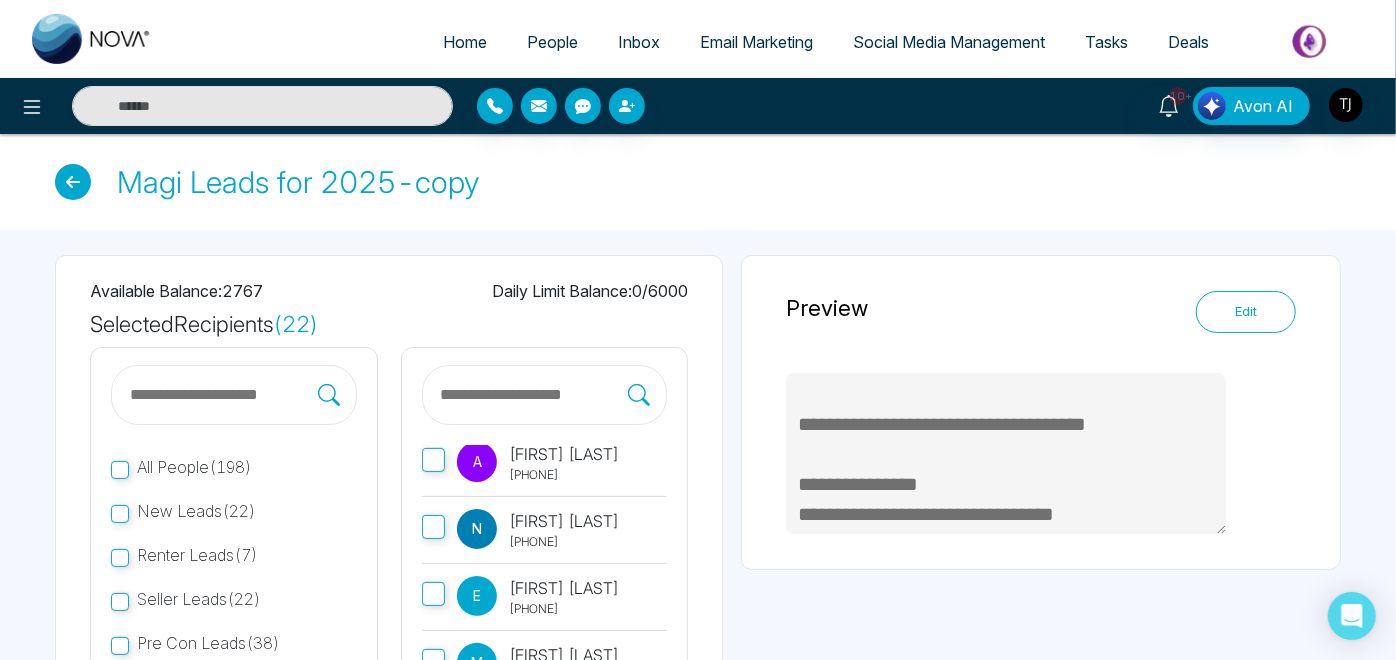 select on "*" 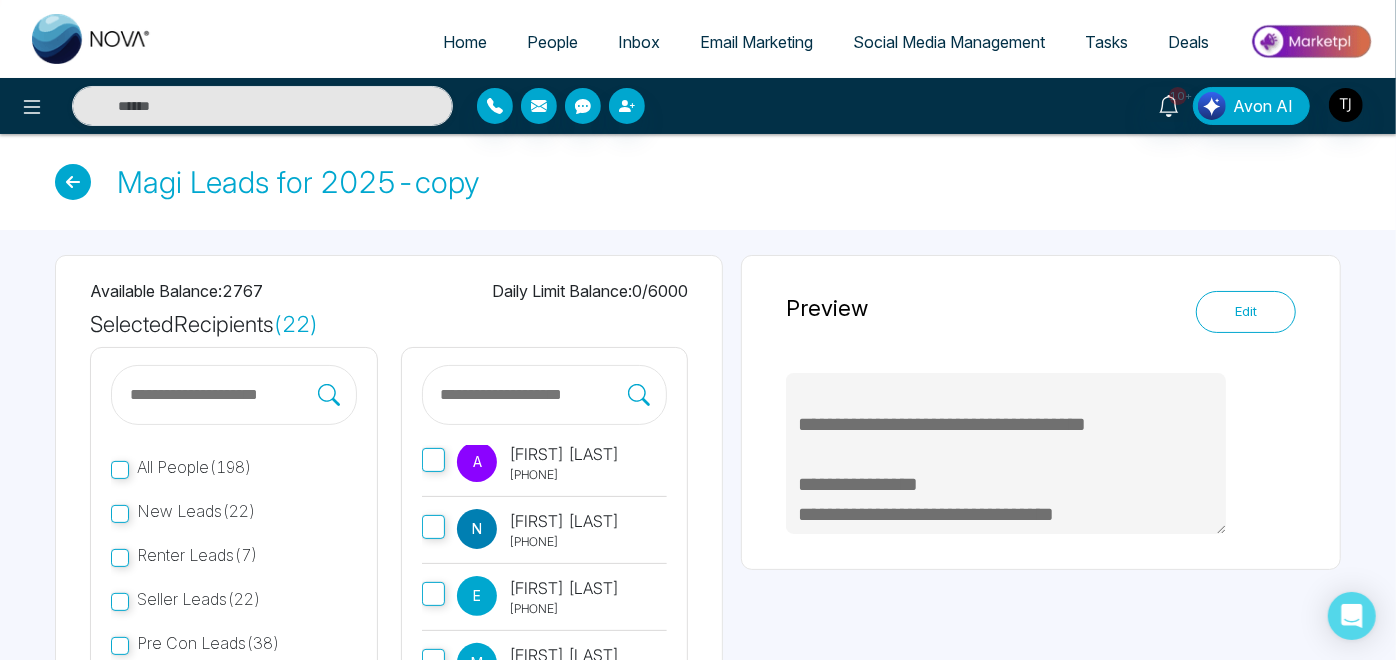 select on "*" 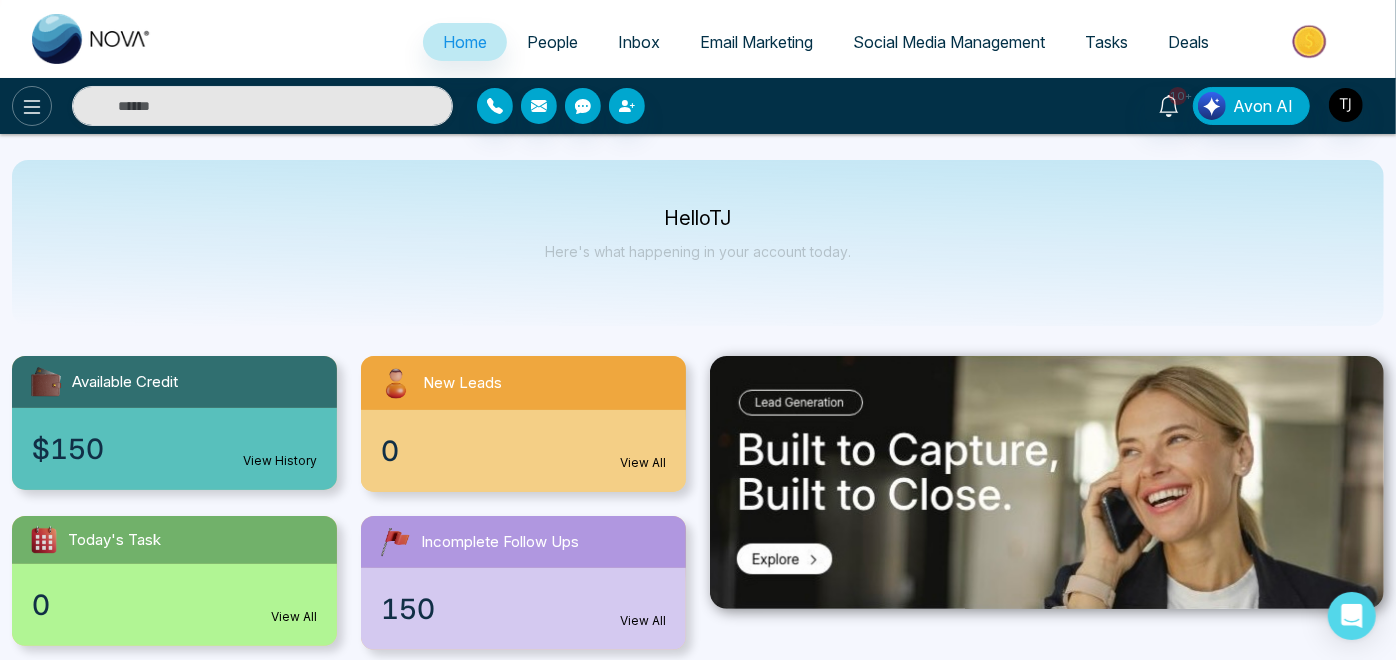 click at bounding box center [32, 106] 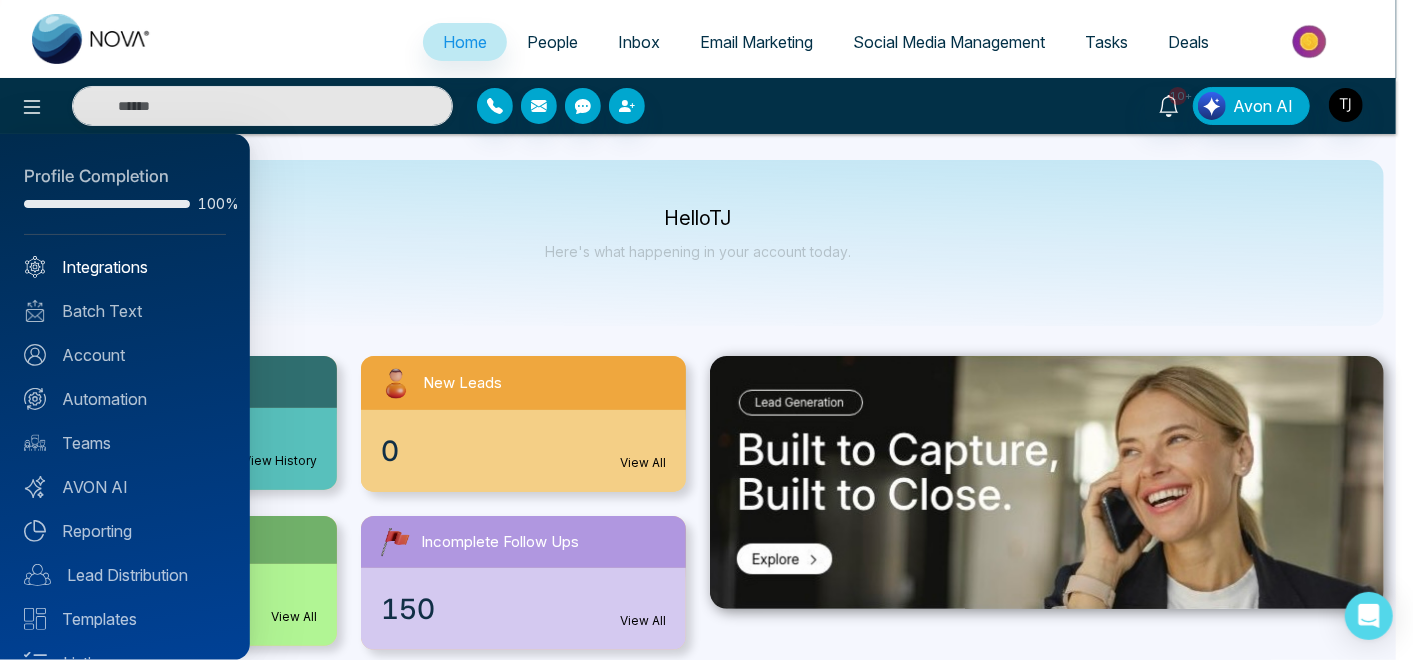 click on "Integrations" at bounding box center (125, 267) 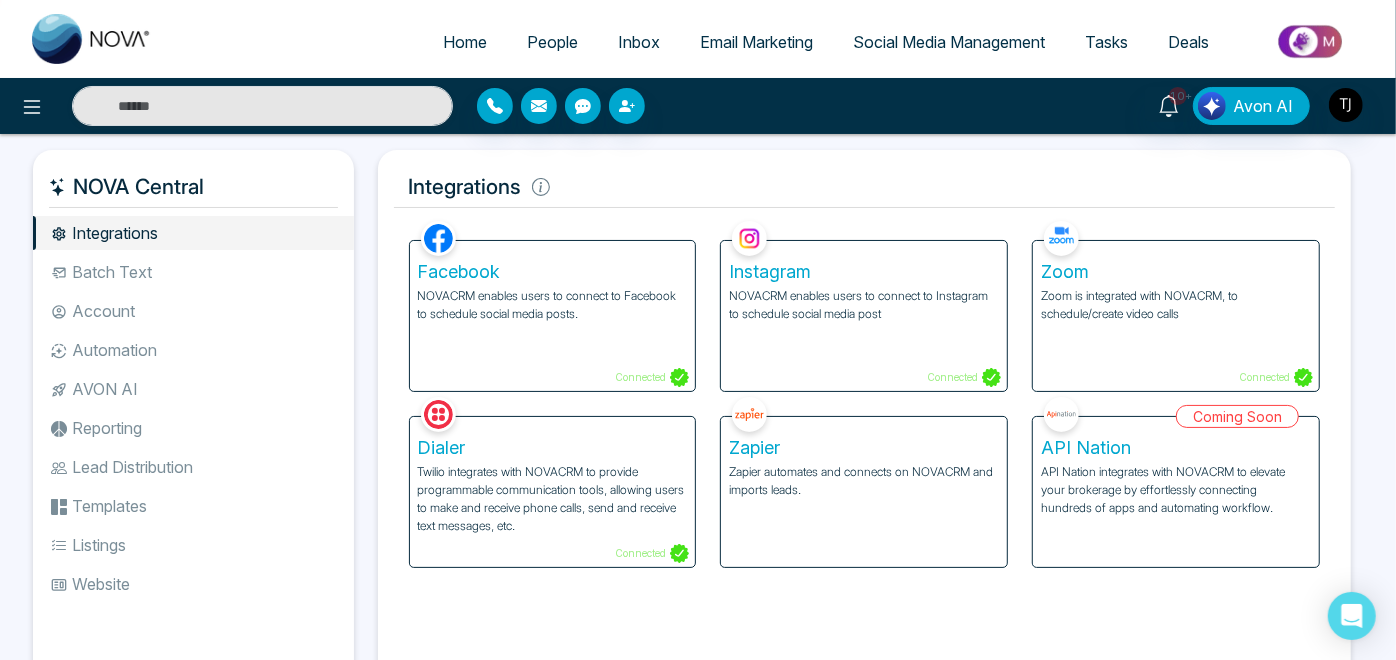click on "Batch Text" at bounding box center [193, 272] 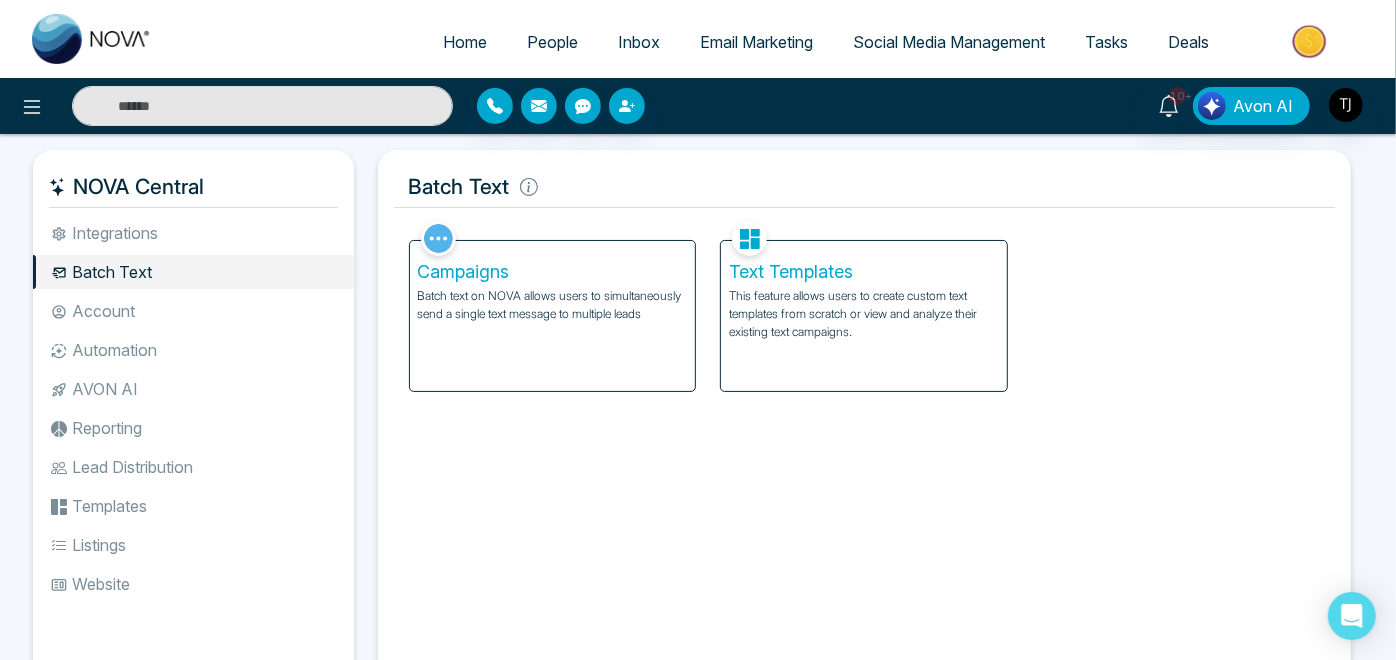 click on "Text Templates This feature allows users to create custom text templates from scratch or view and analyze their existing text campaigns." at bounding box center [864, 316] 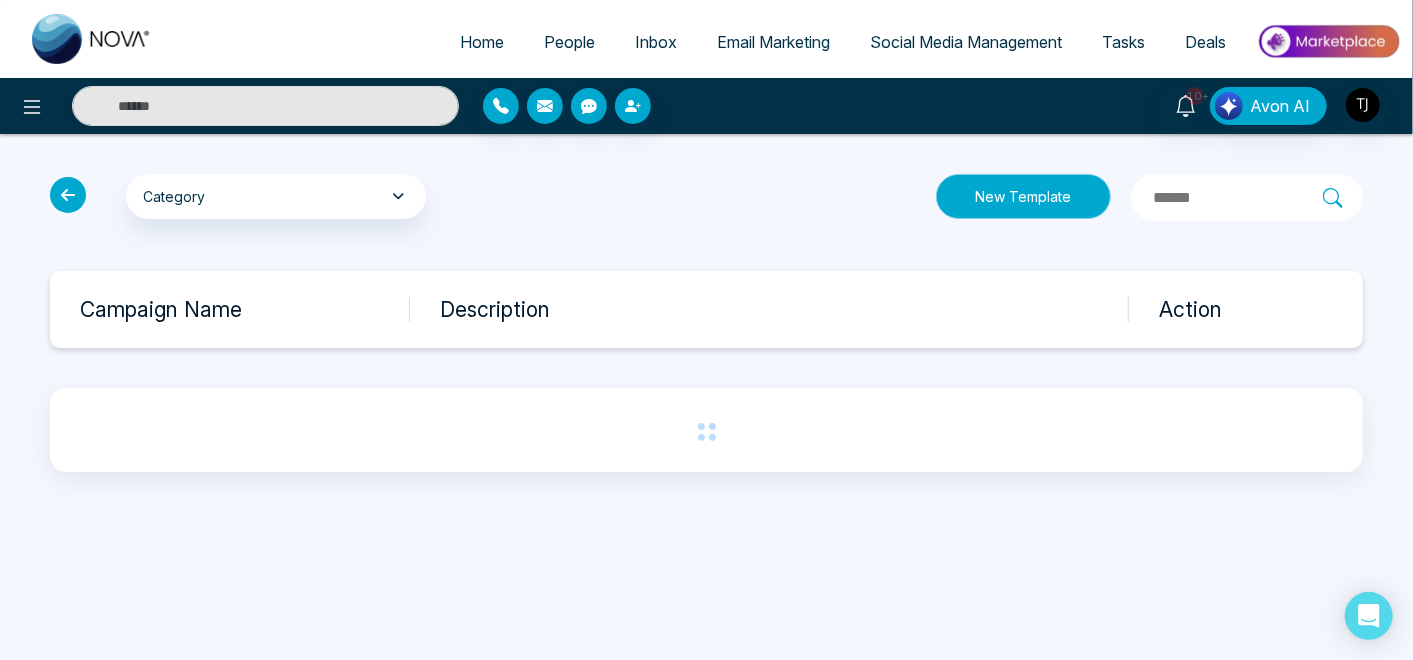 click on "New Template" at bounding box center (1023, 196) 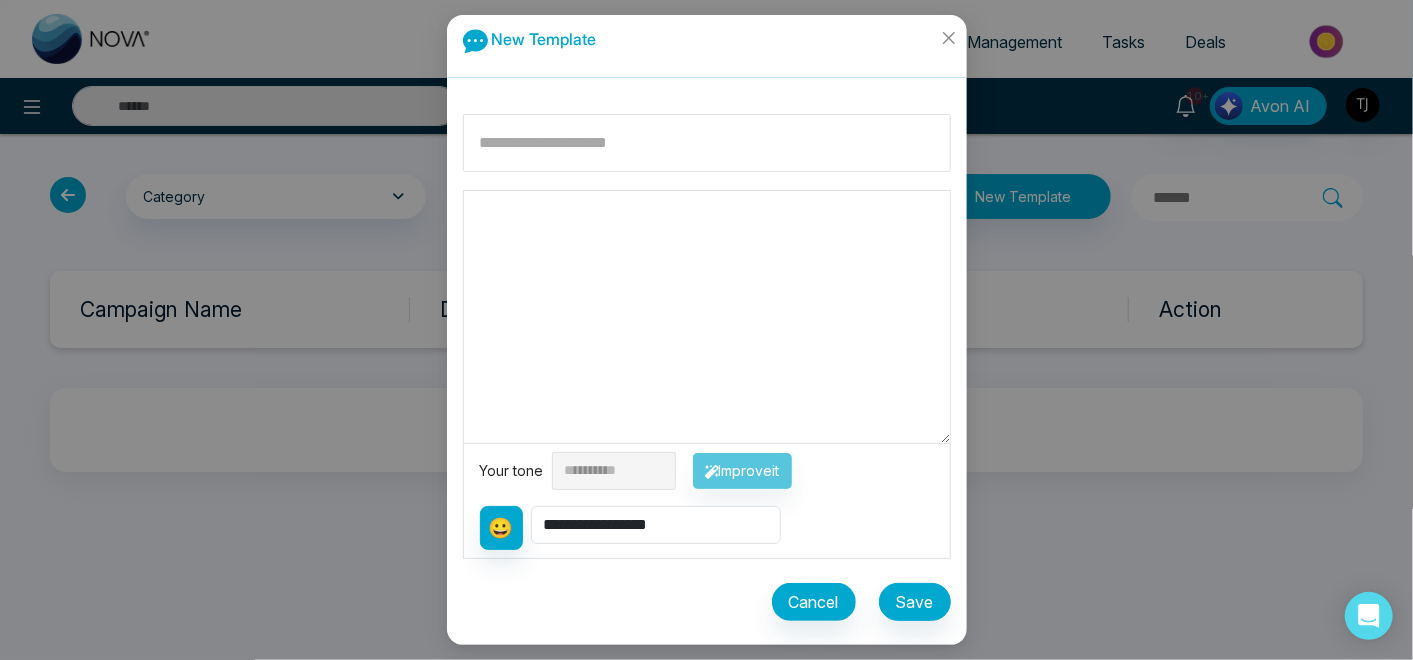 click at bounding box center [707, 317] 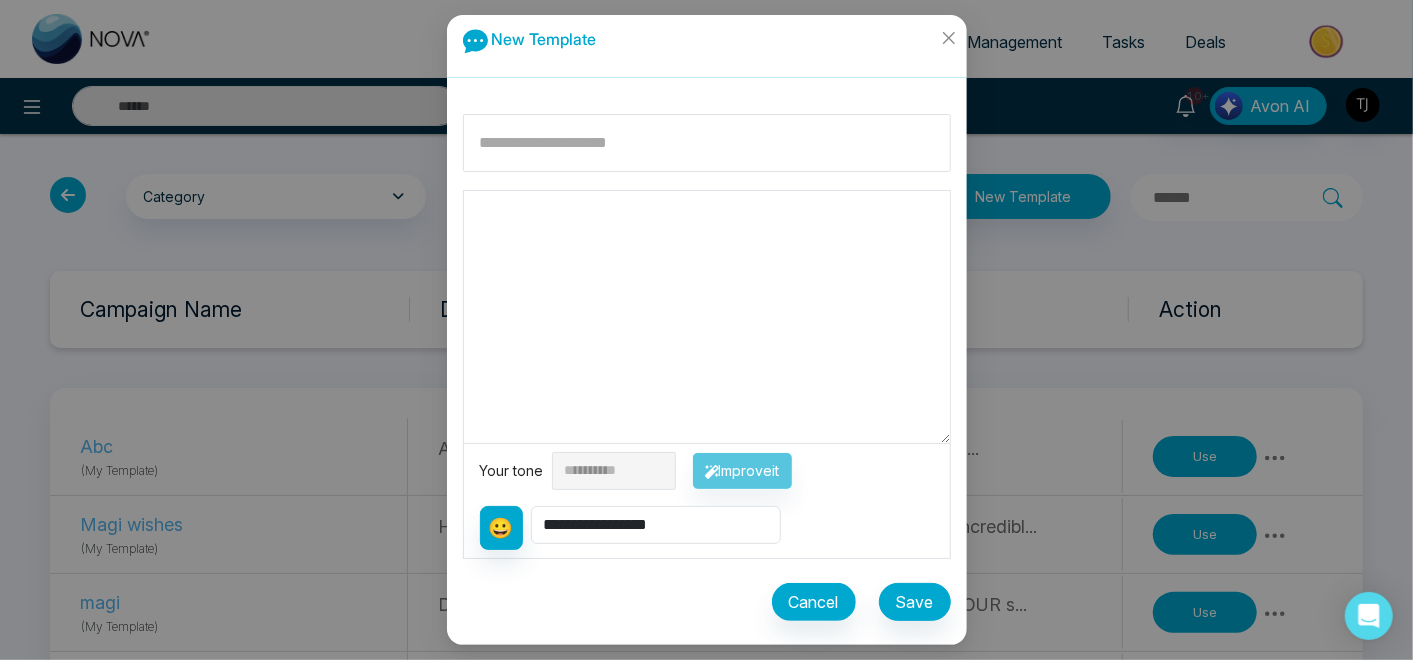 paste on "**********" 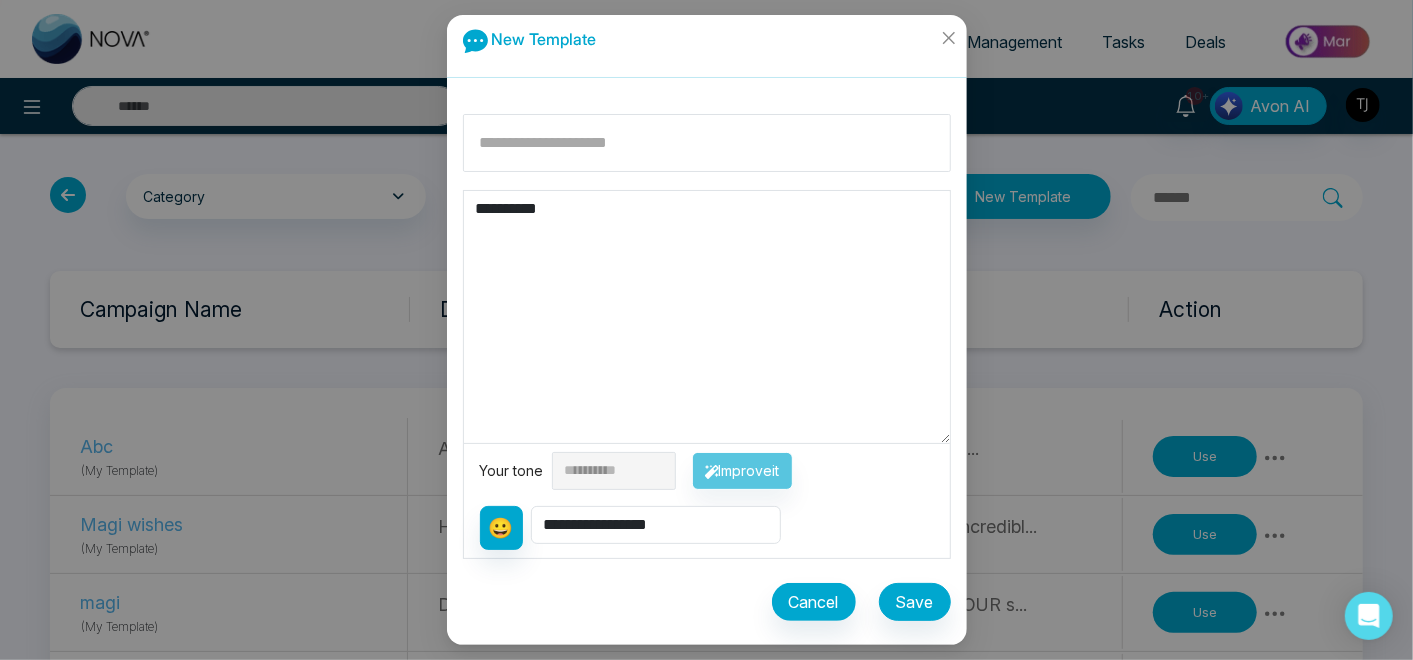 type on "**********" 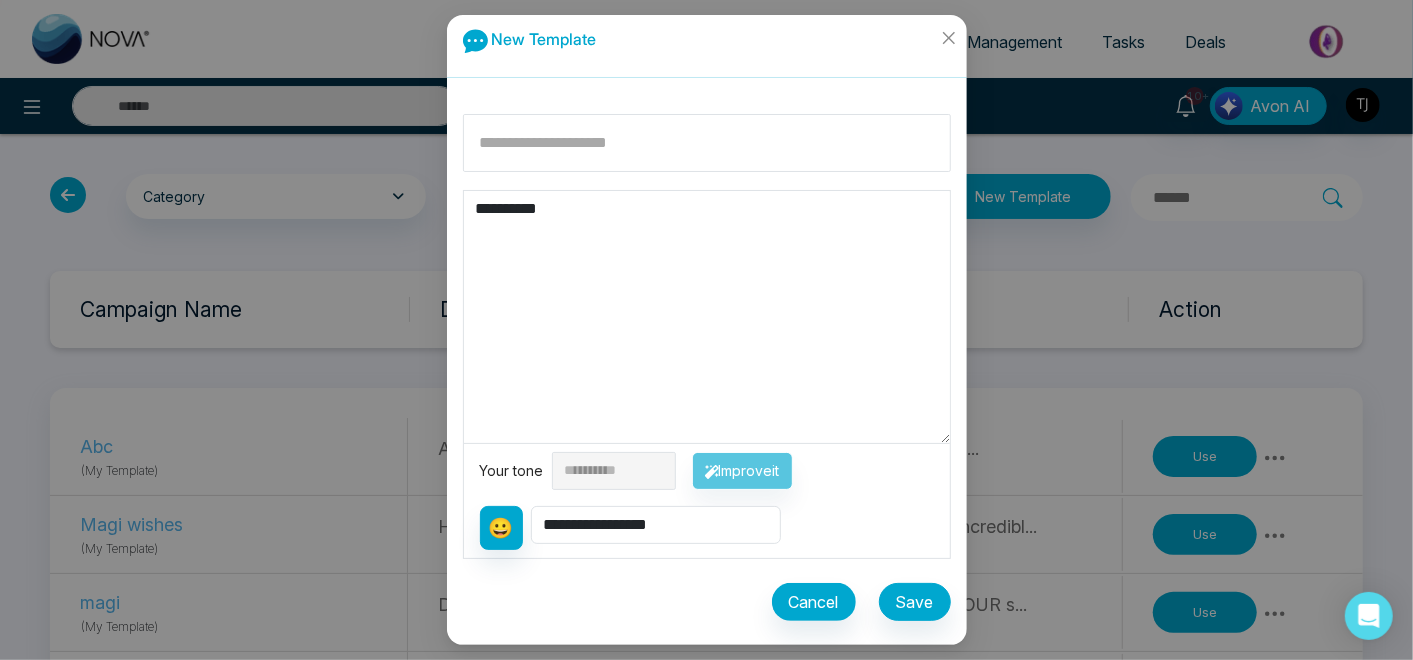 click on "**********" at bounding box center (707, 471) 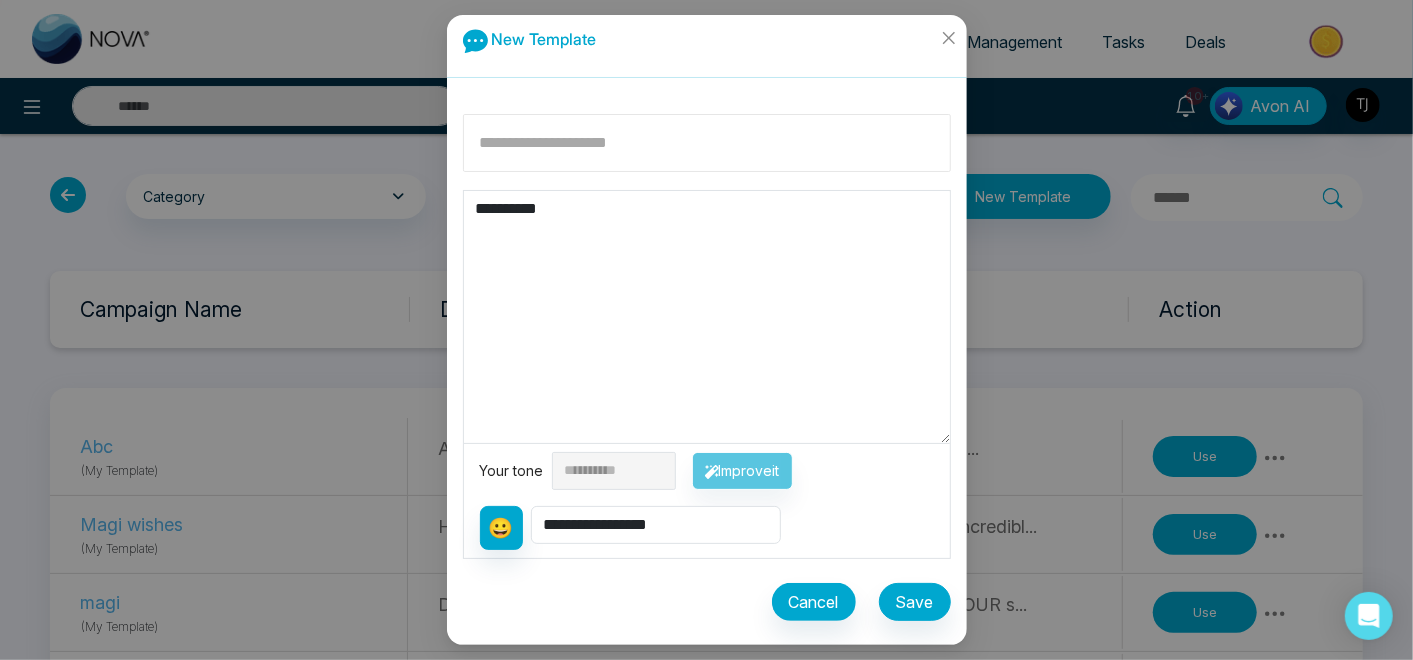 click at bounding box center [707, 143] 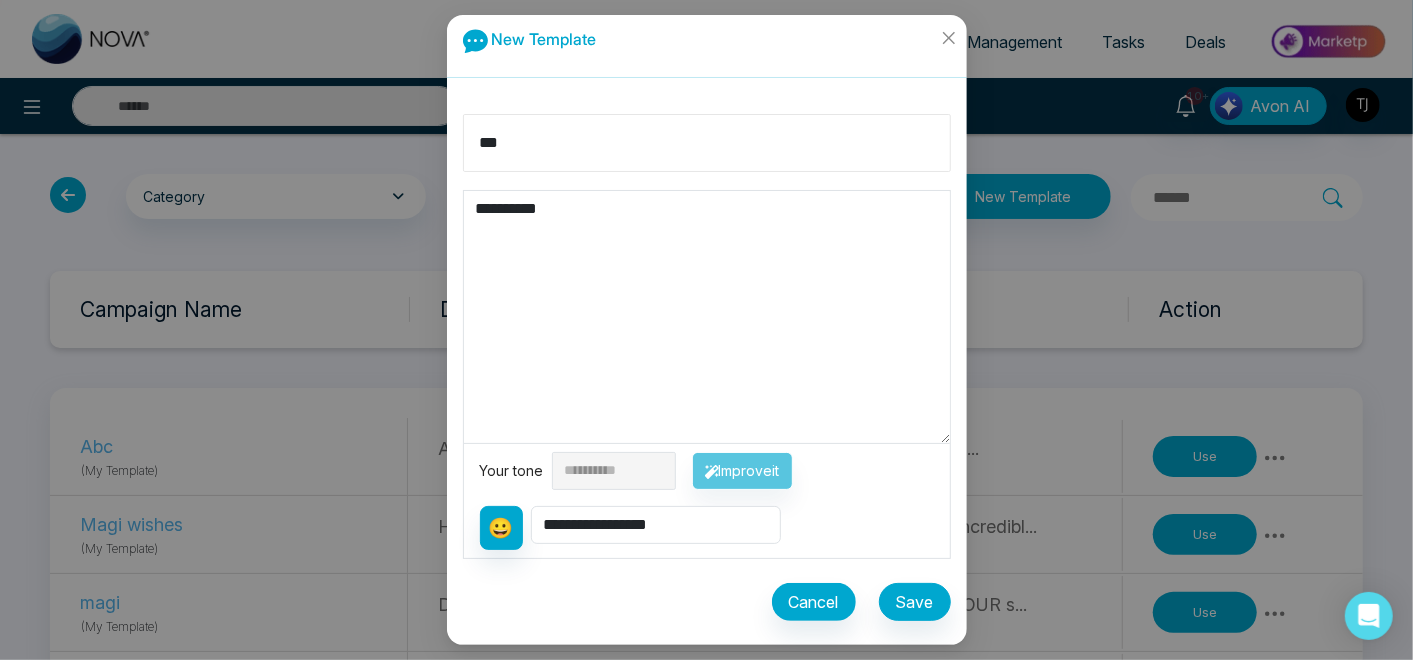 type on "***" 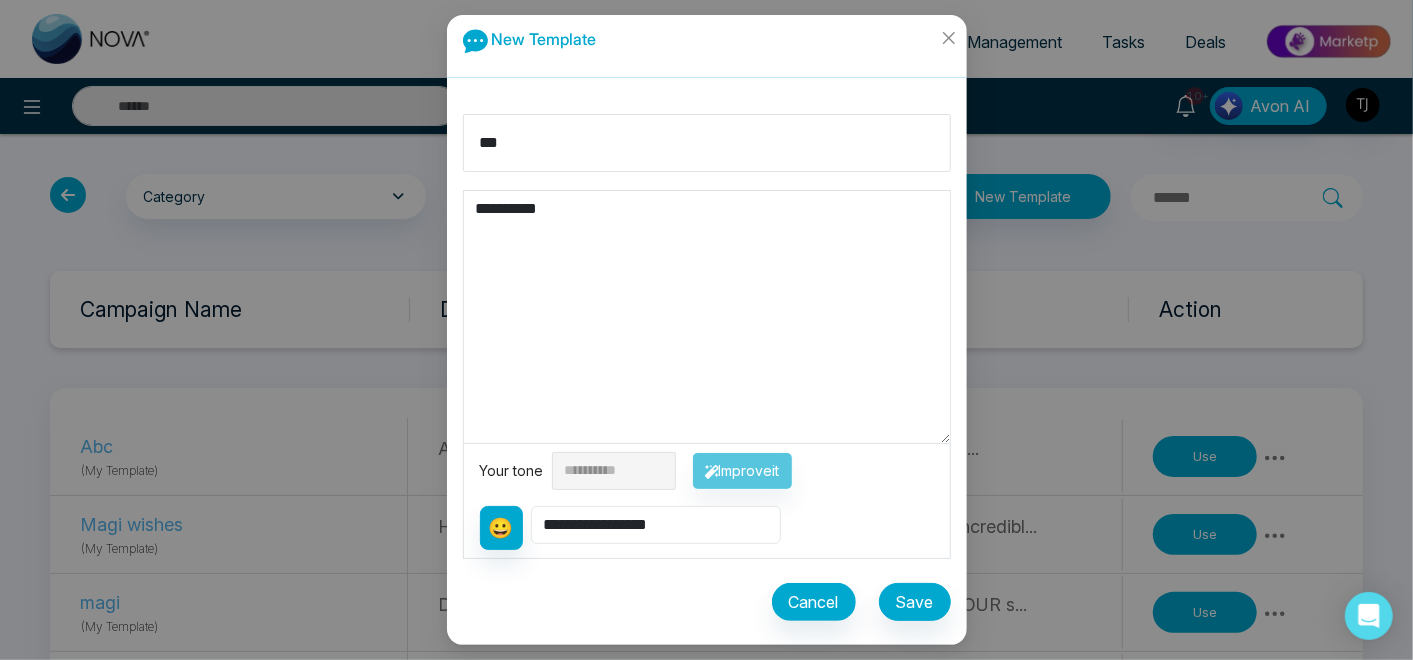 click on "**********" at bounding box center [656, 525] 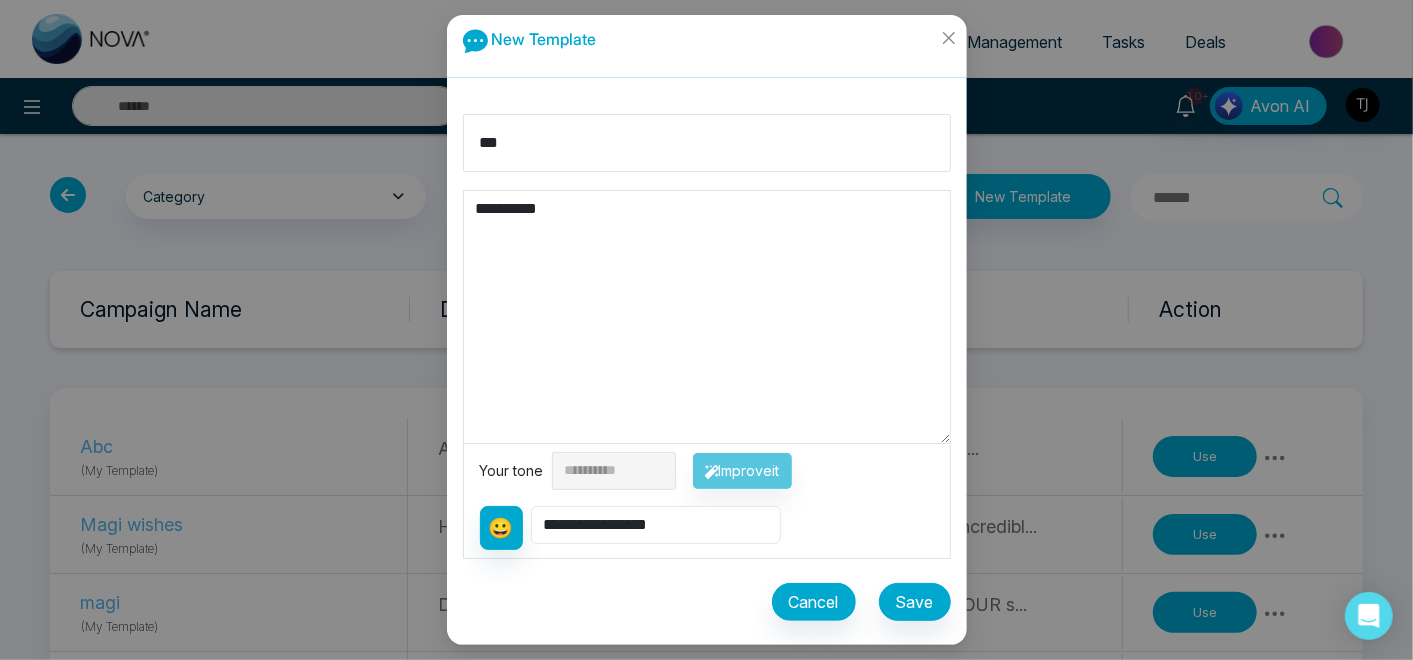 select on "********" 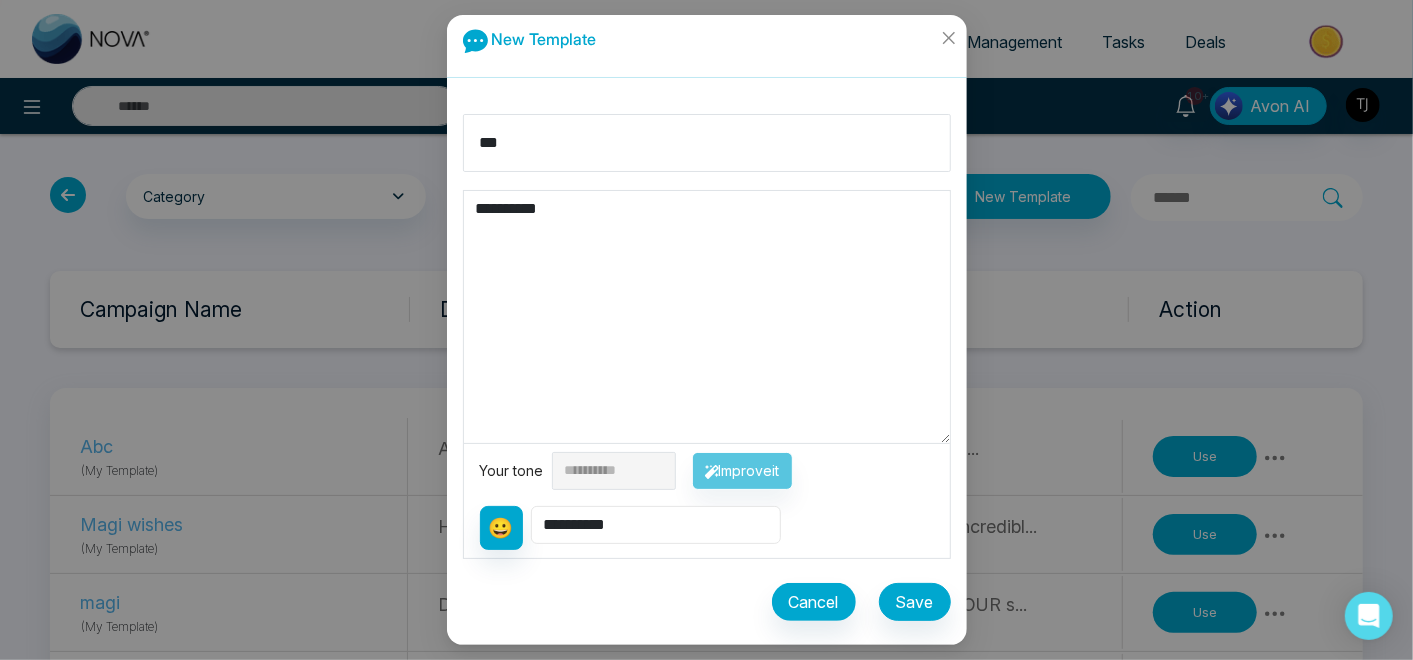 click on "**********" at bounding box center (656, 525) 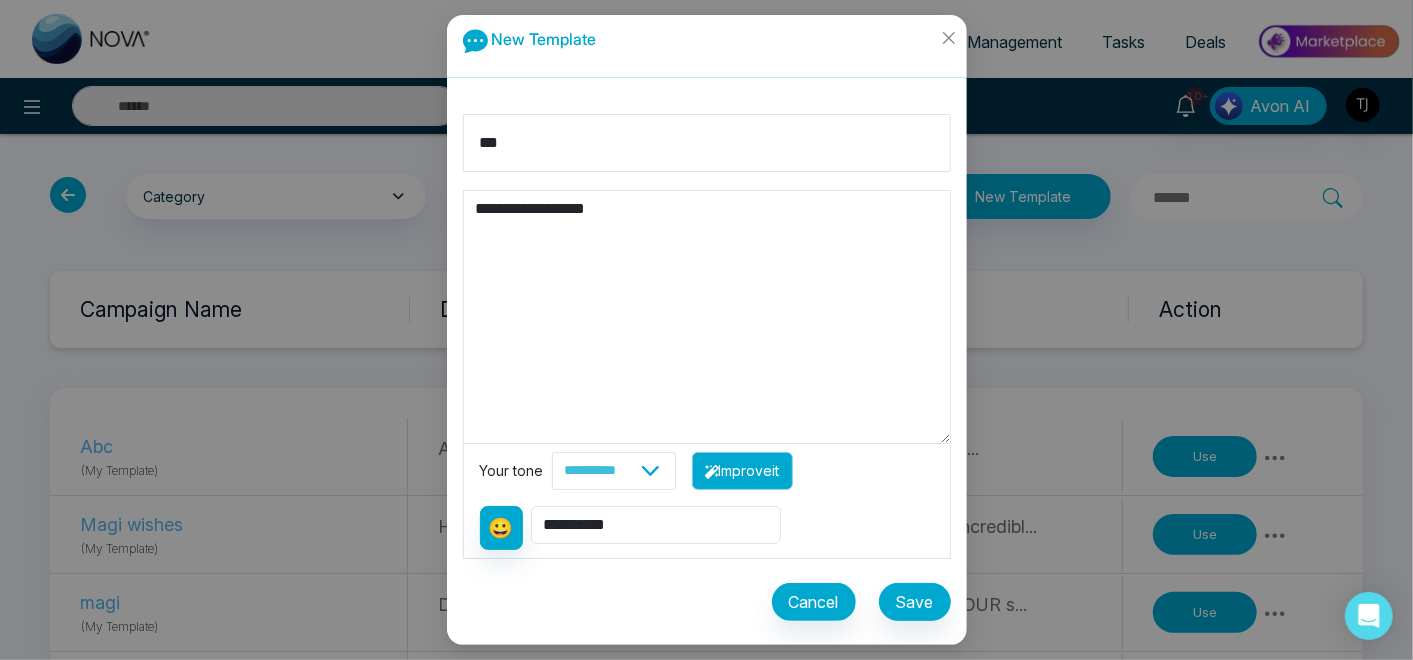 click on "Improve  it" at bounding box center [742, 471] 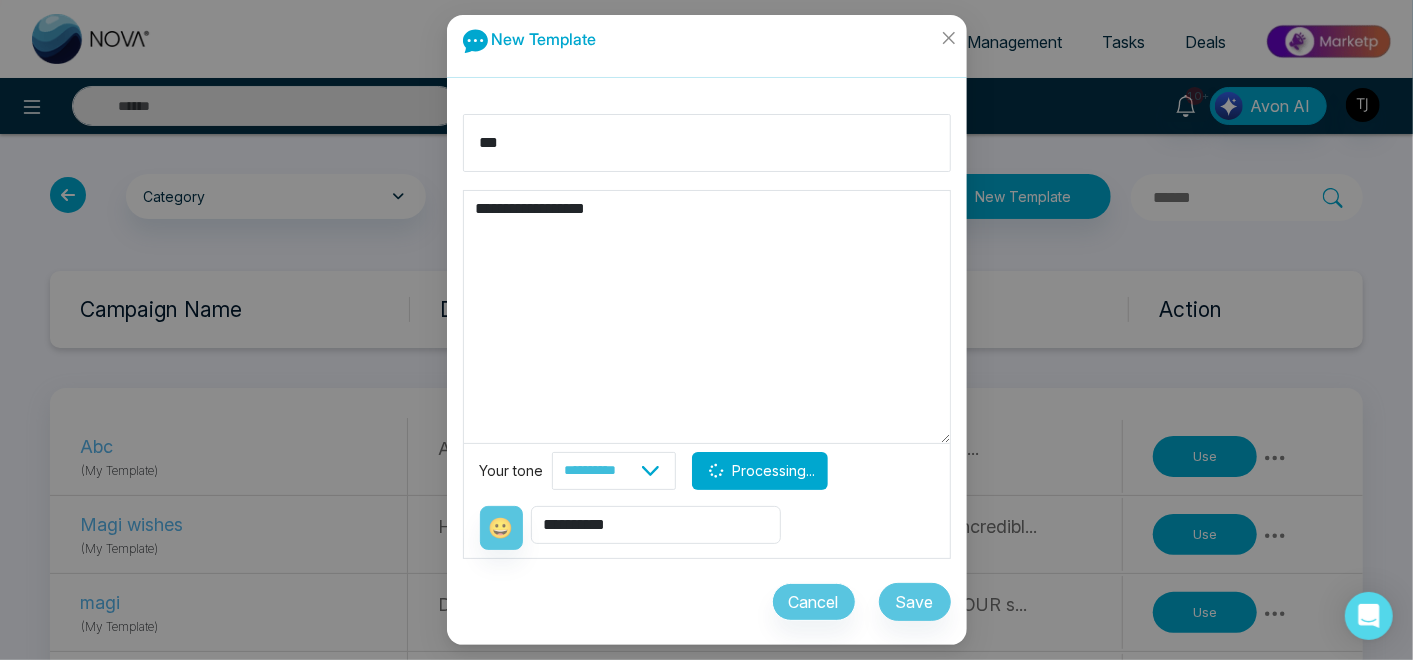 type on "**********" 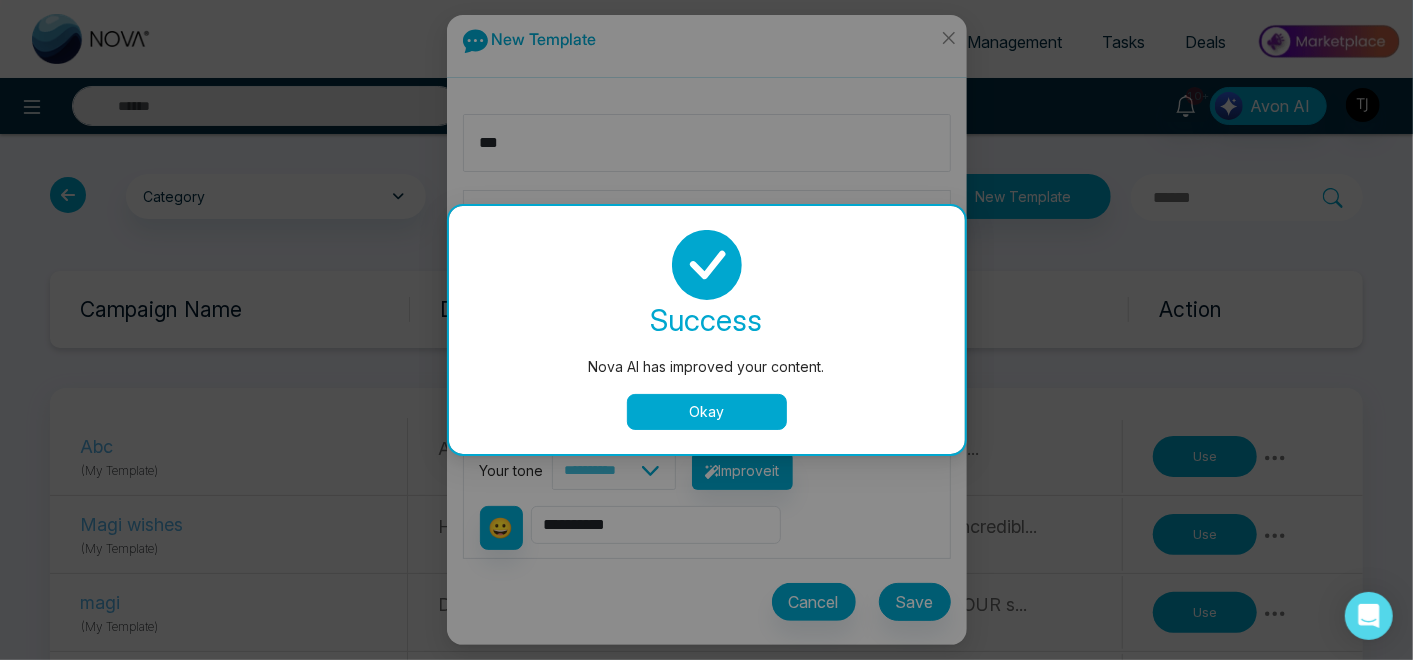 click on "Okay" at bounding box center [707, 412] 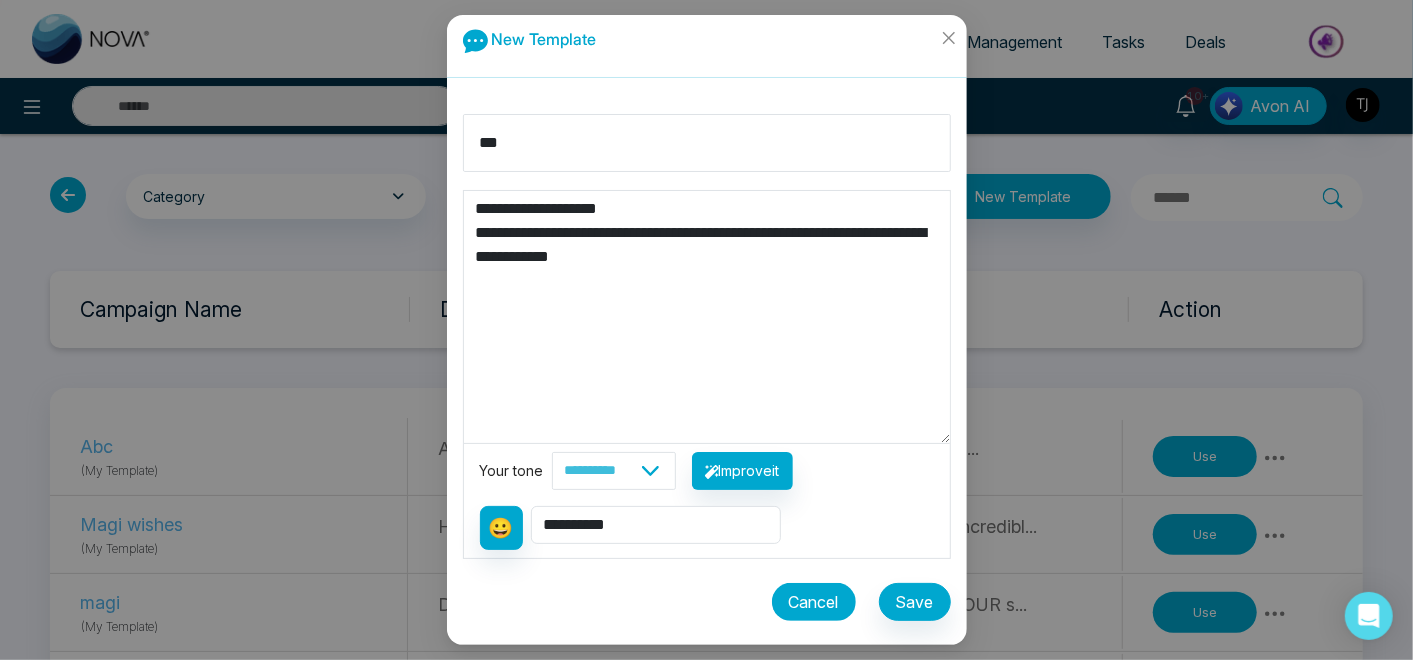 click on "Cancel" at bounding box center [814, 602] 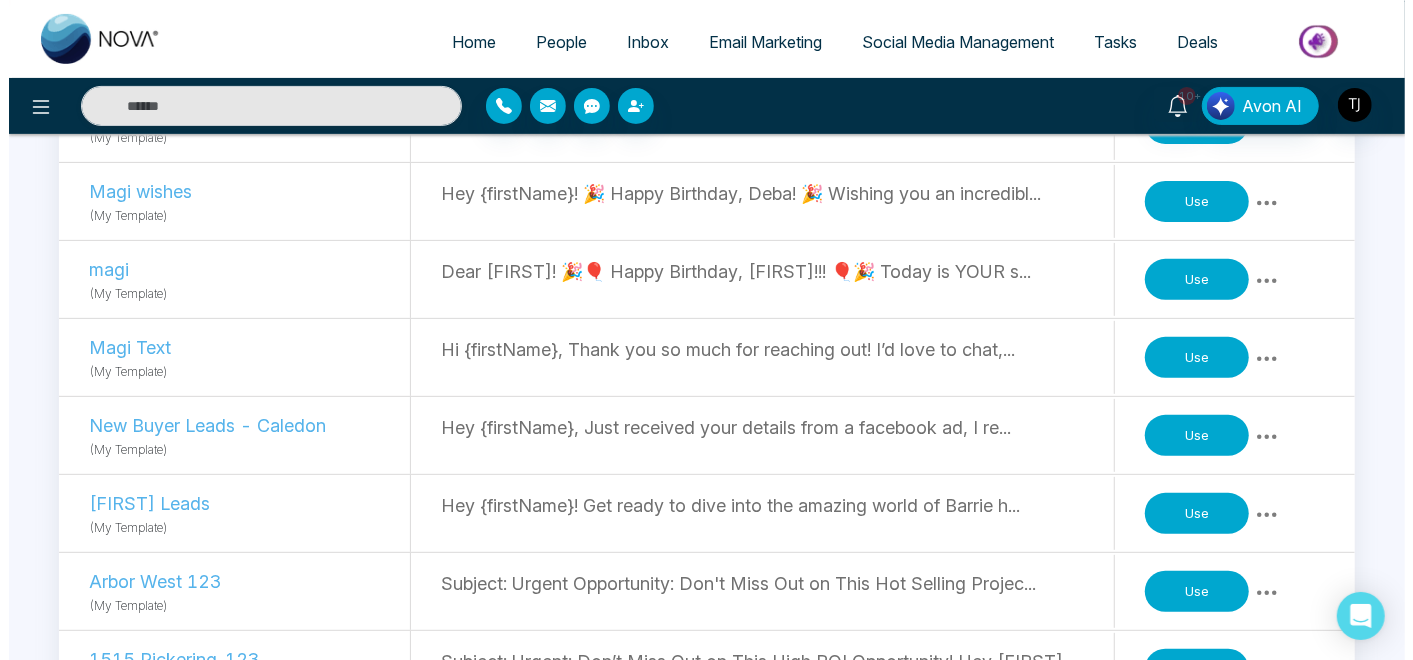 scroll, scrollTop: 0, scrollLeft: 0, axis: both 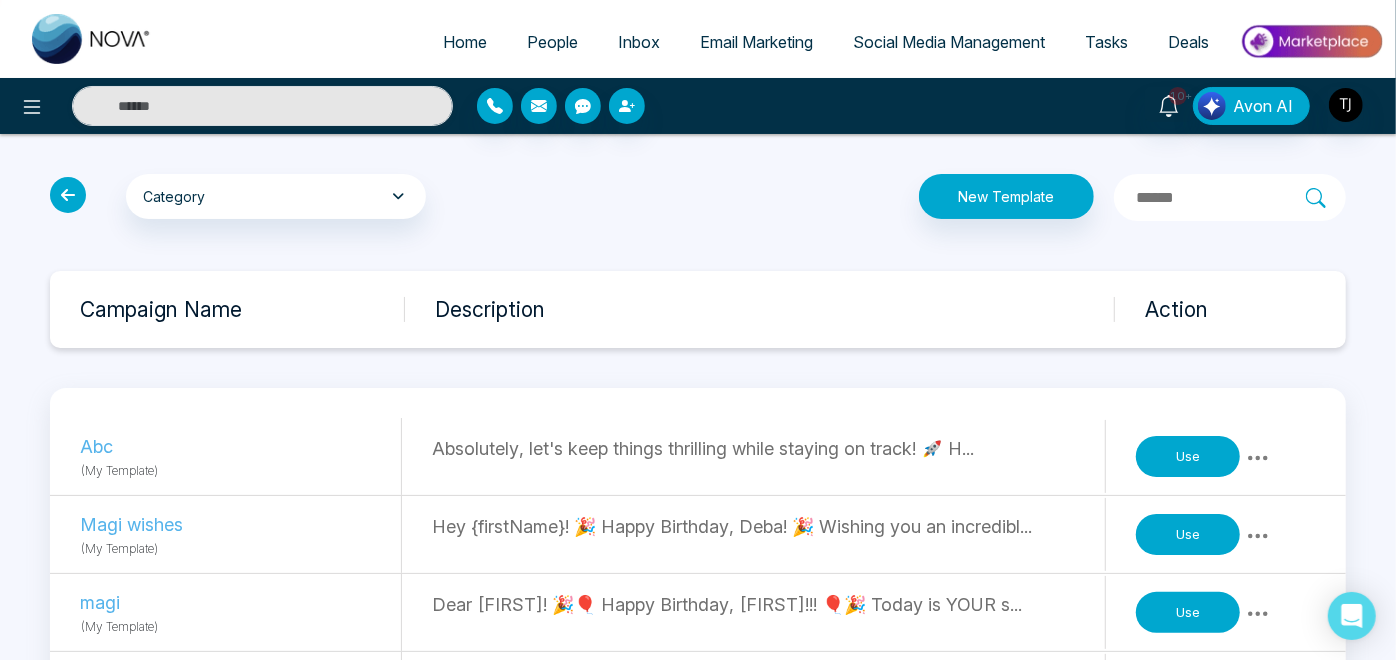 click at bounding box center (232, 106) 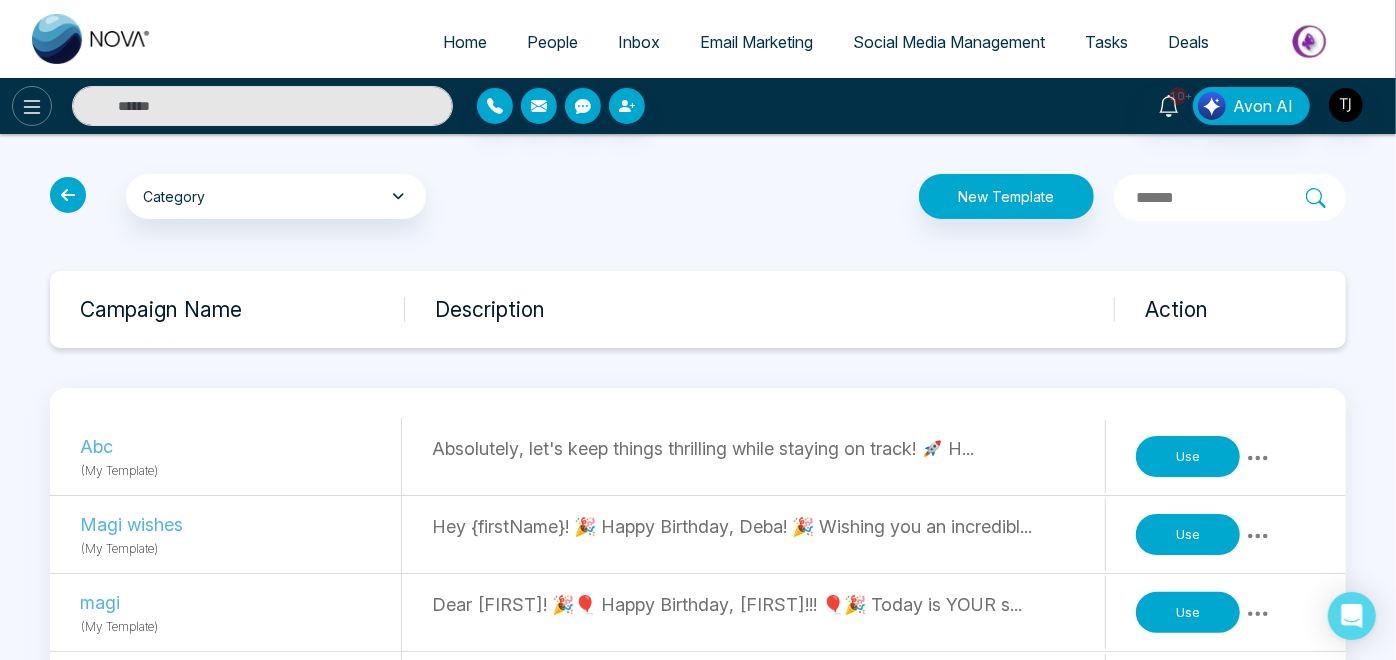 click at bounding box center (32, 106) 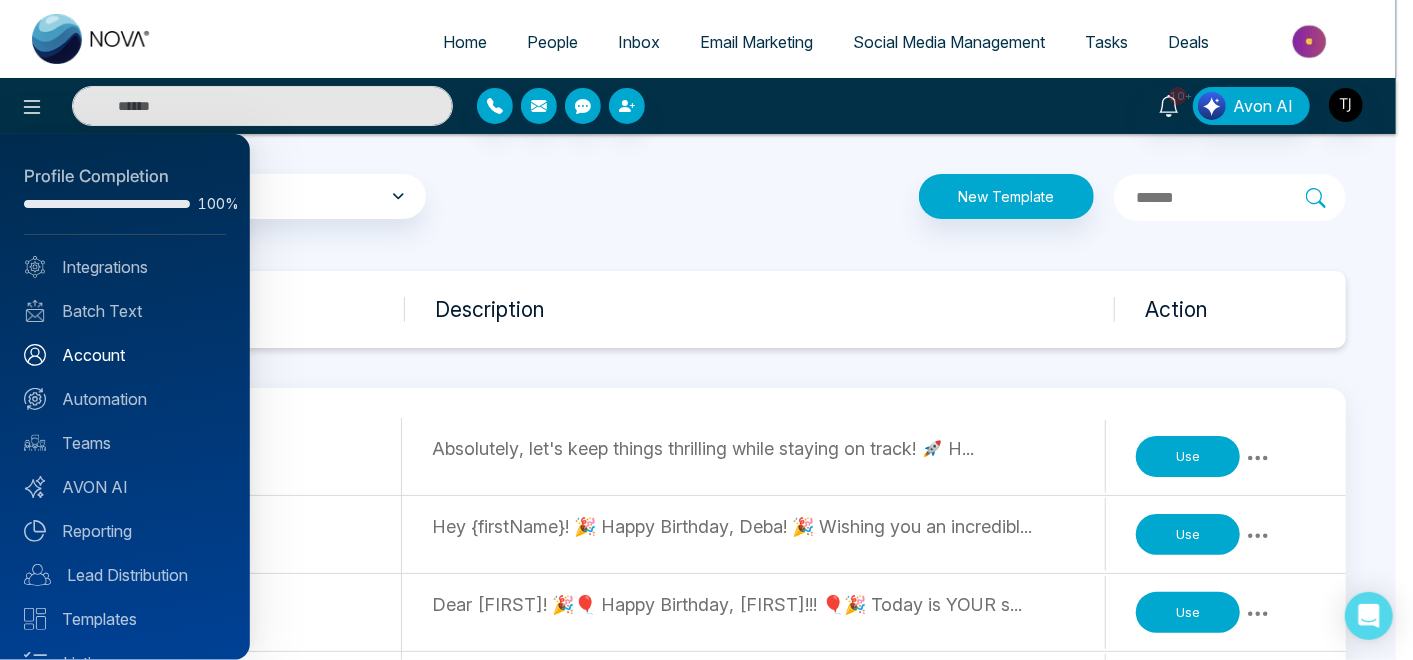 click on "Account" at bounding box center [125, 355] 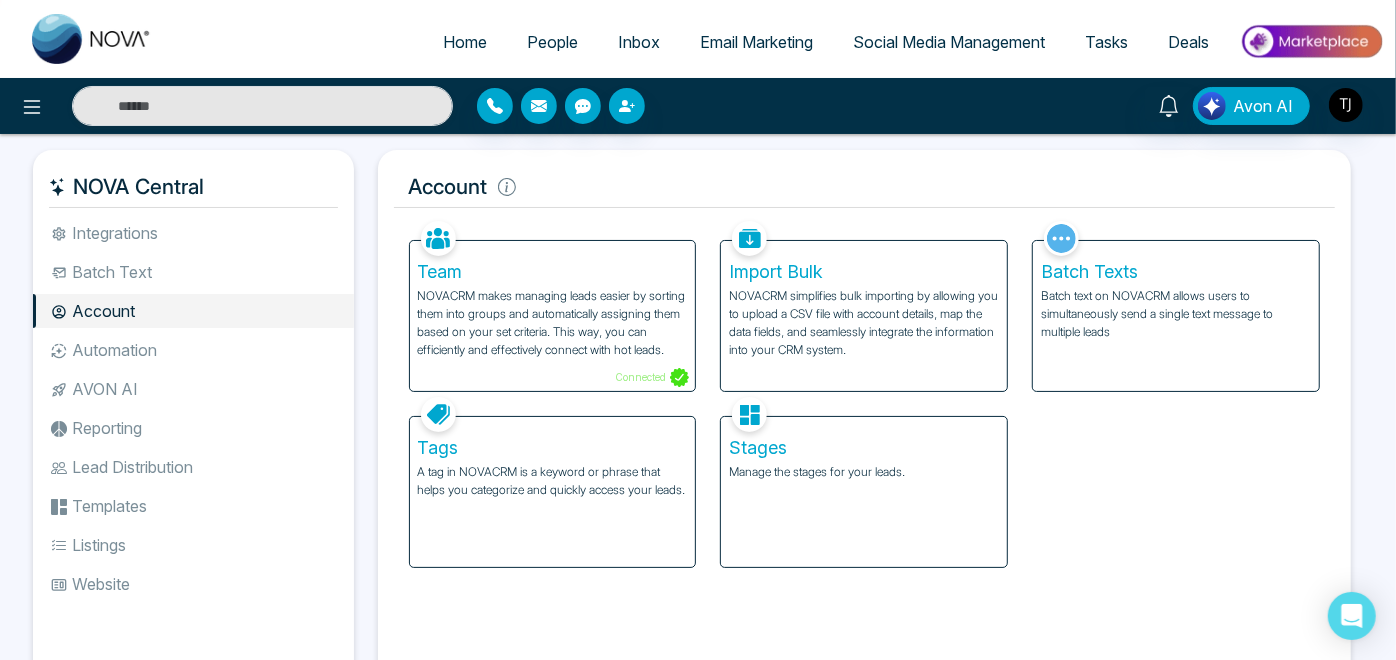 click on "Batch text on NOVACRM allows users to simultaneously send a single text message to multiple leads" at bounding box center (1176, 314) 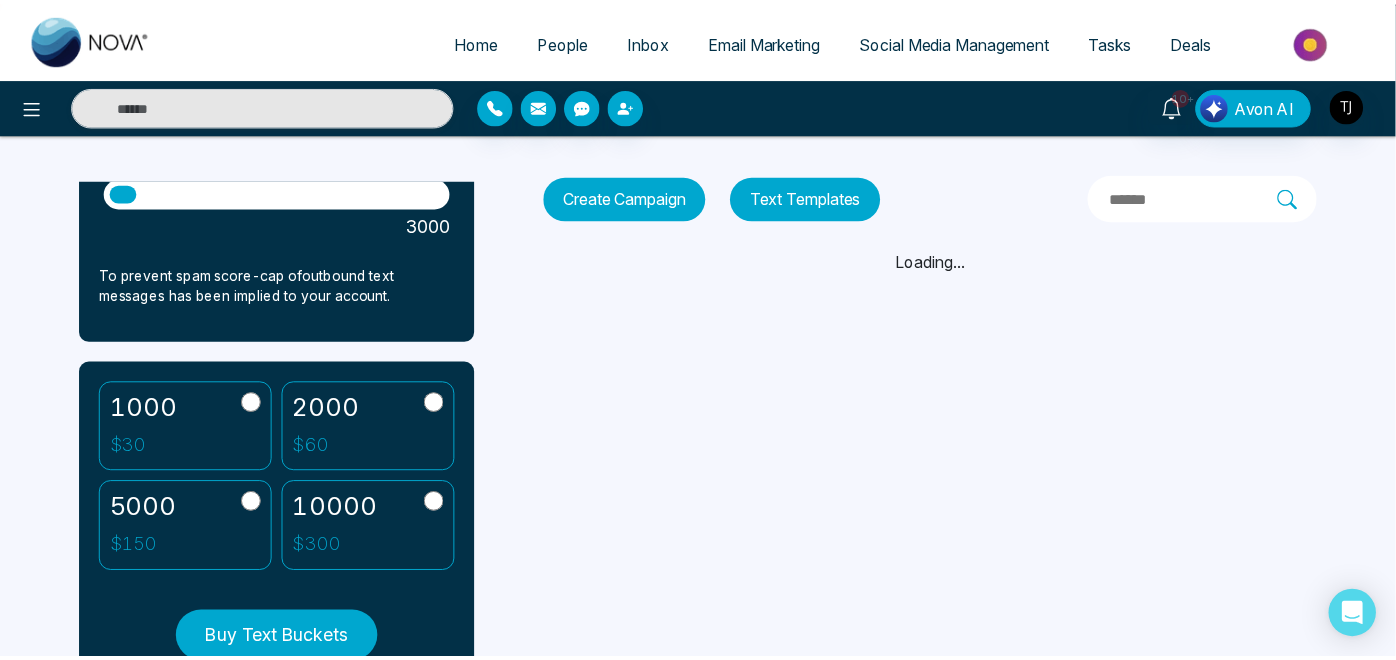 scroll, scrollTop: 333, scrollLeft: 0, axis: vertical 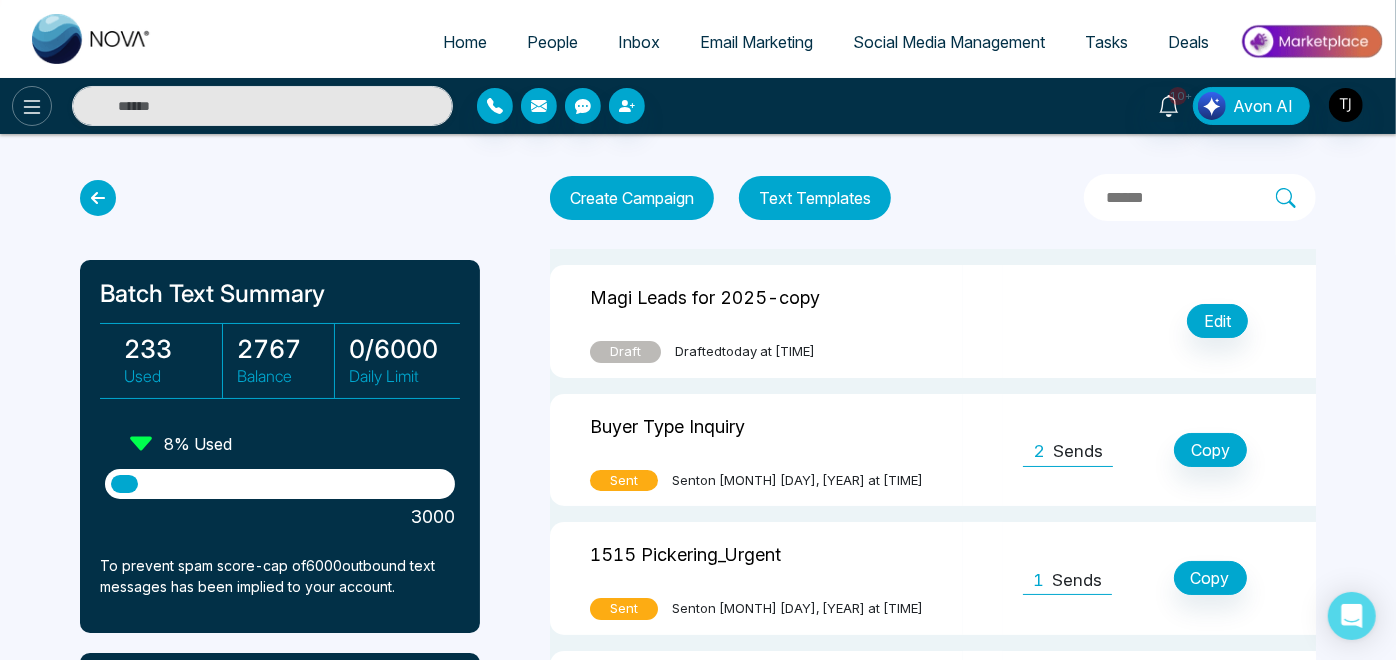 click at bounding box center [32, 106] 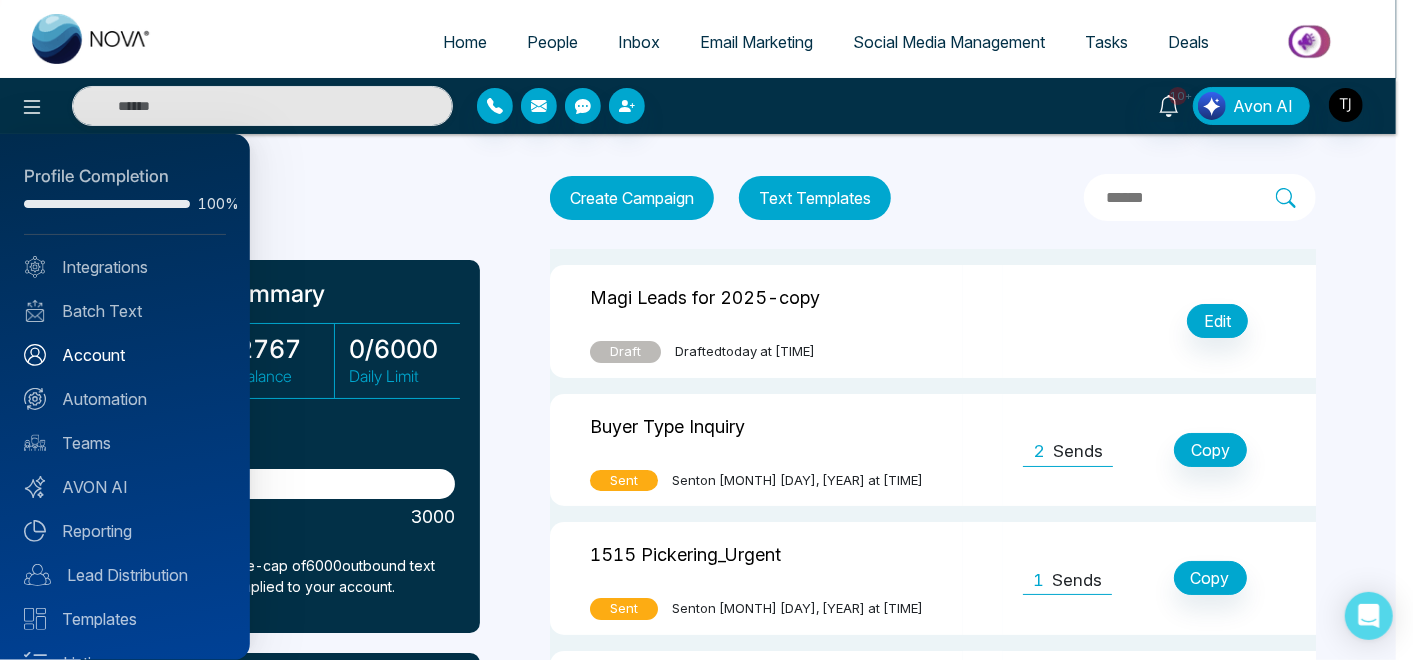 click on "Account" at bounding box center [125, 355] 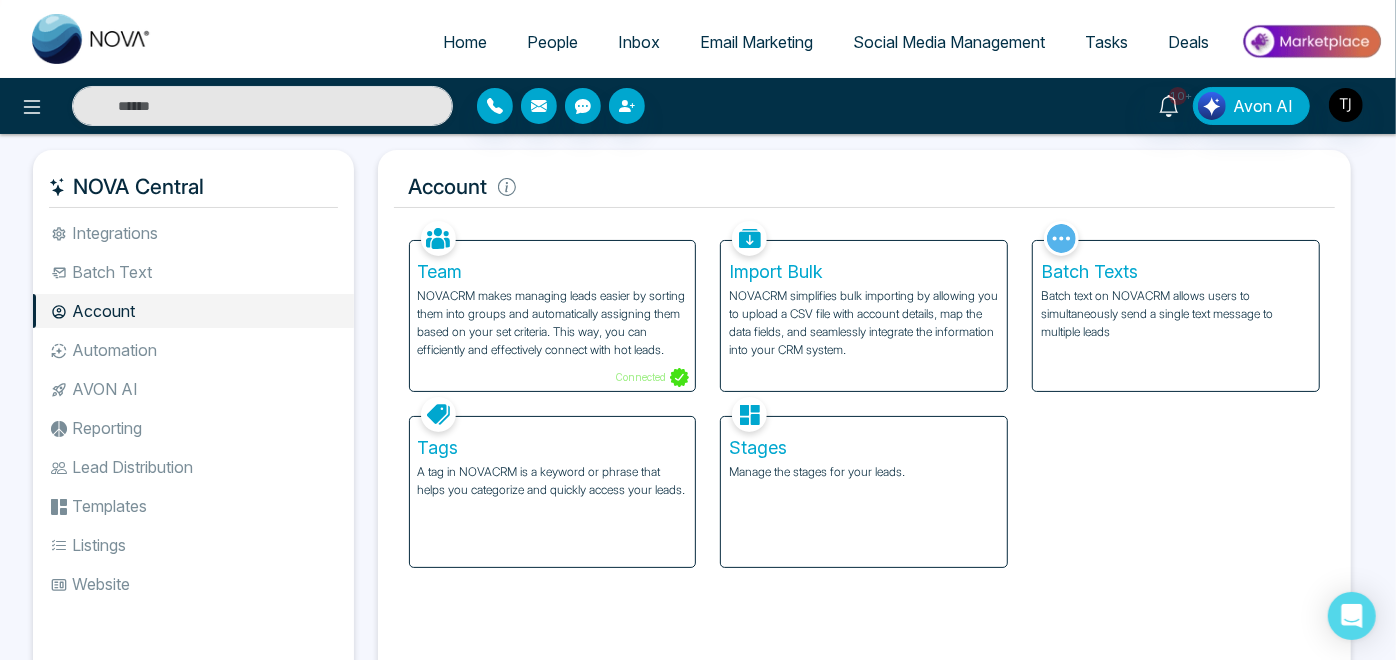 click on "Listings" at bounding box center [193, 545] 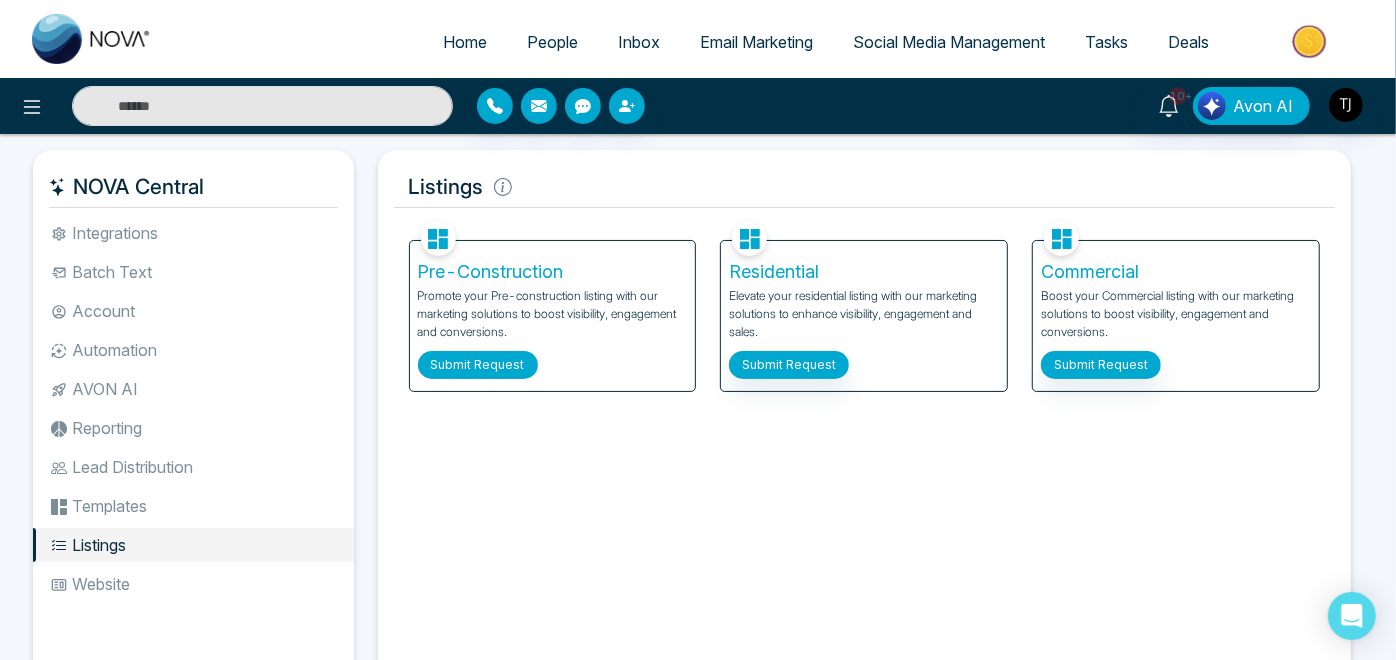 click on "Submit Request" at bounding box center (478, 365) 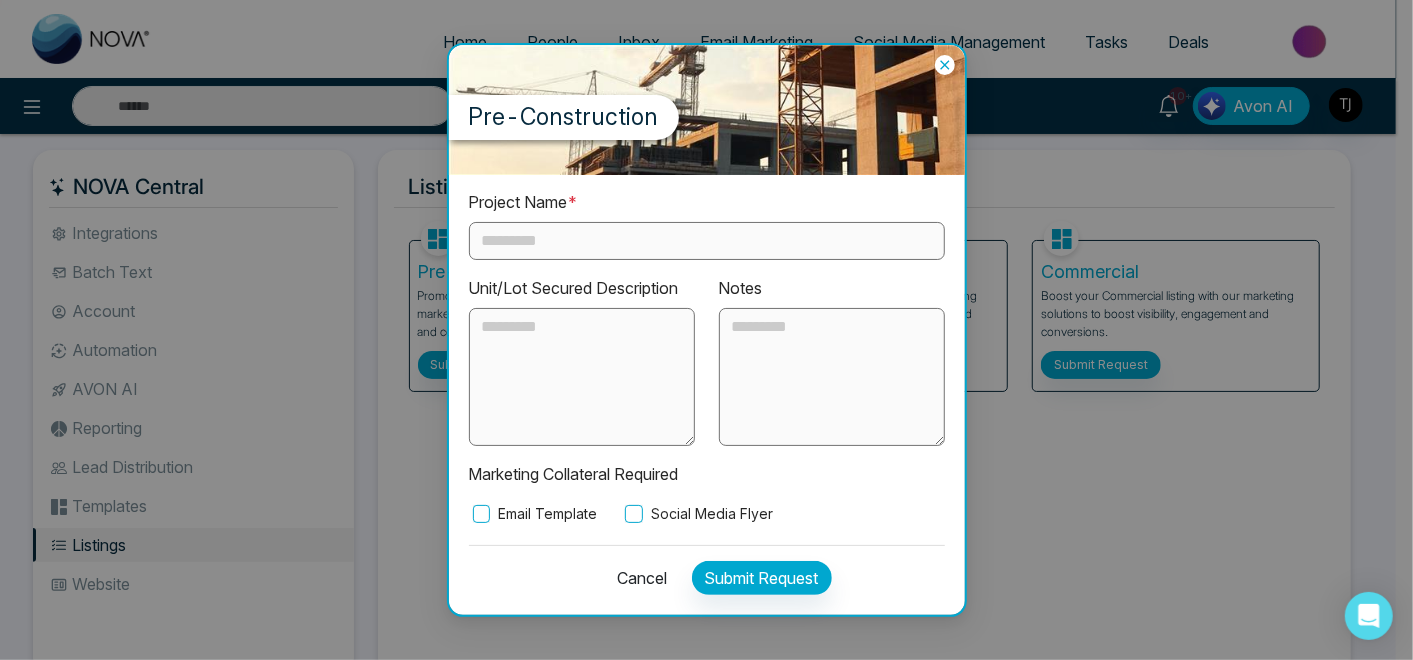 click 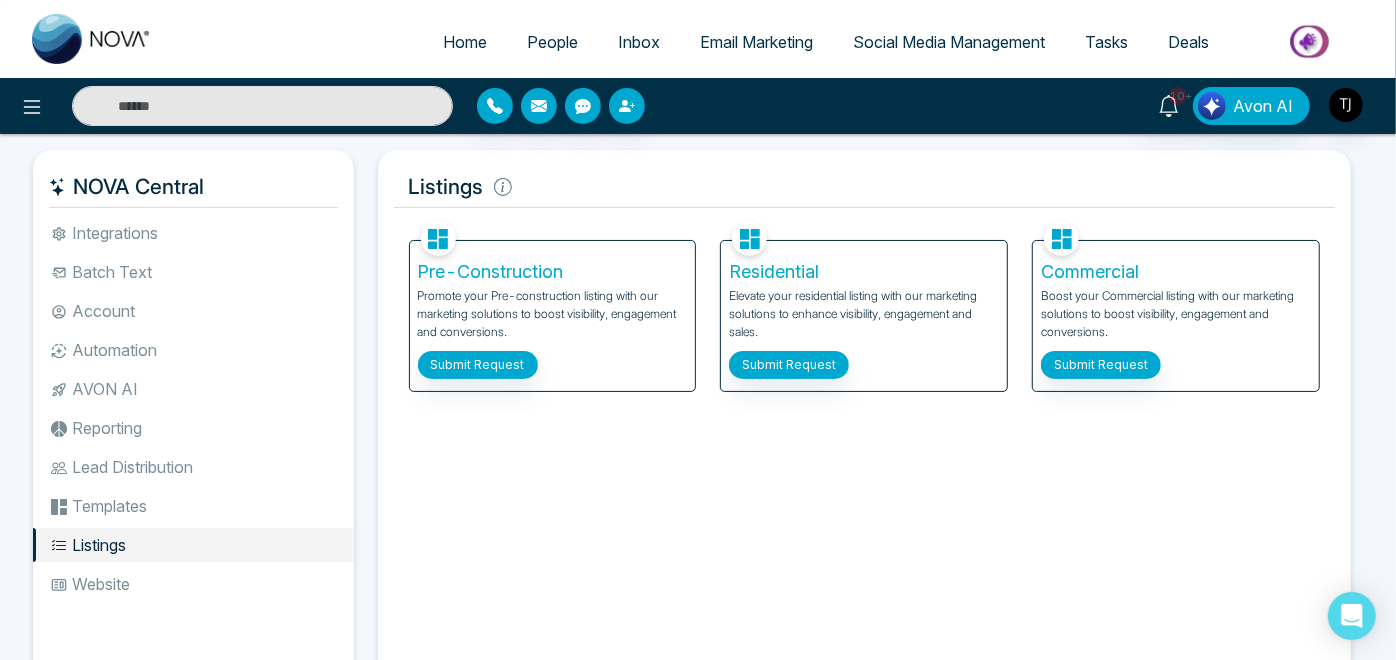 click on "Templates" at bounding box center [193, 506] 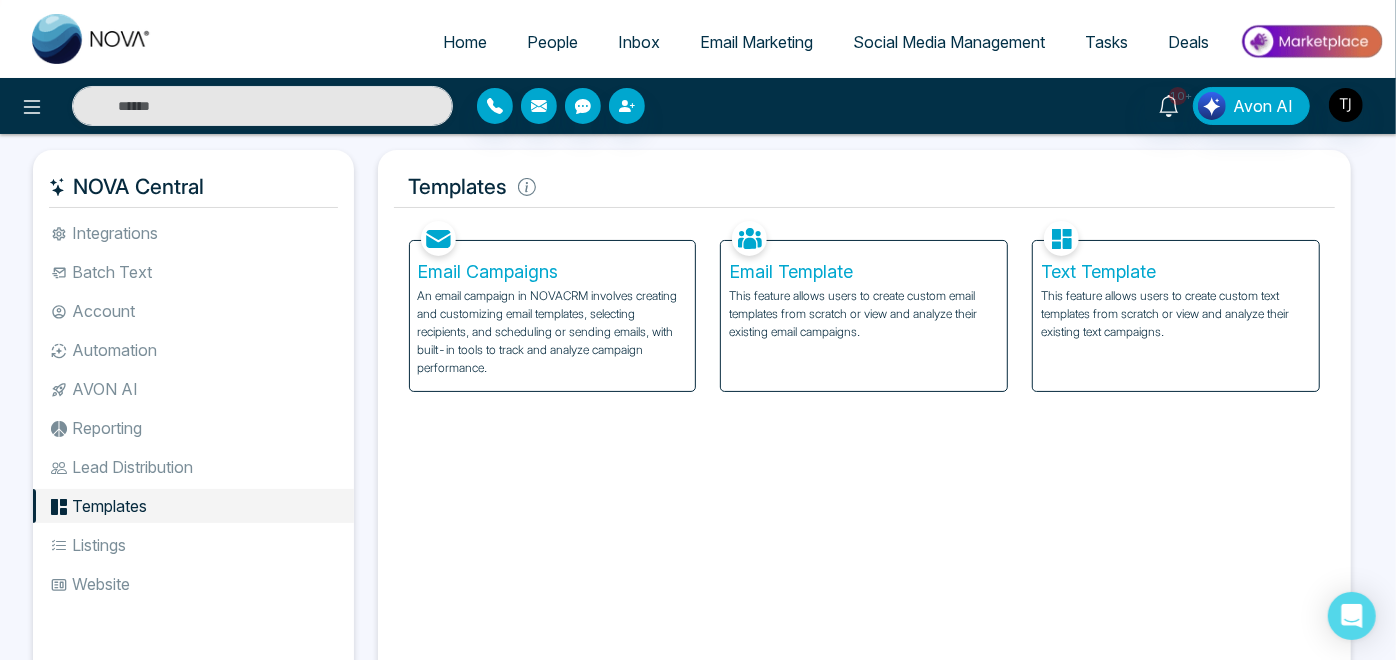 click on "Automation" at bounding box center (193, 350) 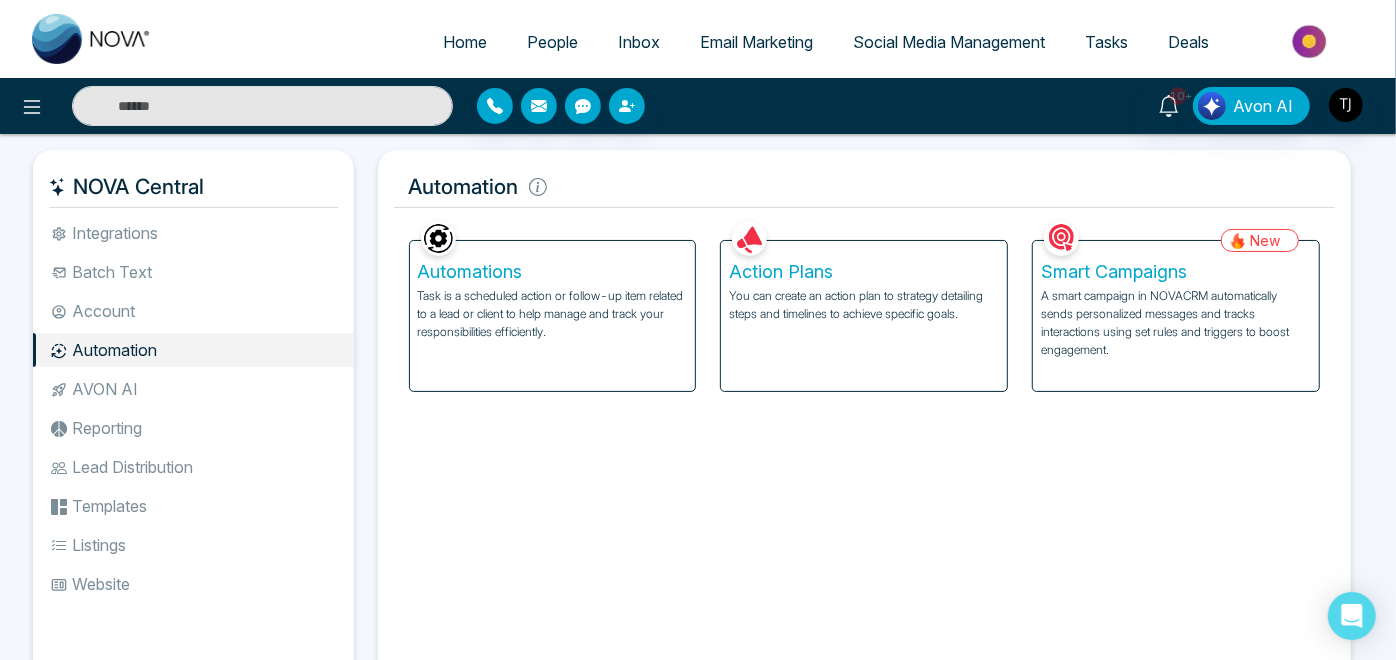 click on "Smart Campaigns A smart campaign in NOVACRM automatically sends personalized messages and tracks interactions using set rules and triggers to boost engagement." at bounding box center (1176, 316) 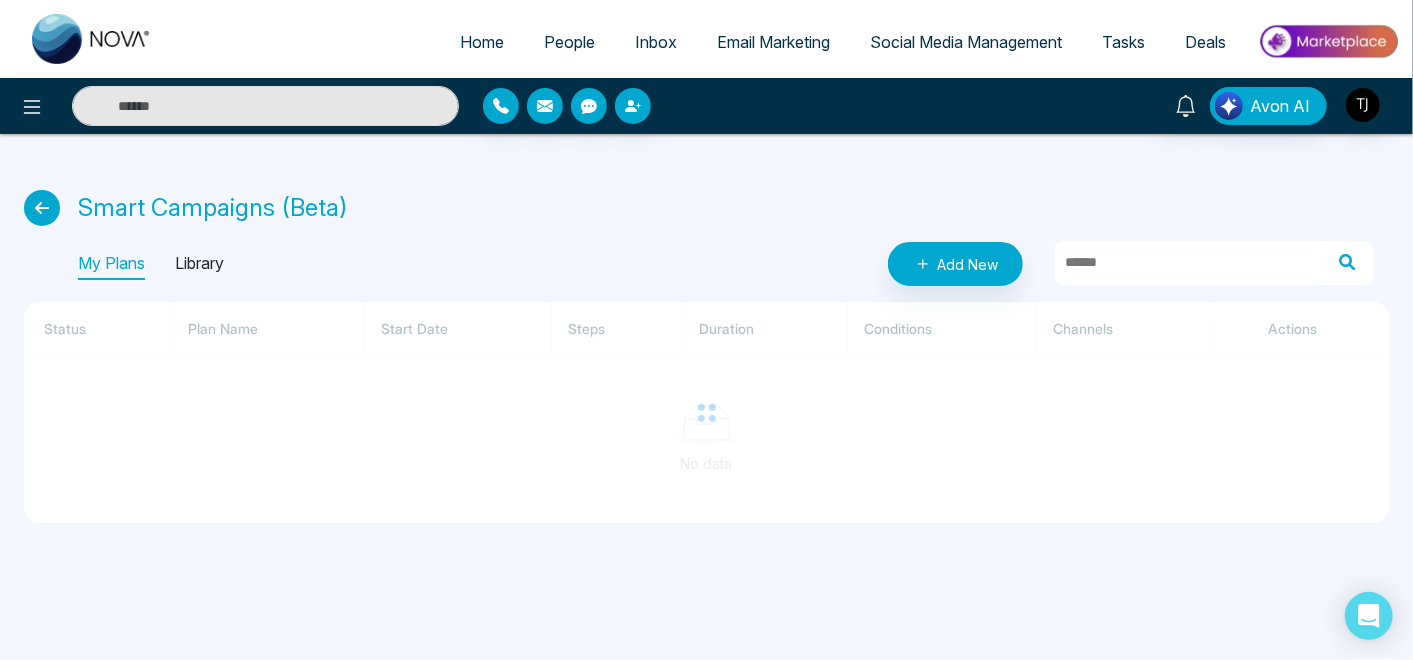 click on "Smart Campaigns (Beta) My Plans Library  Add New Status Plan Name Start Date Steps Duration Conditions Channels Actions No data" at bounding box center (706, 356) 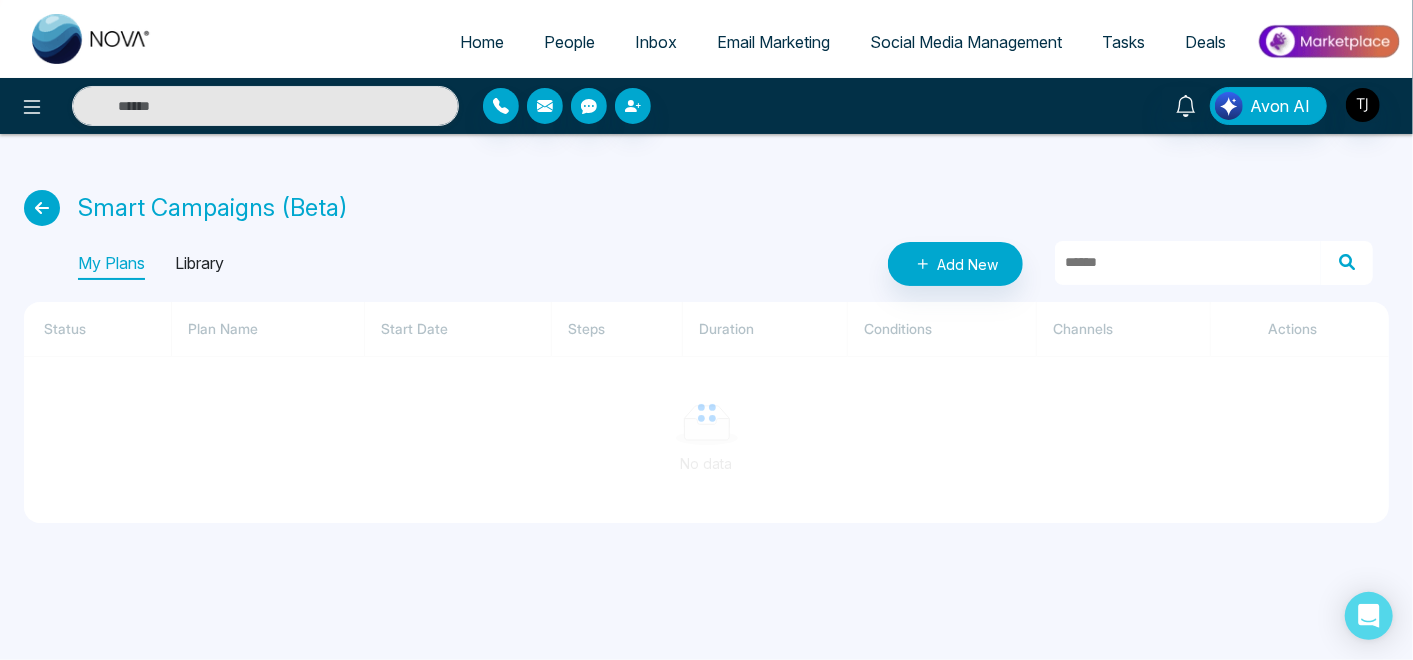 click at bounding box center (42, 208) 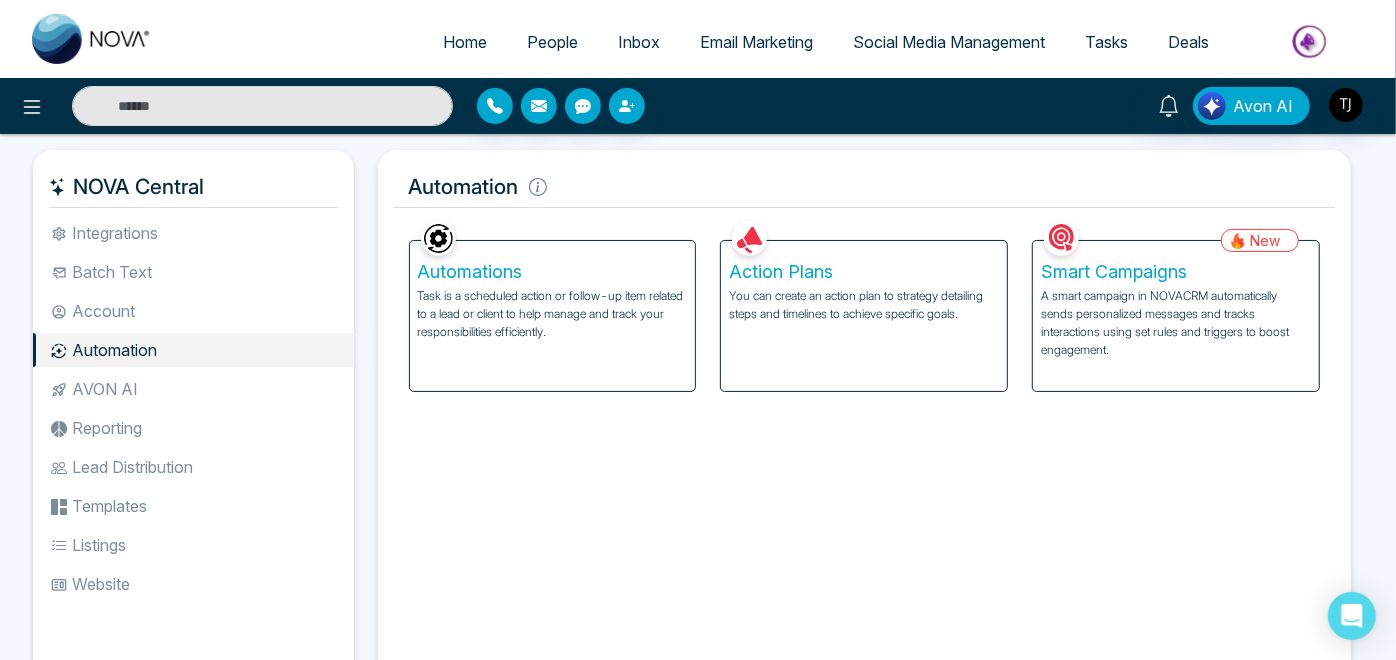 click on "Task is a scheduled action or follow-up item related to a lead or client to help manage and track your responsibilities efficiently." at bounding box center [553, 314] 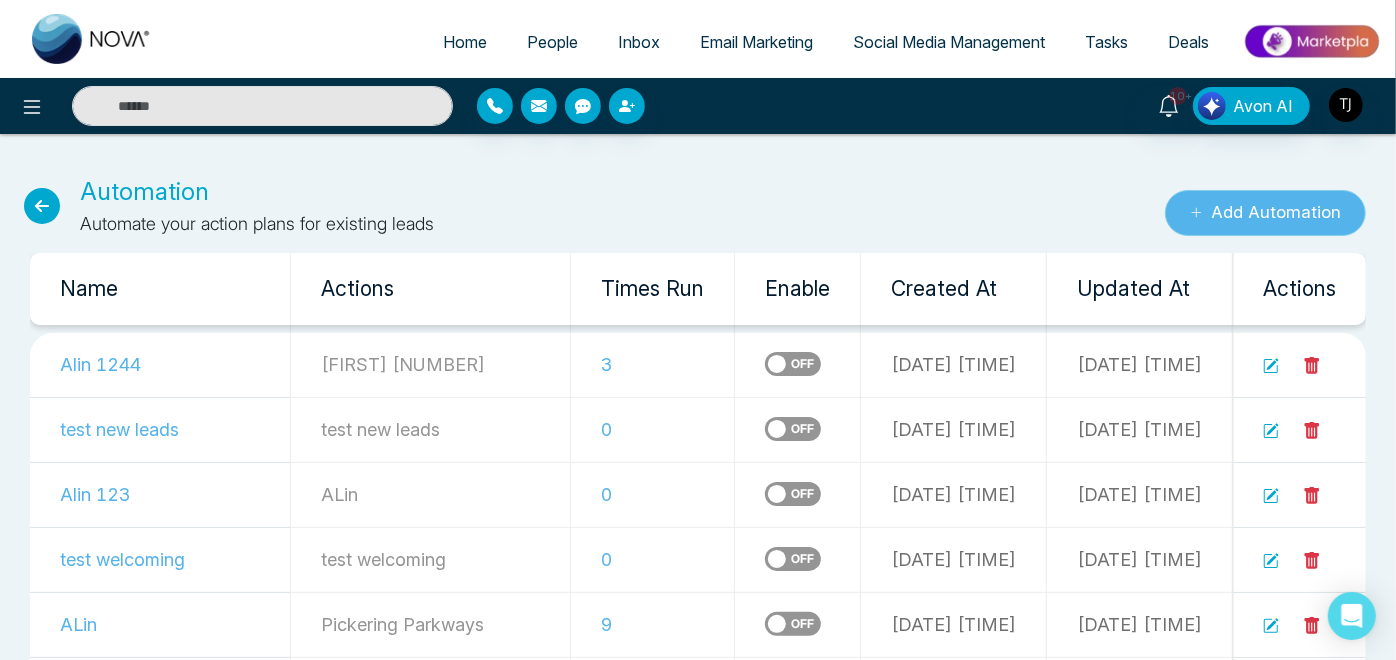 click on "Add Automation" at bounding box center (1265, 213) 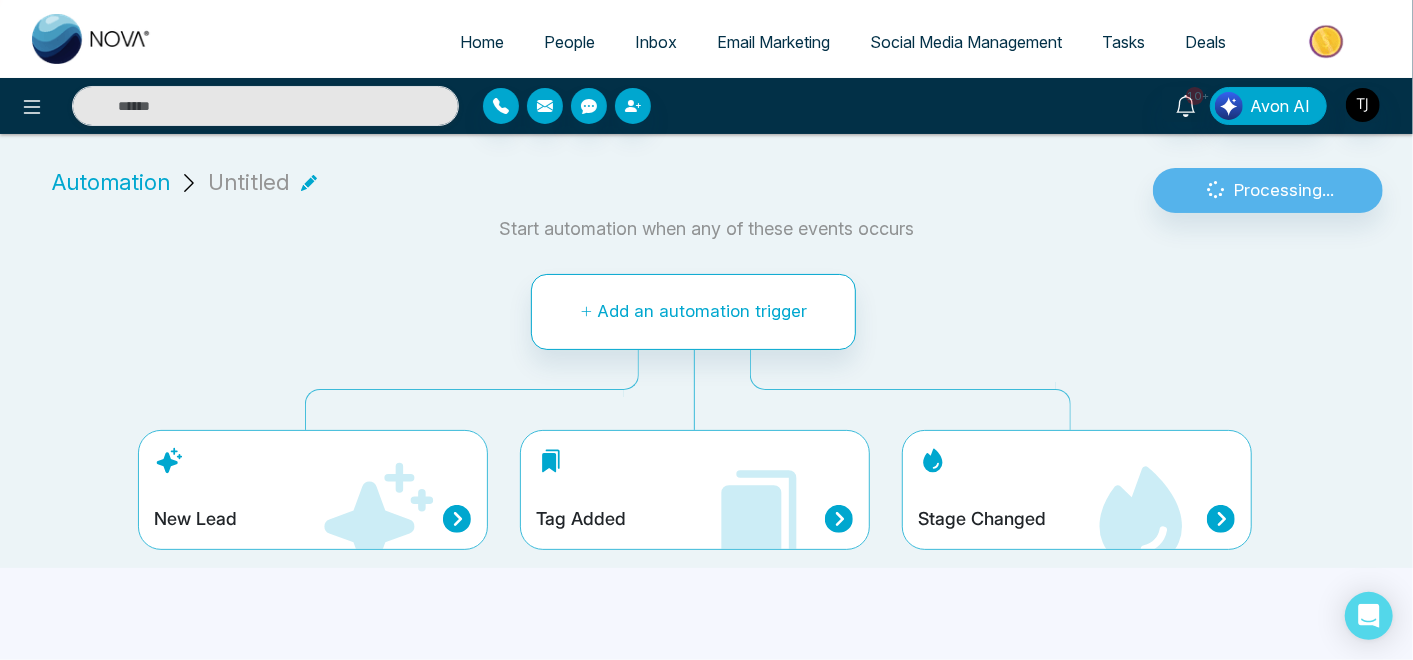 click 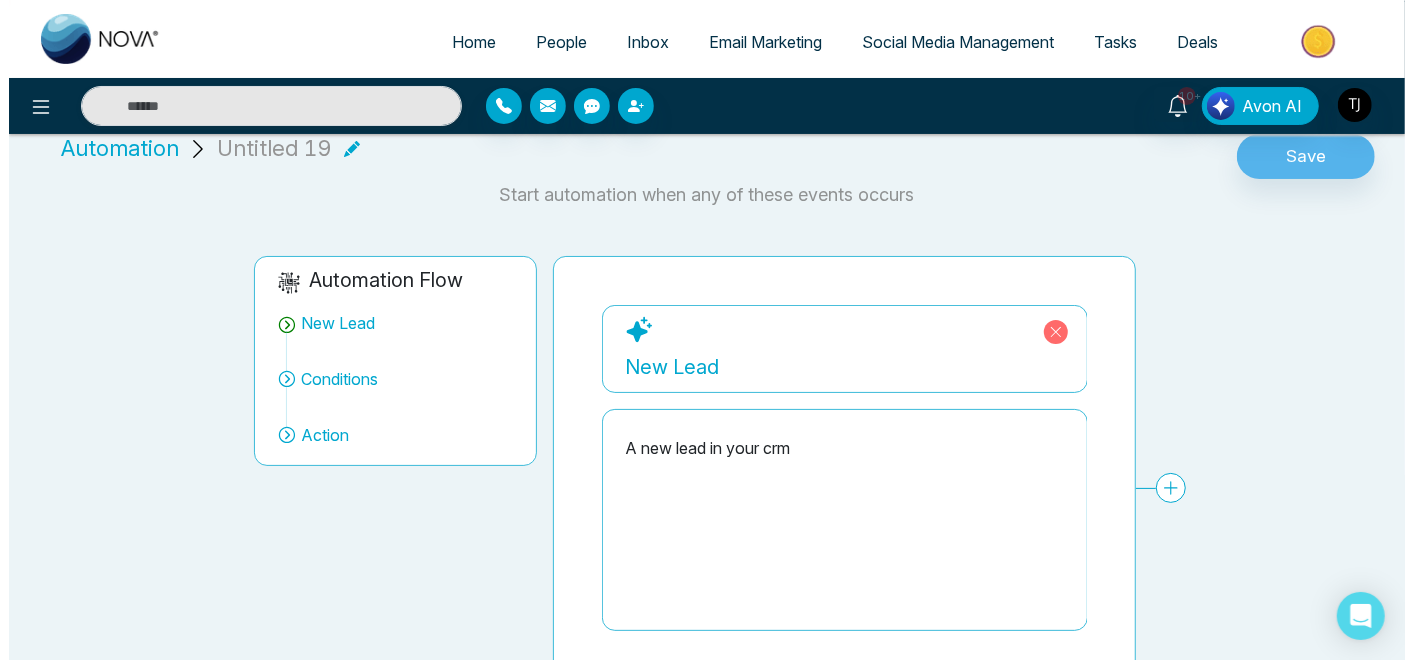 scroll, scrollTop: 92, scrollLeft: 0, axis: vertical 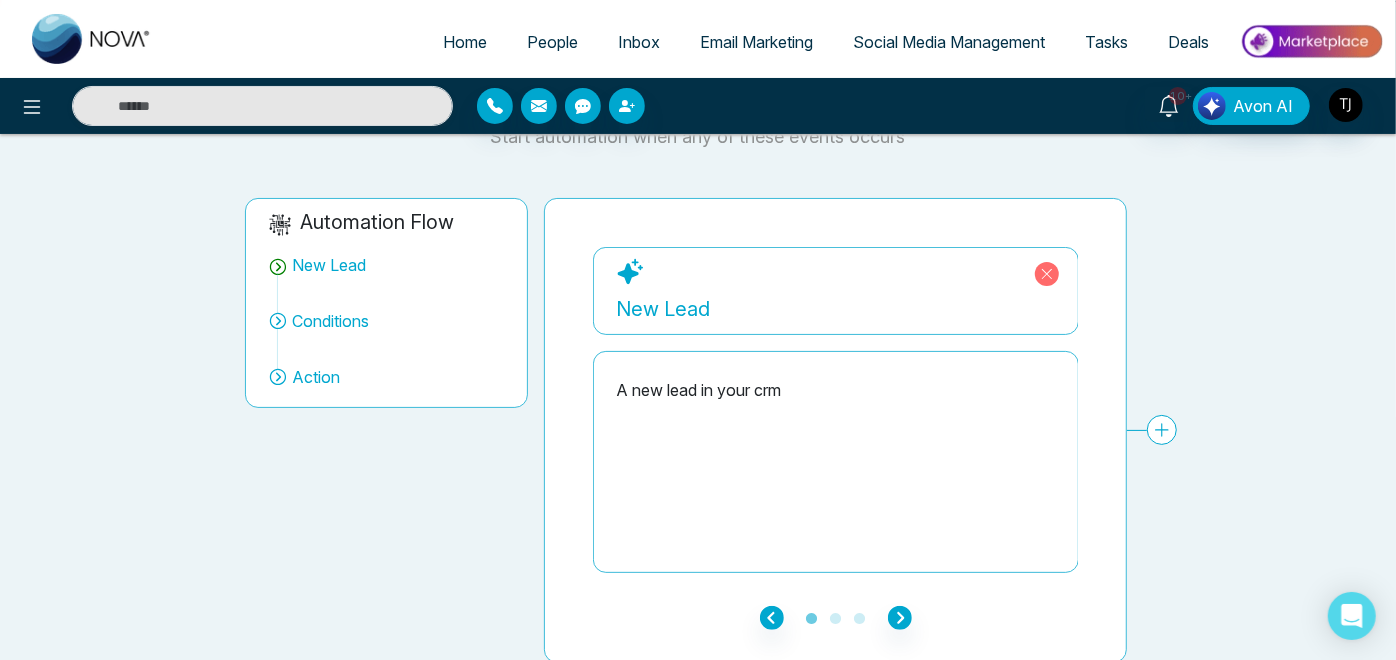 click on "New Lead" at bounding box center [836, 291] 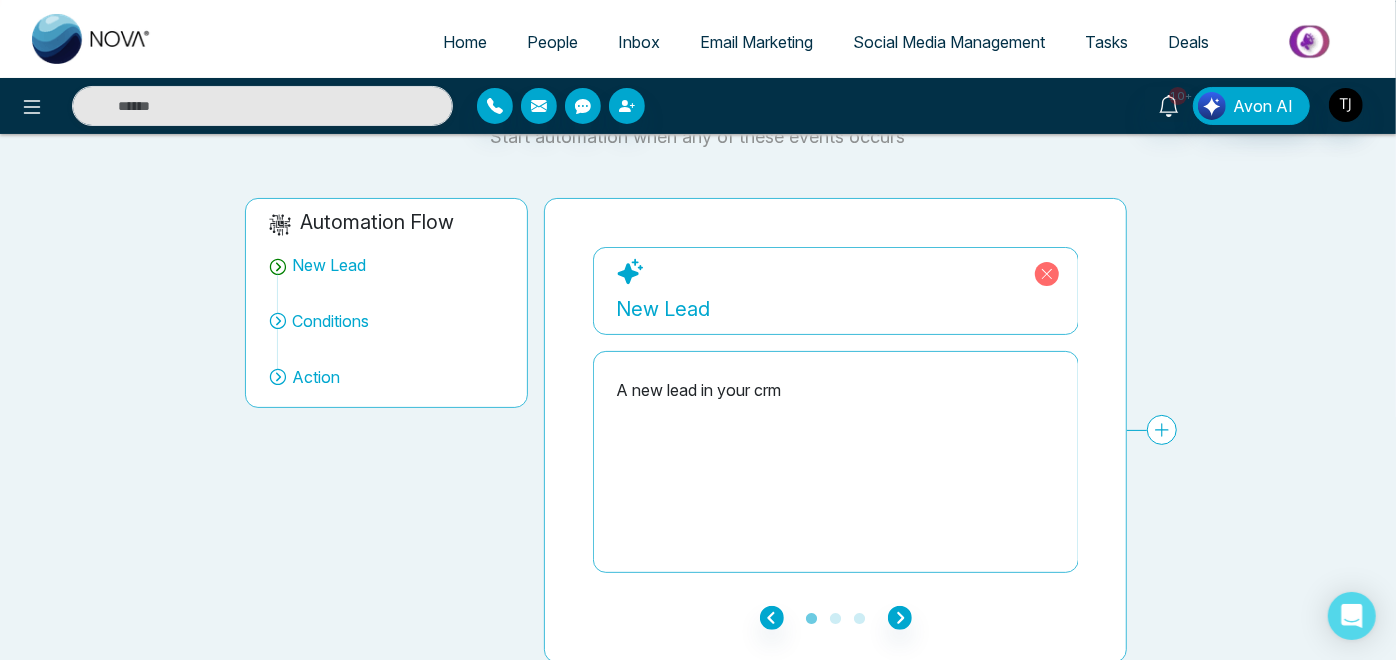 click on "A new lead in your crm" at bounding box center (836, 390) 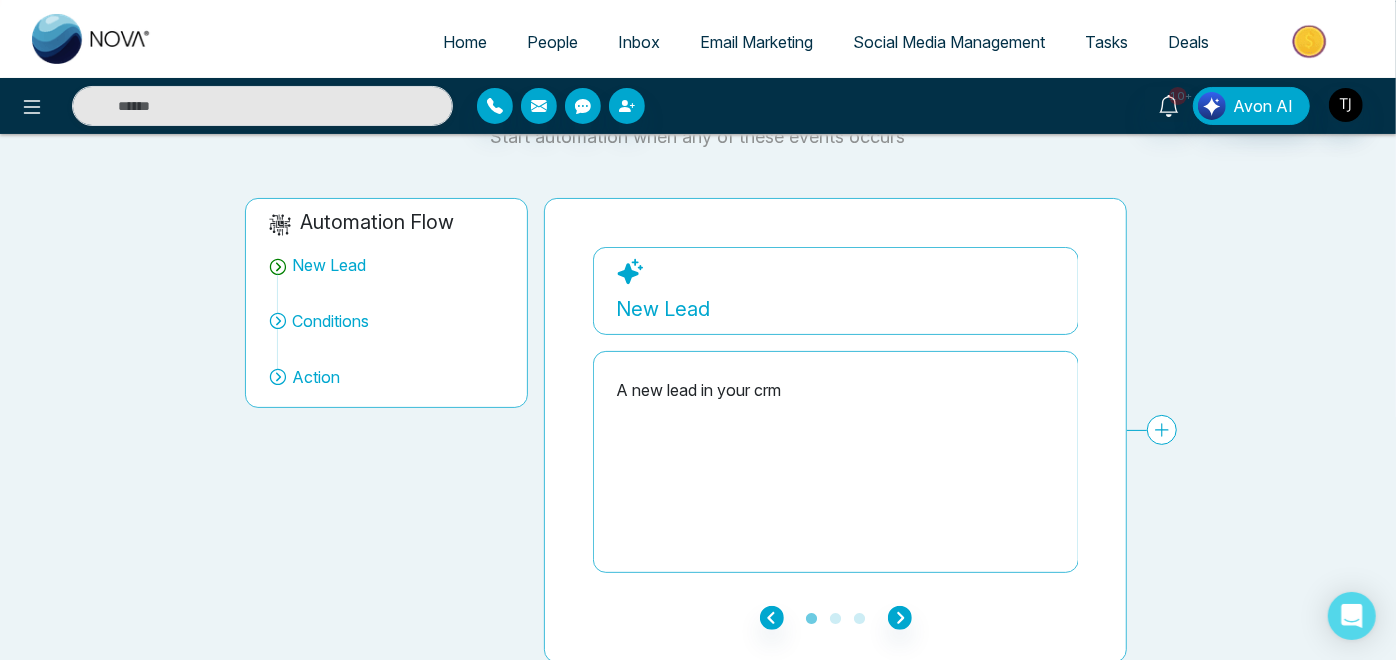 click on "Conditions" at bounding box center [330, 321] 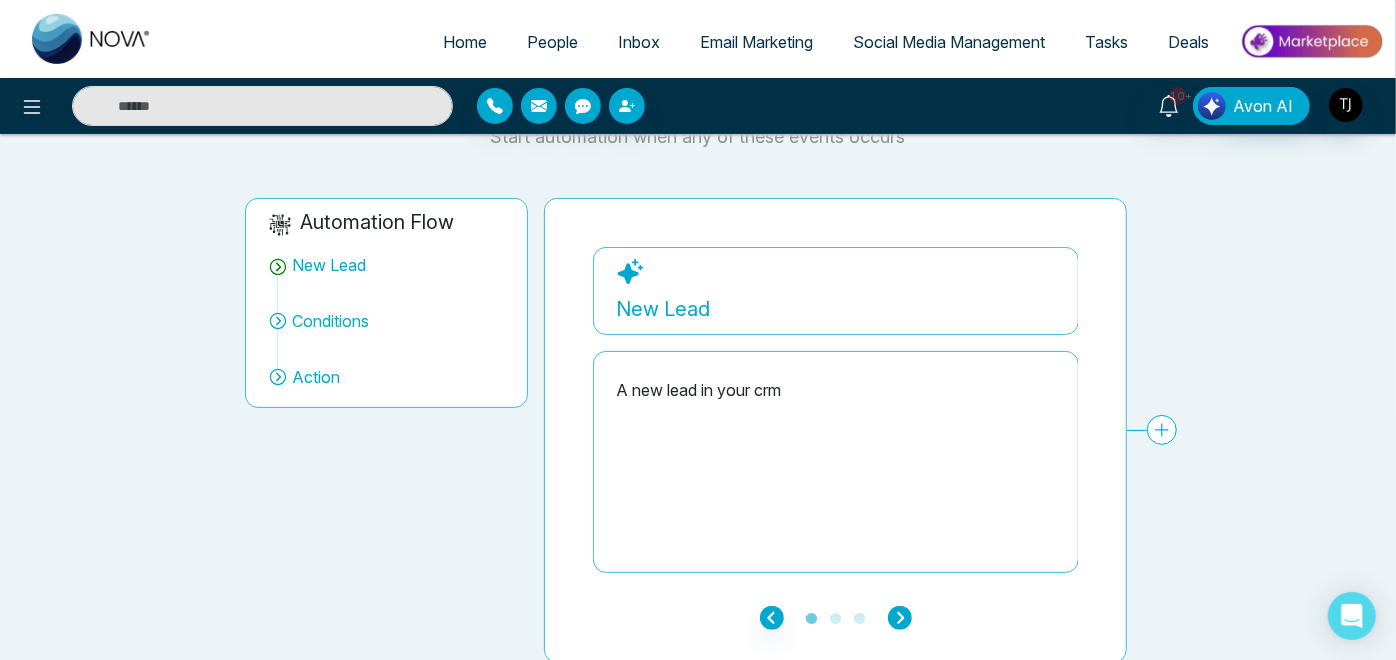click 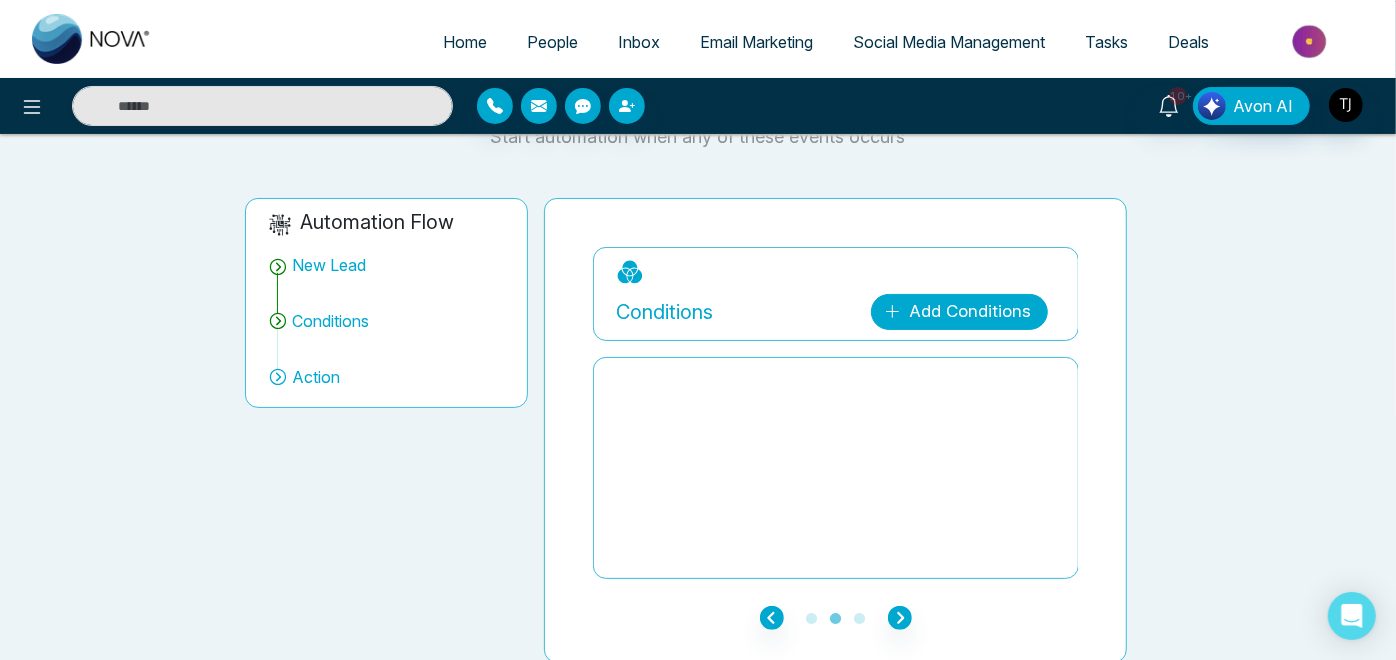 click on "Add Conditions" at bounding box center [959, 312] 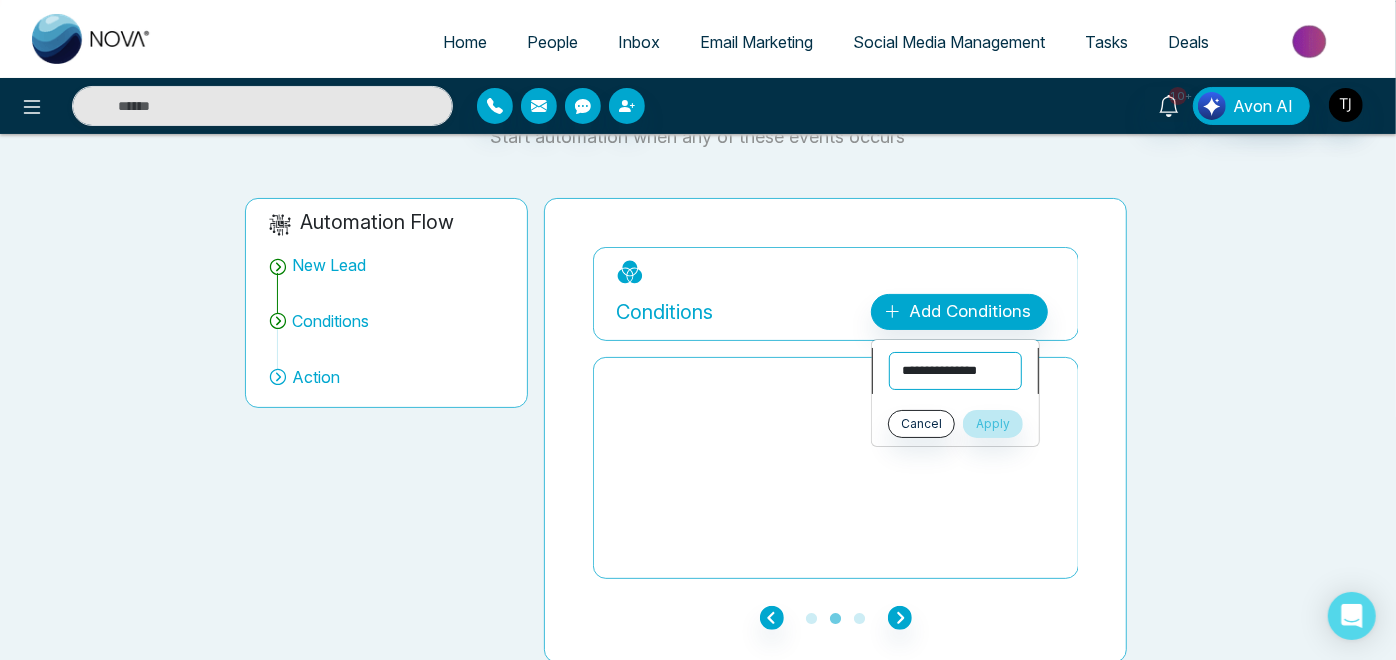 click on "**********" at bounding box center (955, 371) 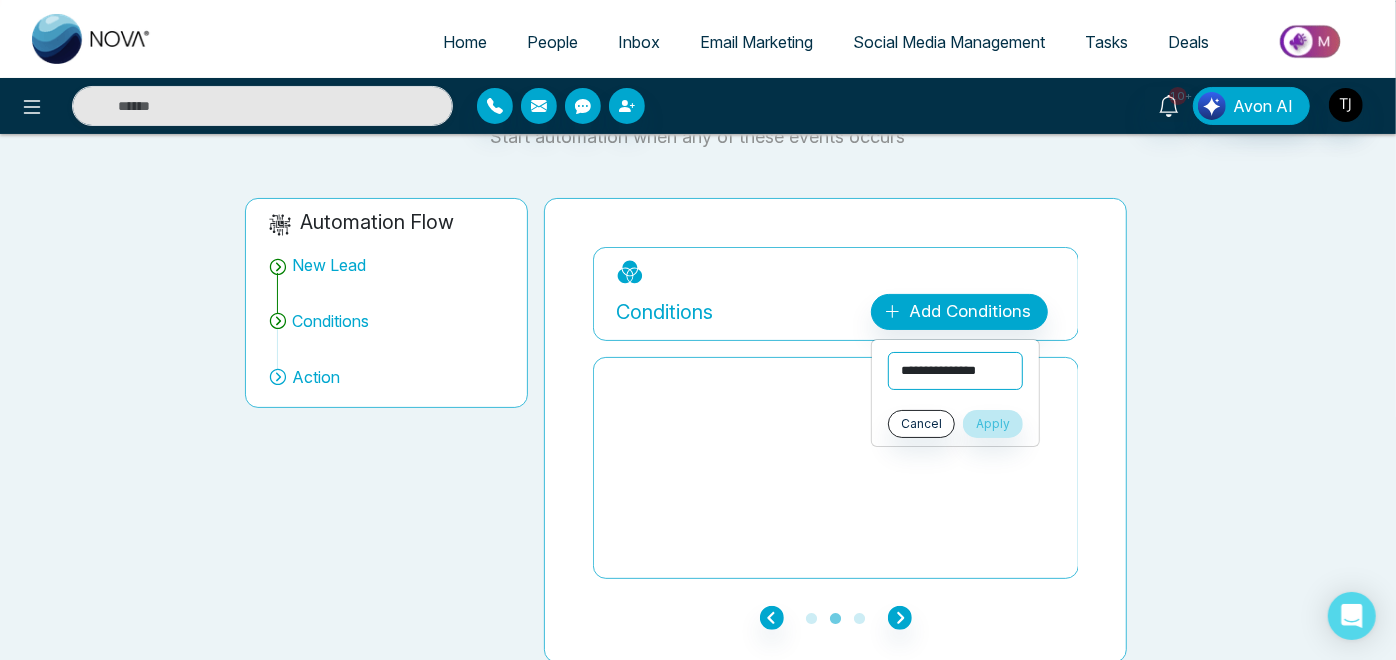 select on "**********" 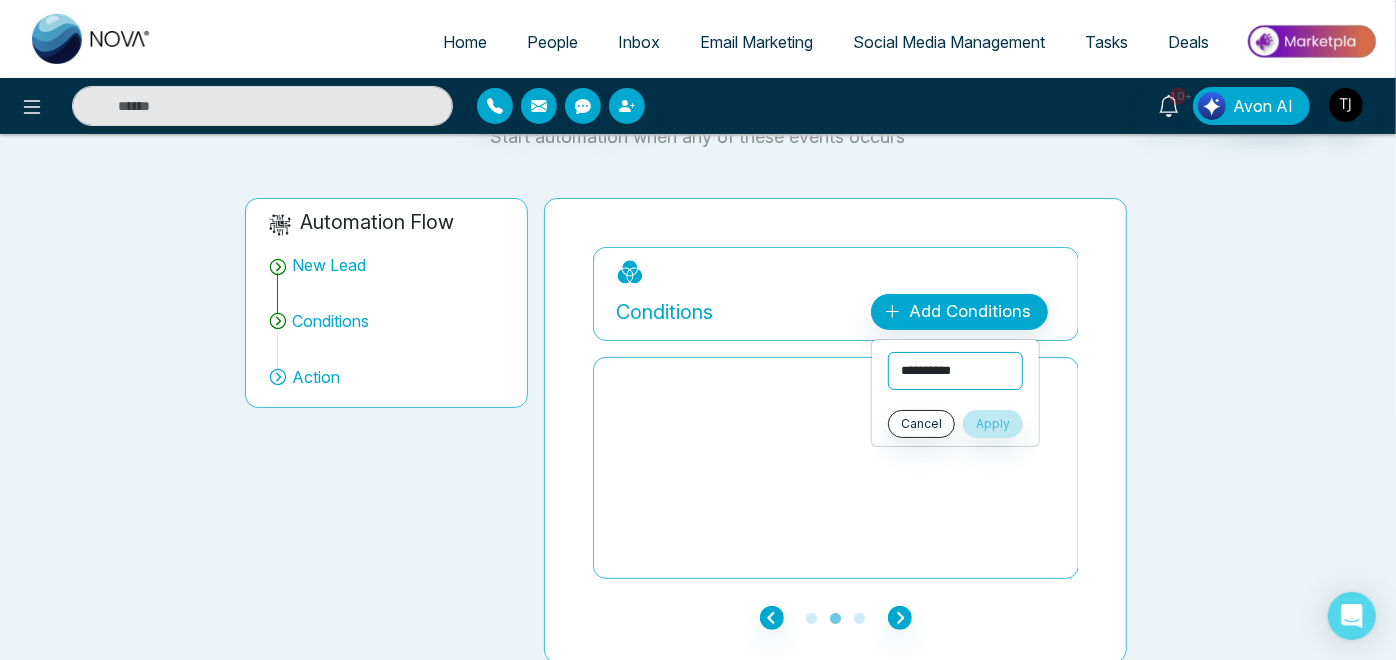 click on "**********" at bounding box center [955, 371] 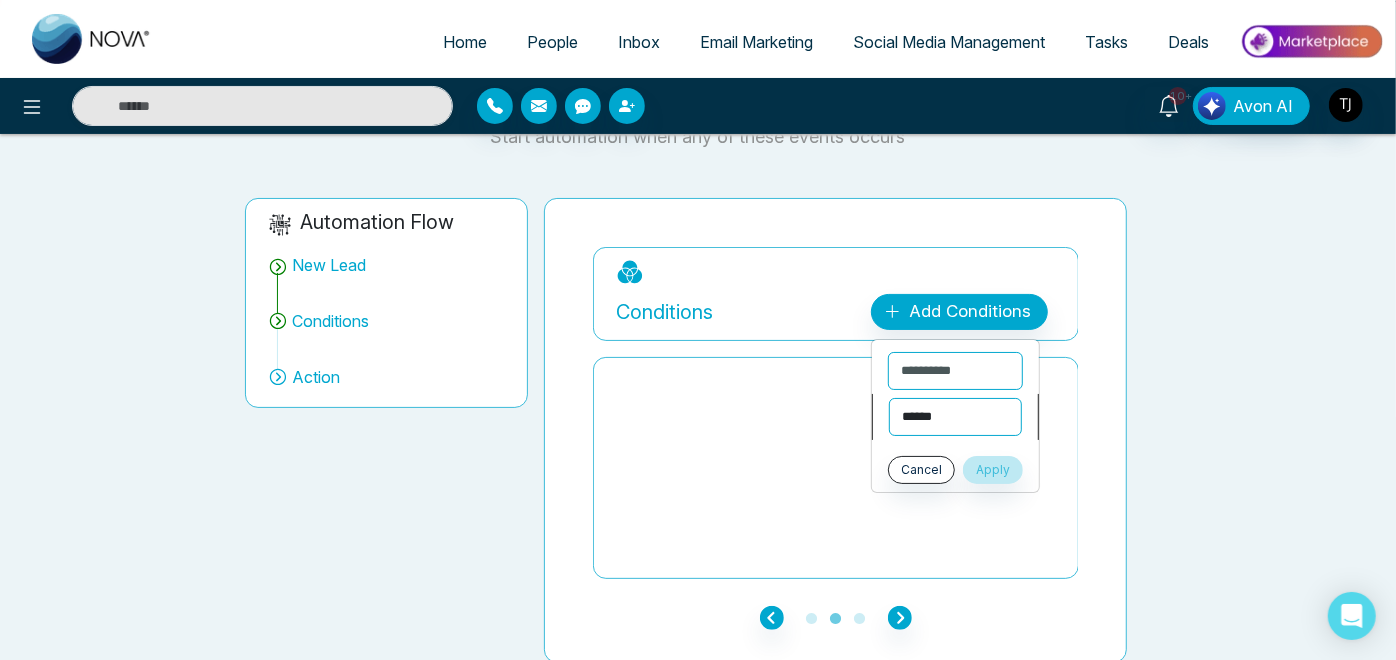 click on "**********" at bounding box center [955, 417] 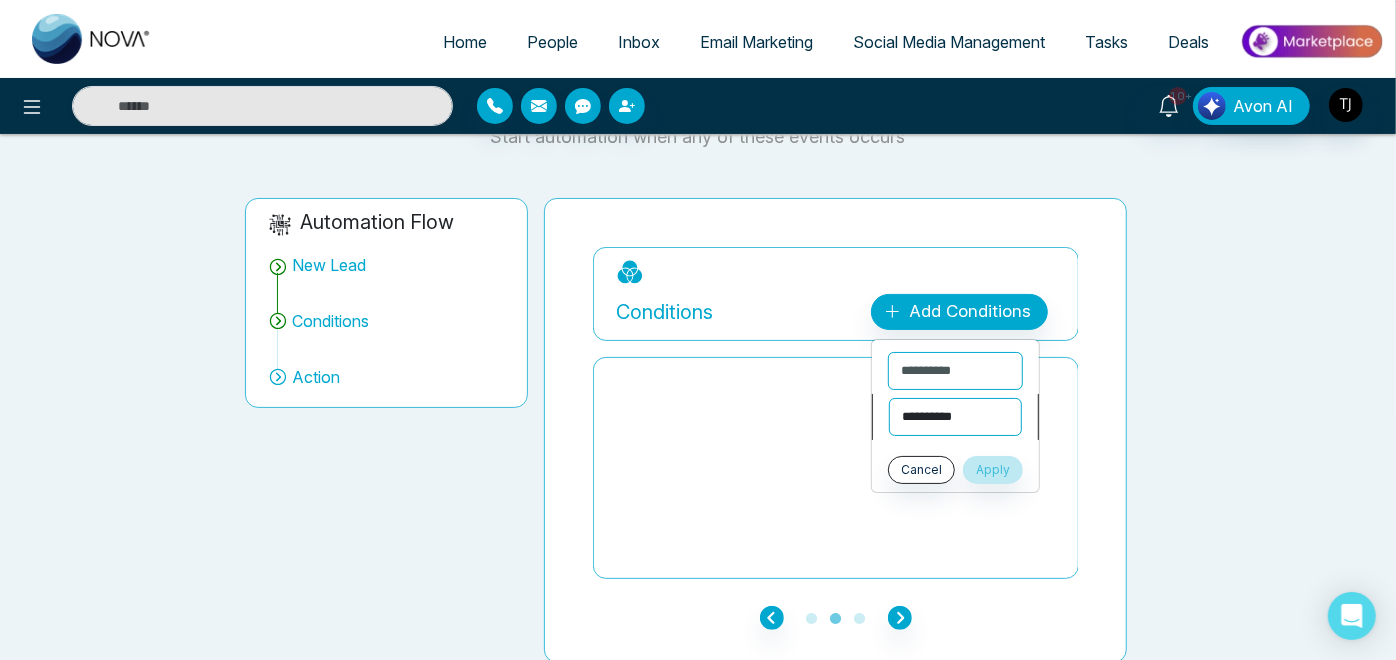 click on "**********" at bounding box center (955, 417) 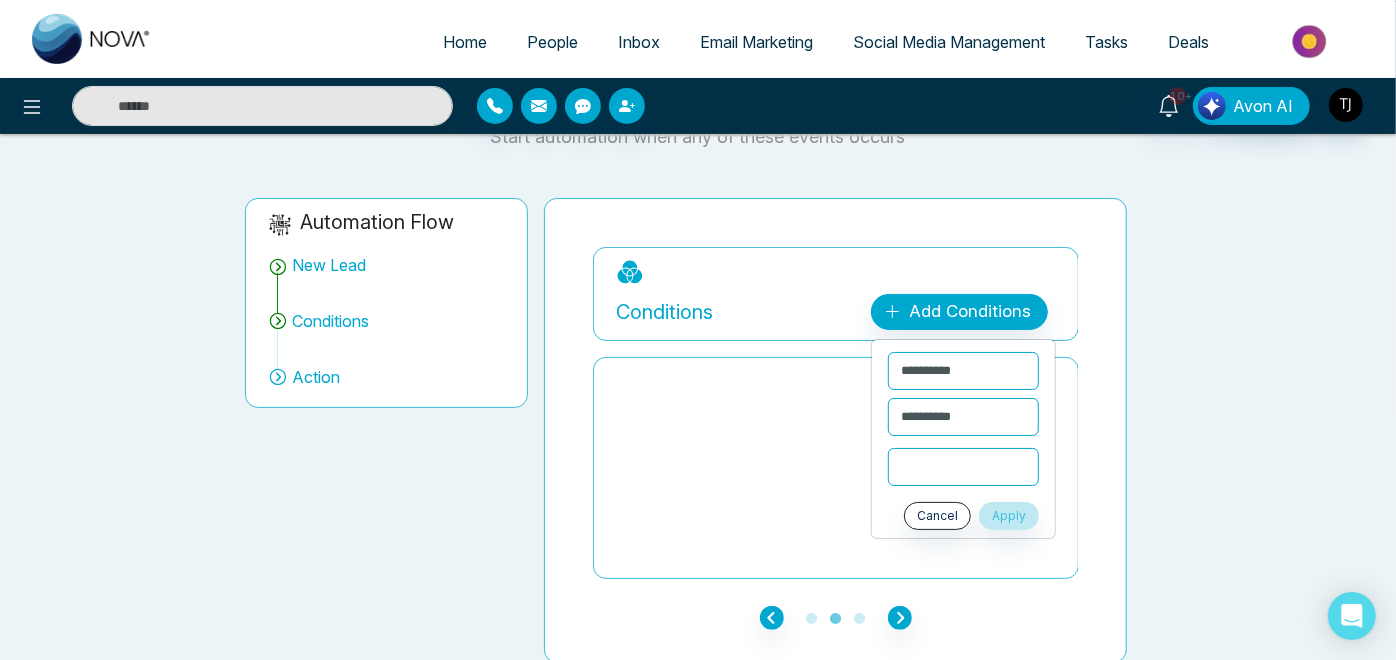 click at bounding box center (963, 467) 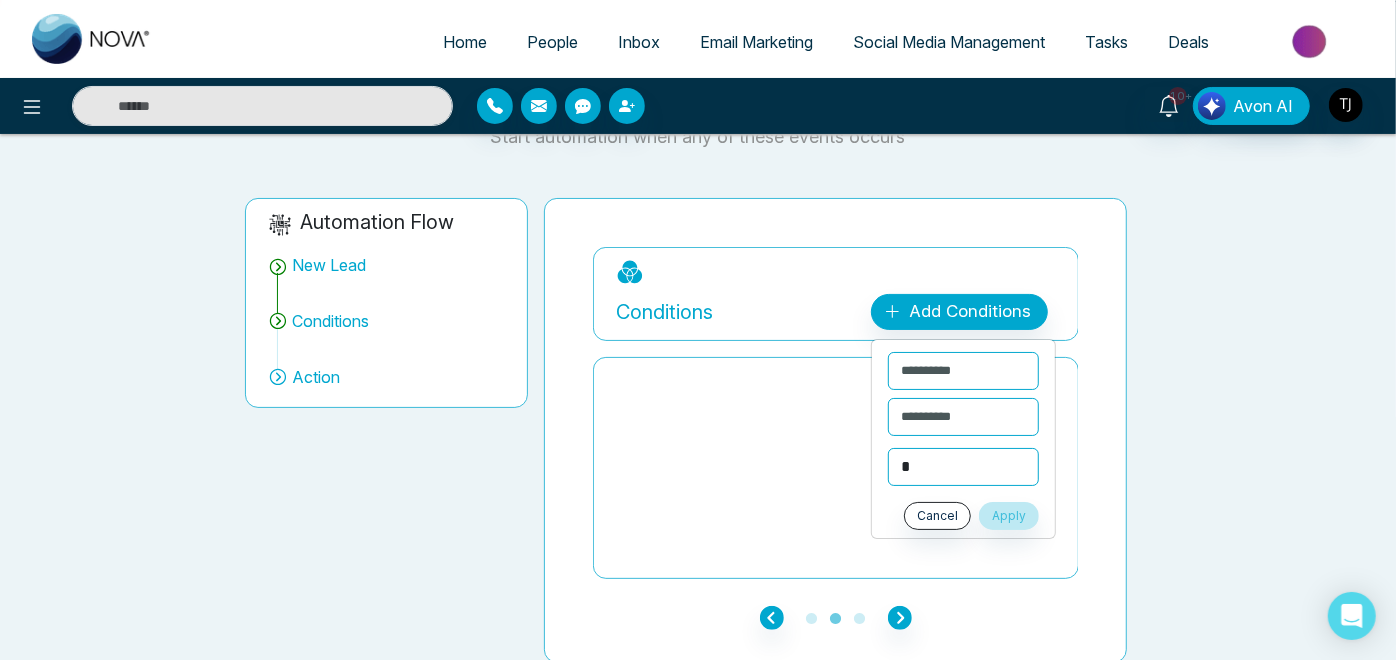 type on "*" 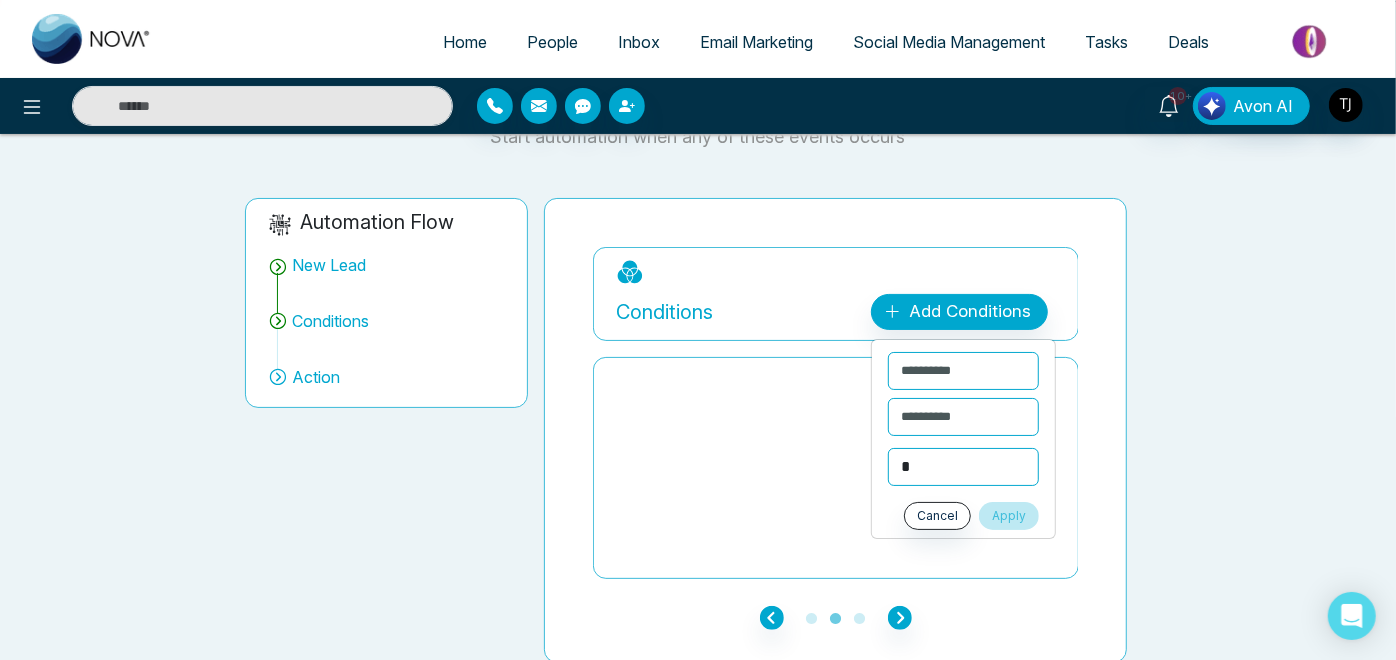 click on "Apply" at bounding box center [1009, 516] 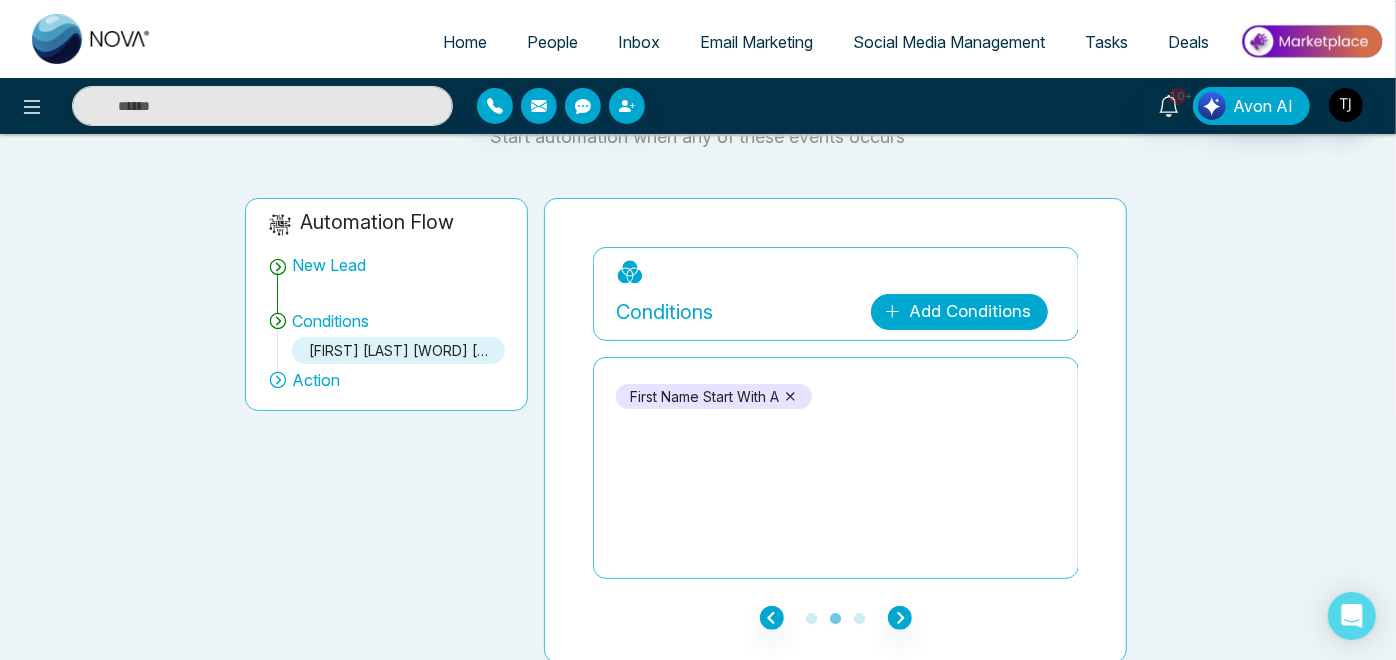 click on "Add Conditions" at bounding box center (959, 312) 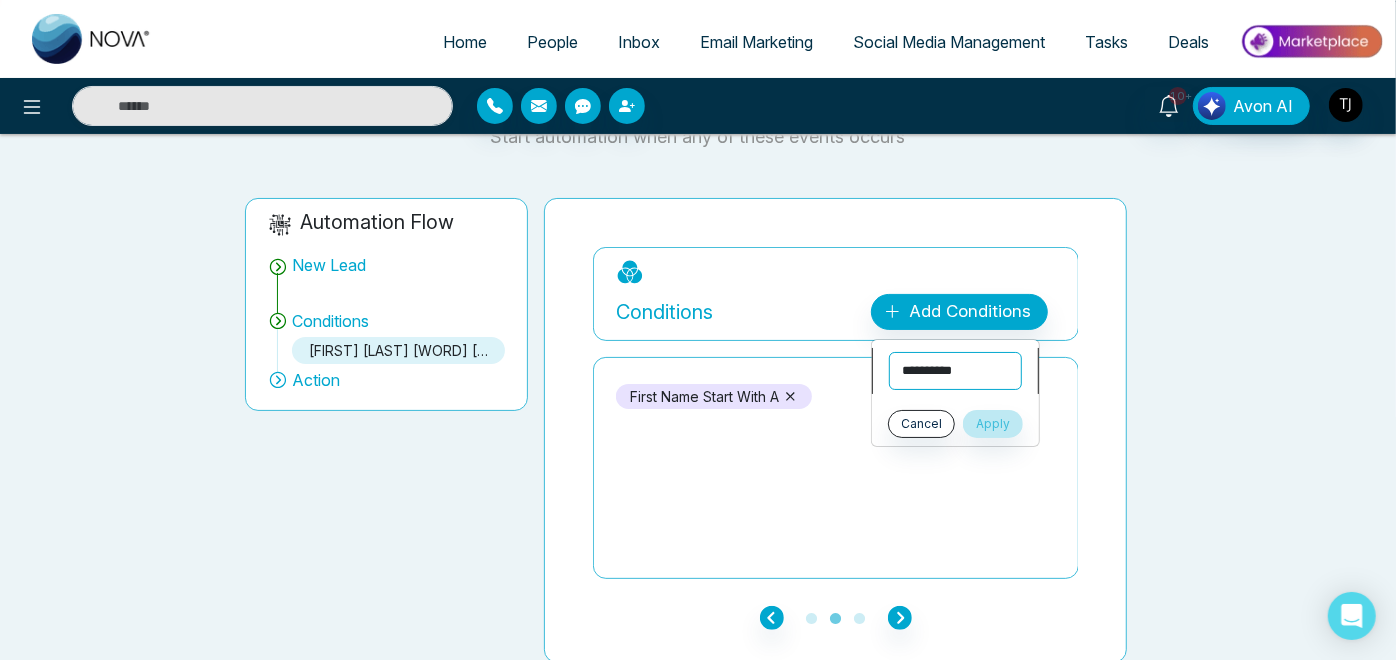 click on "**********" at bounding box center [955, 371] 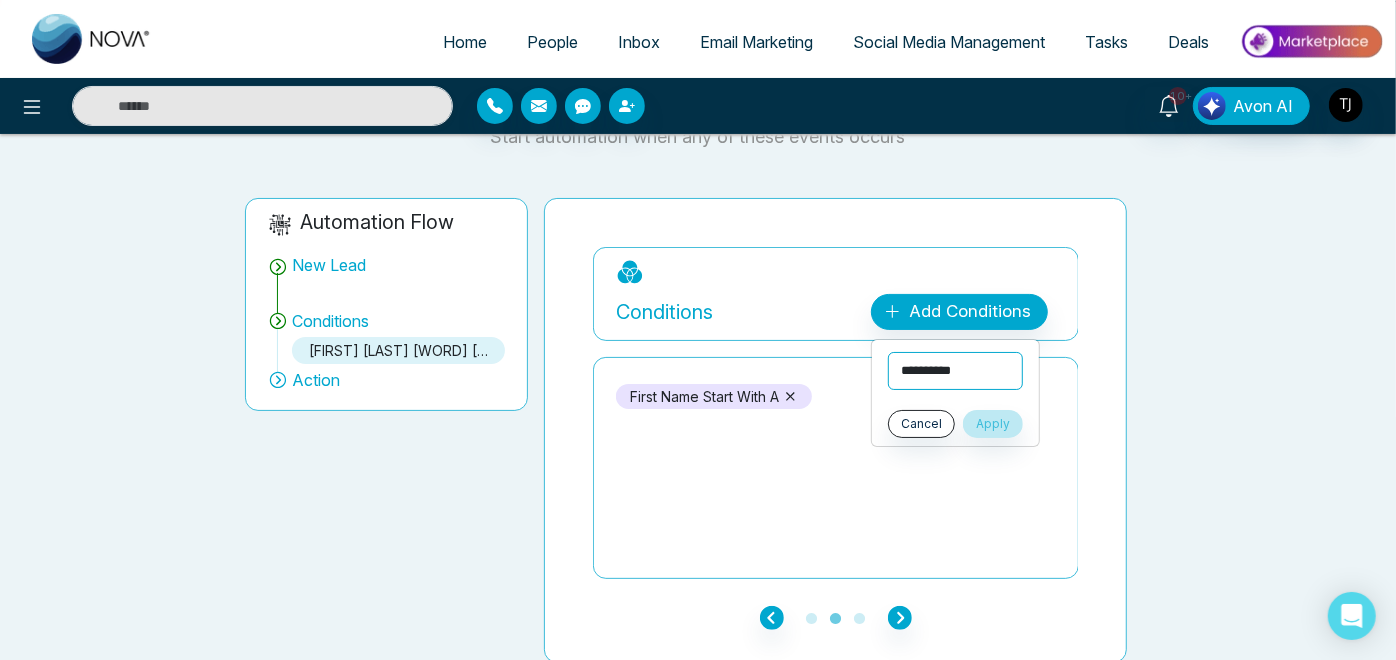 select on "*****" 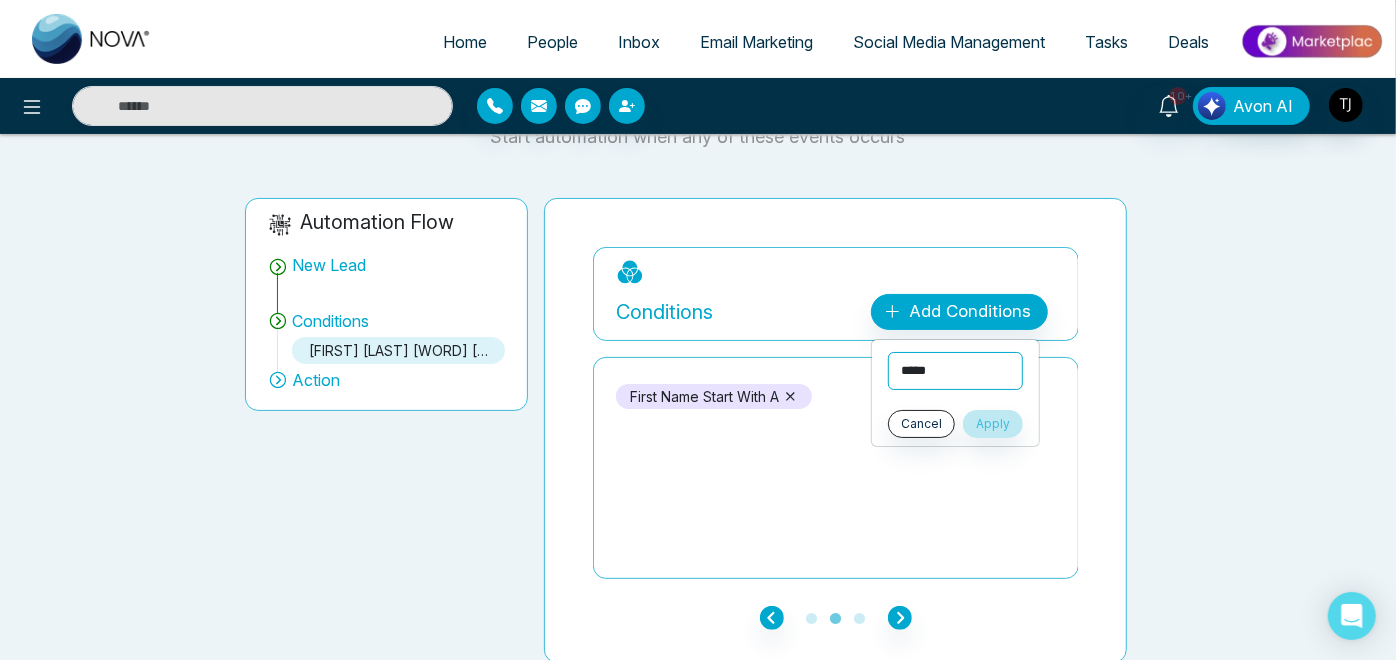 click on "**********" at bounding box center [955, 371] 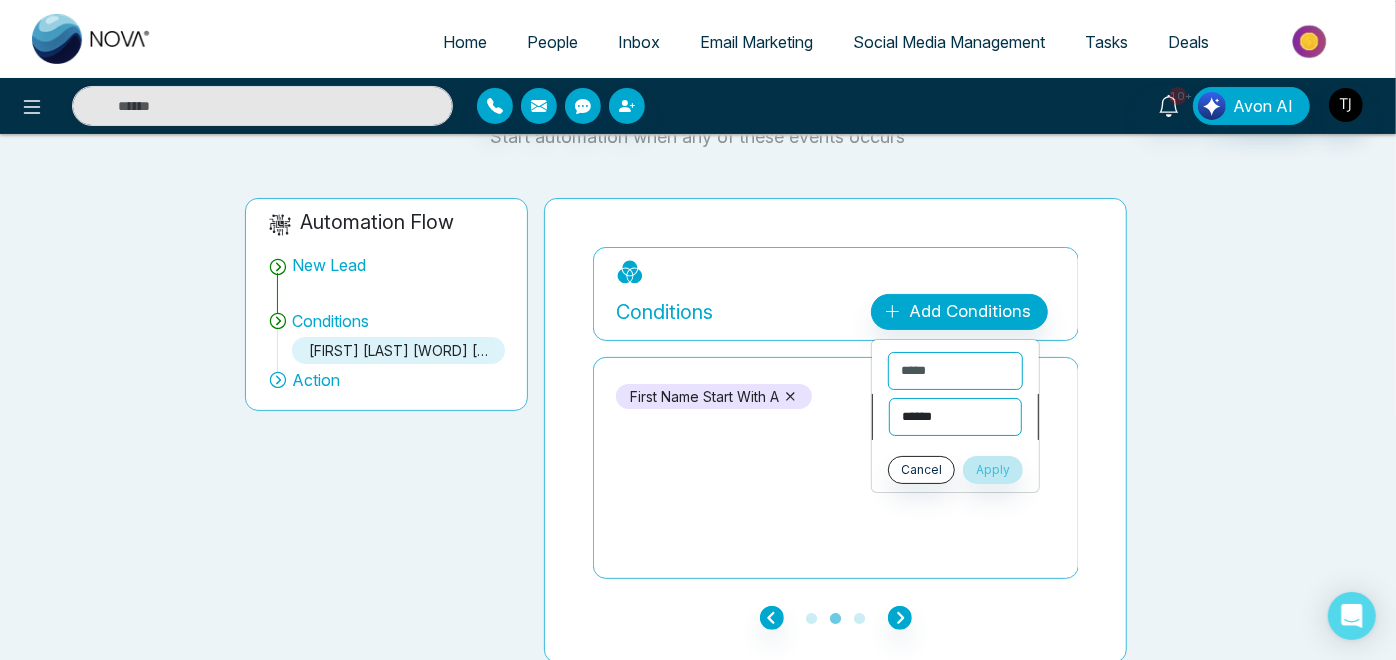 click on "**********" at bounding box center [955, 417] 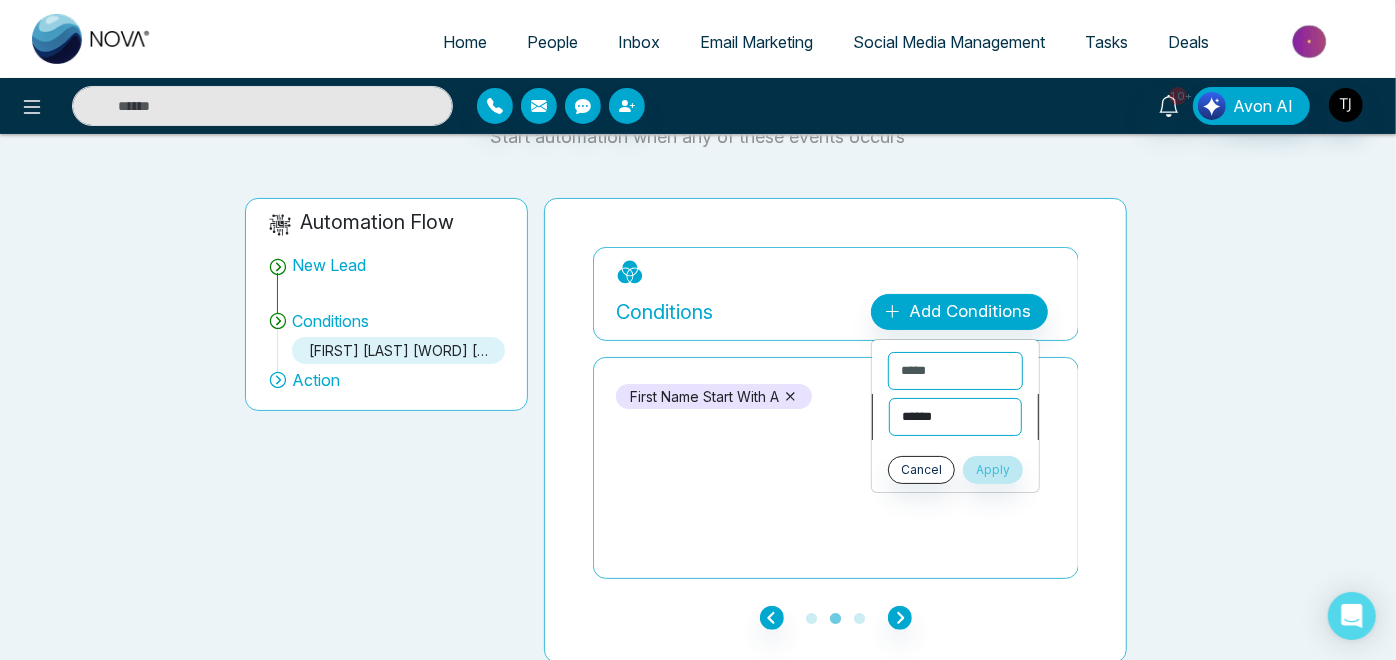 select on "********" 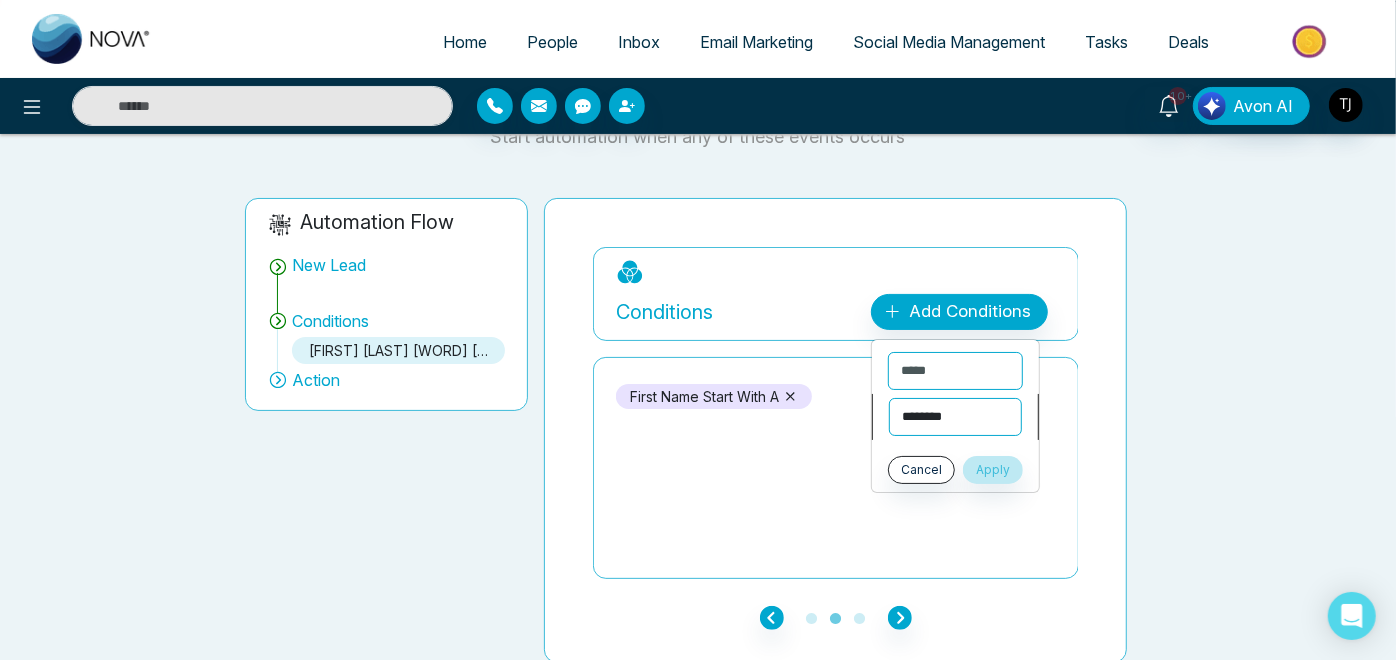 click on "**********" at bounding box center [955, 417] 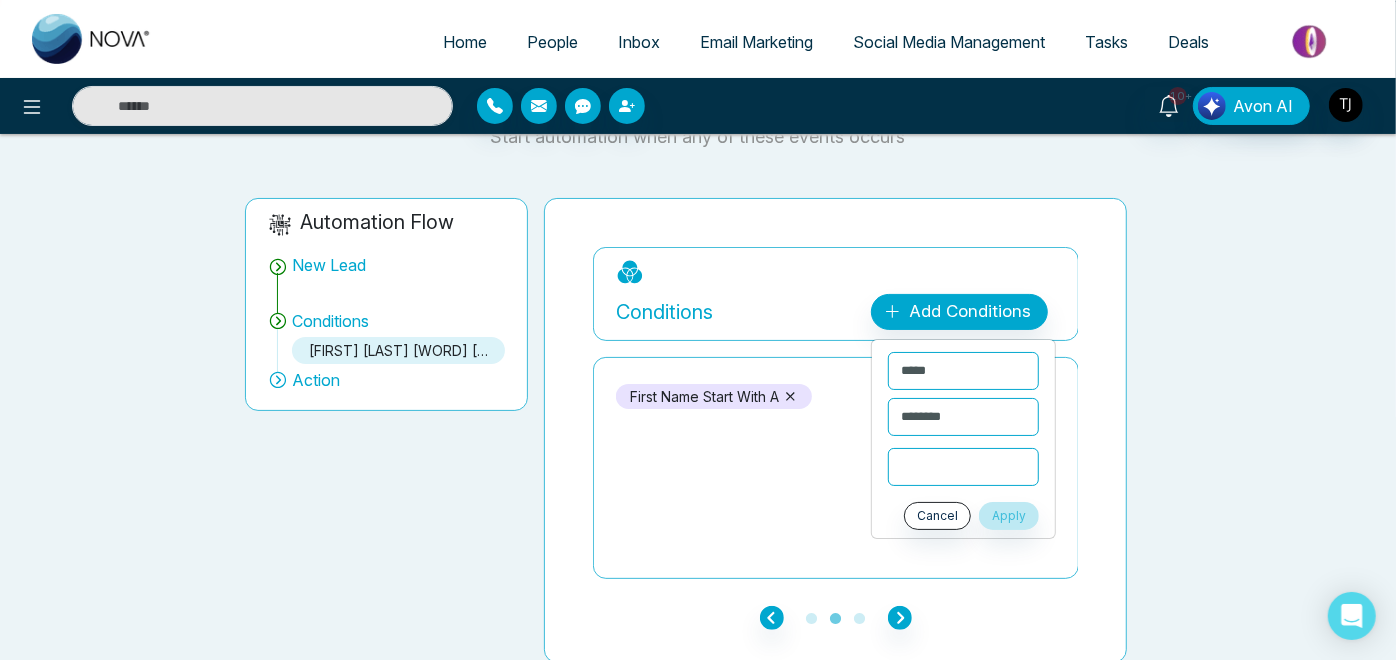 click at bounding box center [963, 467] 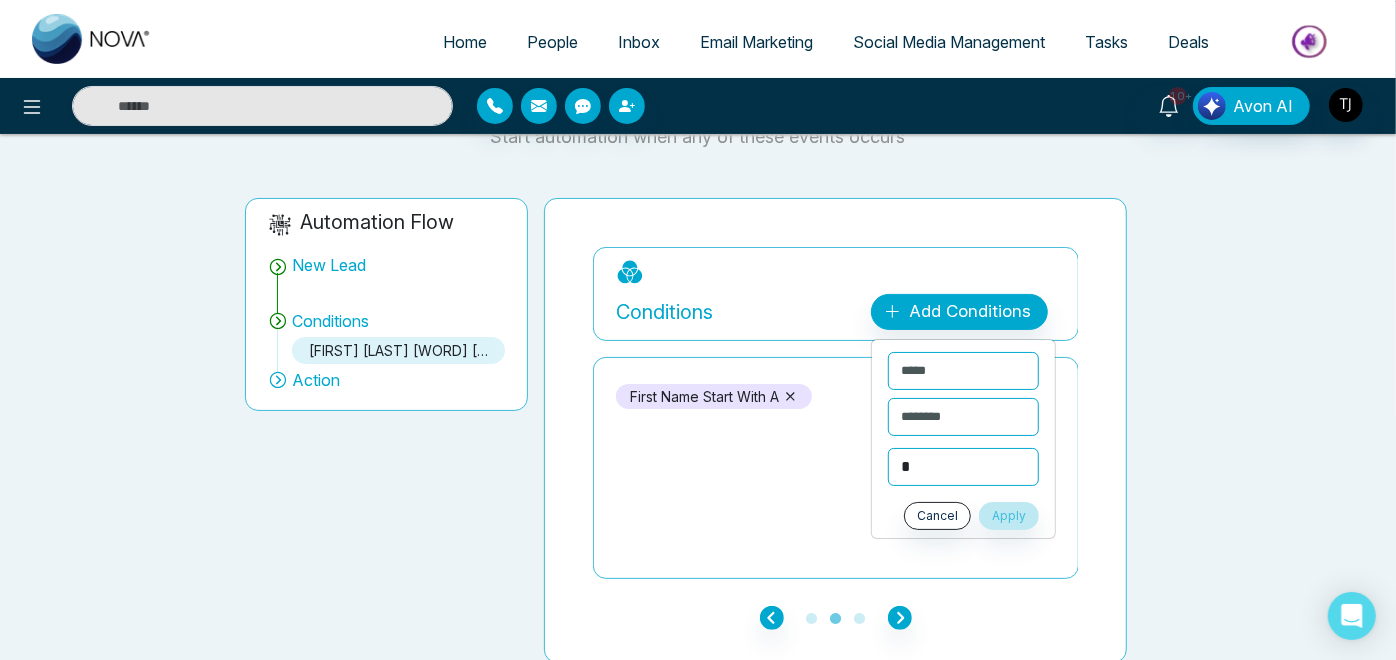 type on "*" 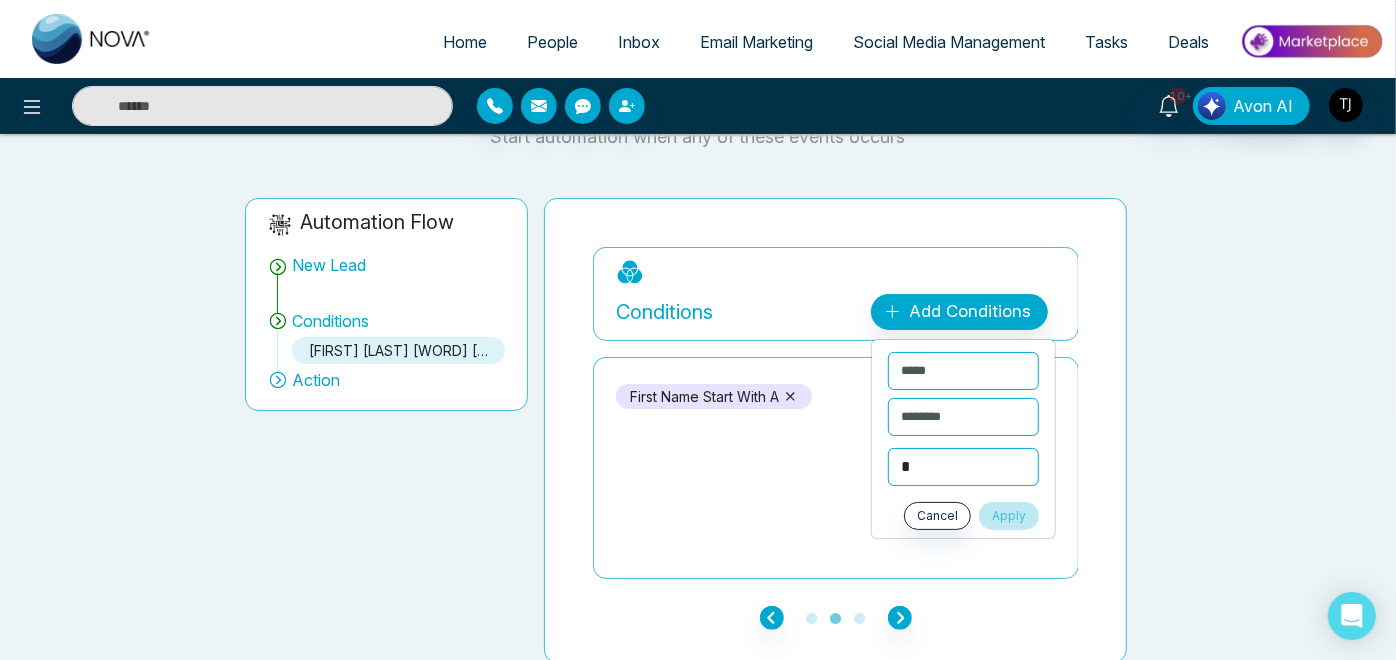 click on "Apply" at bounding box center (1009, 516) 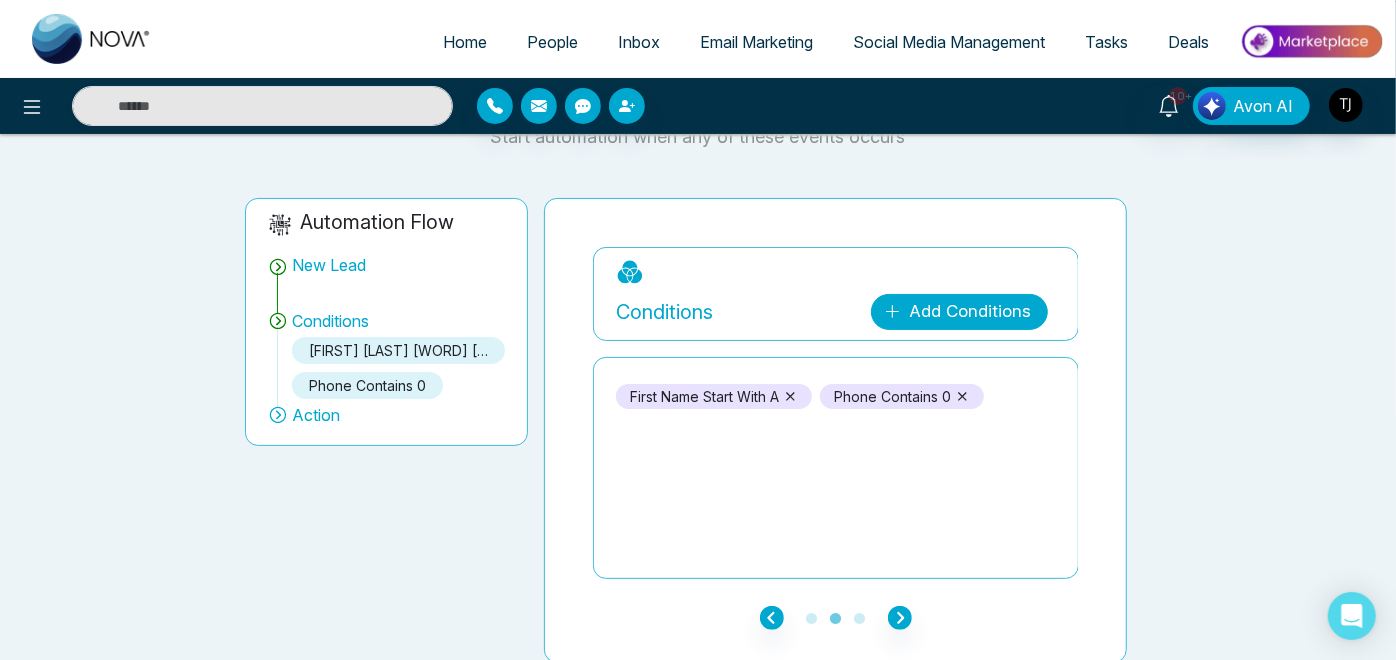 click on "Add Conditions" at bounding box center (959, 312) 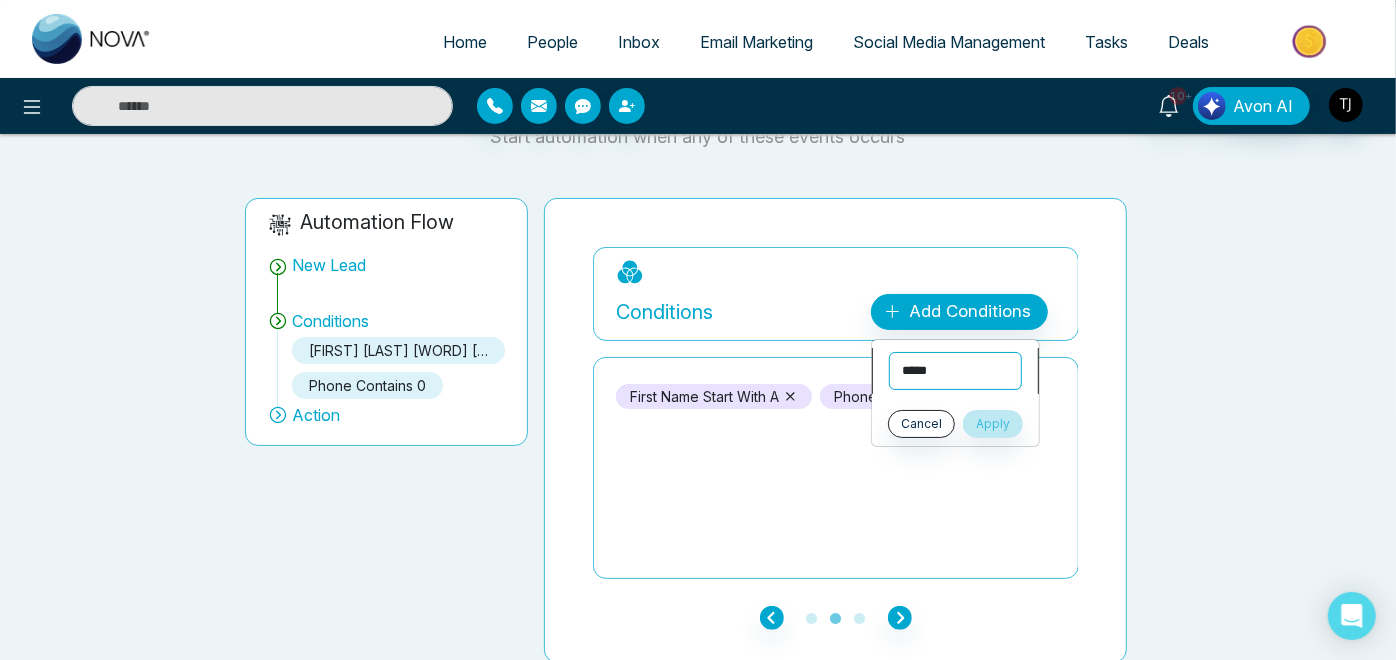 click on "**********" at bounding box center [955, 371] 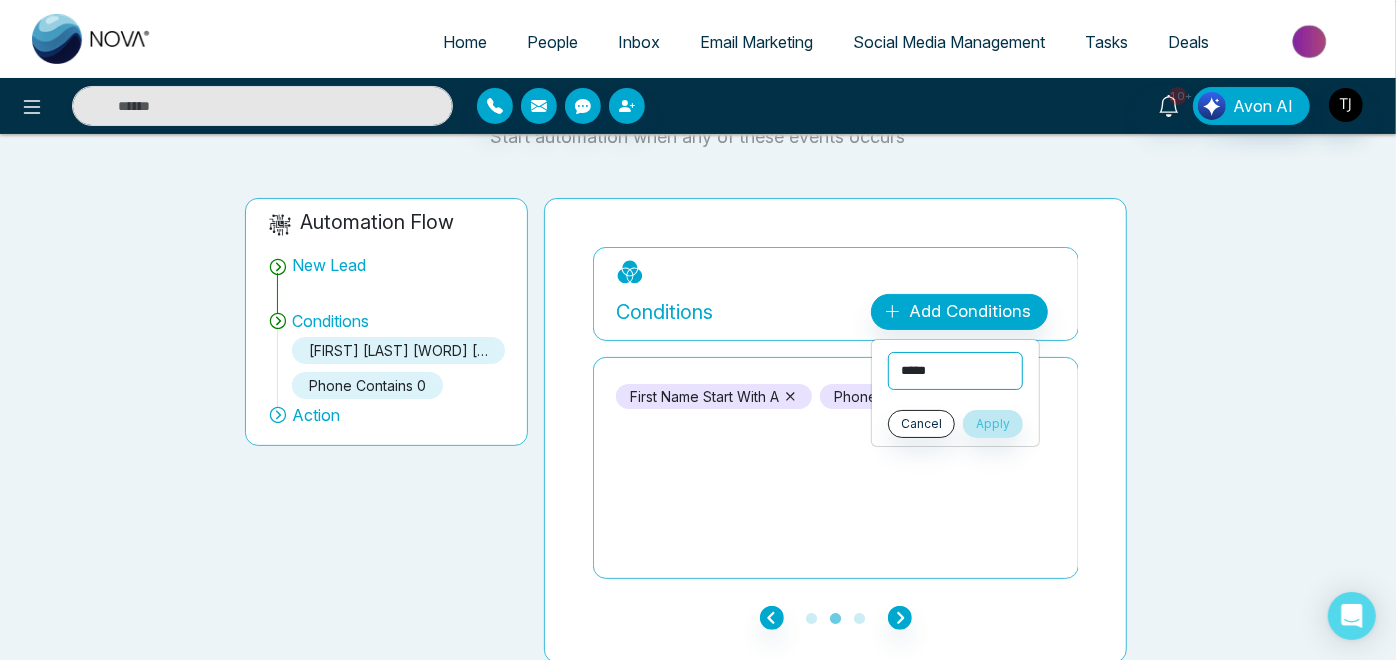 click on "**********" at bounding box center [955, 371] 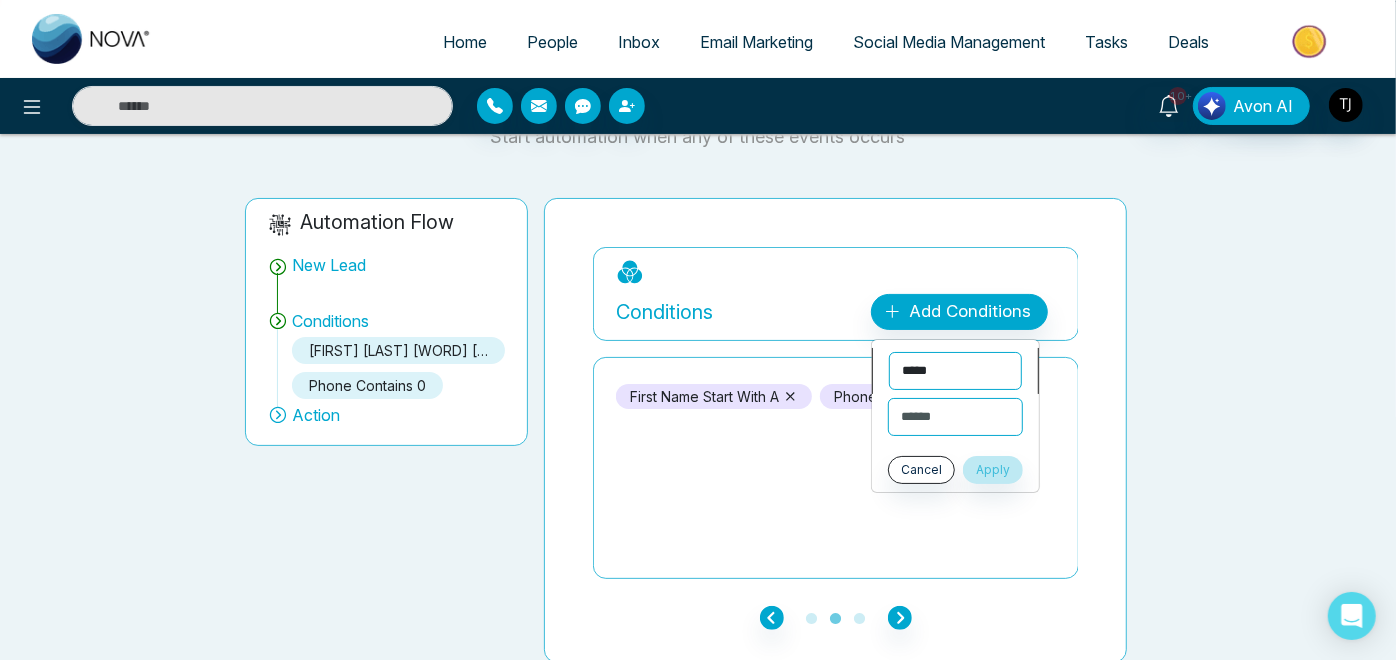click on "**********" at bounding box center [955, 371] 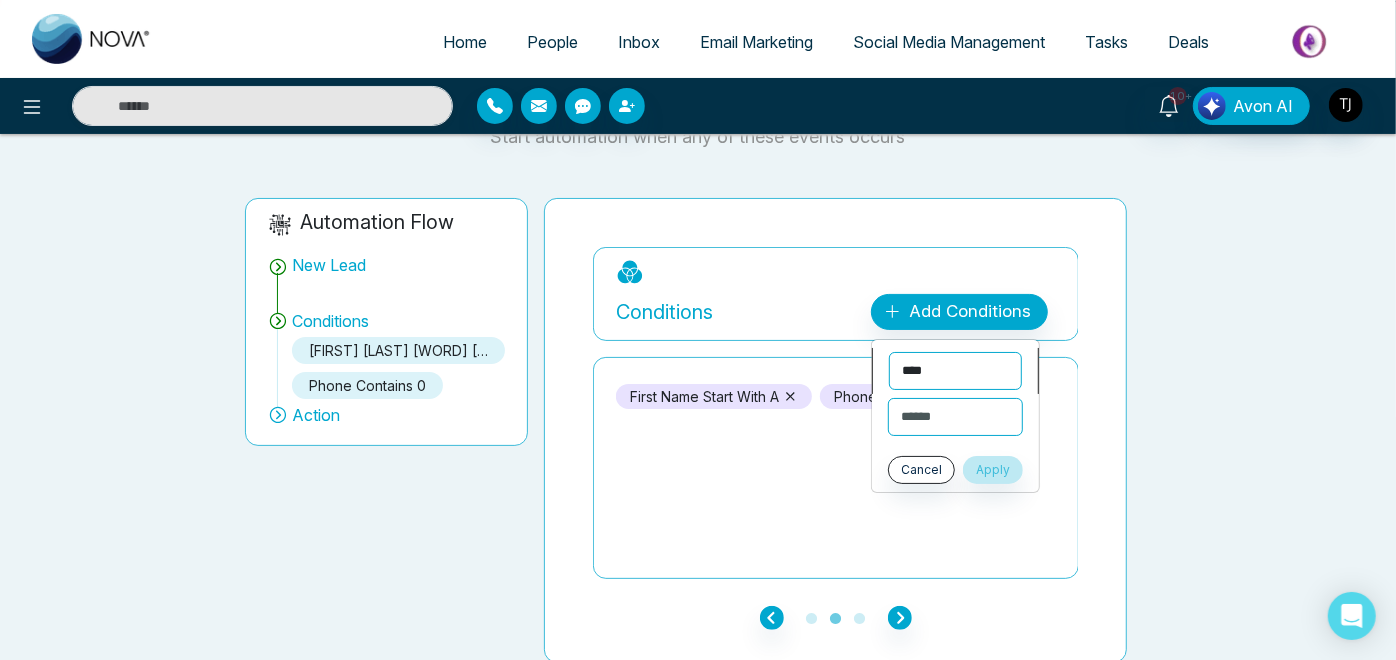 click on "**********" at bounding box center (955, 371) 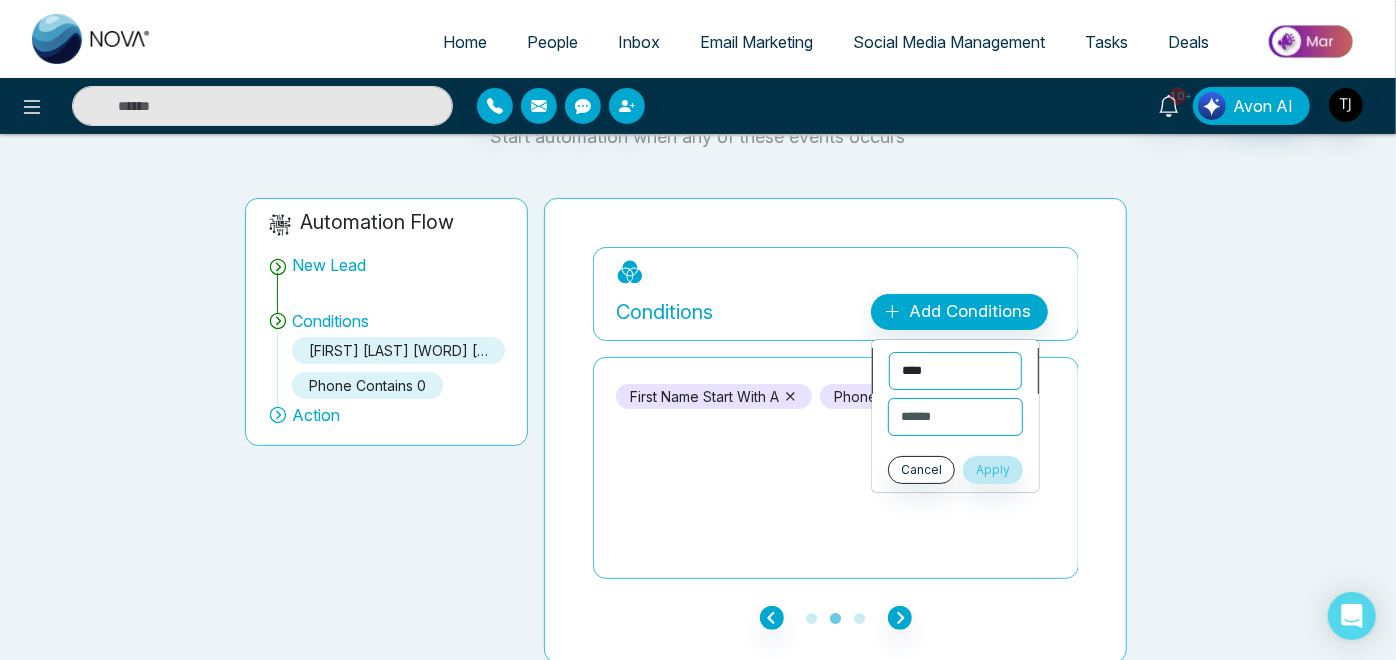 click on "**********" at bounding box center [955, 371] 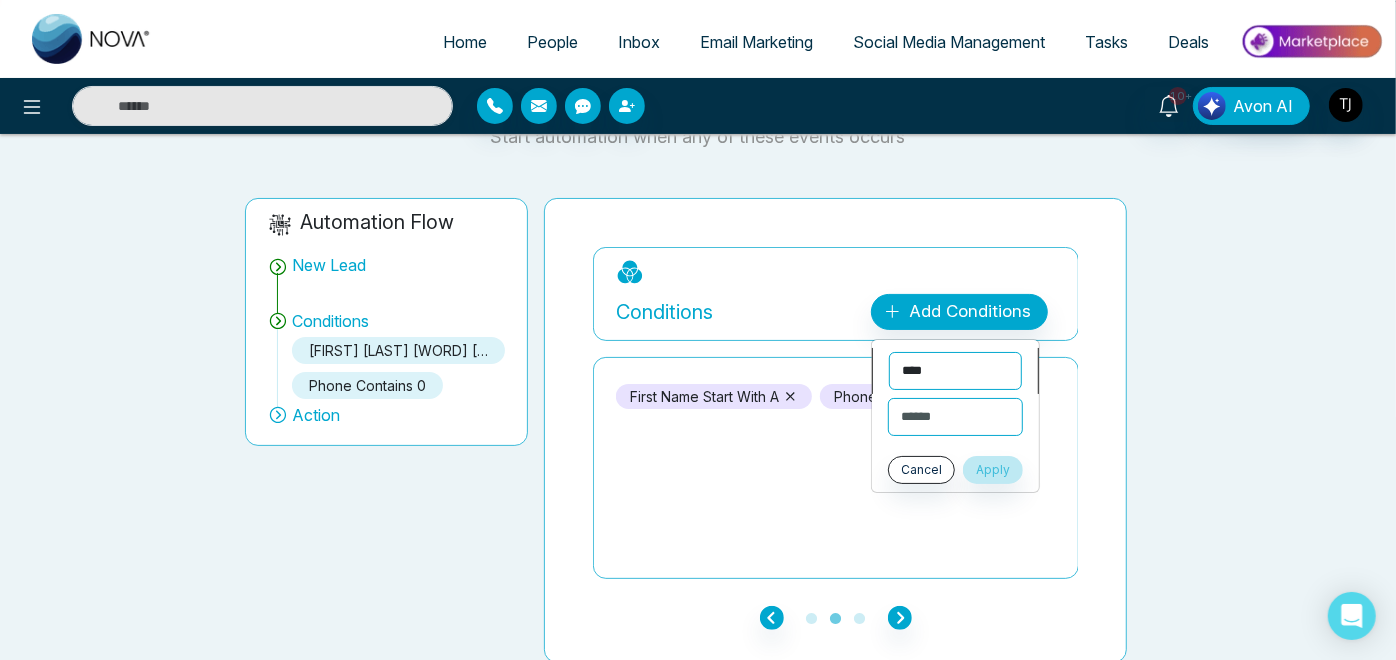 select on "******" 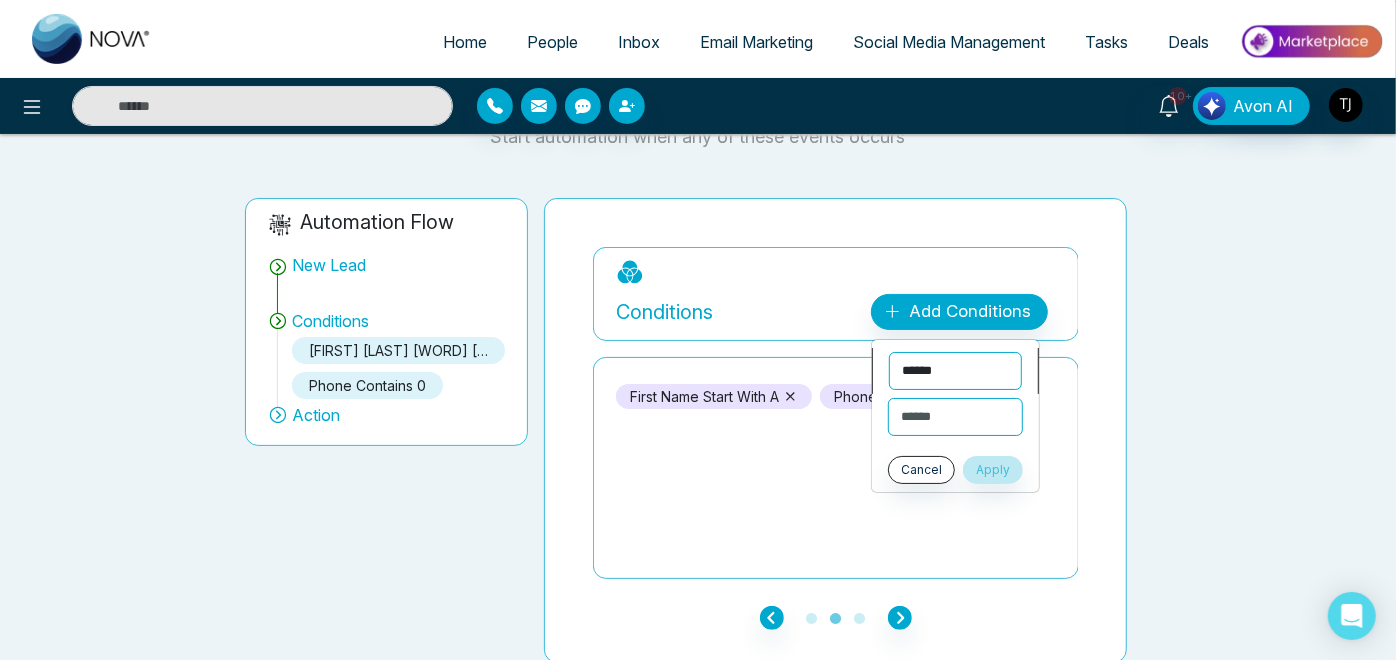 click on "**********" at bounding box center (955, 371) 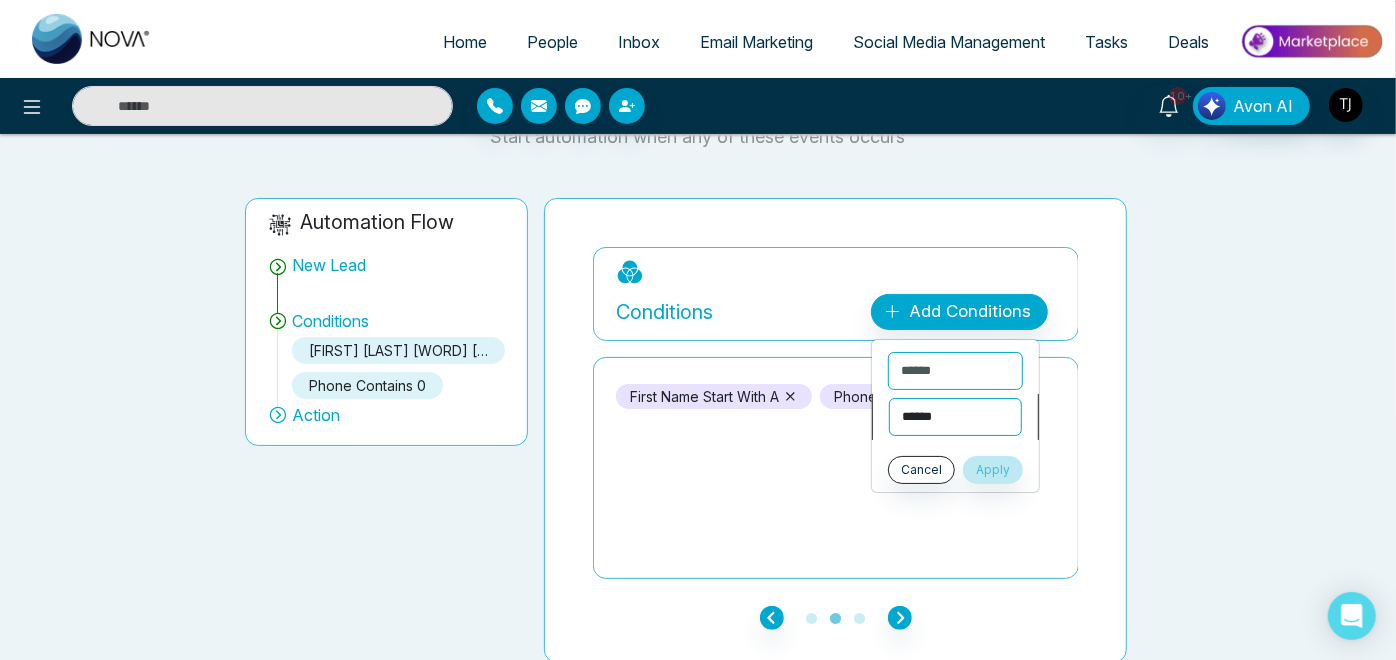 click on "**********" at bounding box center [955, 417] 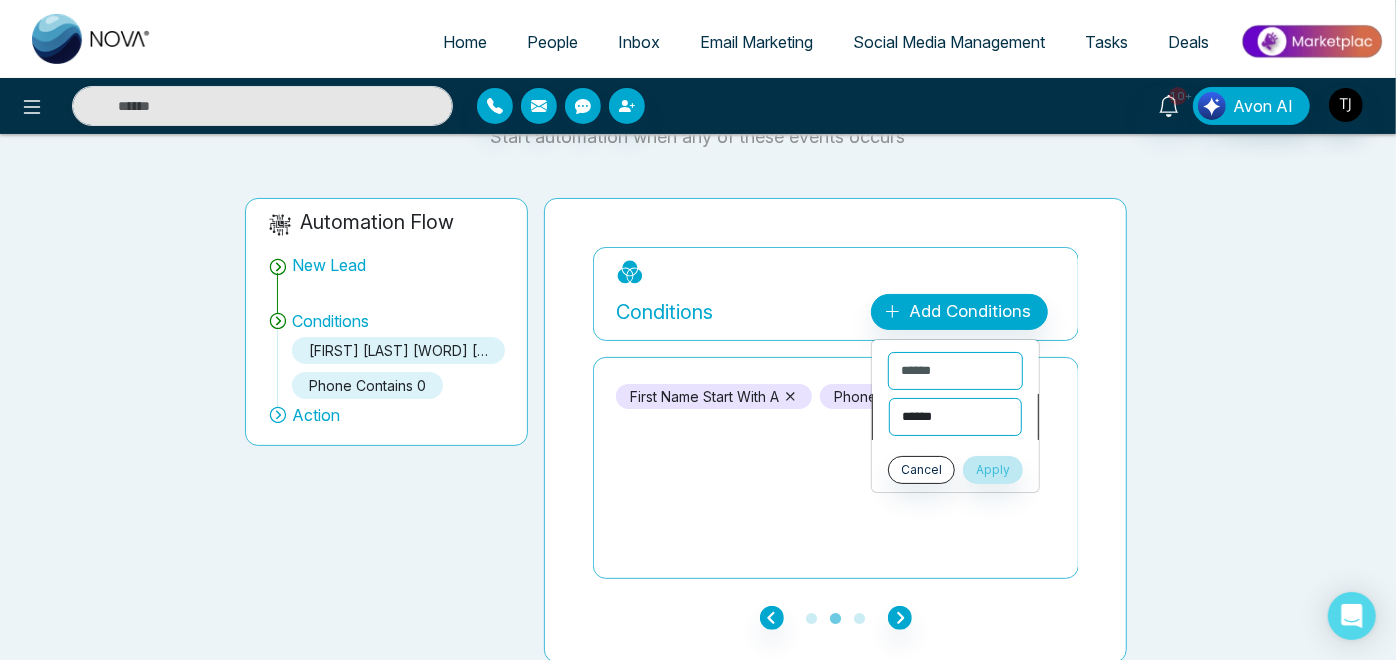 select on "*******" 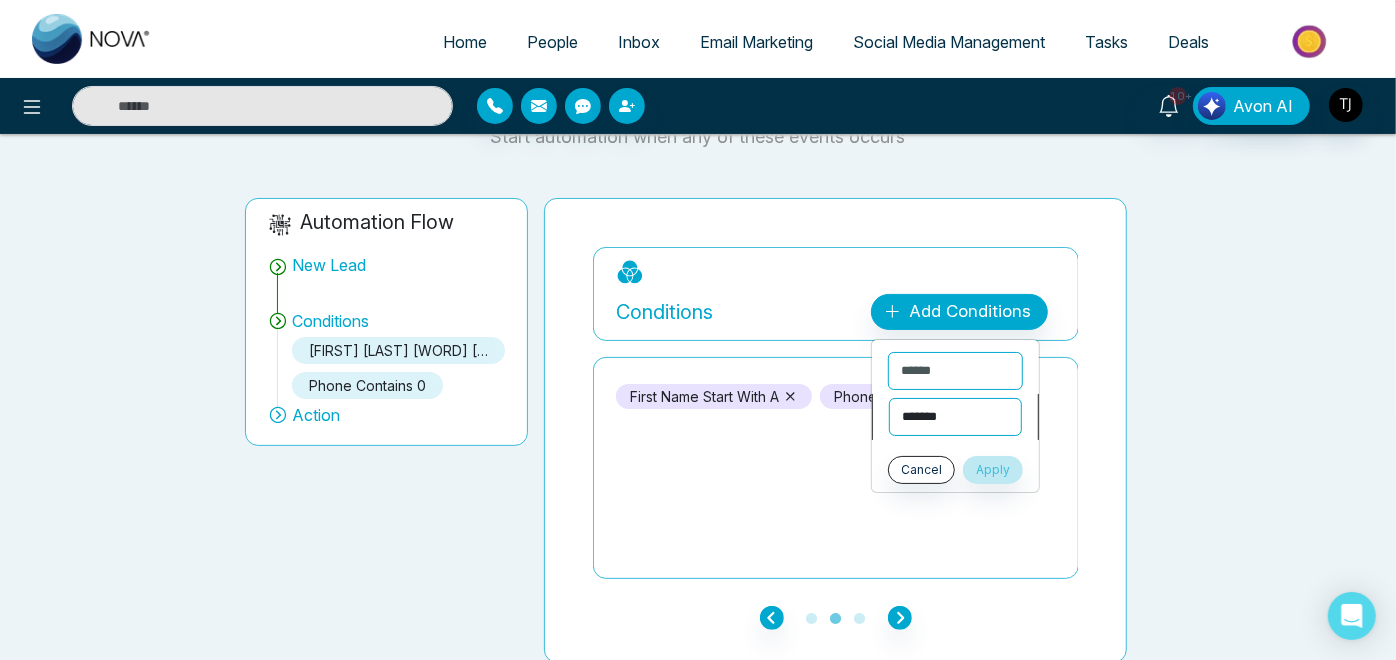 click on "**********" at bounding box center (955, 417) 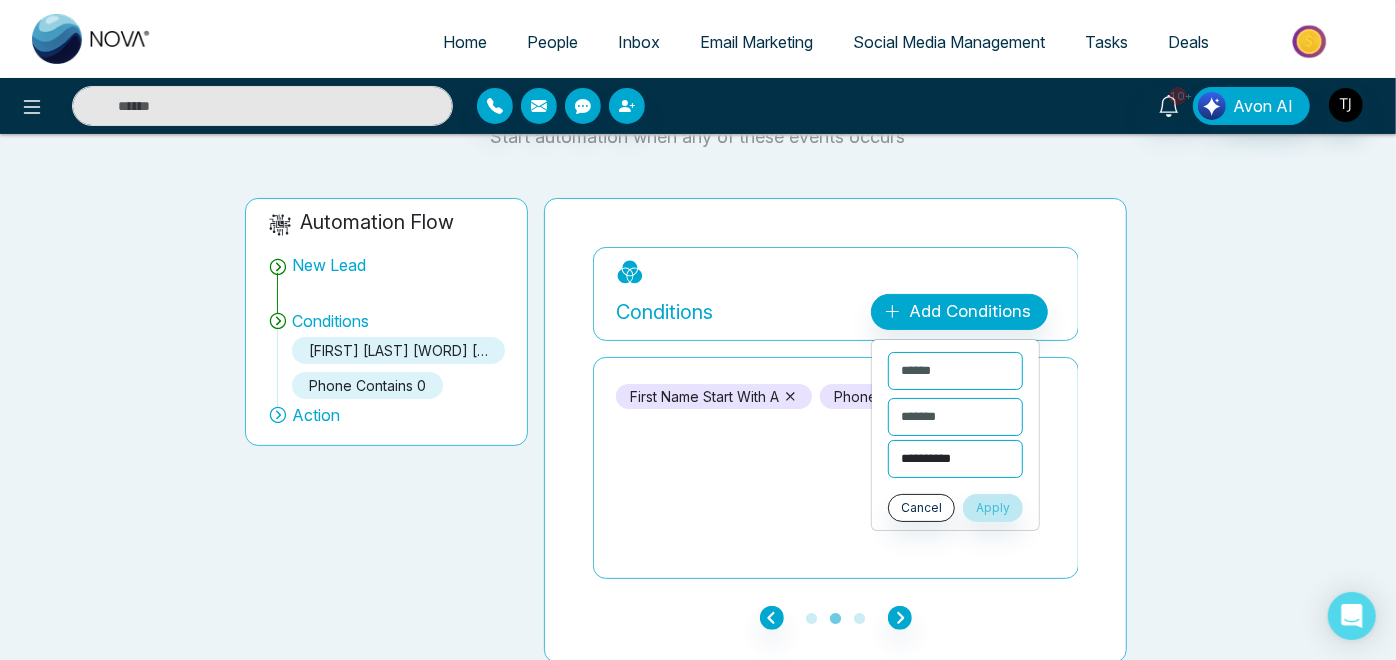 click on "**********" at bounding box center [955, 459] 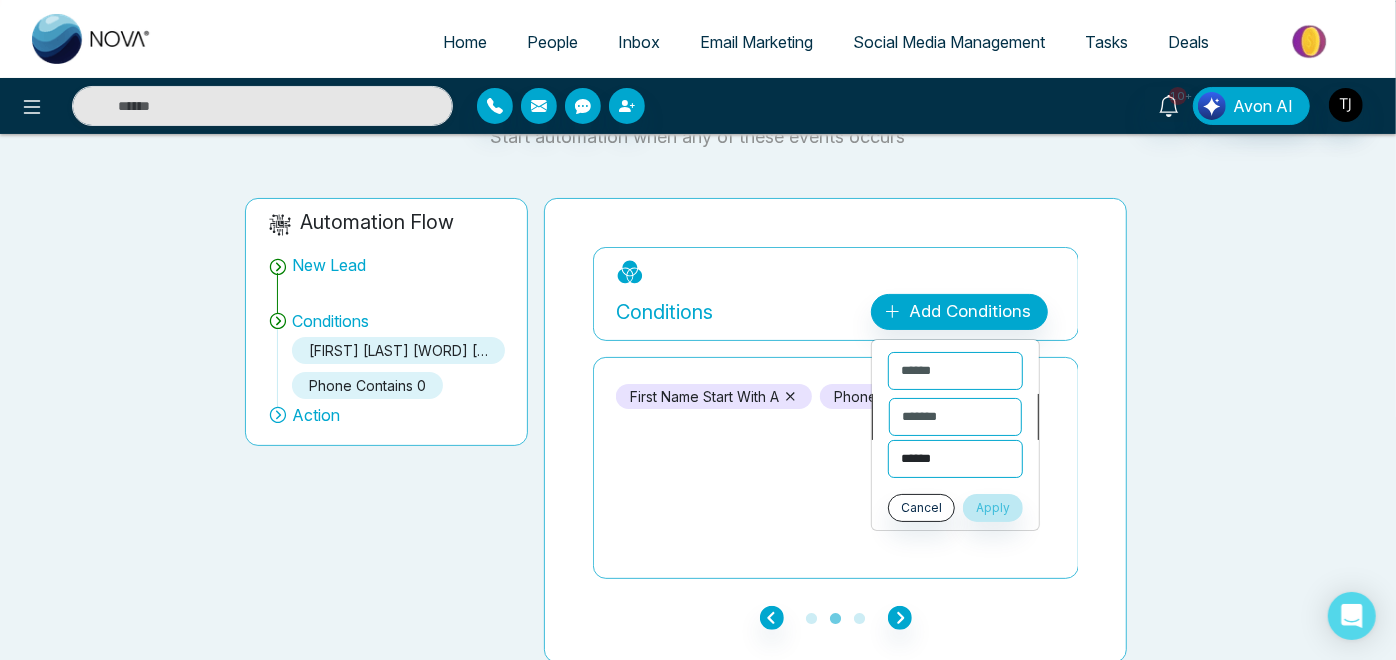 select on "********" 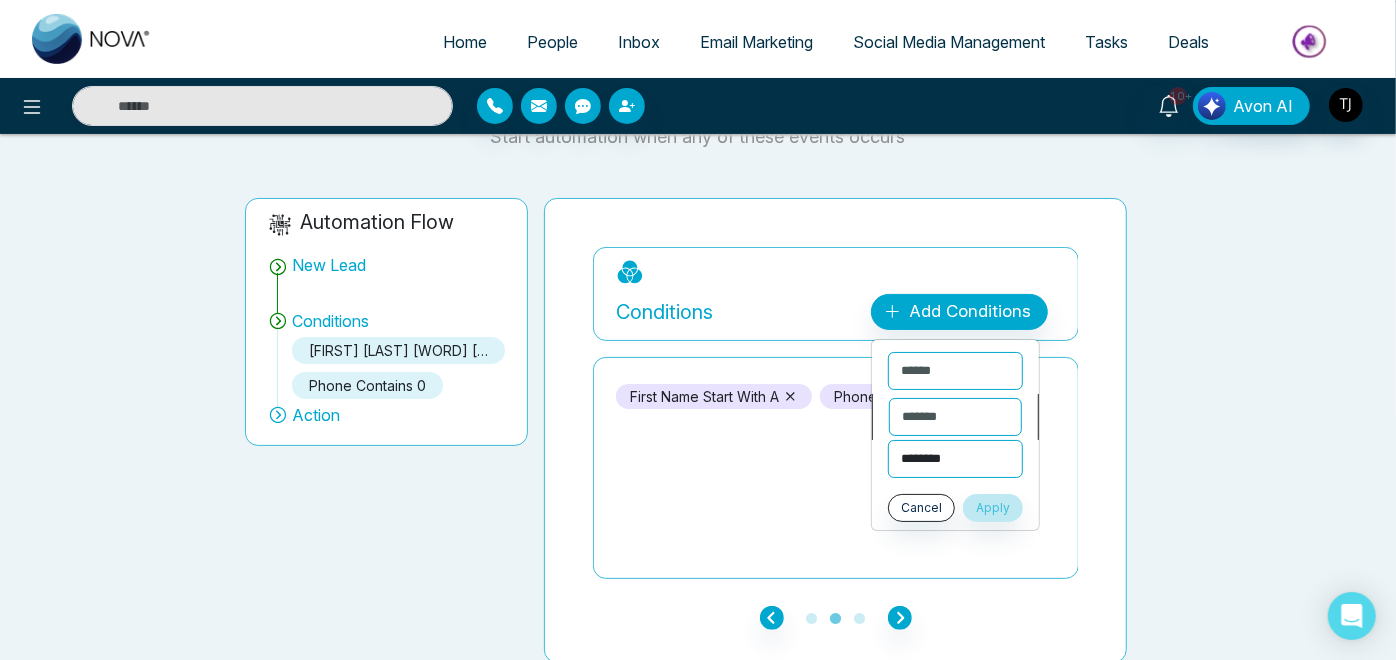 click on "**********" at bounding box center [955, 459] 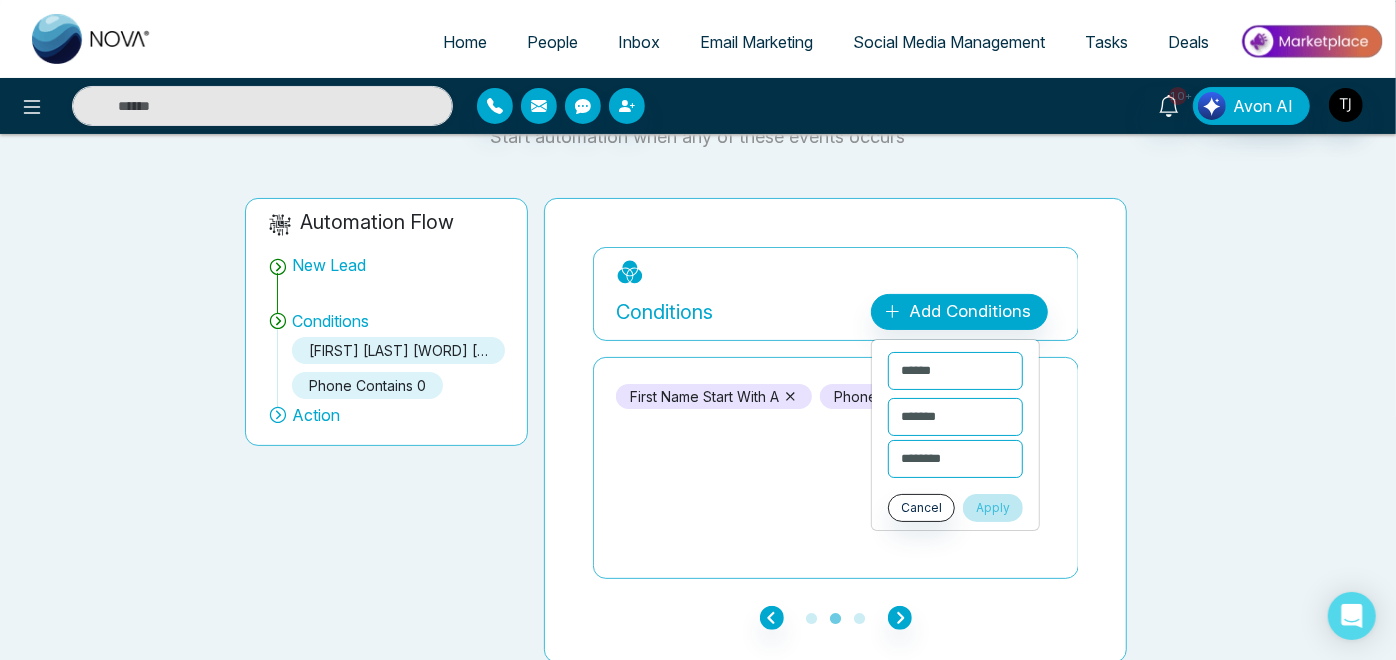 click on "Apply" at bounding box center [993, 508] 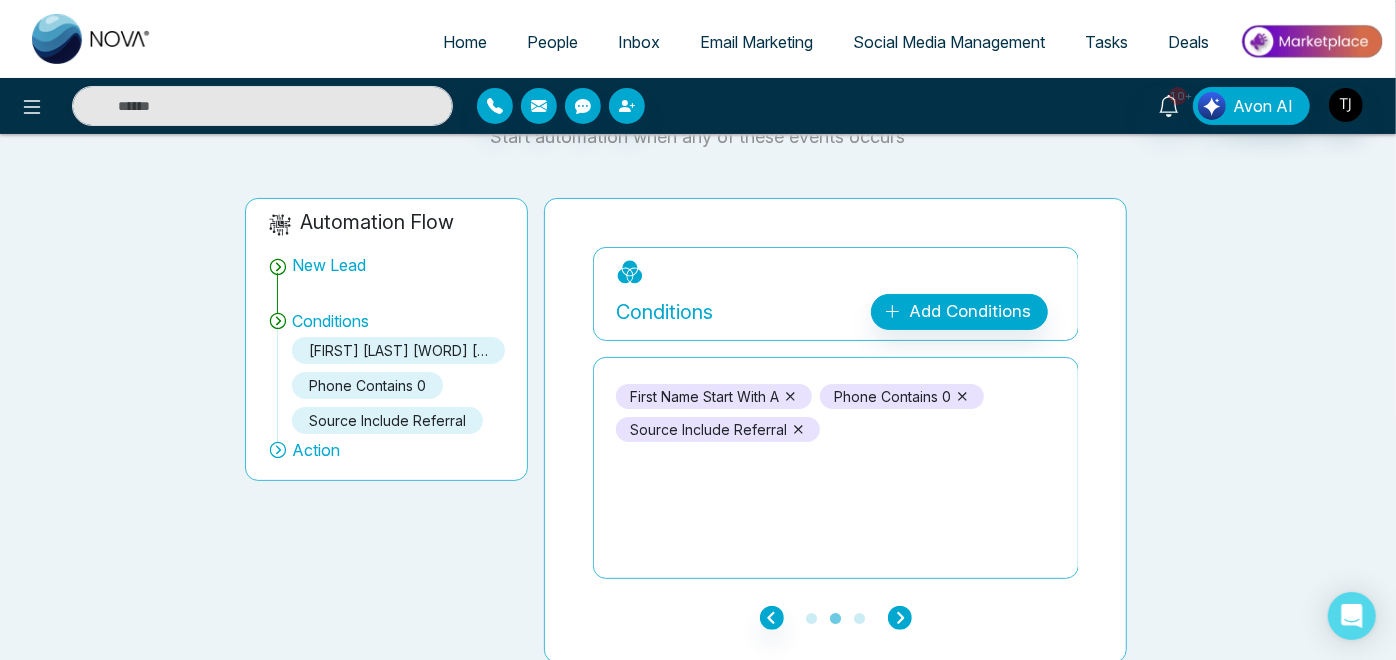 click 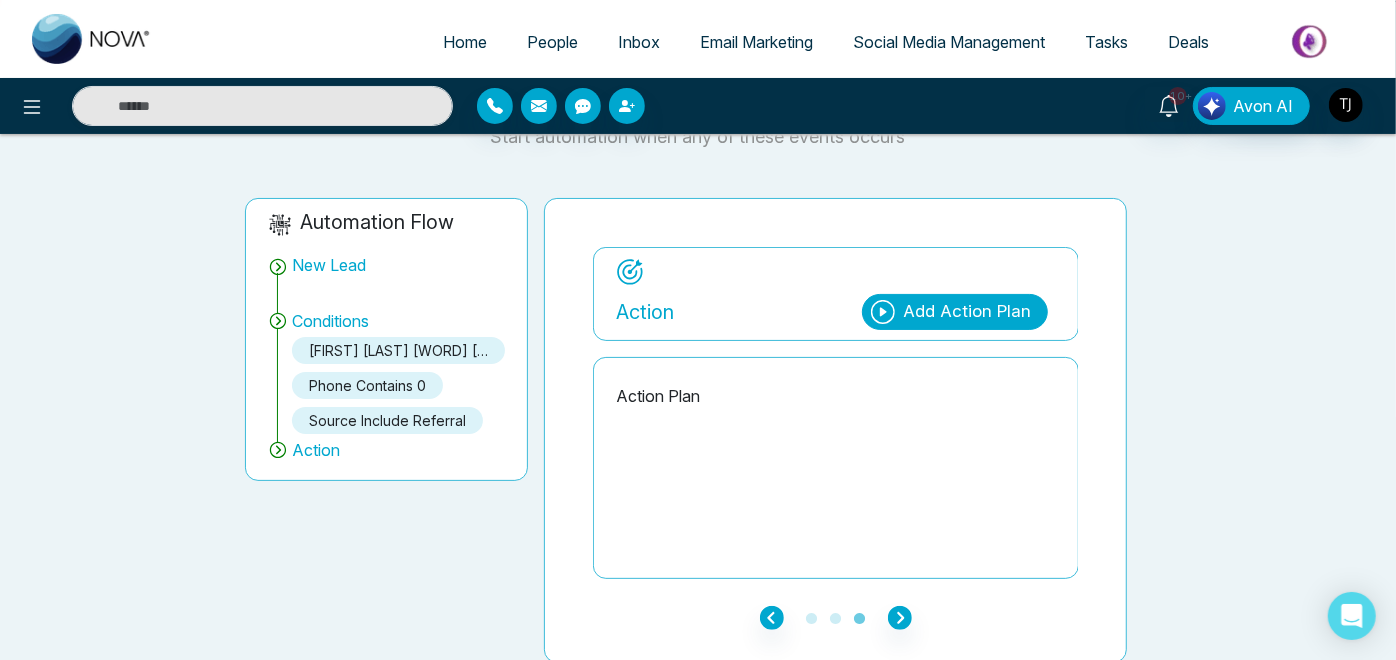 click on "Action Plan" at bounding box center (836, 468) 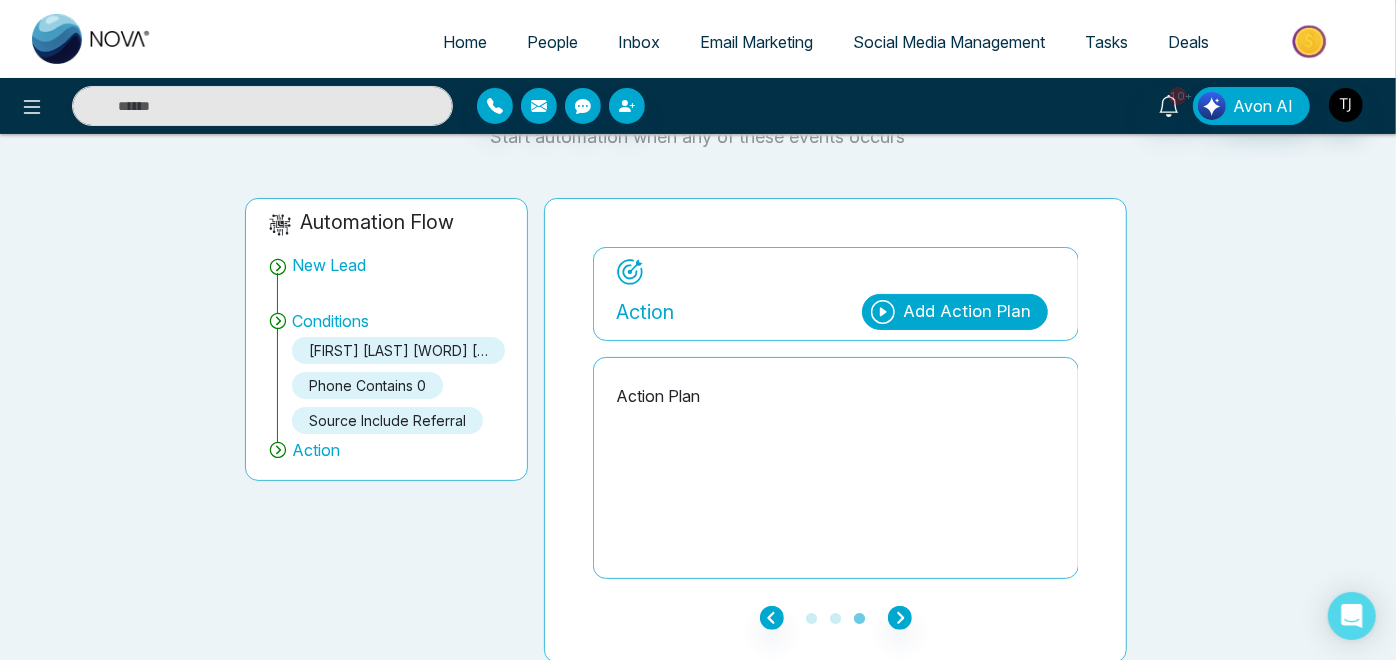 click 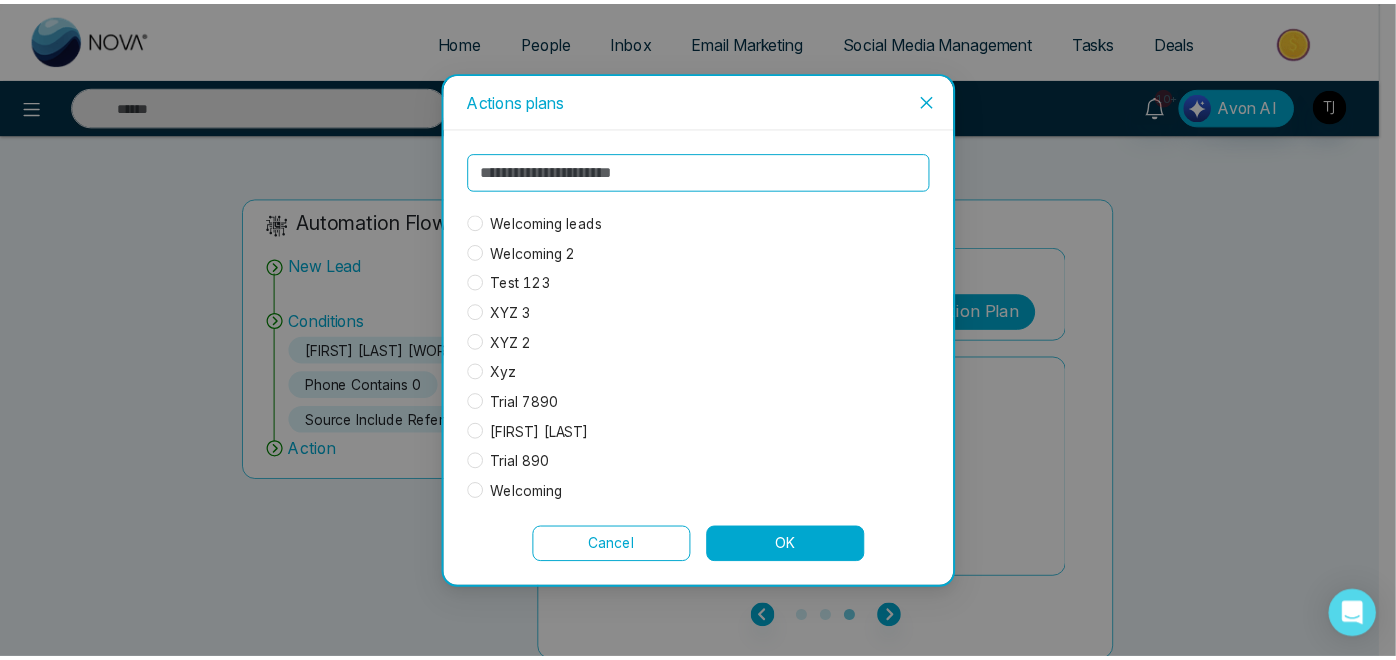 scroll, scrollTop: 0, scrollLeft: 0, axis: both 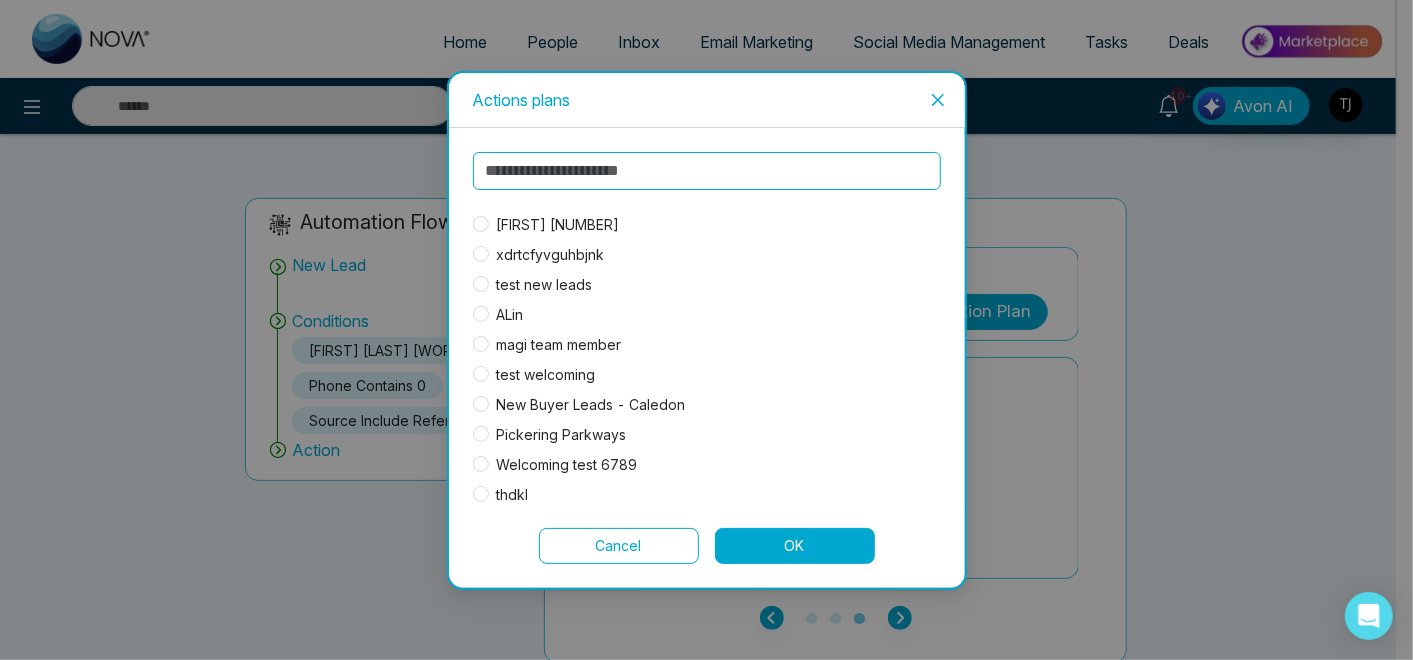click on "Cancel" at bounding box center [619, 546] 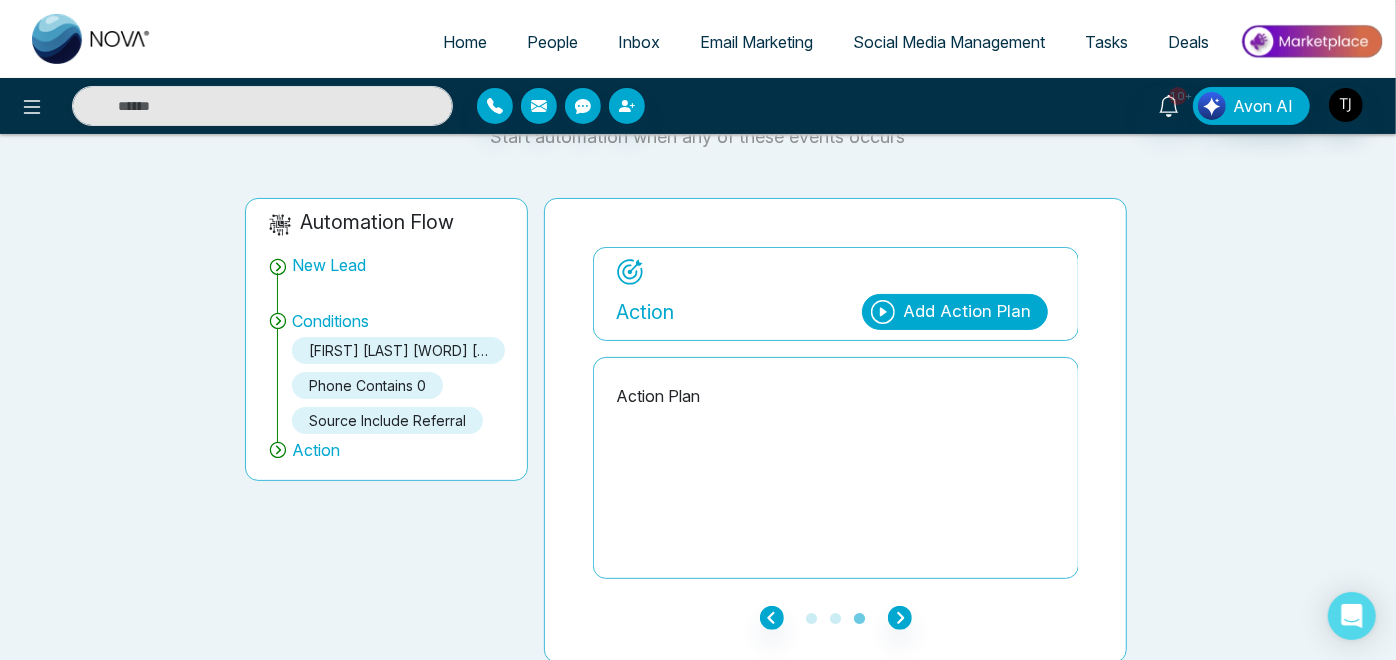 click on "Add Action Plan" at bounding box center [967, 312] 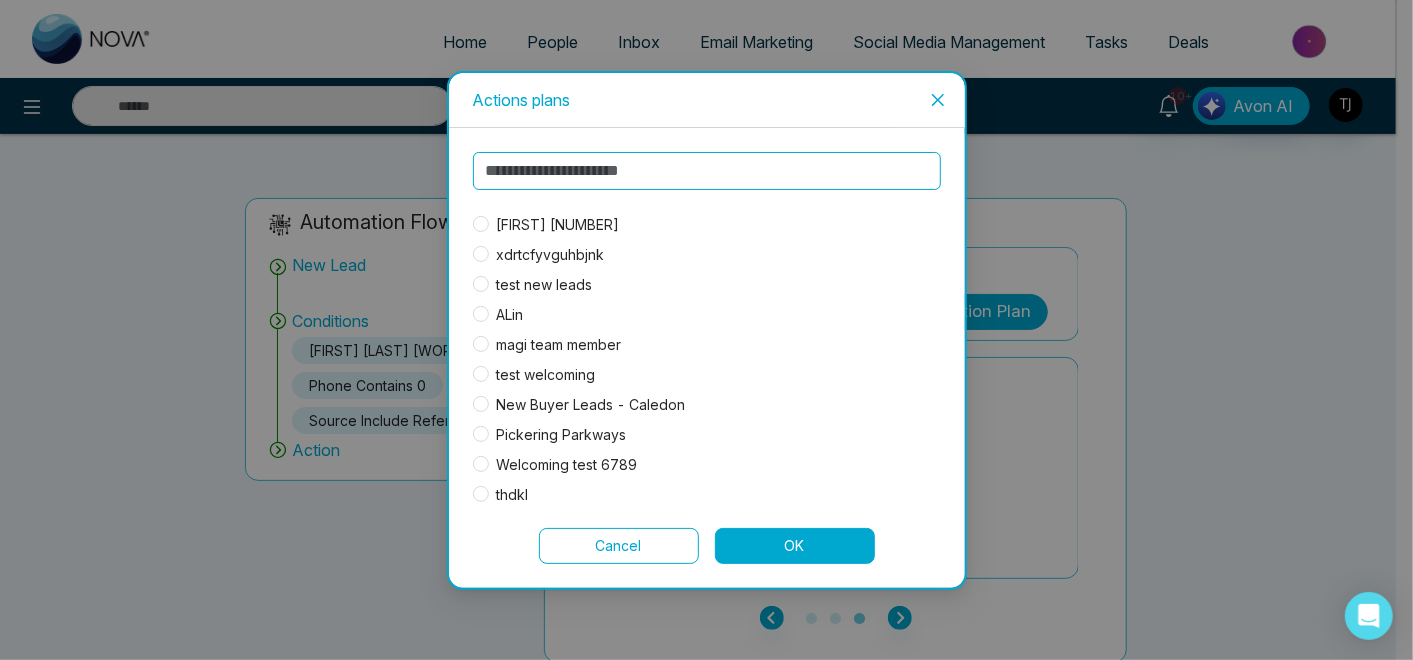 click at bounding box center (707, 171) 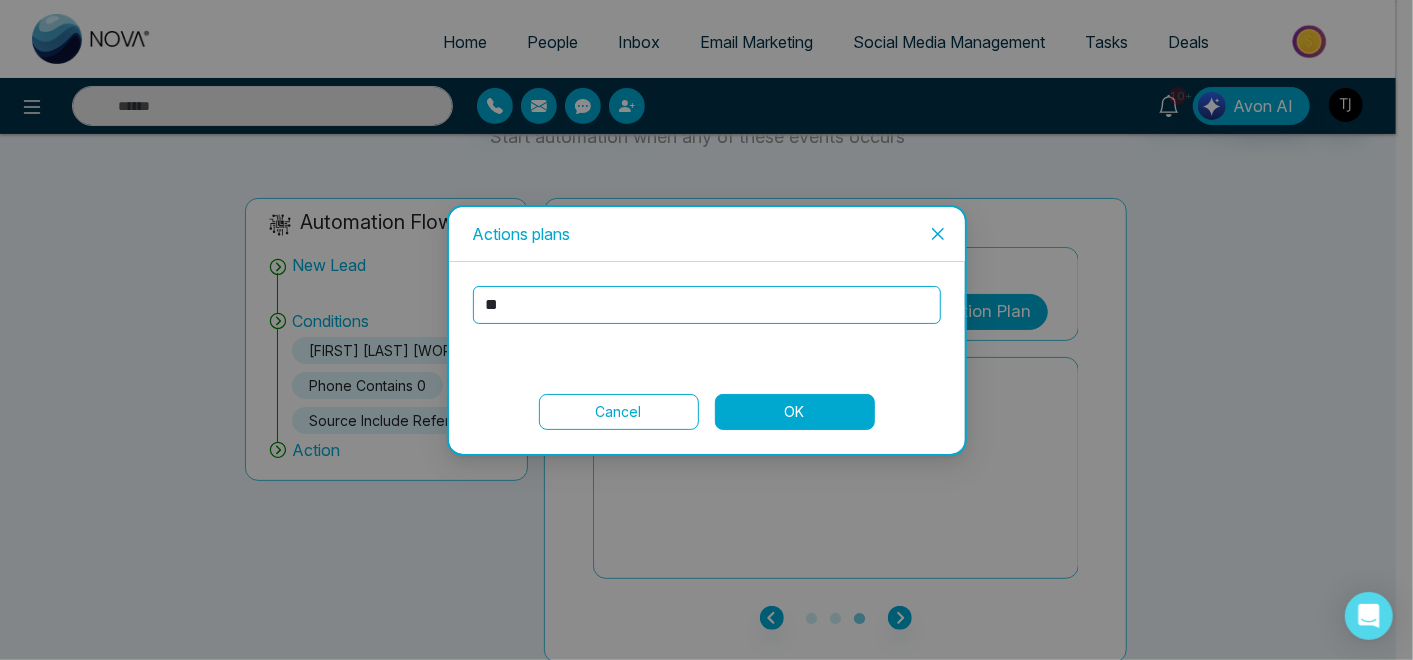 type on "**" 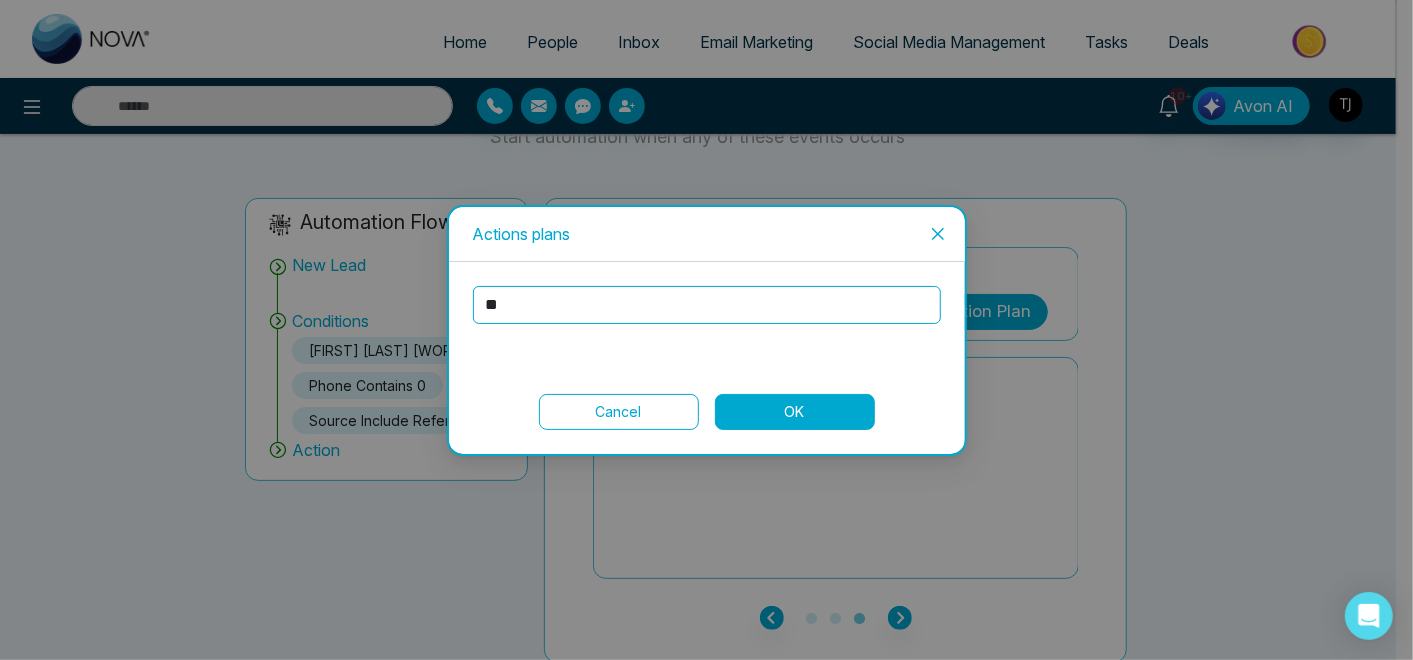 click on "OK" at bounding box center [795, 412] 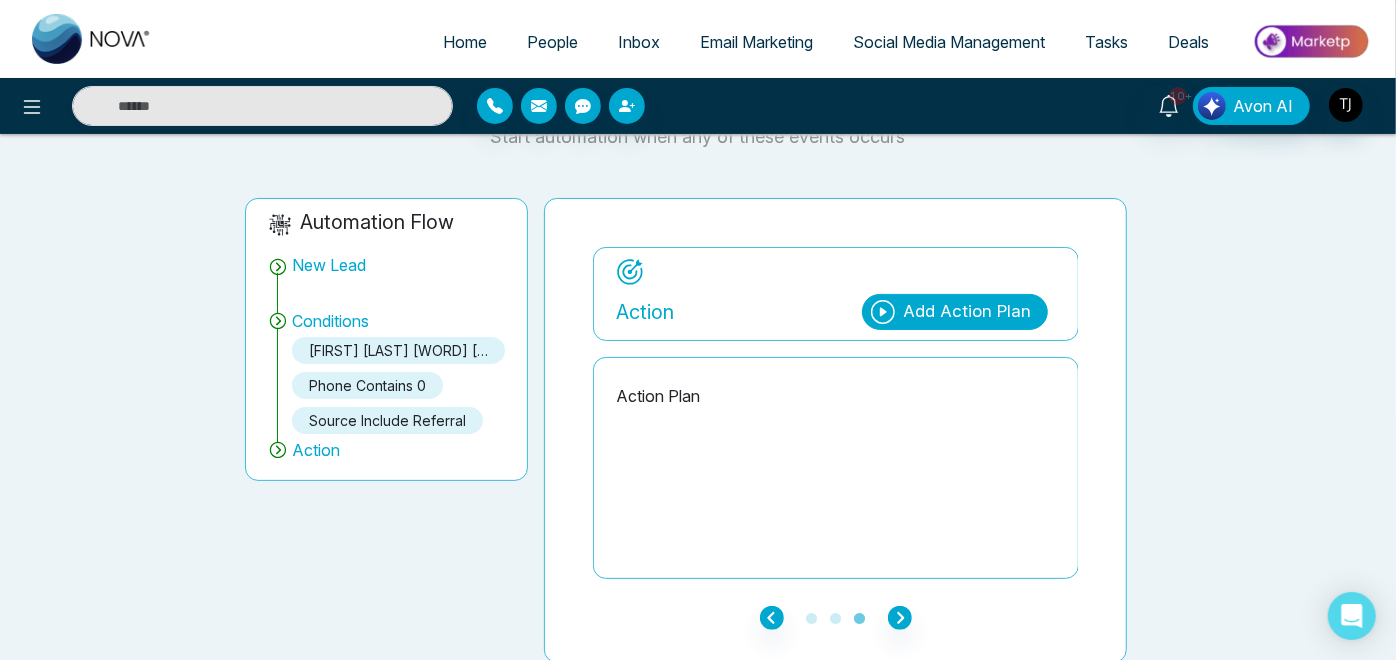 click on "Add Action Plan" at bounding box center (967, 312) 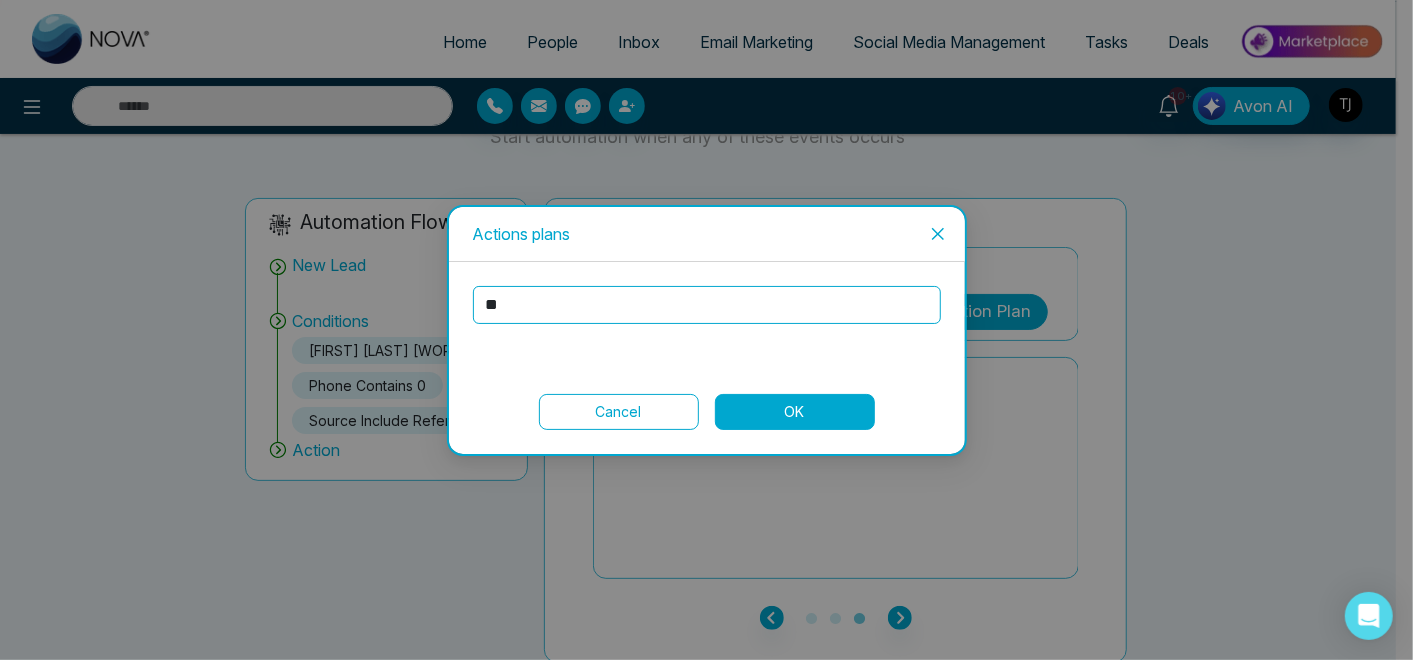 click on "OK" at bounding box center [795, 412] 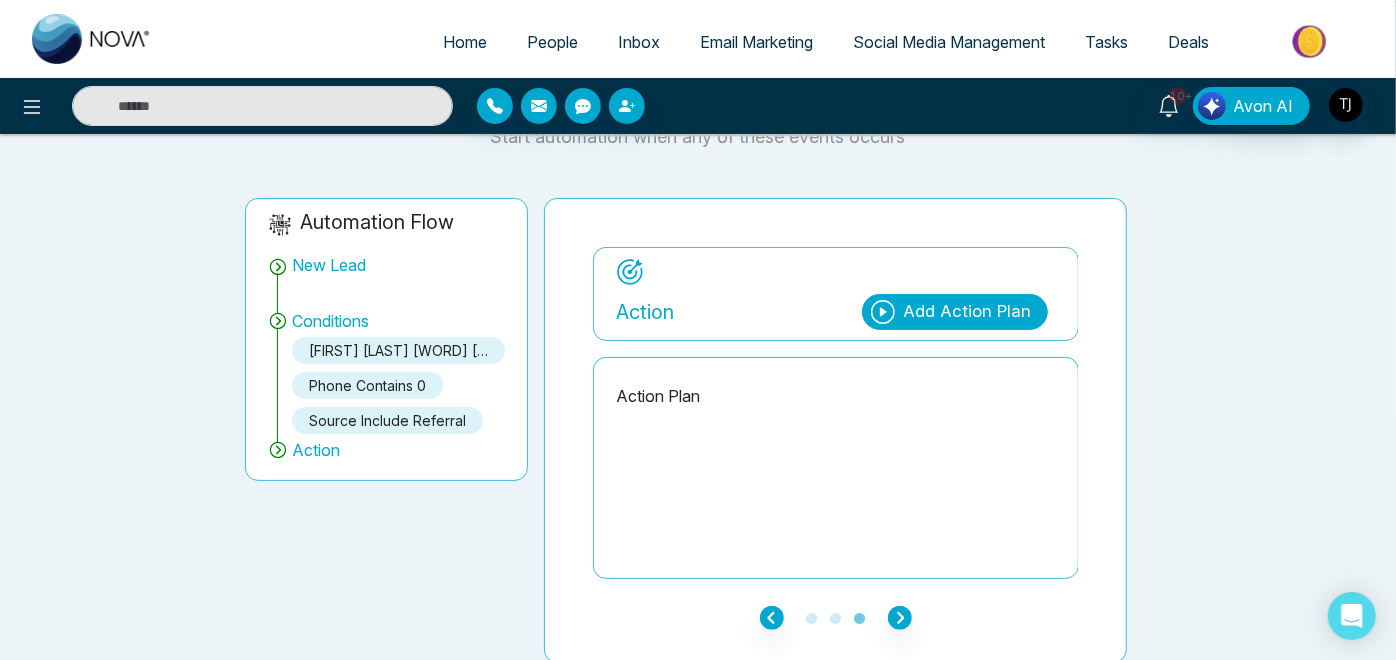 click on "Action Plan" at bounding box center [836, 396] 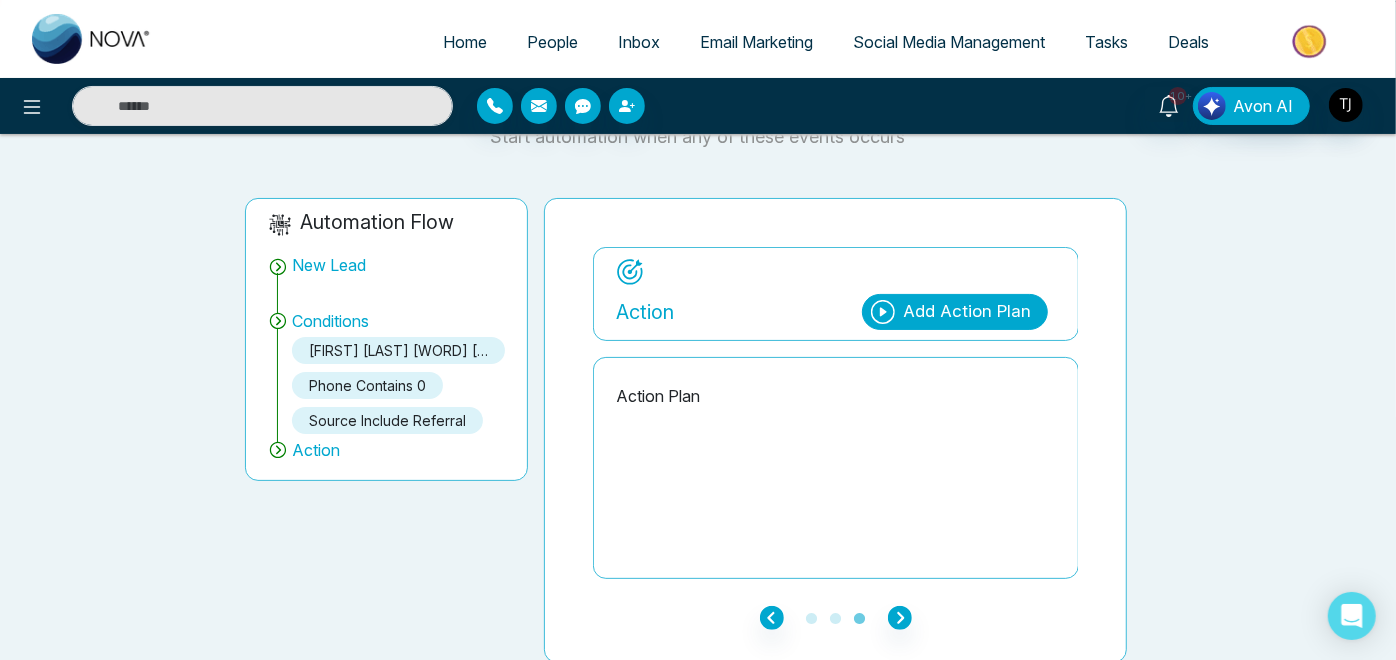click on "Add Action Plan" at bounding box center [967, 312] 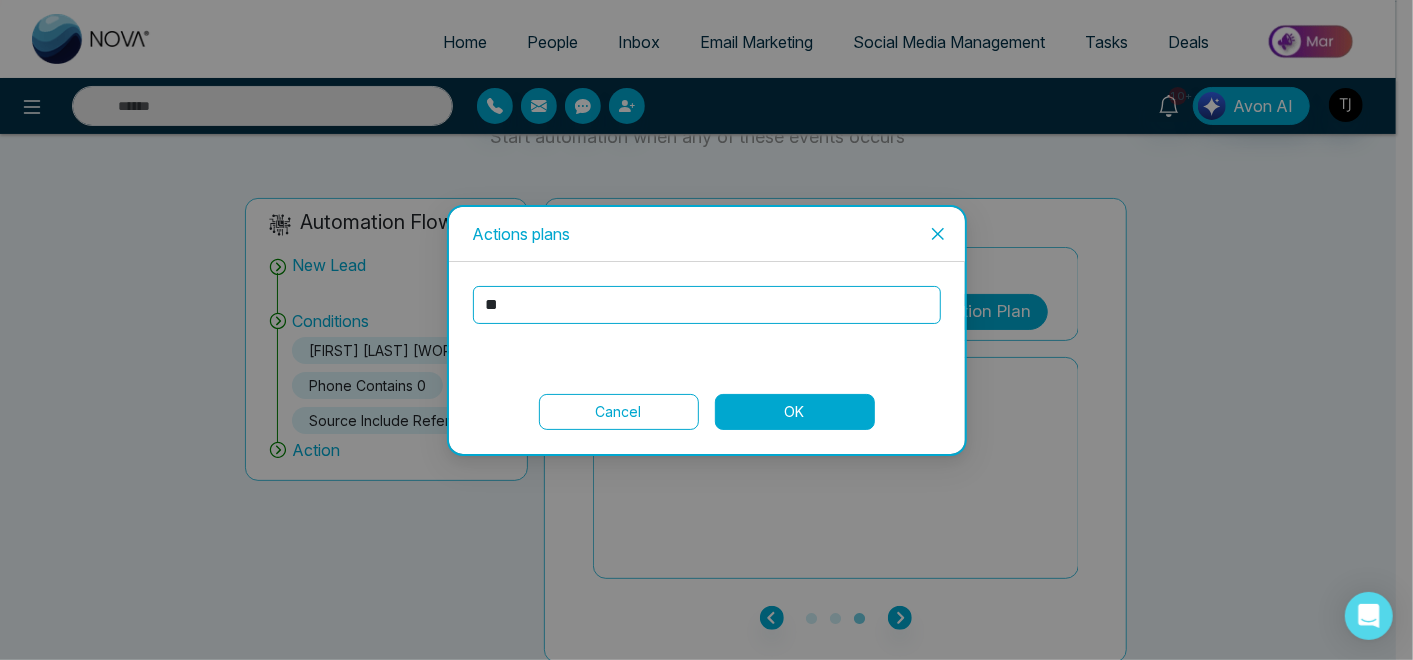click on "**" at bounding box center [707, 305] 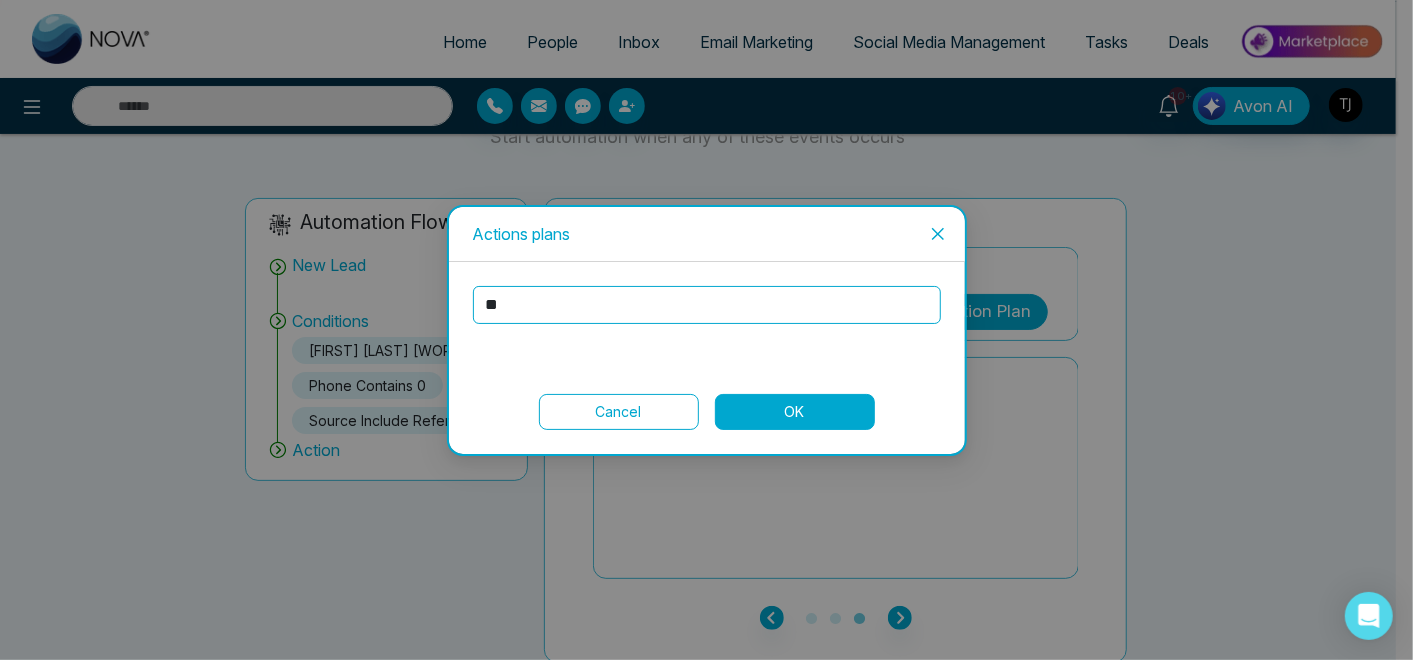click on "Cancel" at bounding box center [619, 412] 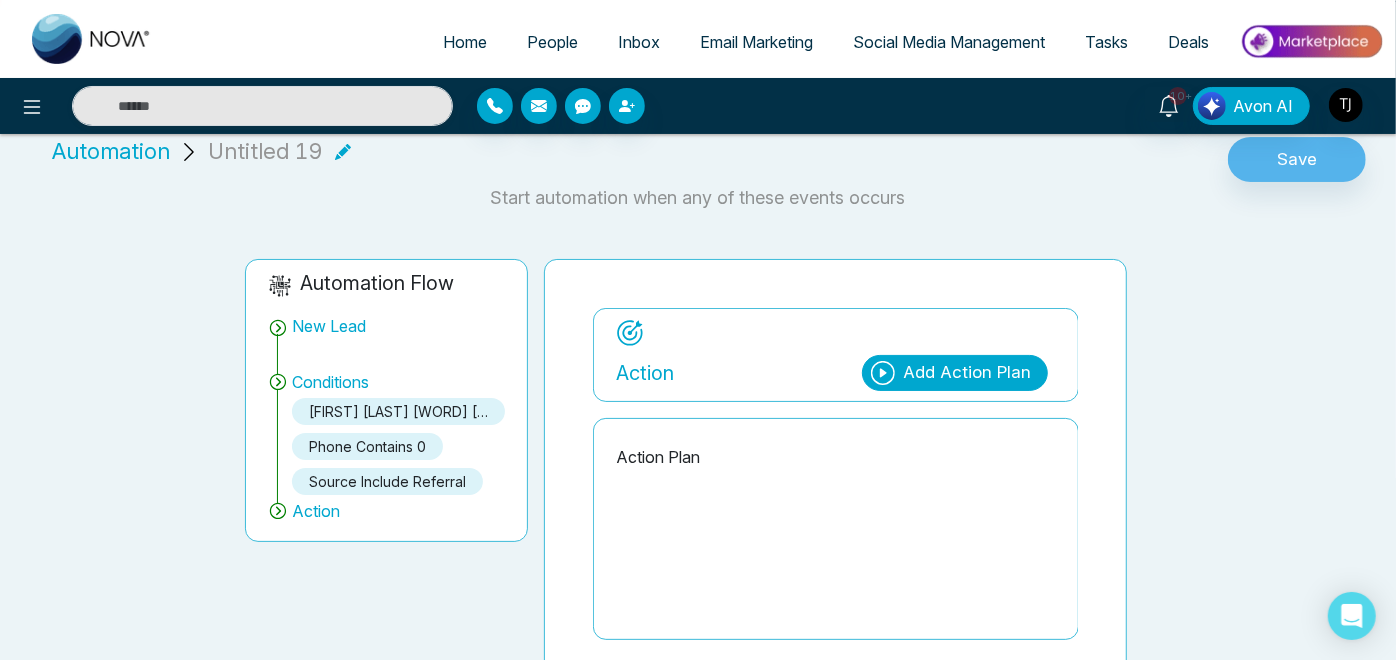 scroll, scrollTop: 0, scrollLeft: 0, axis: both 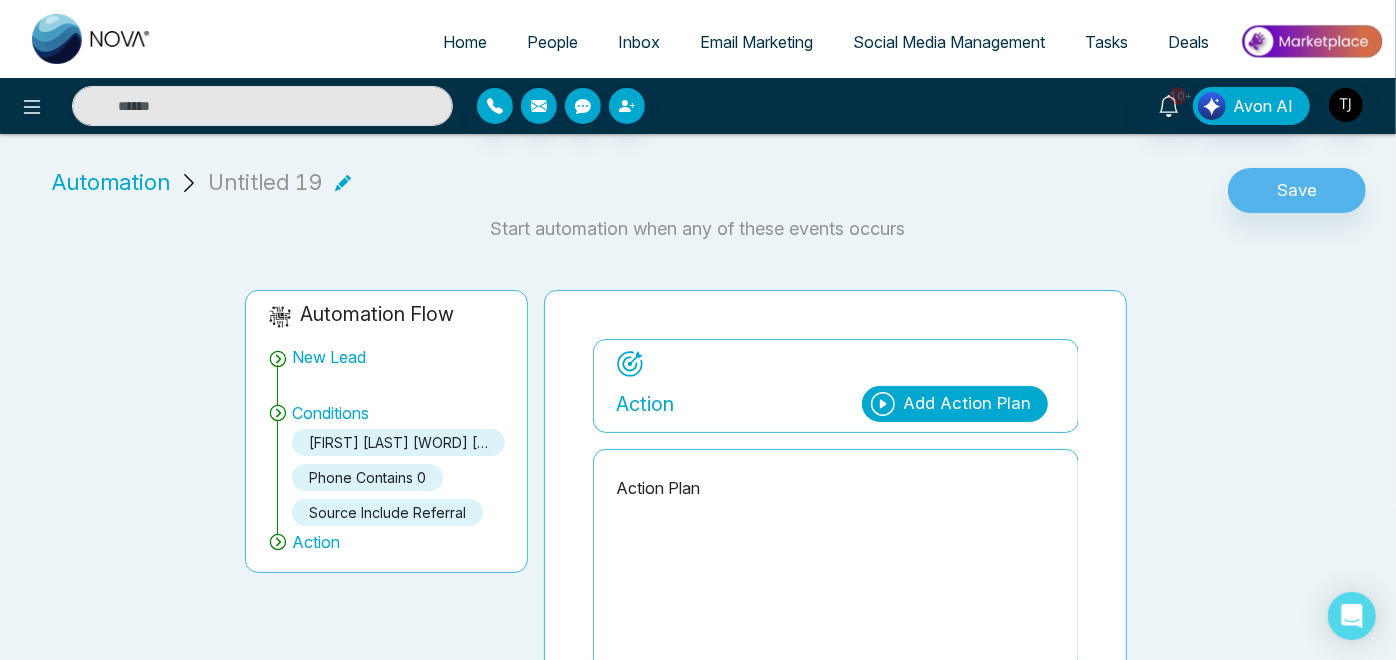 click on "Untitled 19" at bounding box center (279, 182) 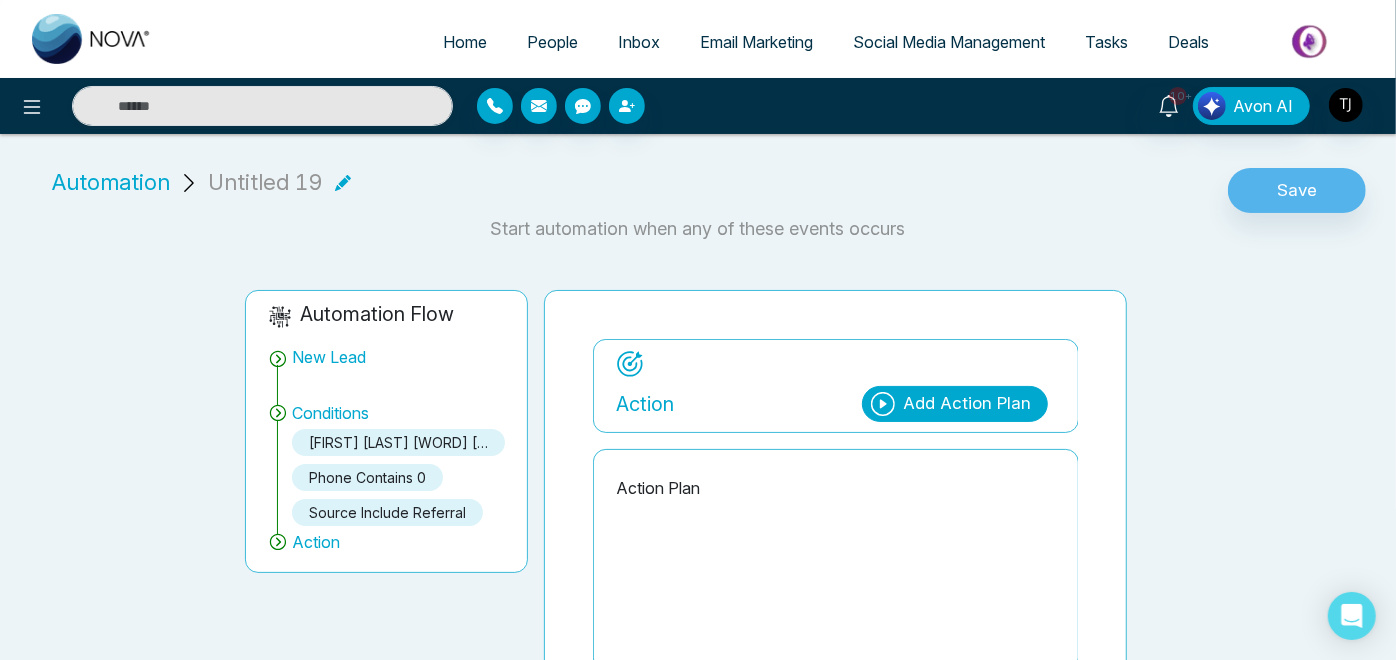 click 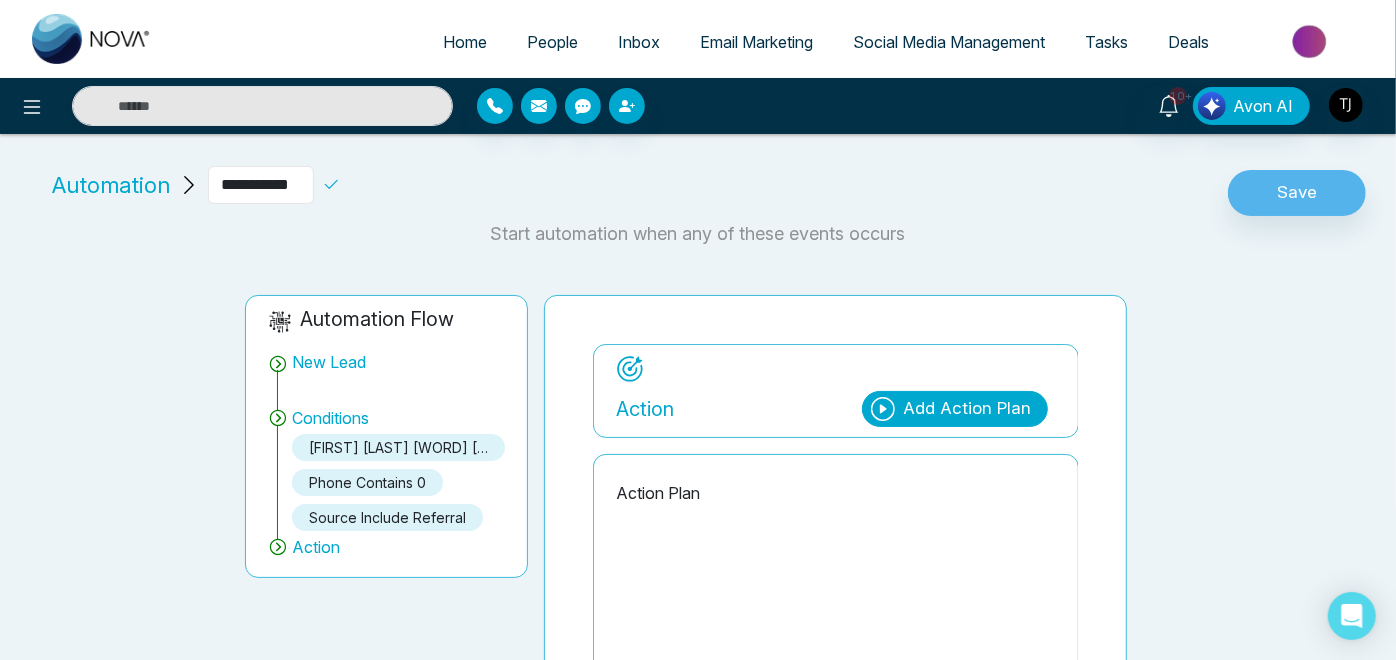 click on "**********" at bounding box center [261, 185] 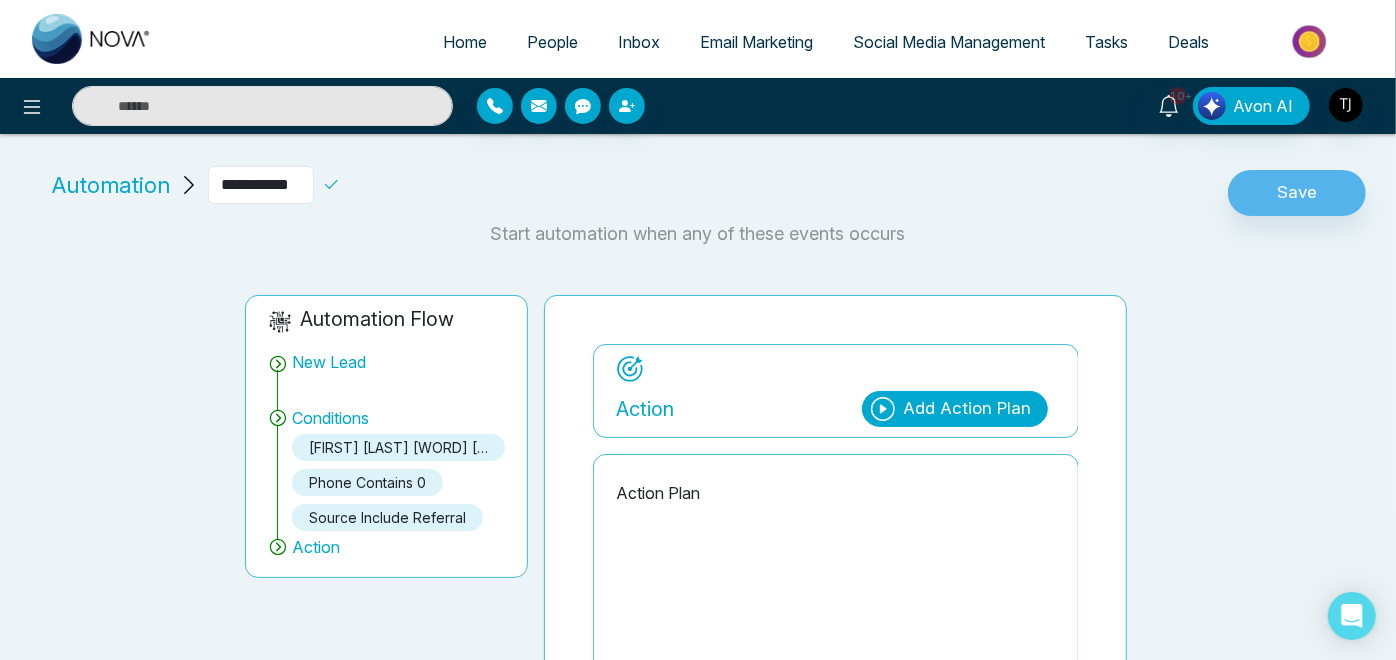 click on "**********" at bounding box center (261, 185) 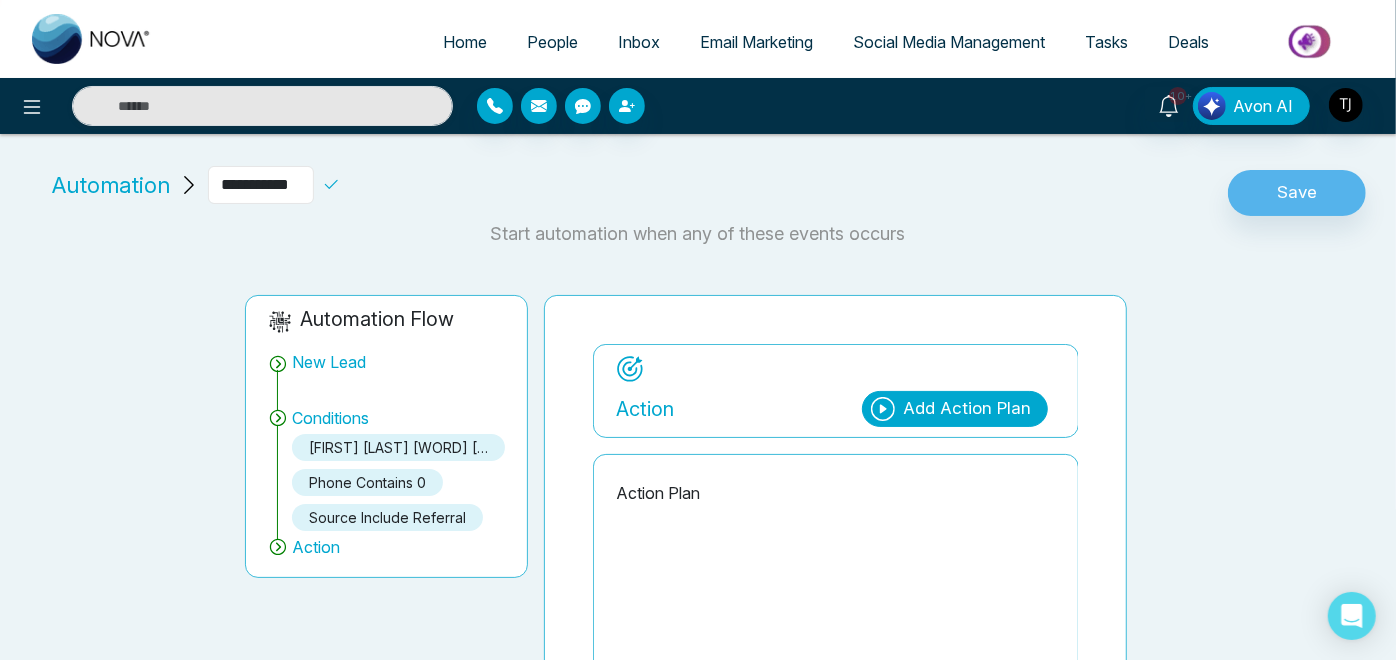 click on "**********" at bounding box center [261, 185] 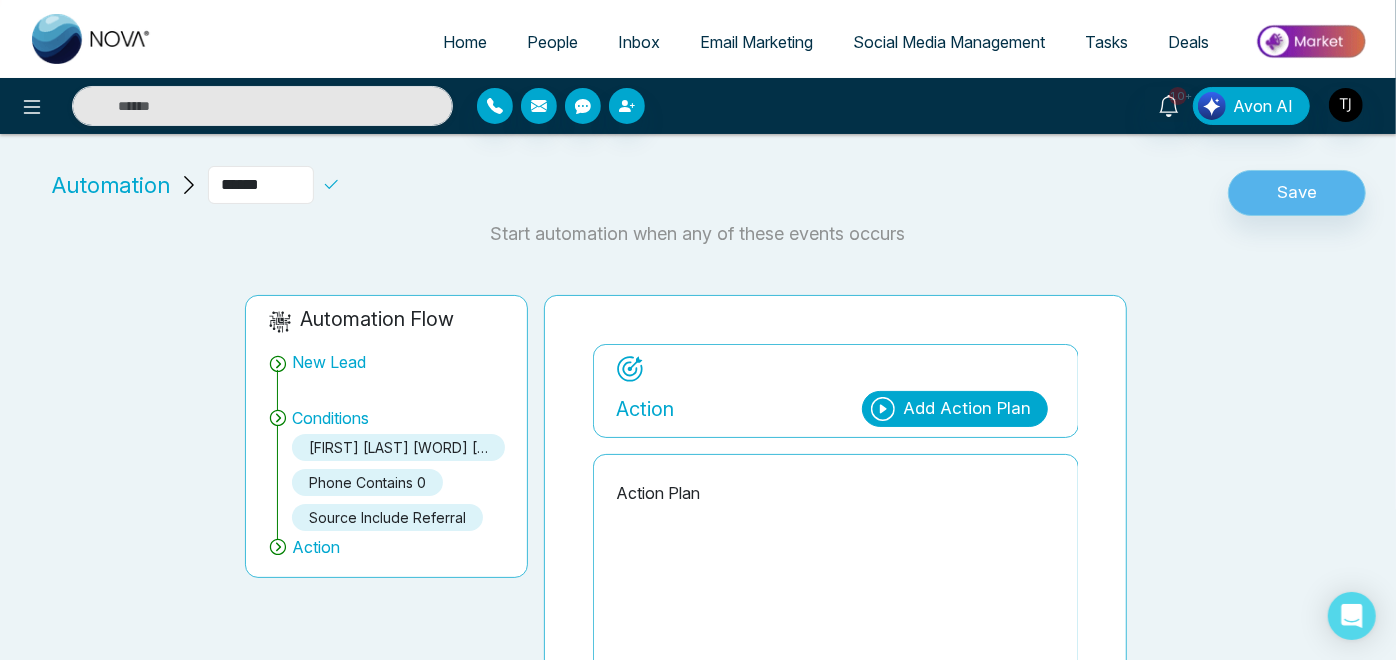 type on "******" 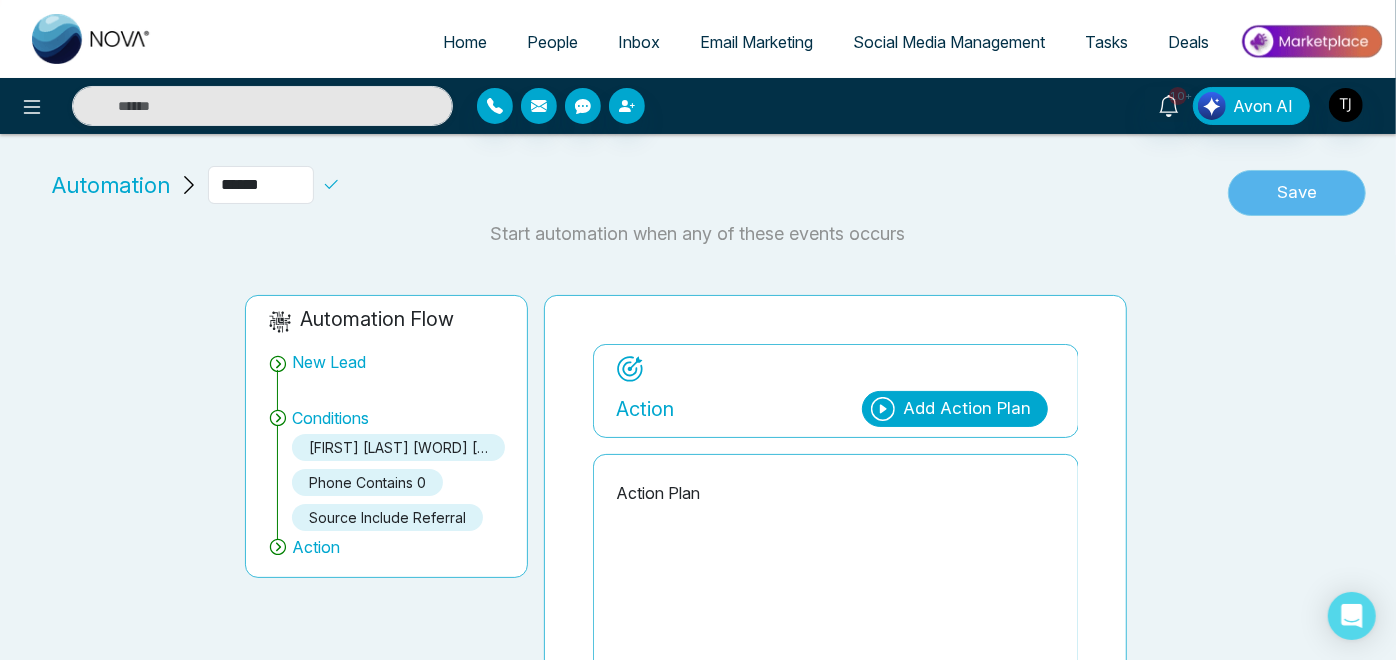 click on "Save" at bounding box center (1297, 193) 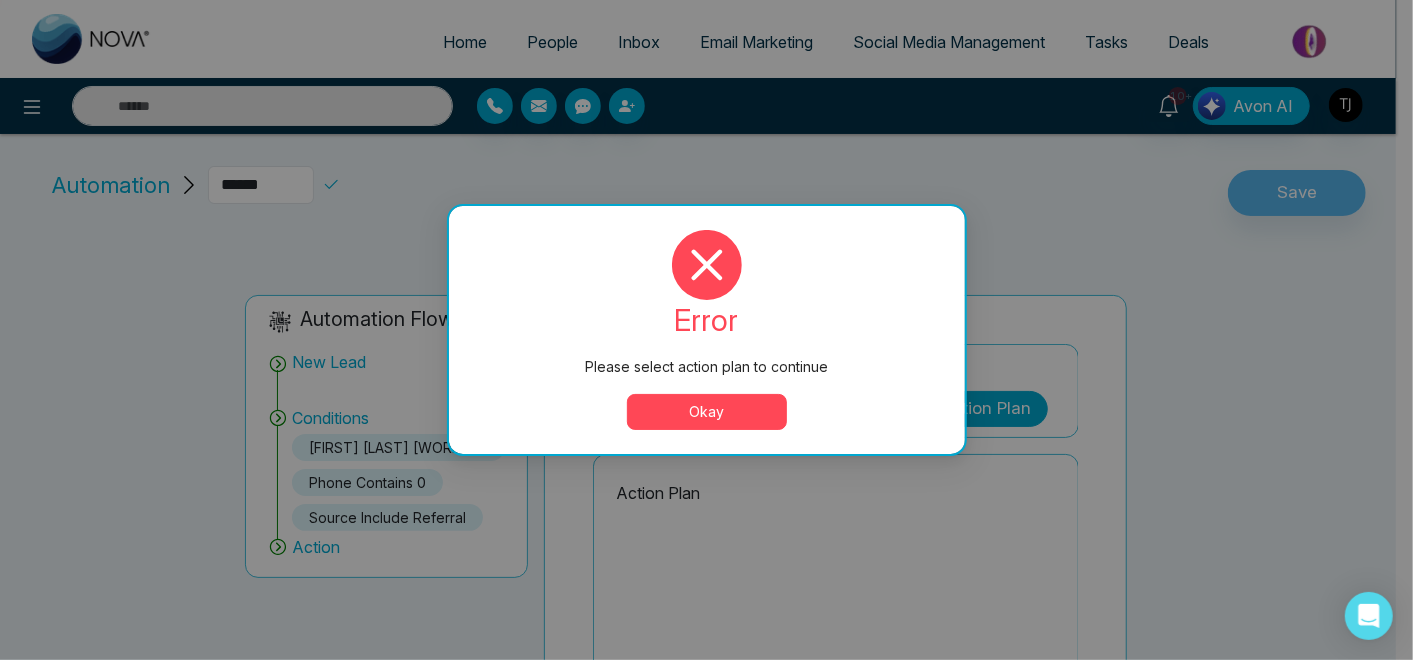 click on "Okay" at bounding box center [707, 412] 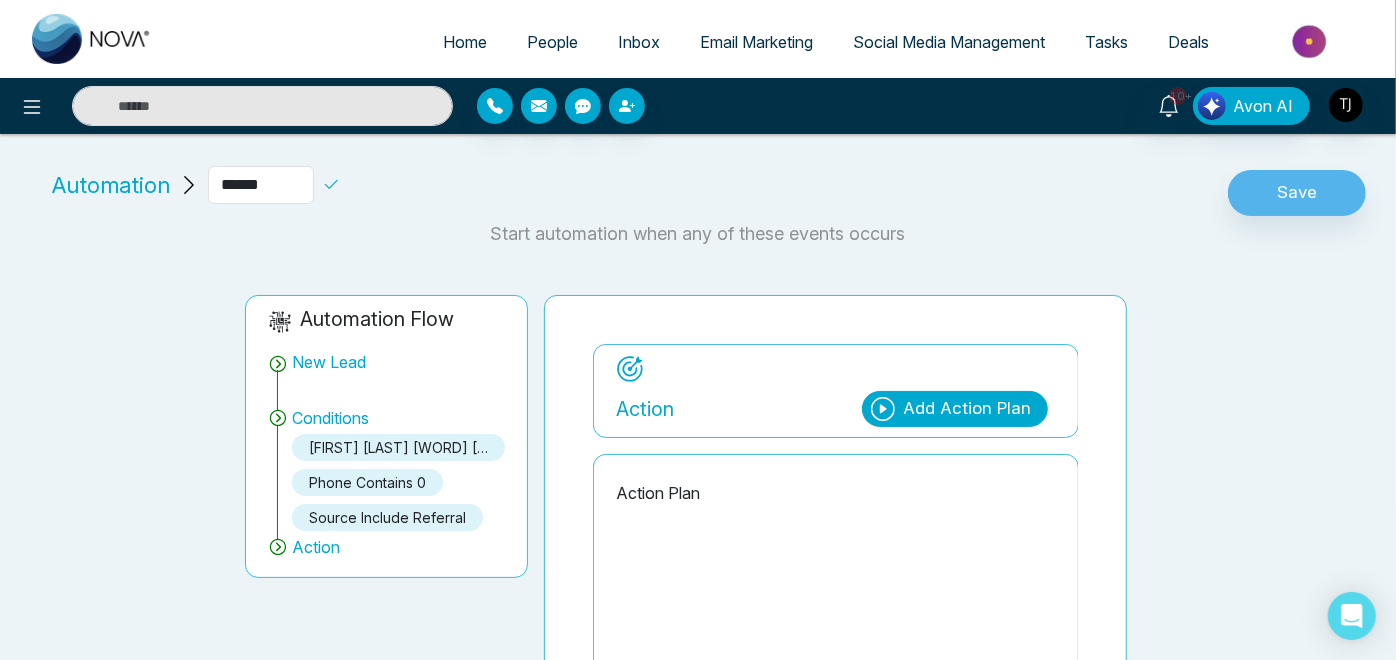 click on "Action Add Action Plan" at bounding box center (836, 405) 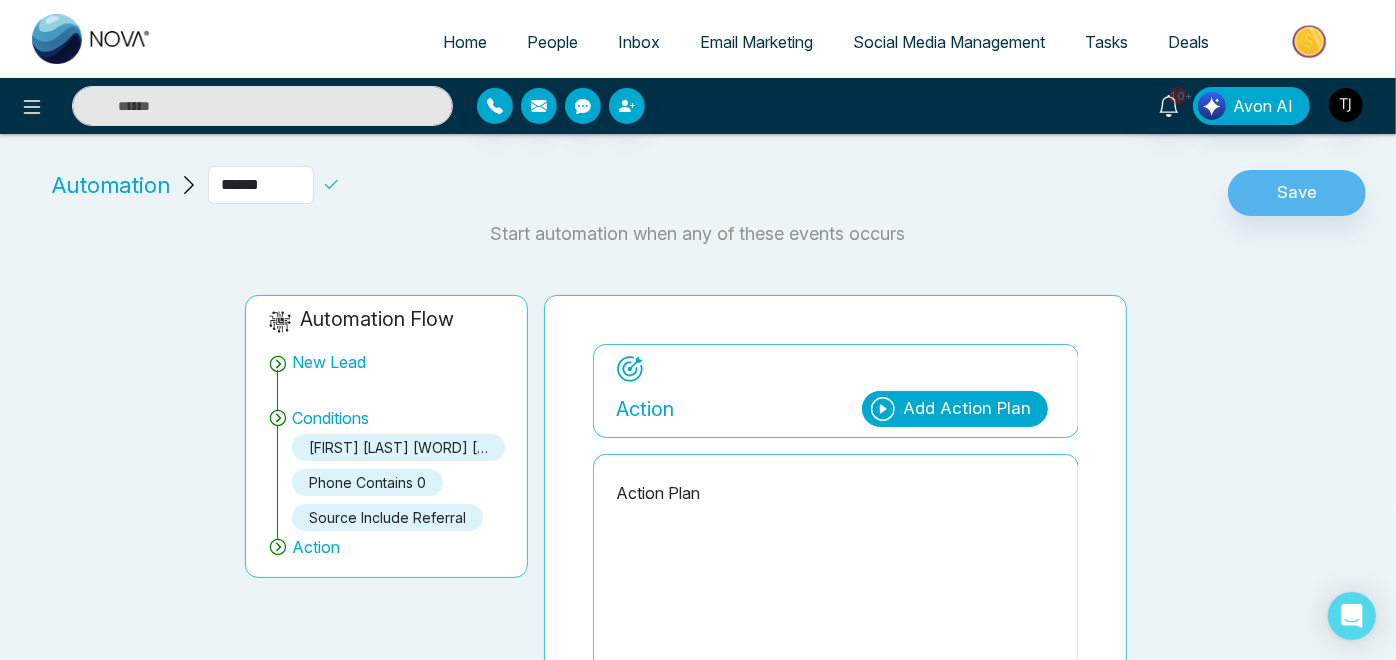 click on "Action Add Action Plan" at bounding box center (836, 391) 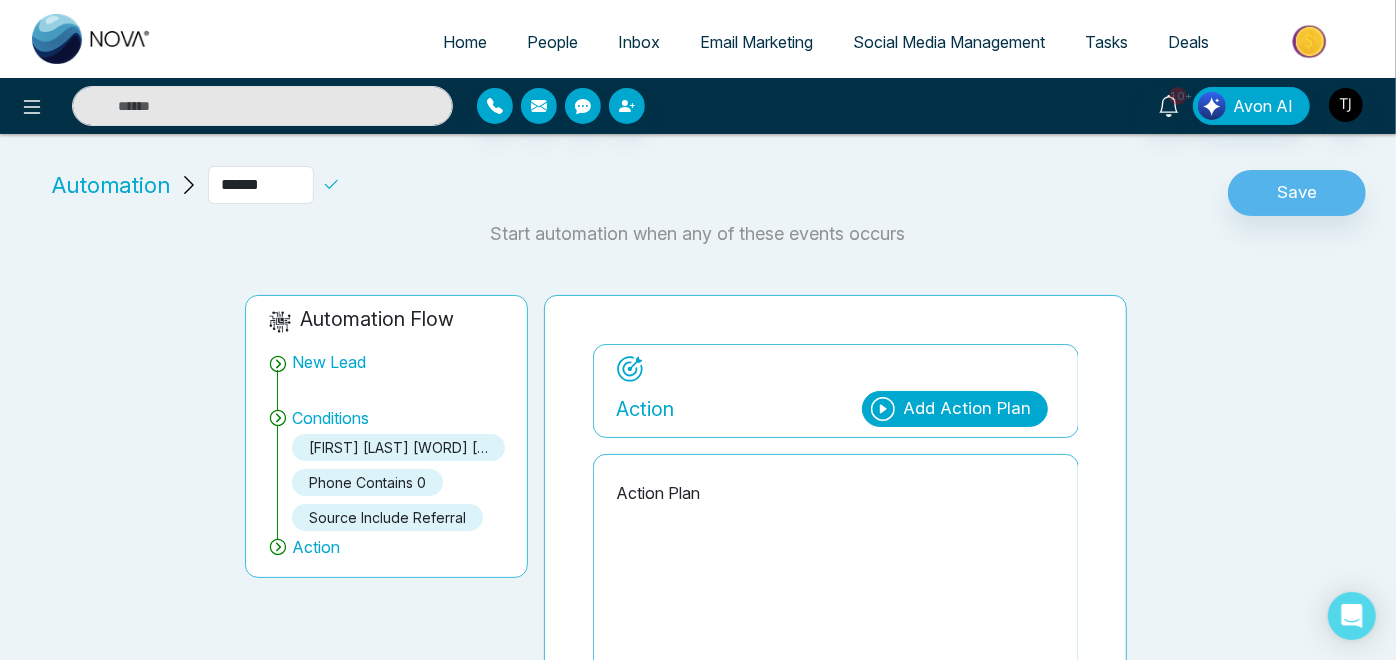click on "Add Action Plan" at bounding box center [967, 409] 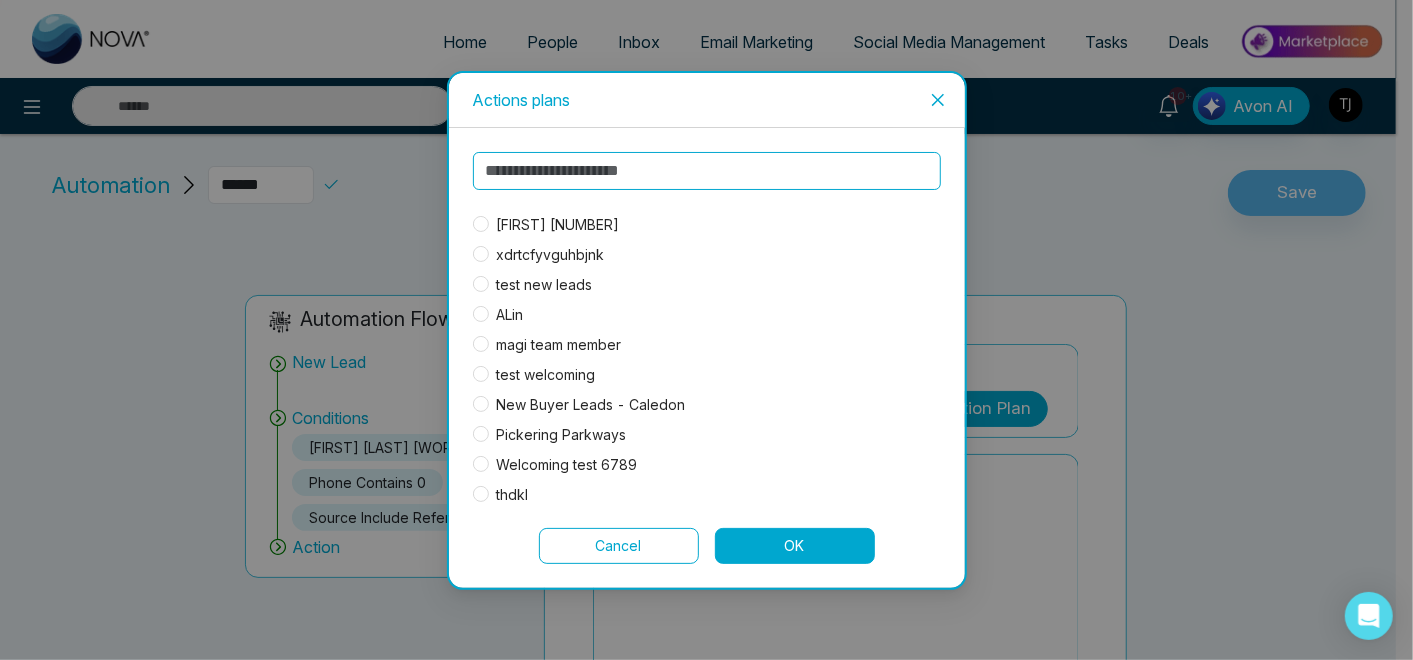 click on "test welcoming" at bounding box center [546, 375] 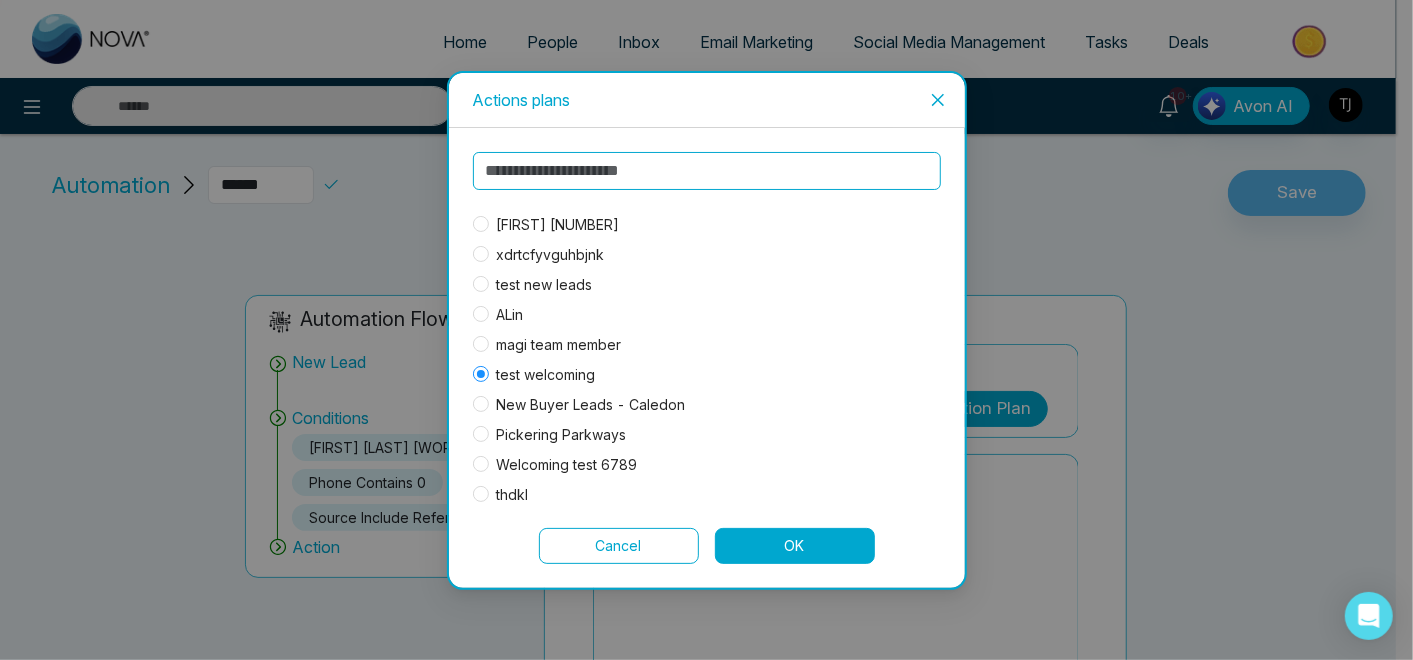 click on "OK" at bounding box center [795, 546] 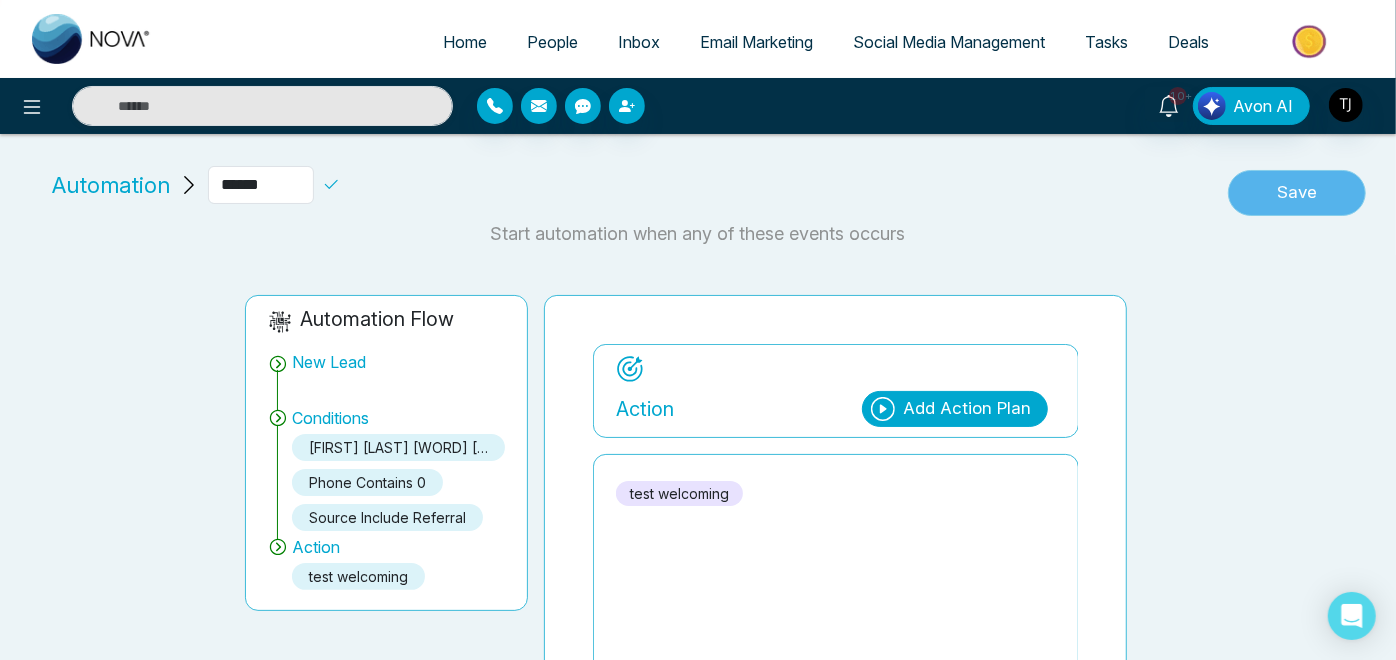 click on "Save" at bounding box center (1297, 193) 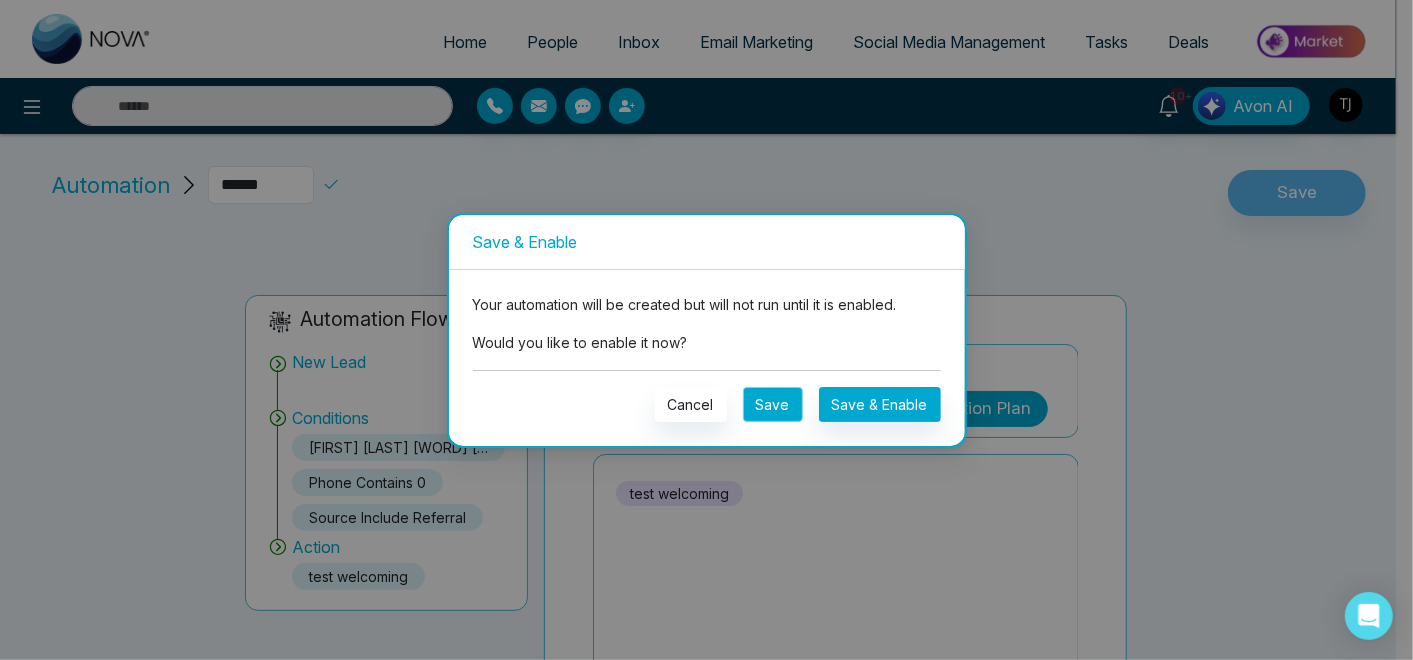 click on "Save" at bounding box center (773, 404) 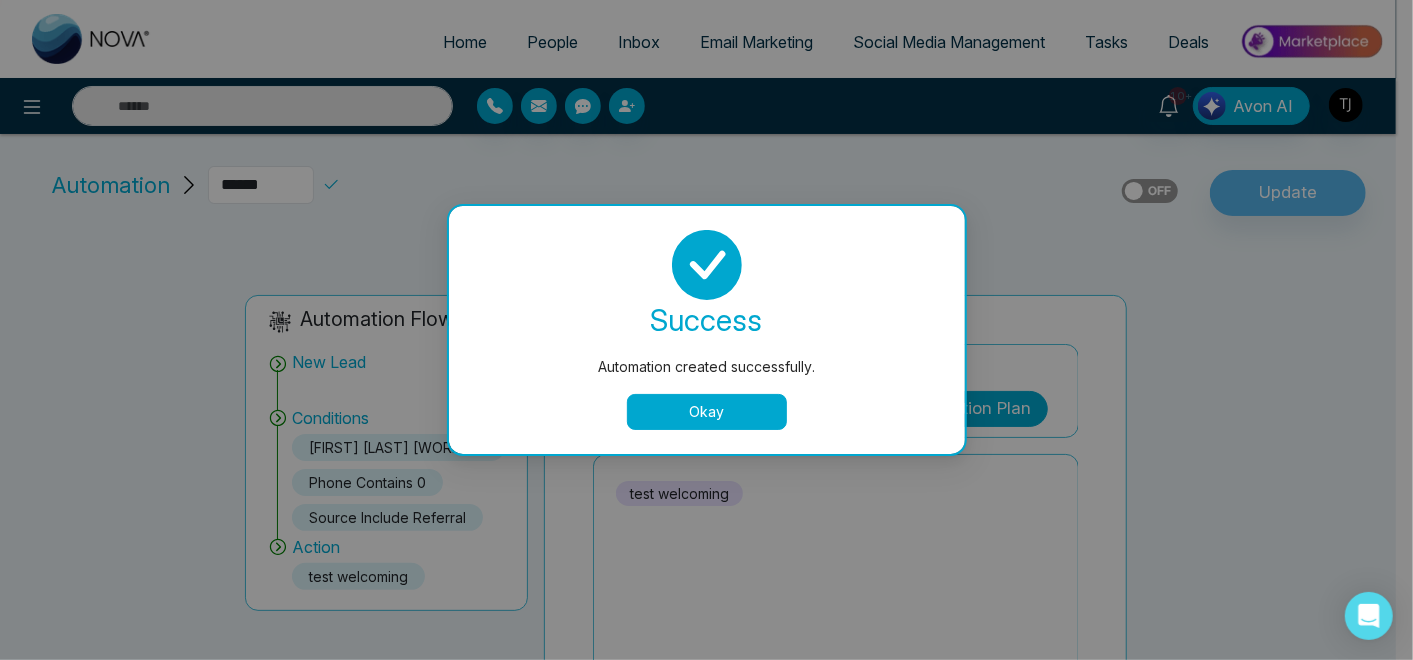 click on "Okay" at bounding box center [707, 412] 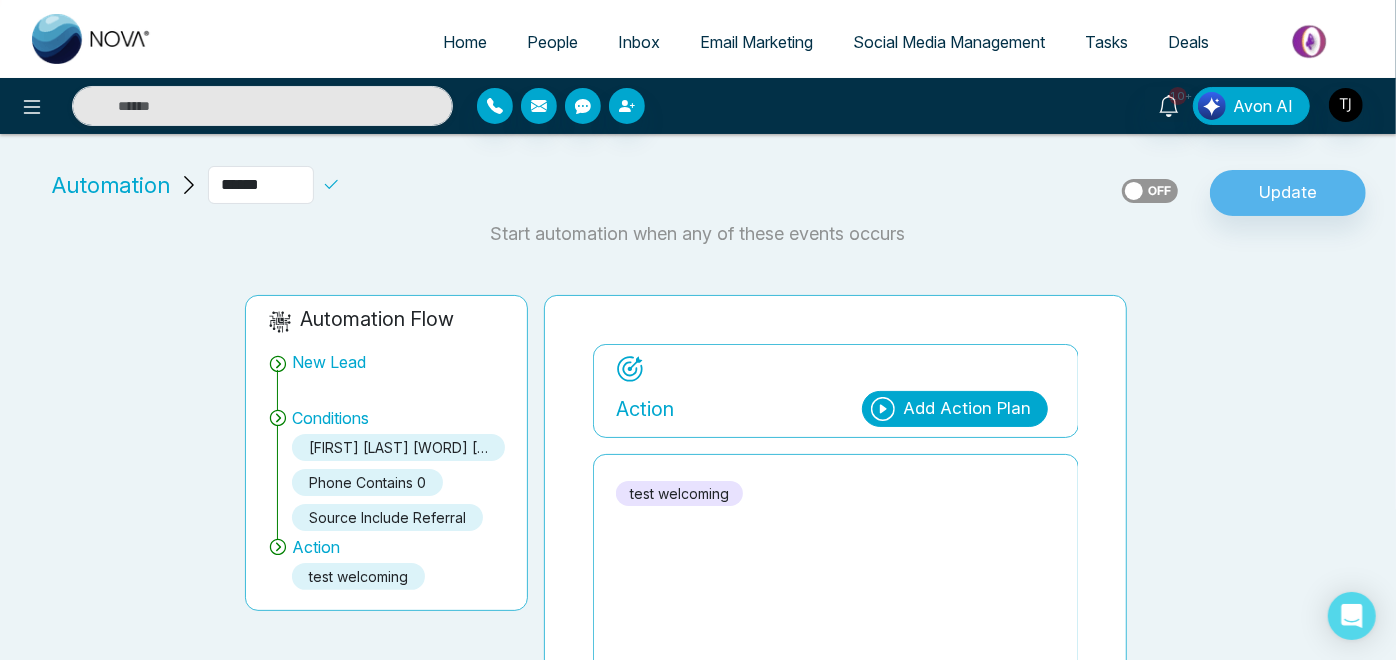 click on "Automation" at bounding box center (111, 185) 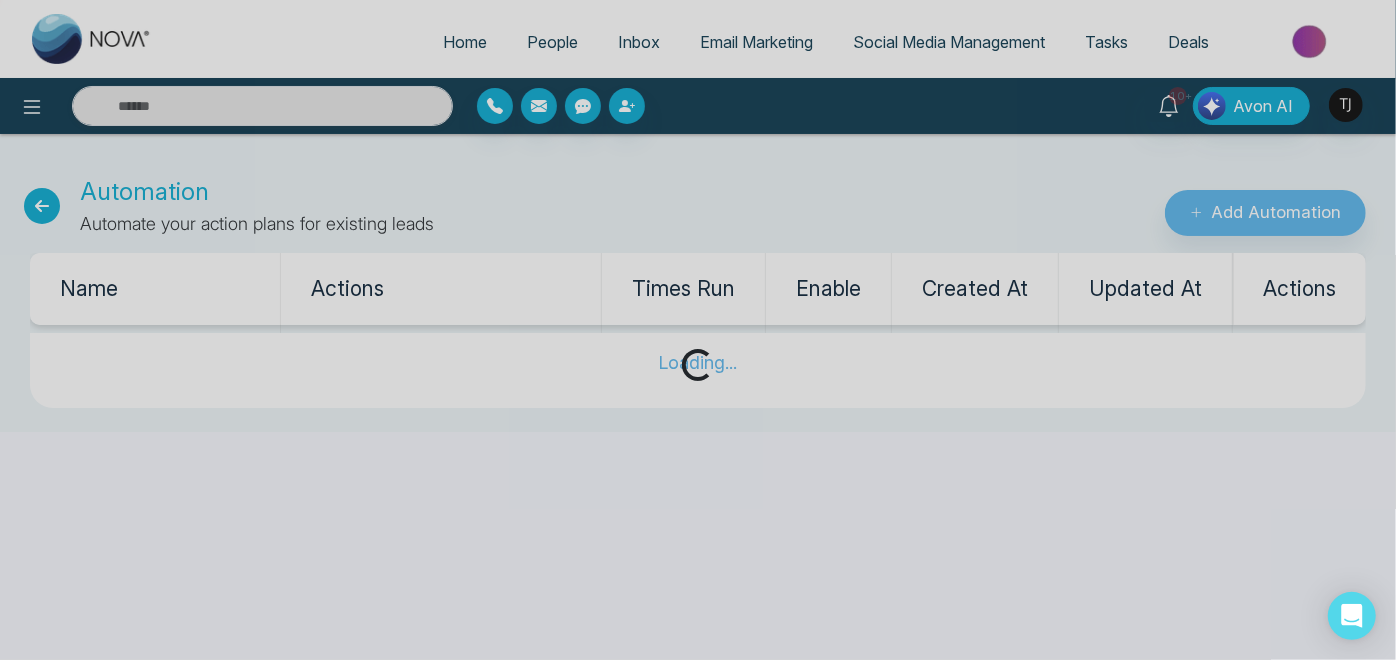 click at bounding box center (42, 206) 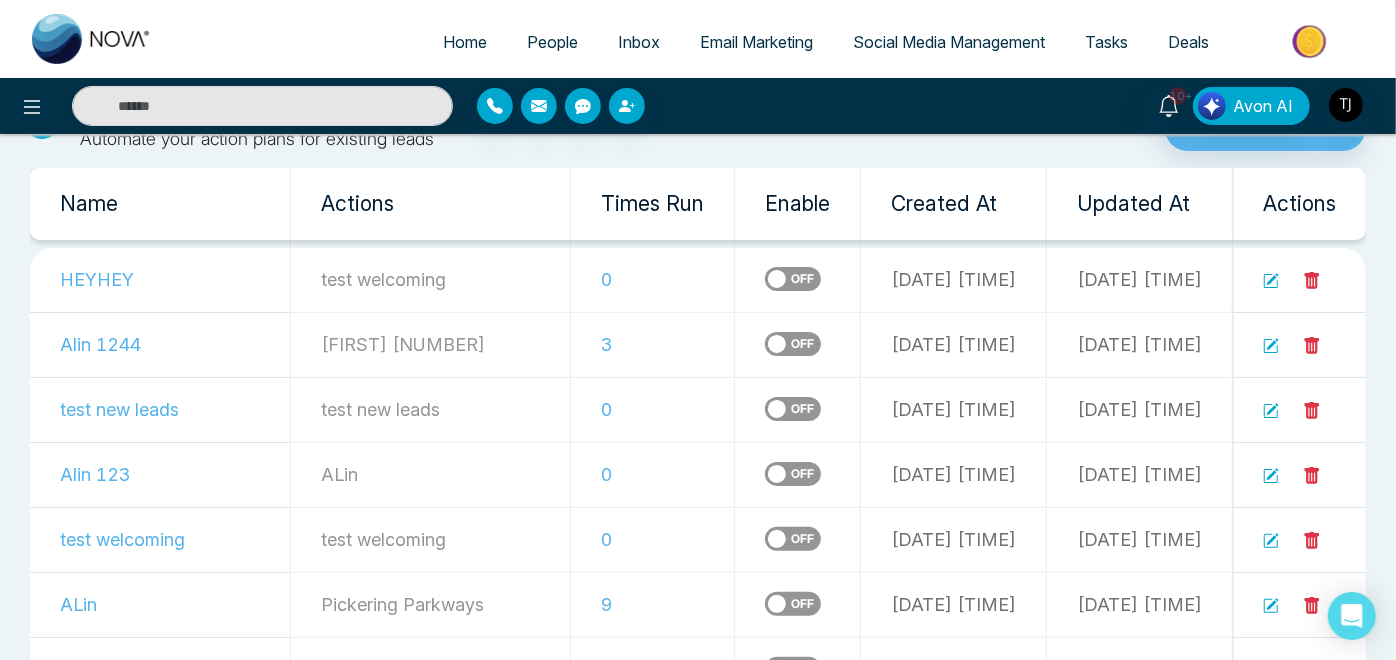 scroll, scrollTop: 0, scrollLeft: 0, axis: both 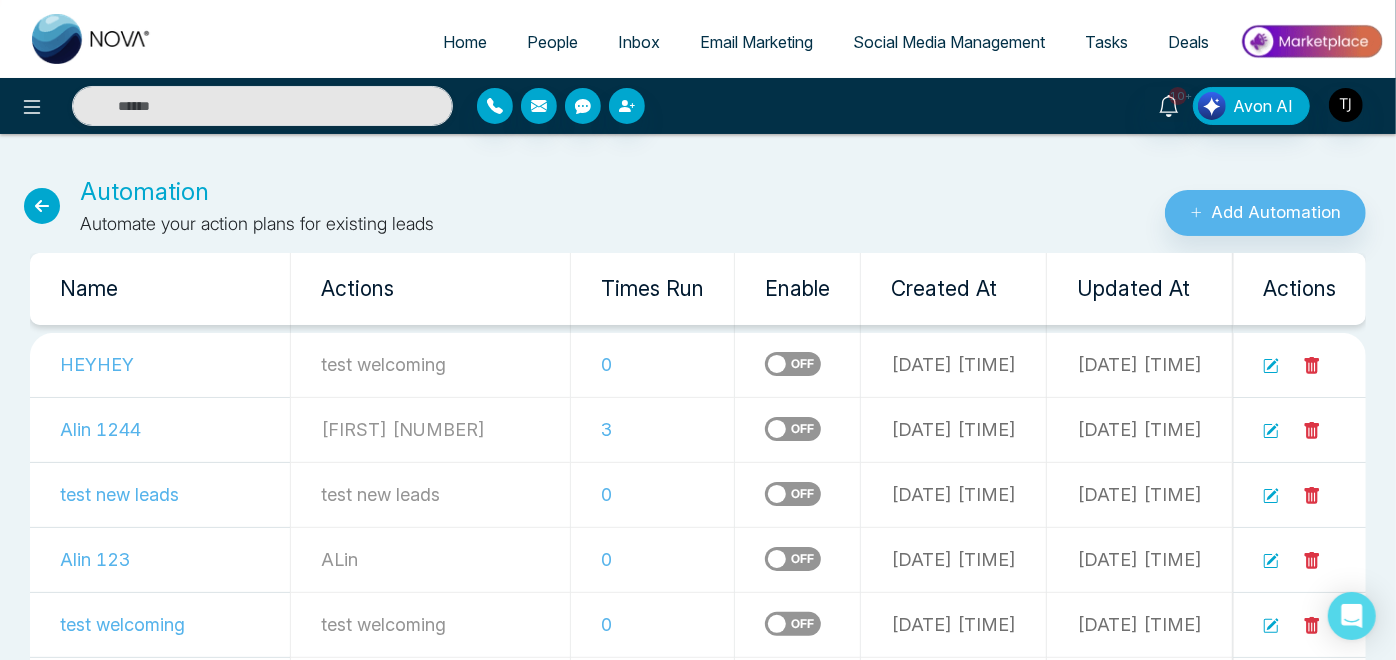 click 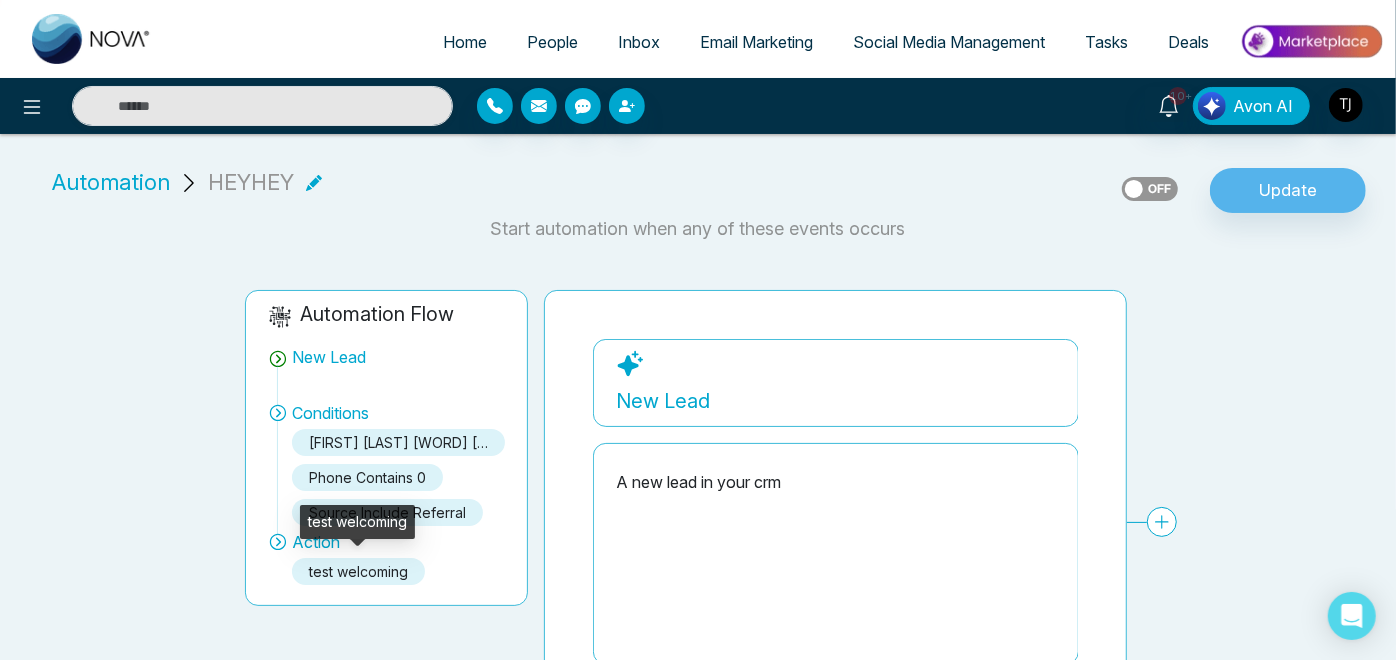 click on "test welcoming" at bounding box center [358, 571] 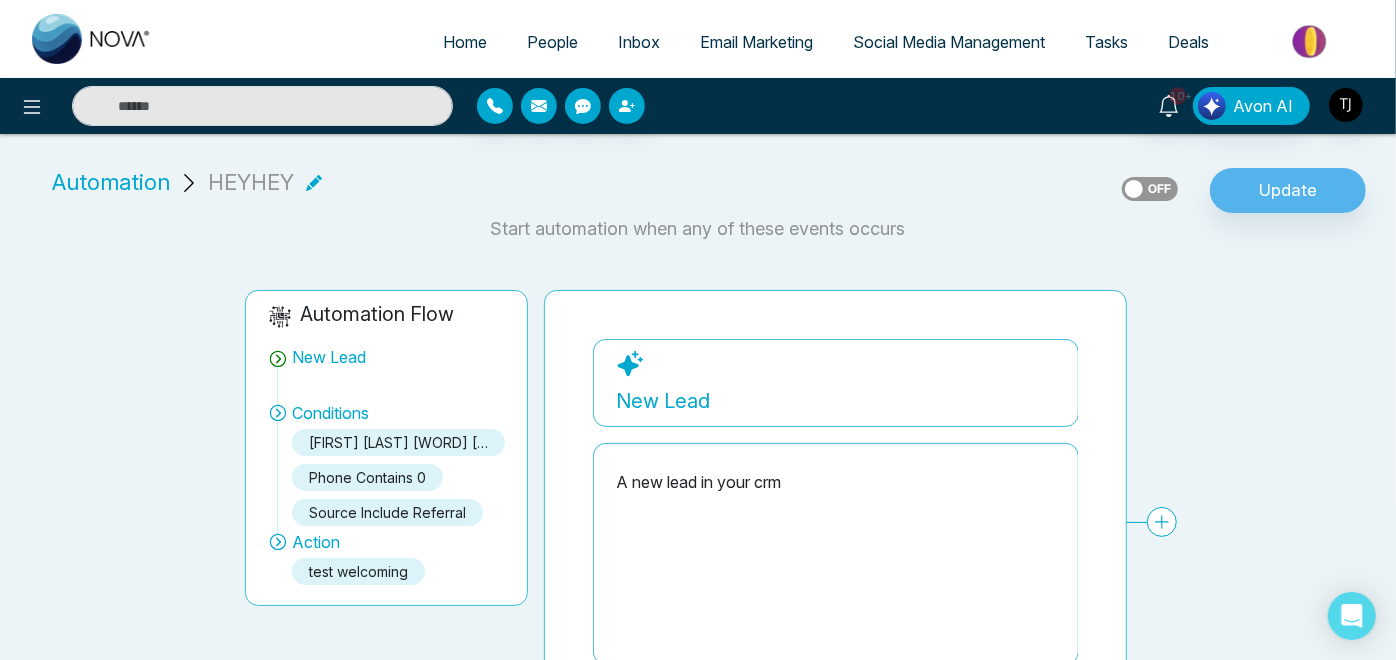 click on "Action" at bounding box center (316, 542) 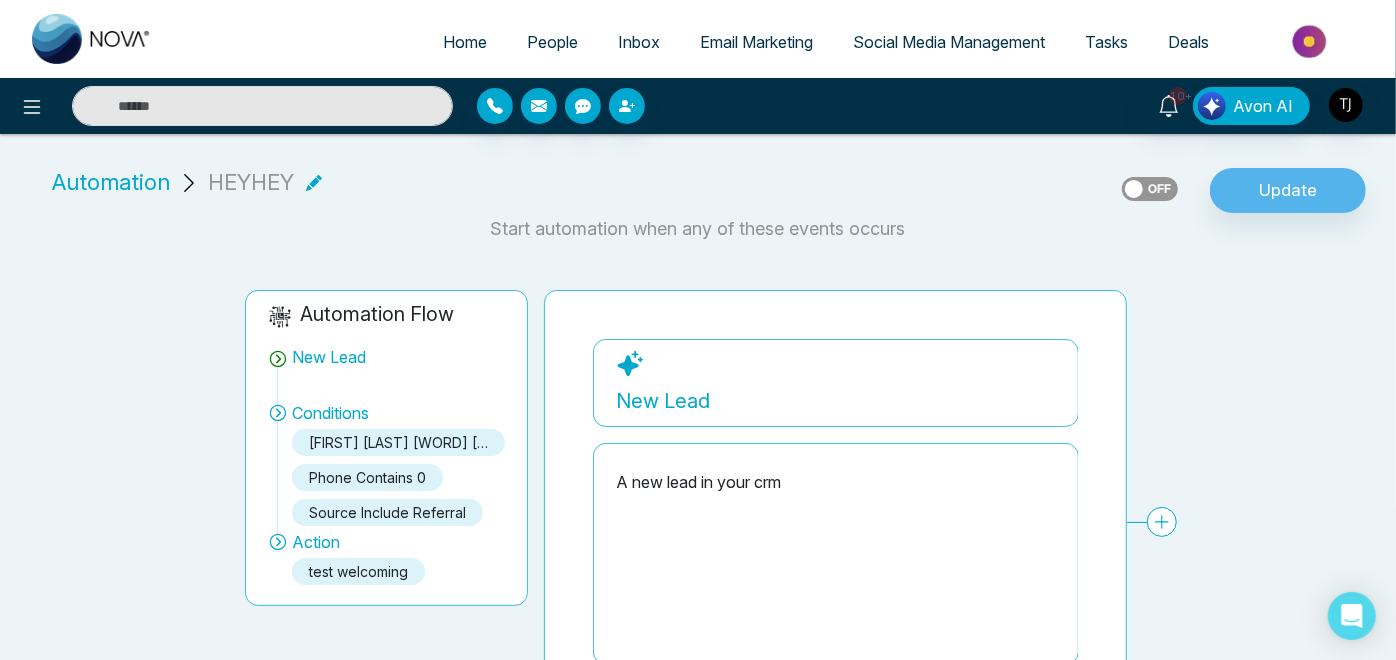 click on "Action" at bounding box center [316, 542] 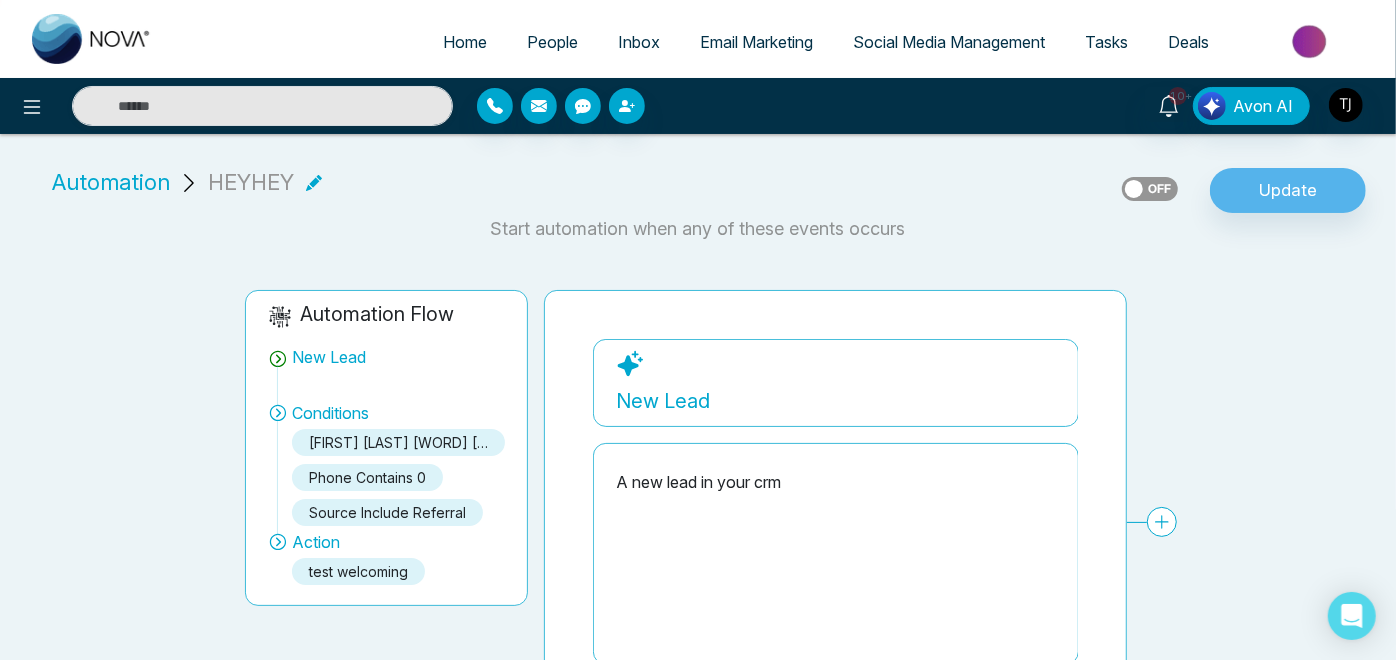 click on "Action" at bounding box center [316, 542] 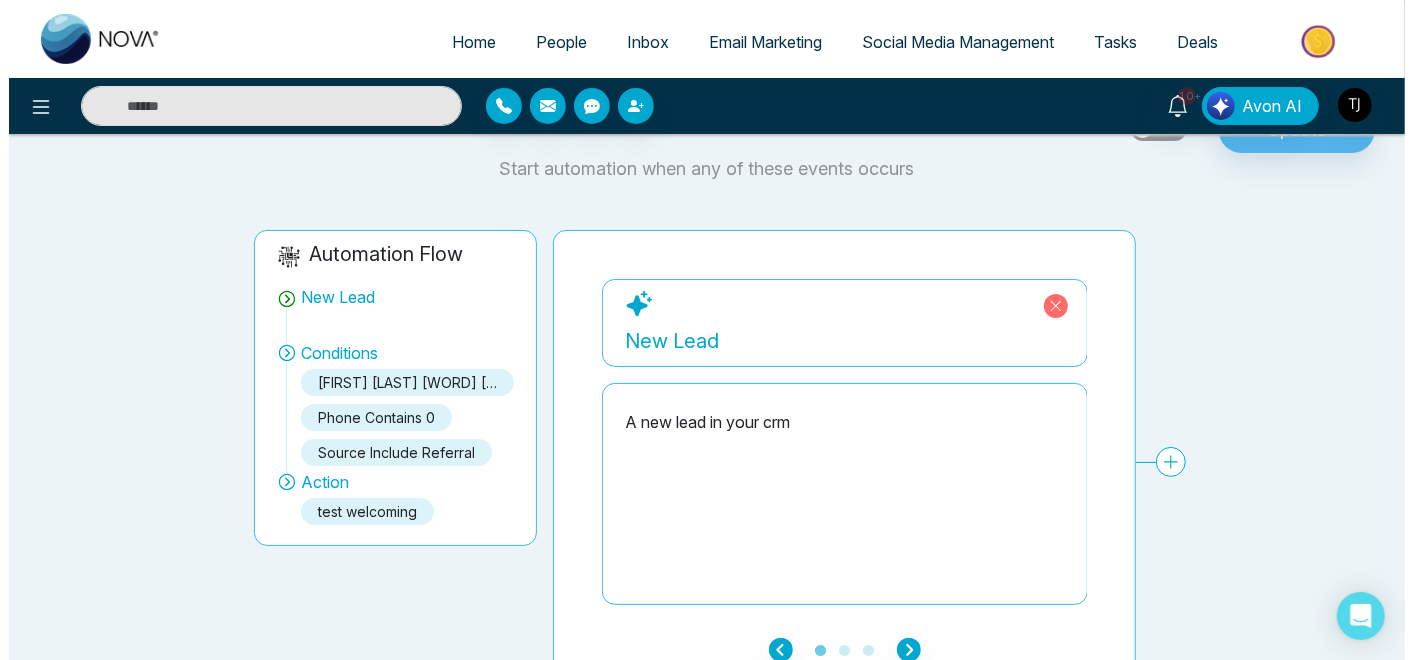 scroll, scrollTop: 92, scrollLeft: 0, axis: vertical 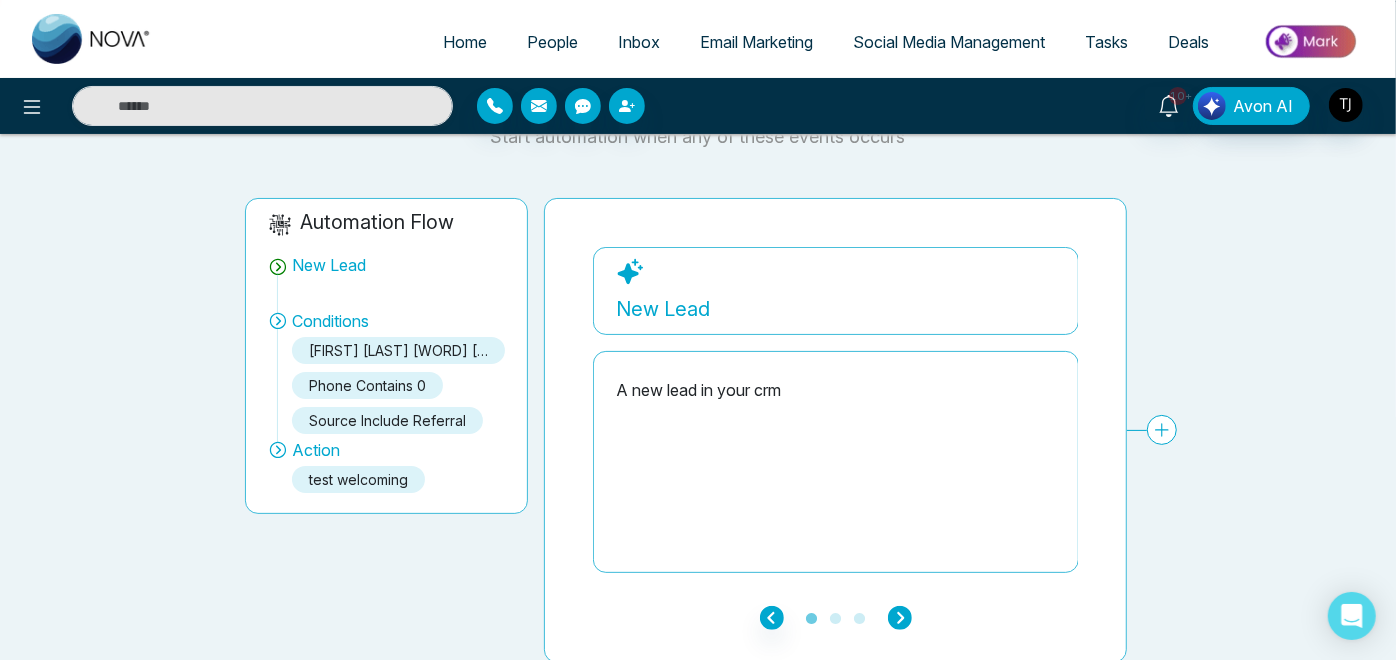 click 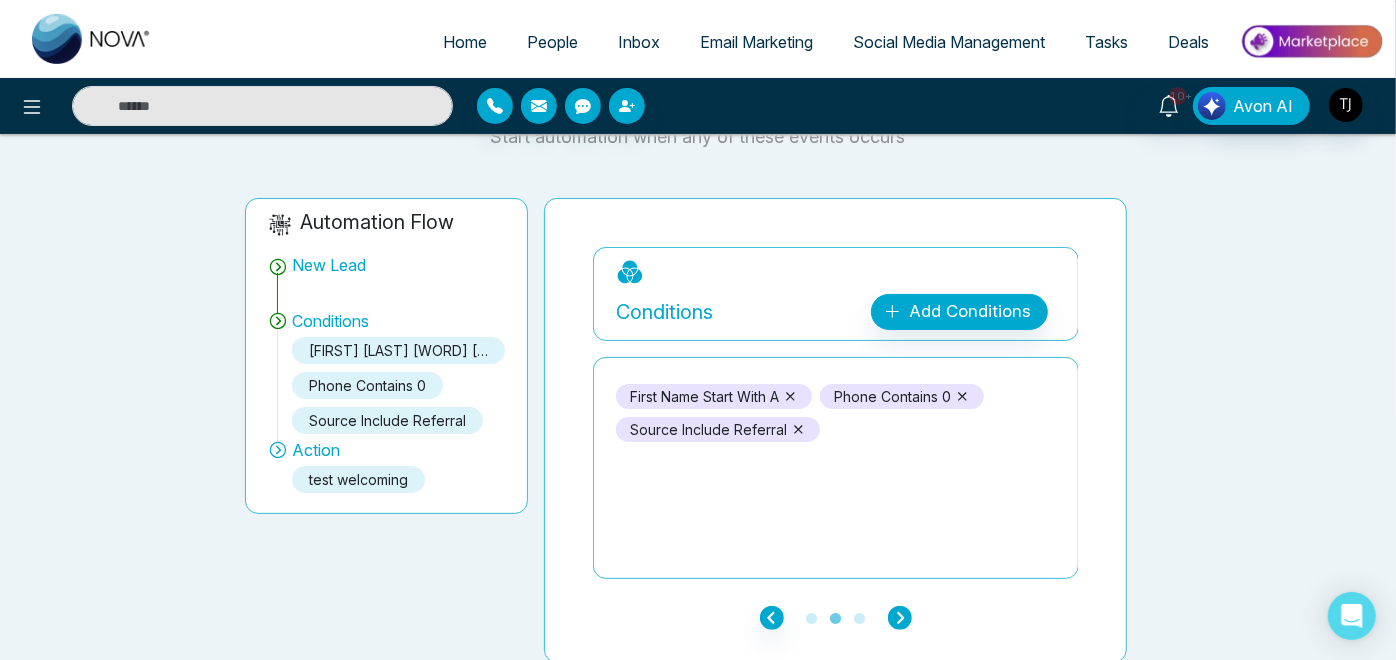 click 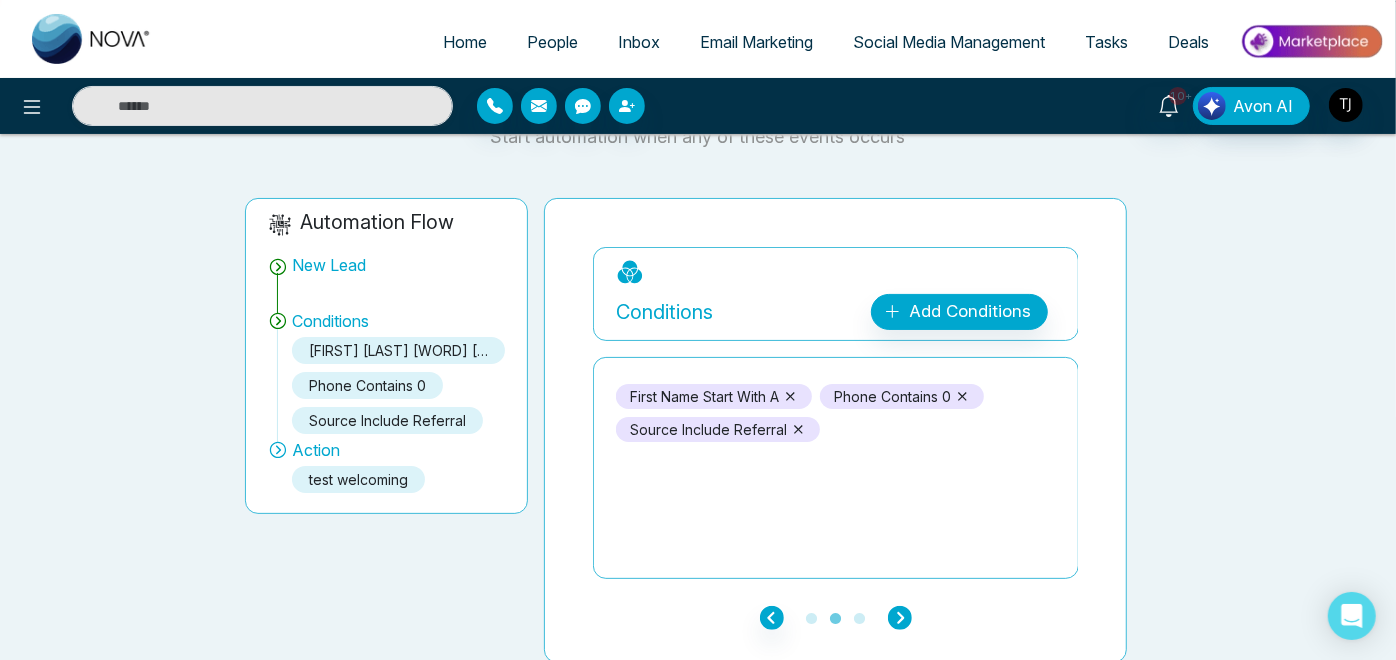 click 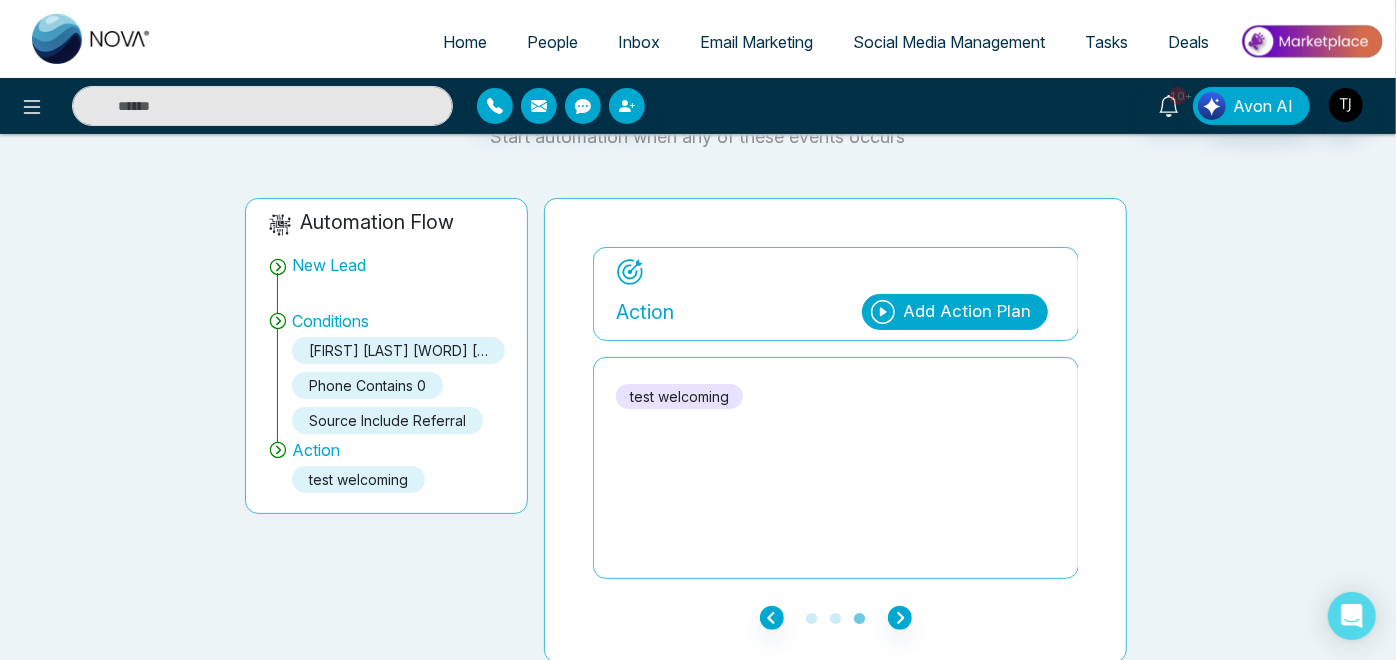 click on "test welcoming" at bounding box center (836, 468) 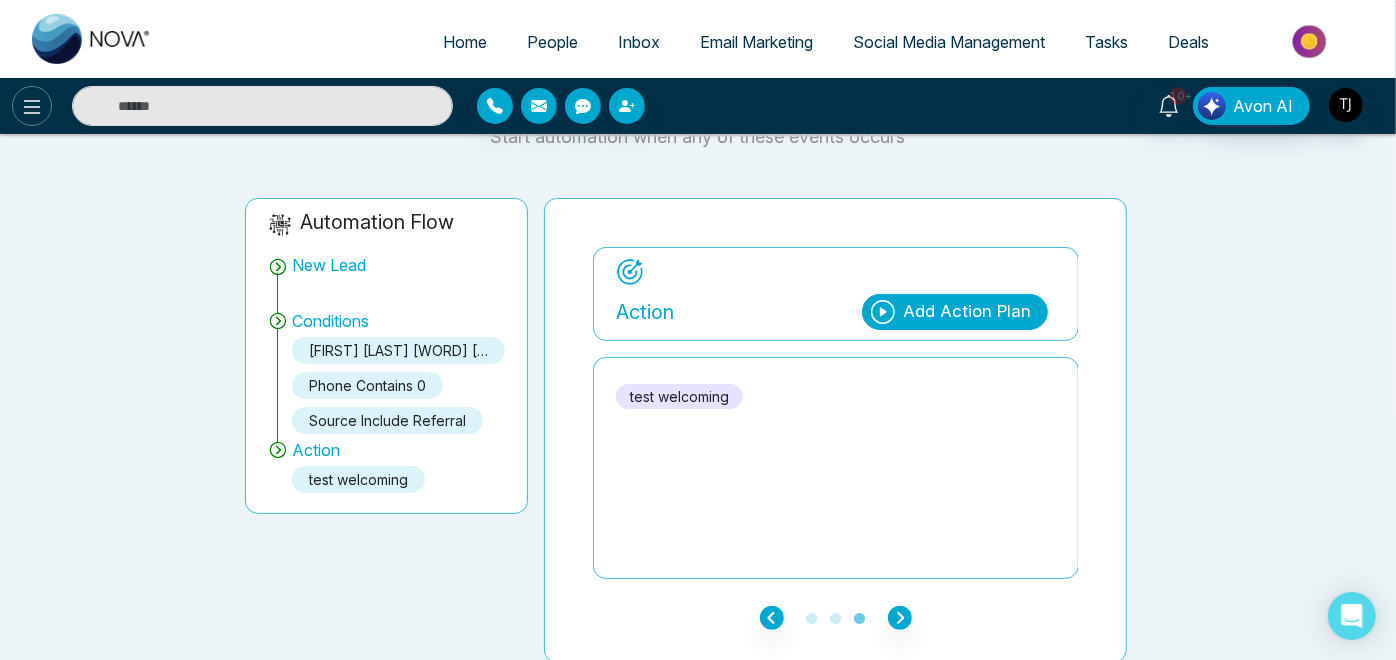 click at bounding box center (32, 106) 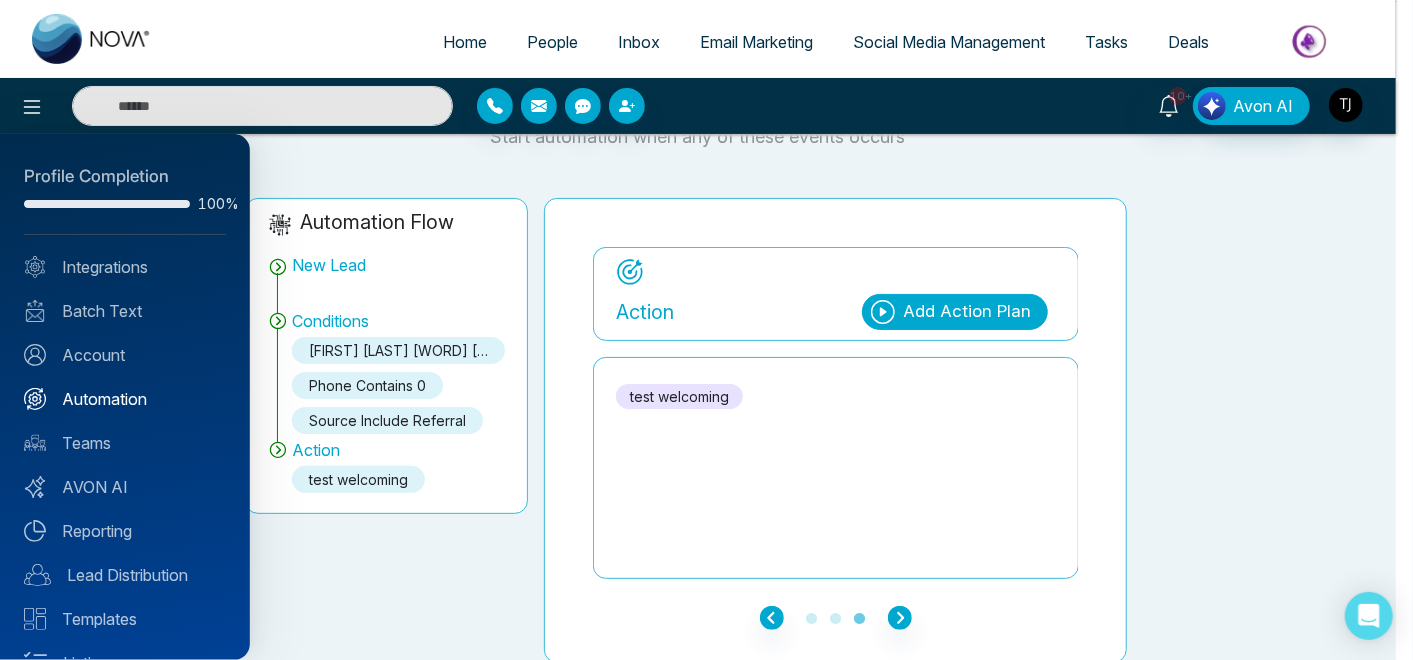 click on "Automation" at bounding box center (125, 399) 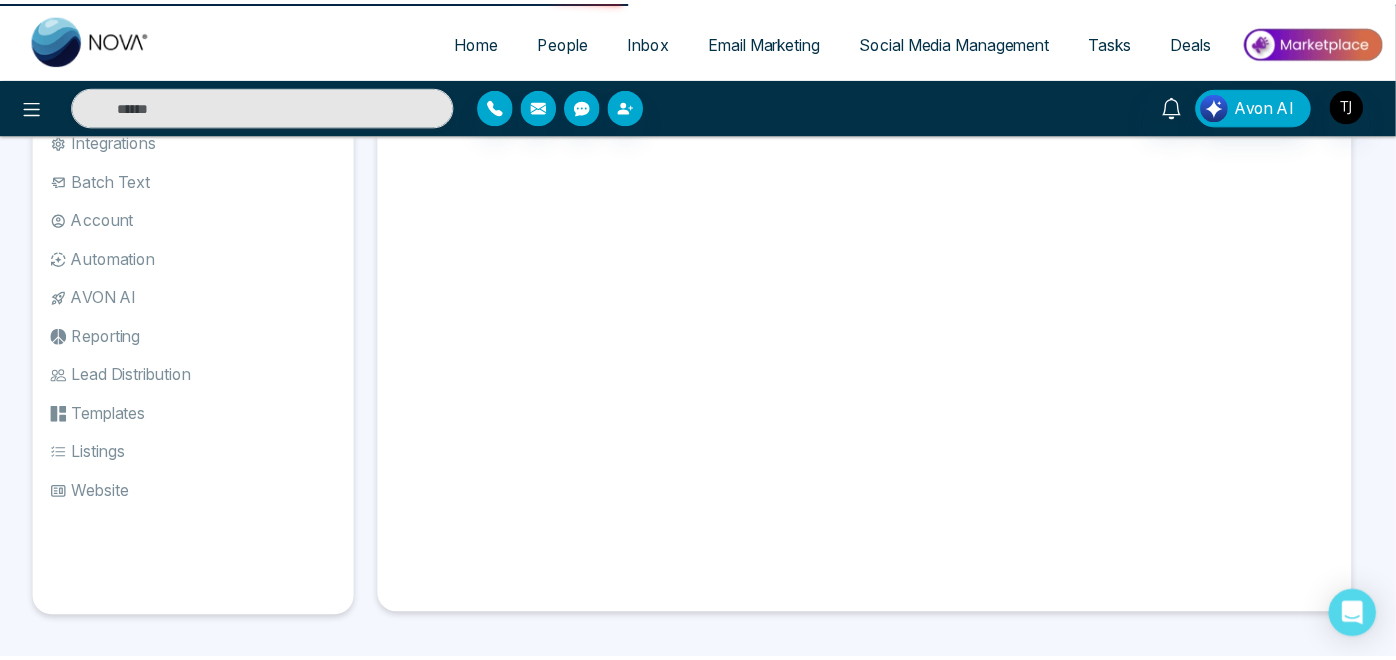 scroll, scrollTop: 0, scrollLeft: 0, axis: both 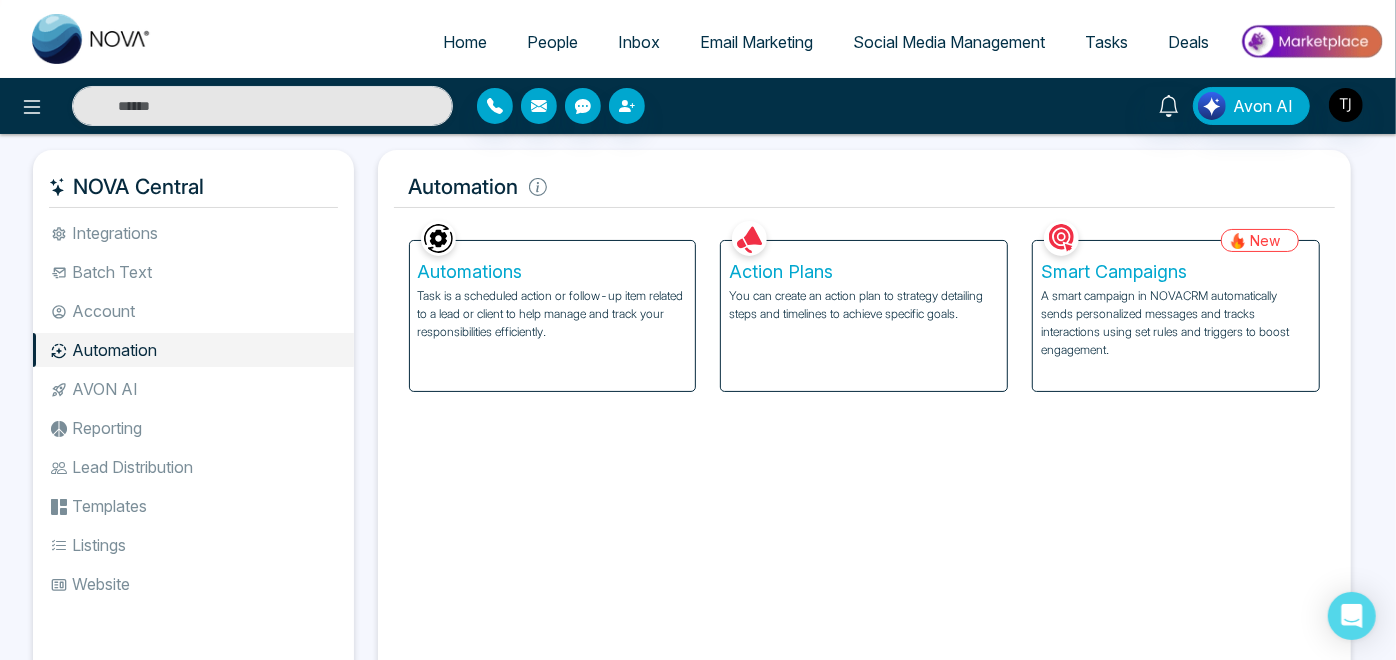 click on "Action Plans You can create an action plan to strategy detailing steps and timelines to achieve specific goals." at bounding box center (864, 316) 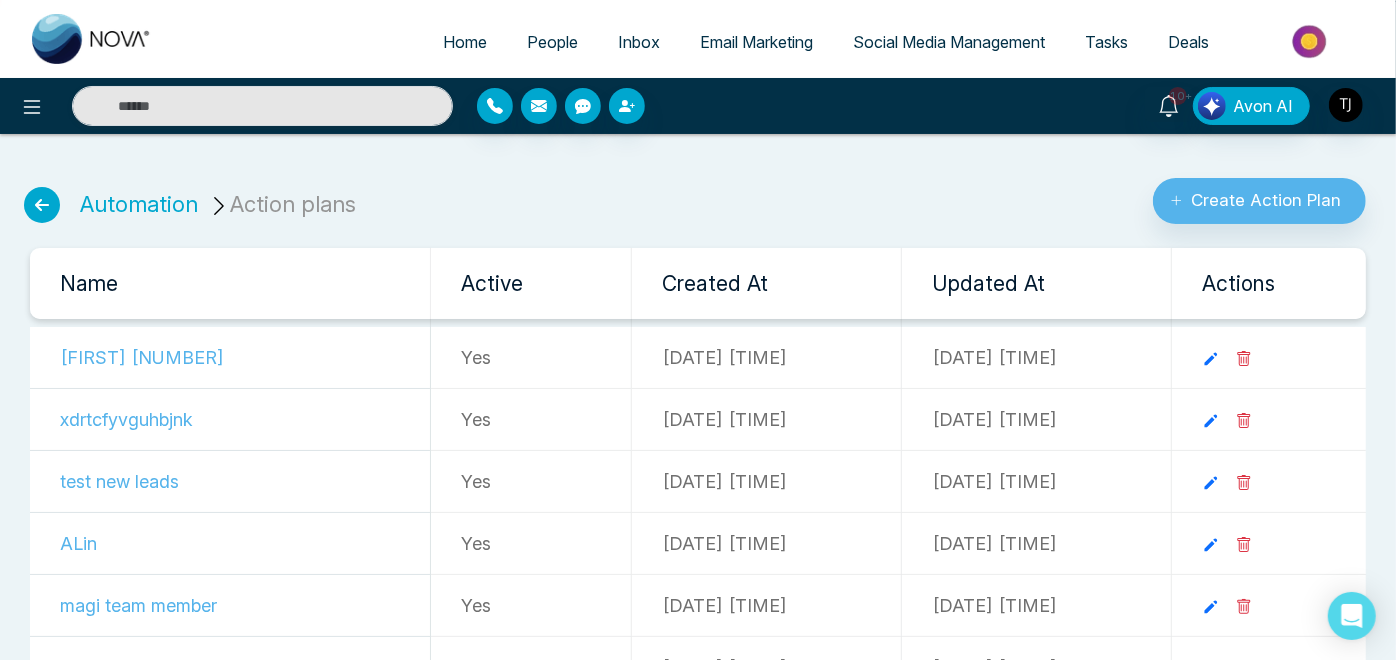 scroll, scrollTop: 0, scrollLeft: 0, axis: both 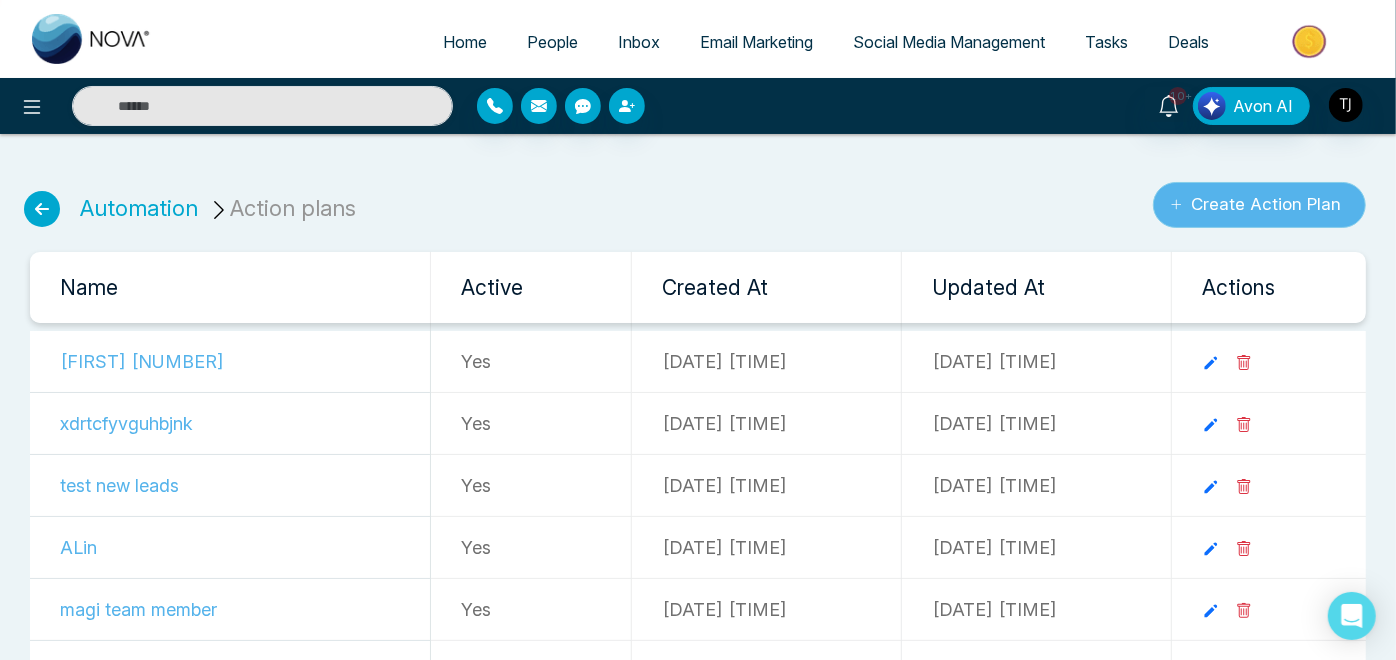 click on "Create Action Plan" at bounding box center [1259, 205] 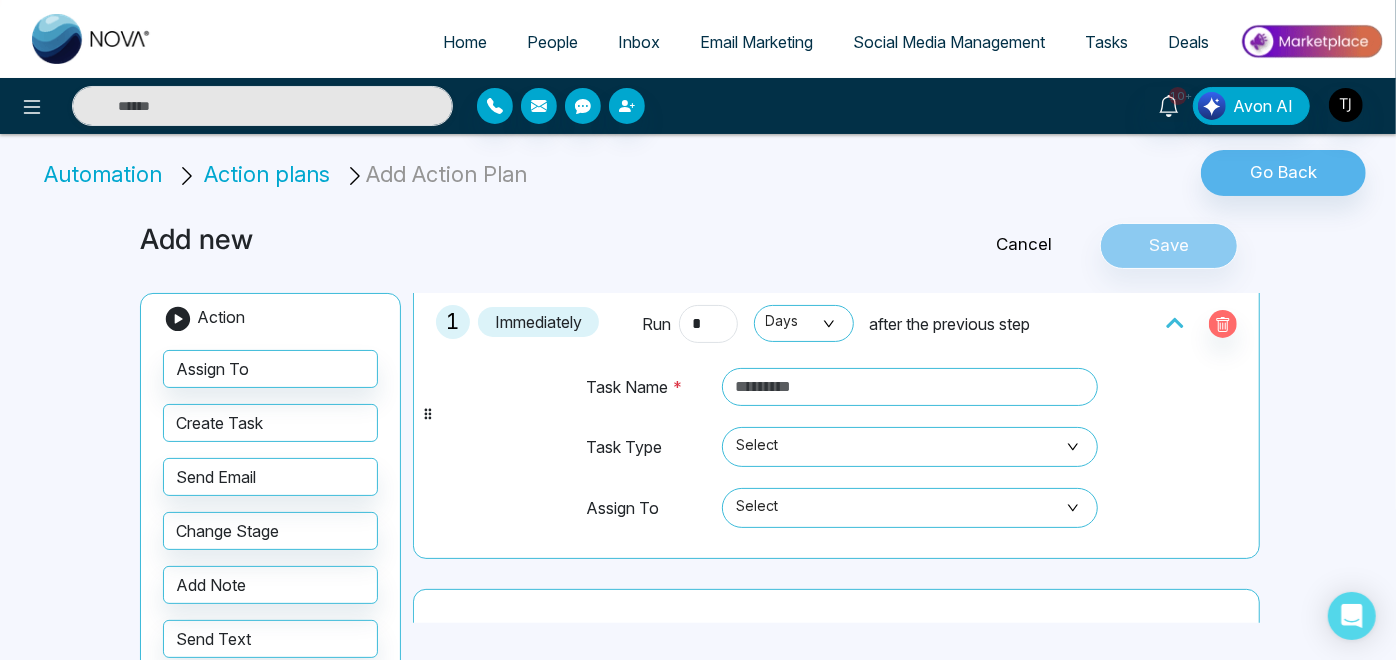 scroll, scrollTop: 111, scrollLeft: 0, axis: vertical 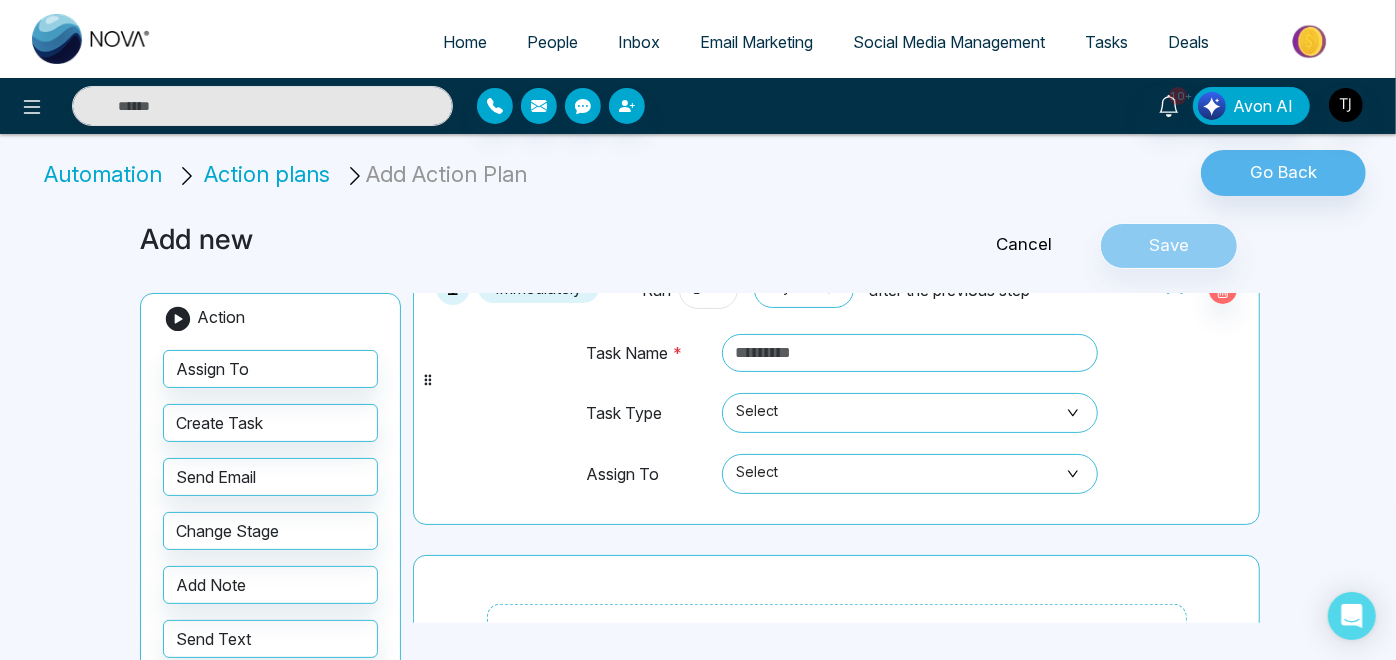 click at bounding box center (907, 362) 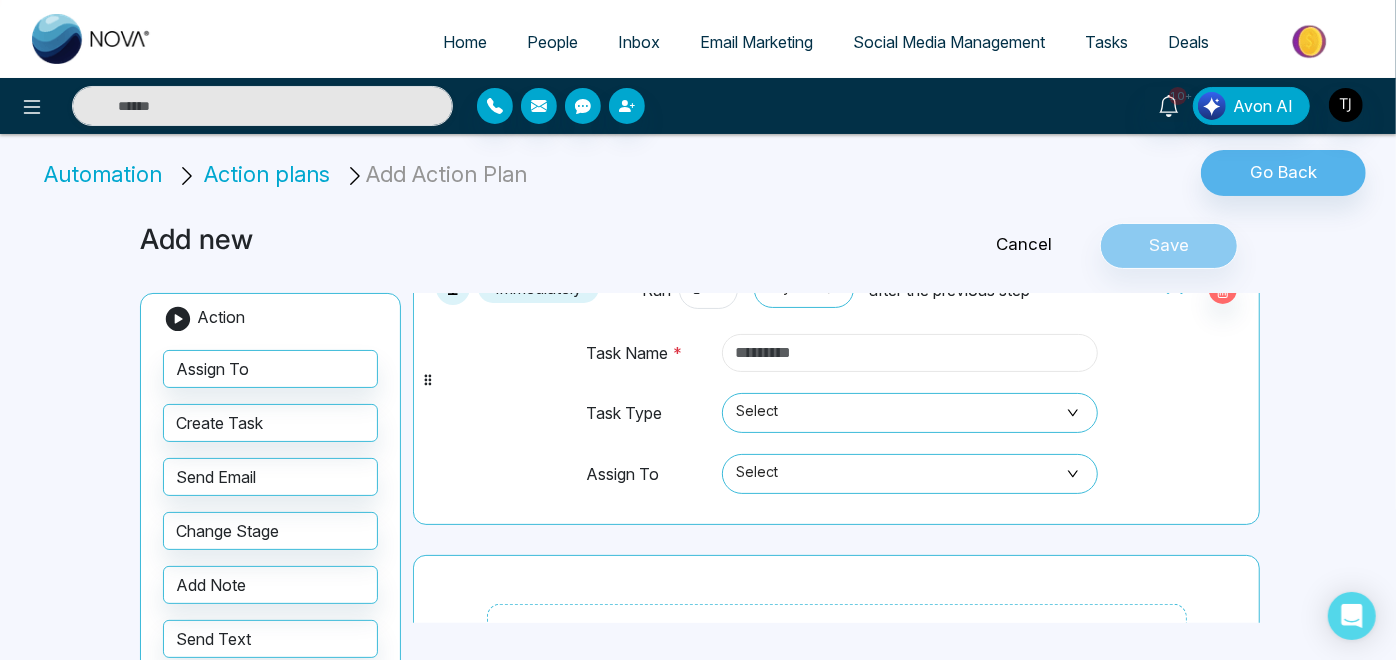 click at bounding box center (910, 353) 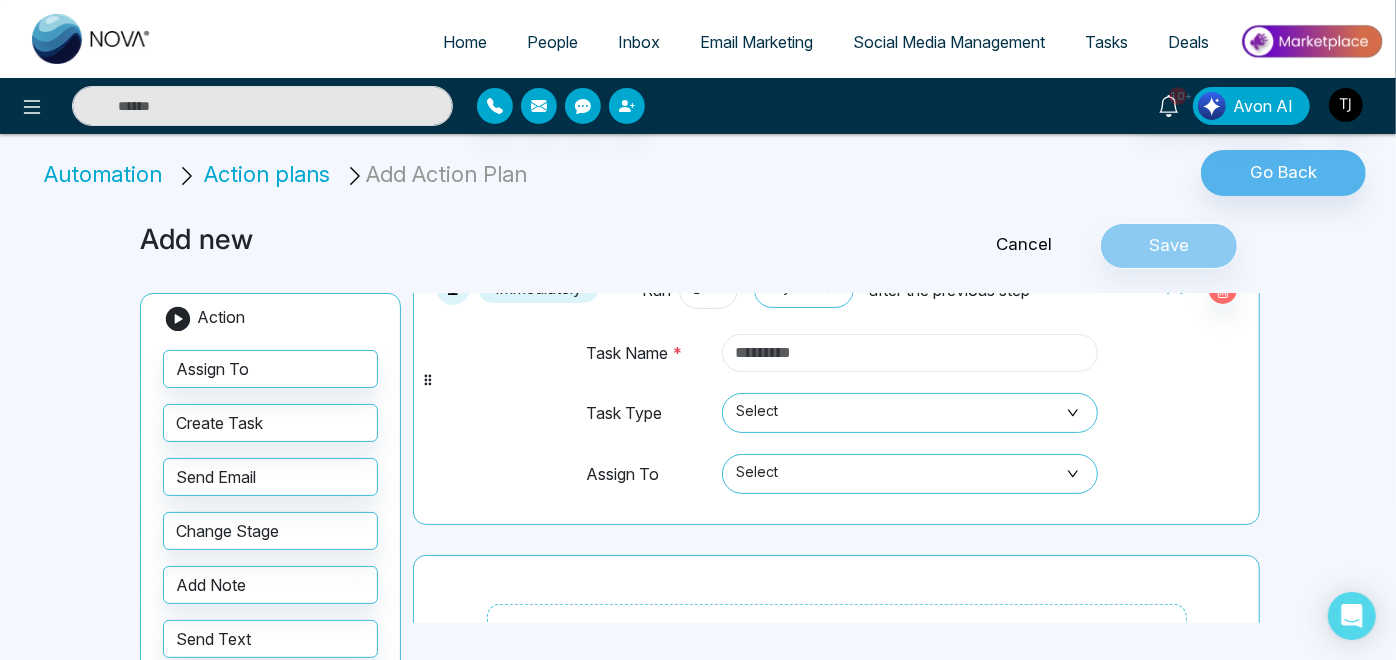 click at bounding box center [910, 353] 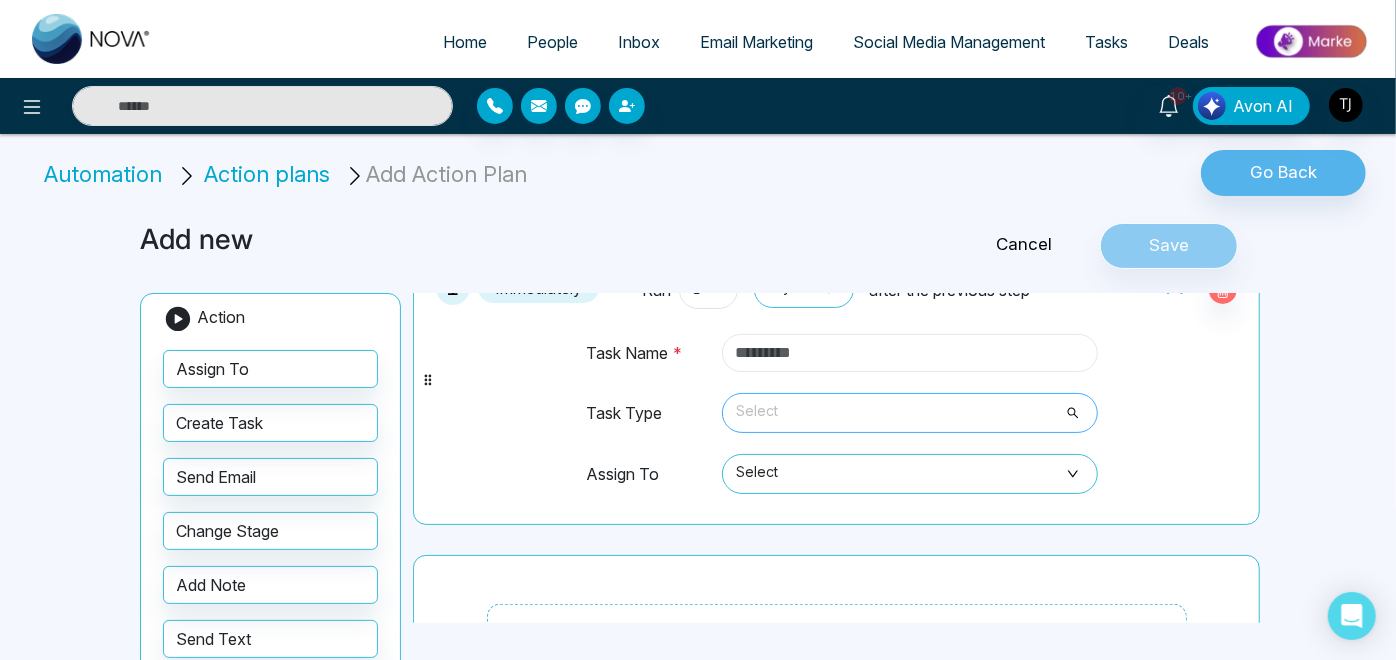 click on "Select" at bounding box center [910, 413] 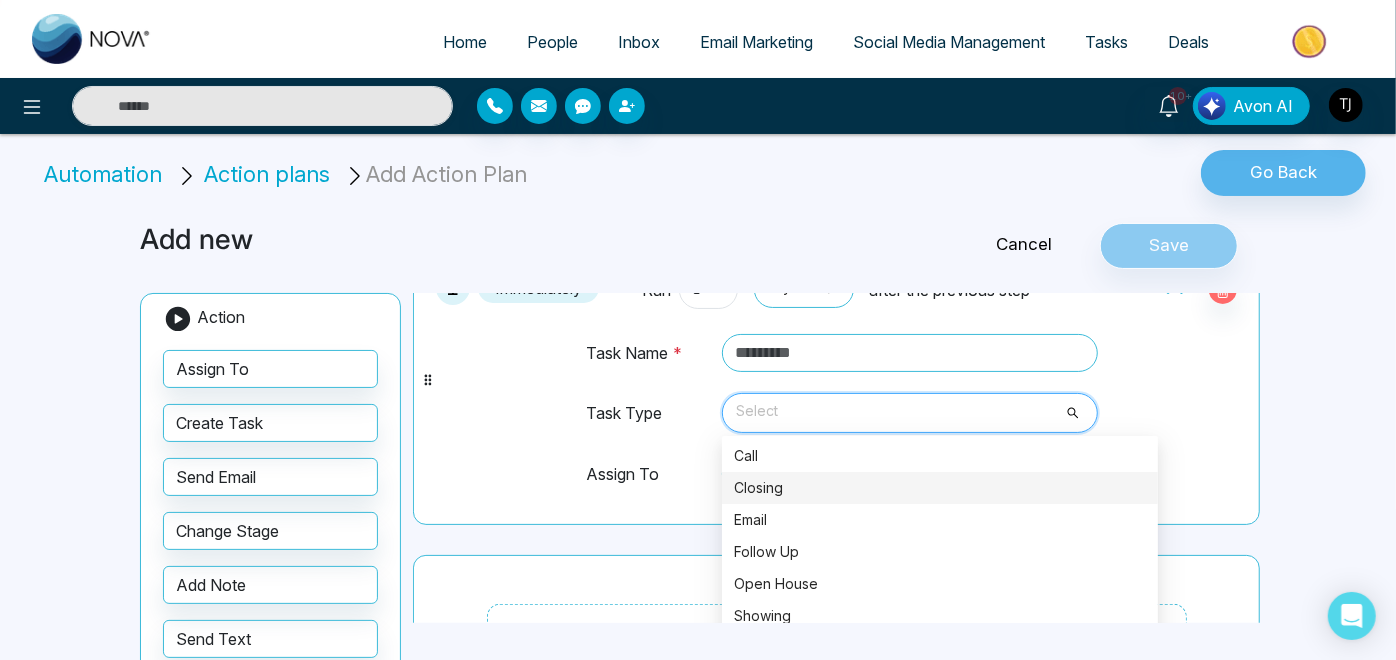 click on "Closing" at bounding box center [940, 488] 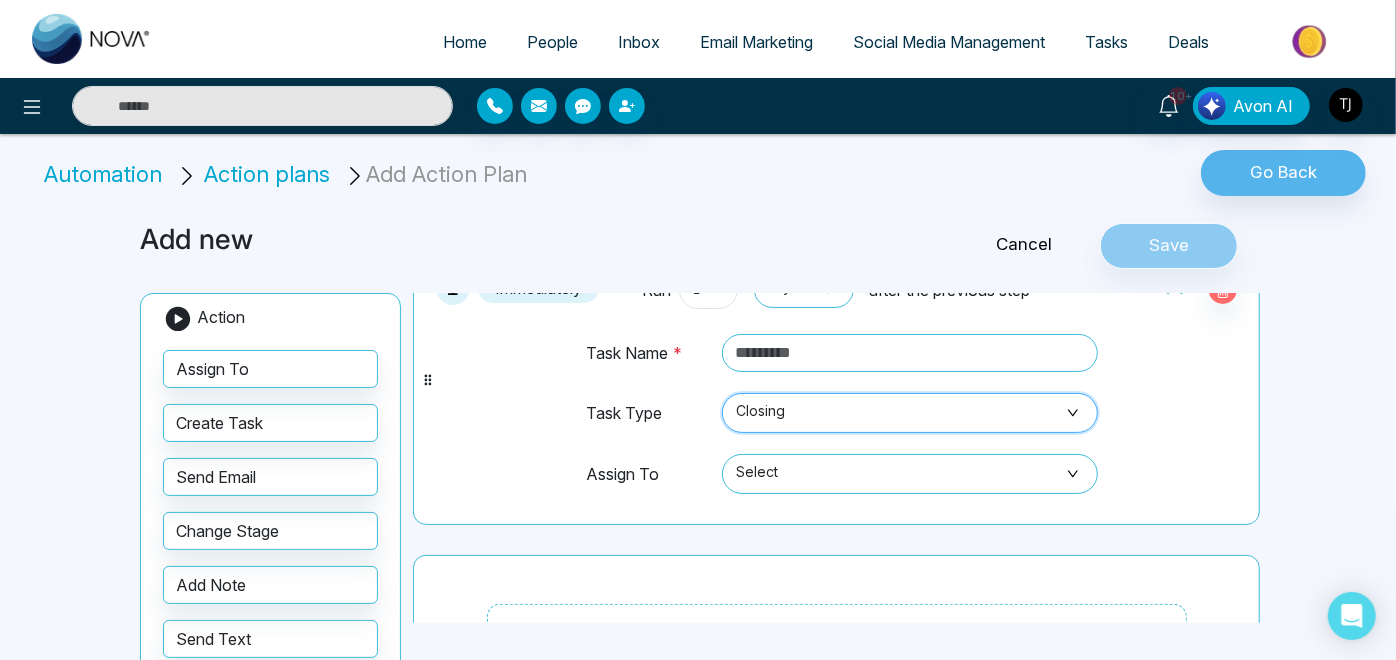 scroll, scrollTop: 266, scrollLeft: 0, axis: vertical 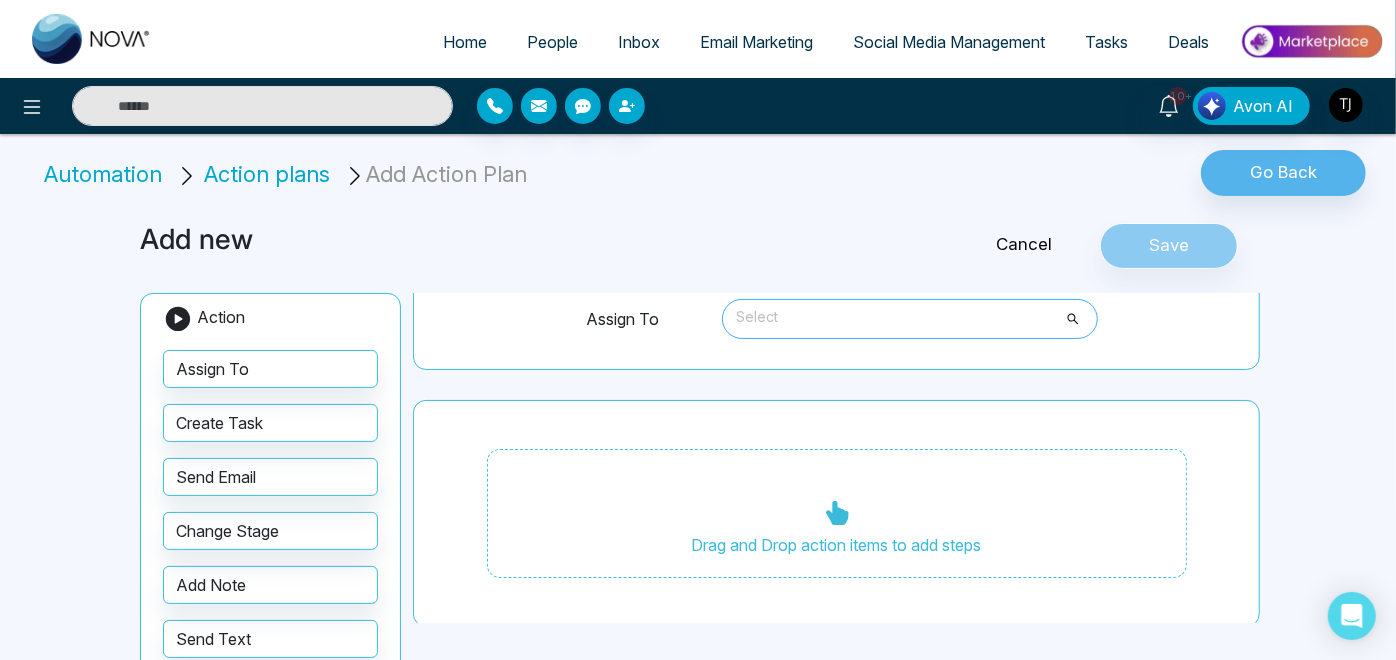 click on "Select" at bounding box center (910, 319) 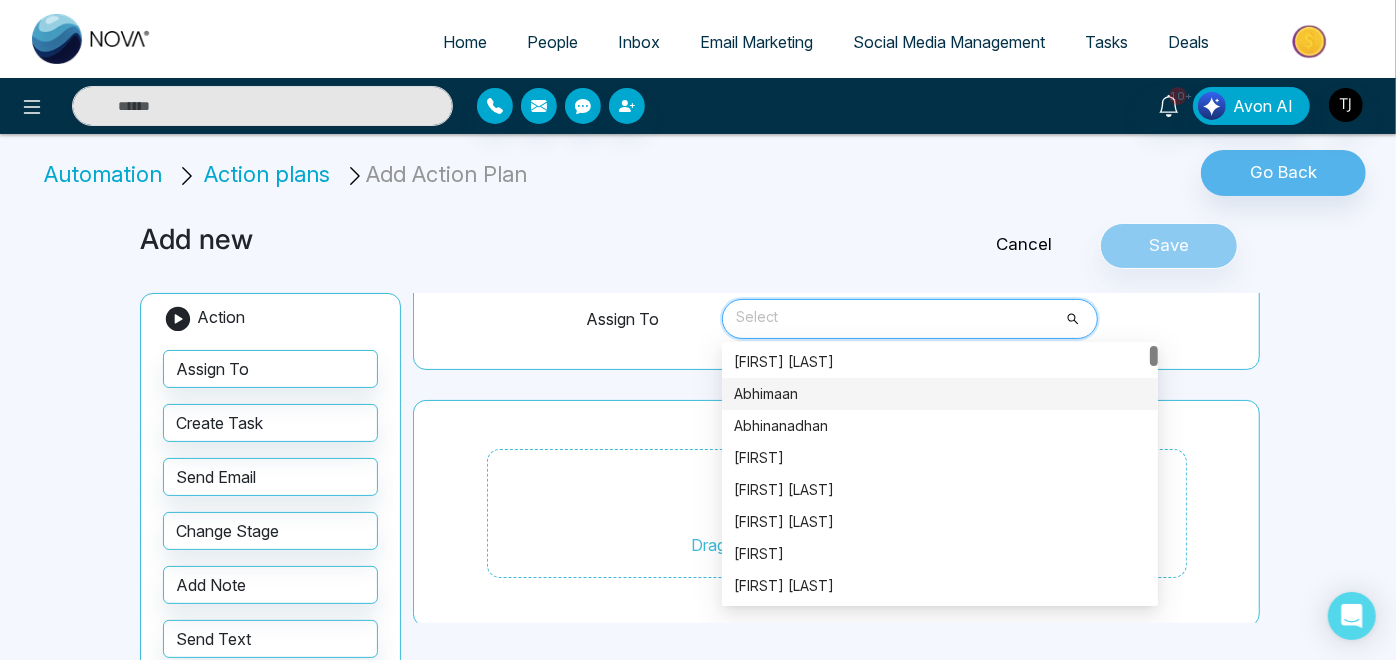 click on "Abhimaan" at bounding box center [940, 394] 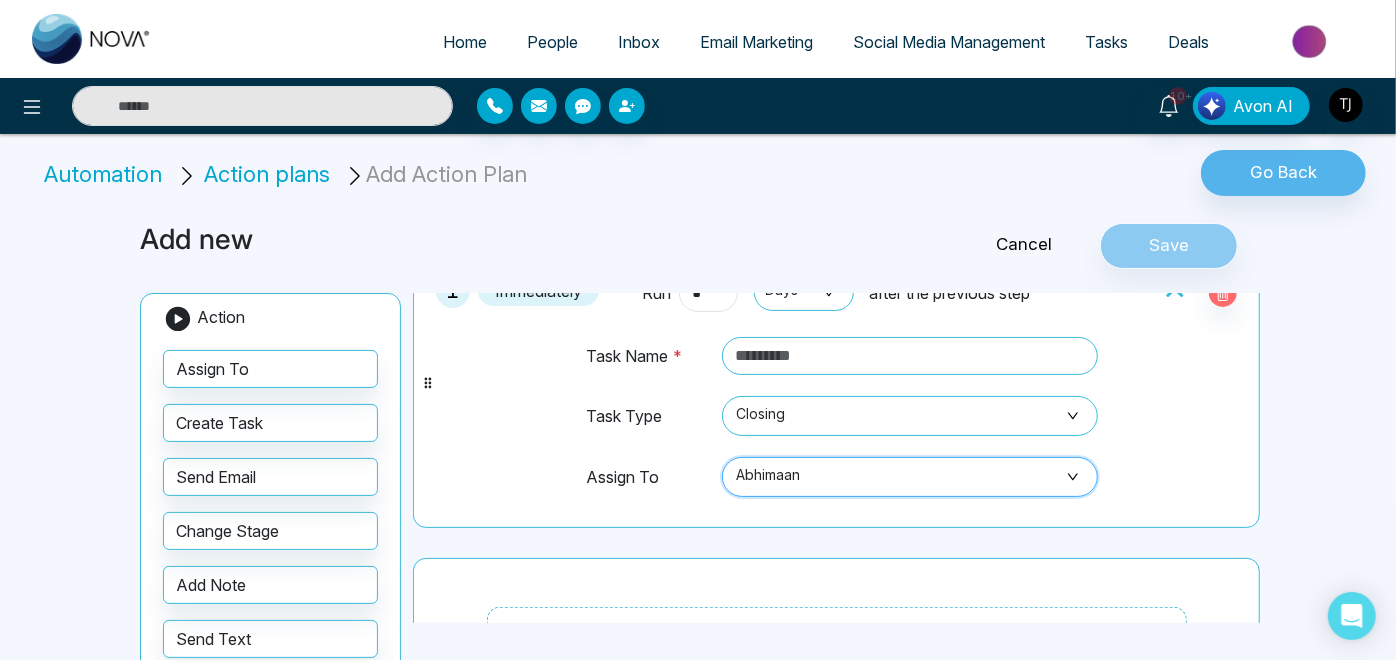 scroll, scrollTop: 0, scrollLeft: 0, axis: both 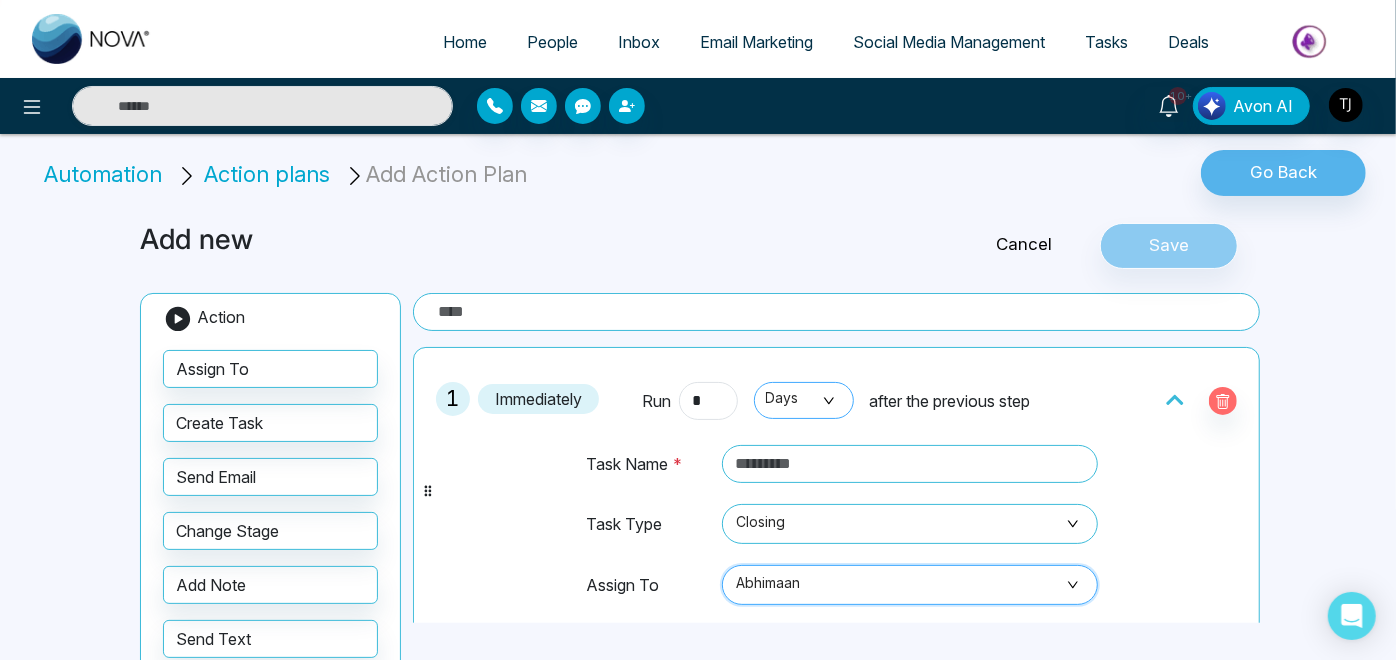 click on "Days" at bounding box center [804, 400] 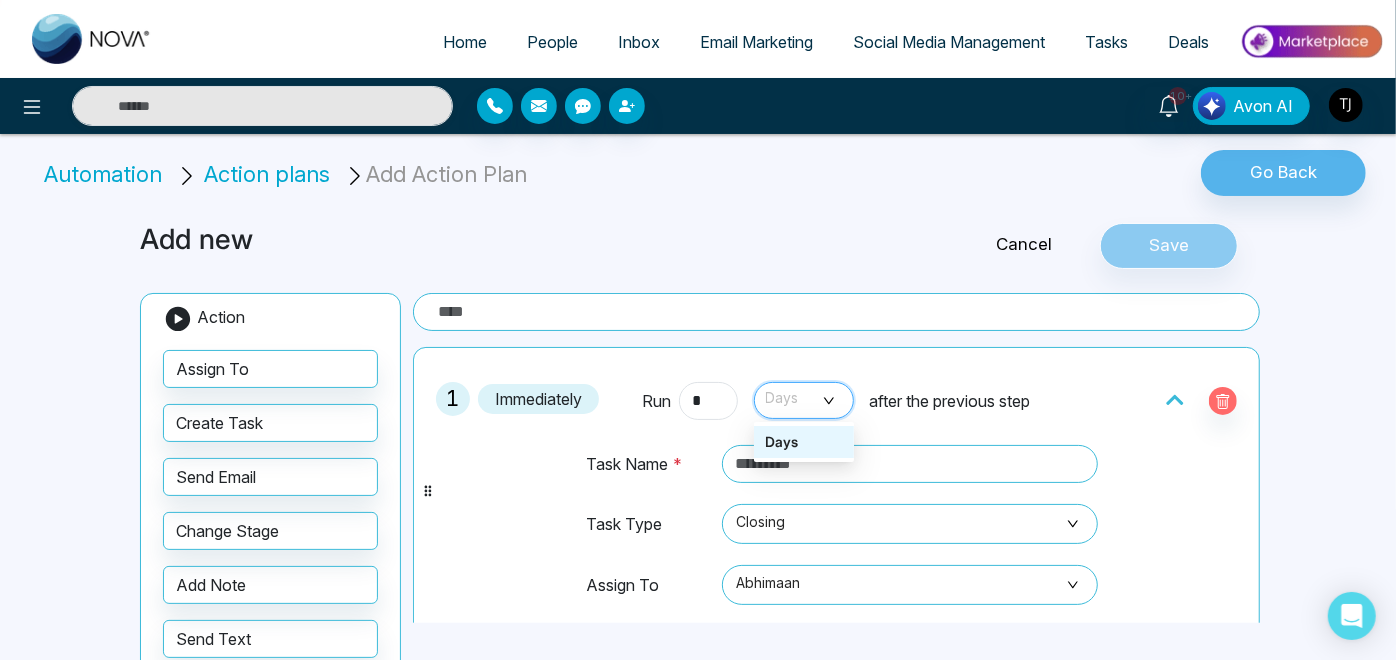 click on "Days" at bounding box center [804, 442] 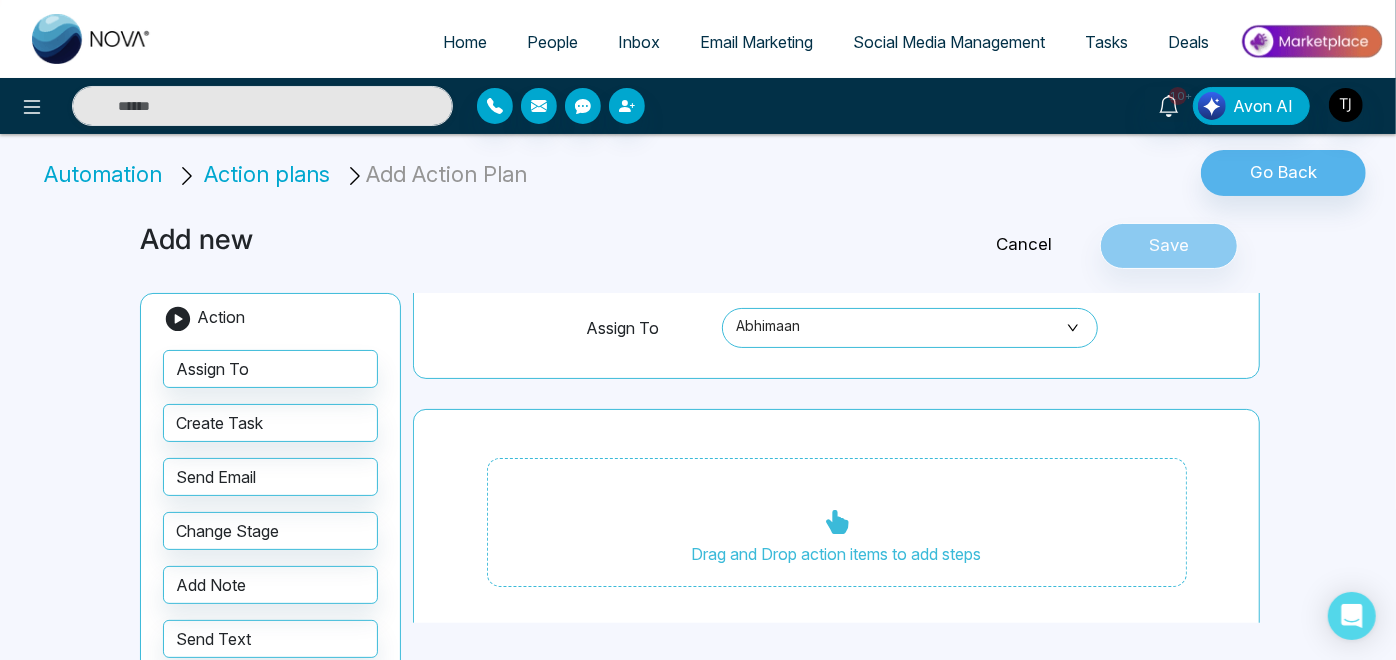 scroll, scrollTop: 266, scrollLeft: 0, axis: vertical 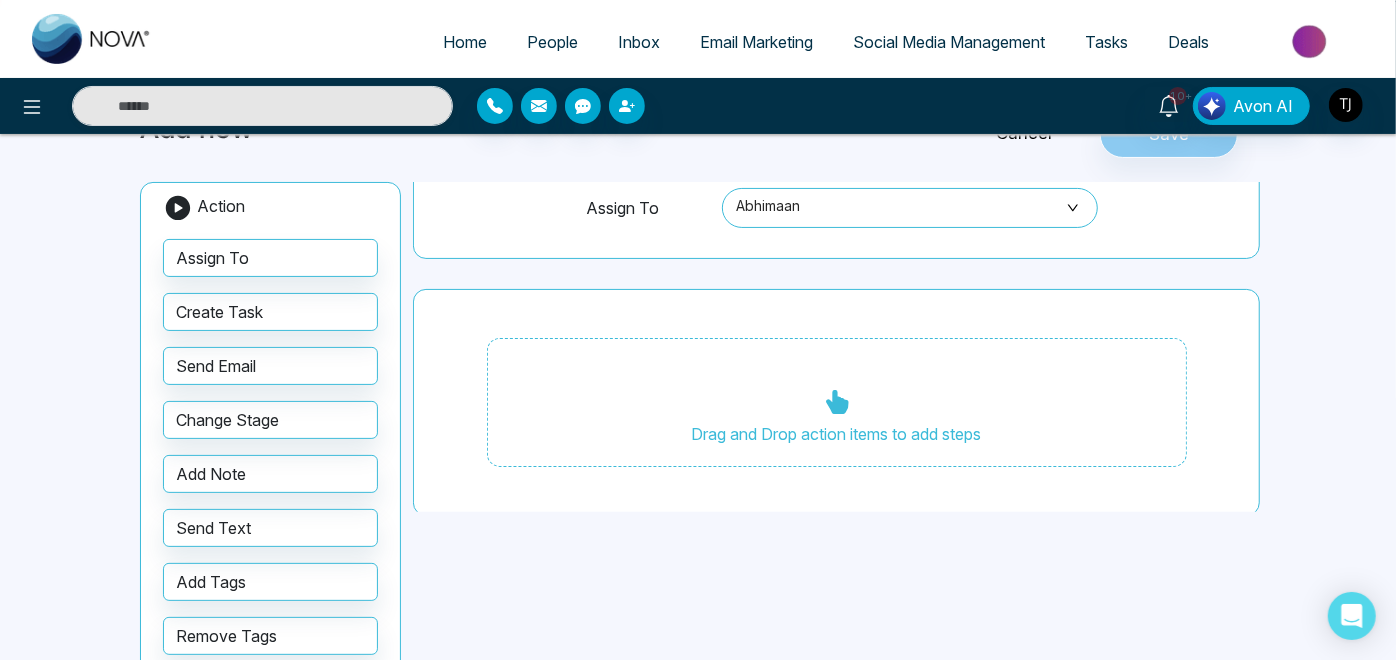 click on "Assign To Create Task Send Email Change Stage Add Note Send Text Add Tags Remove Tags" at bounding box center [270, 447] 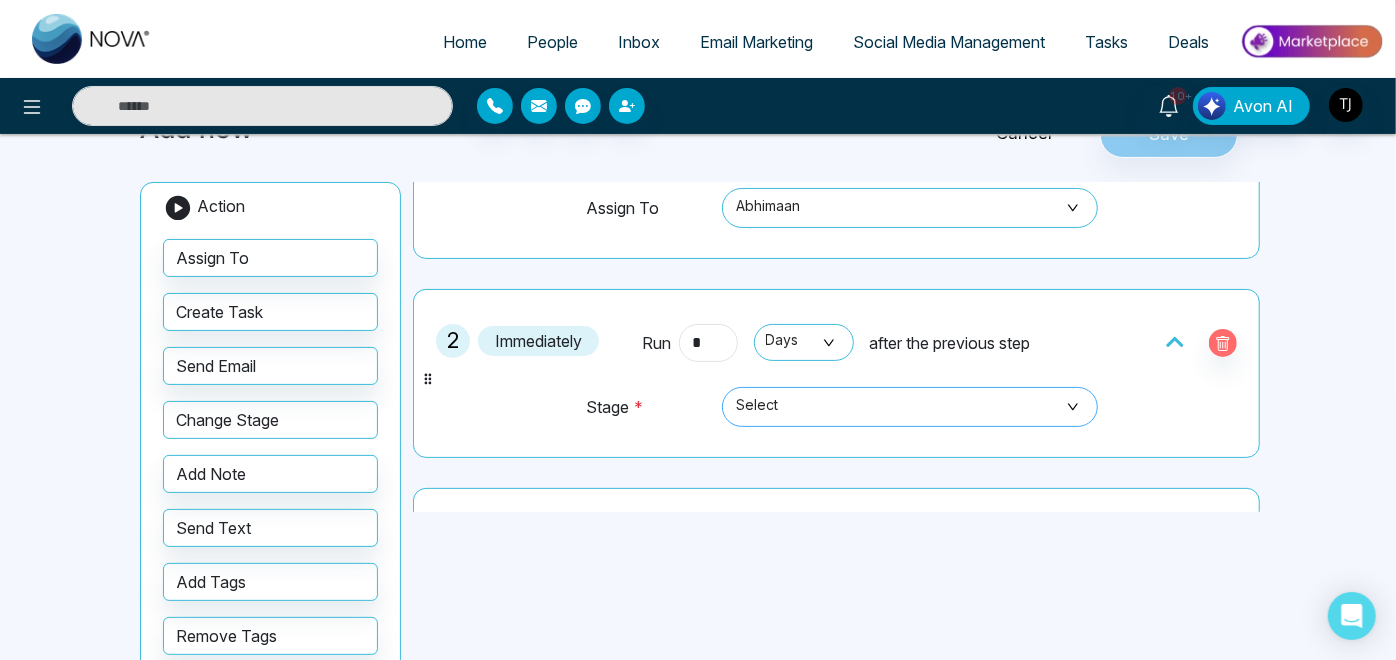 click on "Select" at bounding box center [910, 407] 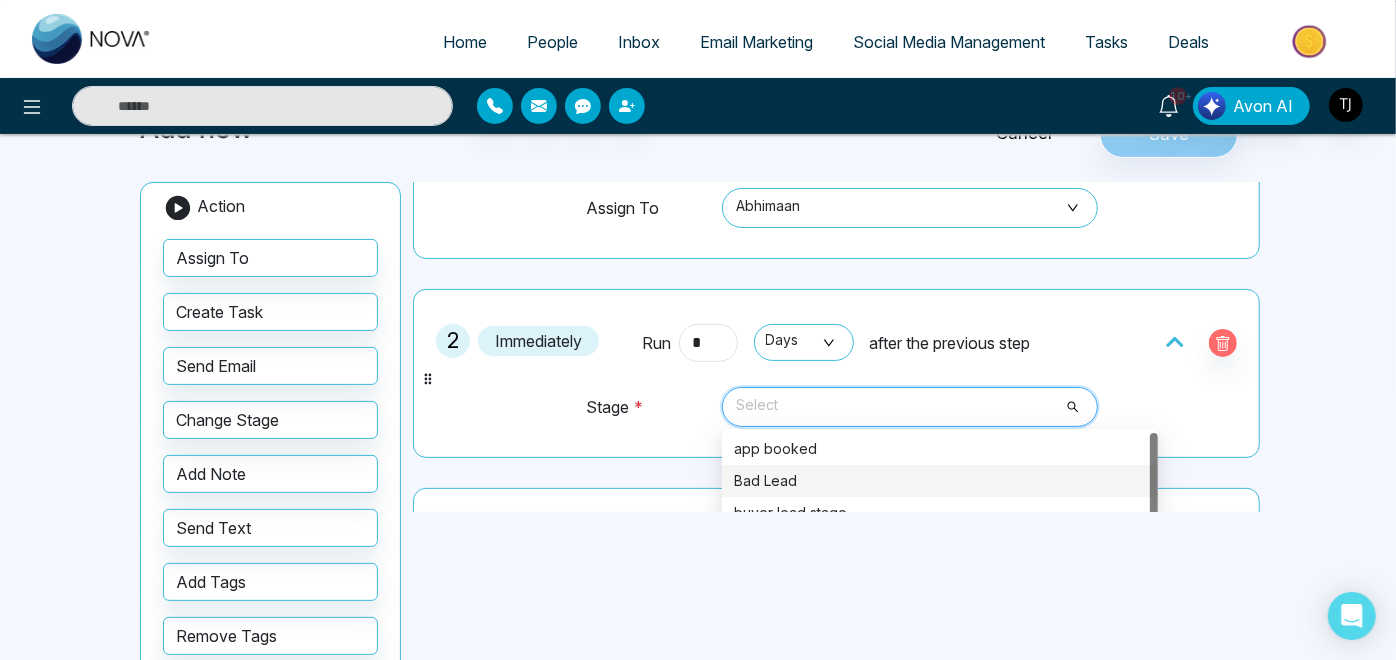 click on "Bad Lead" at bounding box center [940, 481] 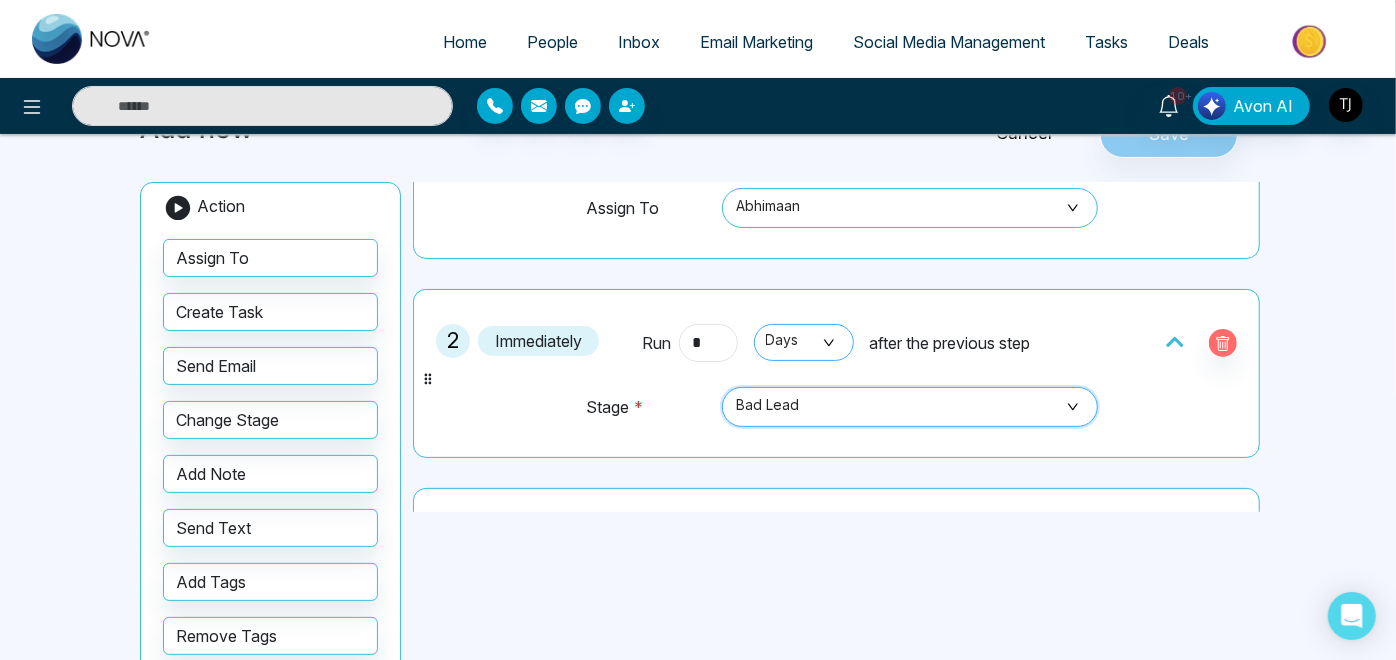 click on "Days" at bounding box center [804, 342] 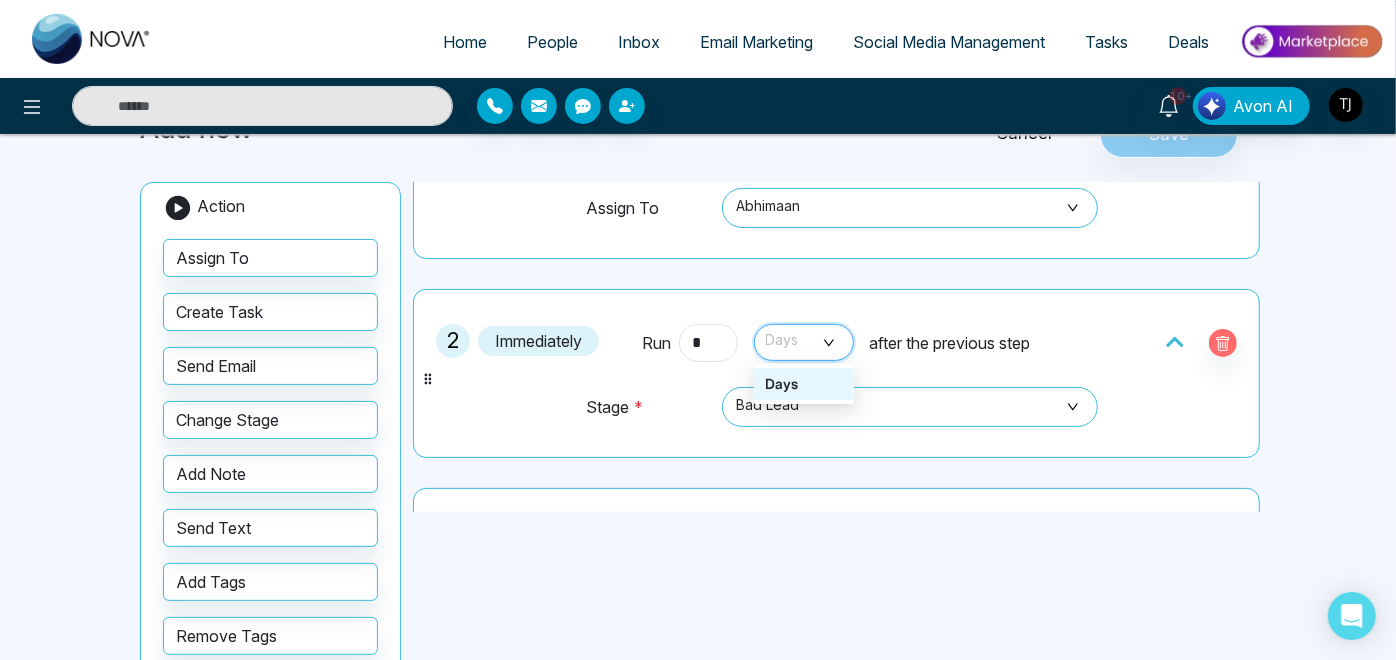 click on "Days" at bounding box center (804, 384) 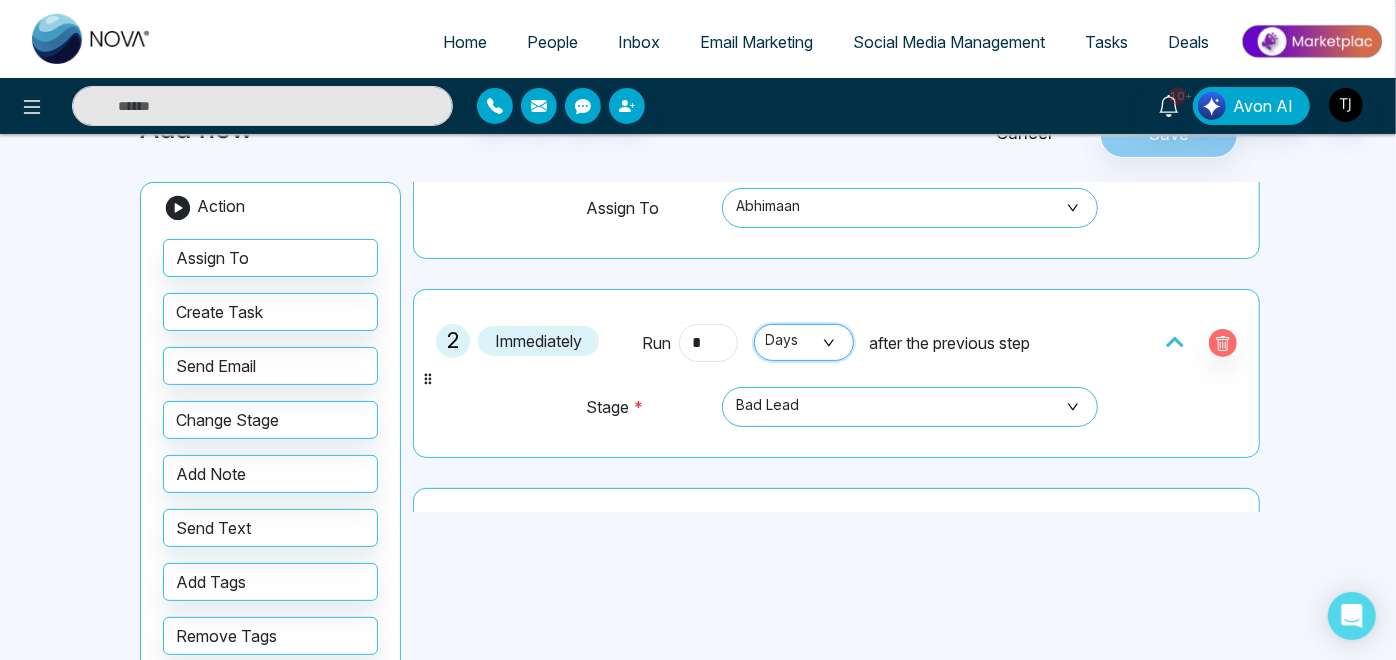 click on "Run * Days Days Days Days after the previous step" at bounding box center (836, 343) 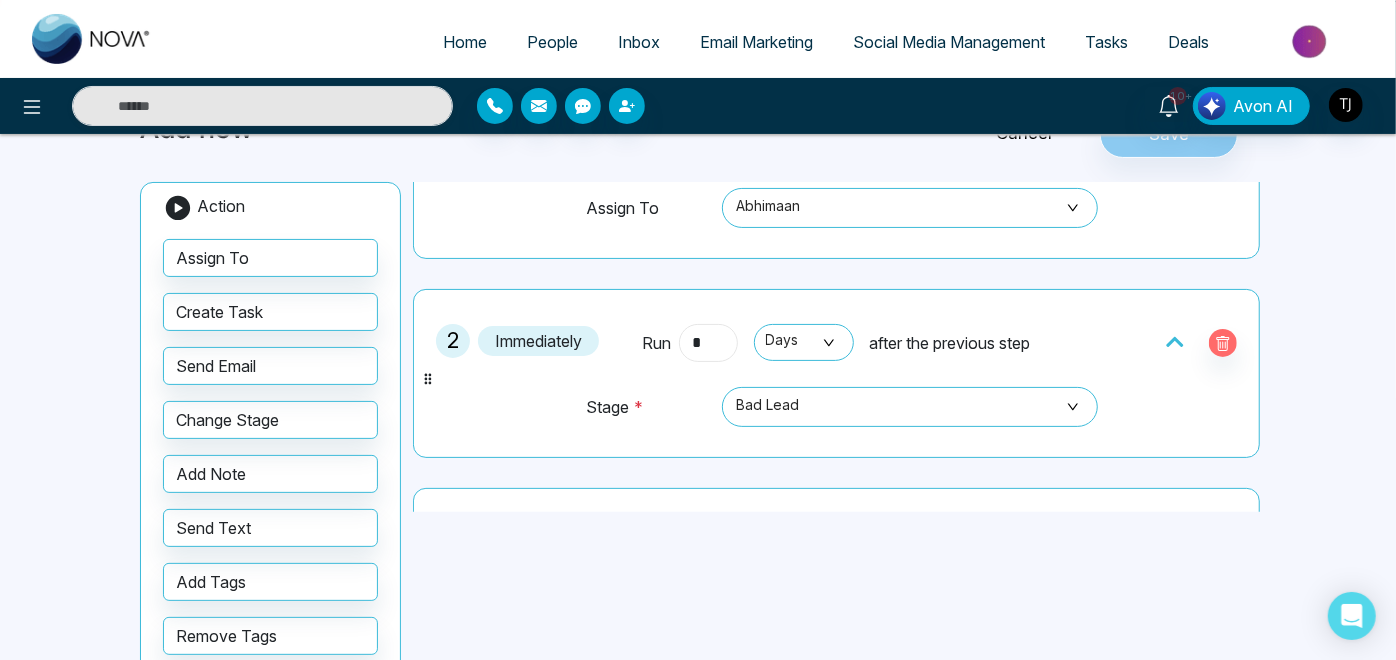 click on "*" at bounding box center (708, 343) 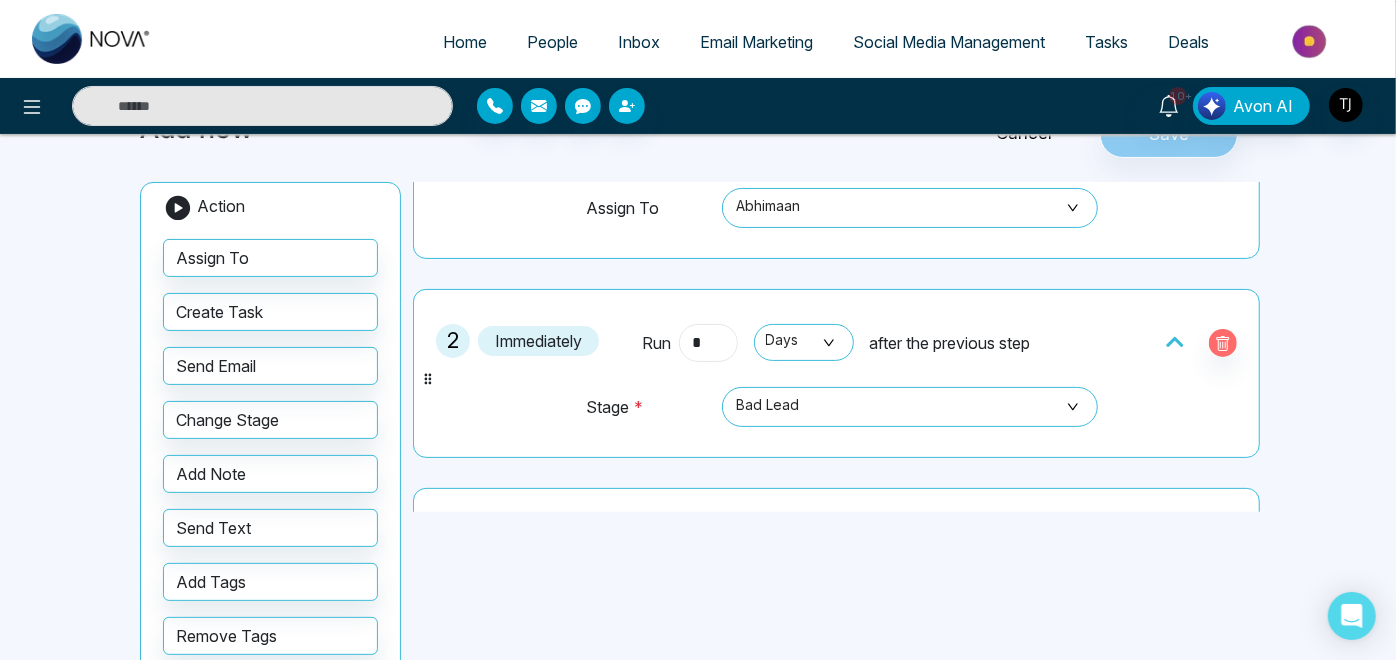 click on "*" at bounding box center [708, 343] 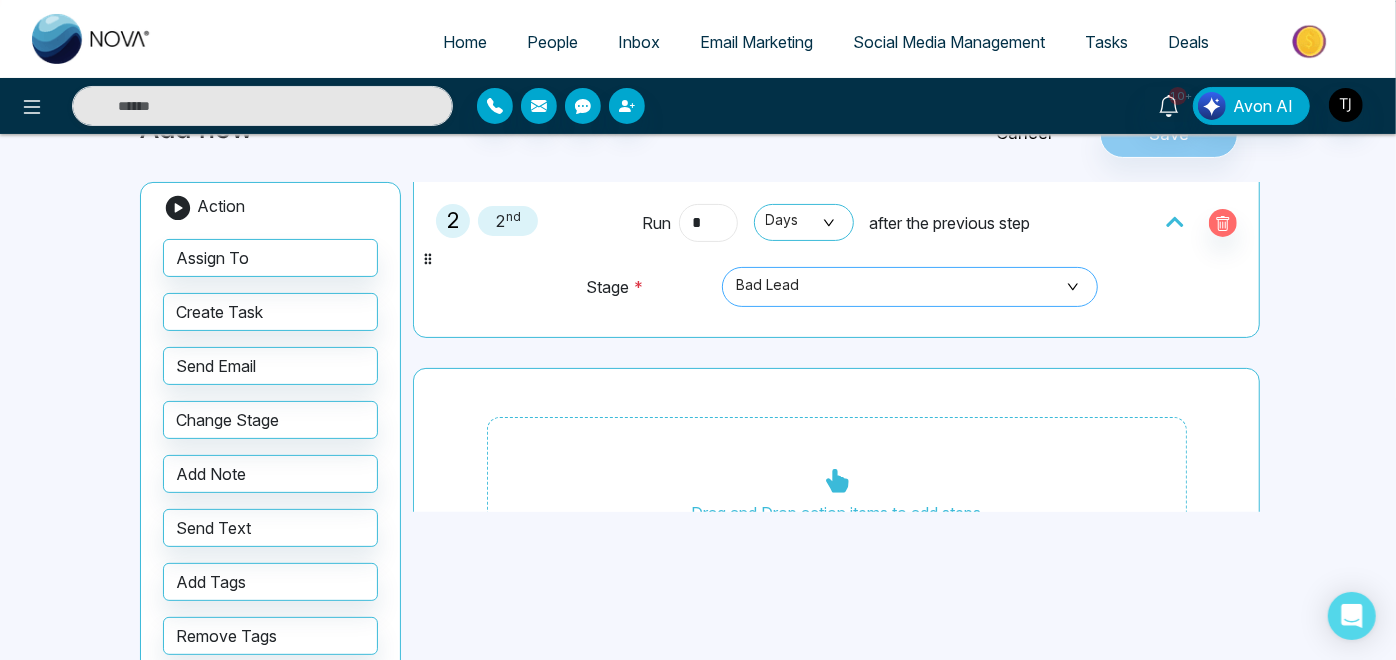 scroll, scrollTop: 464, scrollLeft: 0, axis: vertical 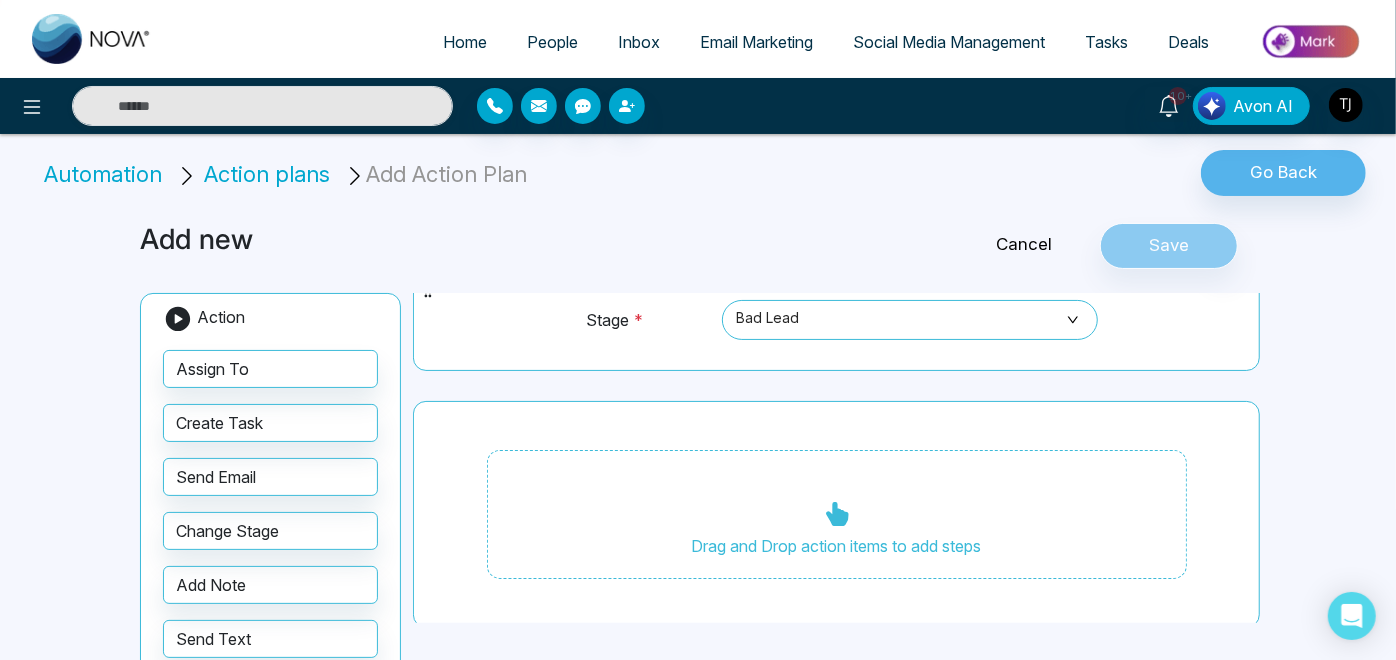 type on "*" 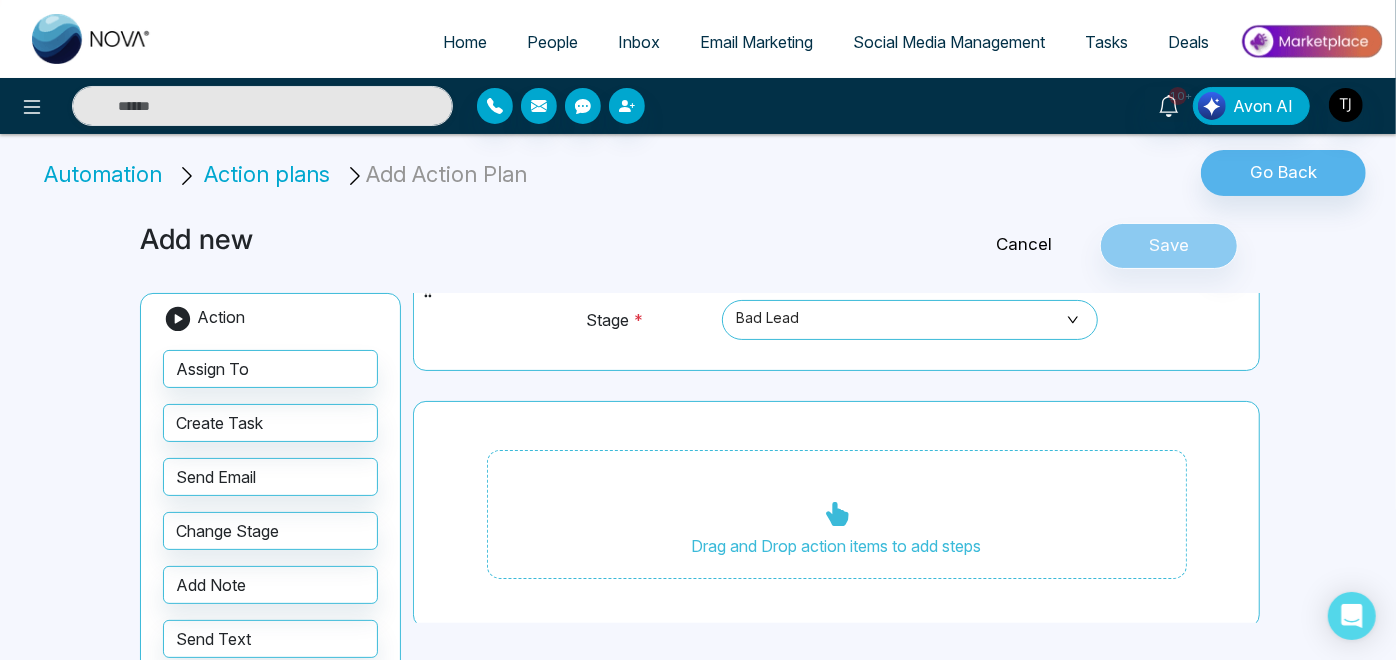 click on "Cancel Save" at bounding box center (1078, 246) 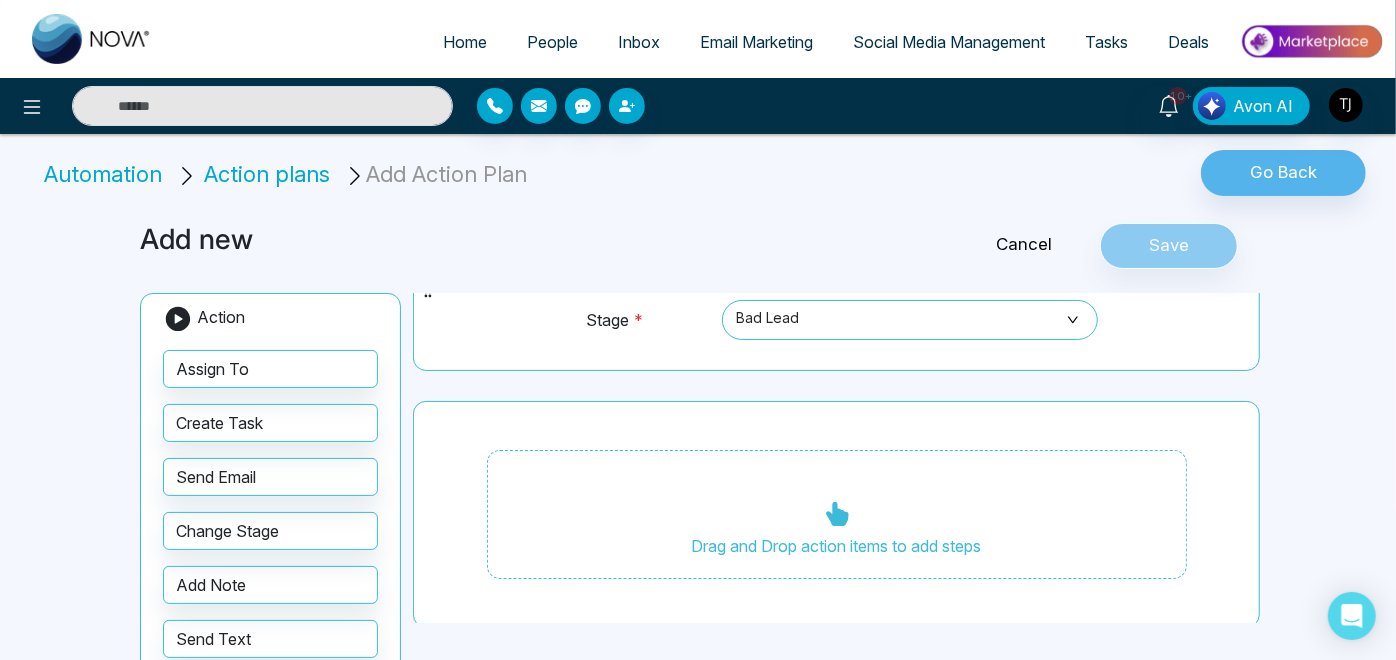 click on "Cancel Save" at bounding box center [1078, 246] 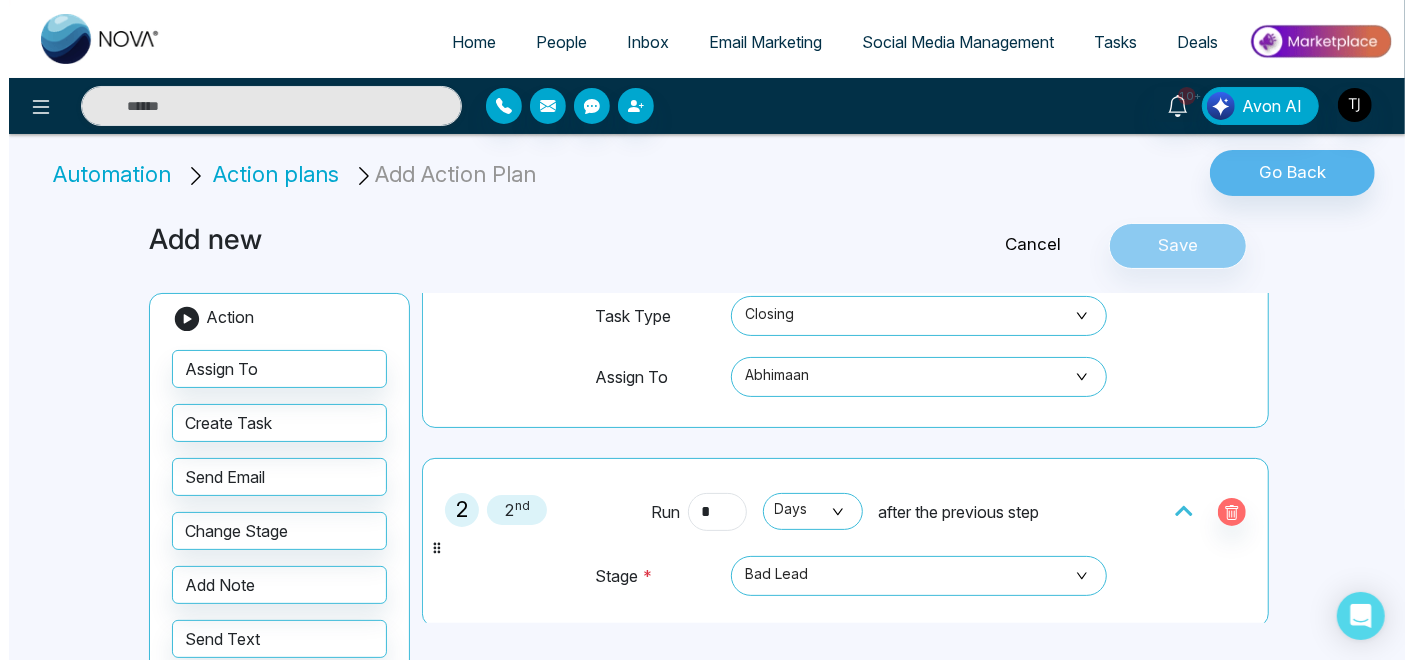 scroll, scrollTop: 0, scrollLeft: 0, axis: both 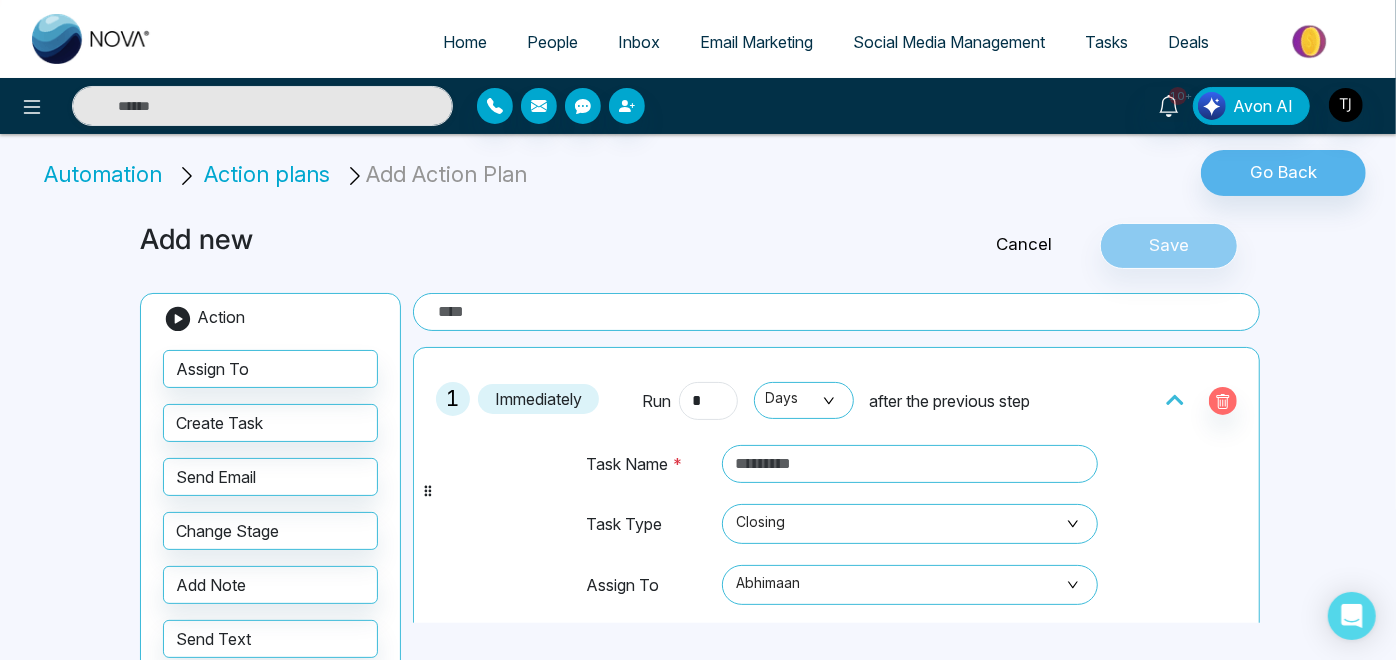 click at bounding box center (836, 312) 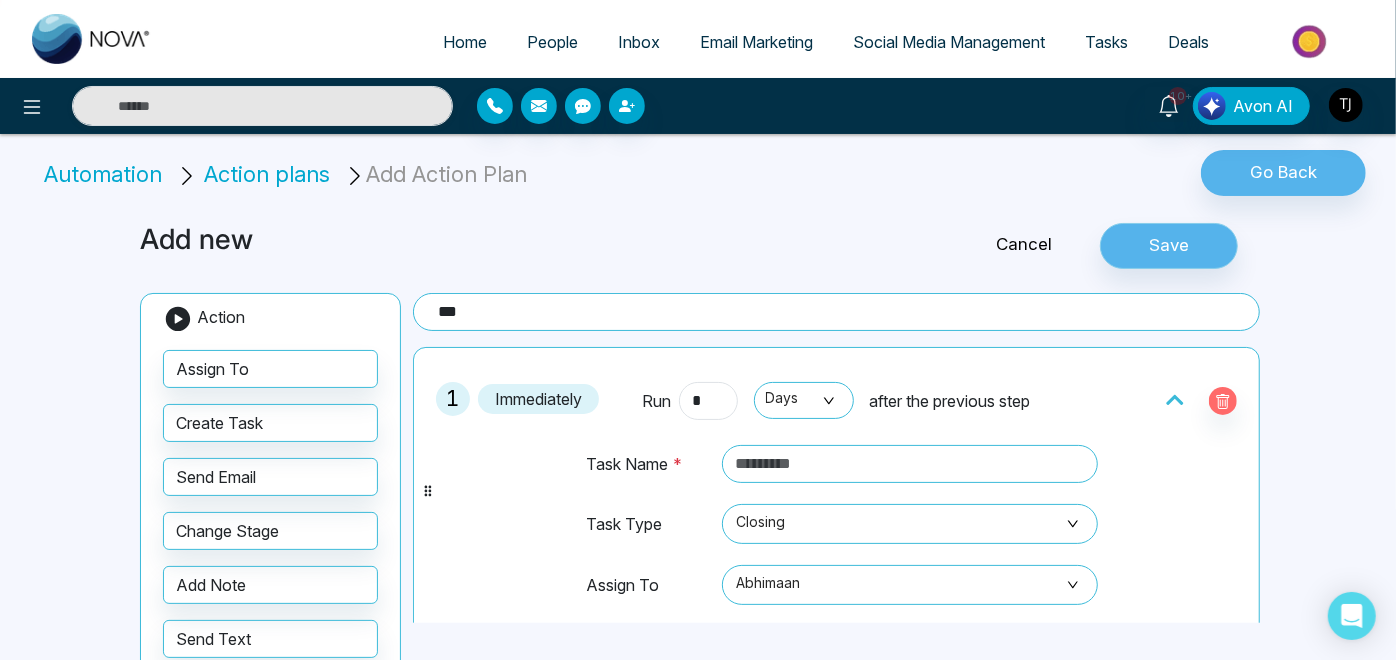type on "***" 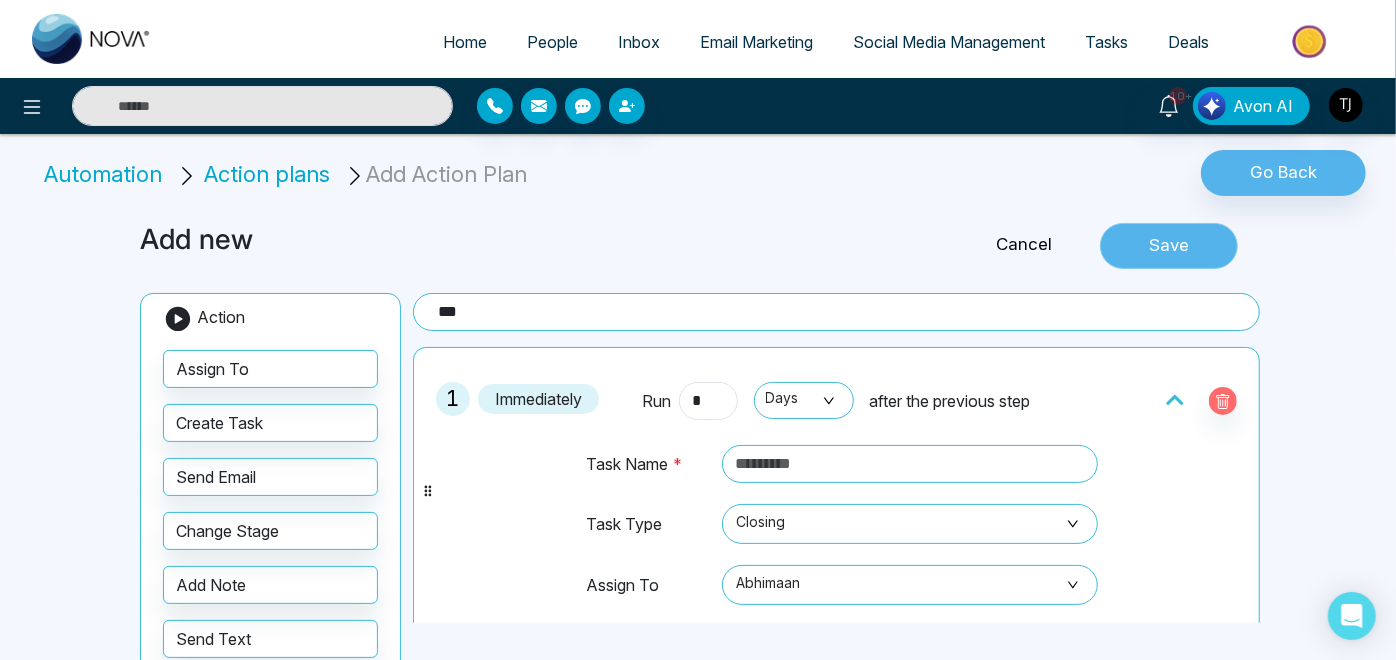 click on "Save" at bounding box center (1169, 246) 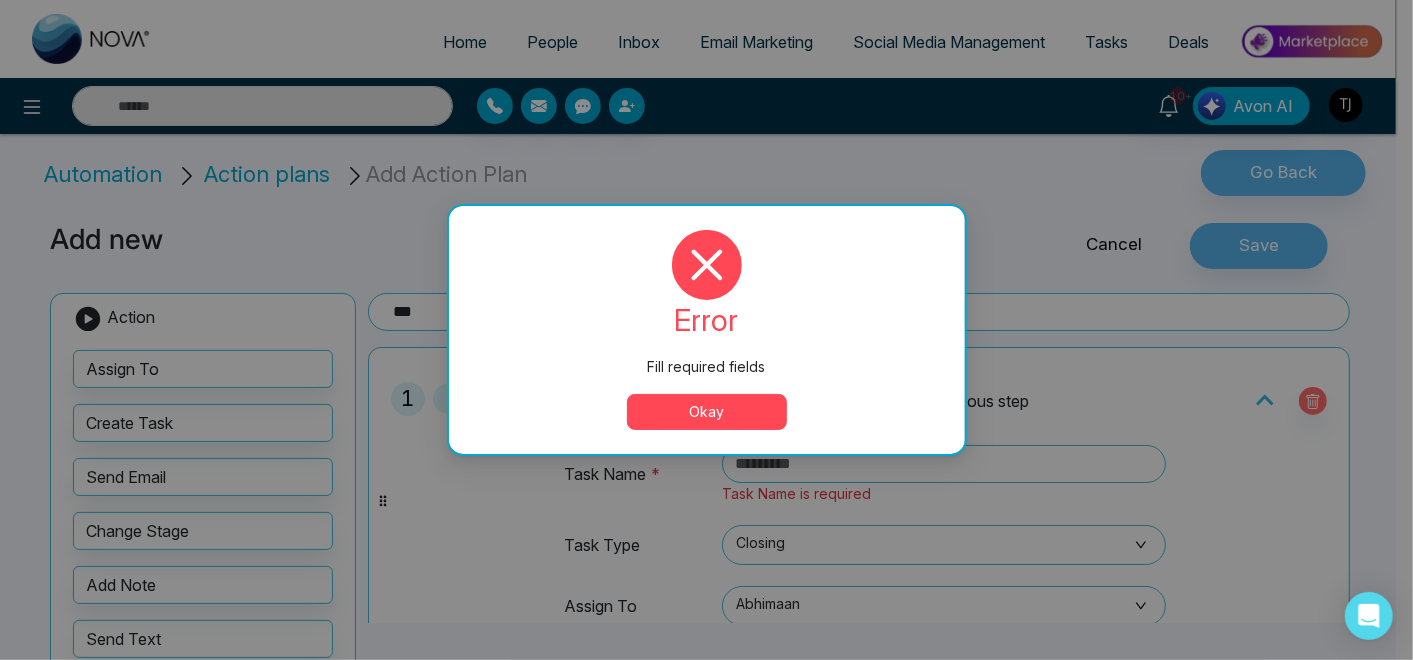click on "Okay" at bounding box center [707, 412] 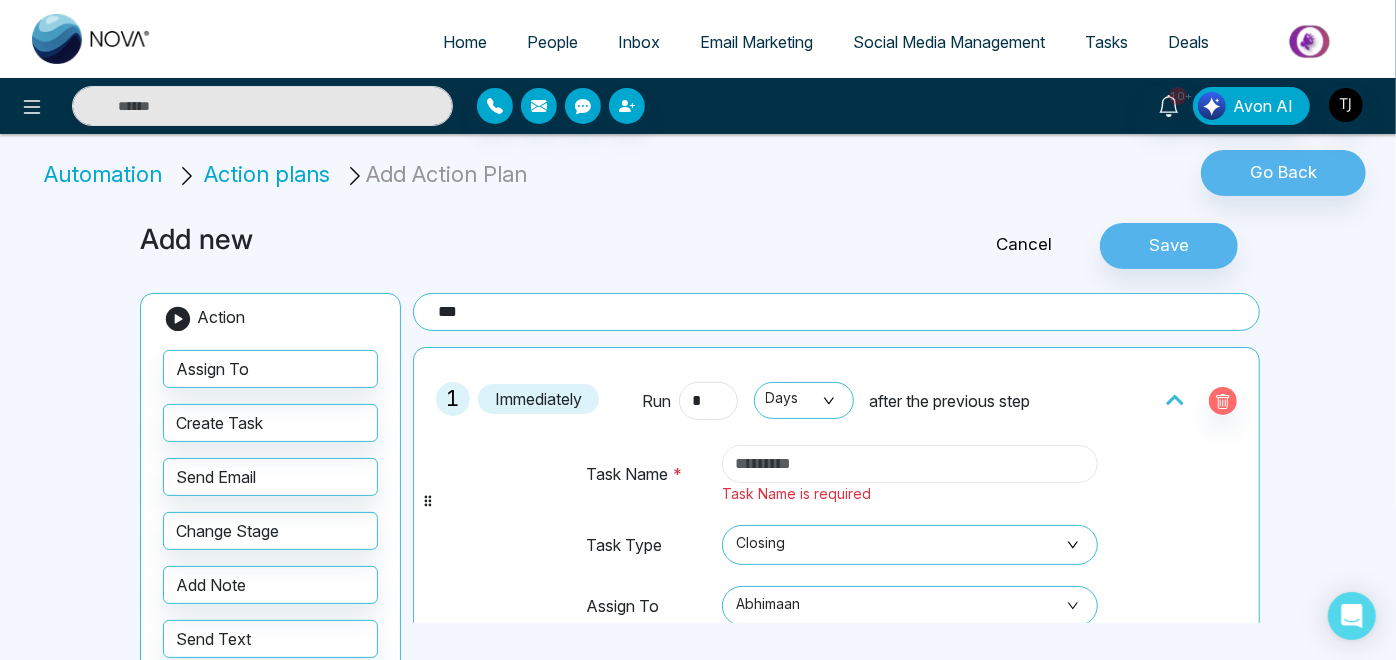 click at bounding box center (910, 464) 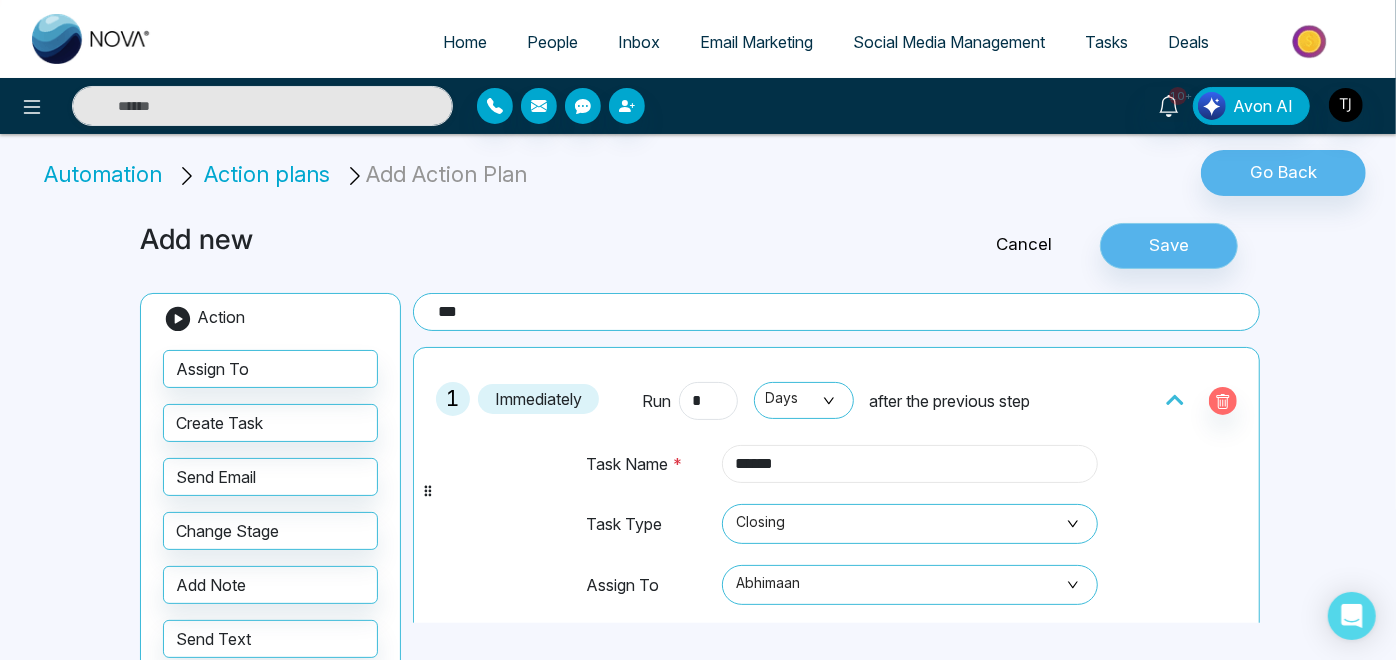 type on "******" 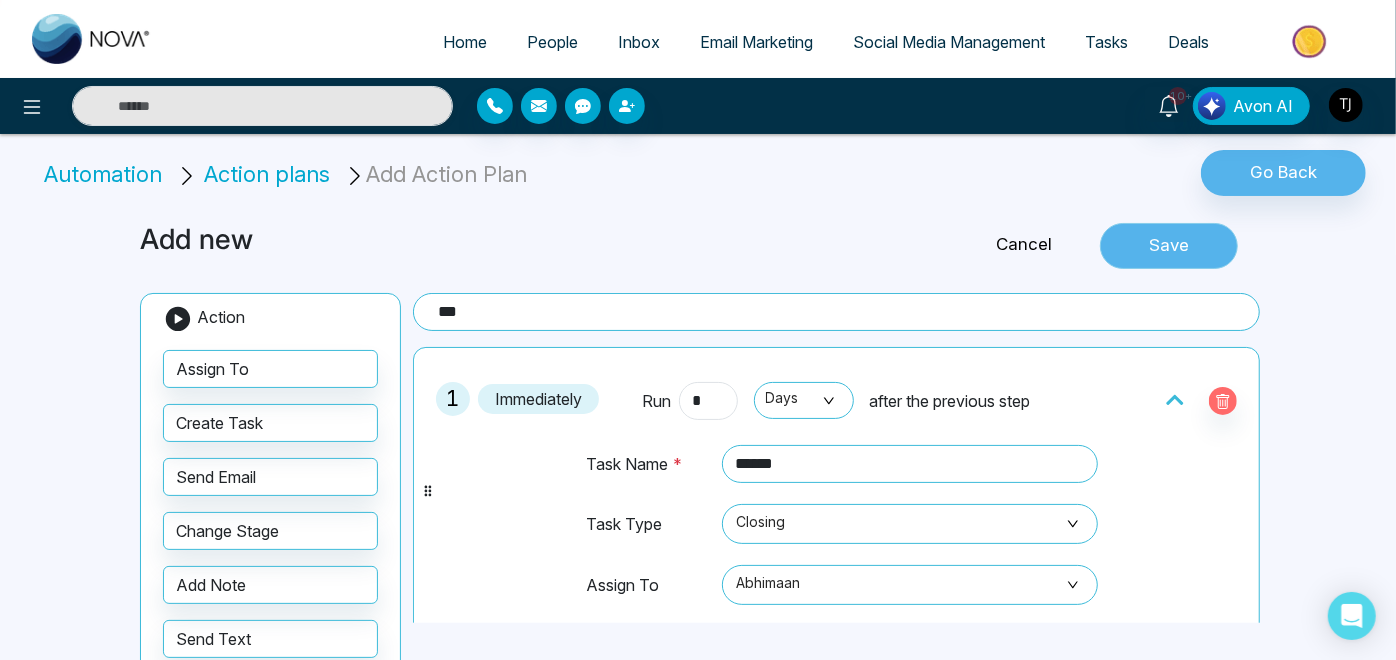 click on "Save" at bounding box center (1169, 246) 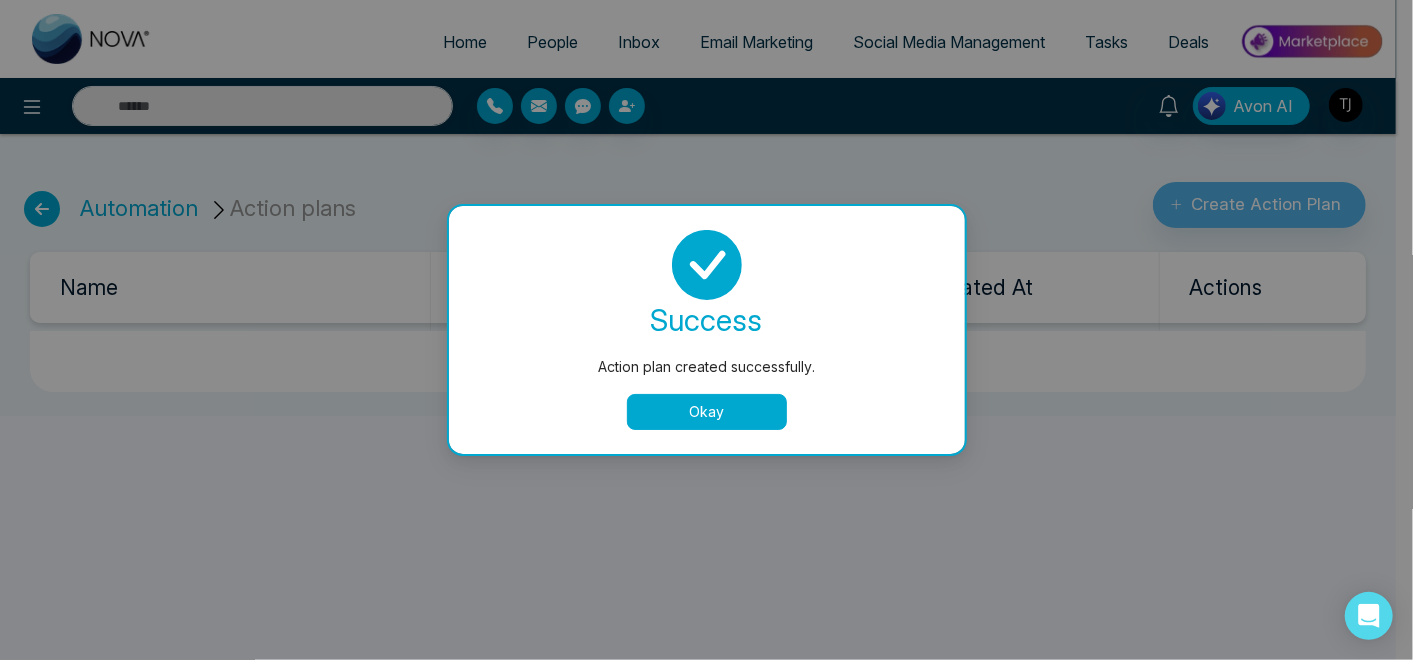 click on "Okay" at bounding box center [707, 412] 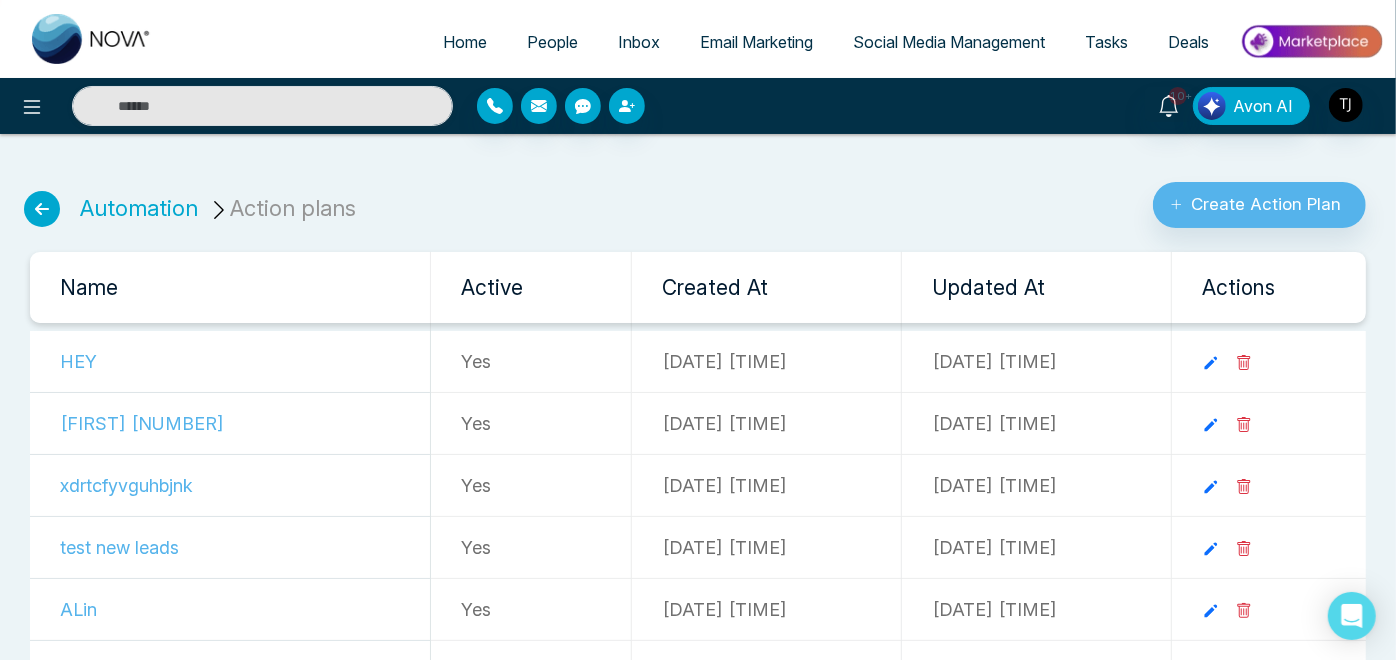 click at bounding box center [42, 209] 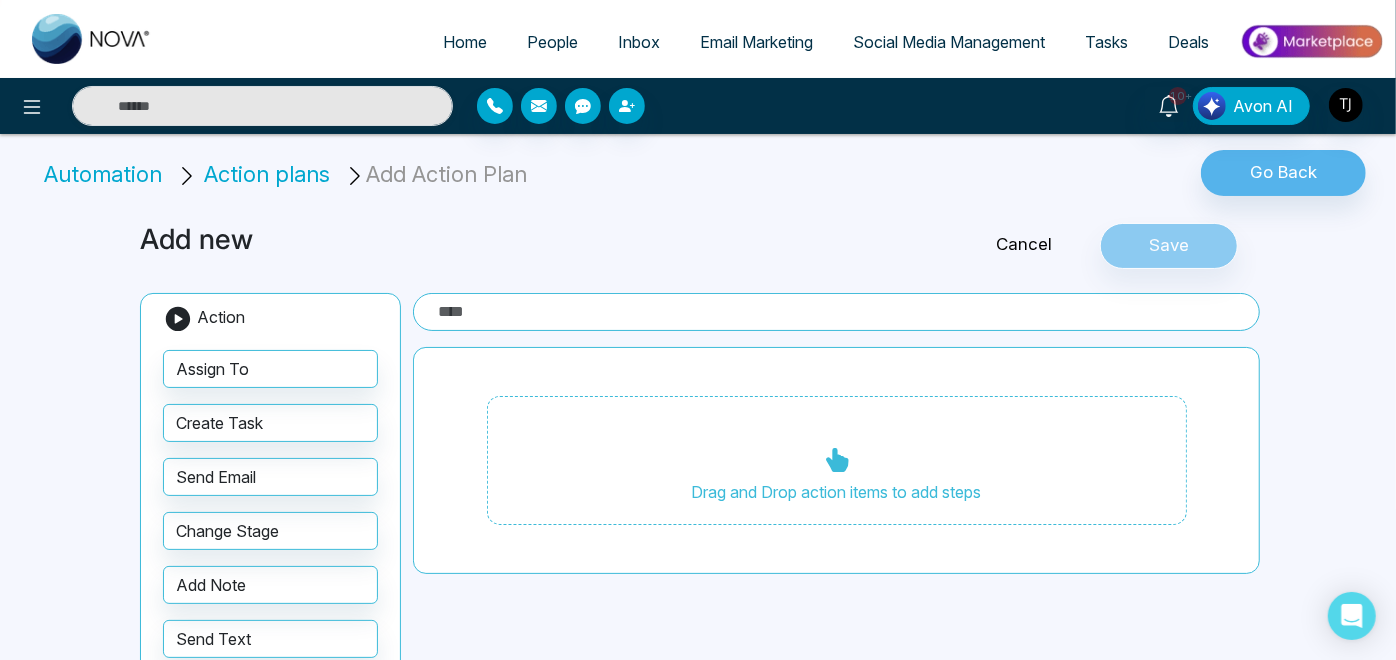 click on "Automation" at bounding box center [106, 174] 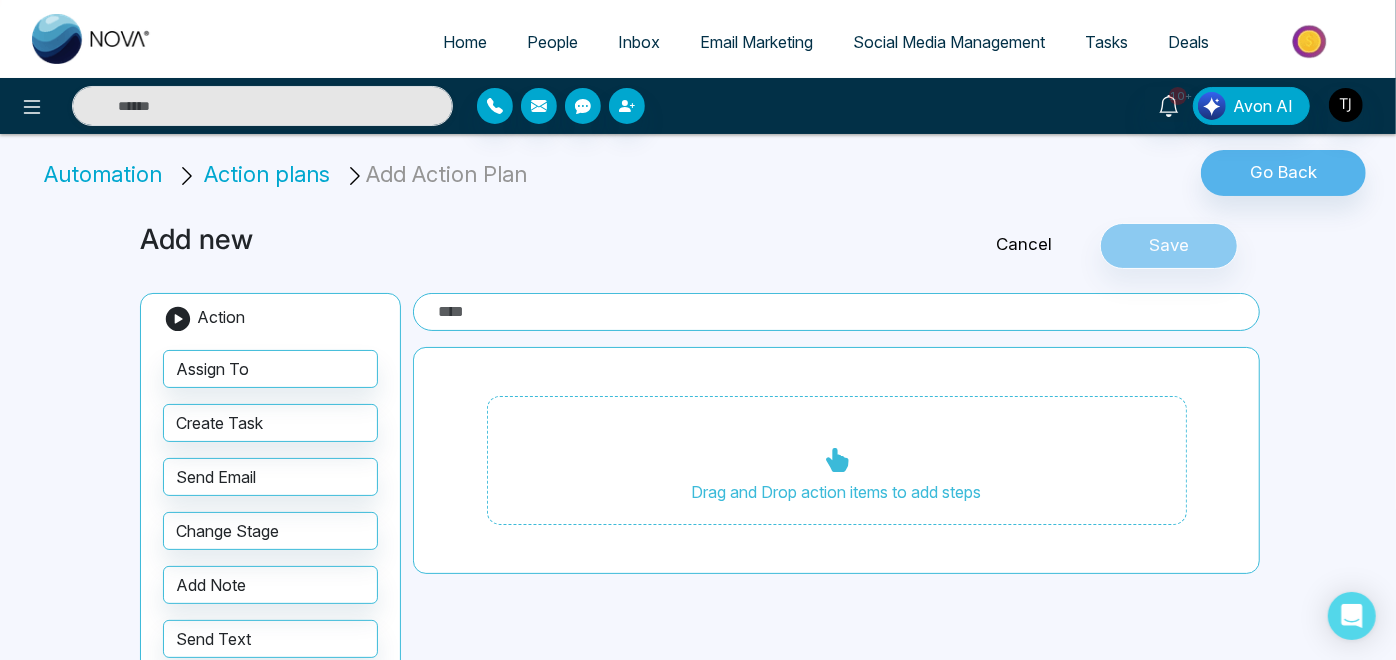 click on "Automation" at bounding box center [106, 174] 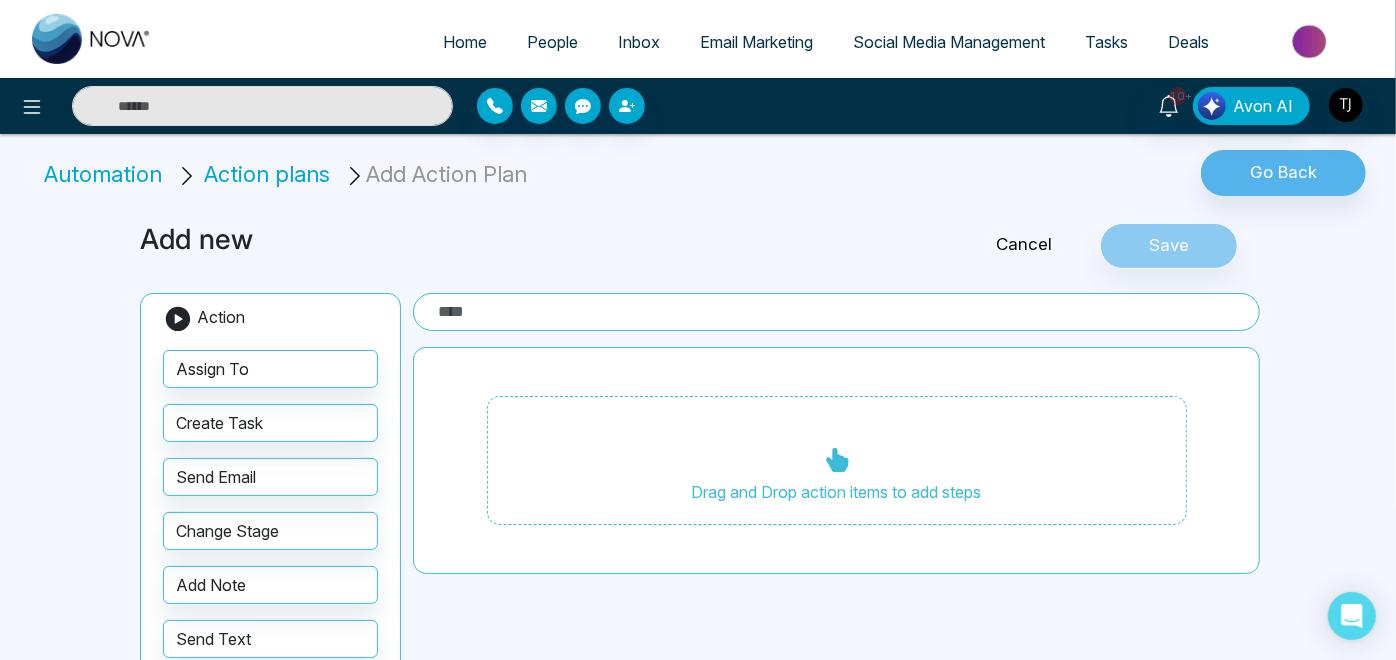 click on "Action plans" at bounding box center (267, 174) 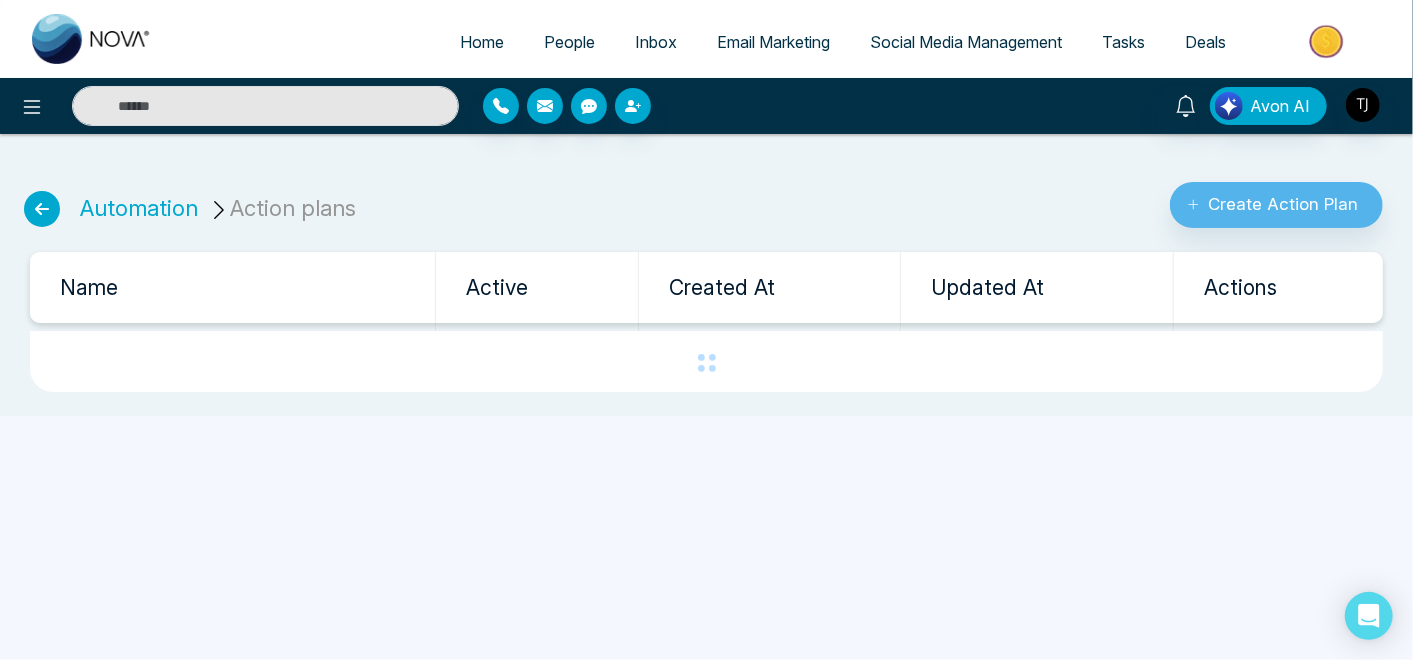 click on "Automation   Action plans" at bounding box center [191, 197] 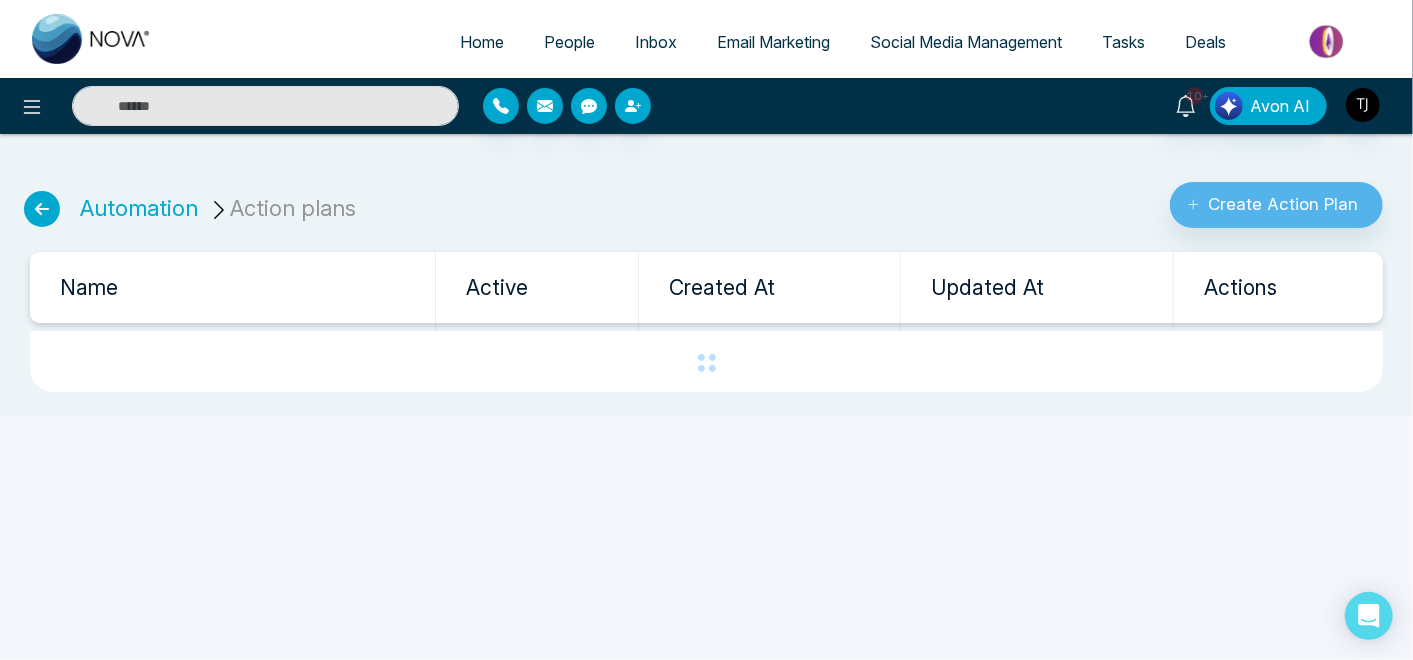 click at bounding box center [42, 209] 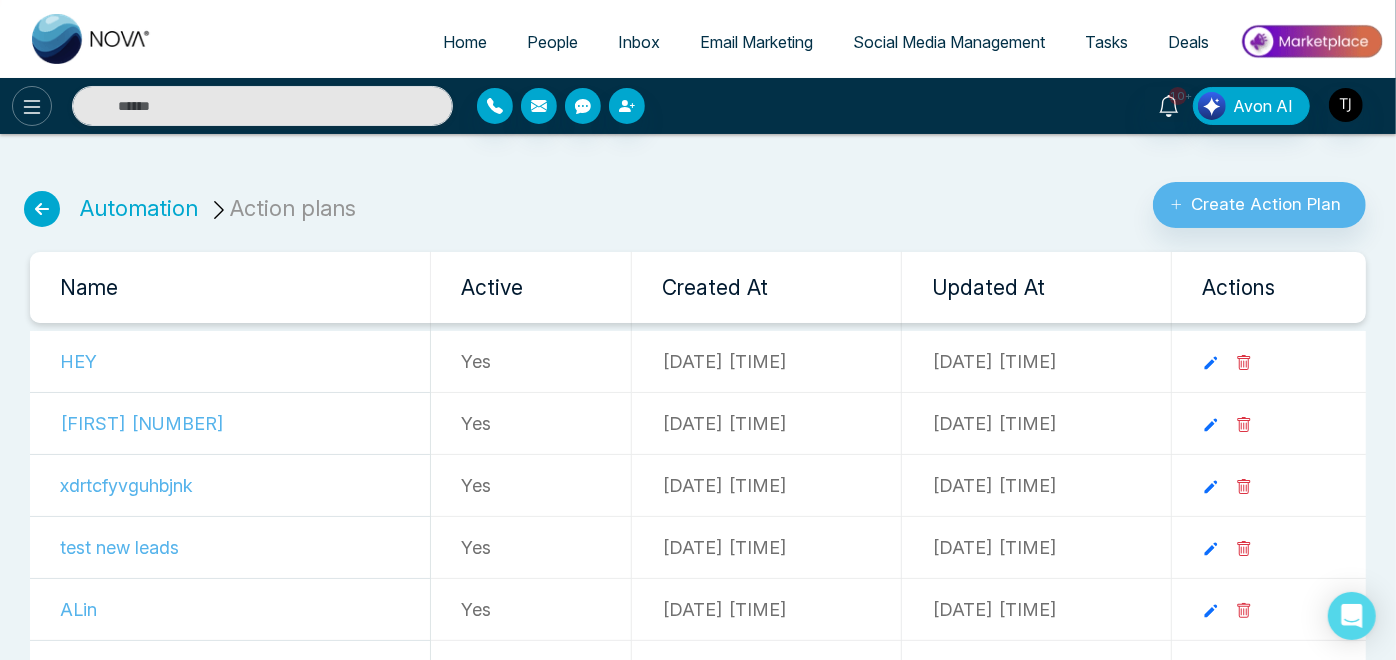 click at bounding box center (32, 106) 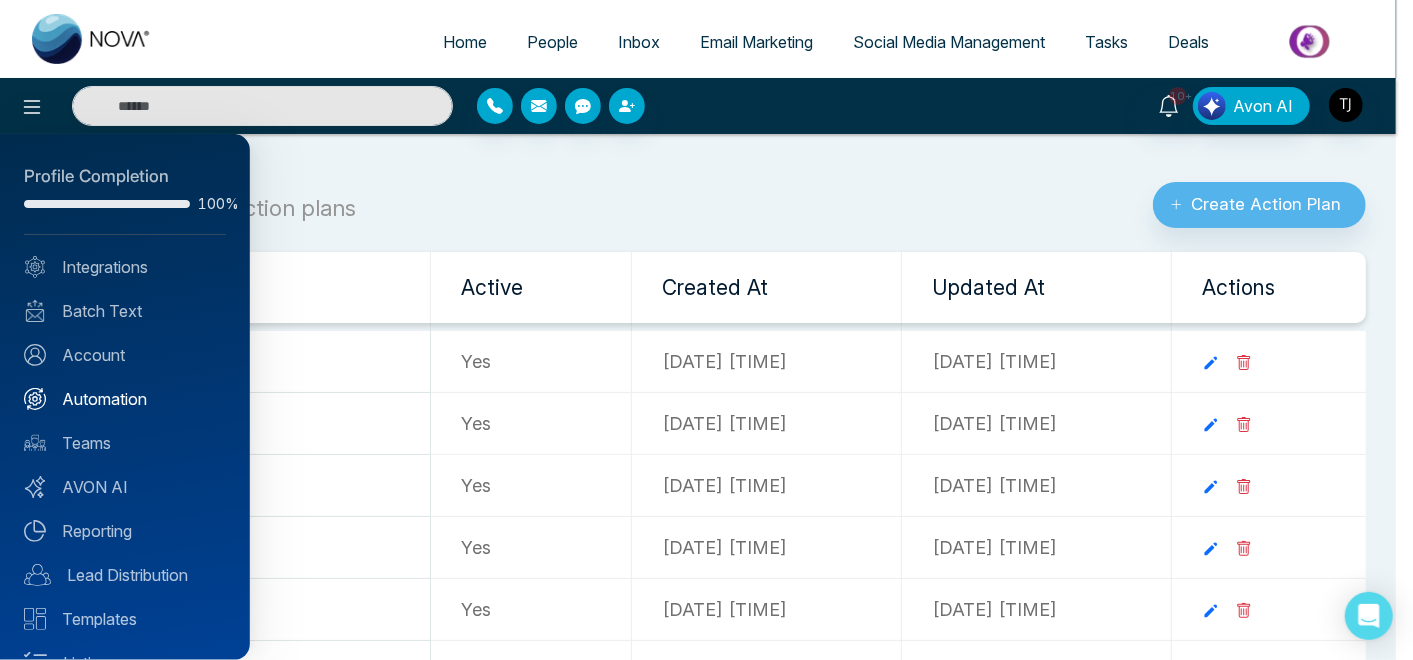 click on "Automation" at bounding box center [125, 399] 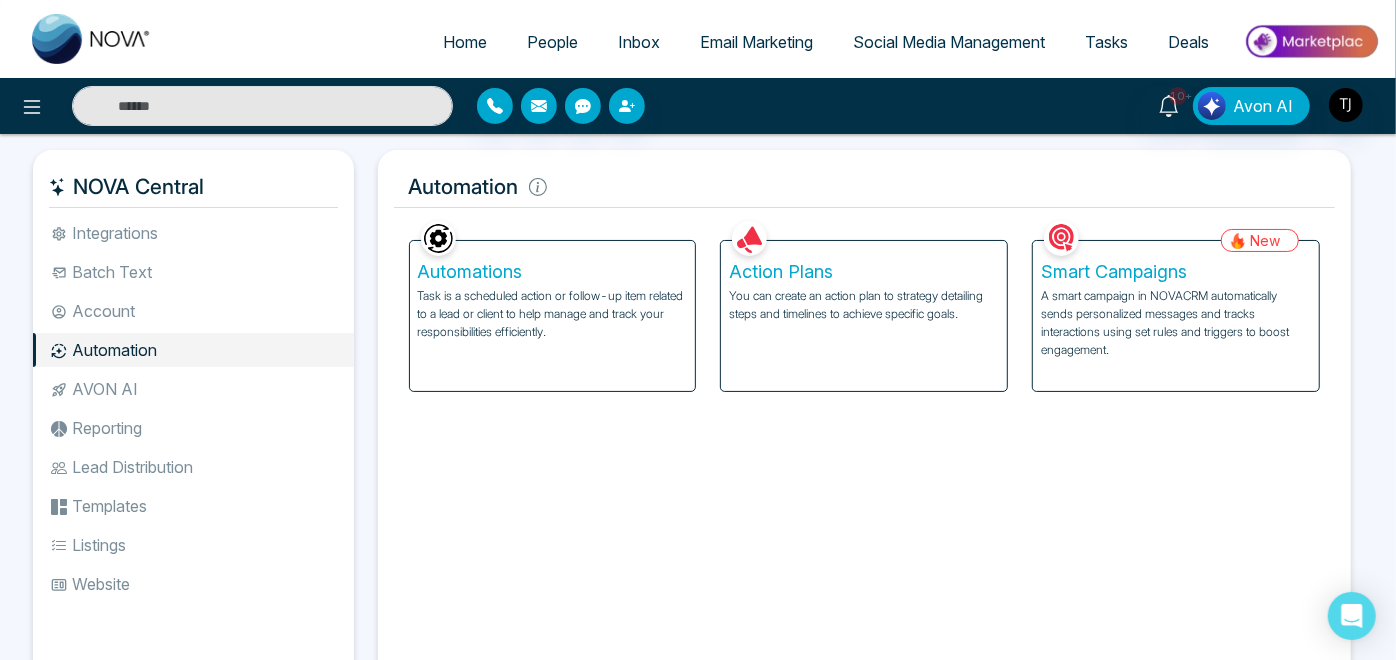 click on "Lead Distribution" at bounding box center (193, 467) 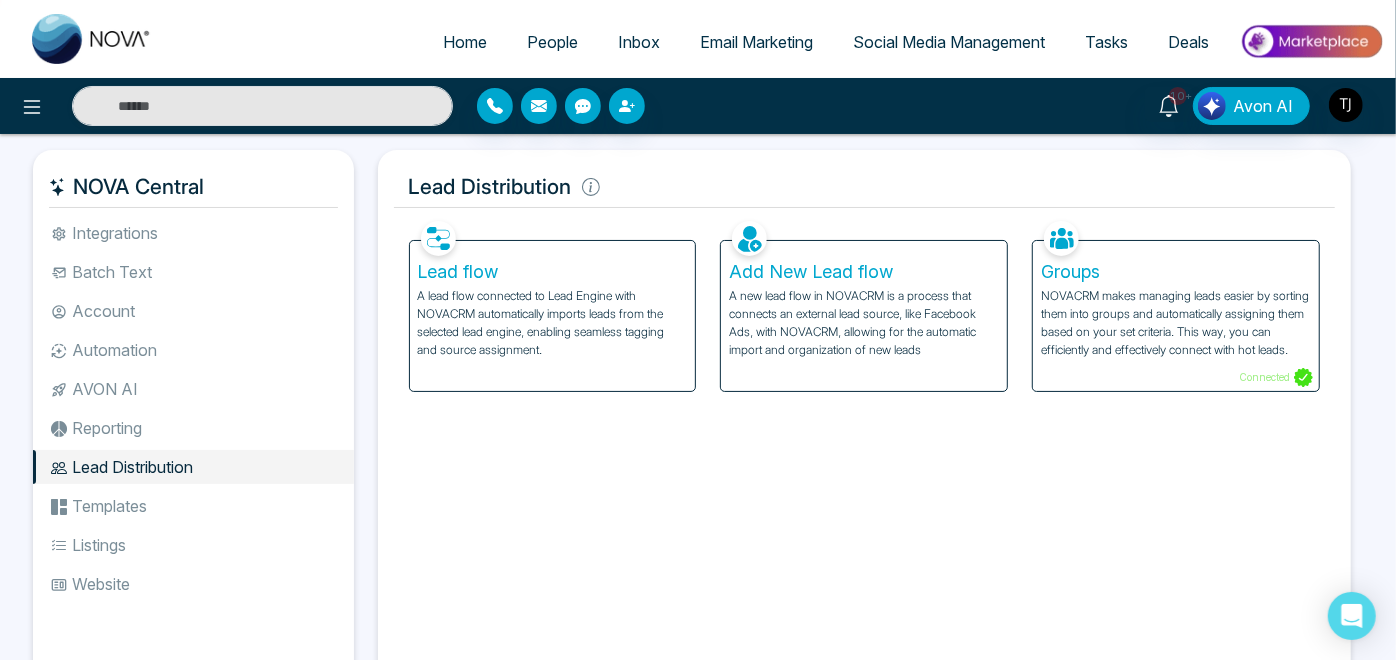 click on "NOVACRM makes managing leads easier by sorting them into groups and automatically assigning them based on your set criteria. This way, you can efficiently and effectively connect with hot leads." at bounding box center (1176, 323) 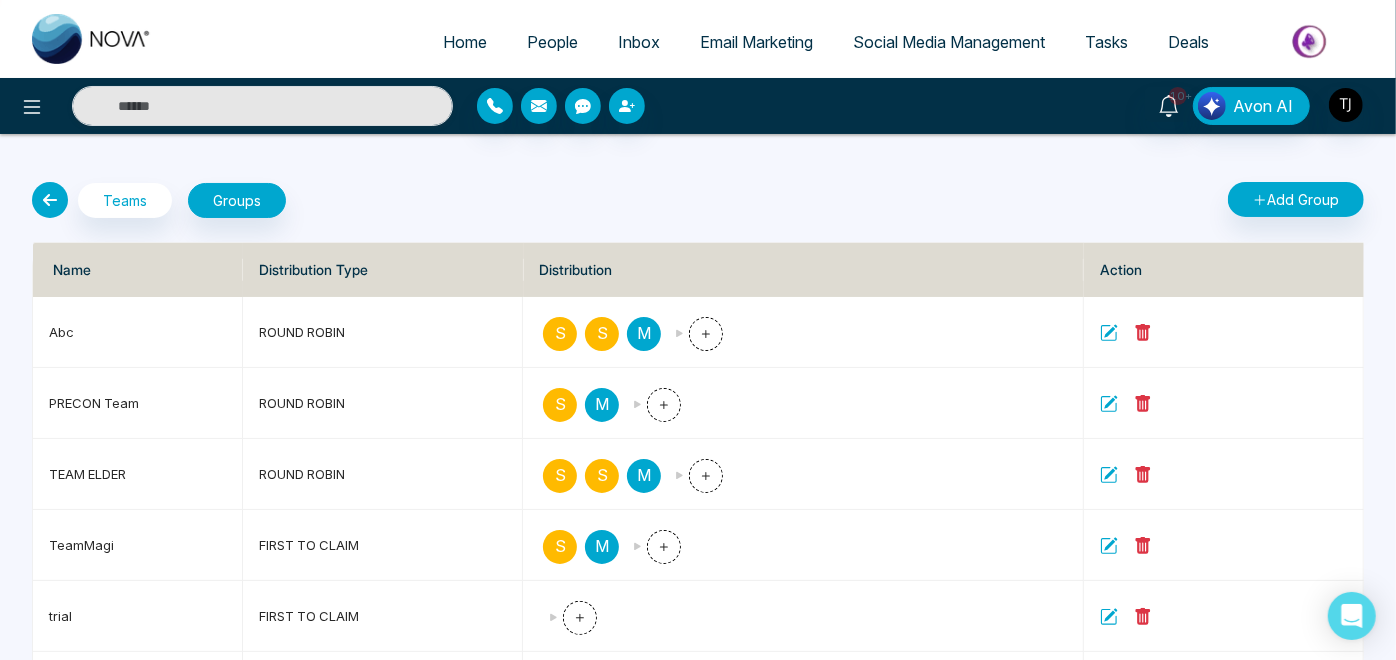 click at bounding box center [50, 200] 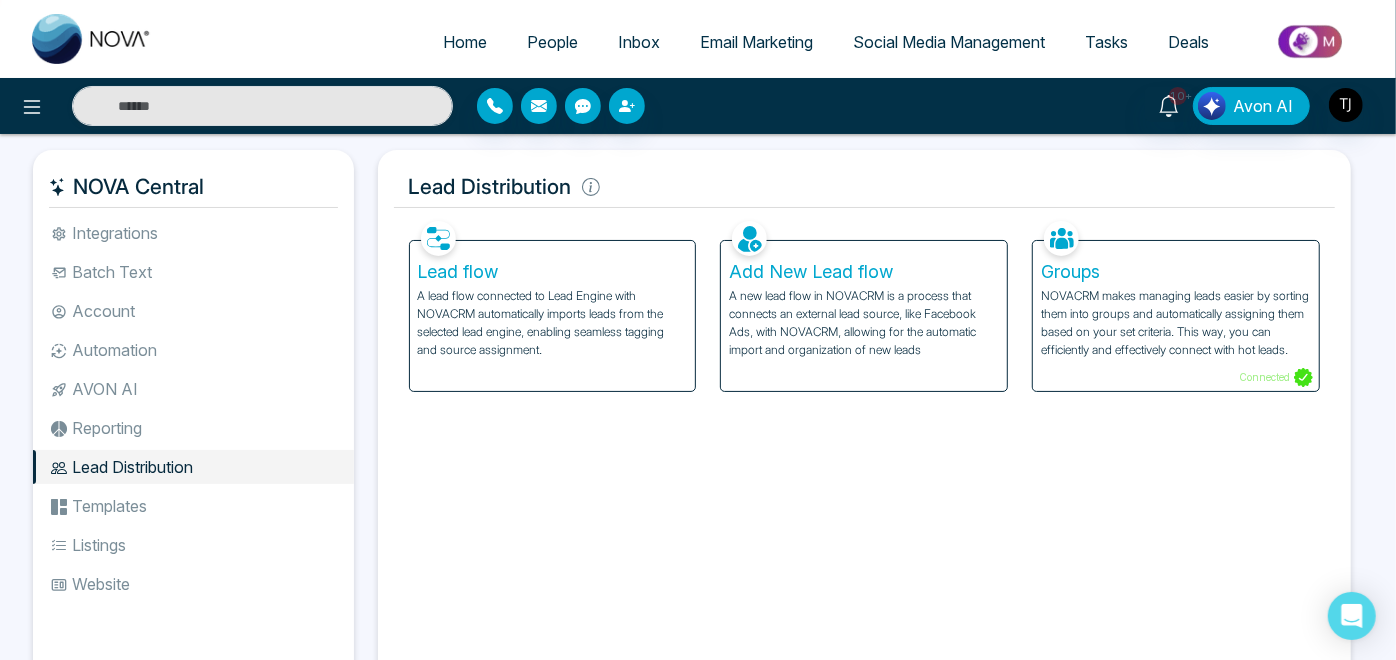 click on "AVON AI" at bounding box center [193, 389] 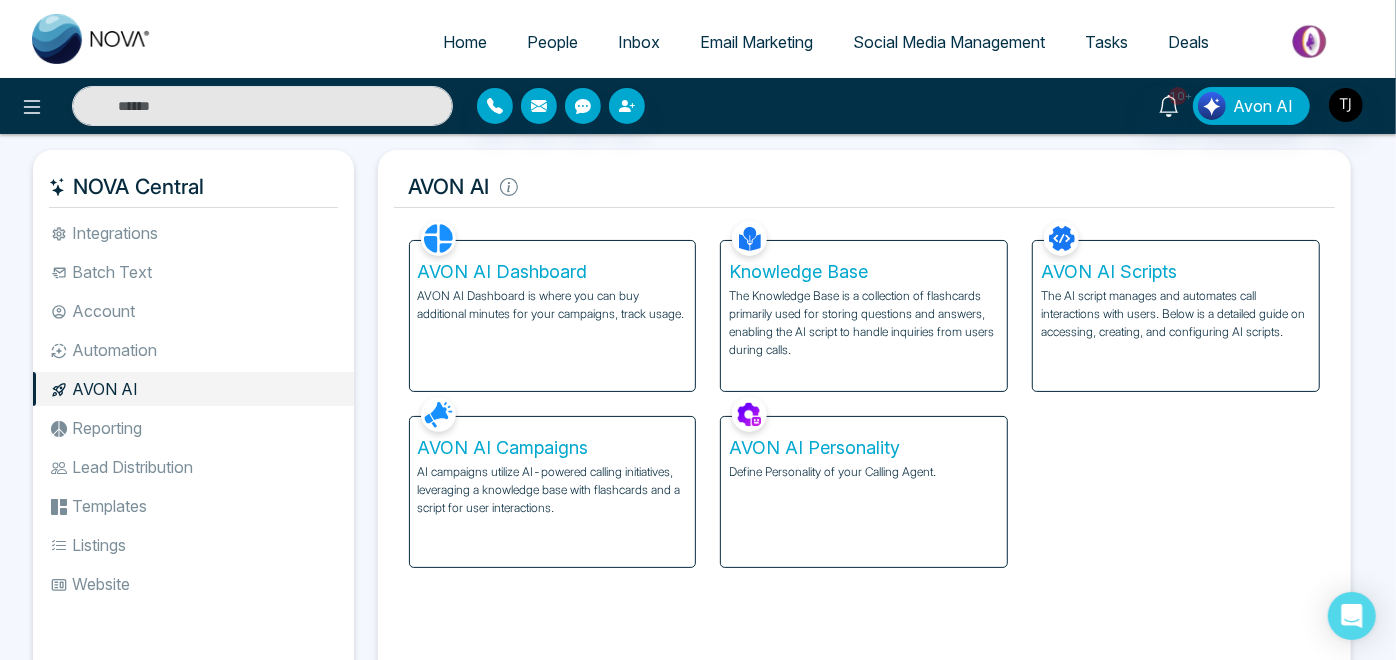 click on "The Knowledge Base is a collection of flashcards primarily used for storing questions and answers, enabling the AI script to handle inquiries from users during calls." at bounding box center (864, 323) 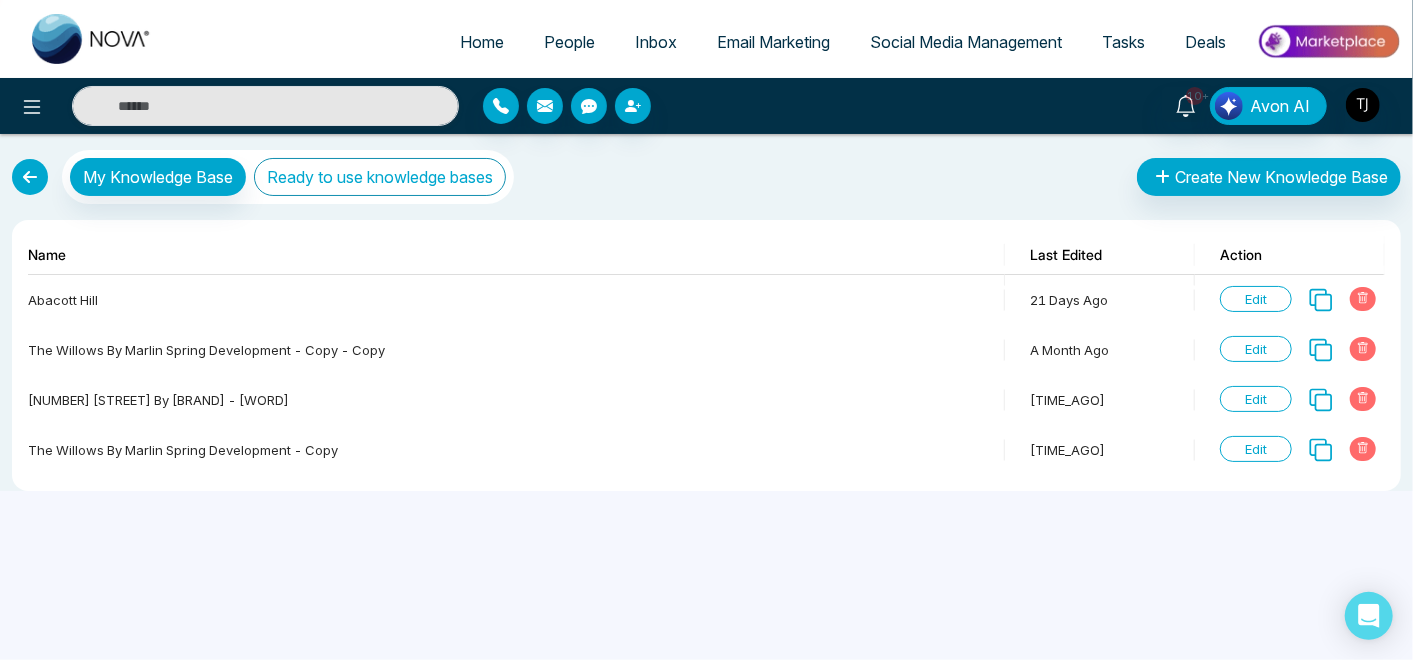click on "Ready to use knowledge bases" at bounding box center (380, 177) 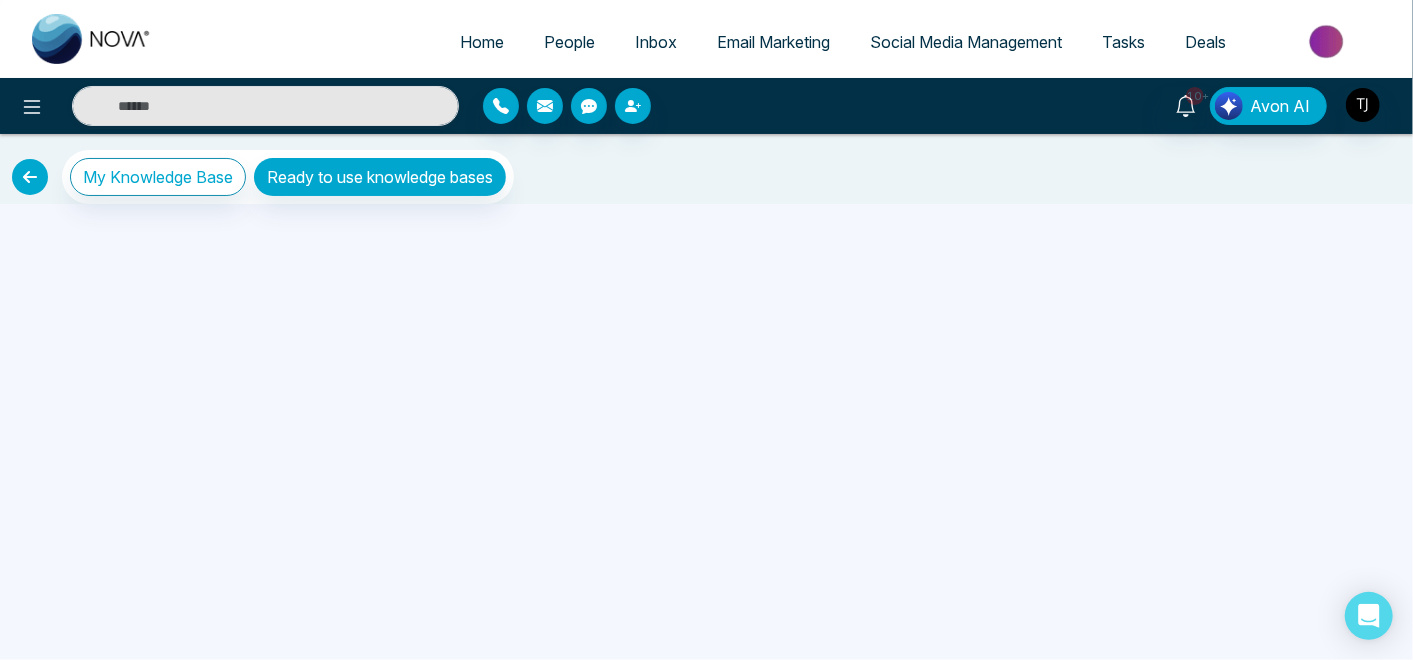 drag, startPoint x: 166, startPoint y: 144, endPoint x: 171, endPoint y: 181, distance: 37.336308 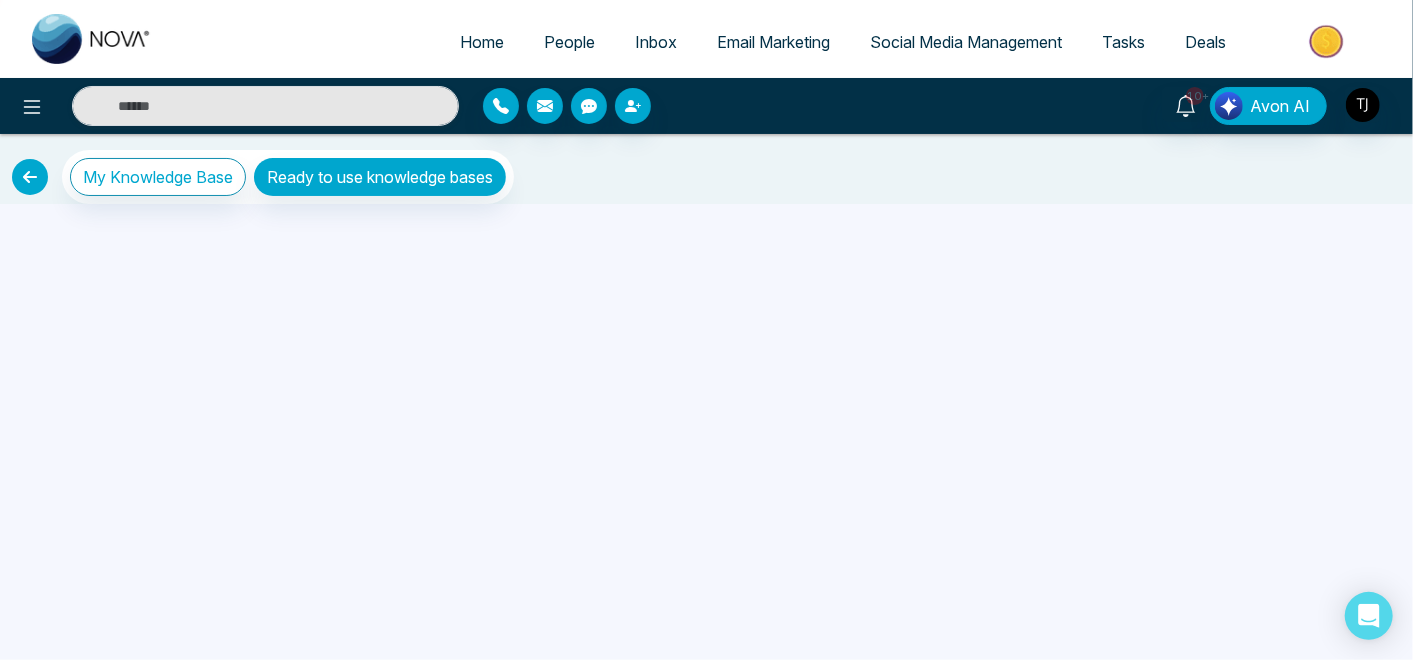 click on "My Knowledge Base Ready to use knowledge bases" at bounding box center [706, 169] 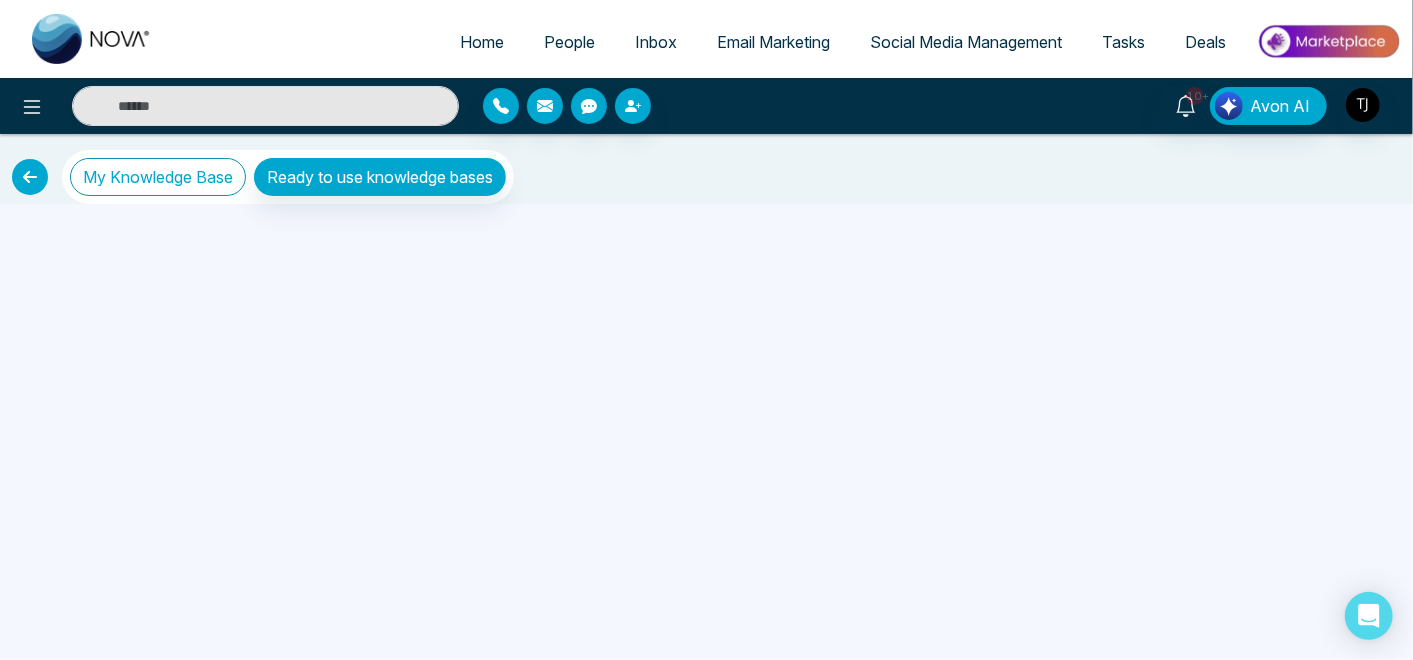 click on "My Knowledge Base" at bounding box center [158, 177] 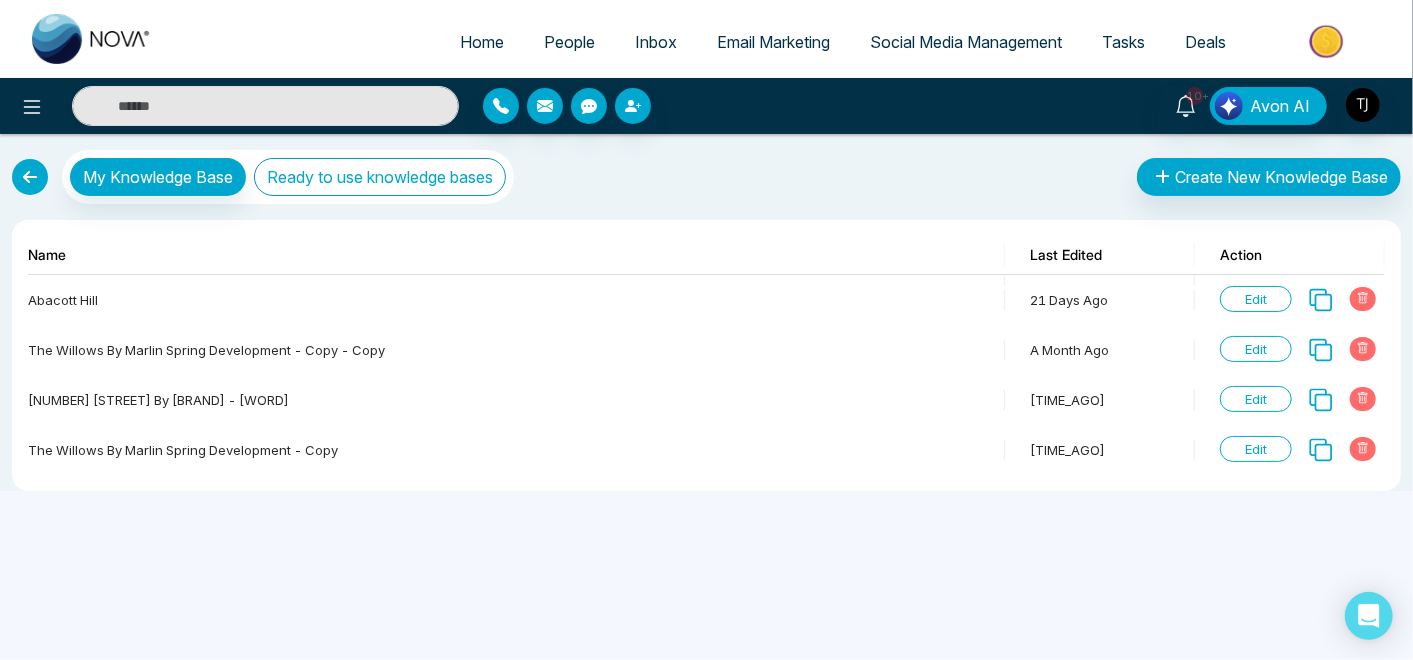 click on "Ready to use knowledge bases" at bounding box center [380, 177] 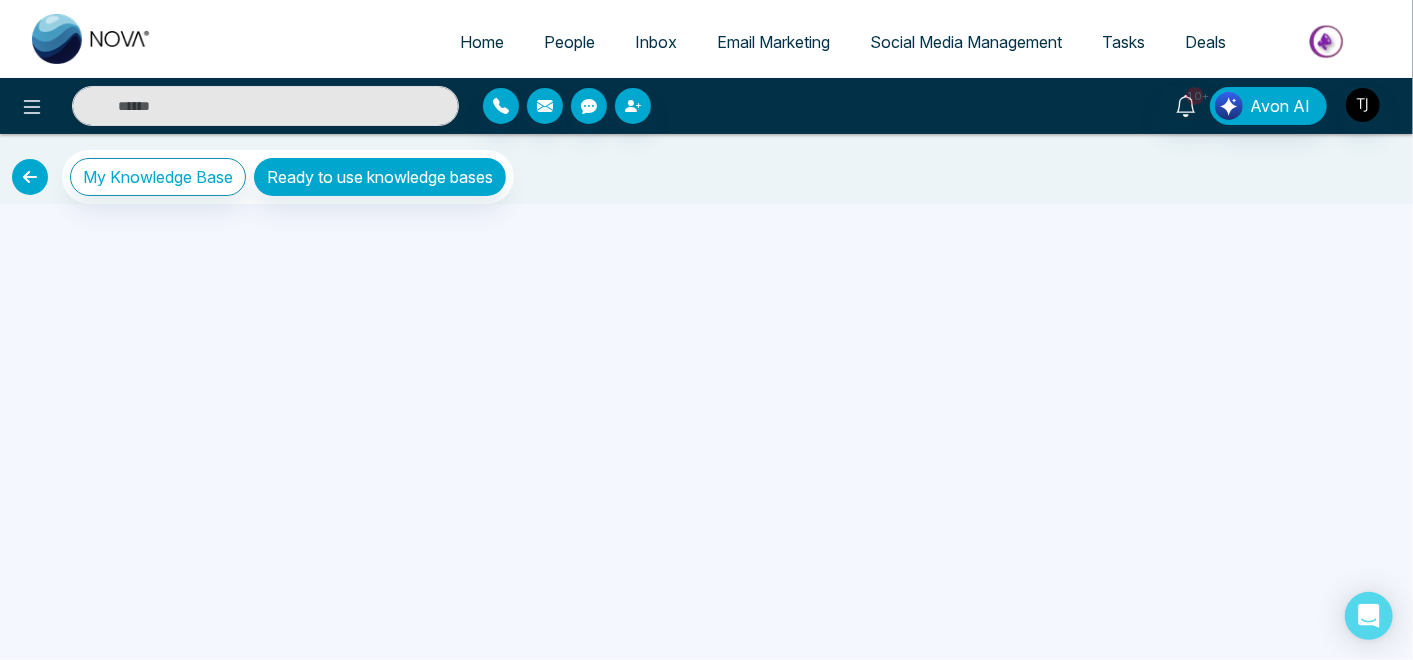 click at bounding box center (30, 177) 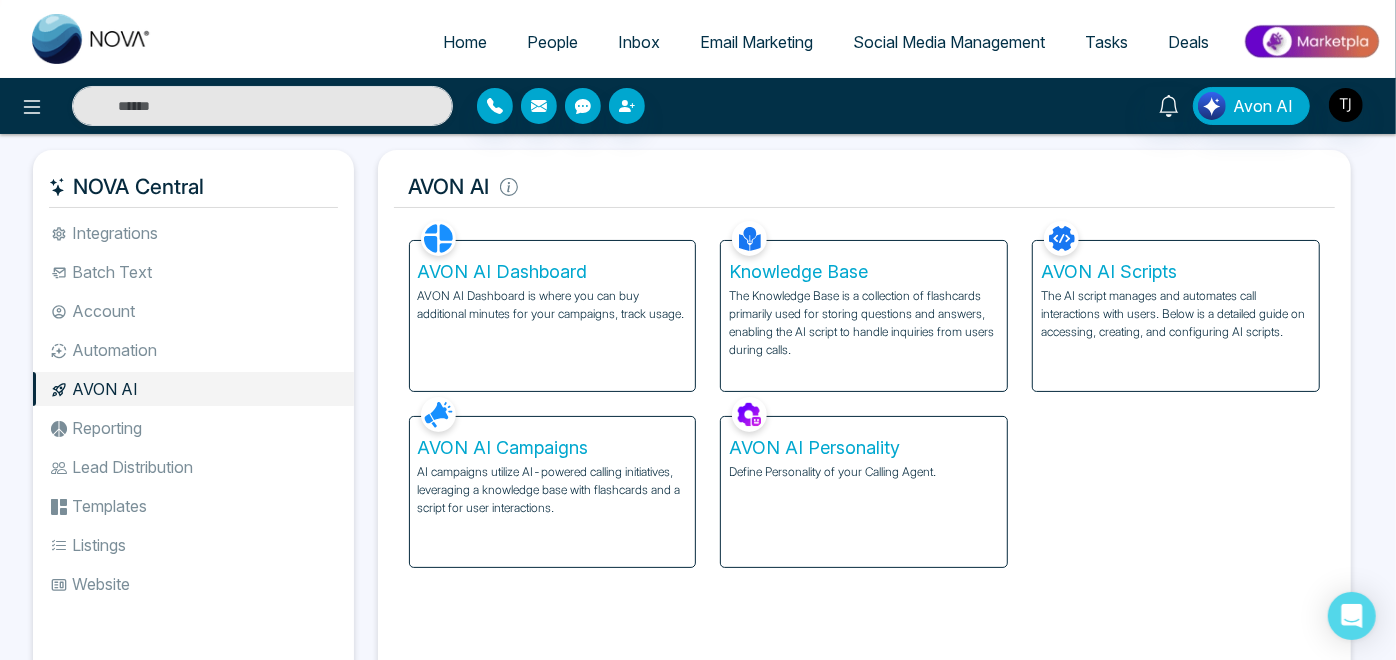 click on "AVON AI Campaigns AI campaigns utilize AI-powered calling initiatives, leveraging a knowledge base with flashcards and a script for user interactions." at bounding box center [553, 492] 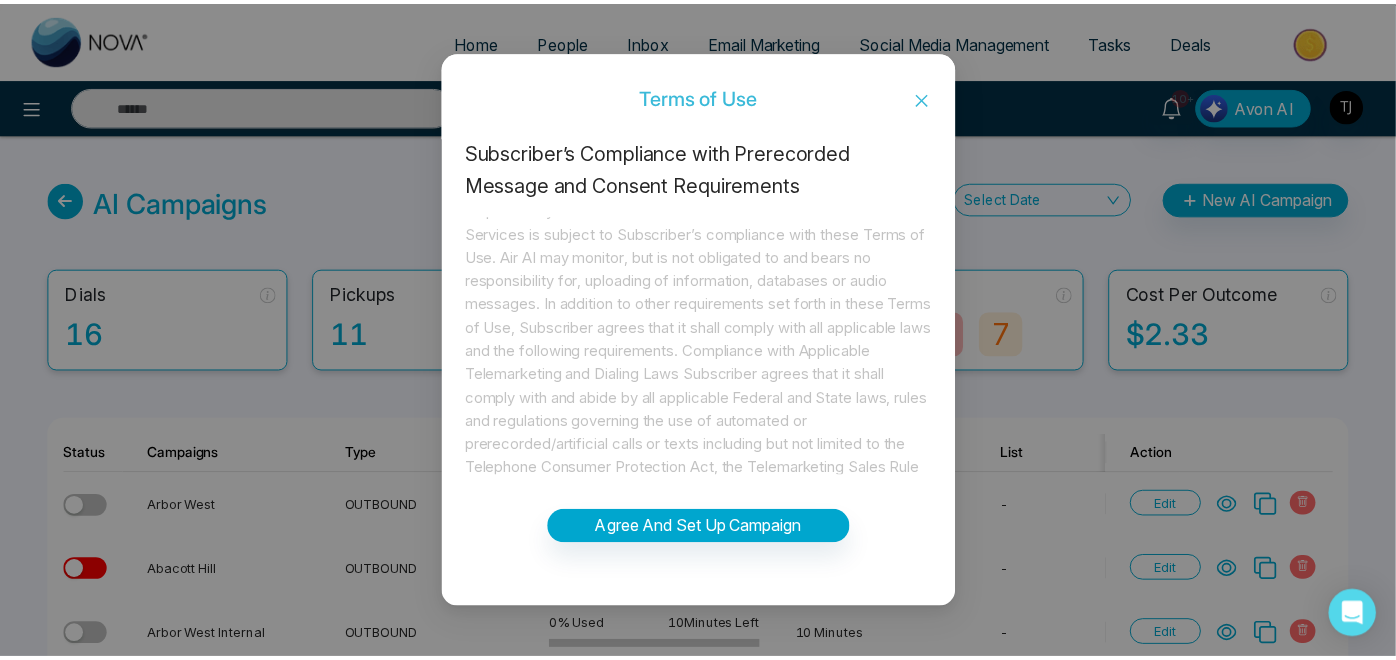 scroll, scrollTop: 117, scrollLeft: 0, axis: vertical 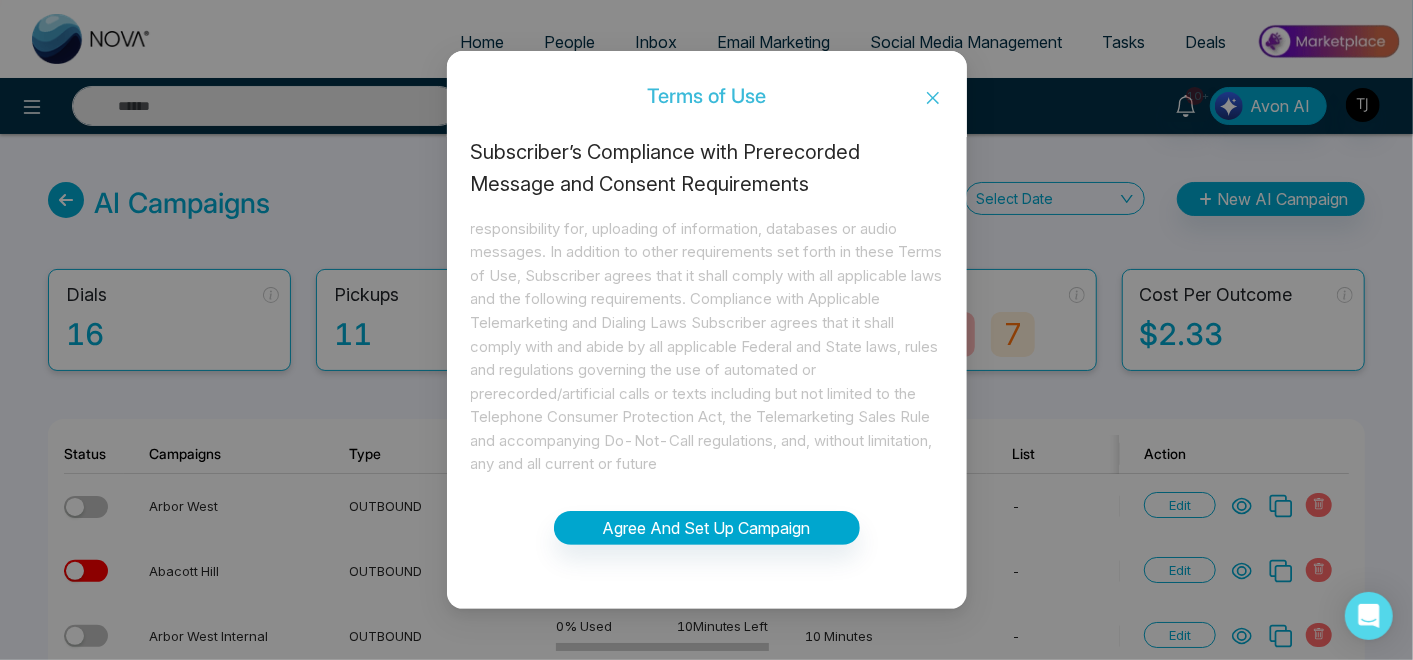 click 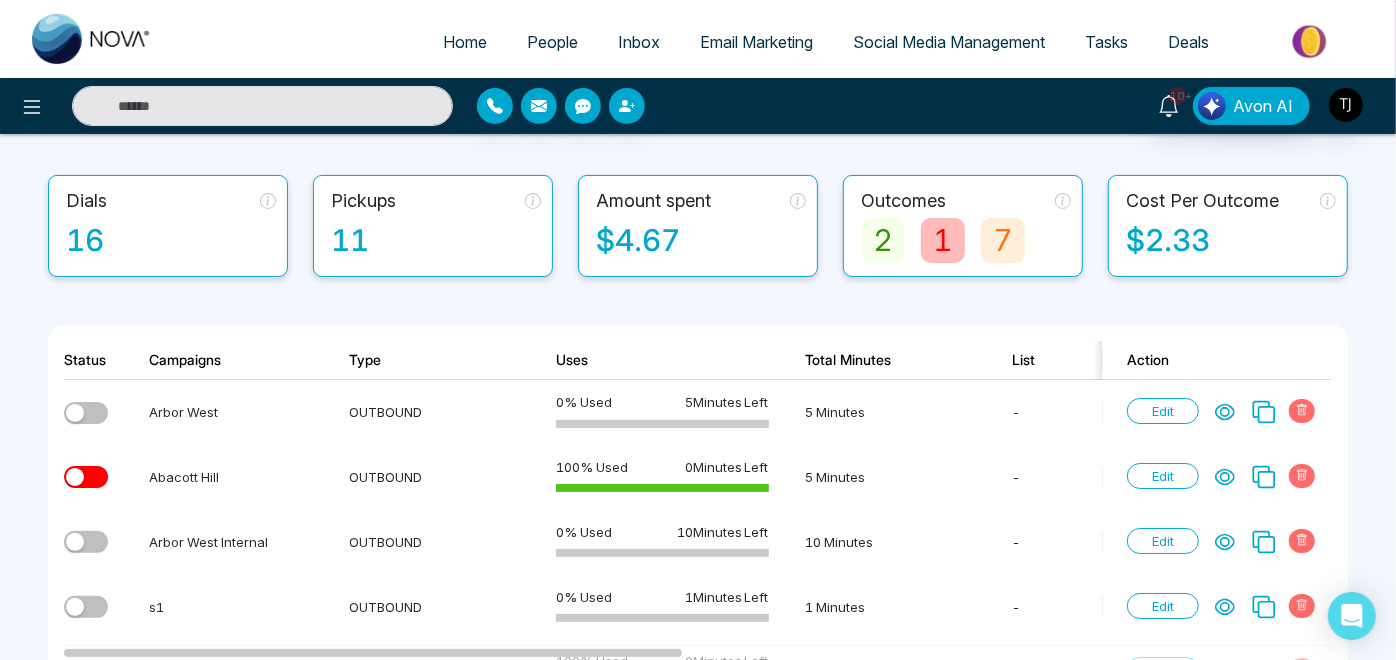 scroll, scrollTop: 222, scrollLeft: 0, axis: vertical 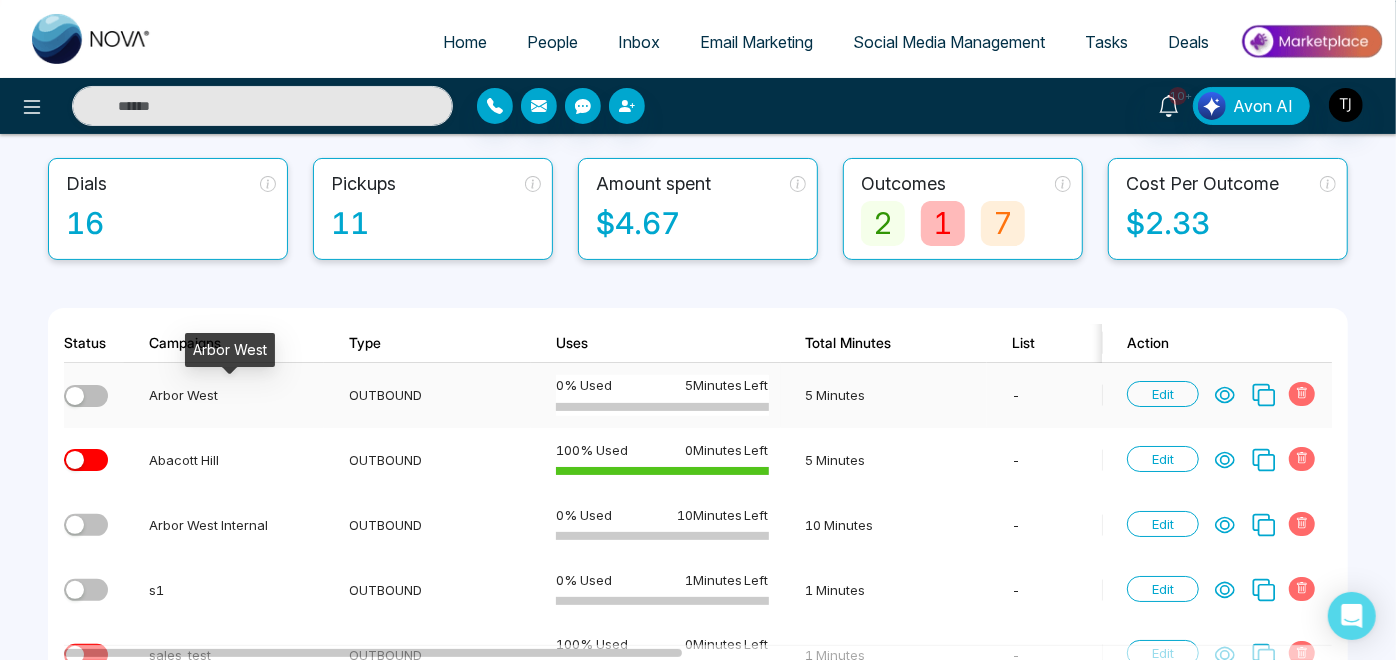 click on "Arbor West" at bounding box center [230, 395] 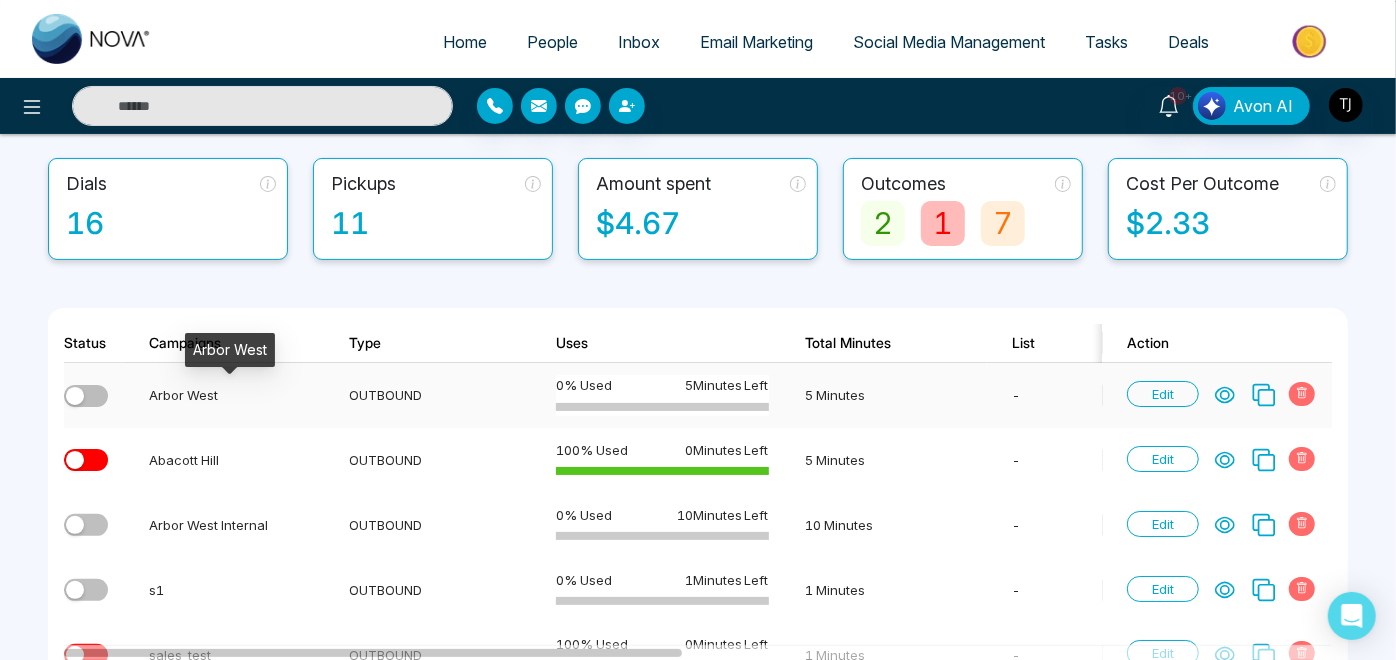 click on "OUTBOUND" at bounding box center (427, 395) 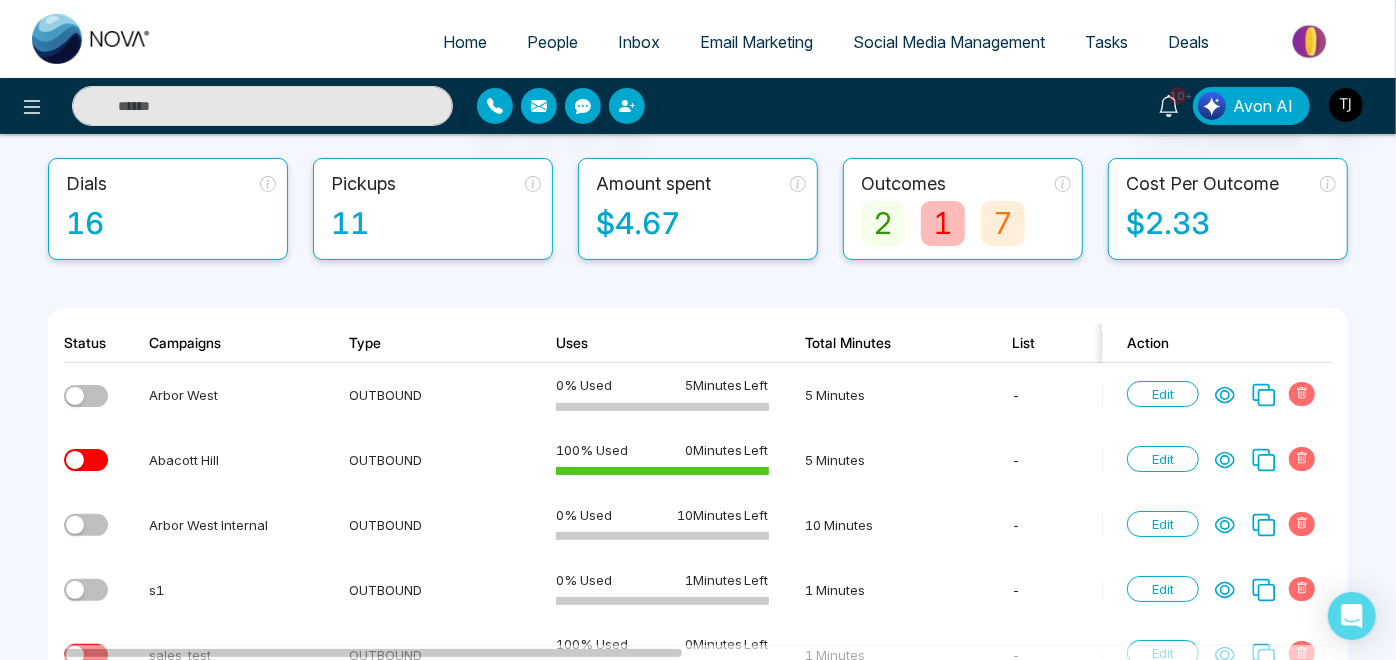 click on "16" at bounding box center [171, 223] 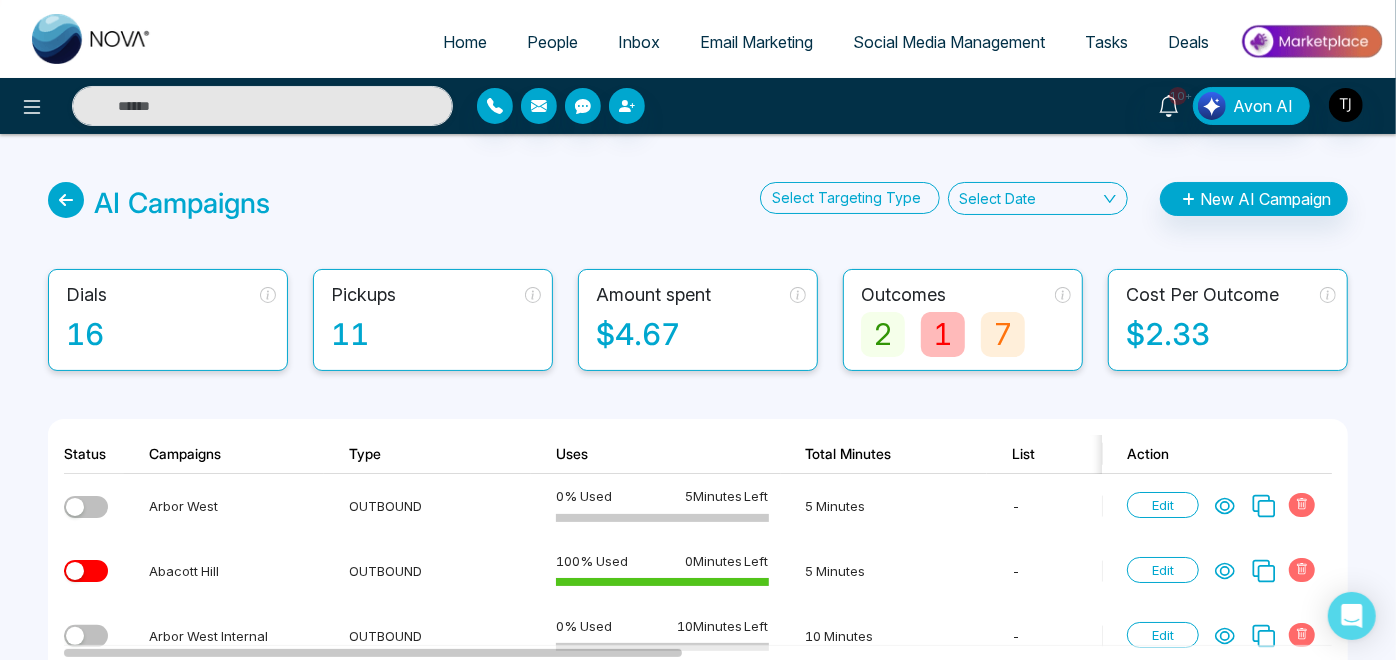 click at bounding box center (844, 198) 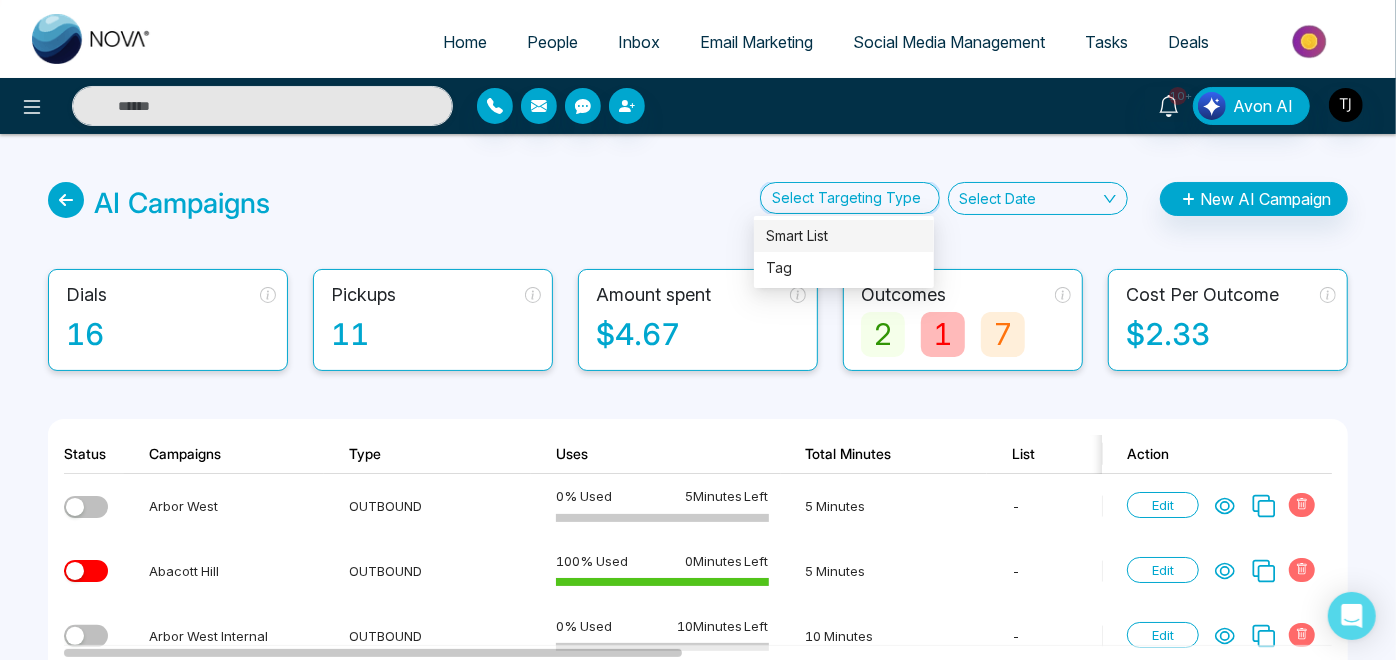 click on "AI Campaigns   Select Targeting Type Select Date  New AI Campaign Dials 16 Pickups 11 Amount spent $4.67 Outcomes 2 1 7 Cost Per Outcome $2.33 Status Campaigns Type Uses Total Minutes List Agent Dials Pickups In progress Outcomes Cost Per Outcome Action                           Arbor West OUTBOUND 0 % Used 5  Minutes Left 5 Minutes - Dave 0 0 0 0 0 0 $0 Edit Abacott Hill OUTBOUND 100 % Used 0  Minutes Left 5 Minutes - Dave 3 3 0 0 0 2 $1.14 Edit Arbor West Internal OUTBOUND 0 % Used 10  Minutes Left 10 Minutes - Dave 0 0 0 0 0 0 $0 Edit s1 OUTBOUND 0 % Used 1  Minutes Left 1 Minutes - Dave 1 0 0 0 0 0 $0 Edit sales_test OUTBOUND 100 % Used 0  Minutes Left 1 Minutes - Dave 1 1 0 0 0 1 $0.07 Edit fb sales  OUTBOUND 0 % Used 1  Minutes Left 1 Minutes - Dave 2 0 0 0 0 0 $0 Edit" at bounding box center (698, 538) 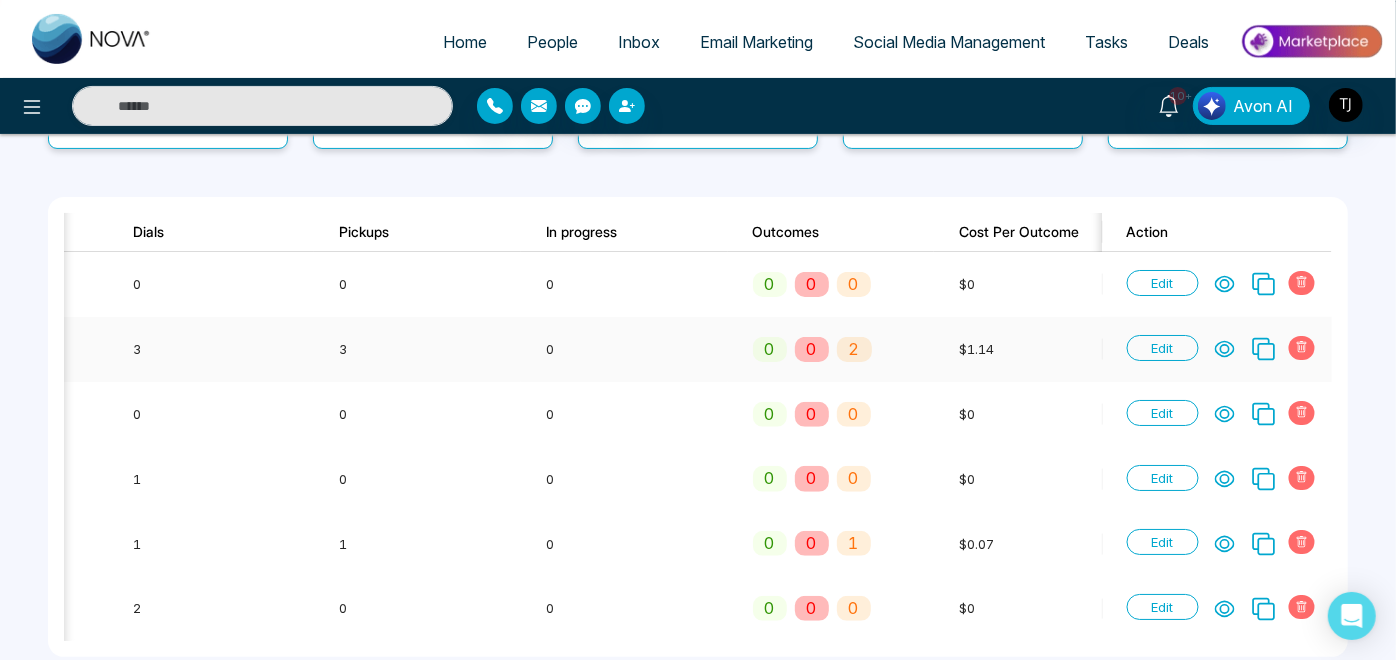 click 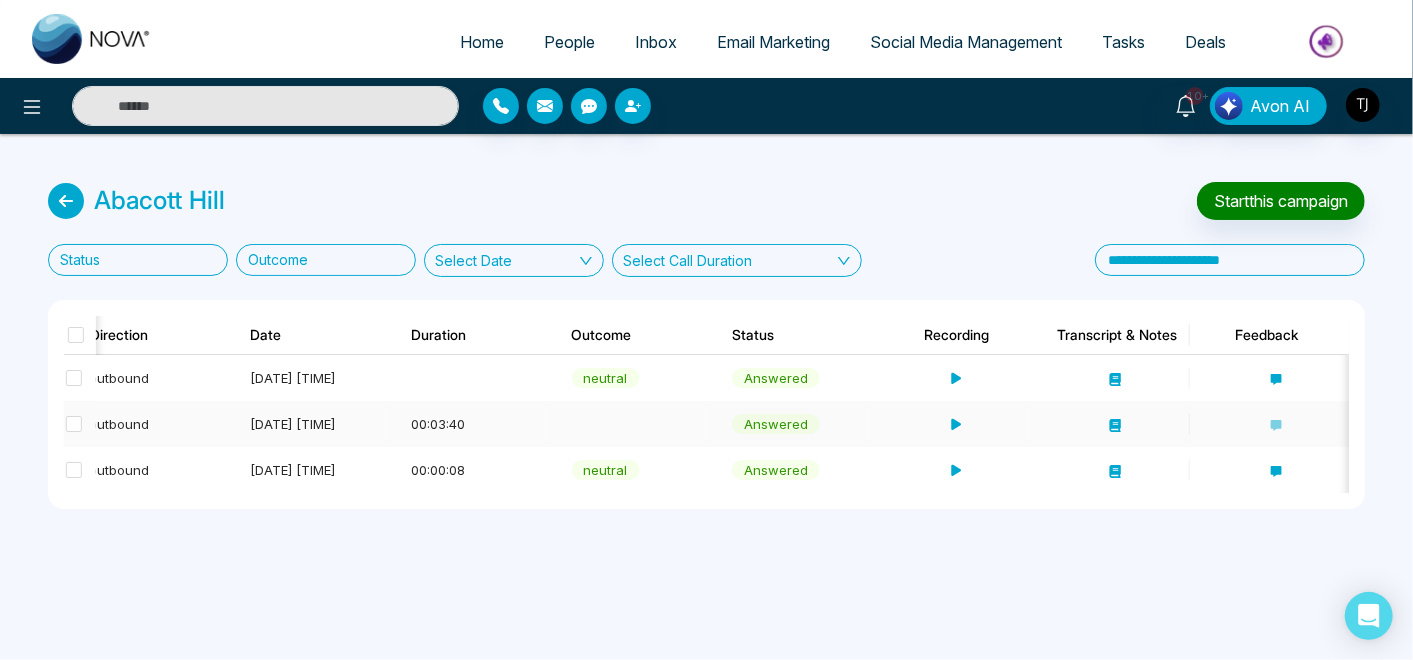 click at bounding box center (948, 424) 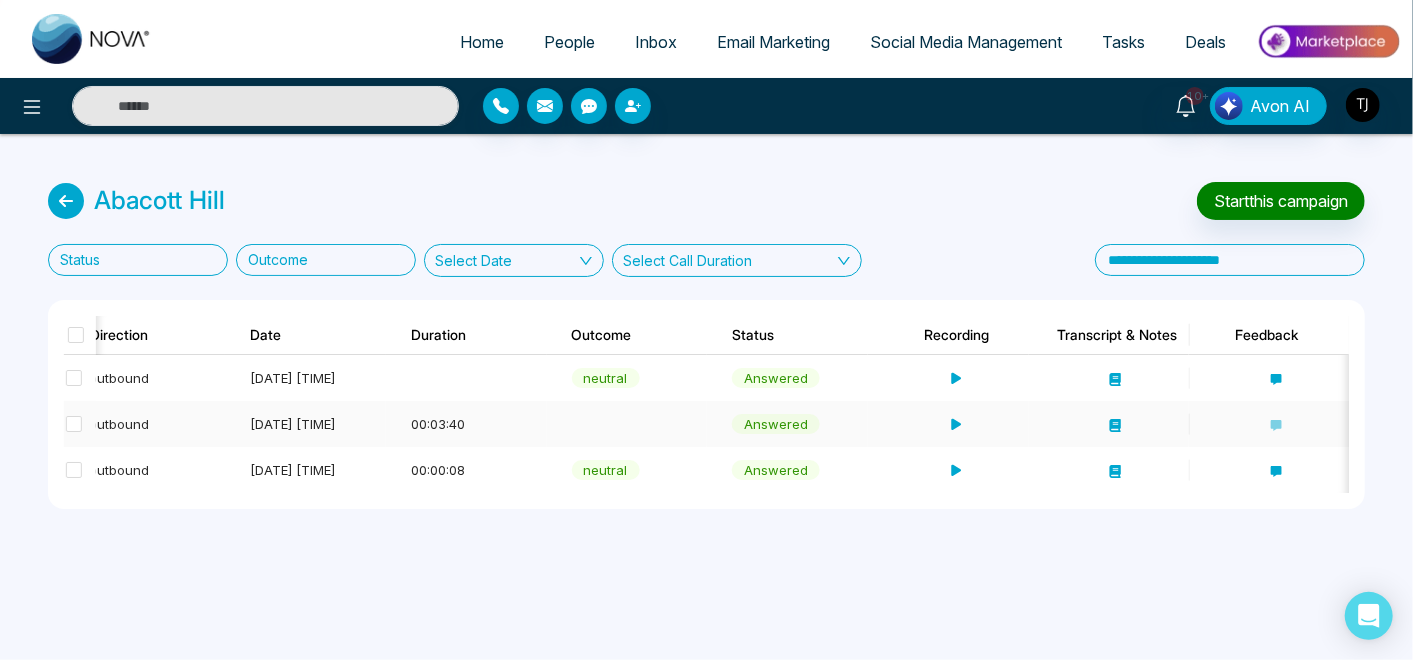 click at bounding box center (948, 424) 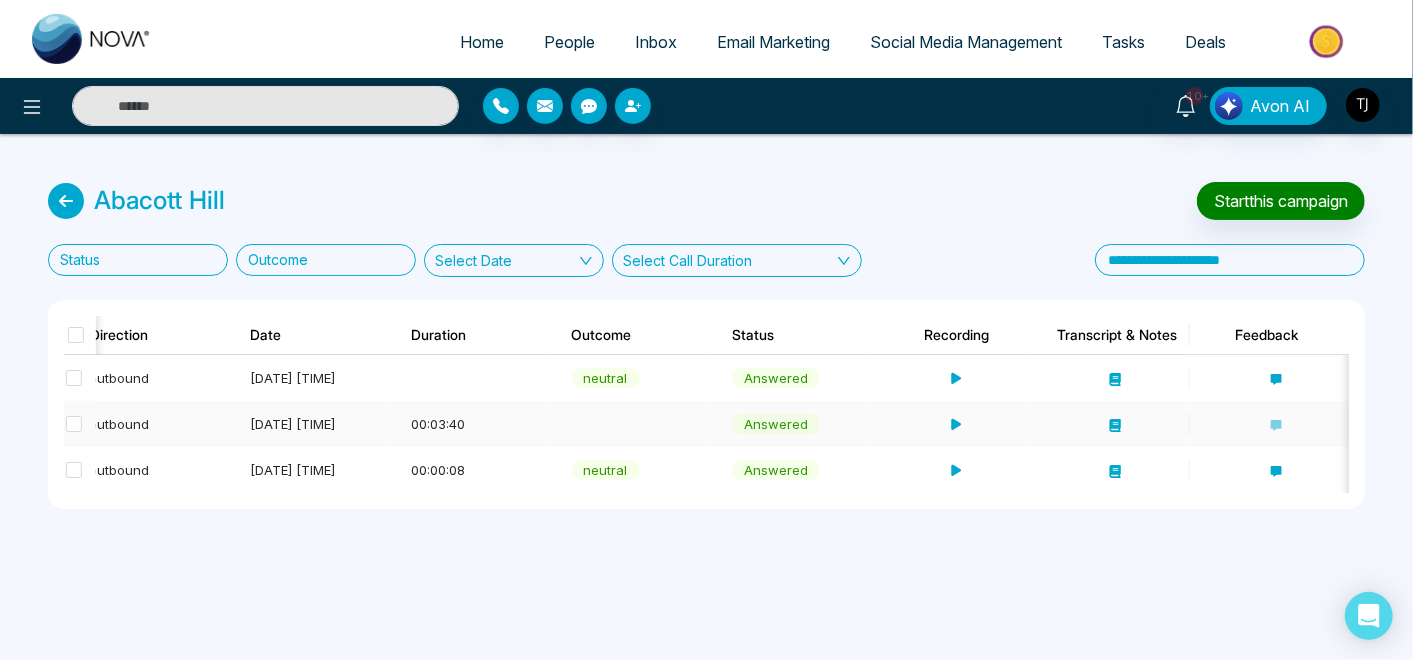 click at bounding box center (954, 424) 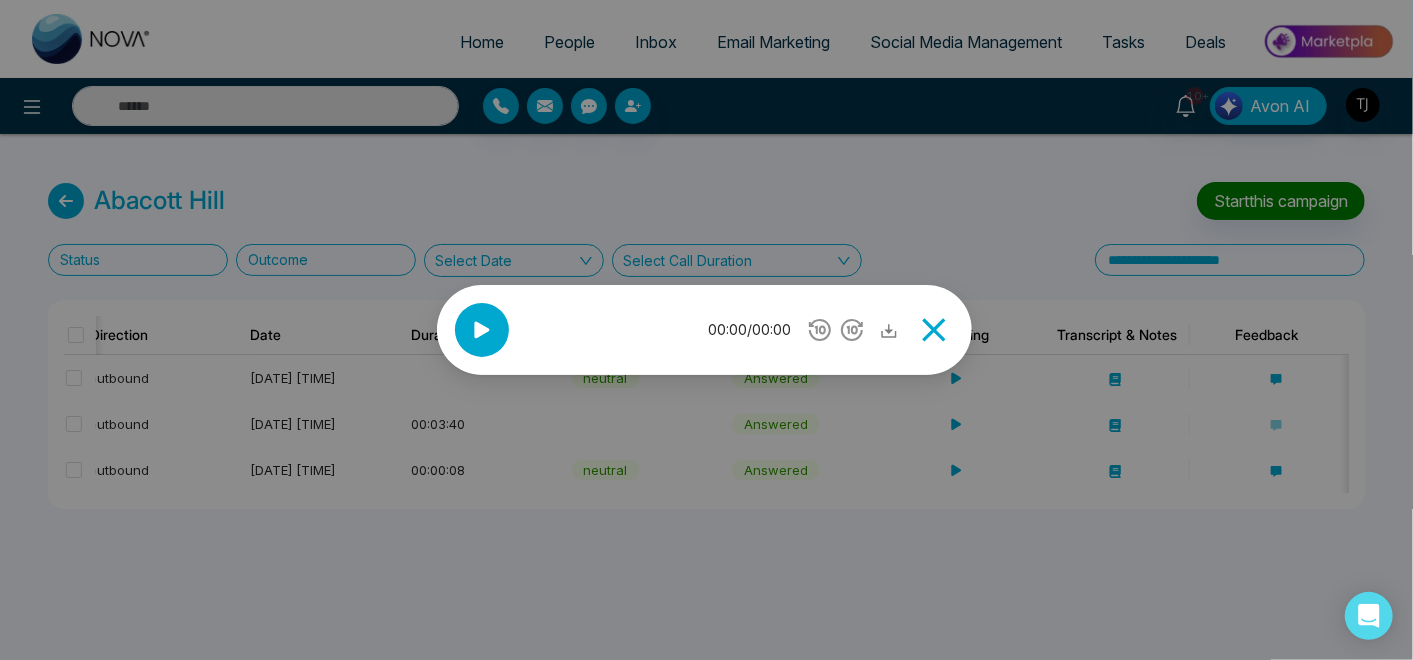 click 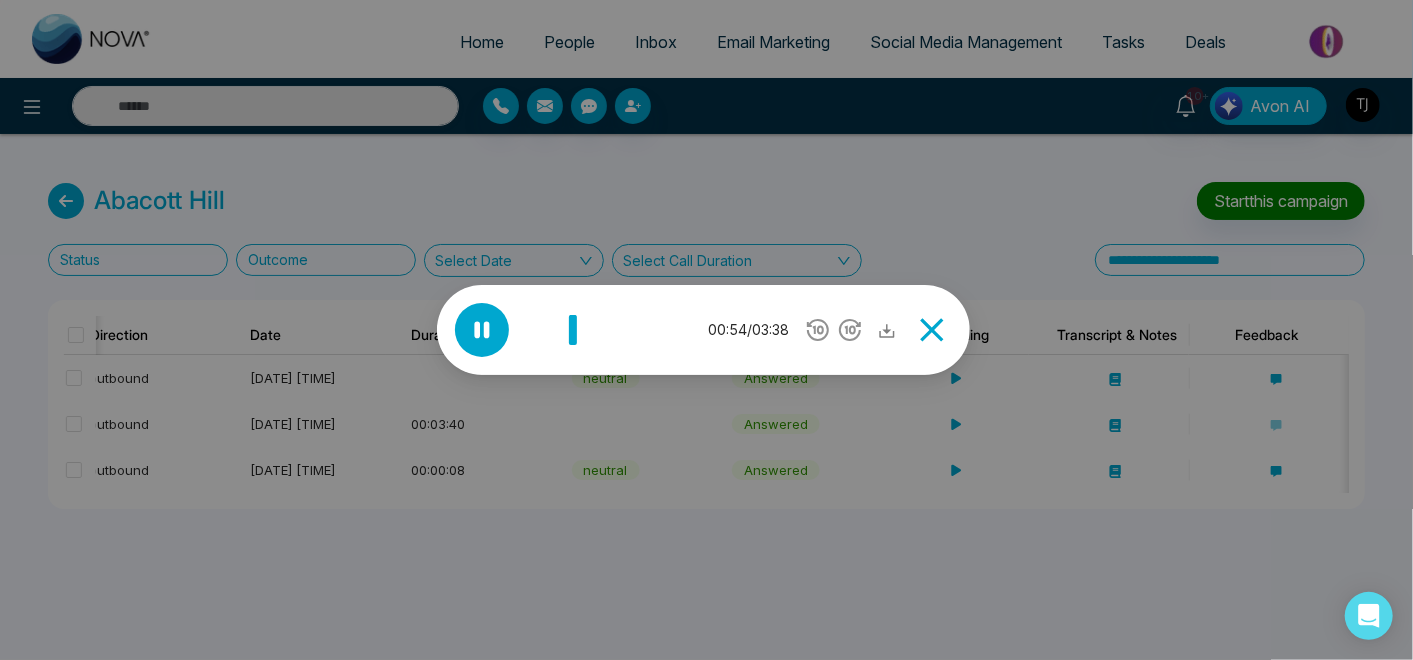 click 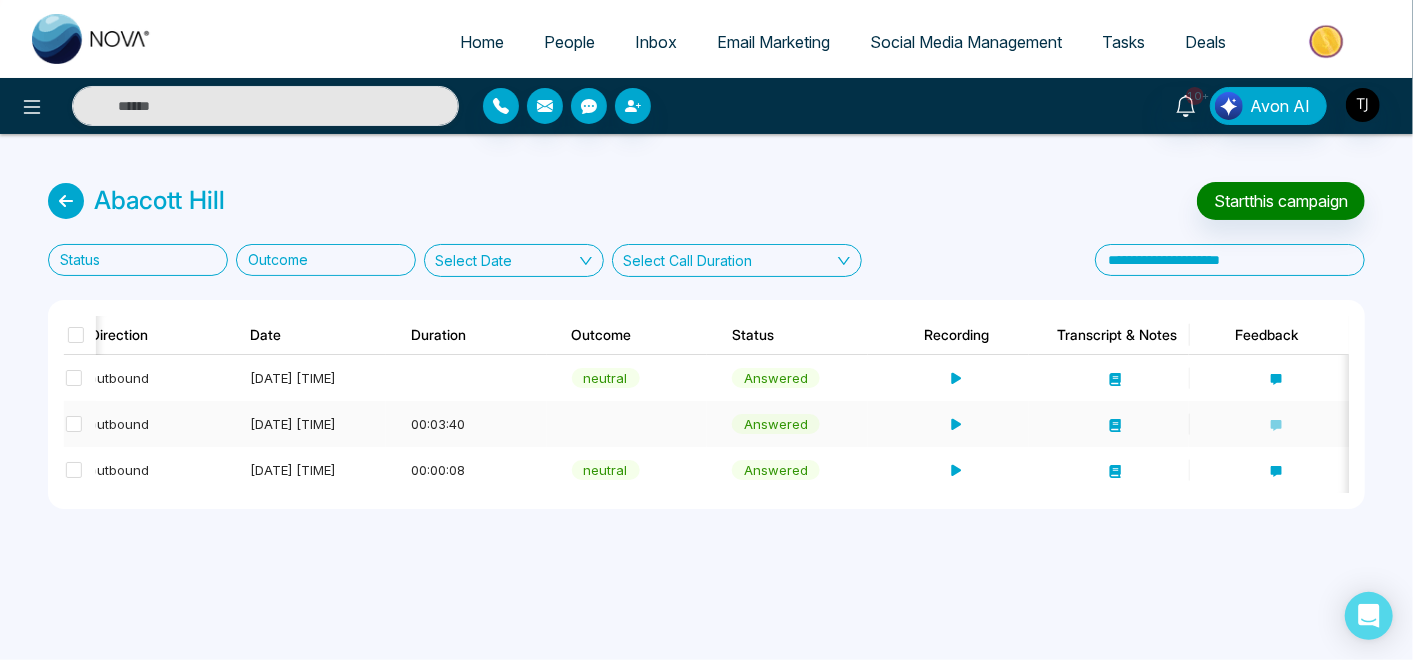 click 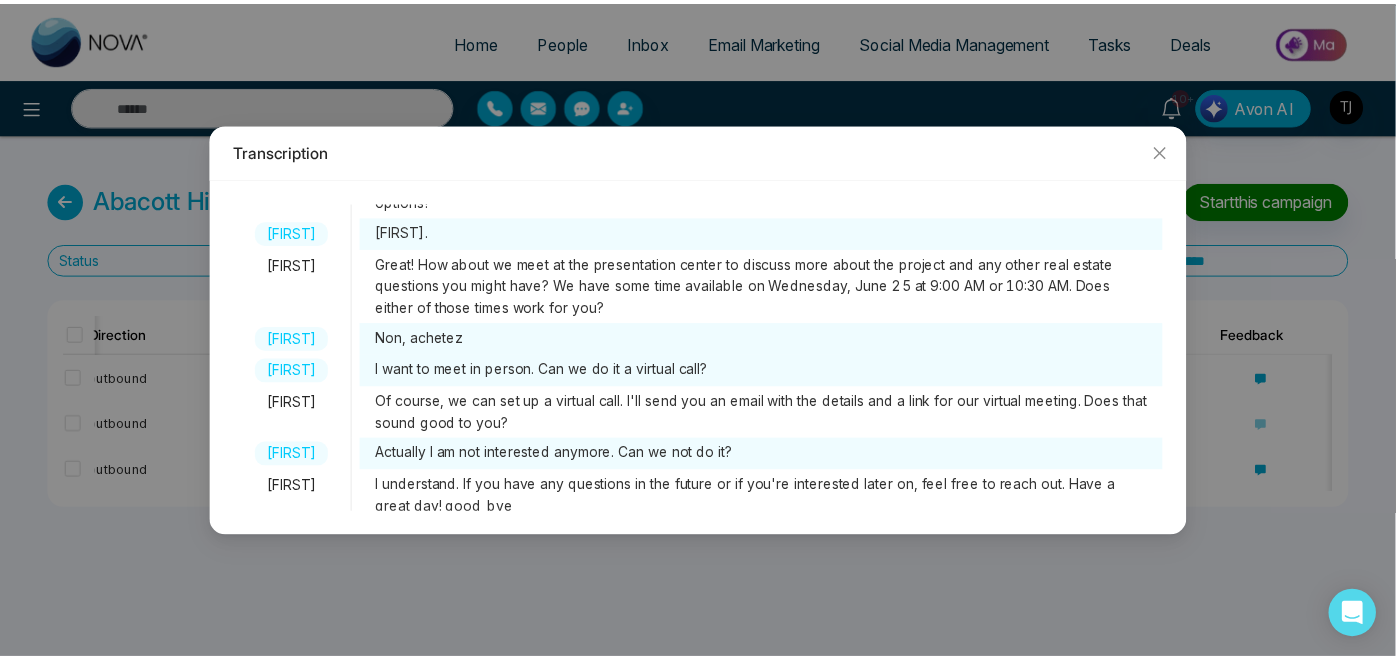 scroll, scrollTop: 907, scrollLeft: 0, axis: vertical 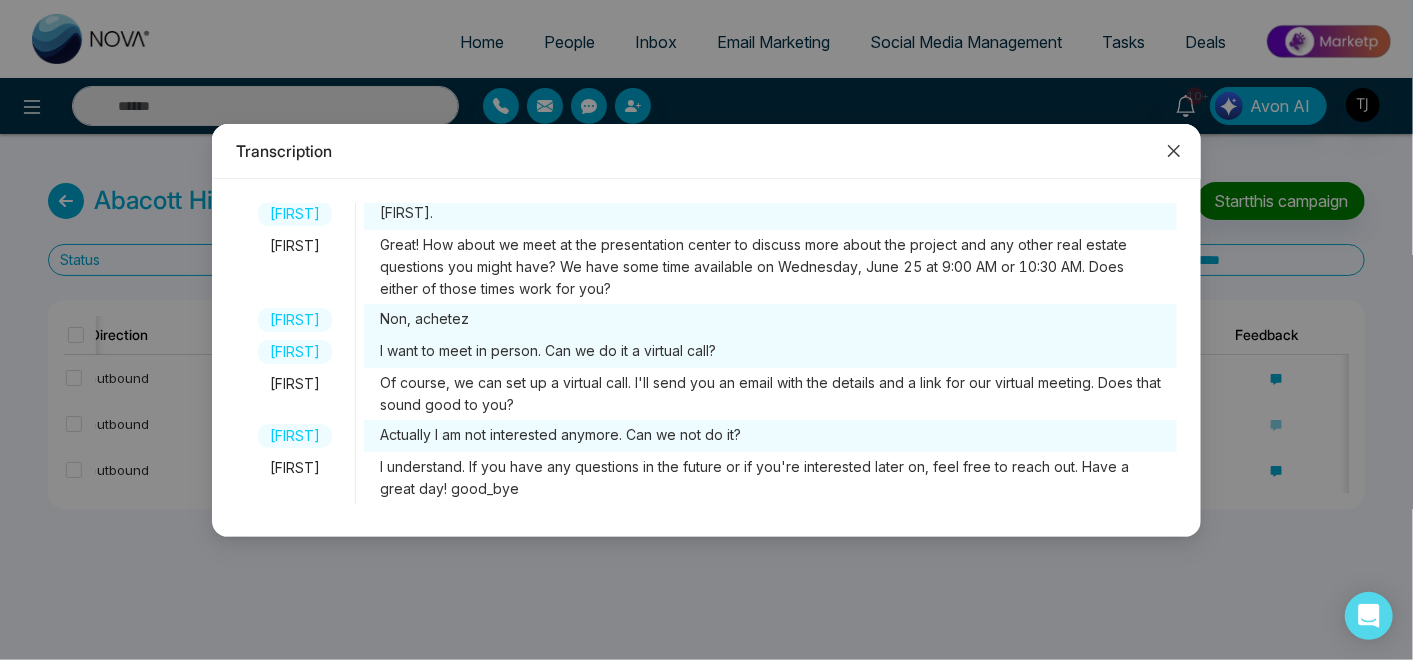 click 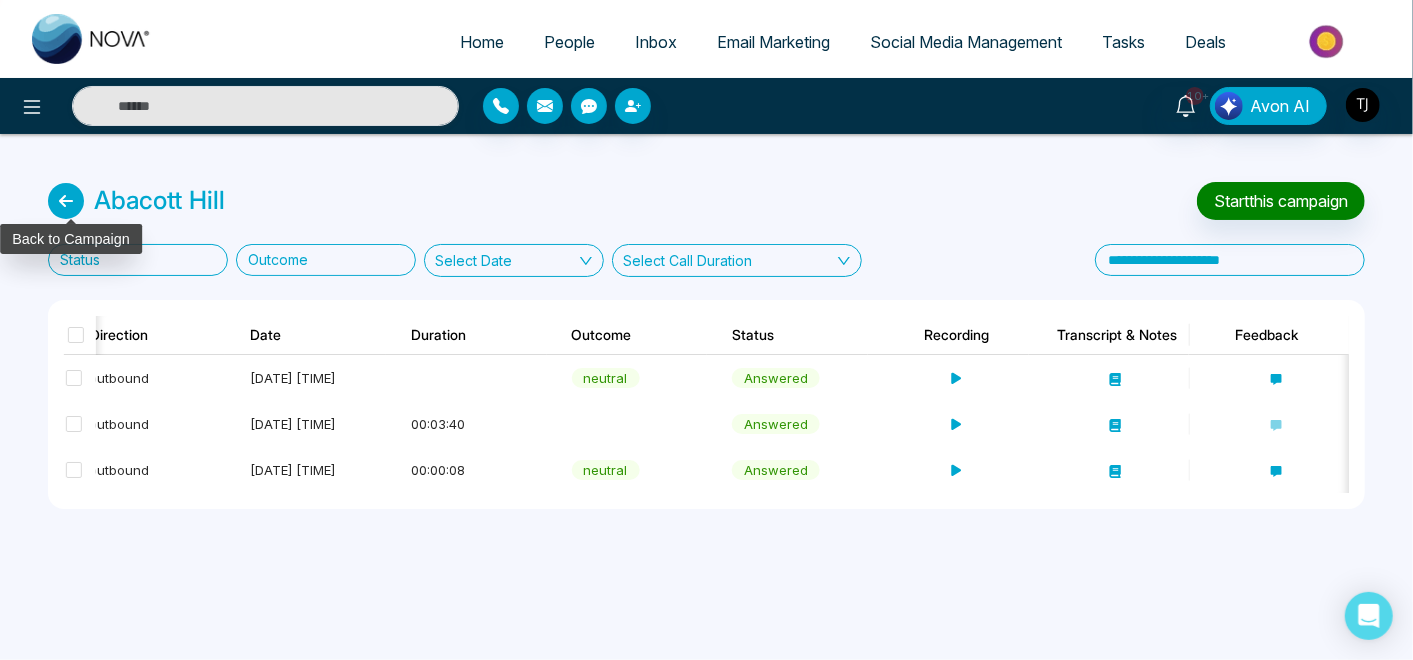 click at bounding box center (66, 201) 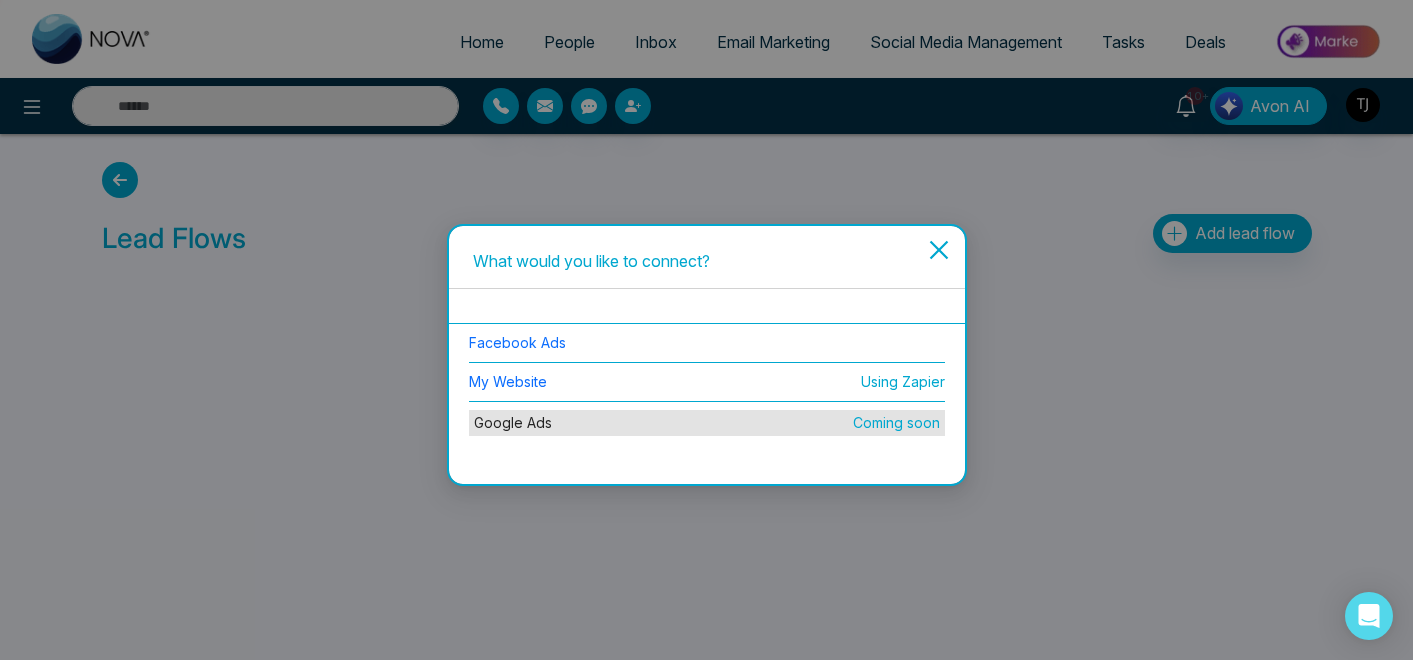 scroll, scrollTop: 0, scrollLeft: 0, axis: both 